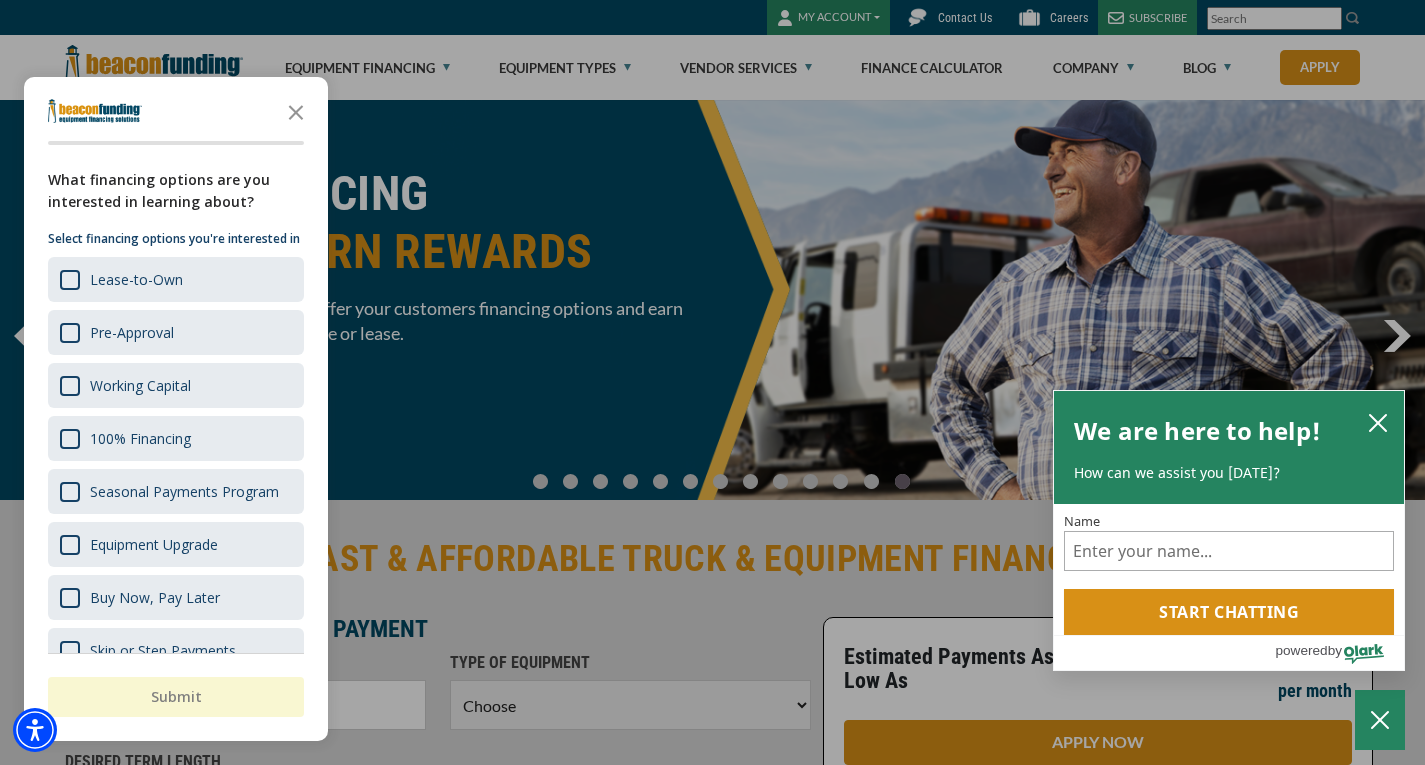 scroll, scrollTop: 0, scrollLeft: 0, axis: both 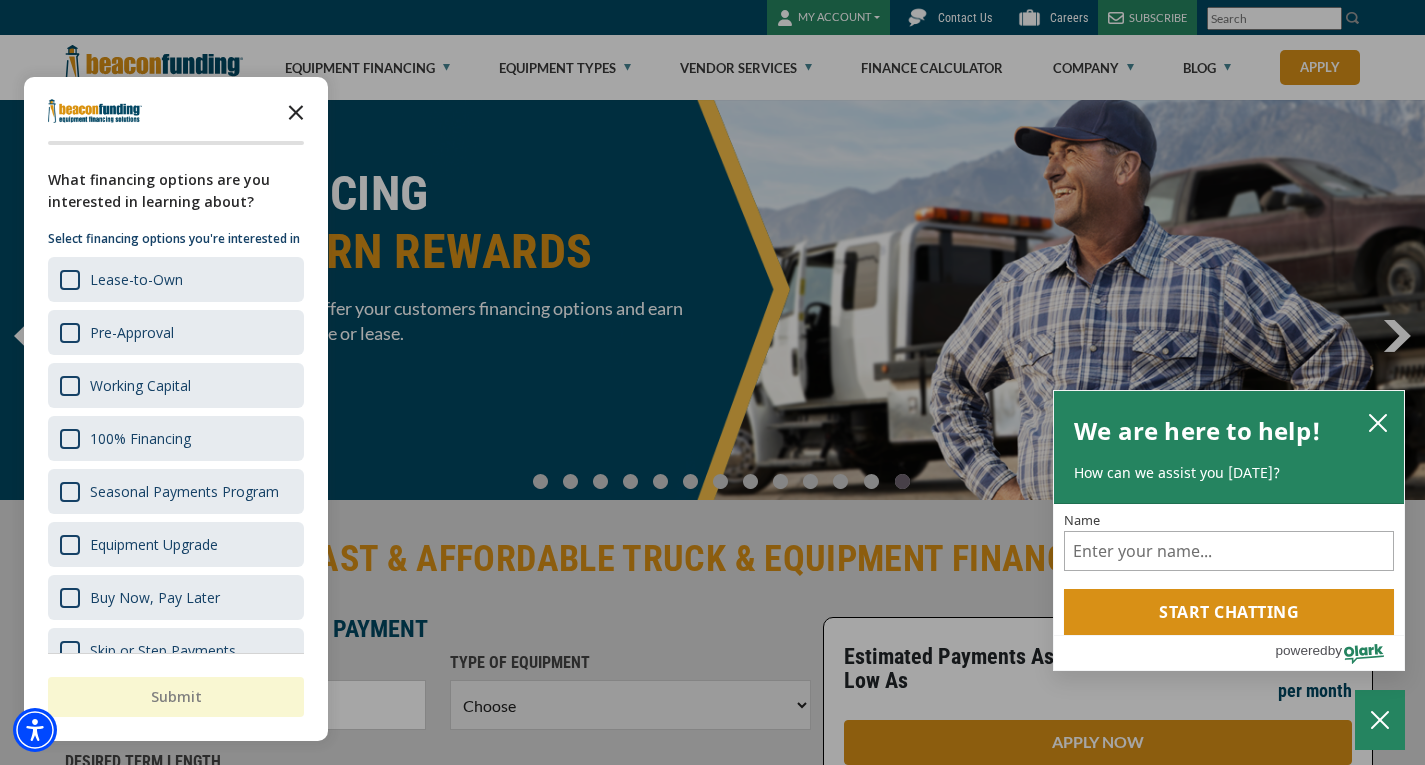 click 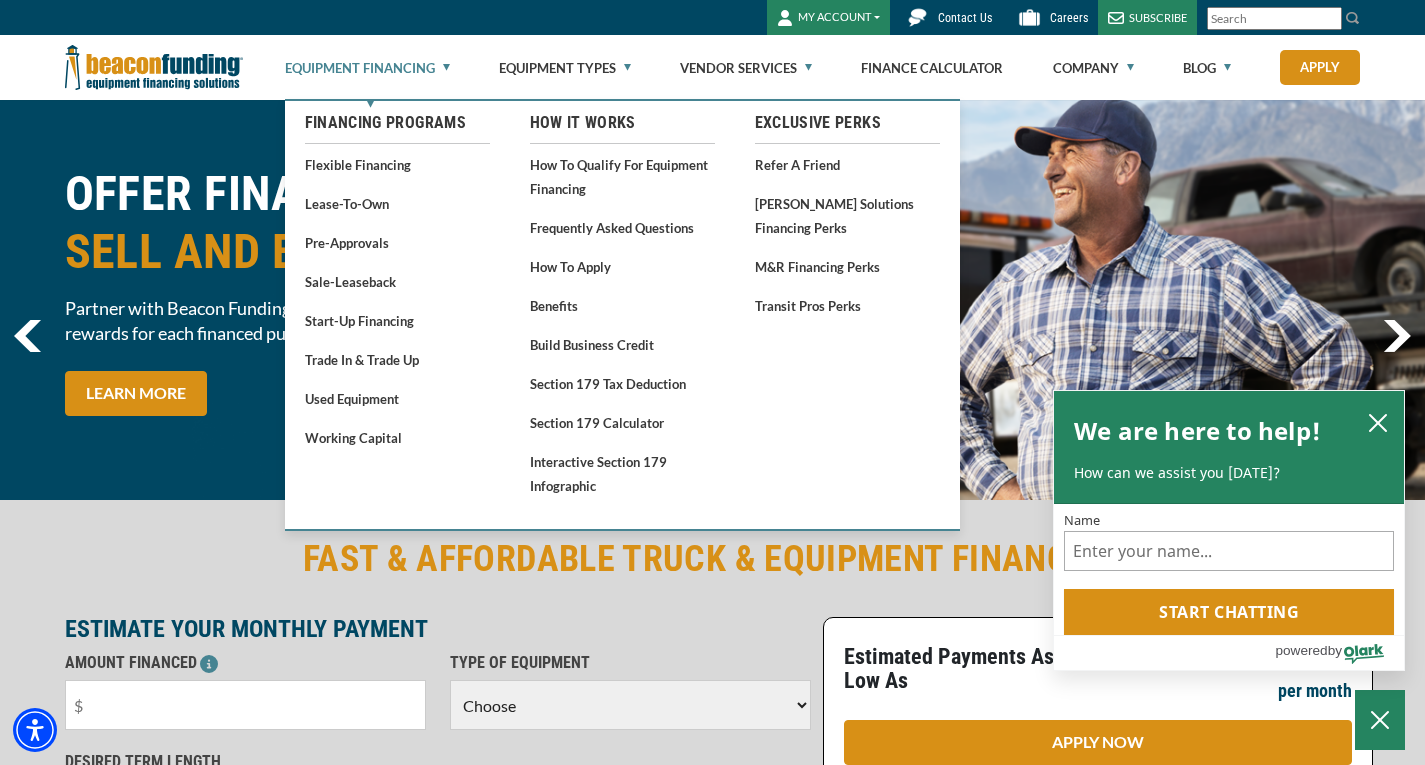 click on "Equipment Financing" at bounding box center (367, 68) 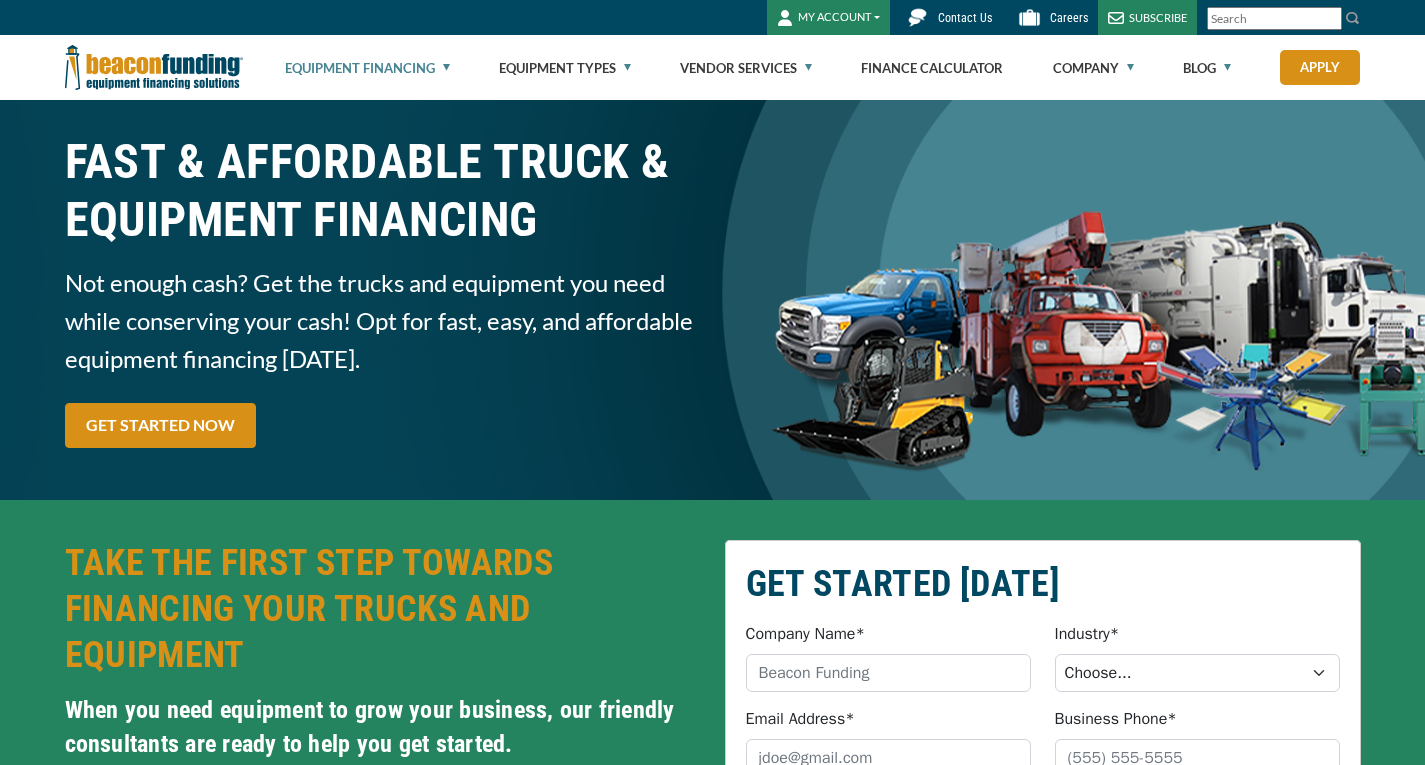 scroll, scrollTop: 0, scrollLeft: 0, axis: both 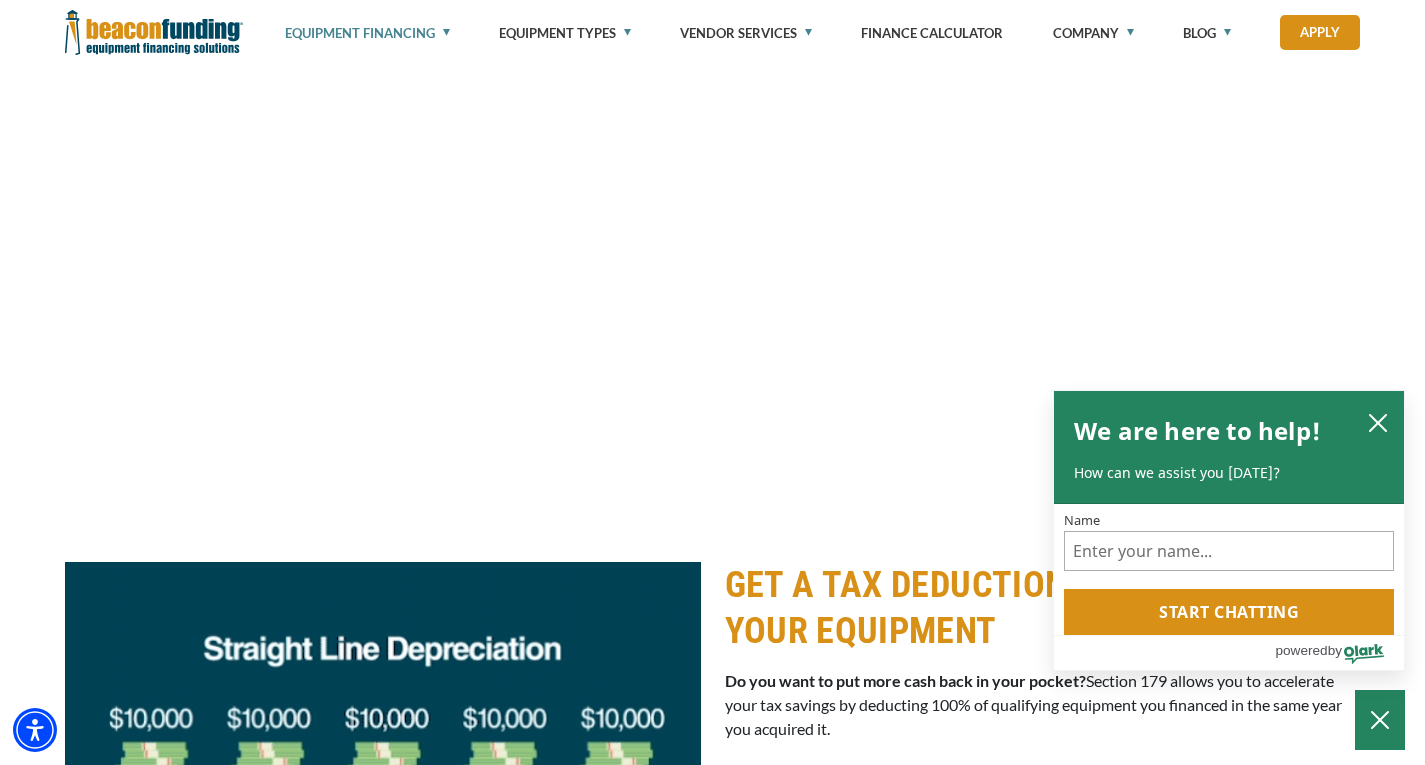 drag, startPoint x: 1437, startPoint y: 72, endPoint x: 1439, endPoint y: 426, distance: 354.00565 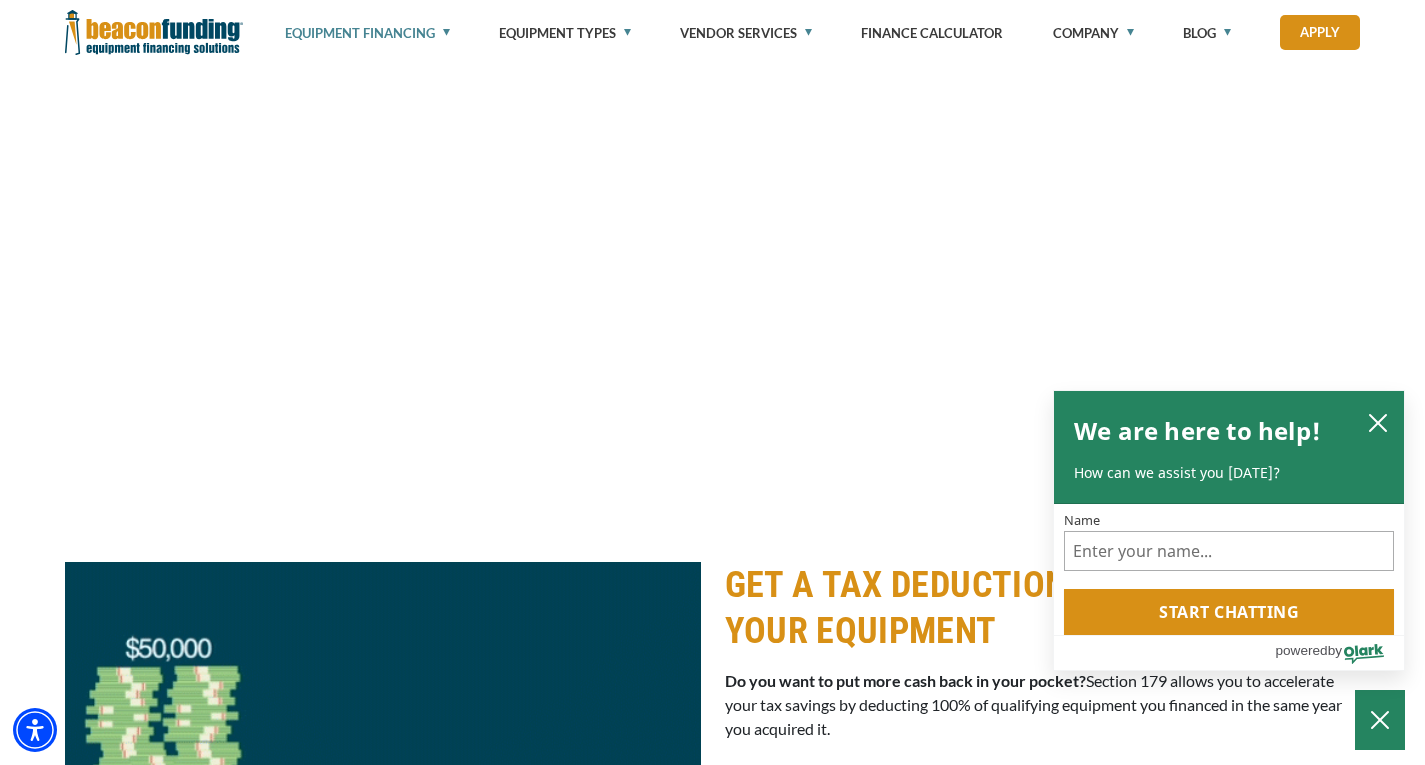 click on "Skip to main content Enable accessibility for low vision Open the accessibility menu
Skip to main
MY ACCOUNT
Login
Features
Request Access
Contact Us
Careers" at bounding box center [712, -2696] 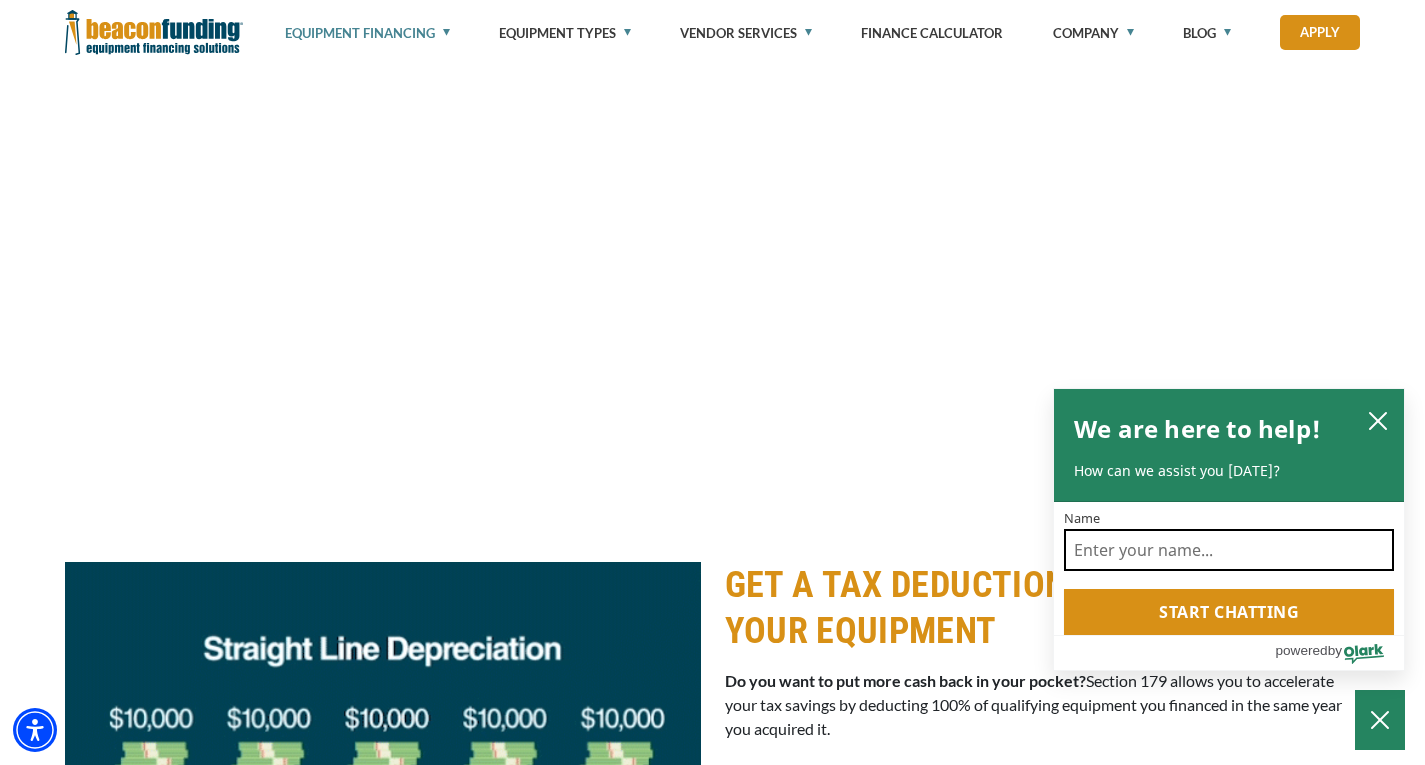 click on "Name" at bounding box center (1229, 550) 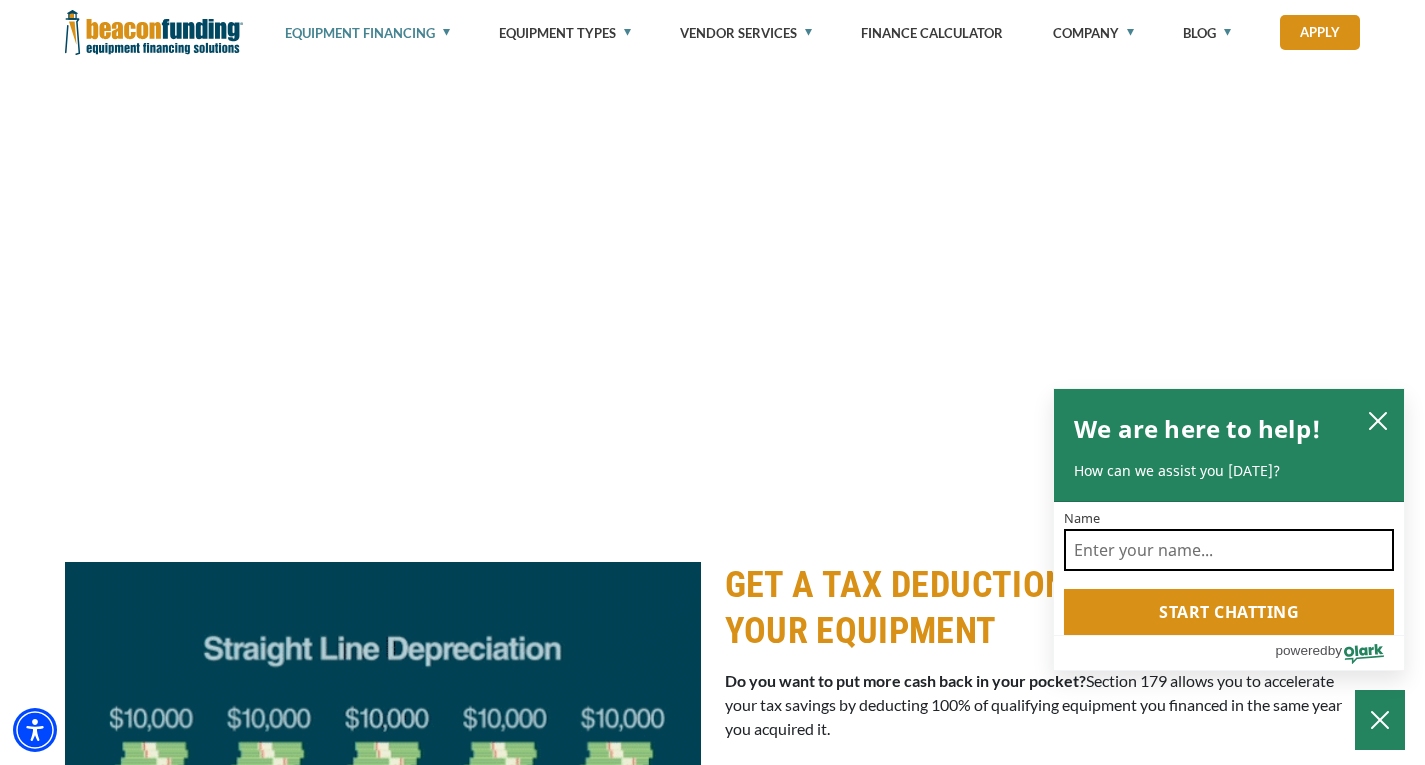 type on "[PERSON_NAME]" 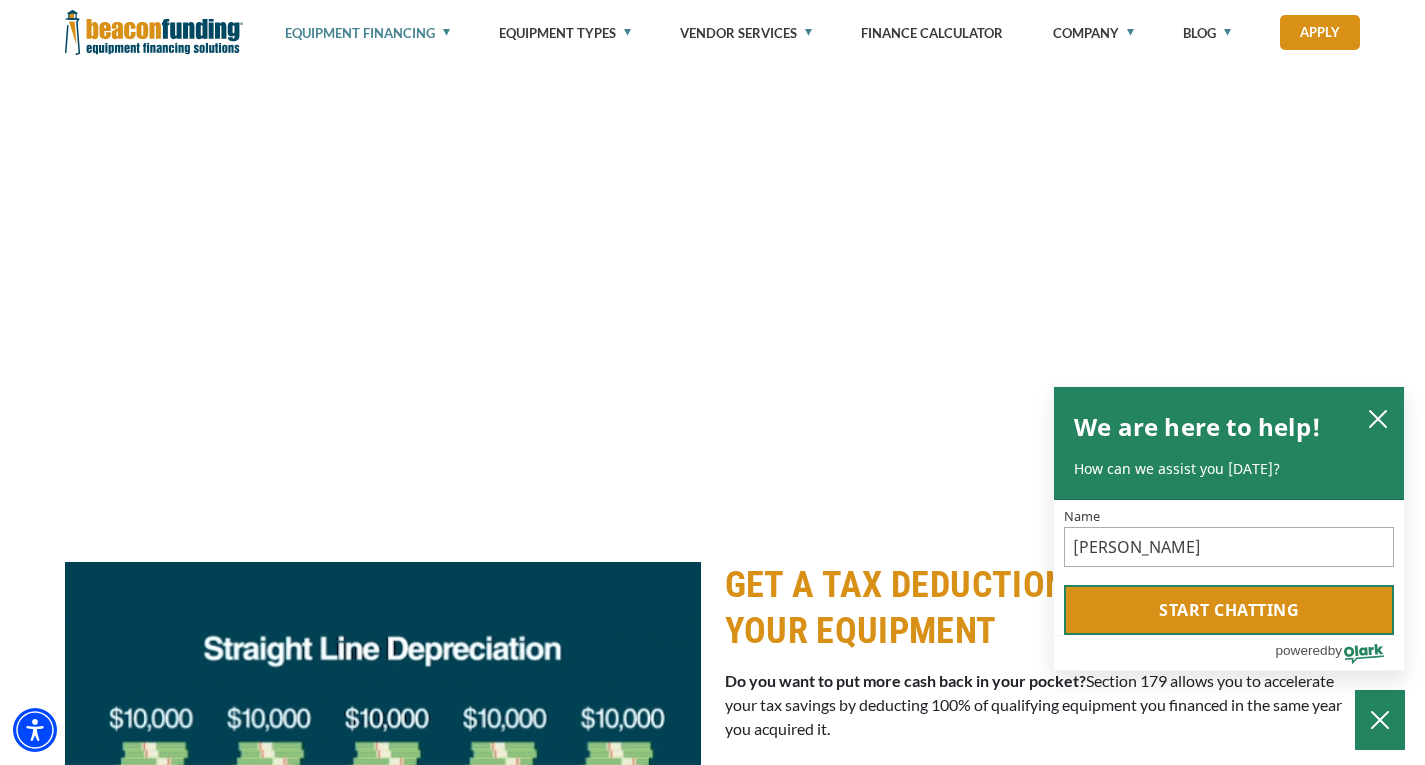 click on "Start chatting" at bounding box center [1229, 610] 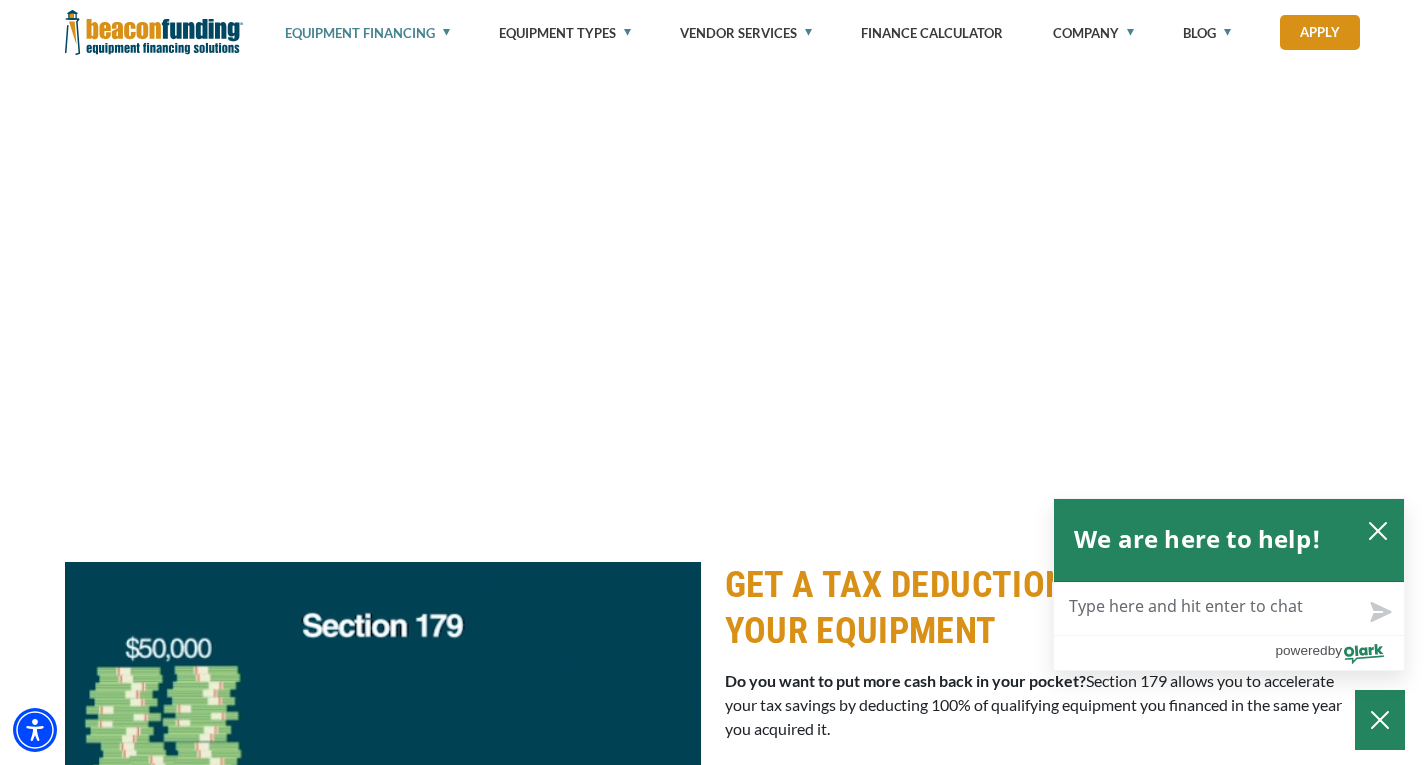click on "Live Chat Now" at bounding box center (1229, 609) 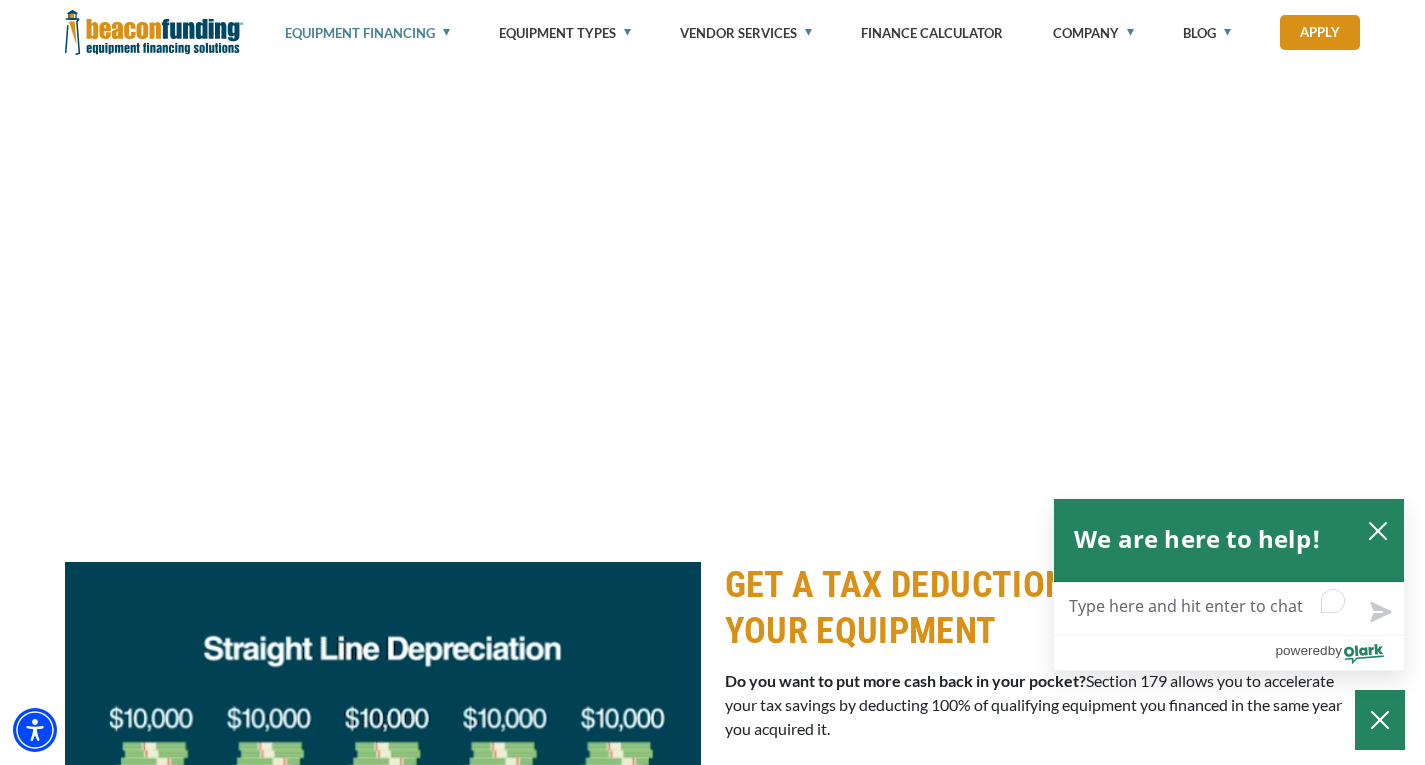 type on "h" 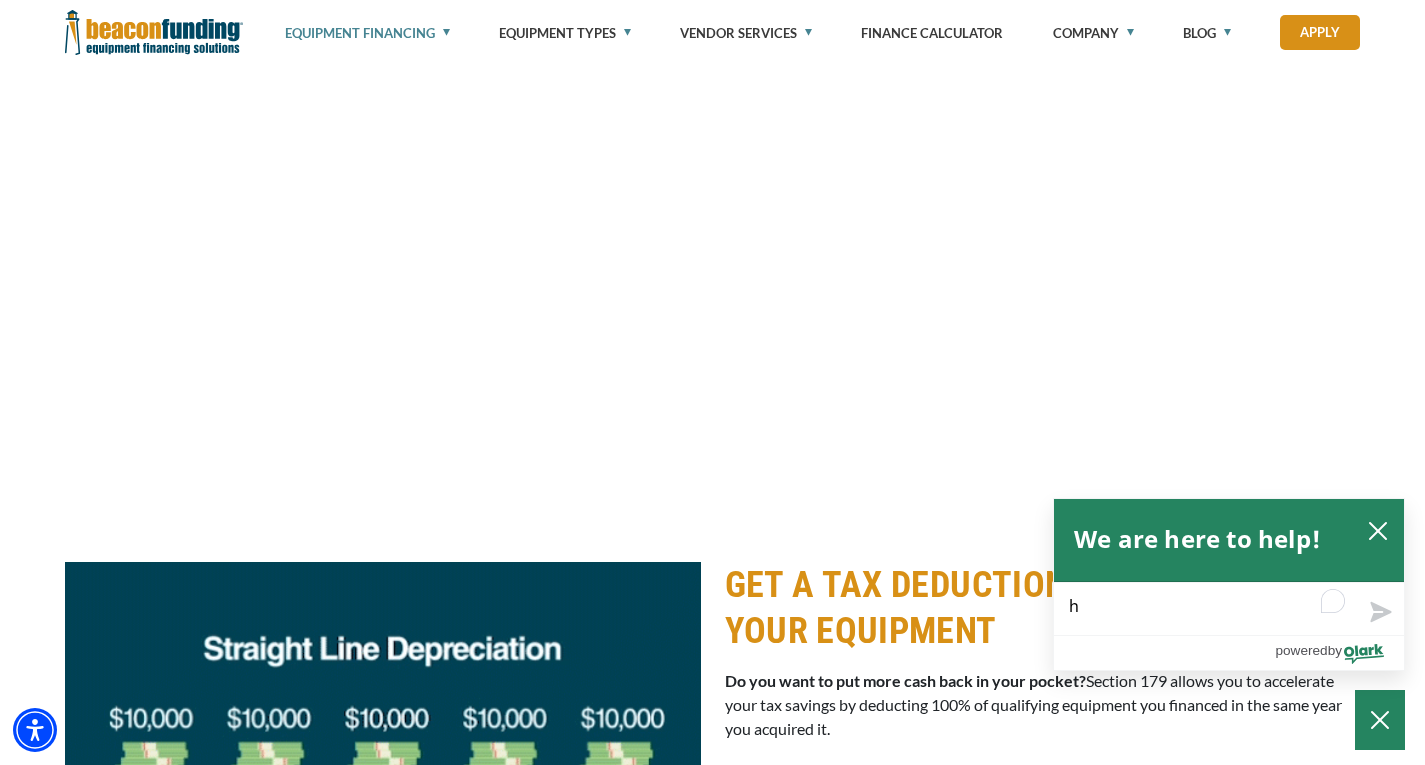 type on "hi" 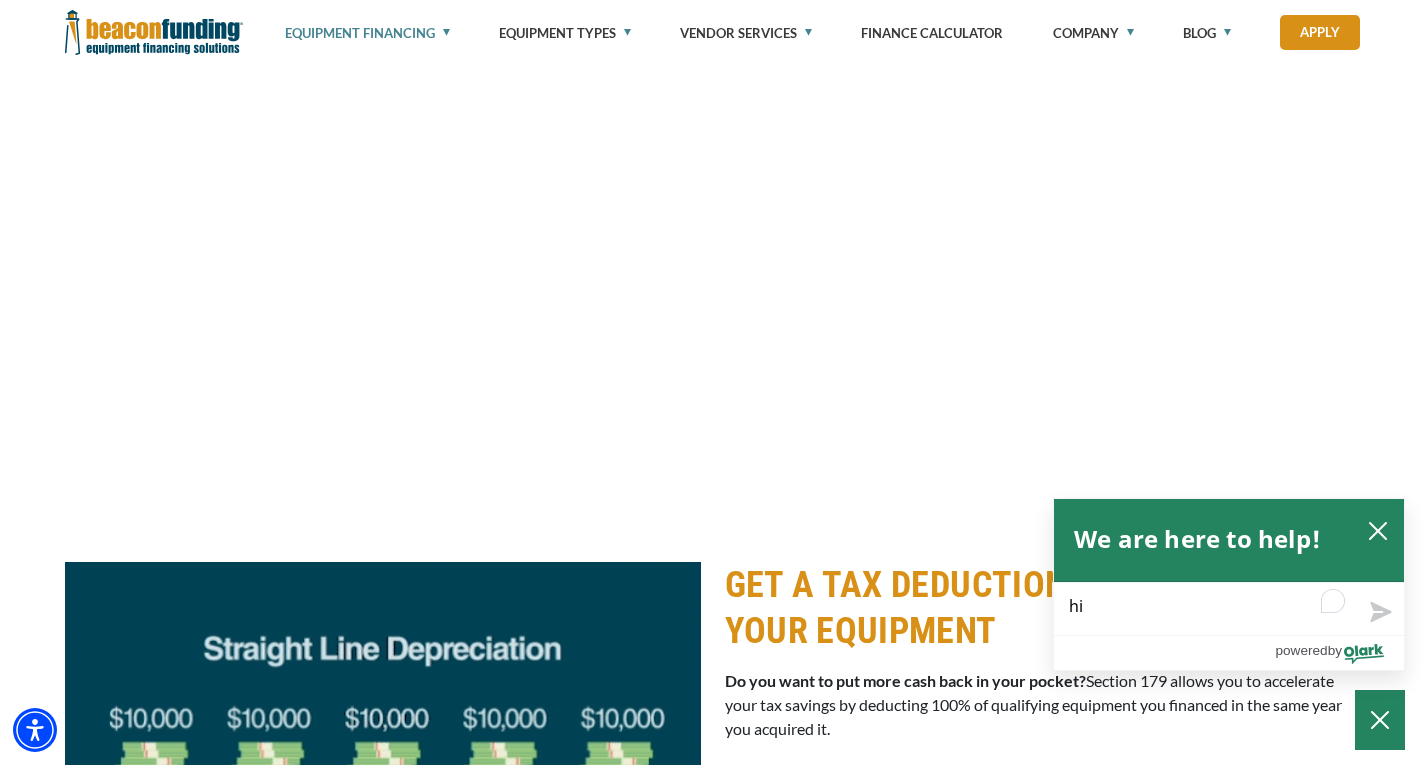 type on "hi" 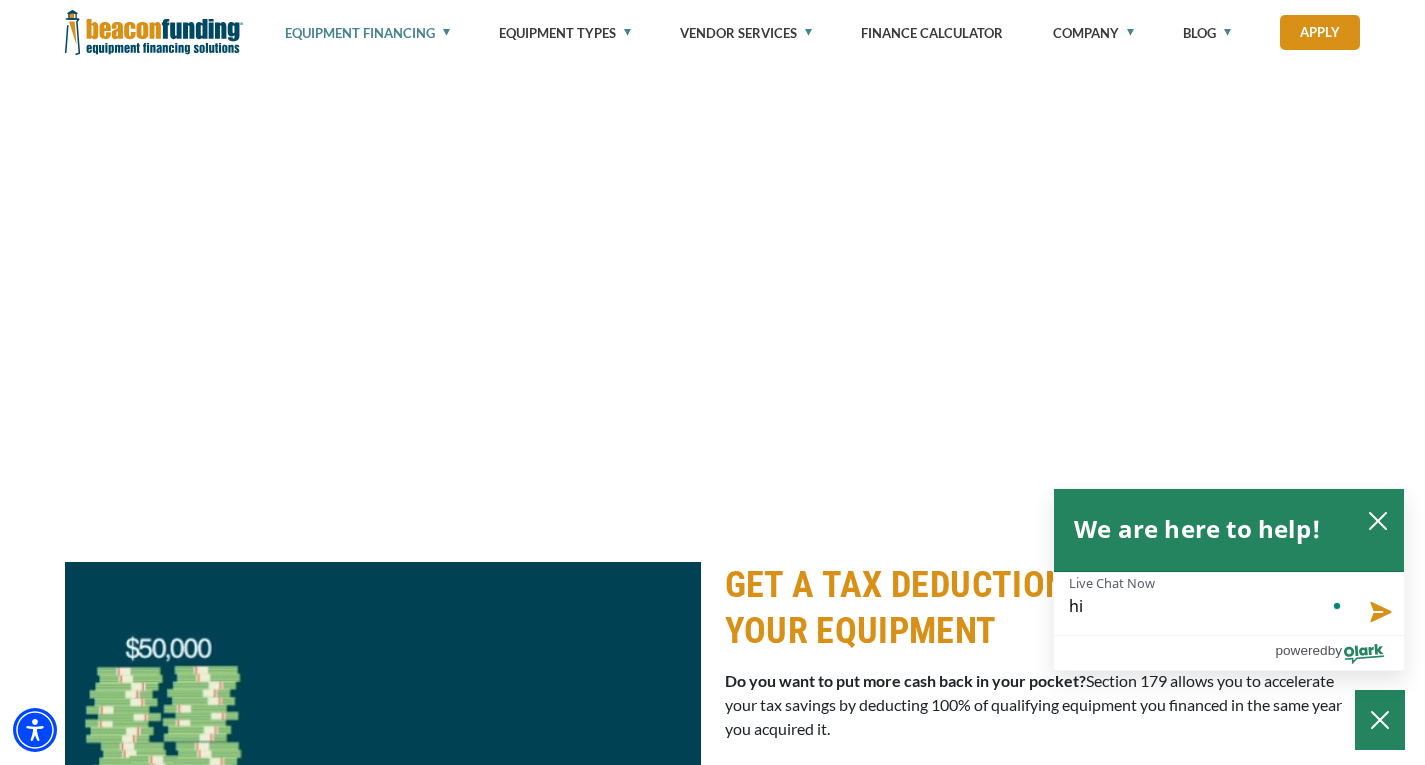type 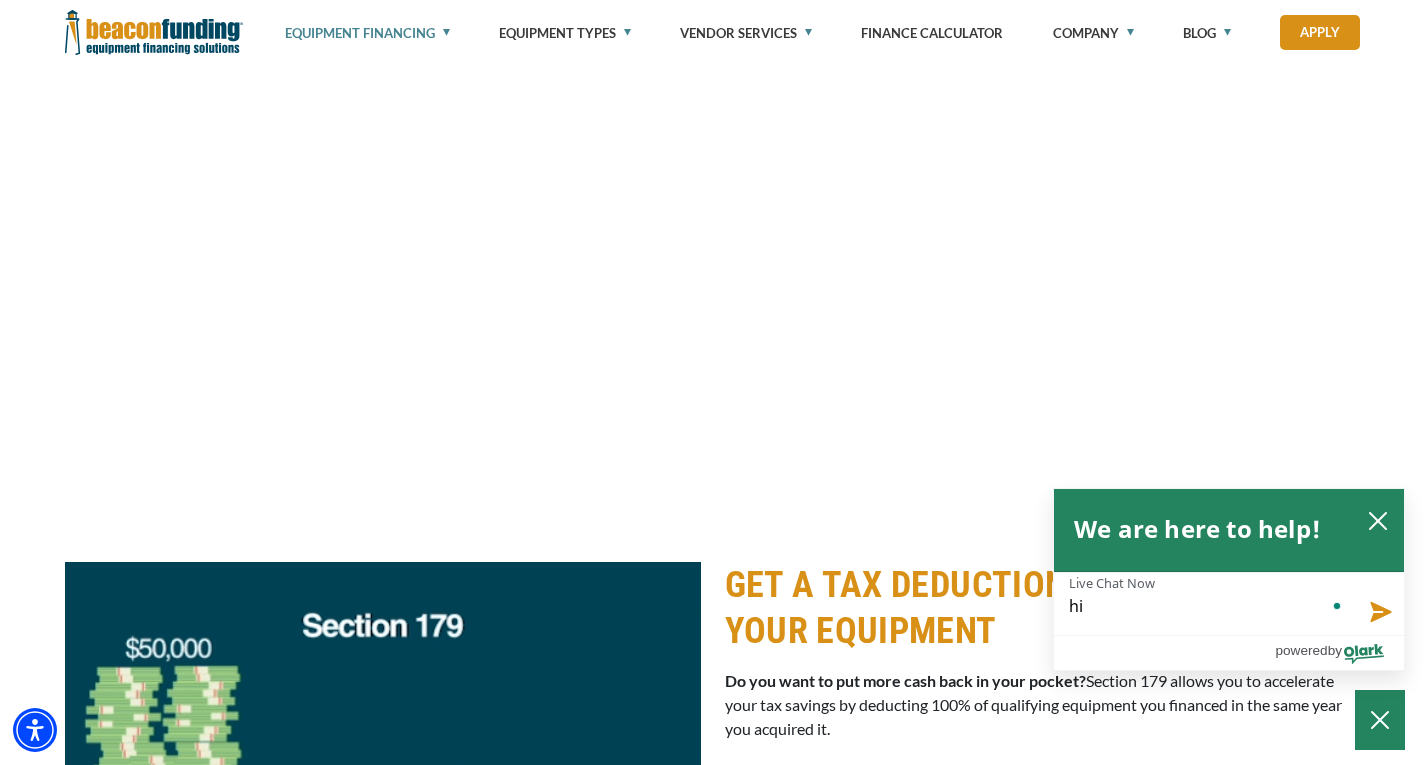 type 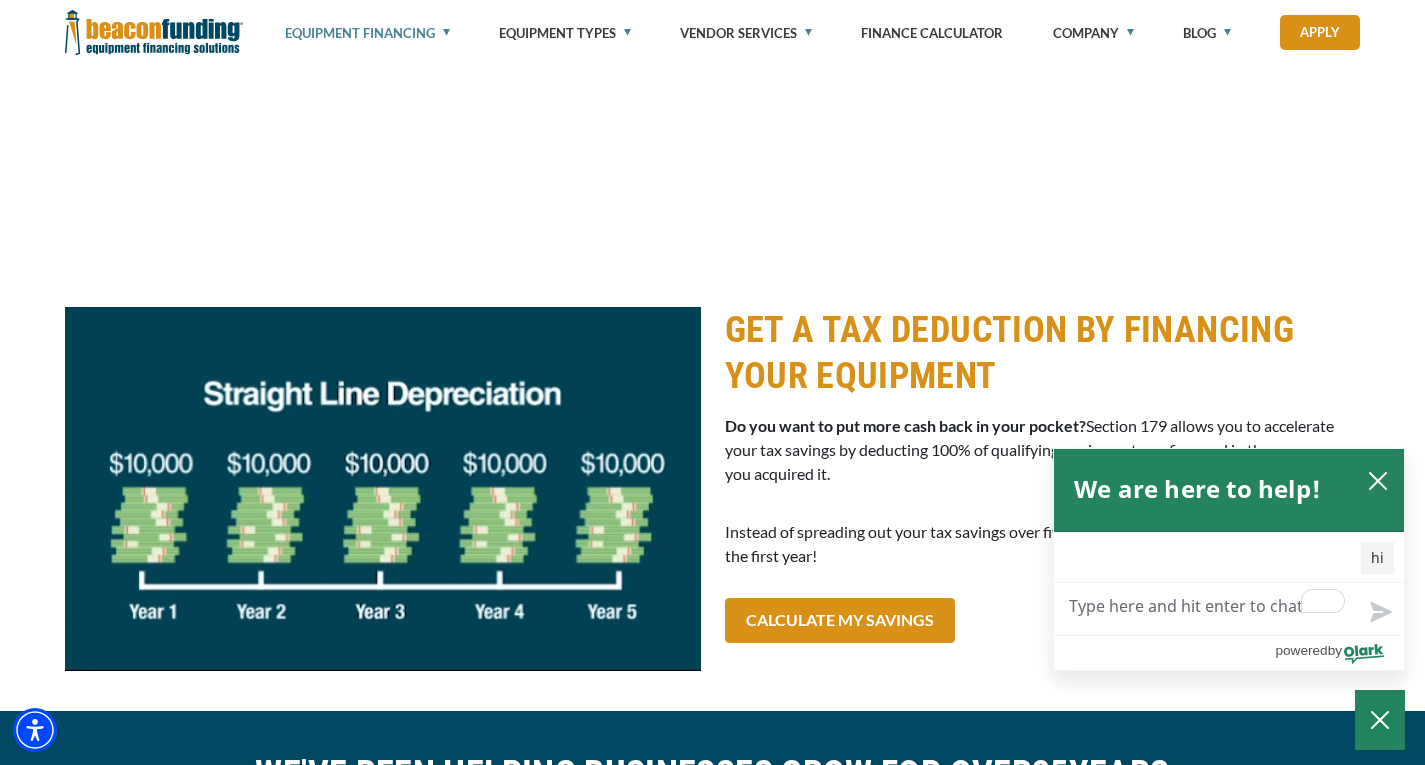 scroll, scrollTop: 3472, scrollLeft: 0, axis: vertical 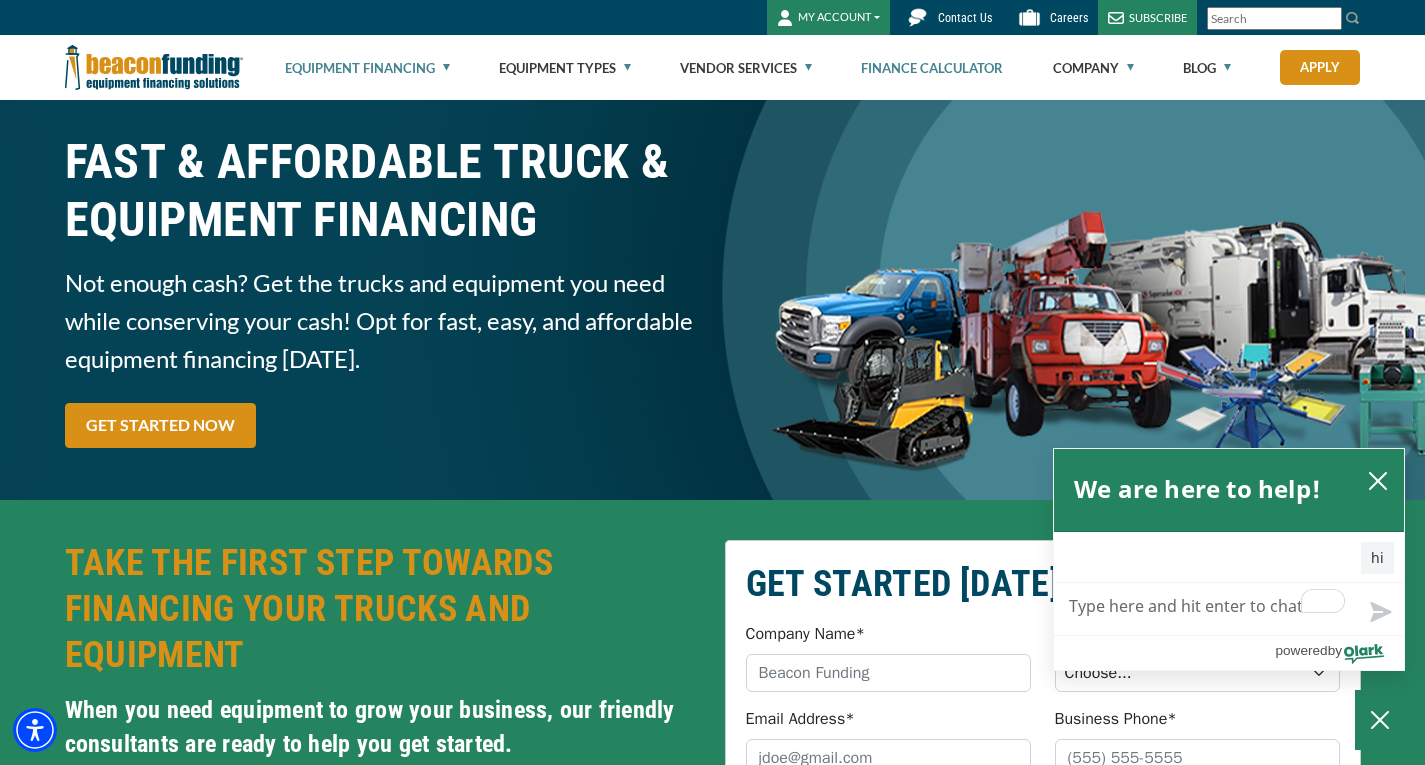 click on "Finance Calculator" at bounding box center [932, 68] 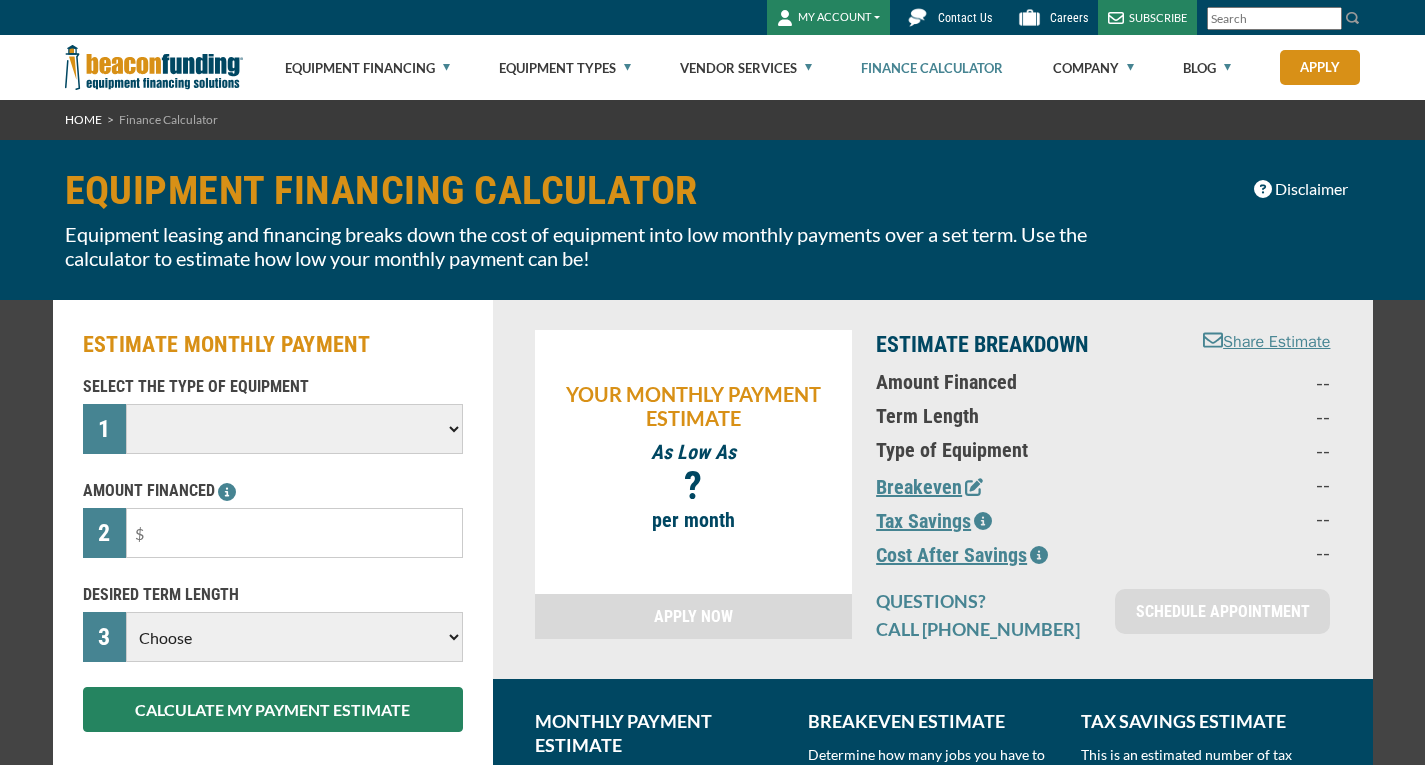 scroll, scrollTop: 0, scrollLeft: 0, axis: both 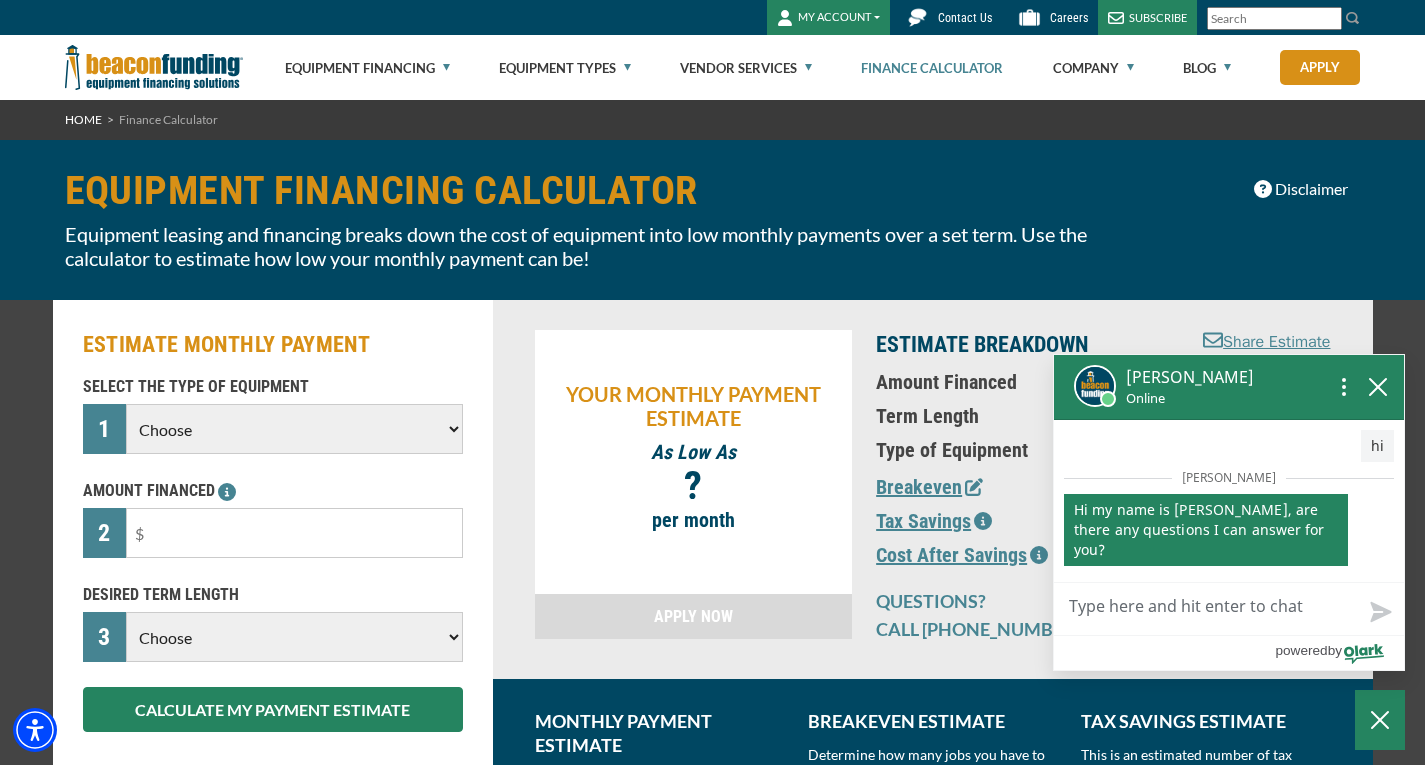 click on "Live Chat Now" at bounding box center (1229, 609) 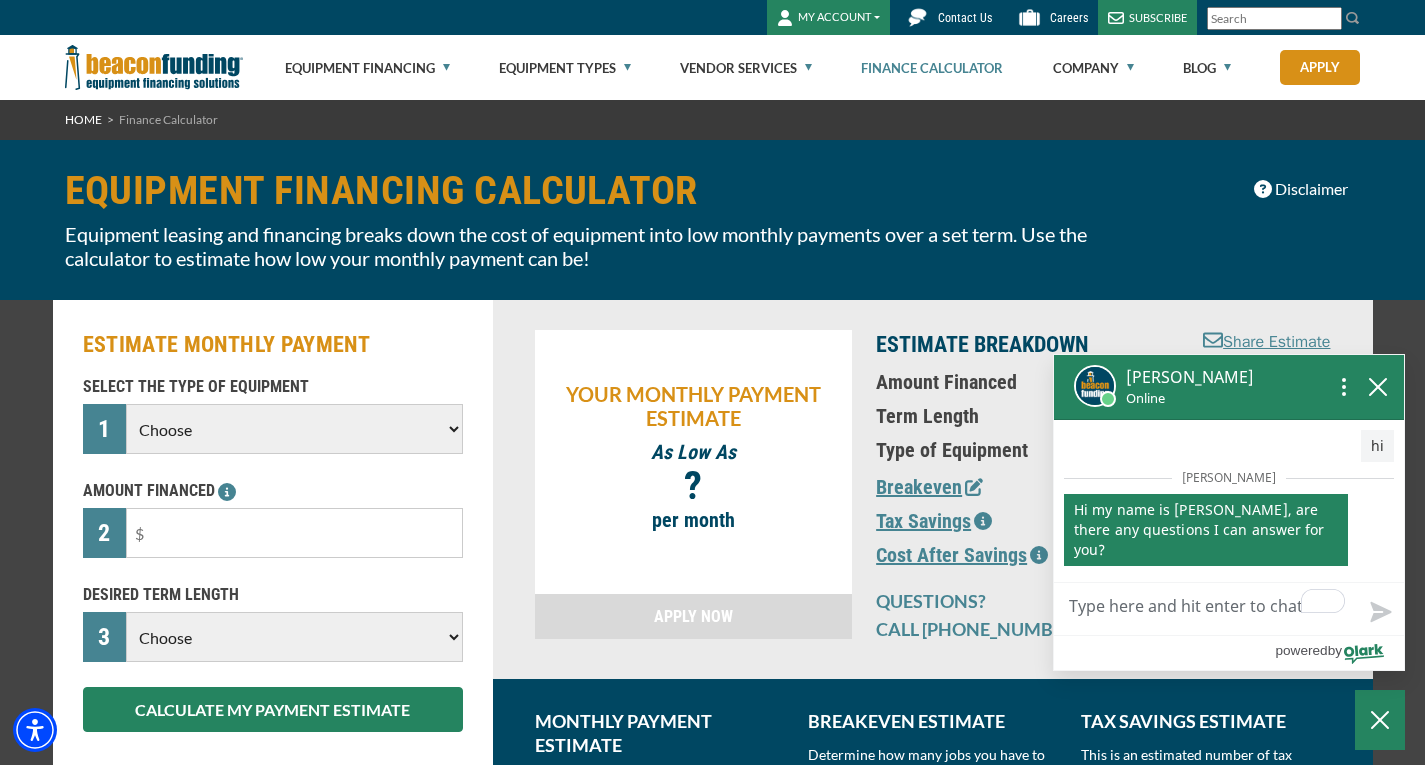 type on "W" 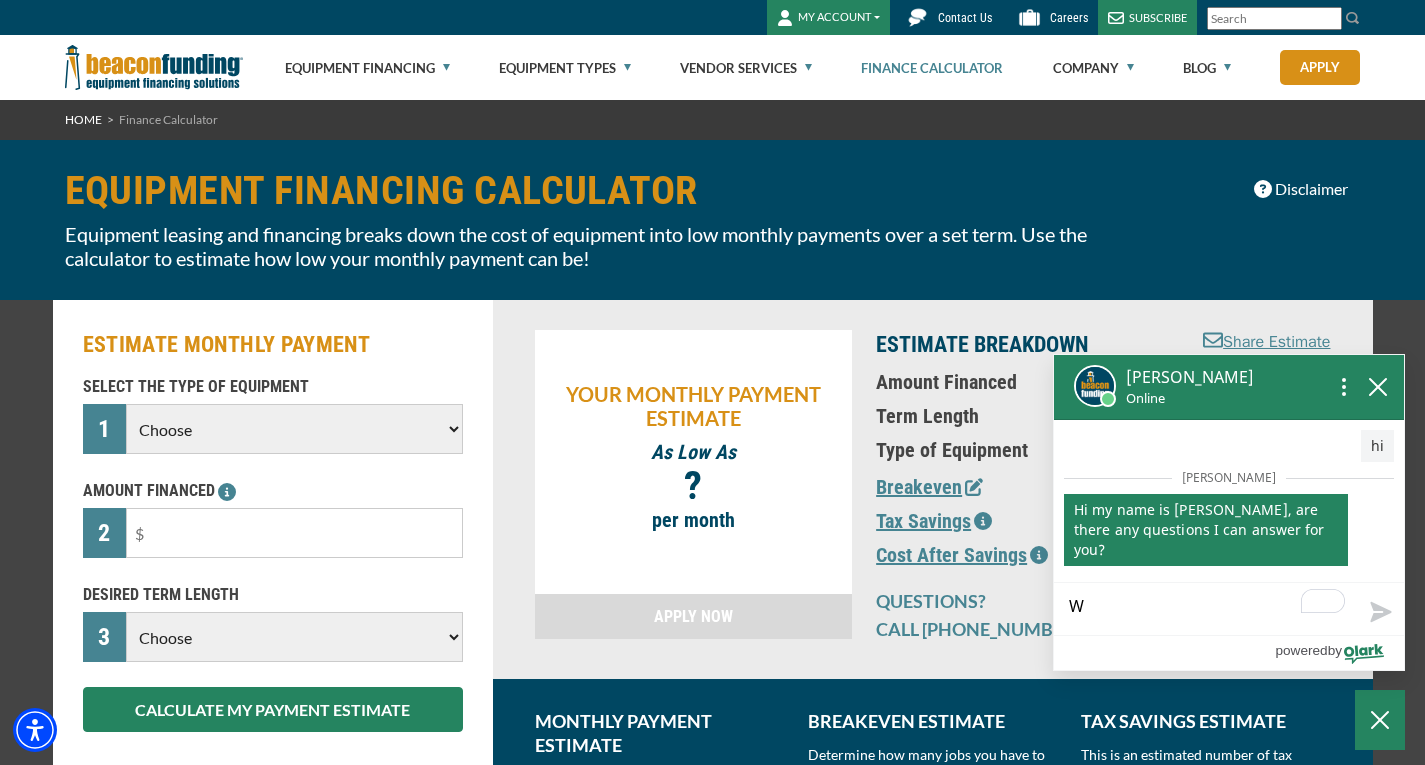 type on "Wh" 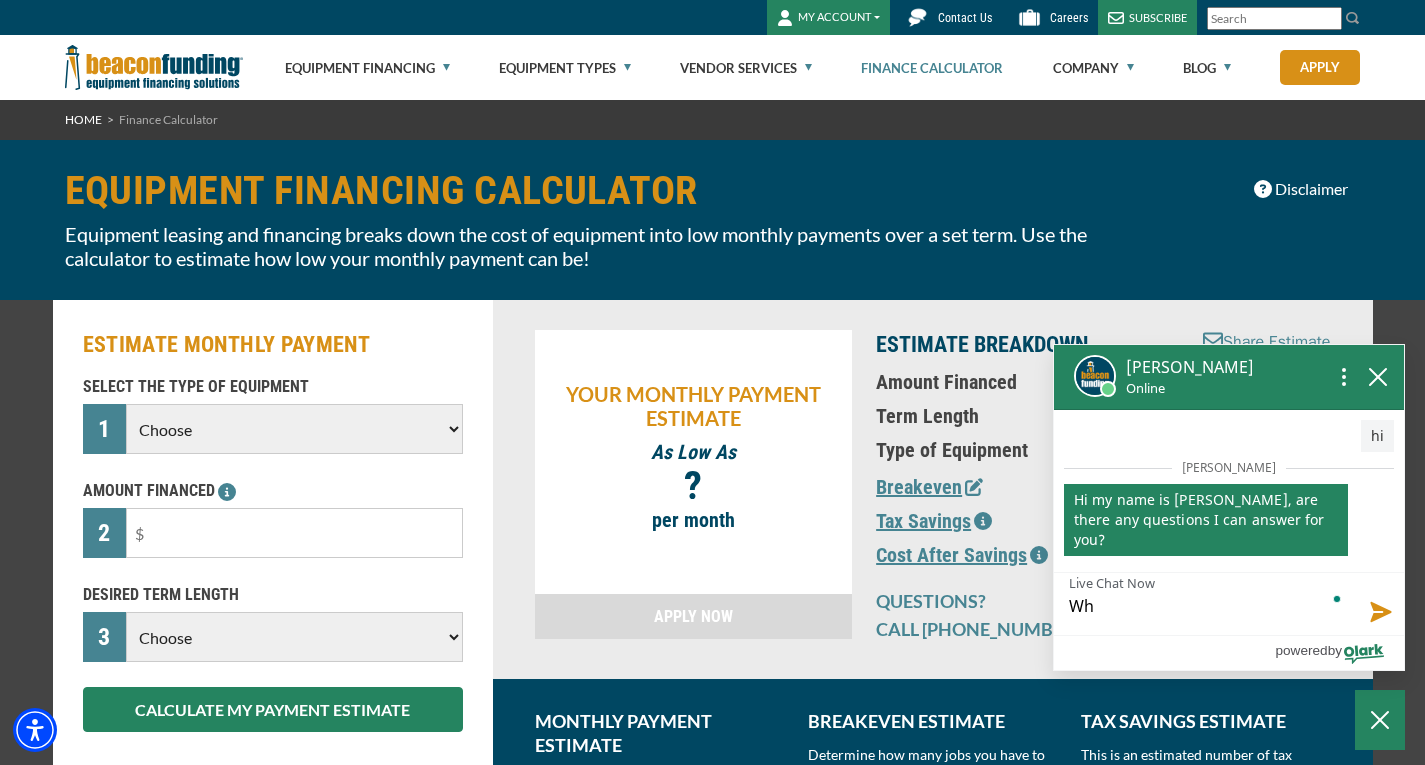 type on "Wha" 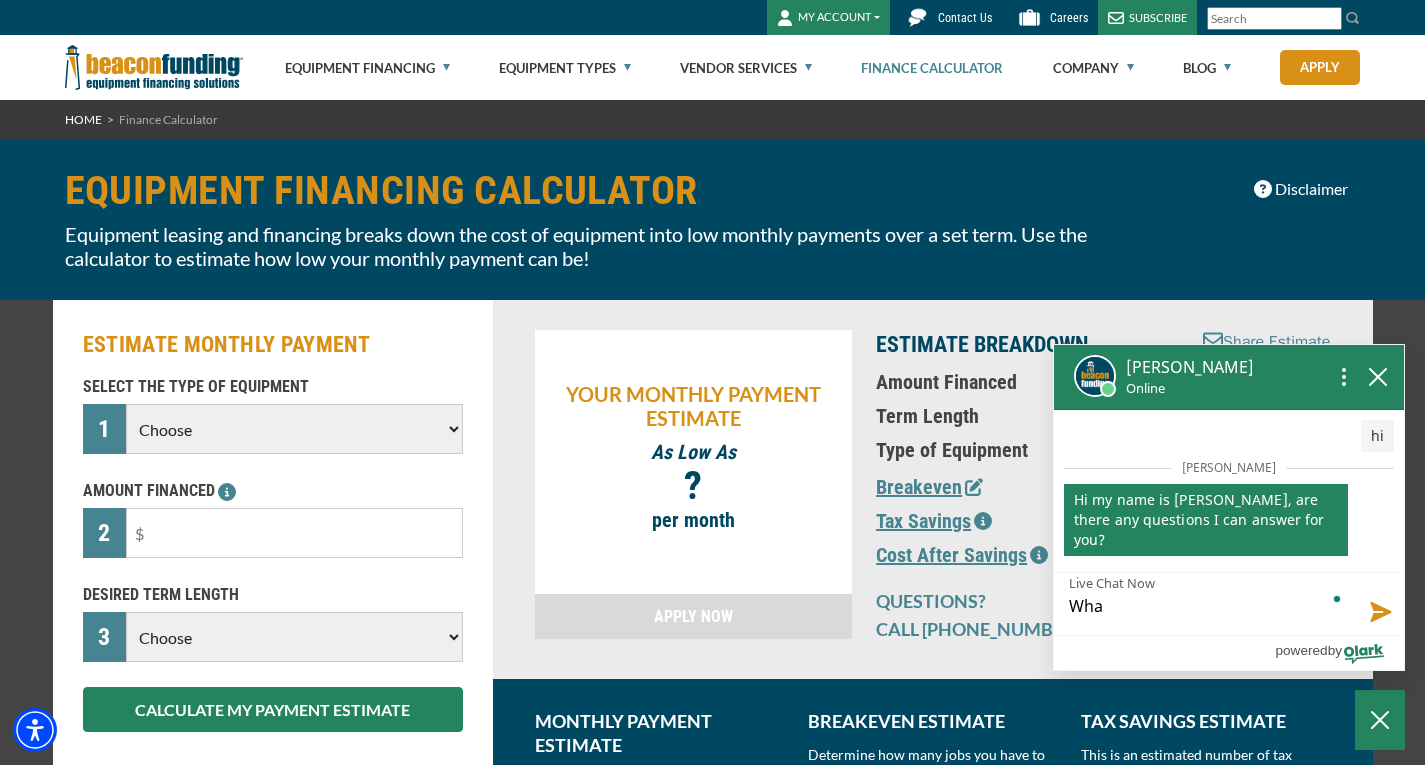 type on "What" 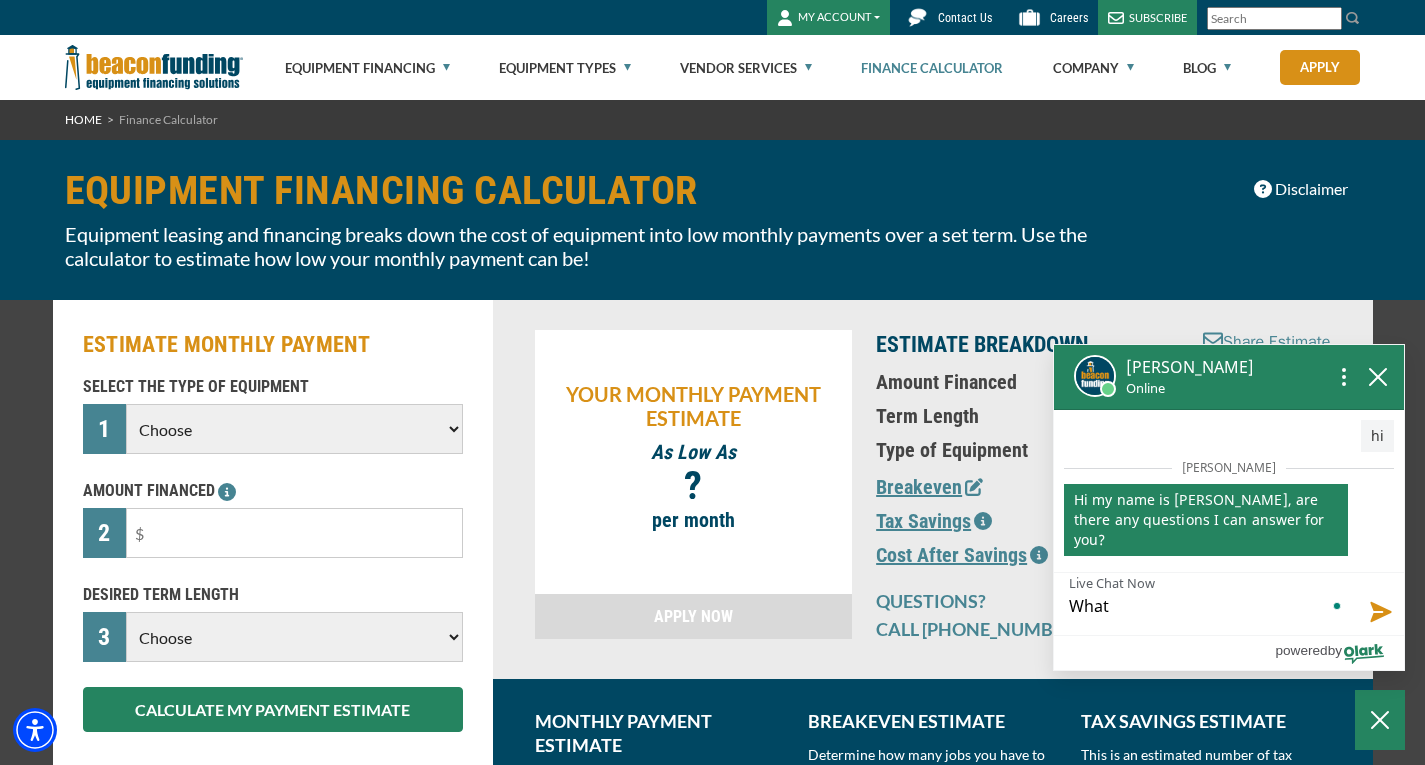 type on "What" 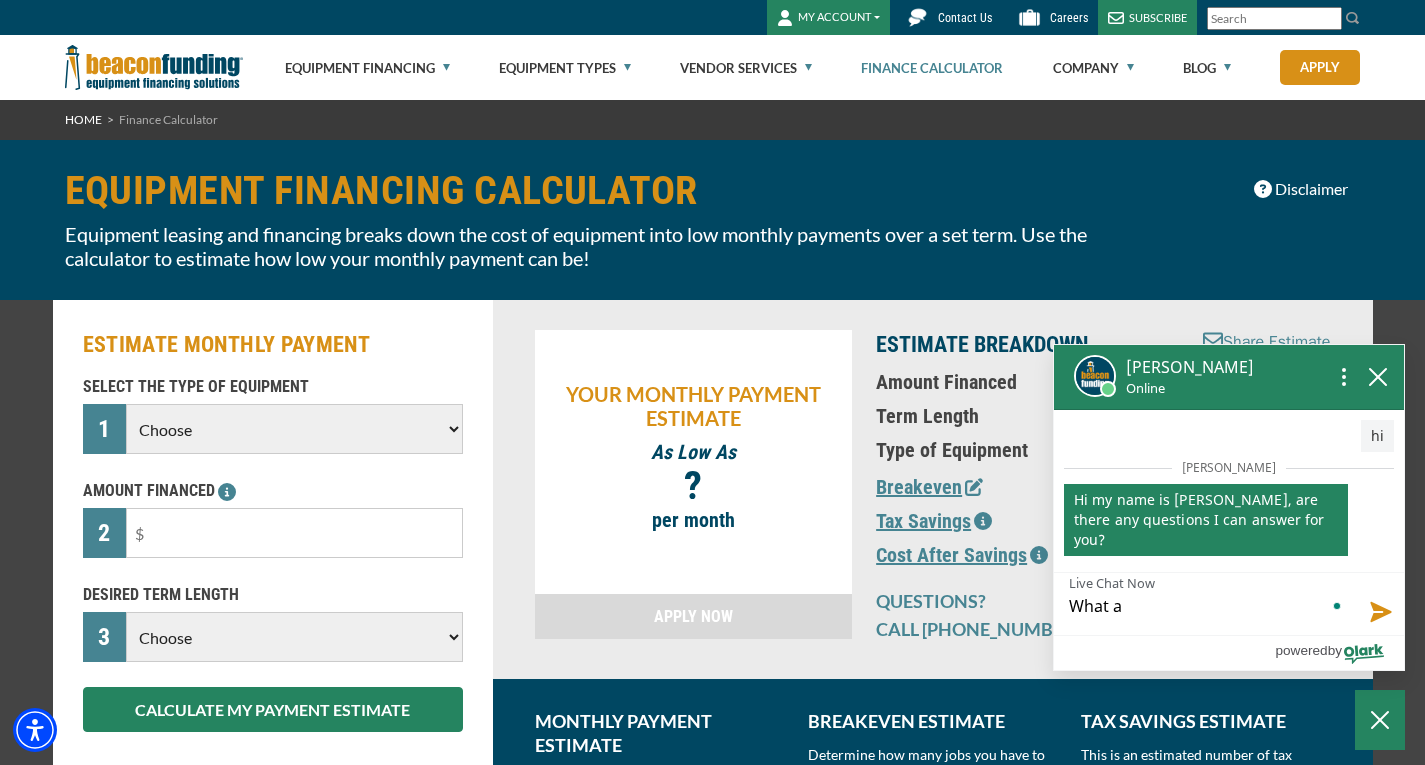 type on "What ar" 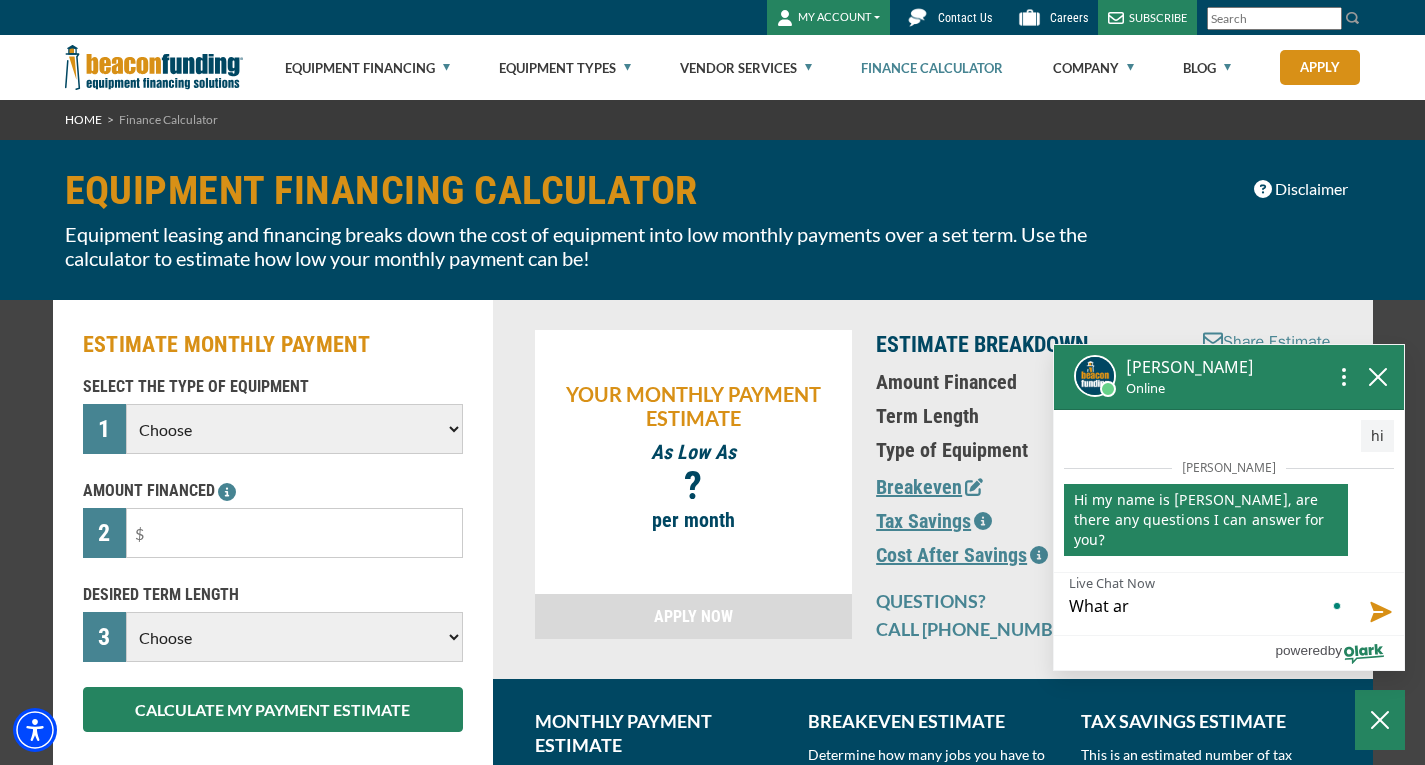 type on "What are" 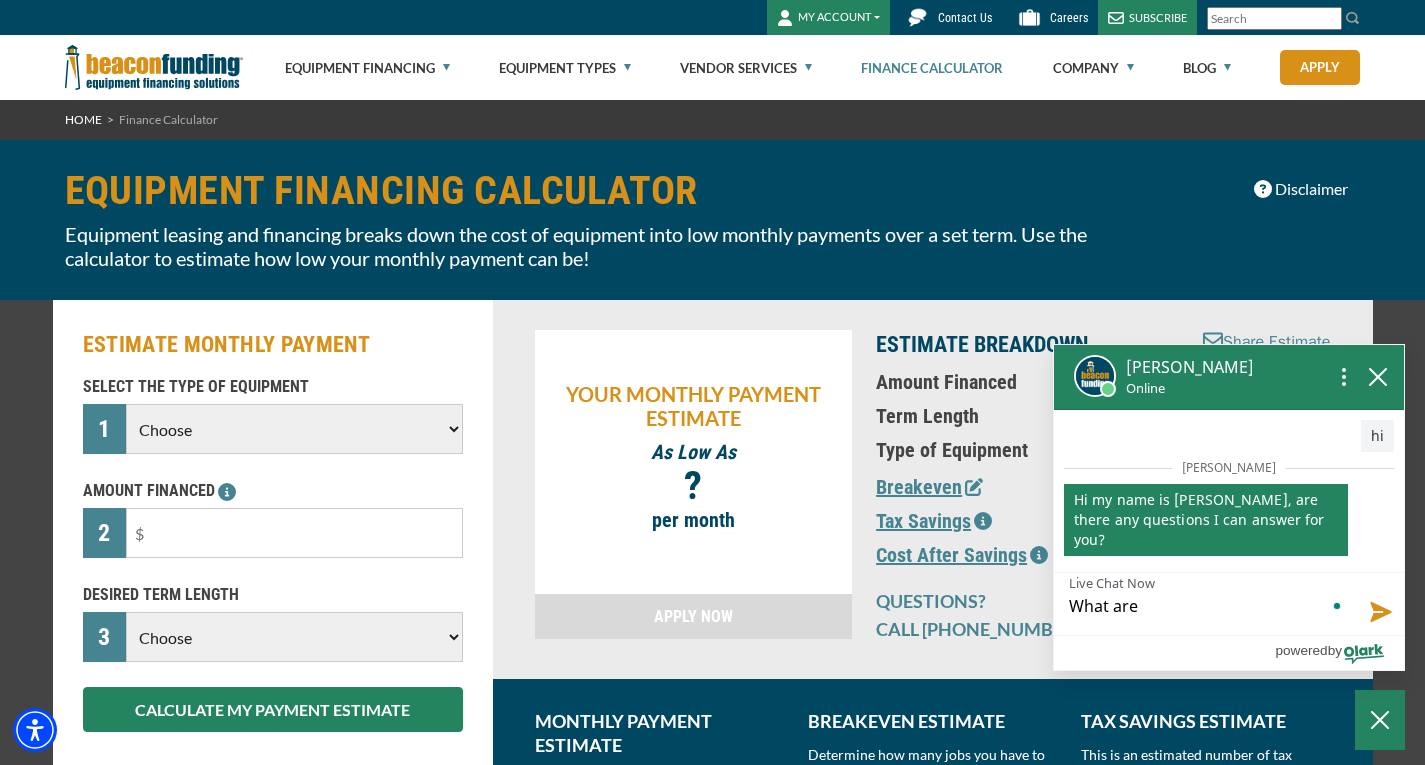 type on "What are" 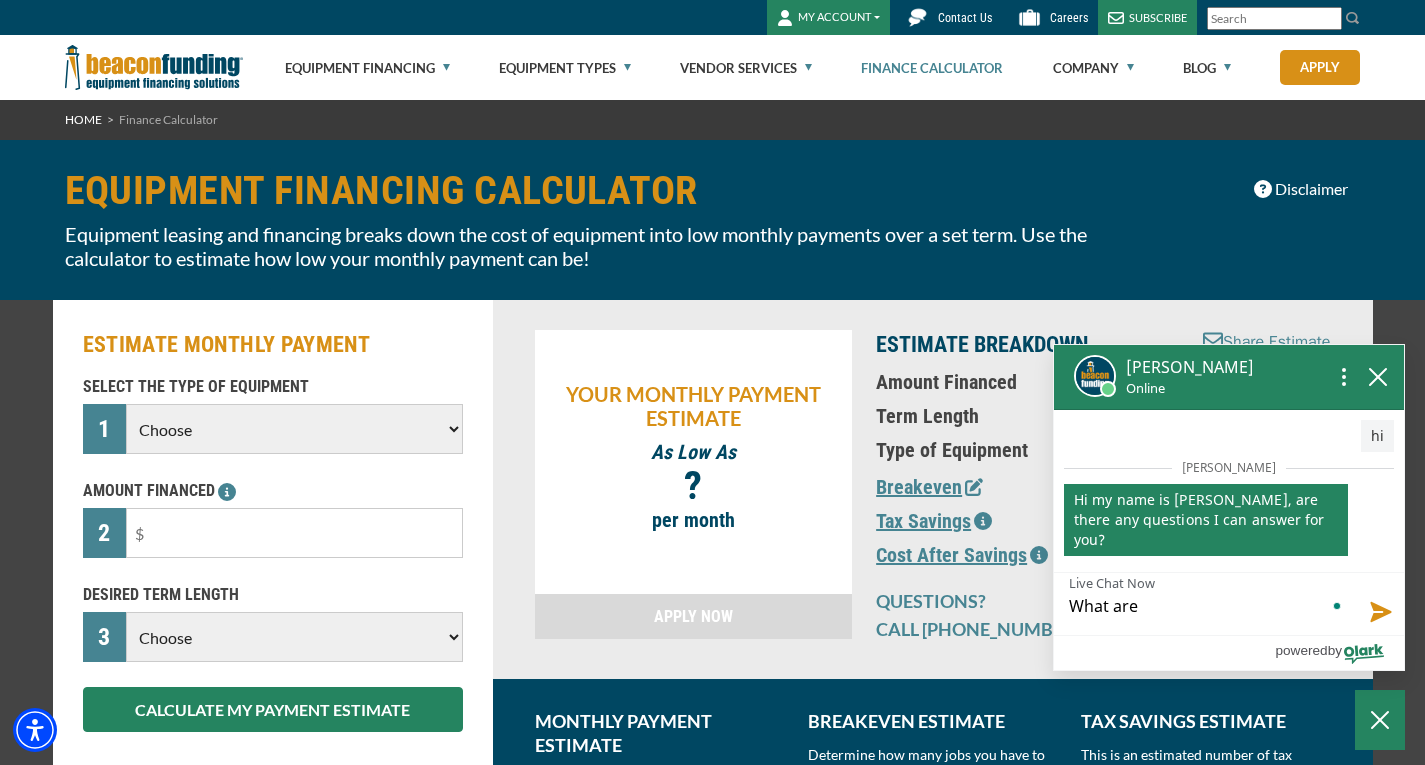 type on "What are t" 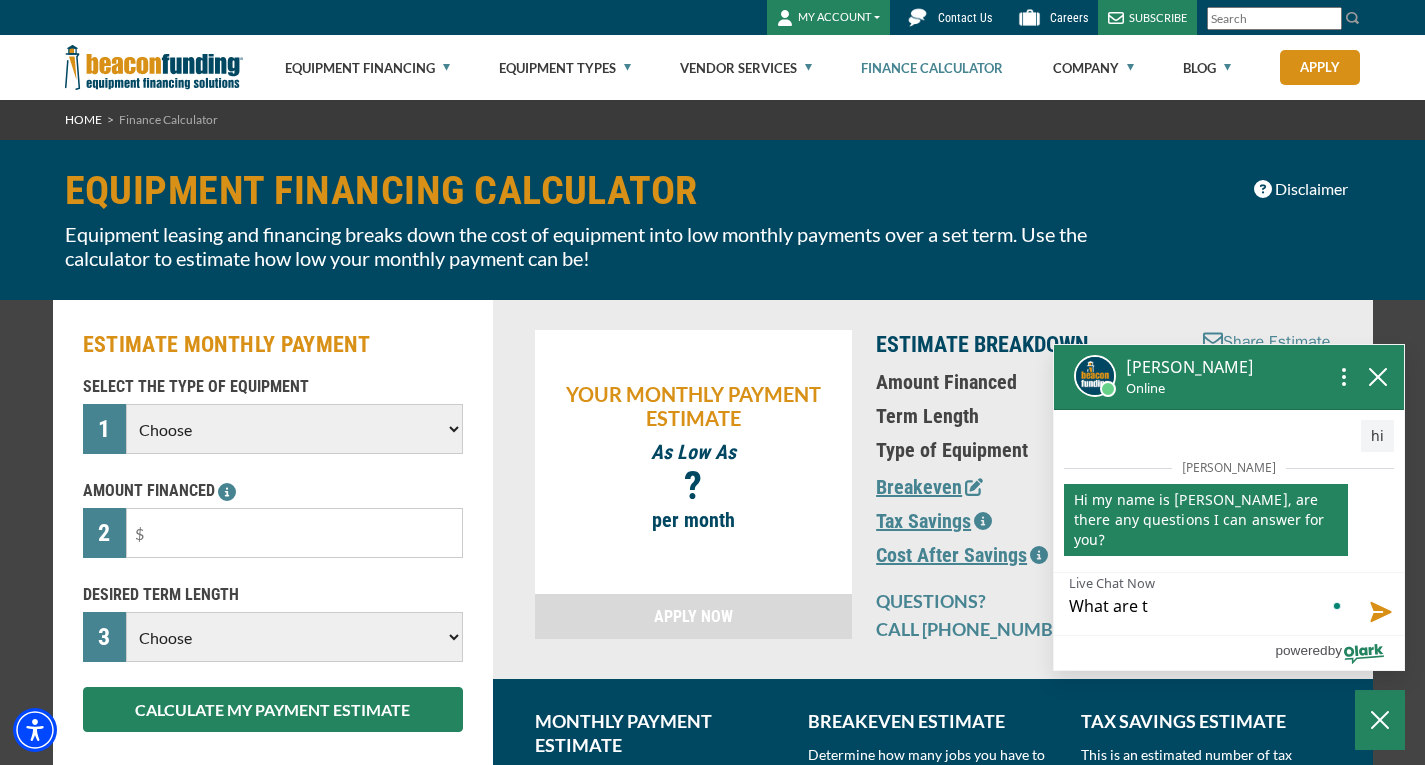 type on "What are th" 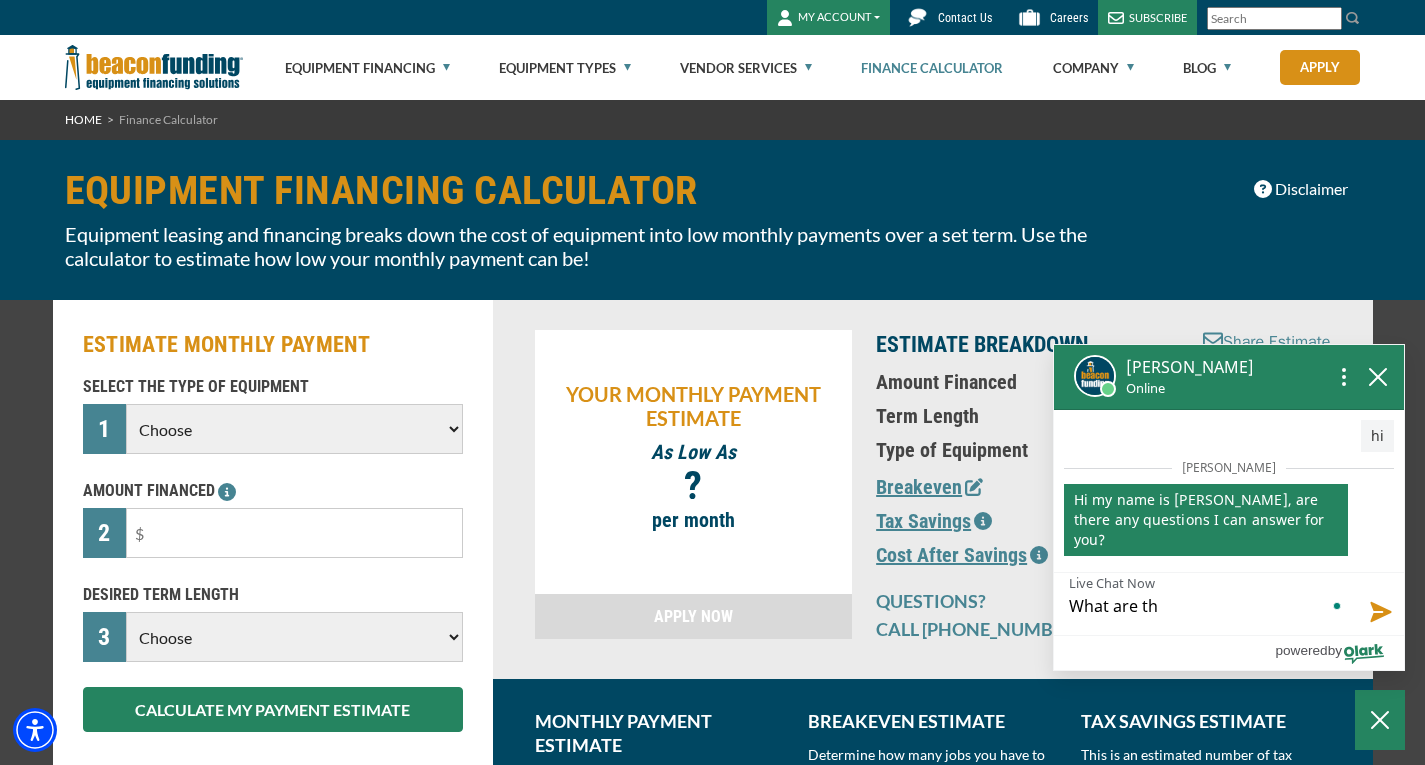 type on "What are the" 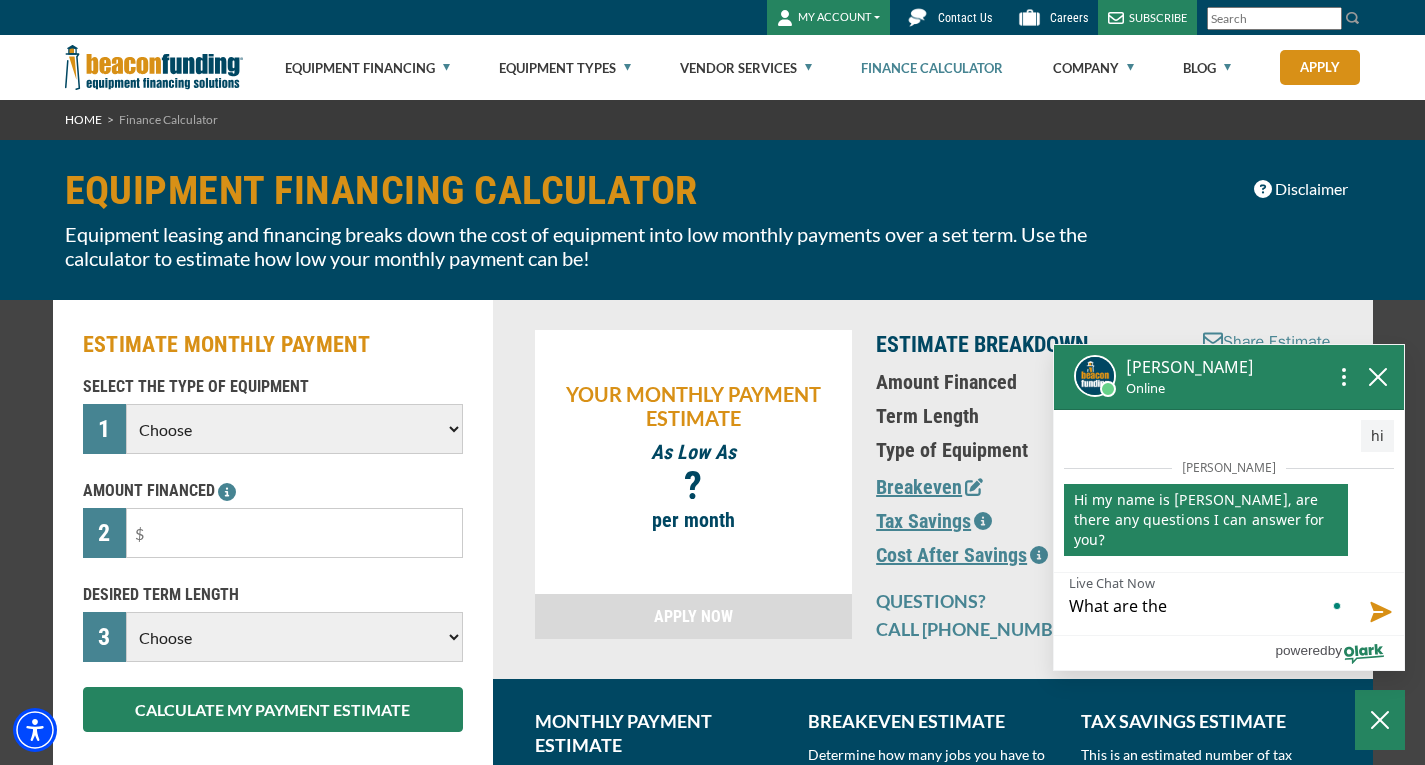 type on "What are the" 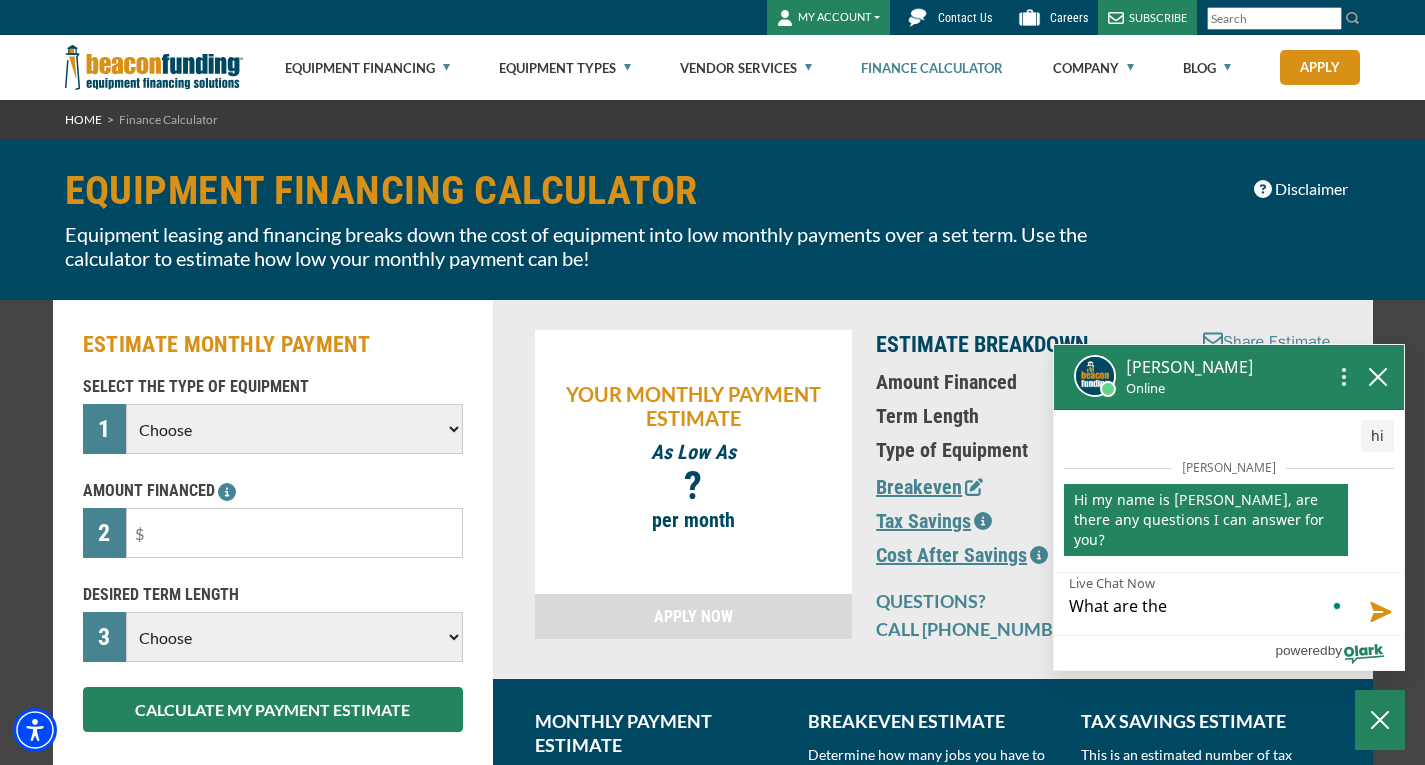 type on "What are the q" 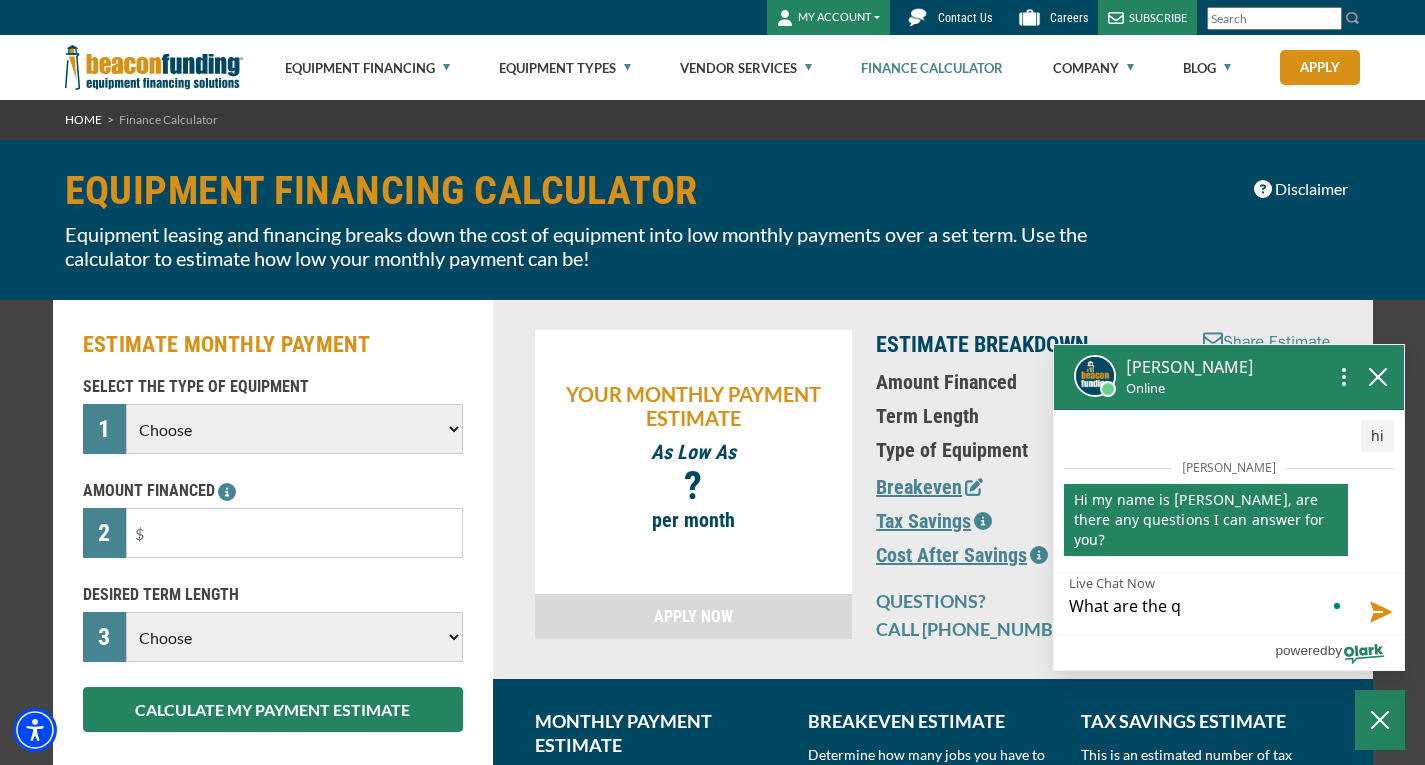type on "What are the qu" 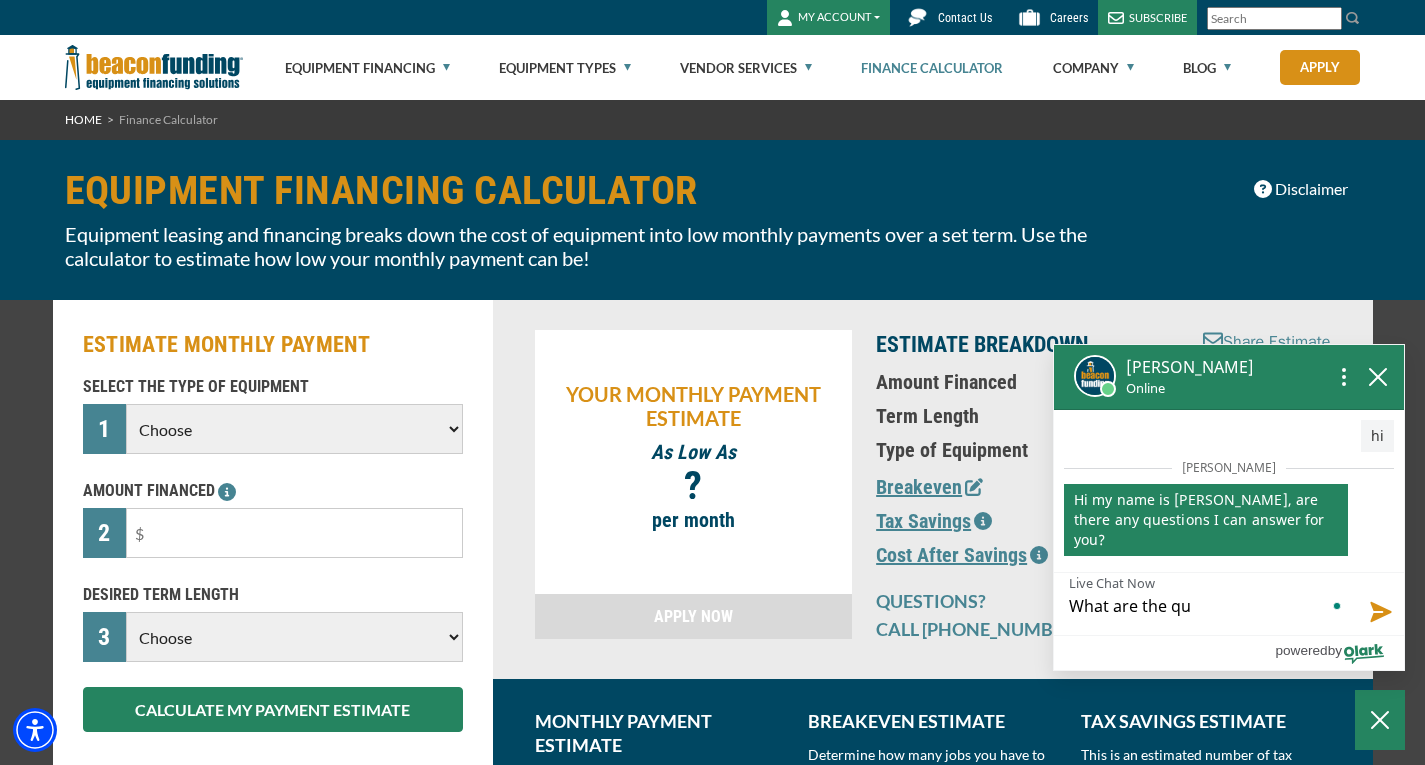 type on "What are the qua" 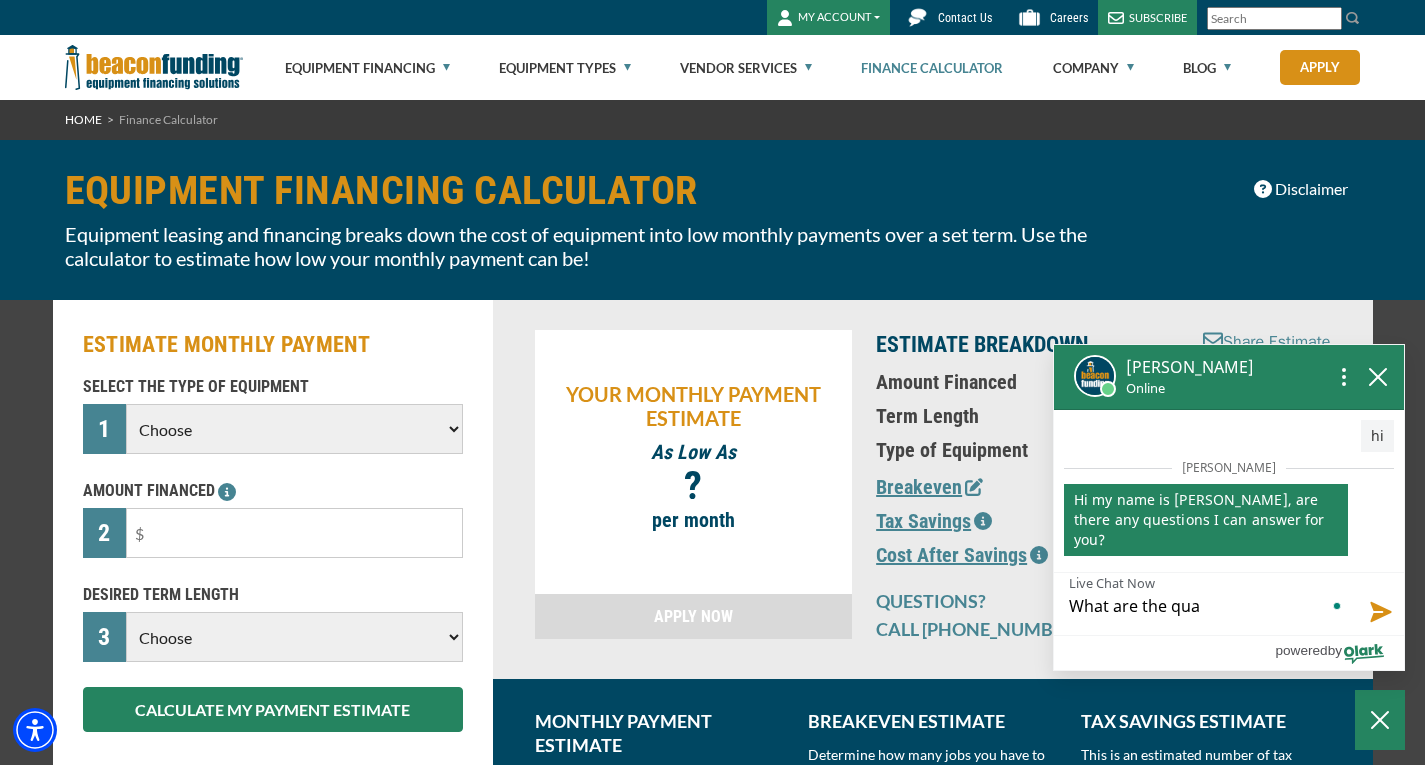 type on "What are the qual" 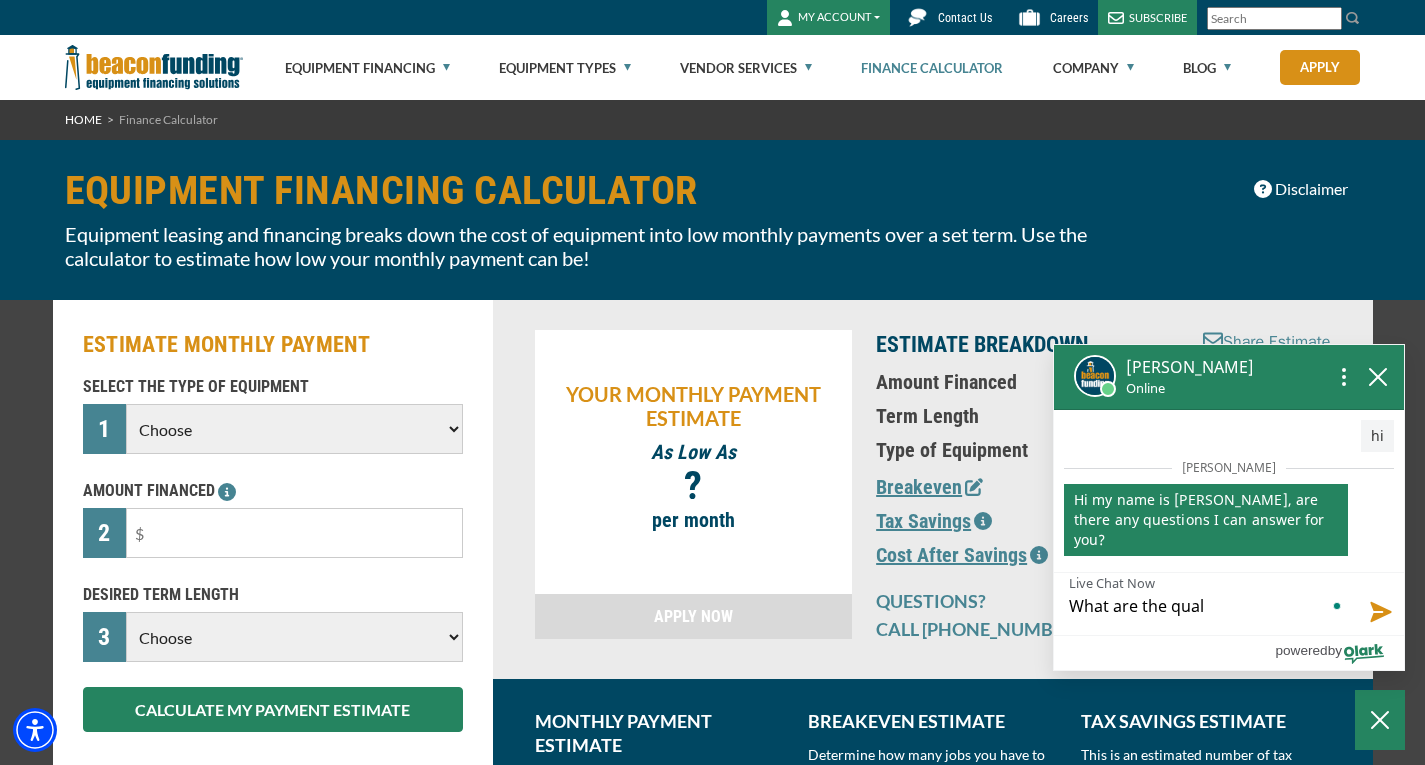 type on "What are the quali" 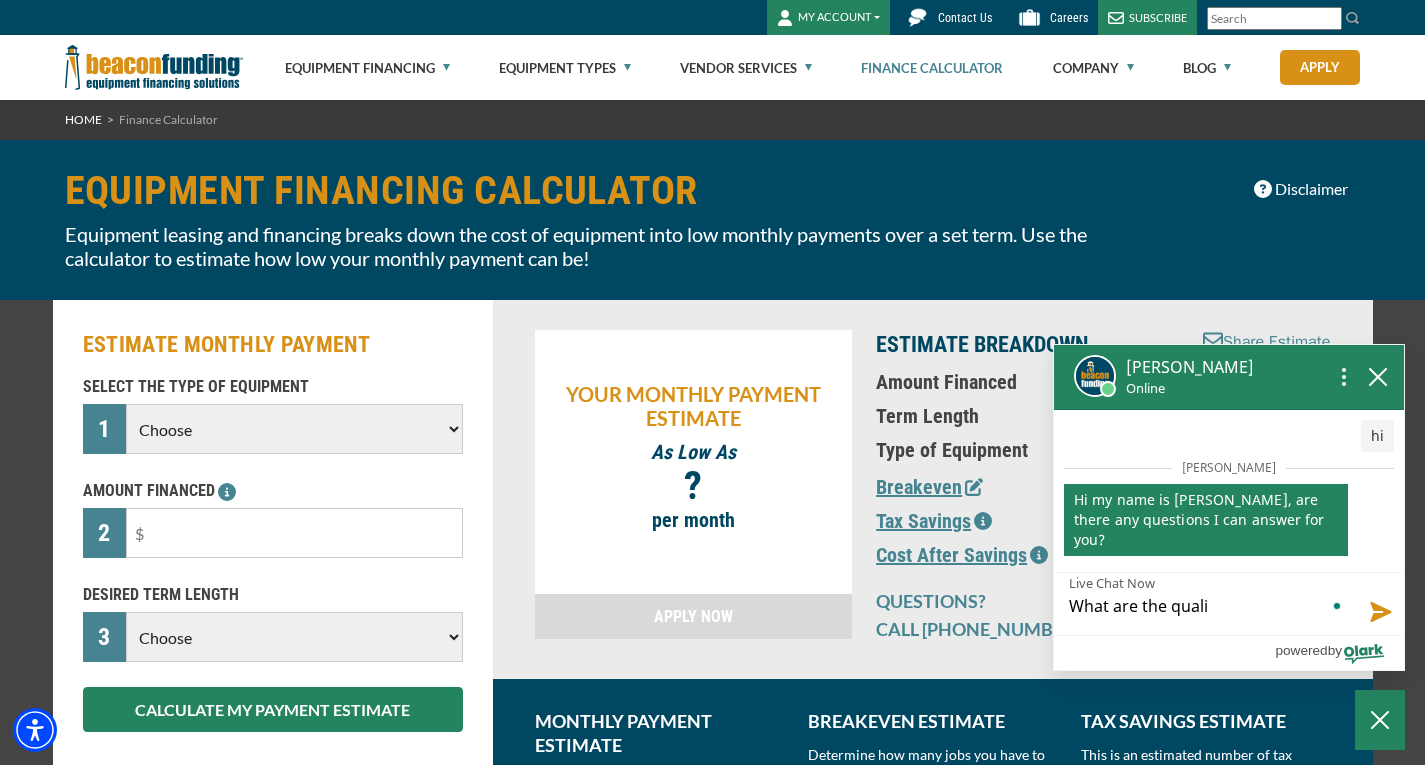 type on "What are the qualif" 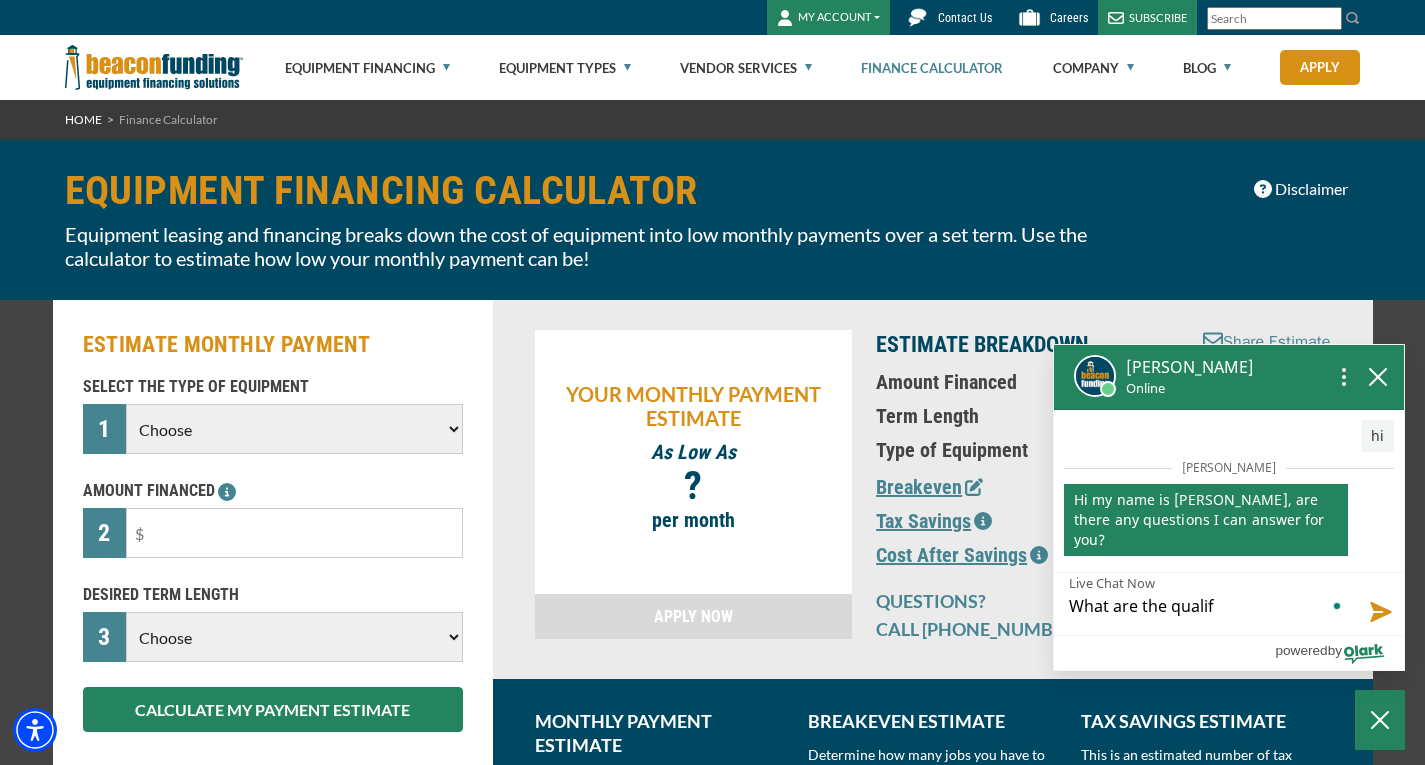 type on "What are the qualifi" 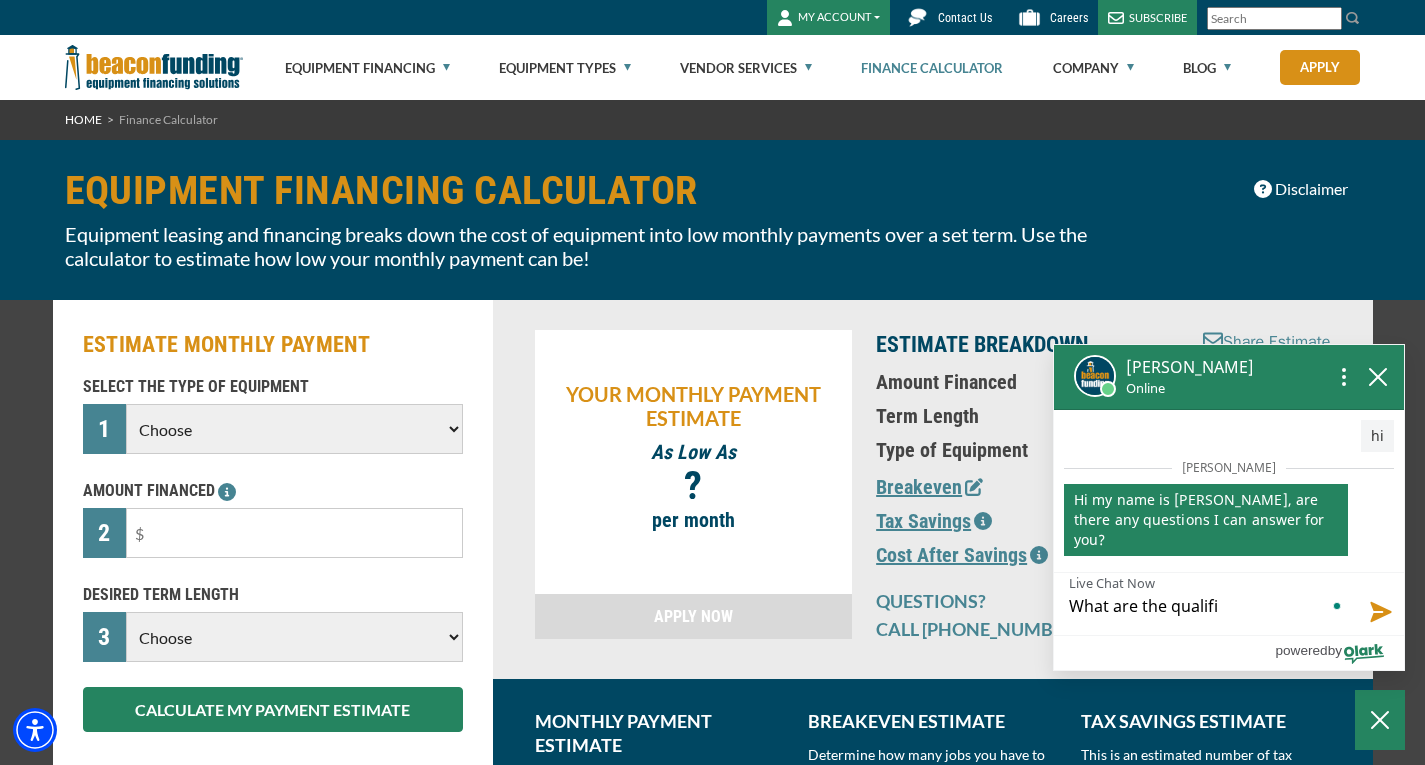 type on "What are the qualific" 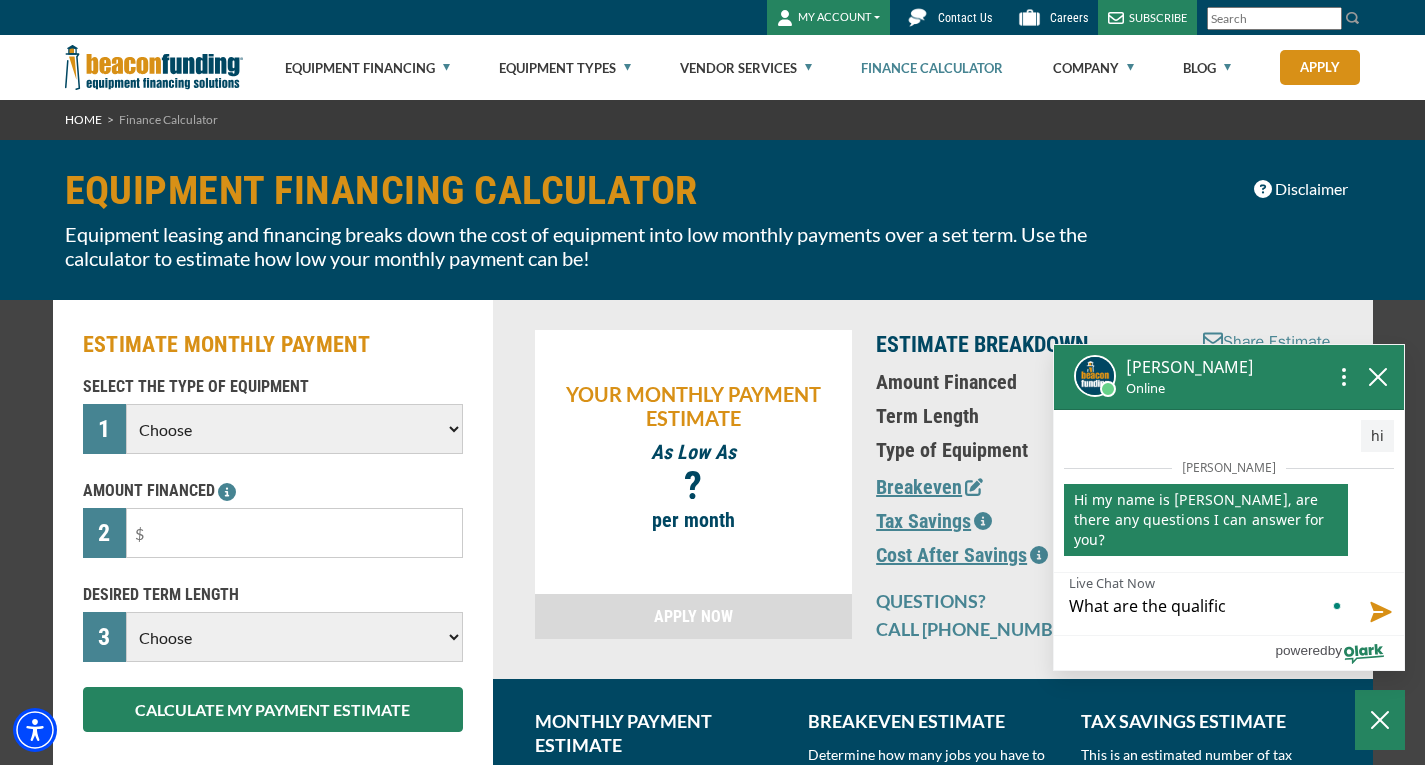 type on "What are the qualifica" 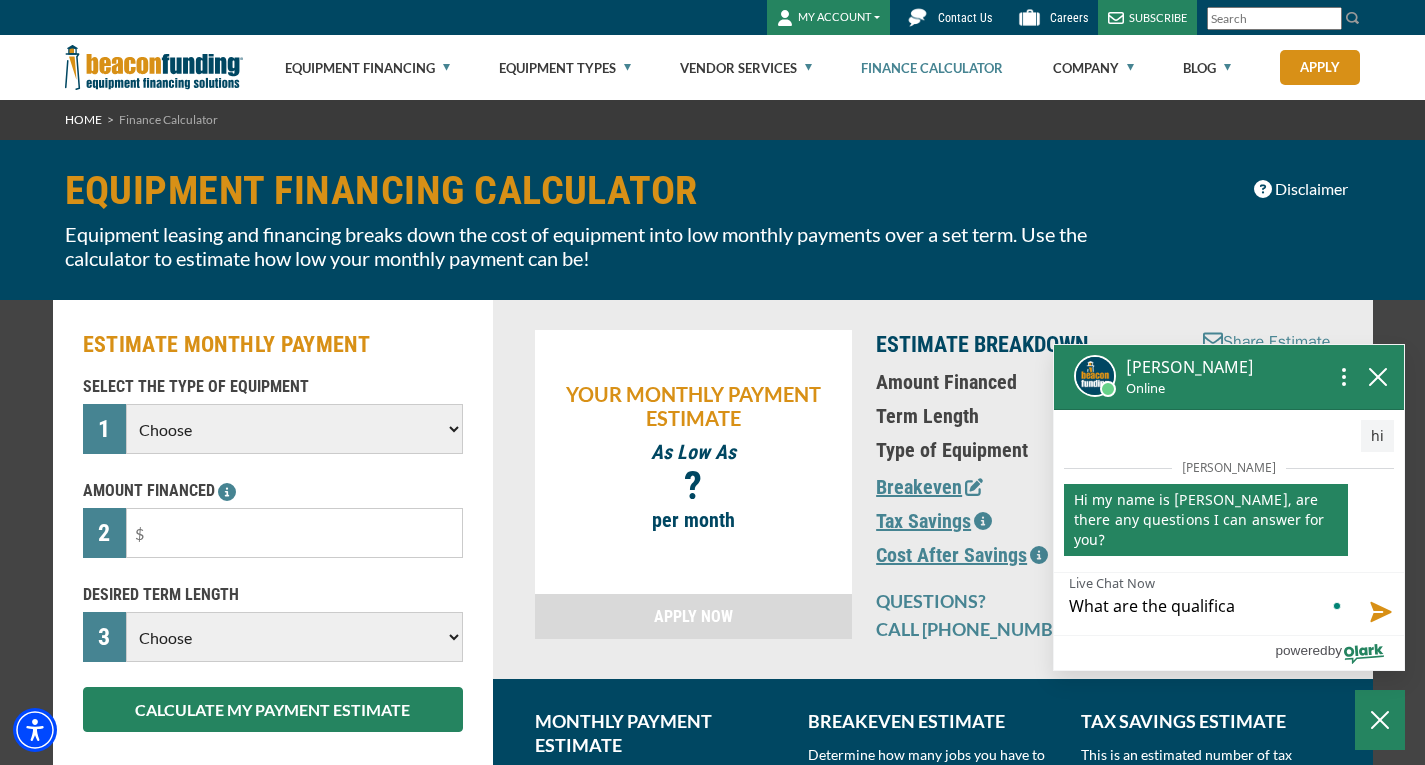 type on "What are the qualificat" 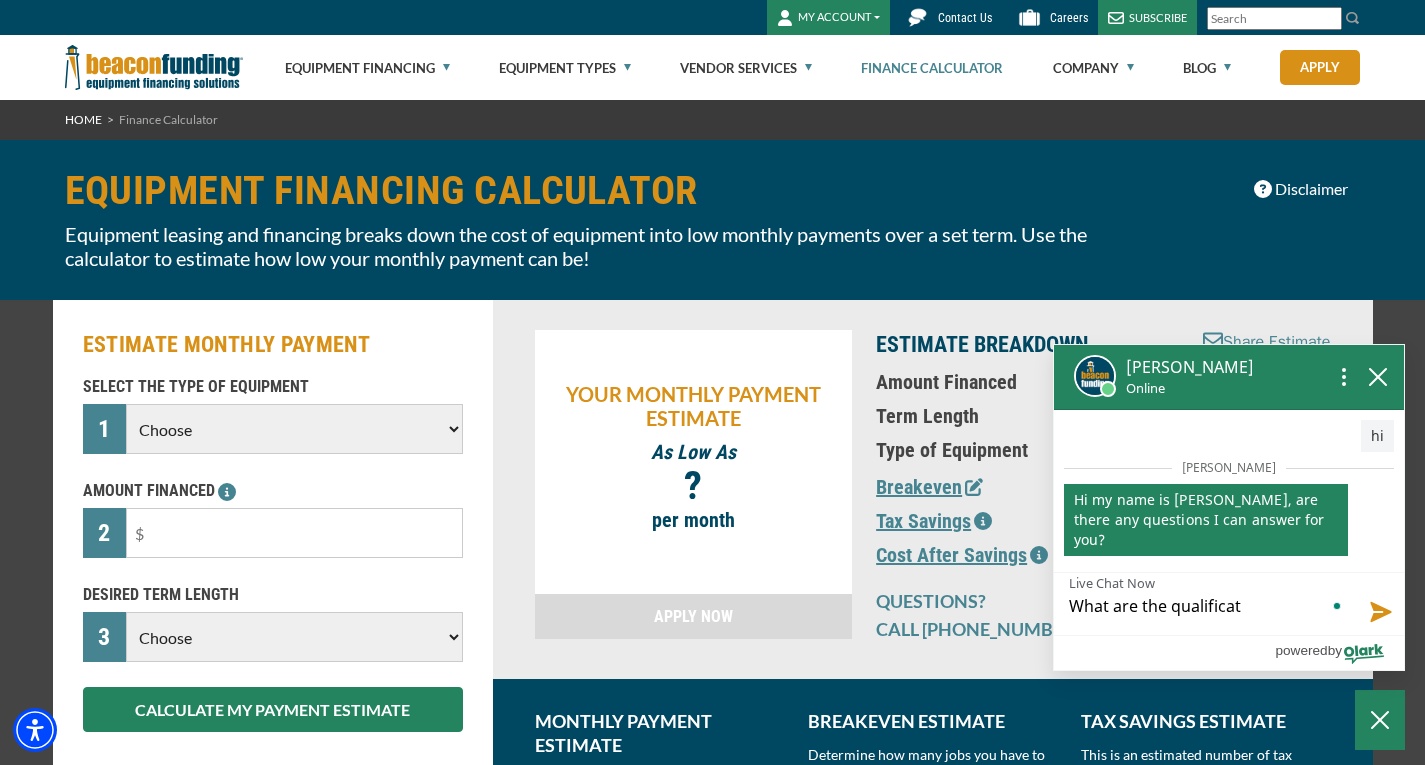 type on "What are the qualificati" 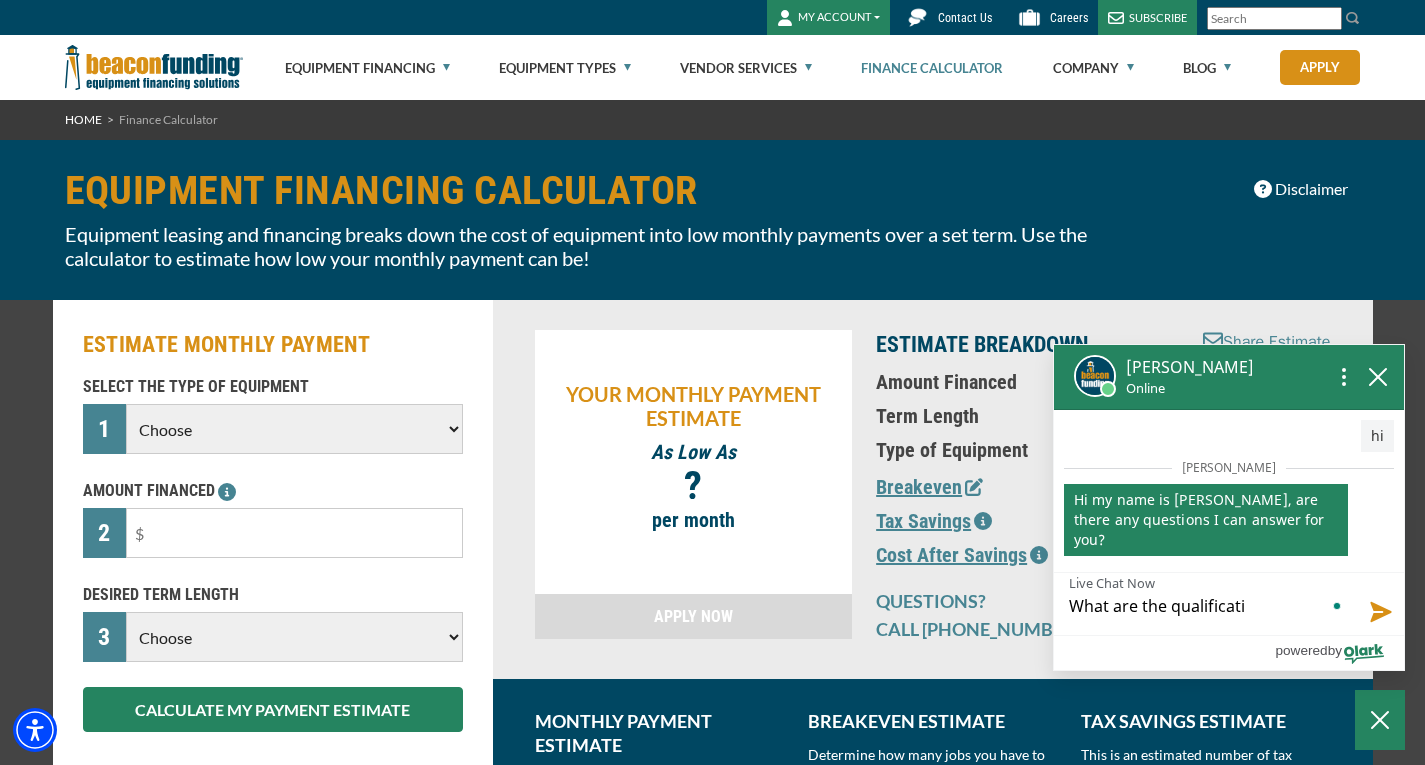 type on "What are the qualificatio" 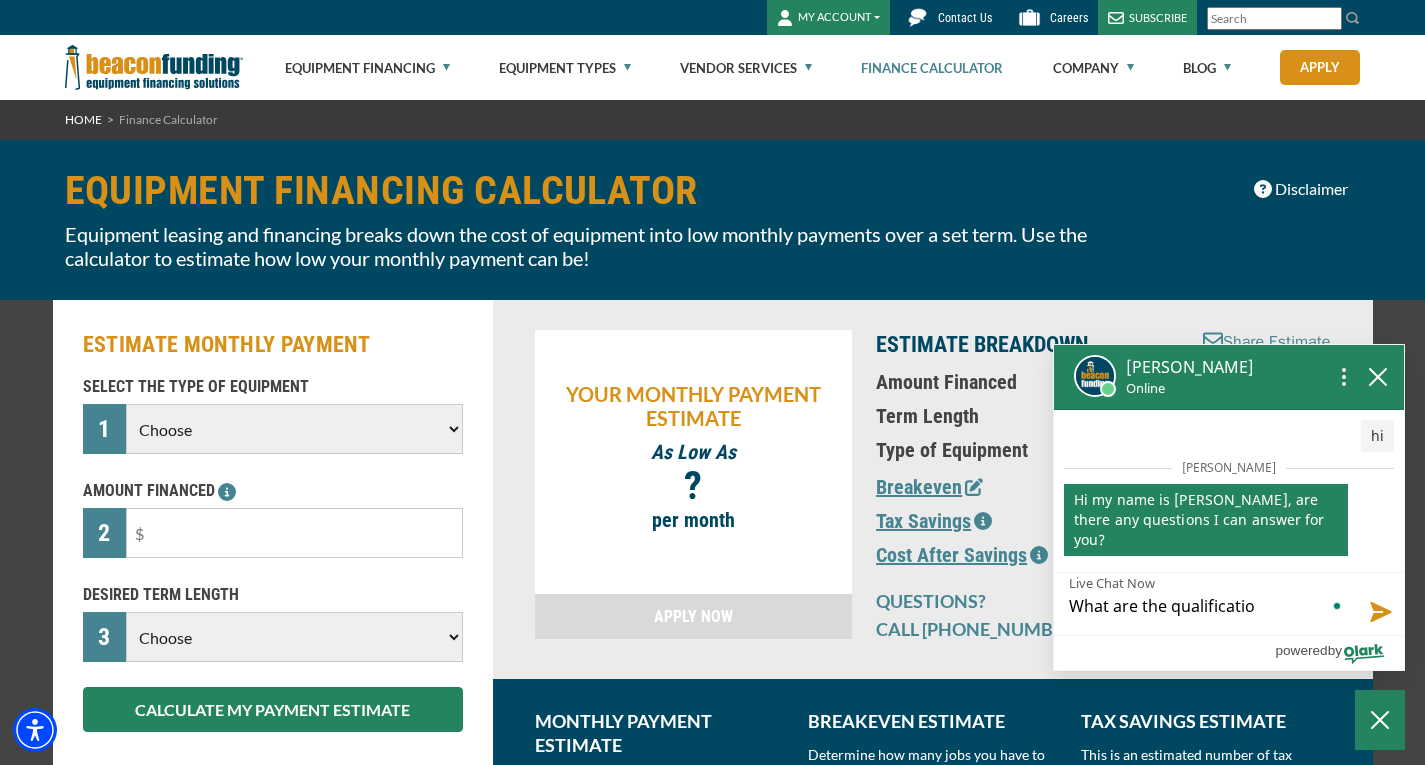 type on "What are the qualification" 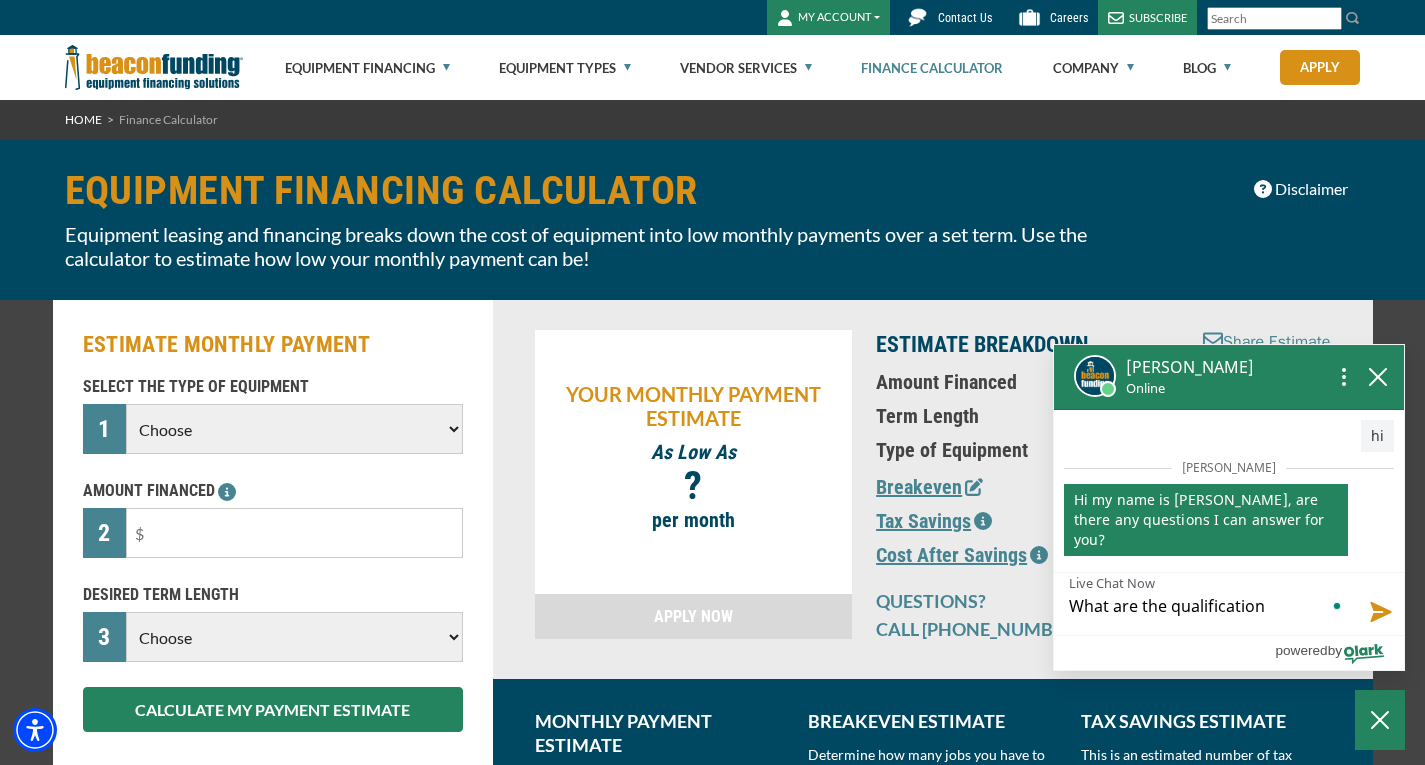 type on "What are the qualifications" 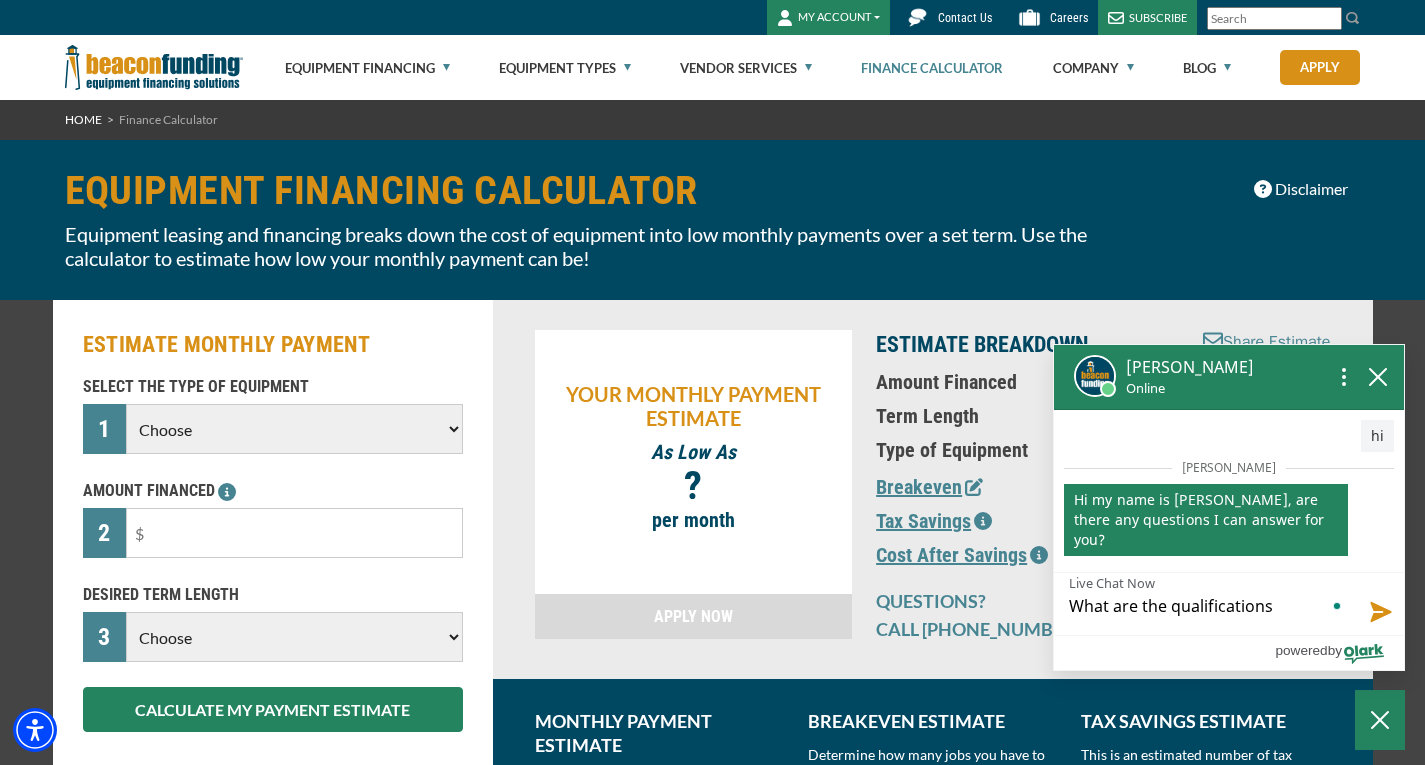 type on "What are the qualifications" 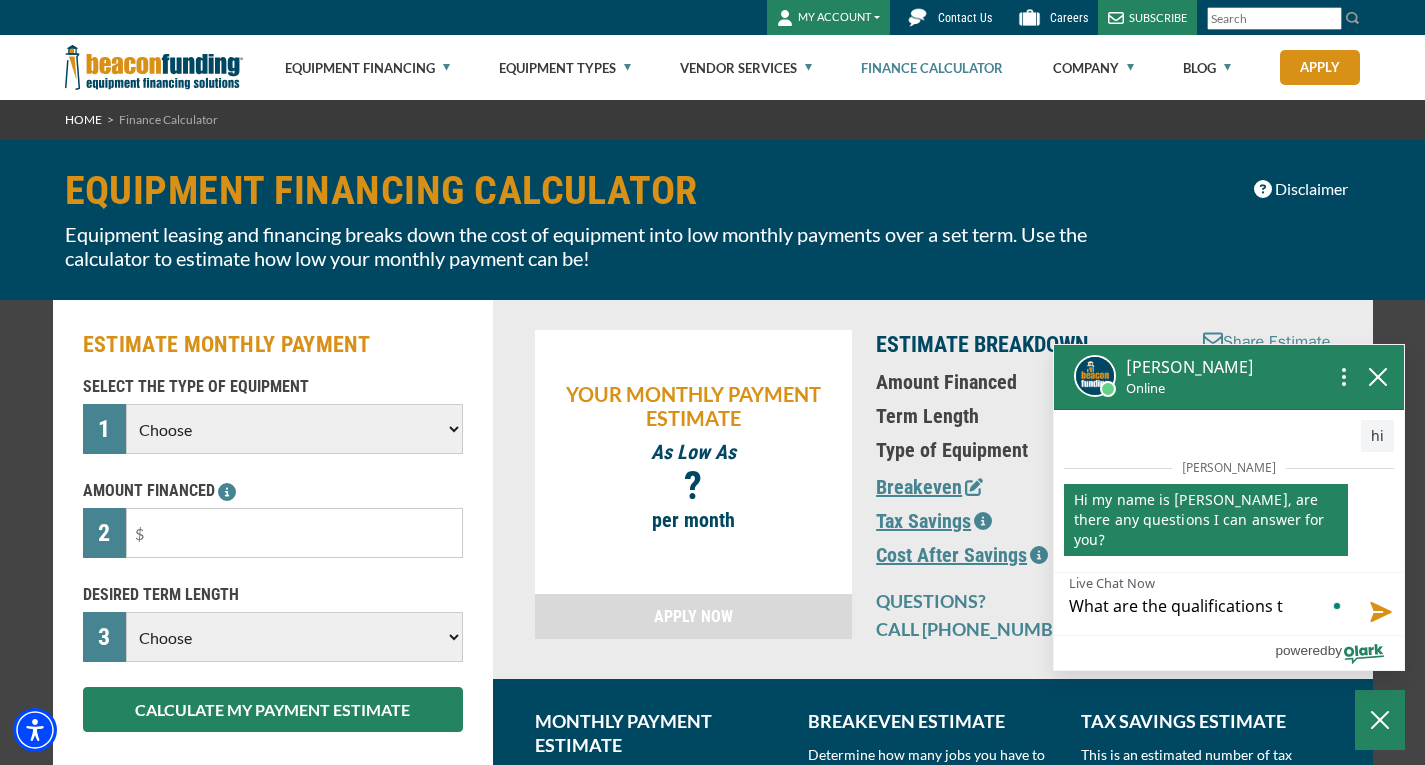 type on "What are the qualifications to" 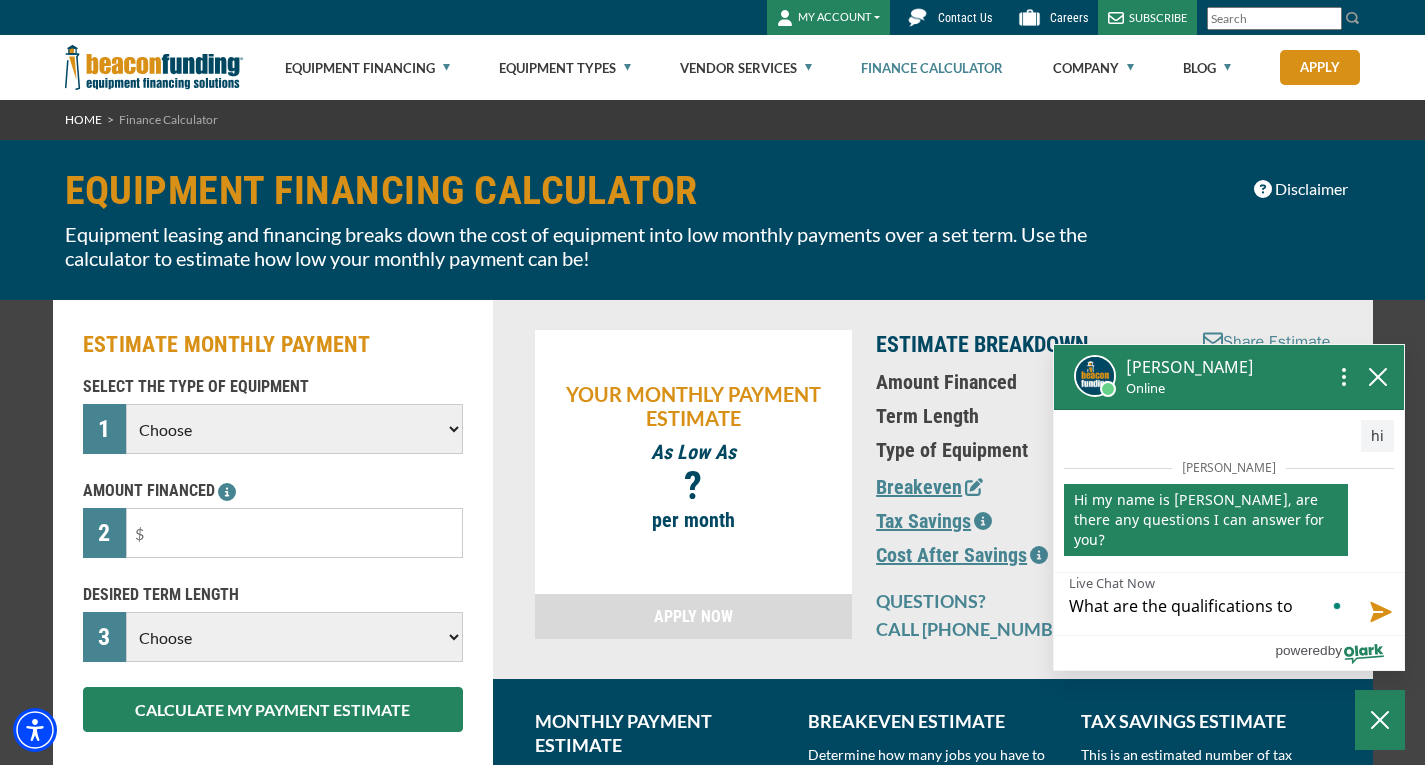 type on "What are the qualifications to" 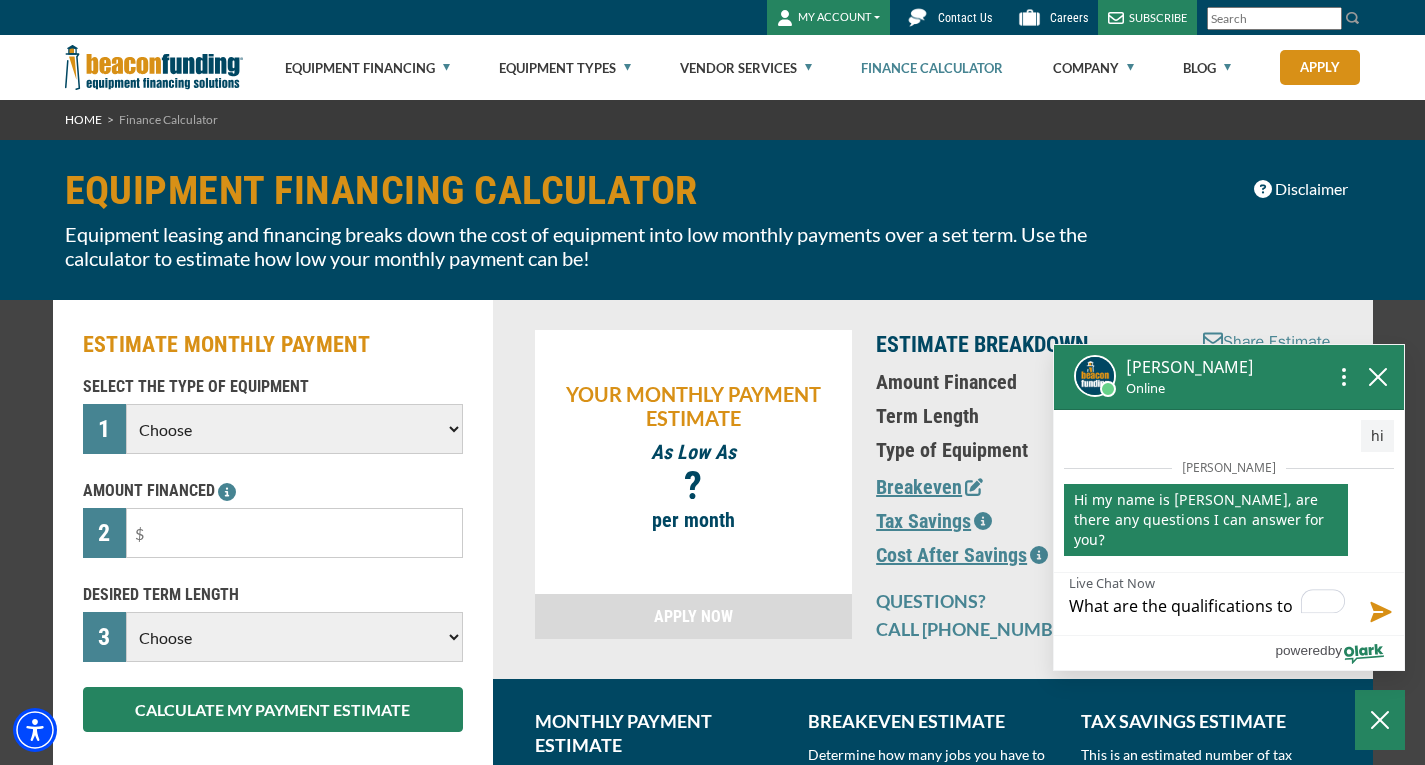 type on "What are the qualifications to g" 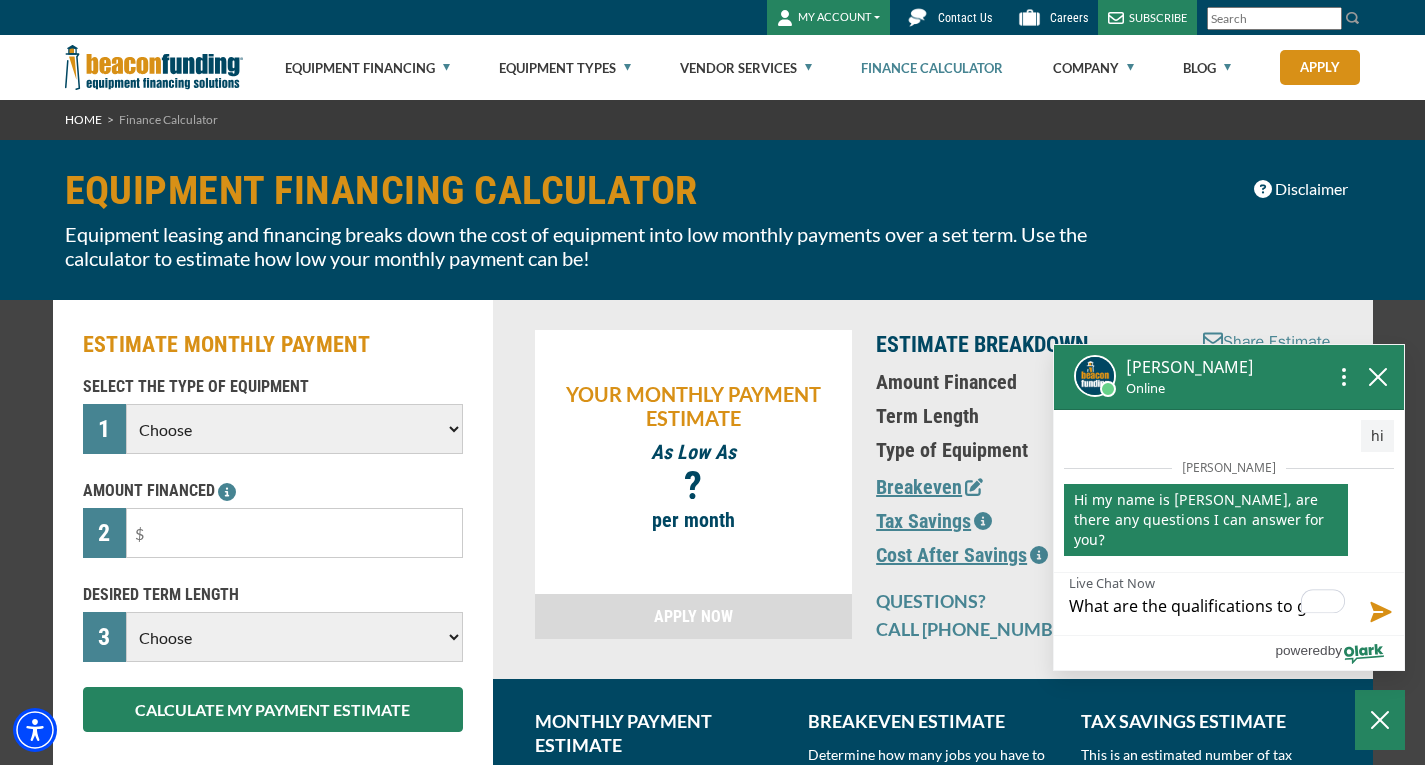 type on "What are the qualifications to ge" 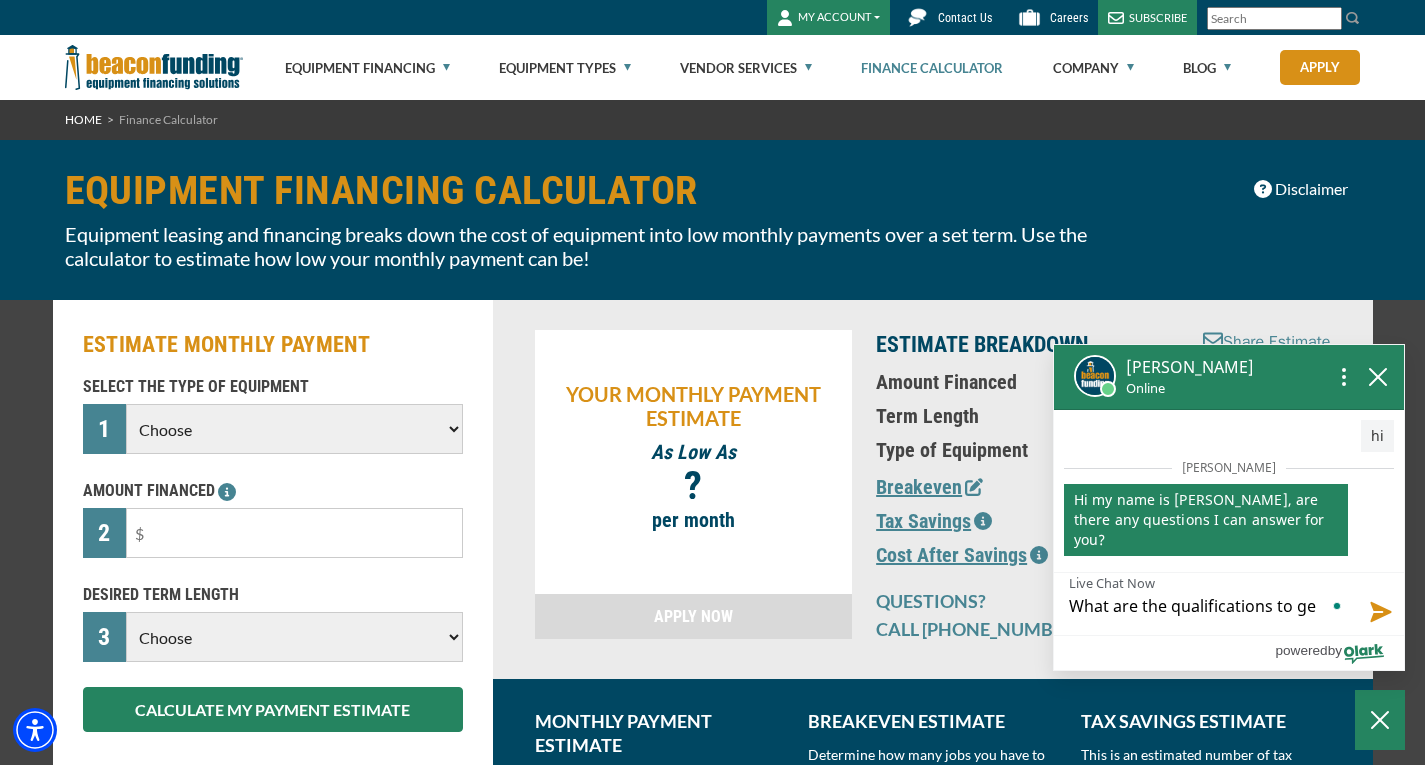type on "What are the qualifications to get" 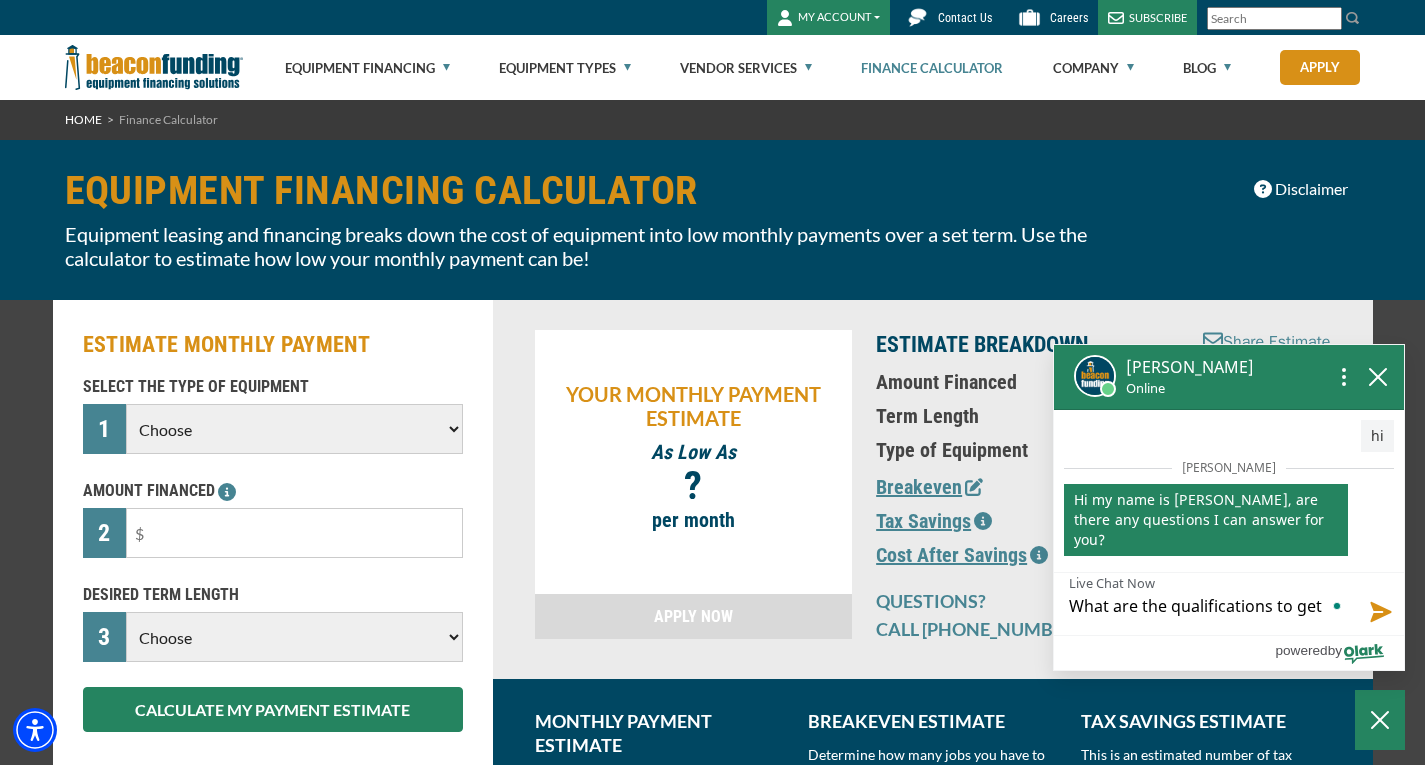 type on "What are the qualifications to get" 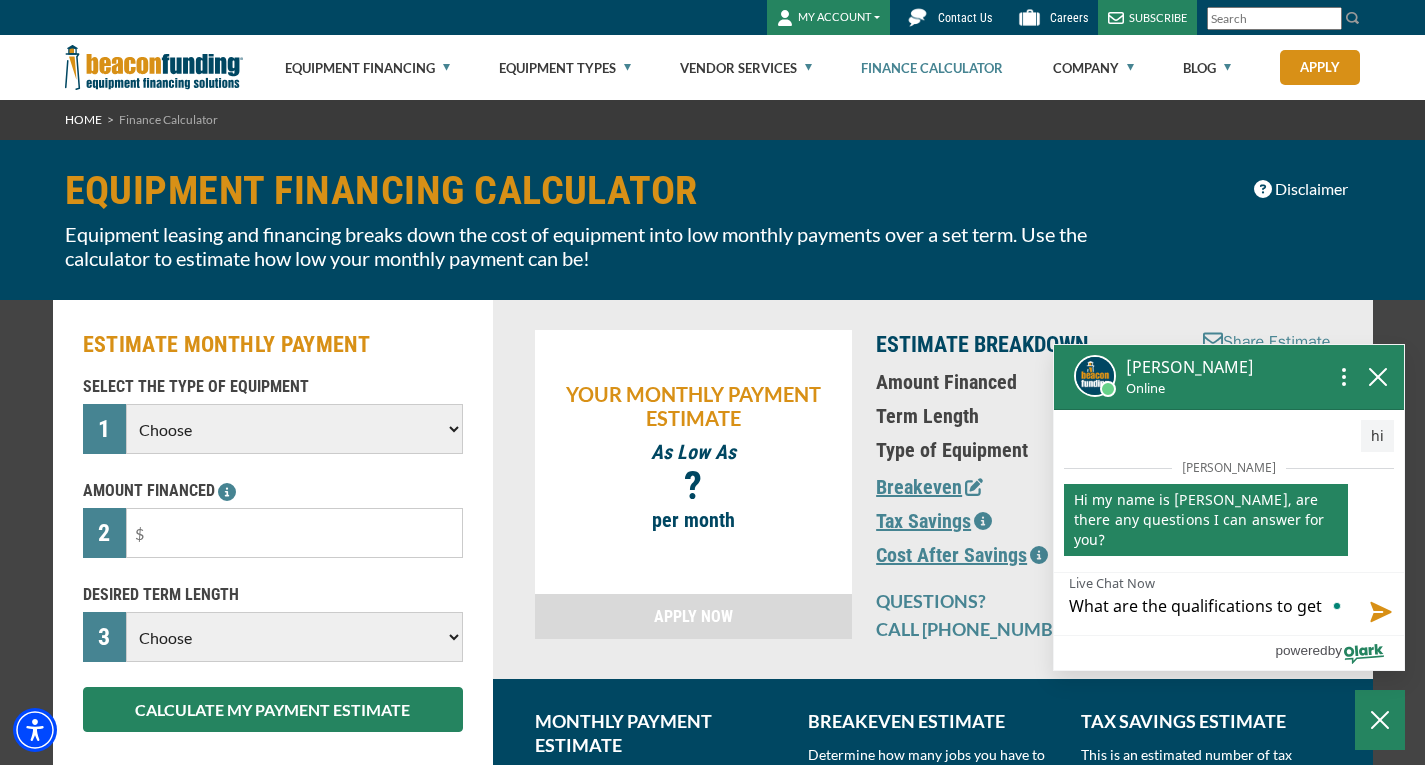 type on "What are the qualifications to get a" 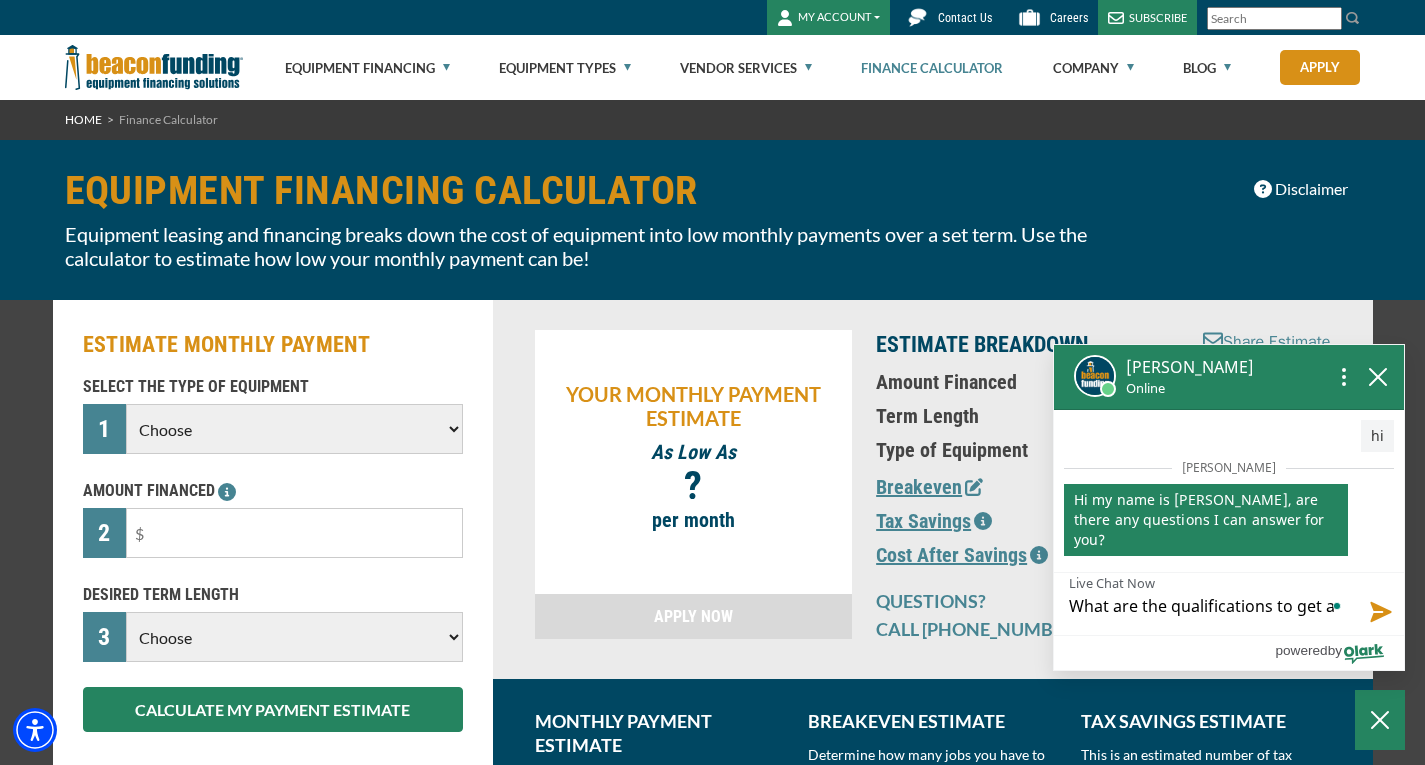 type on "What are the qualifications to get a" 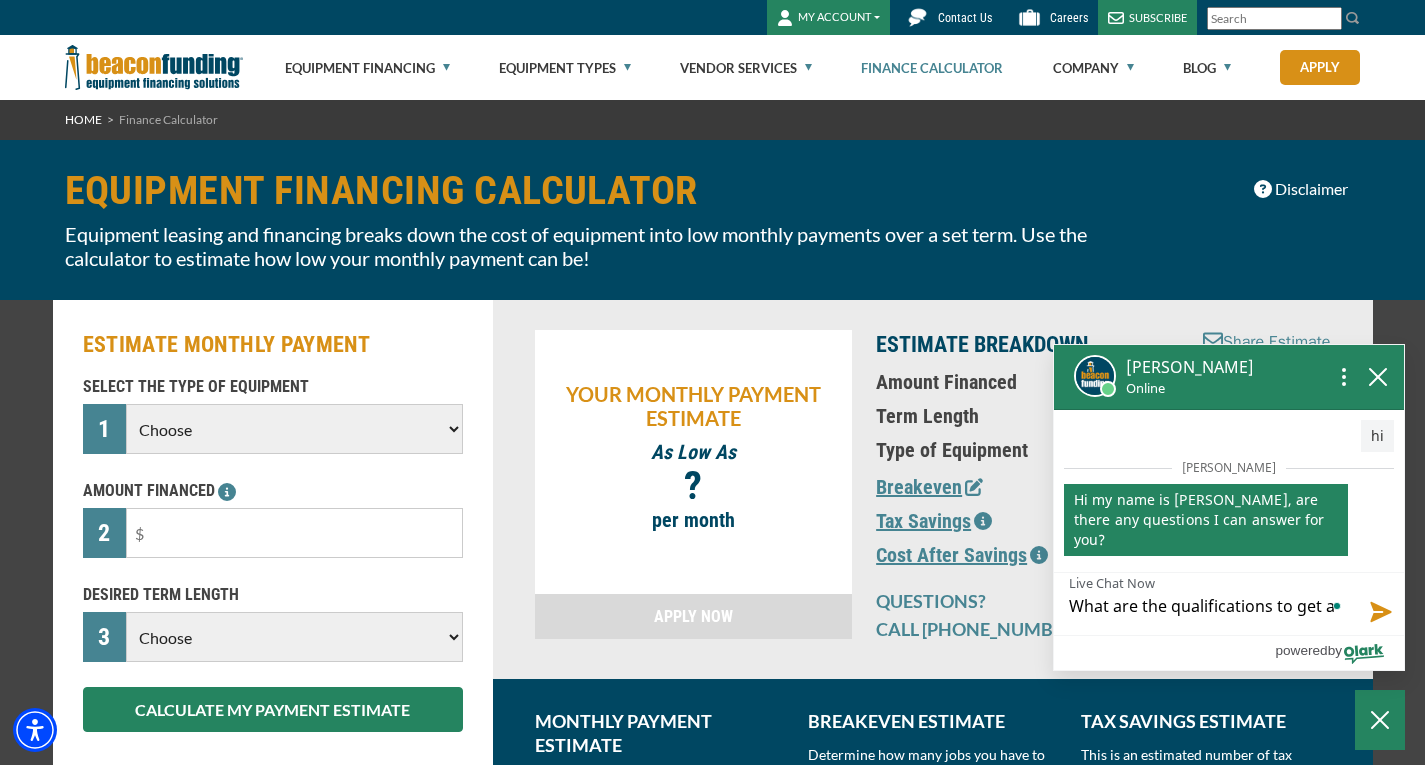 type on "What are the qualifications to get a" 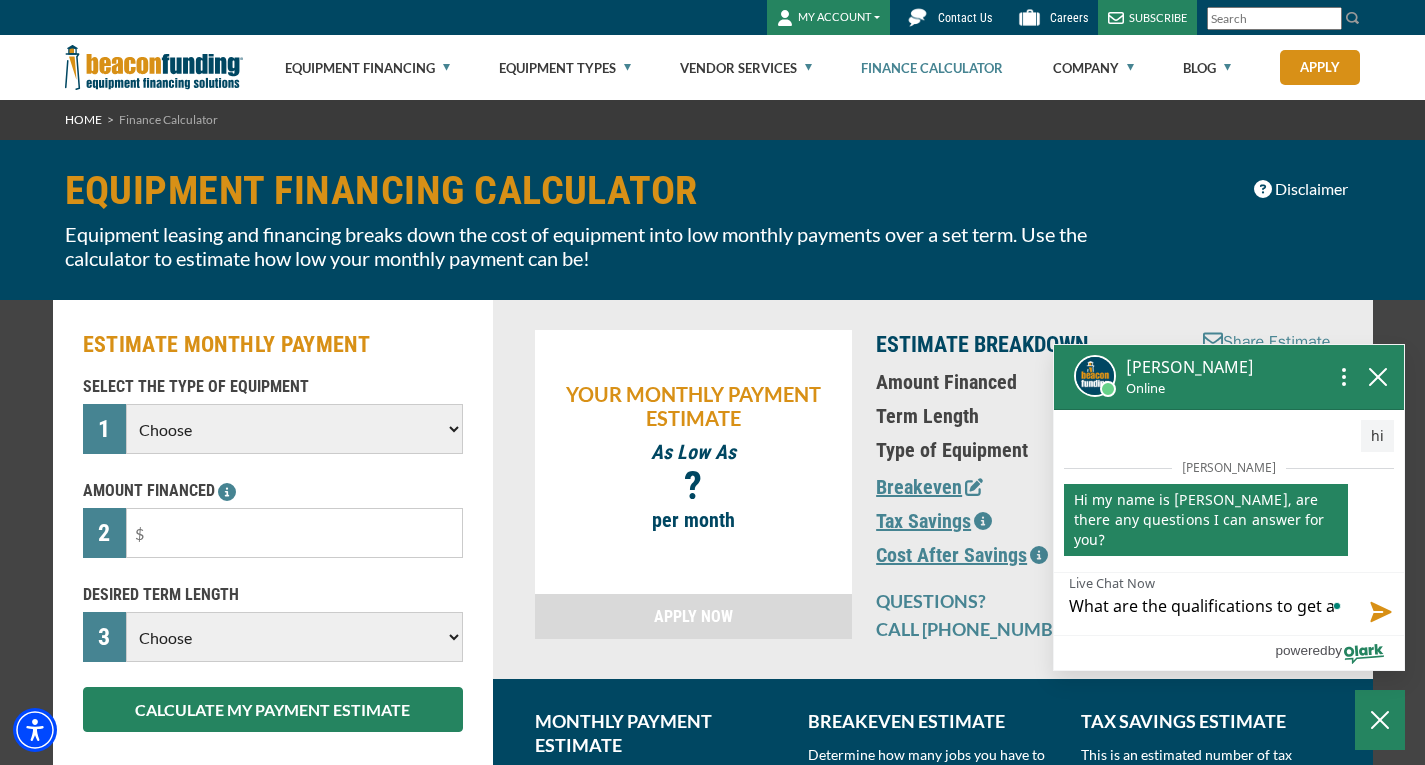 type on "What are the qualifications to get a l" 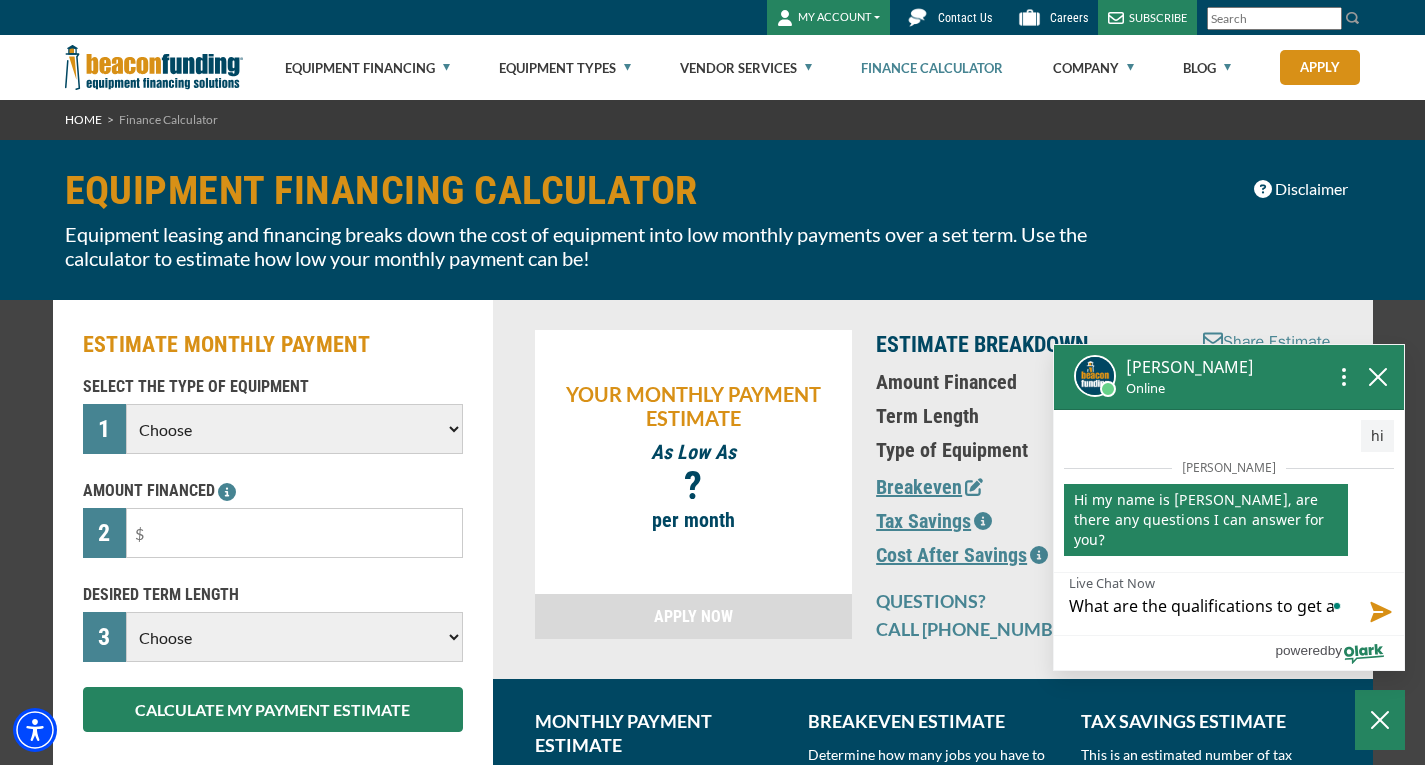 type on "What are the qualifications to get a l" 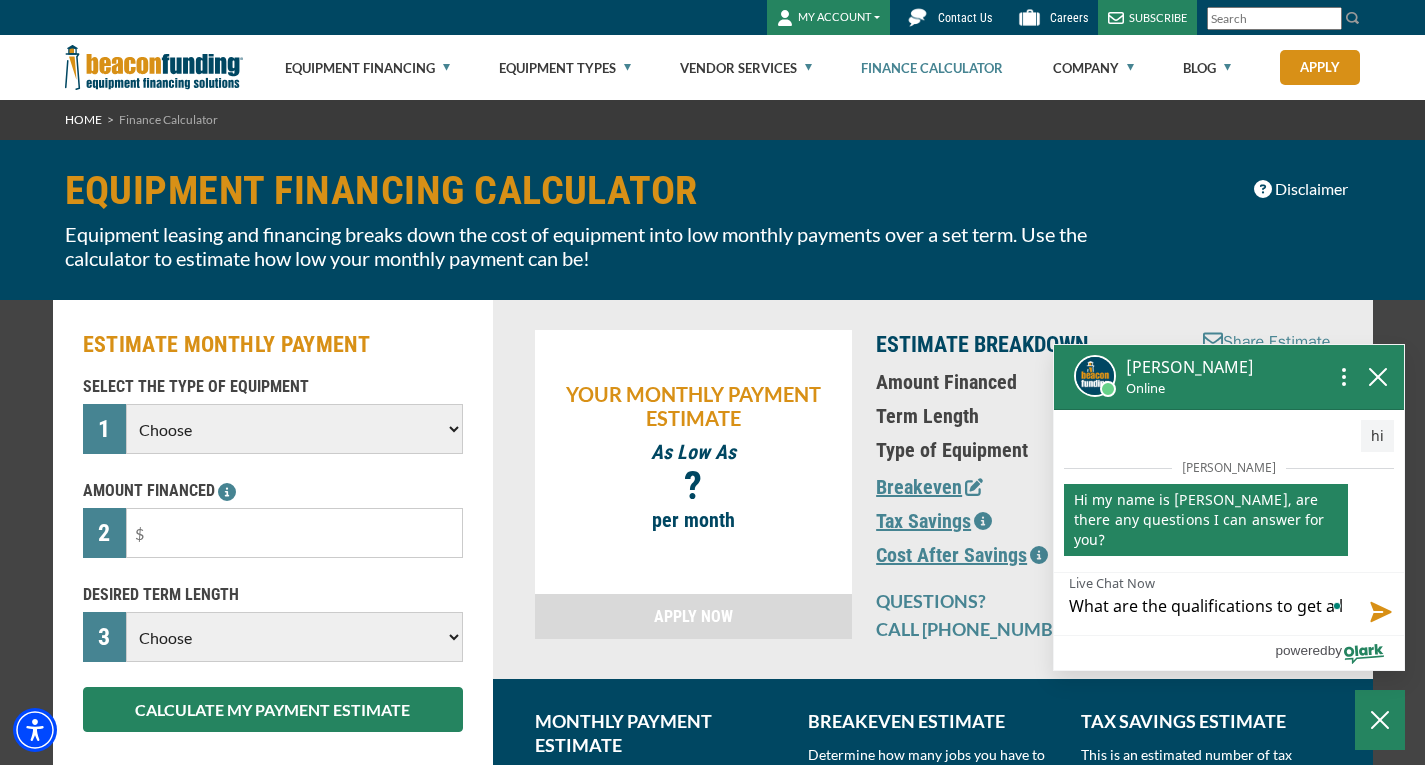 type on "What are the qualifications to get a lo" 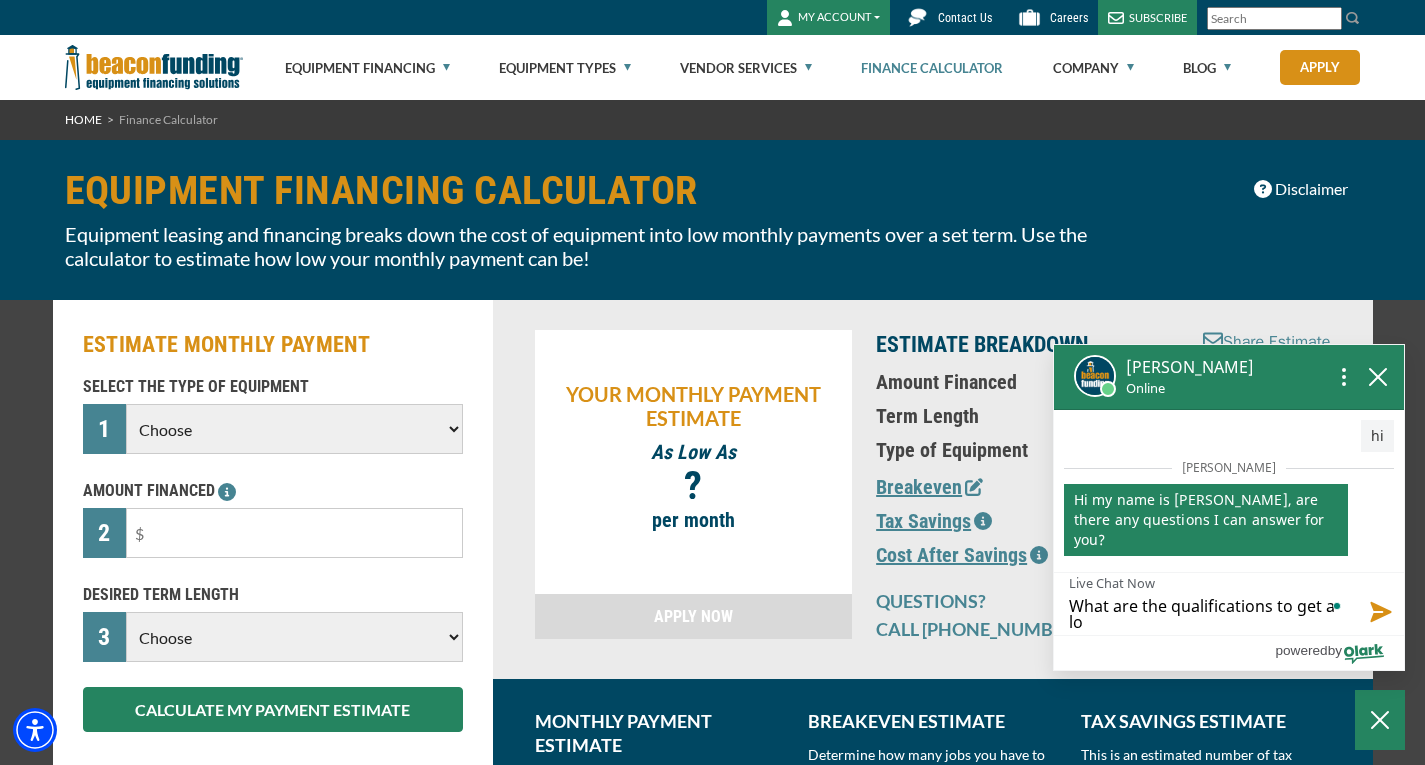 type on "What are the qualifications to get a loa" 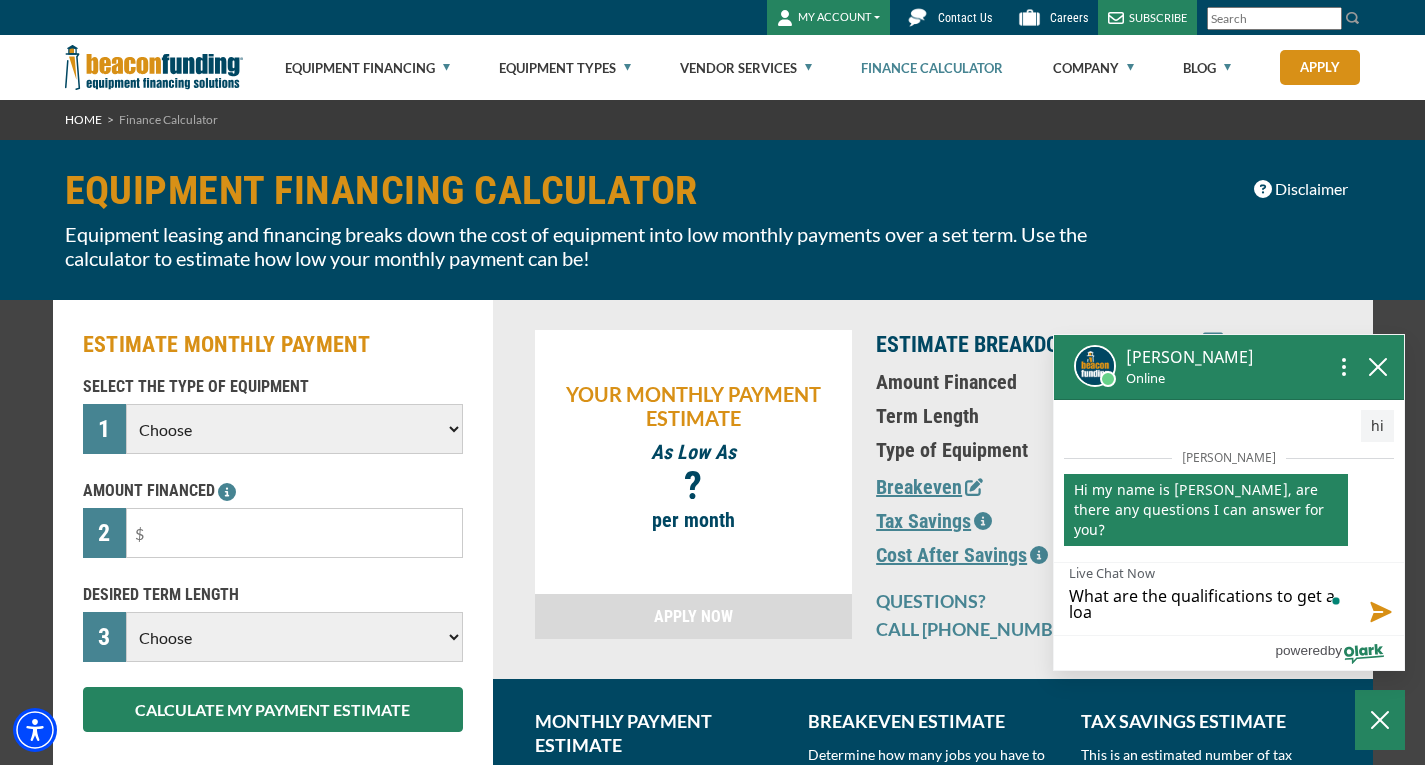 type on "What are the qualifications to get a loan" 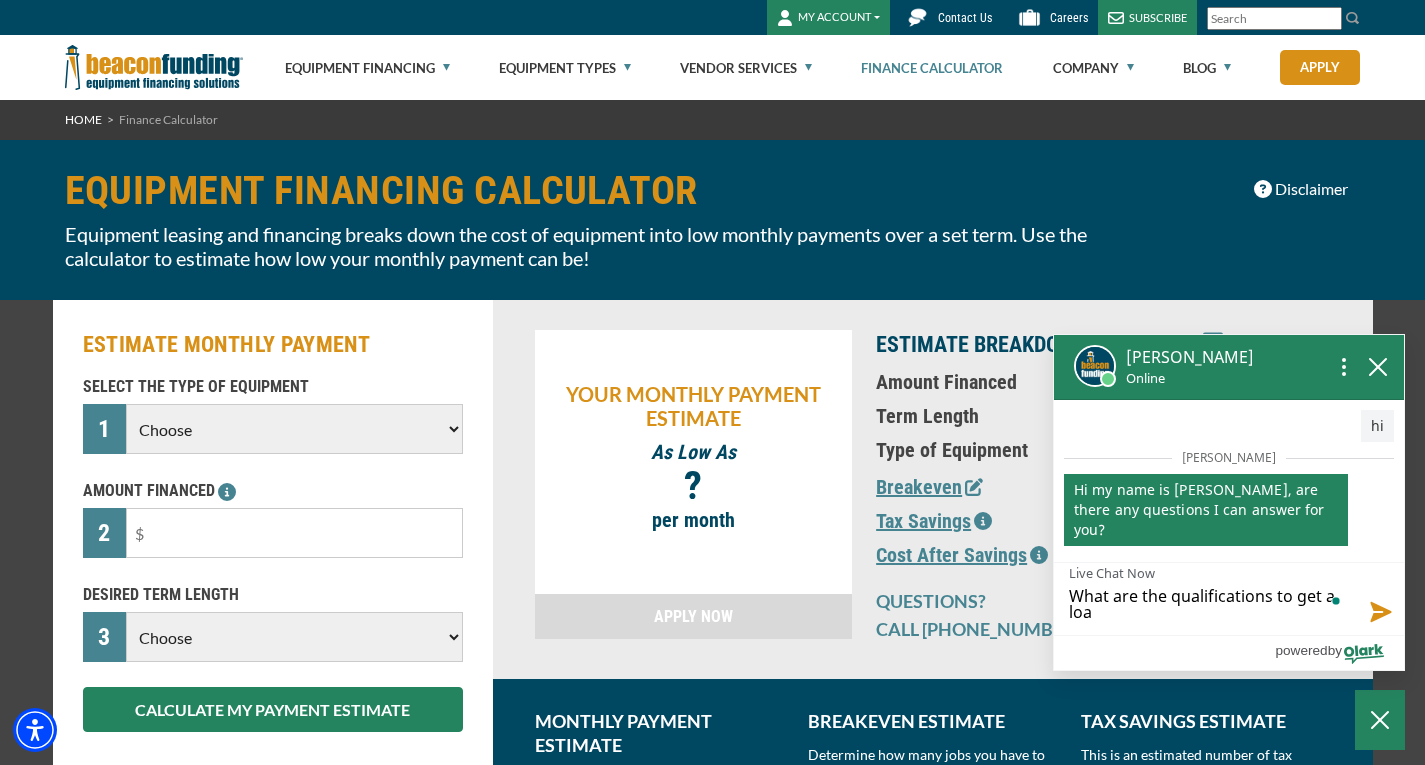 type on "What are the qualifications to get a loan" 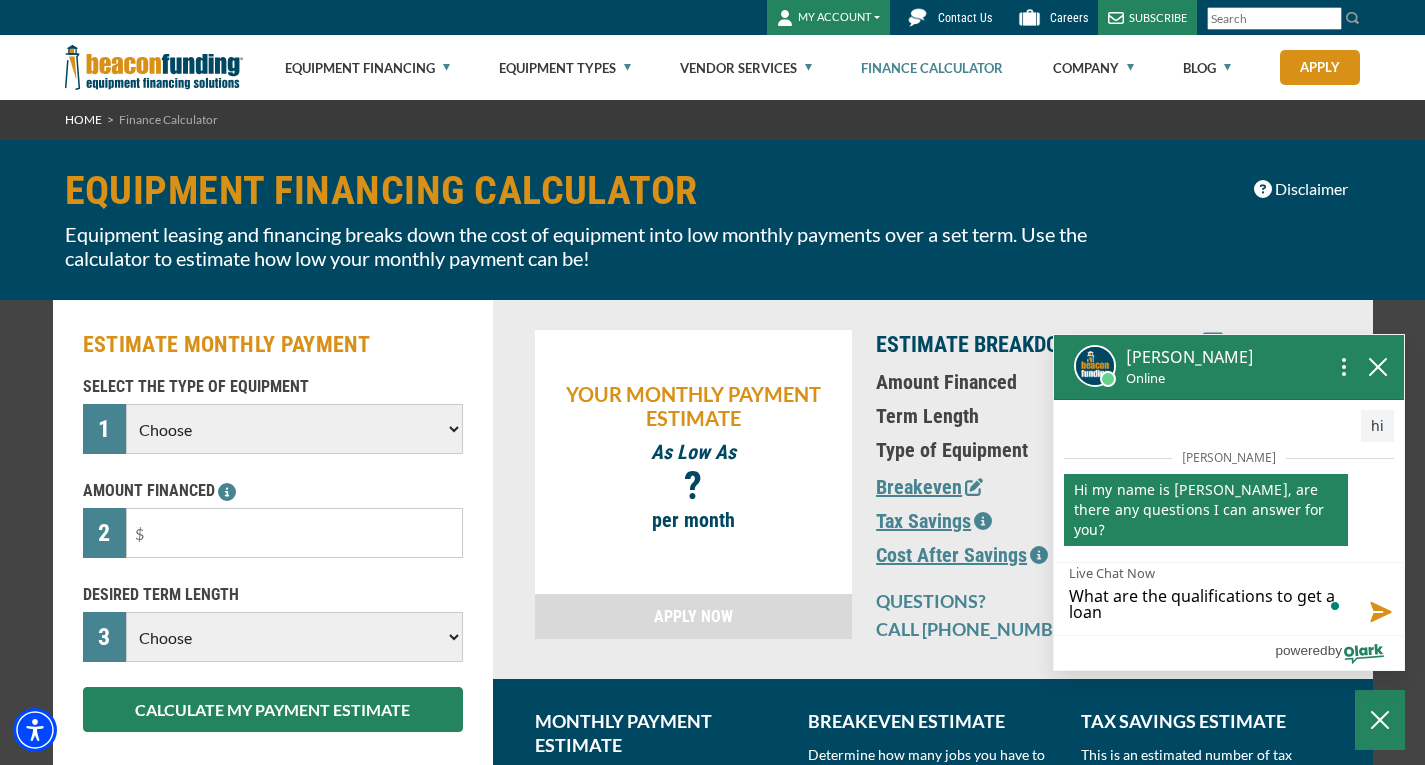 type on "What are the qualifications to get a loan." 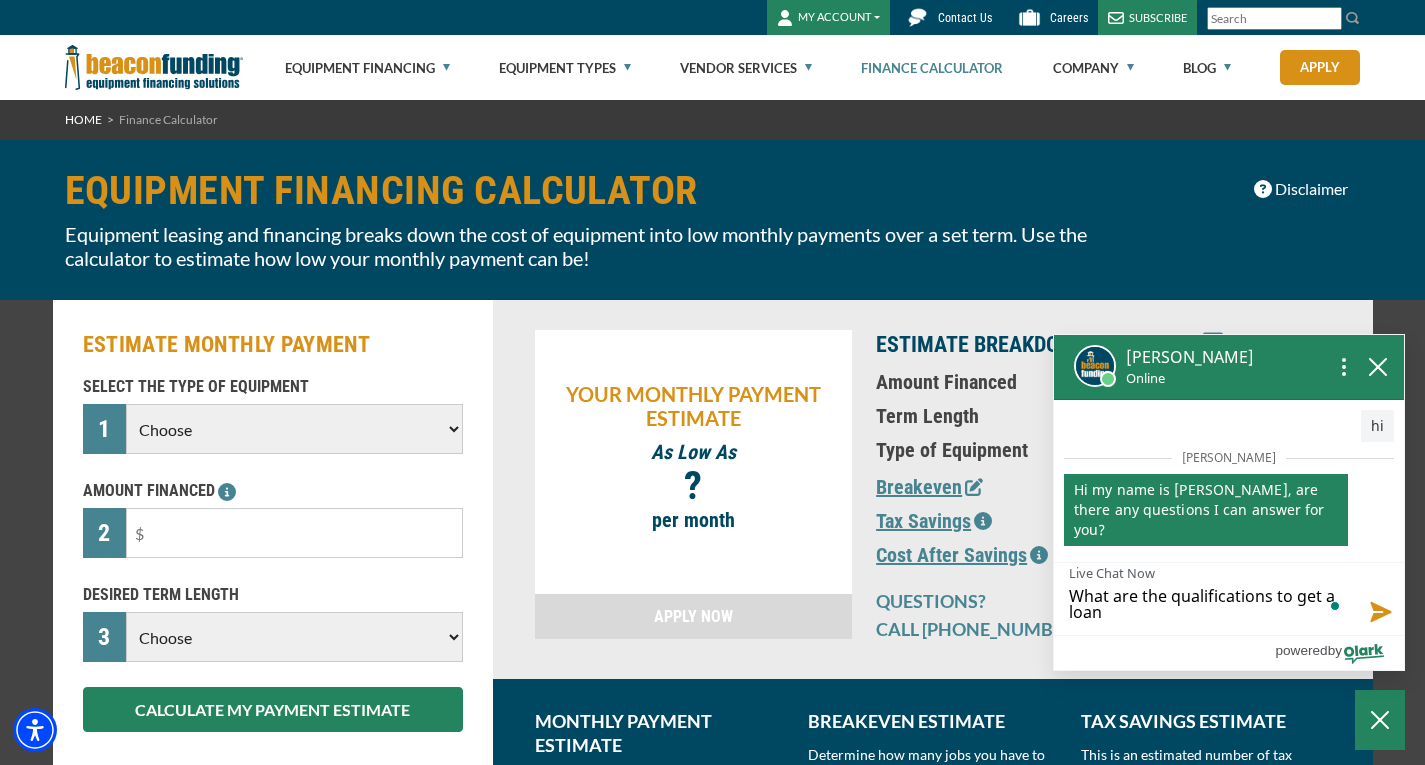 type on "What are the qualifications to get a loan." 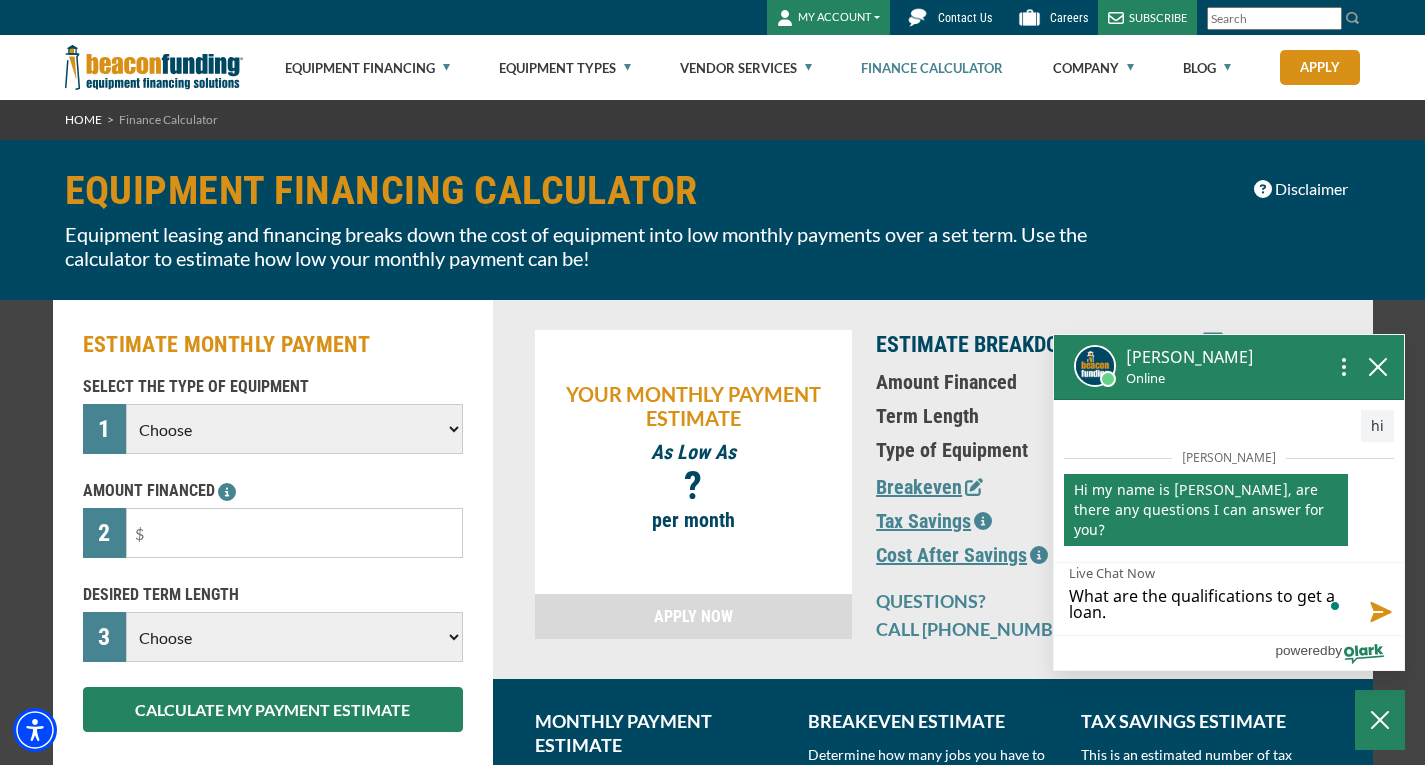 type on "What are the qualifications to get a loan." 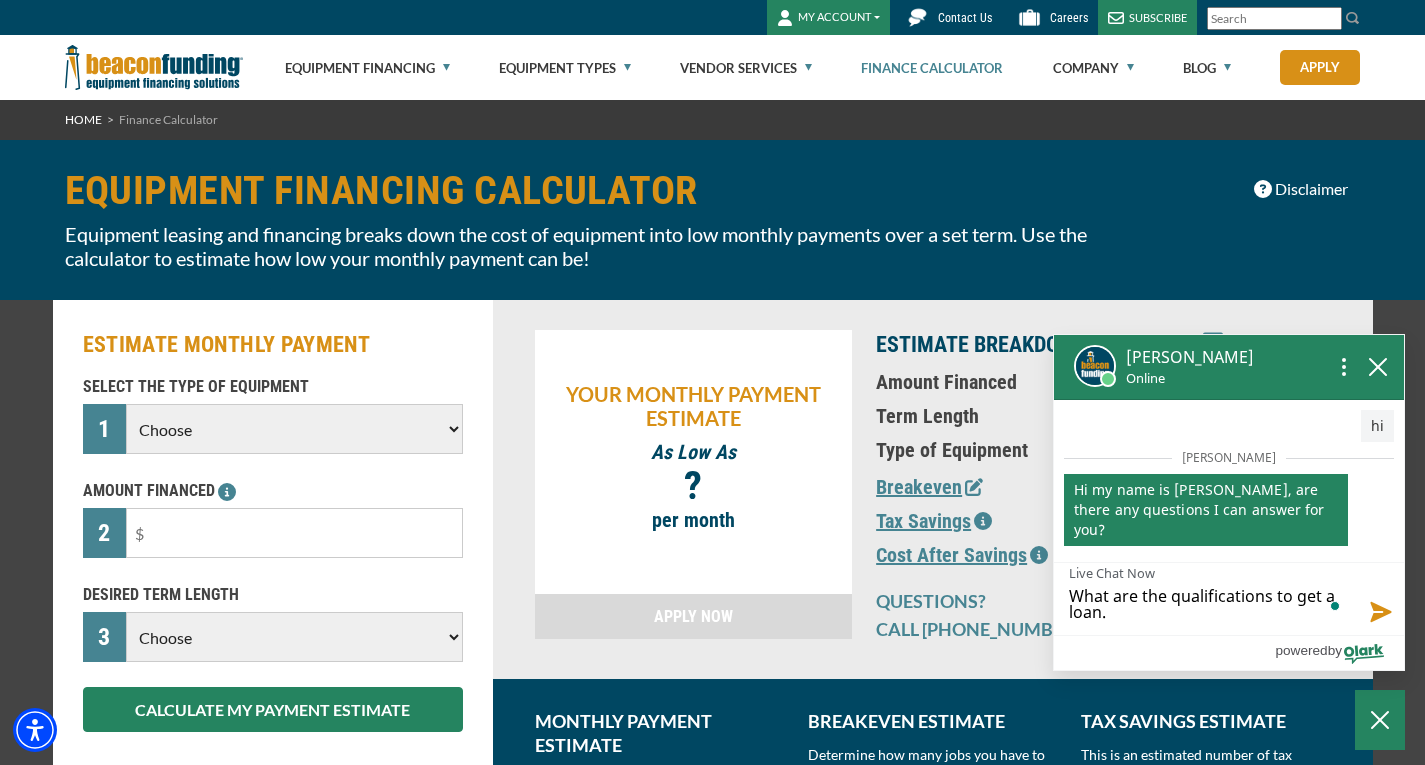 type on "What are the qualifications to get a loan." 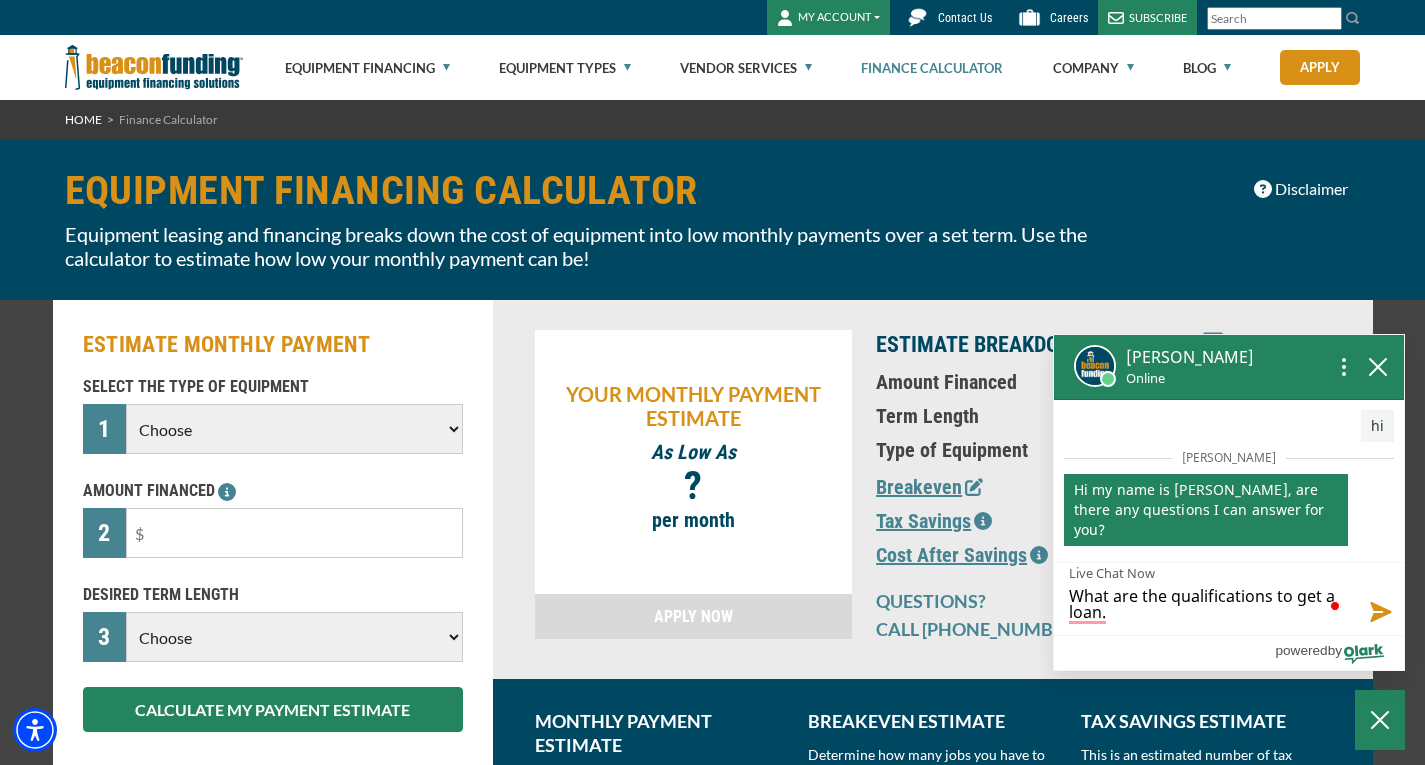 type on "What are the qualifications to get a loan. A" 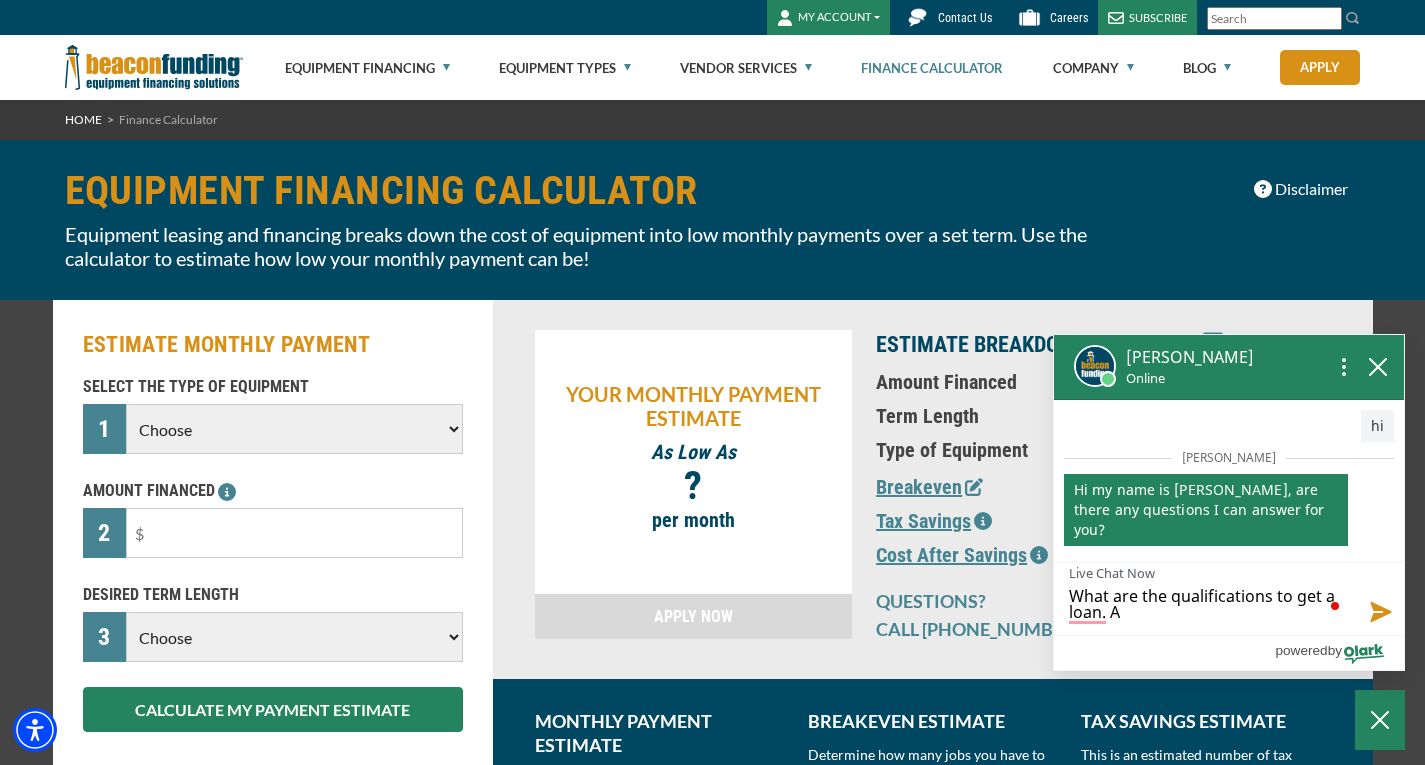type on "What are the qualifications to get a loan. An" 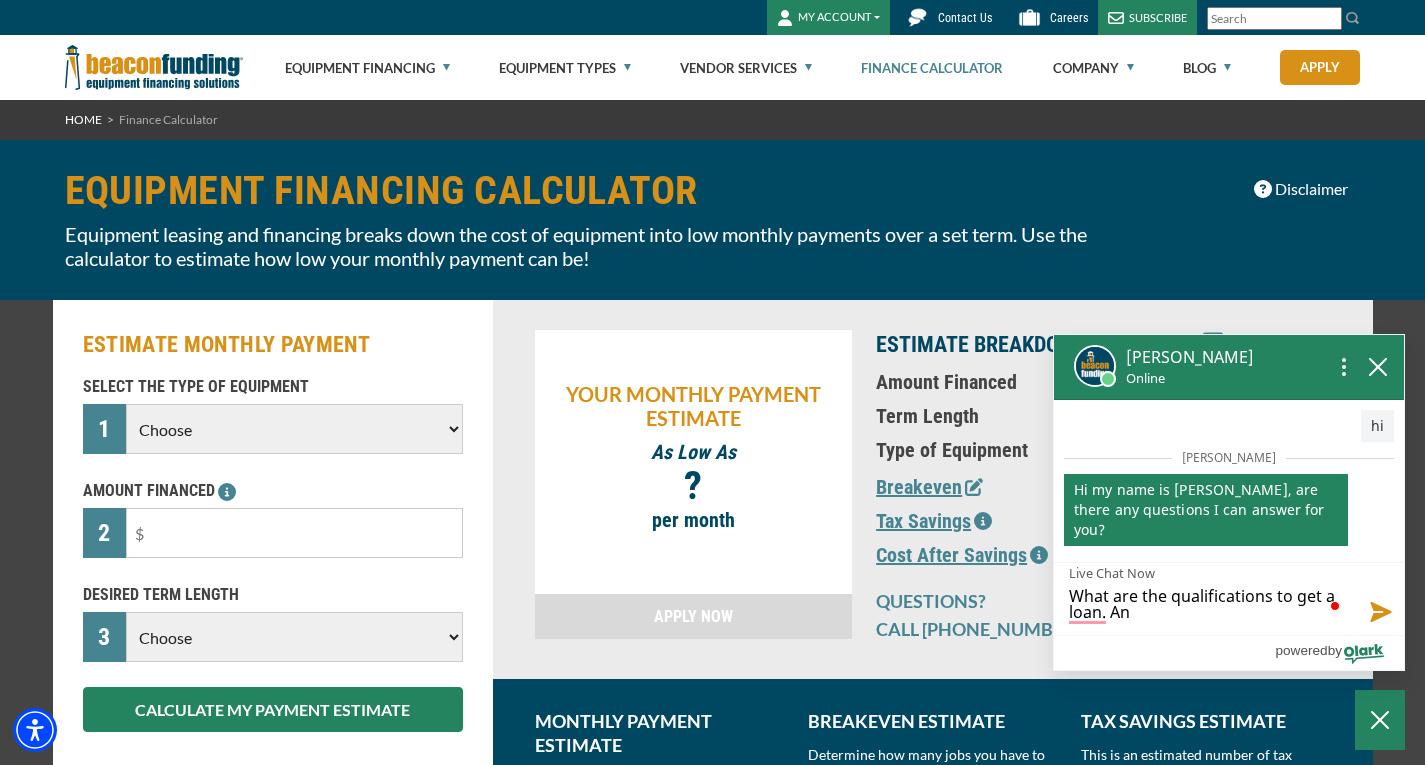 type on "What are the qualifications to get a loan. Any" 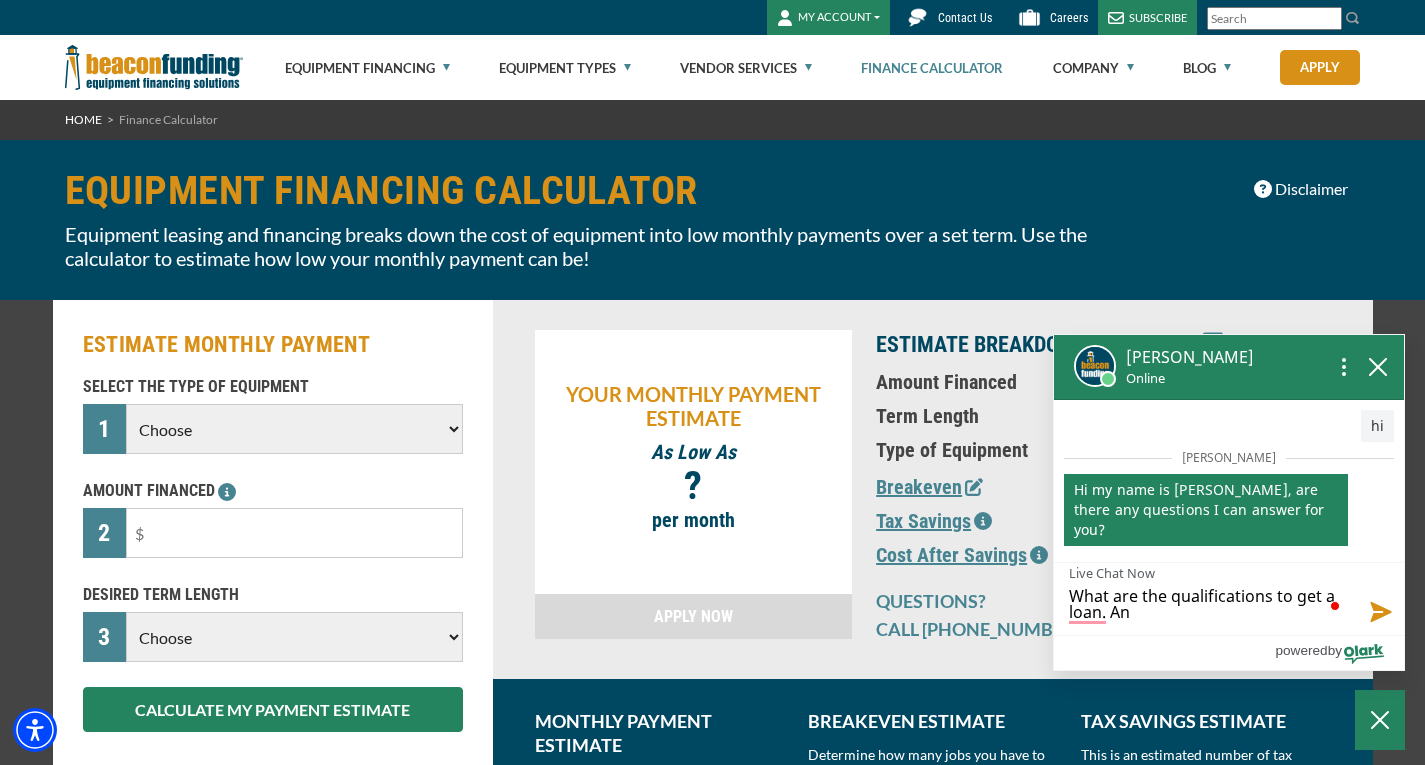 type on "What are the qualifications to get a loan. Any" 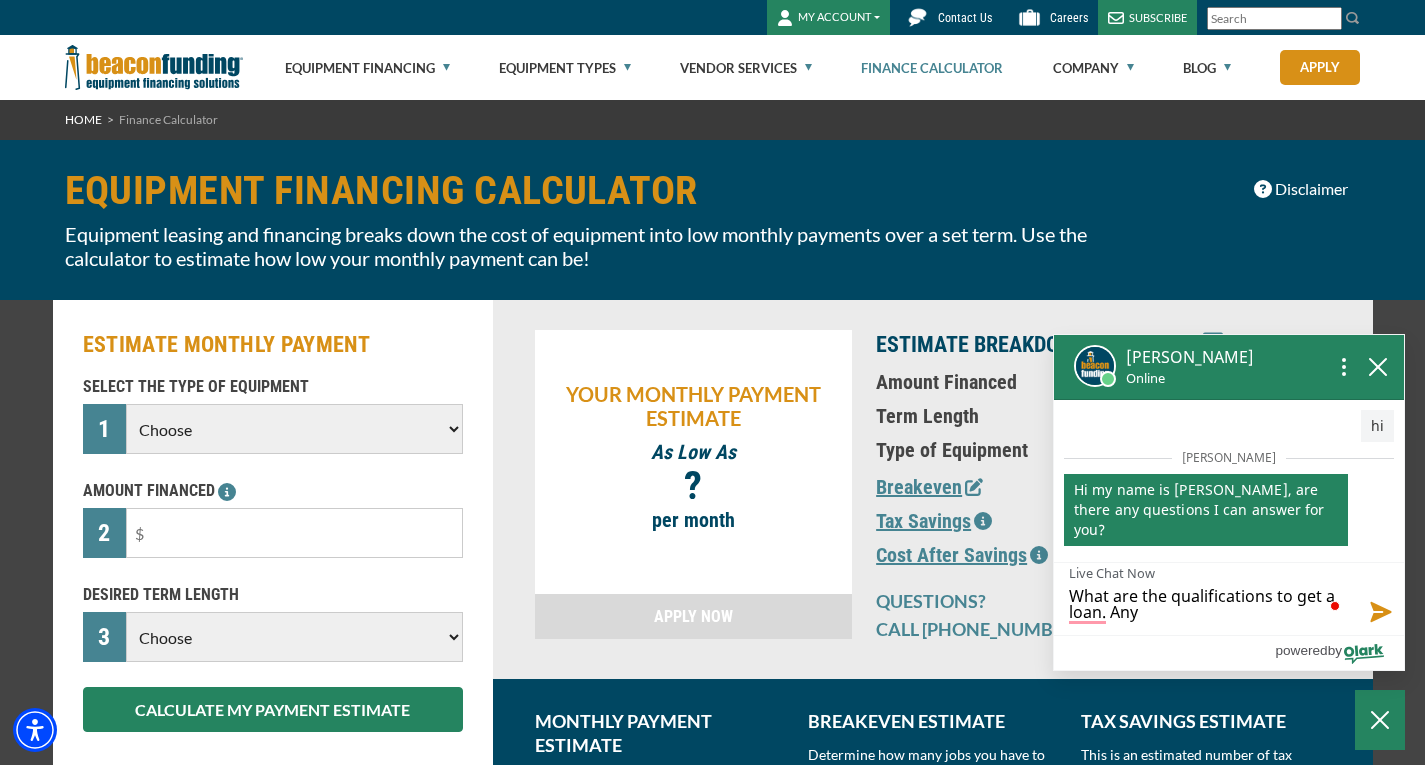 type on "What are the qualifications to get a loan. Any" 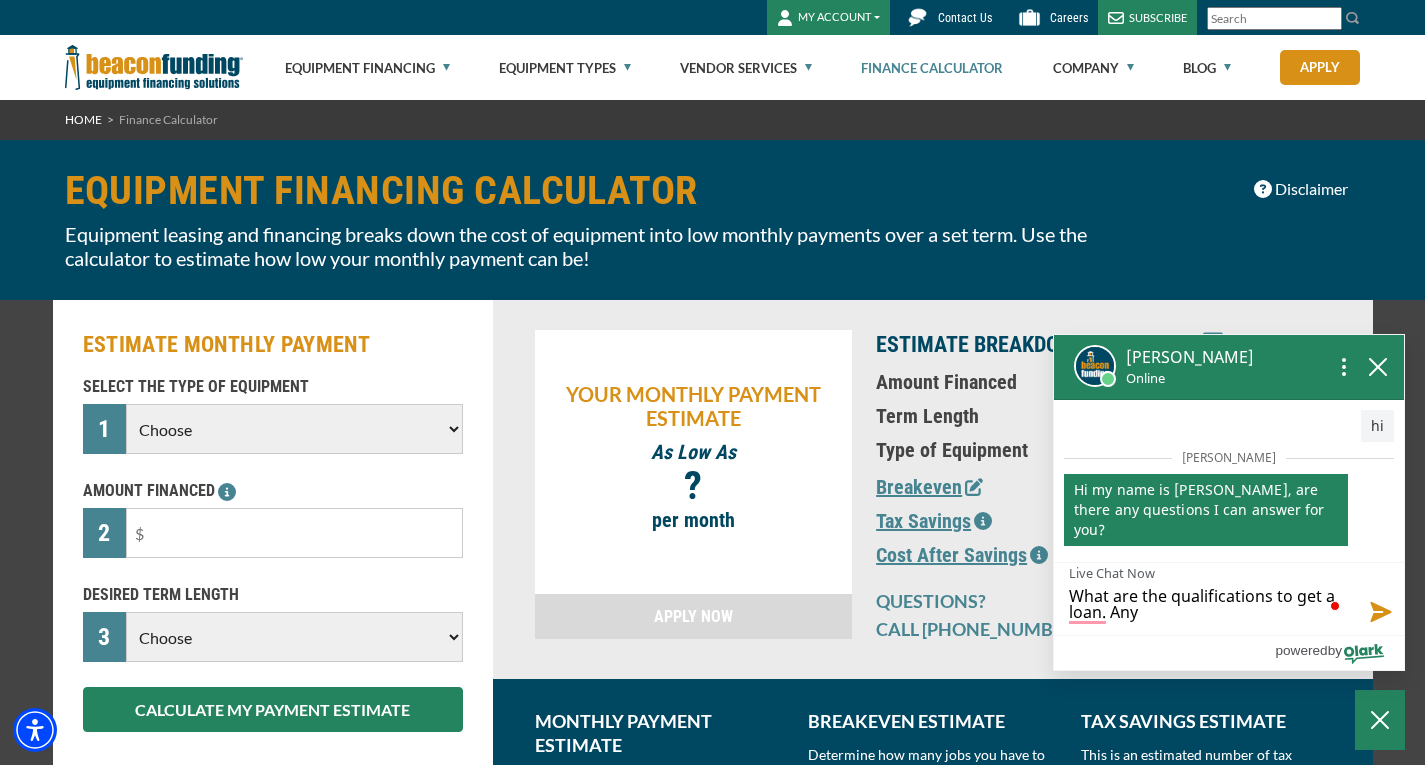 type on "What are the qualifications to get a loan. Any" 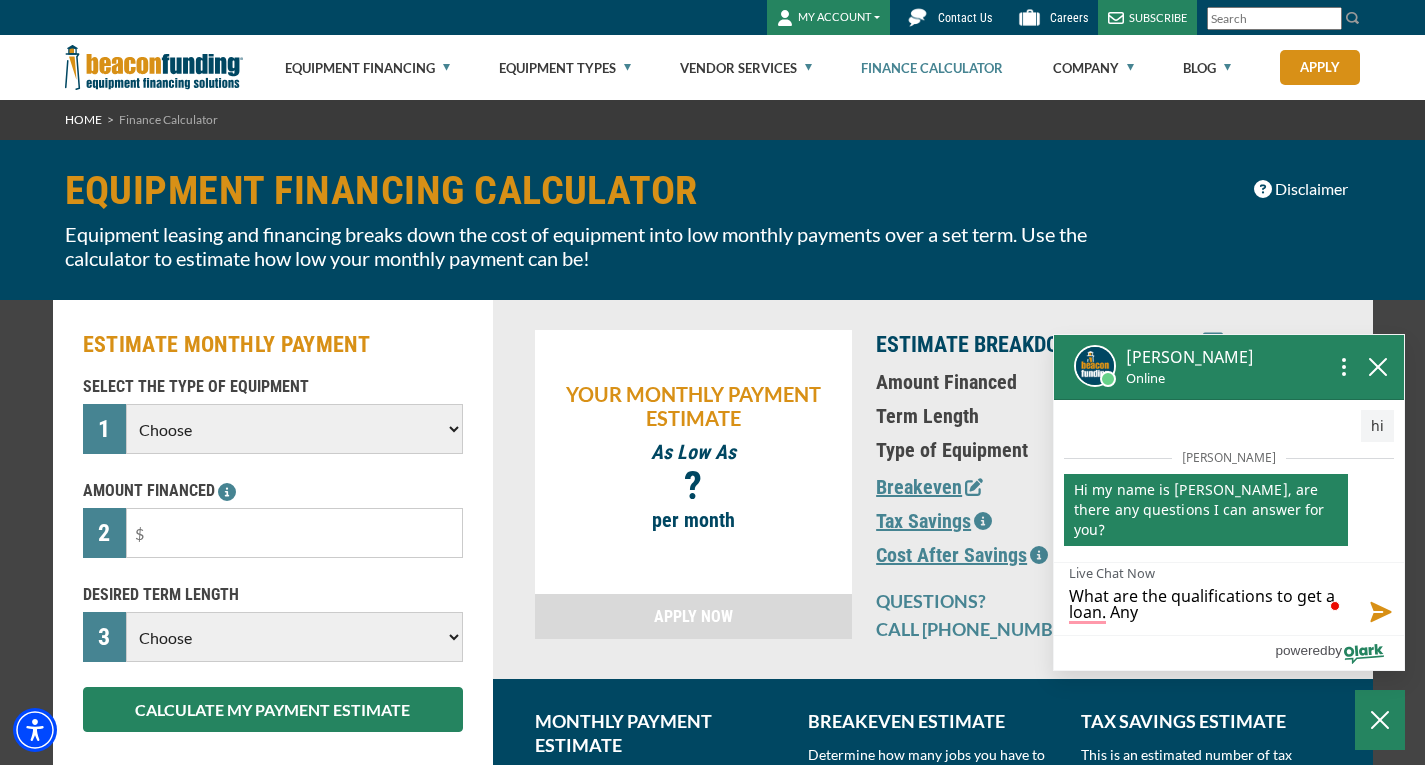 type on "What are the qualifications to get a loan. Any m" 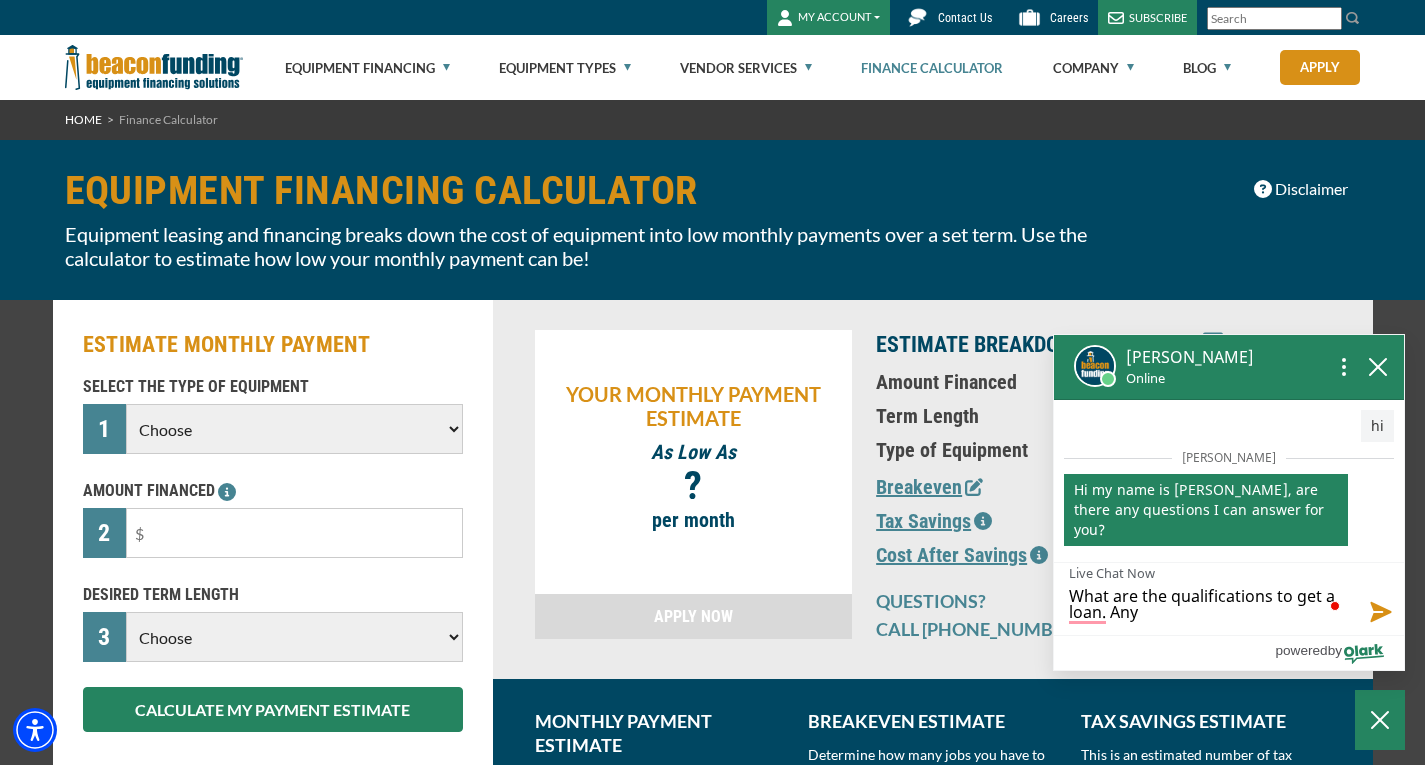 type on "What are the qualifications to get a loan. Any m" 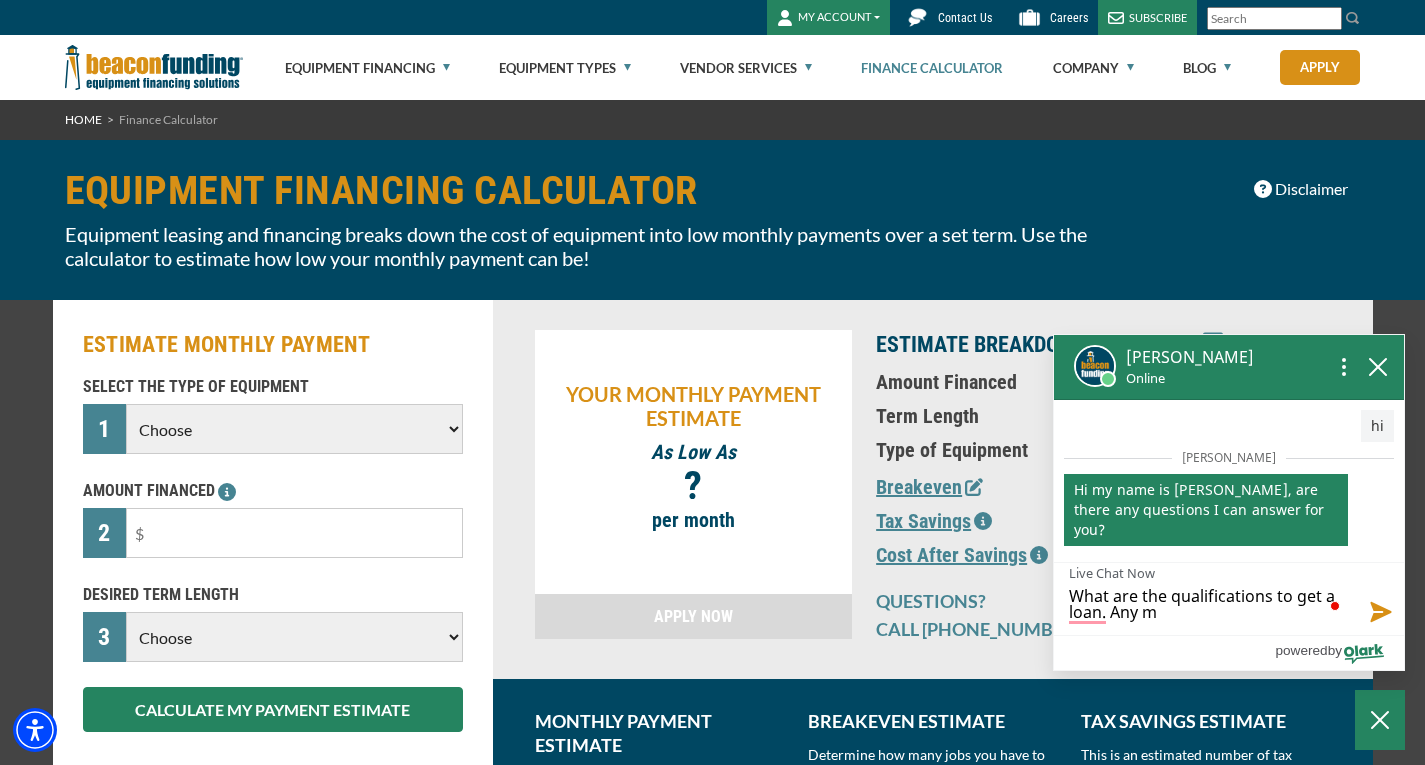 type on "What are the qualifications to get a loan. Any mi" 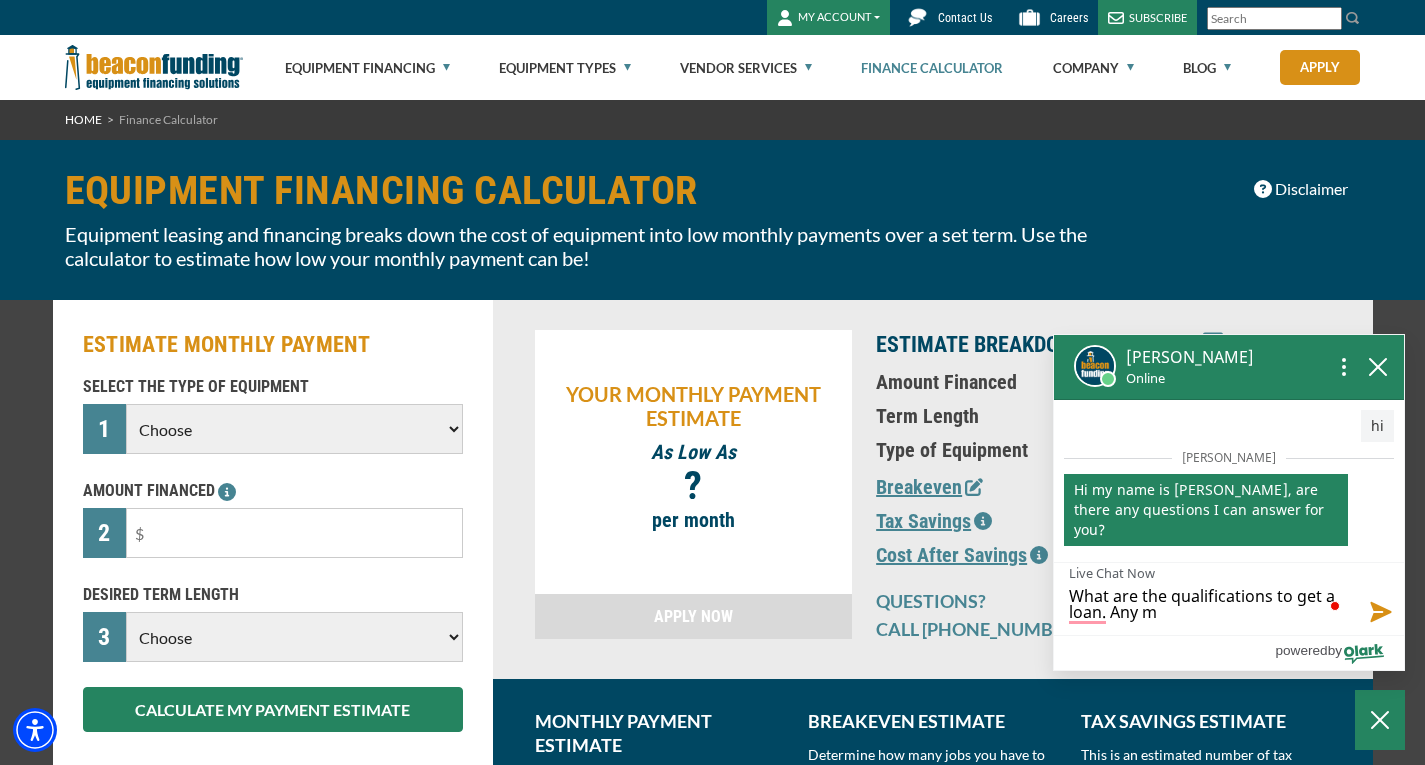 type on "What are the qualifications to get a loan. Any mi" 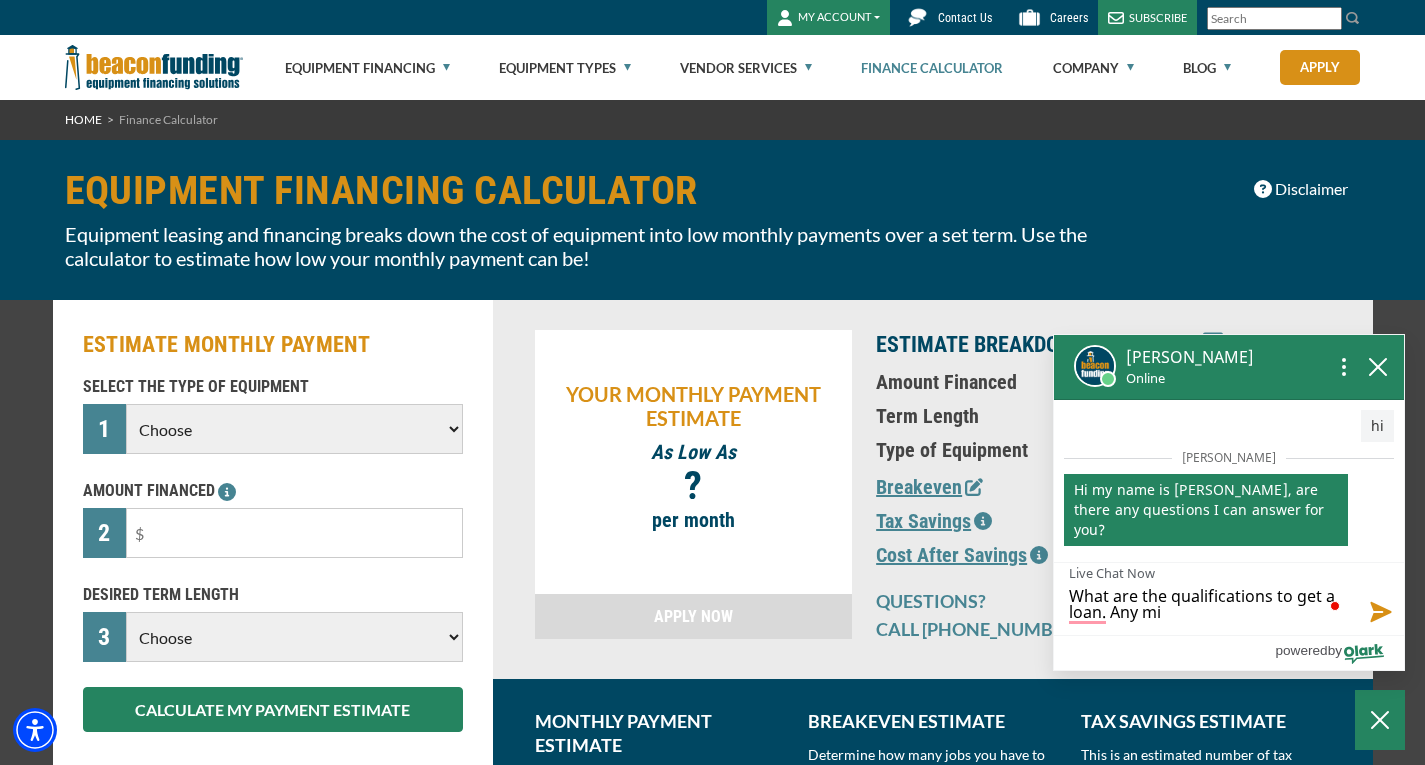type on "What are the qualifications to get a loan. Any min" 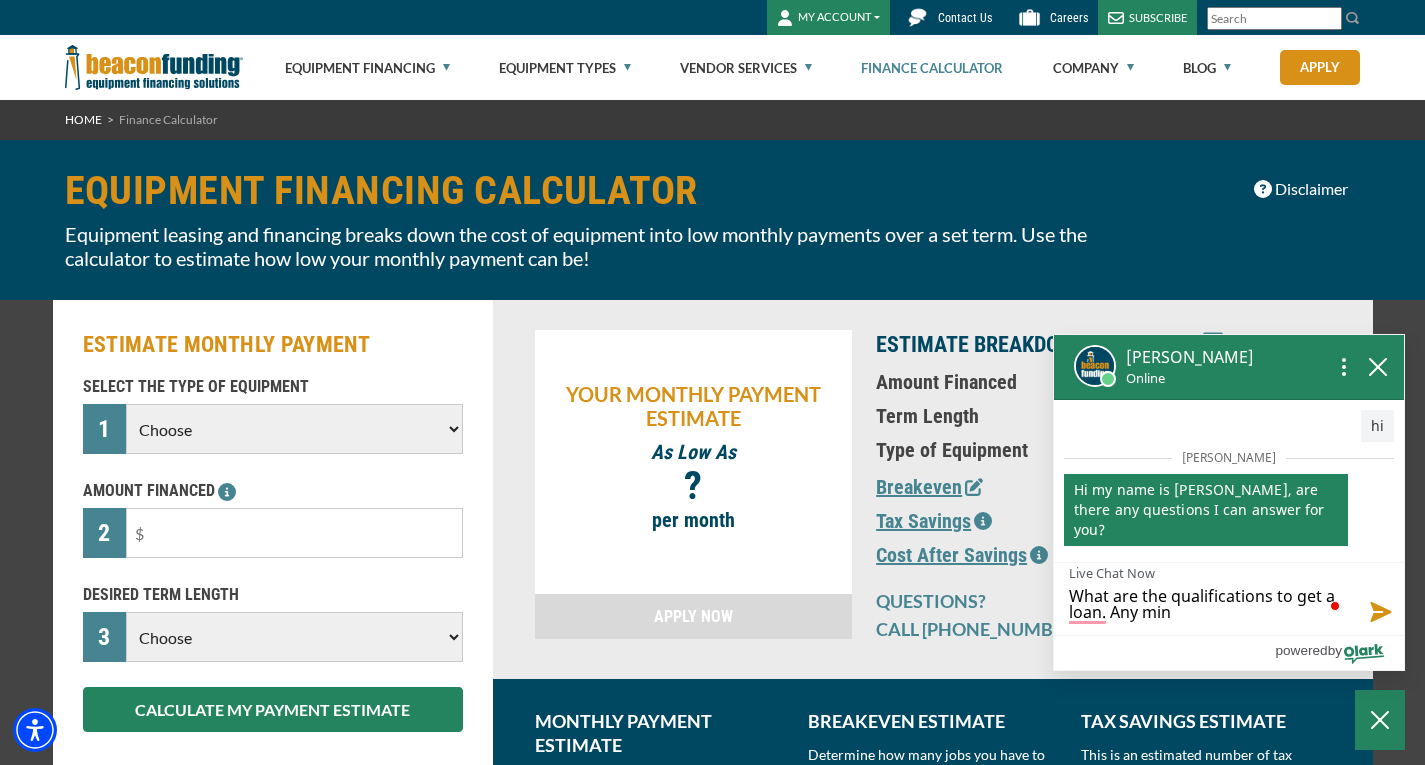 type on "What are the qualifications to get a loan. Any mini" 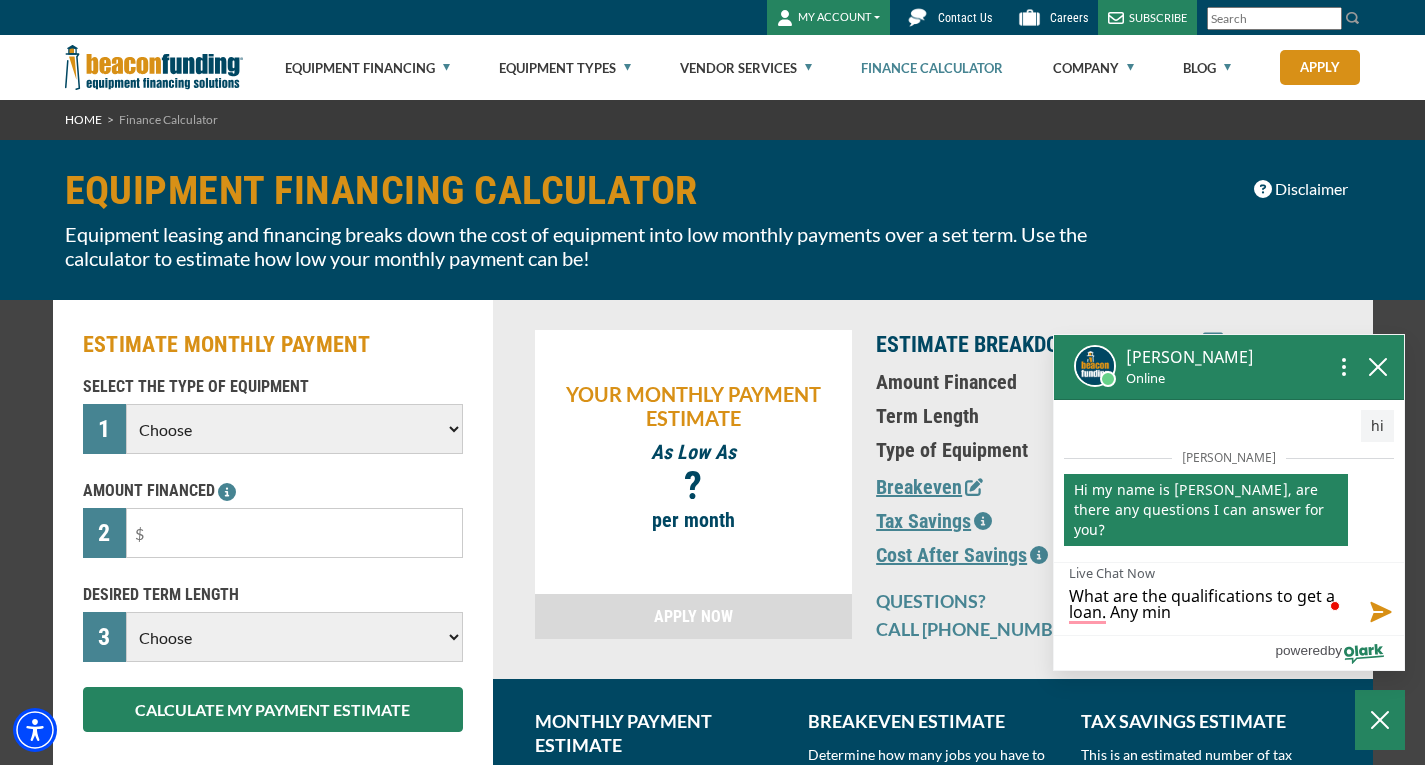 type on "What are the qualifications to get a loan. Any mini" 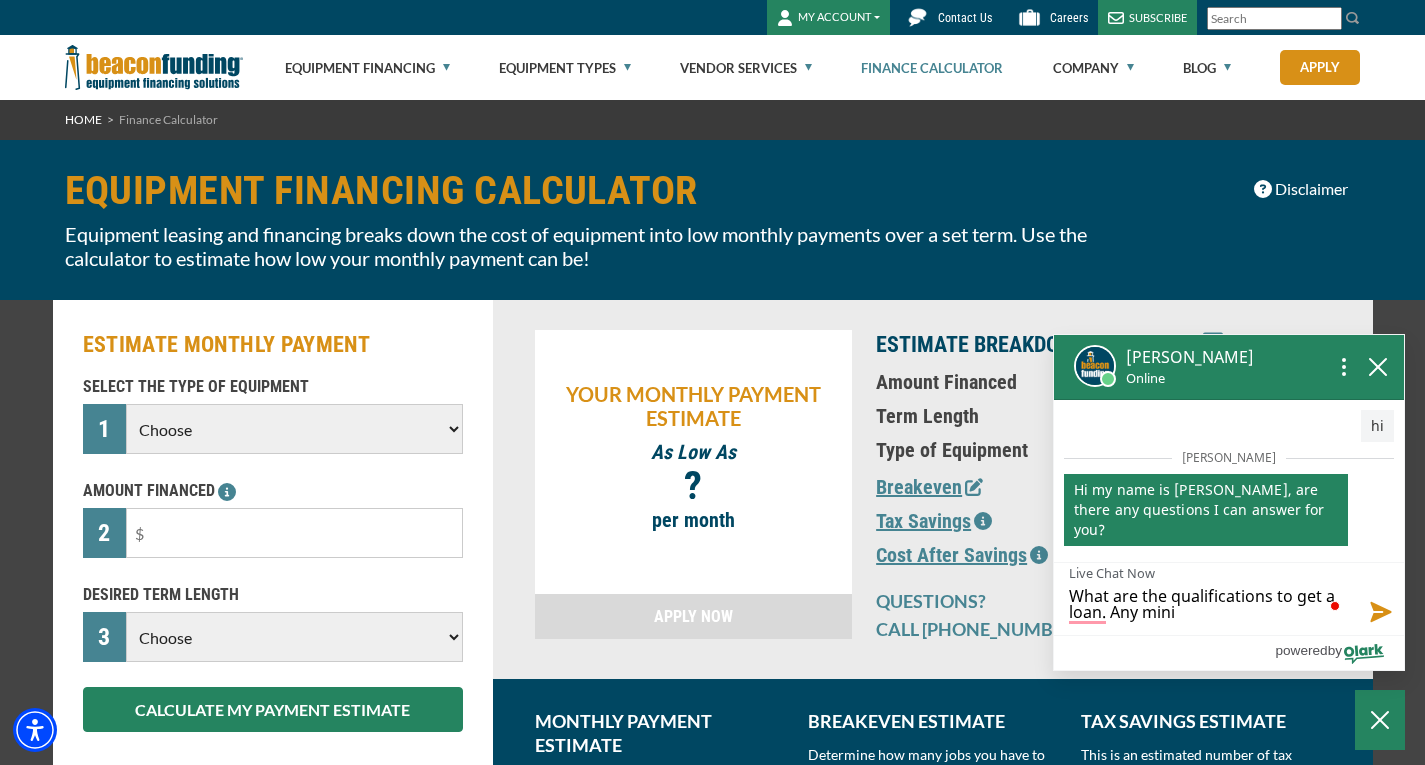 type on "What are the qualifications to get a loan. Any miniu" 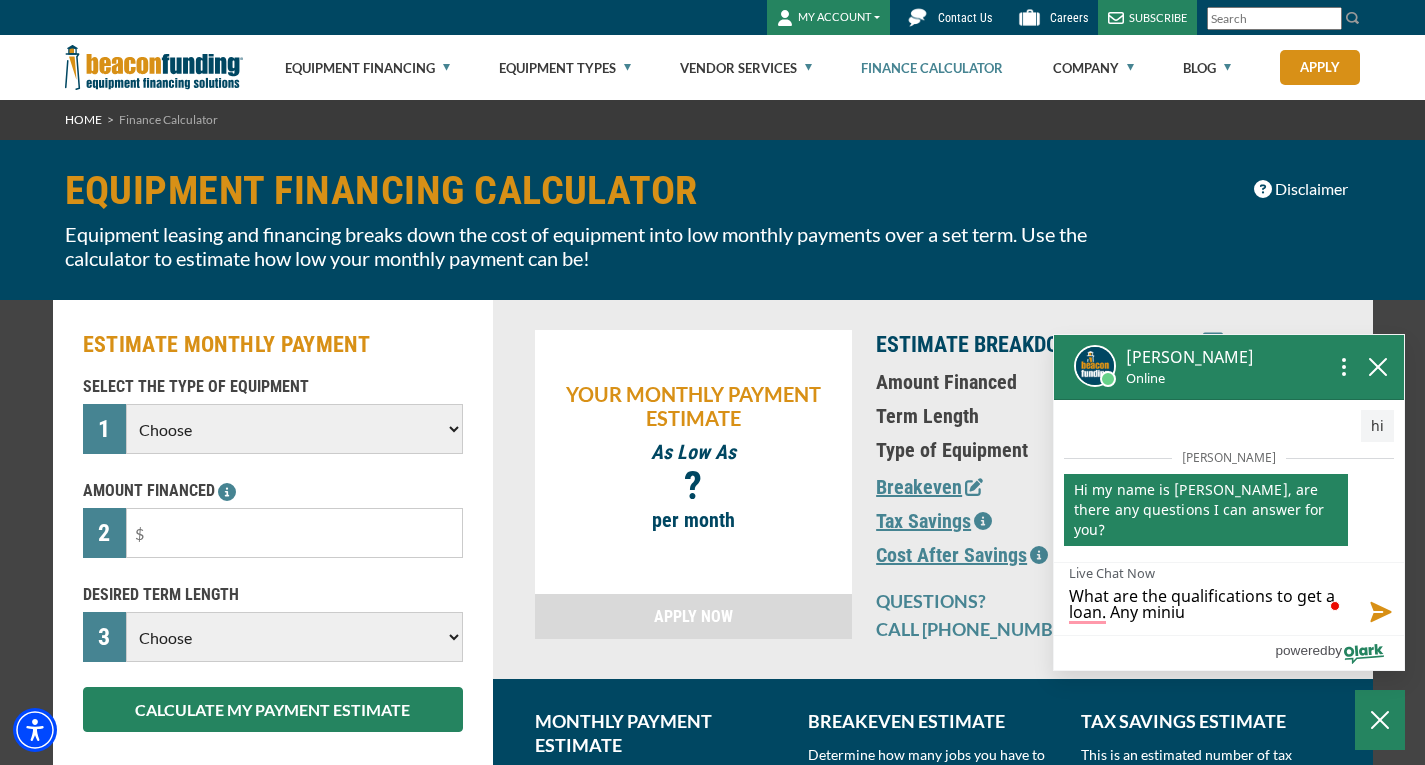 type on "What are the qualifications to get a loan. Any minium" 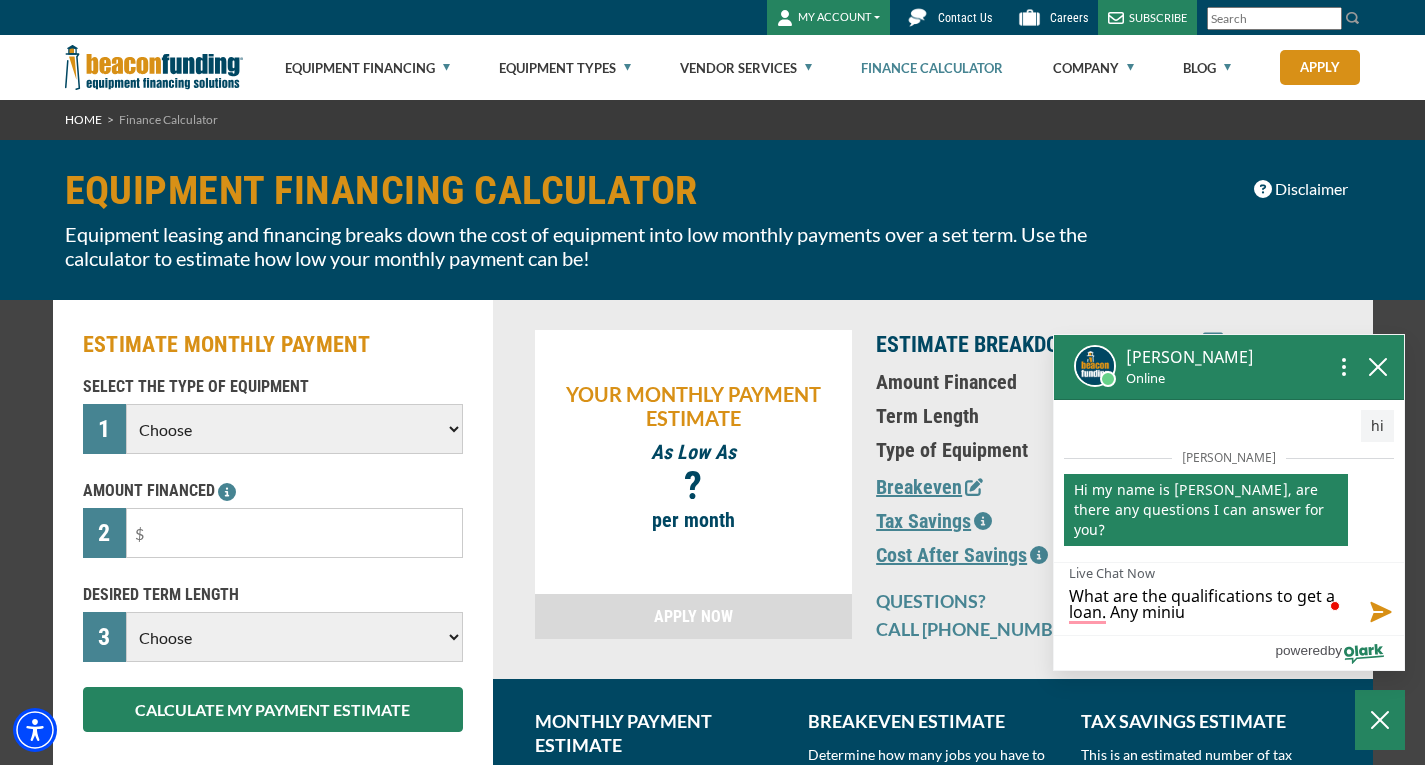 type on "What are the qualifications to get a loan. Any minium" 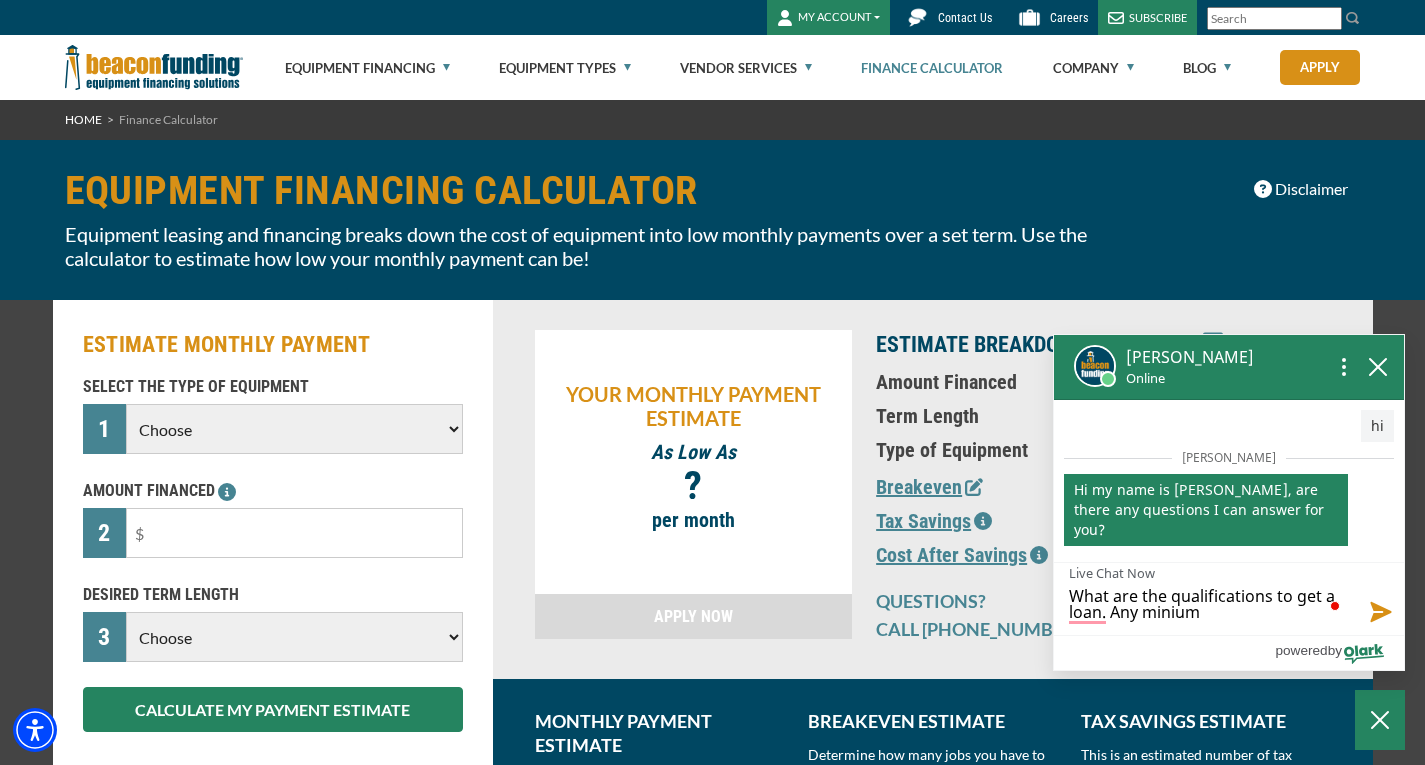 type on "What are the qualifications to get a loan. Any minium" 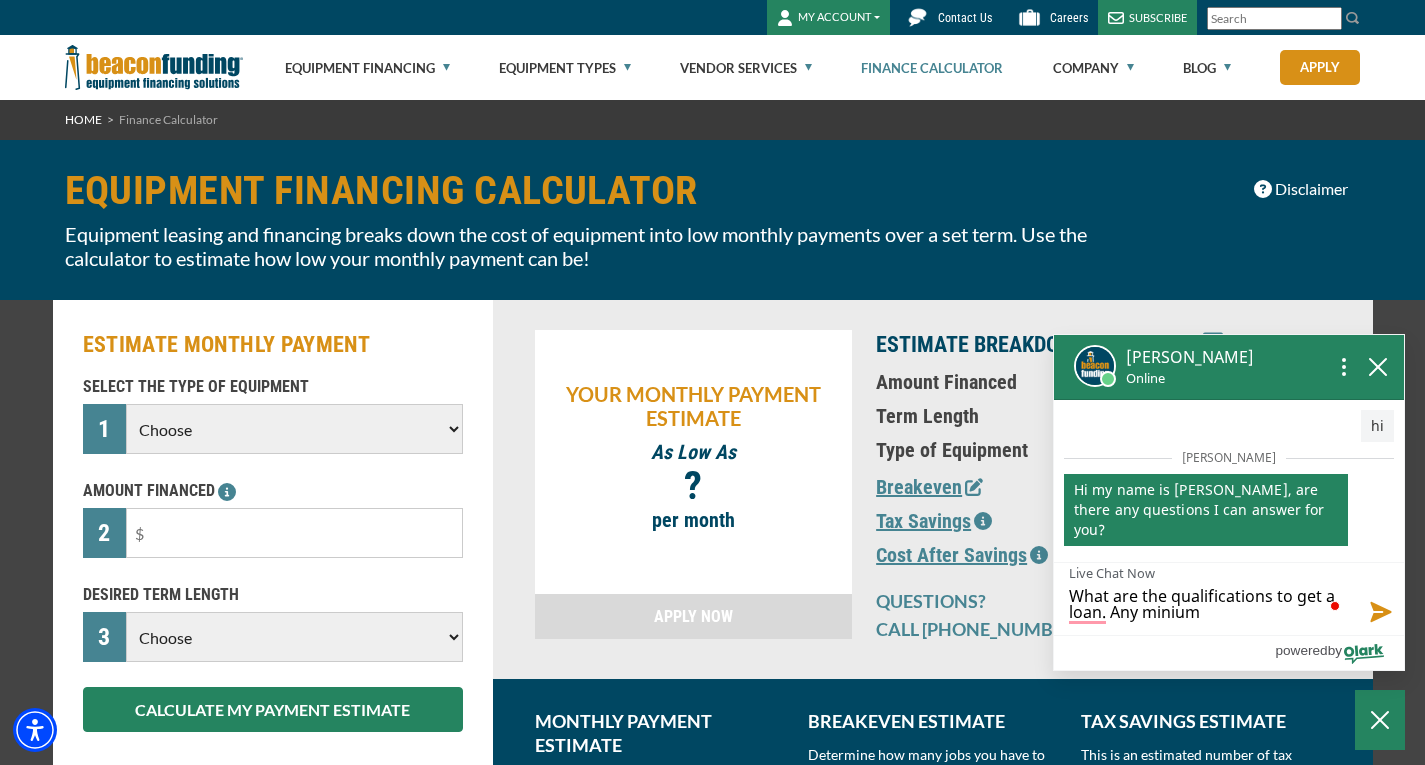 type on "What are the qualifications to get a loan. Any minium" 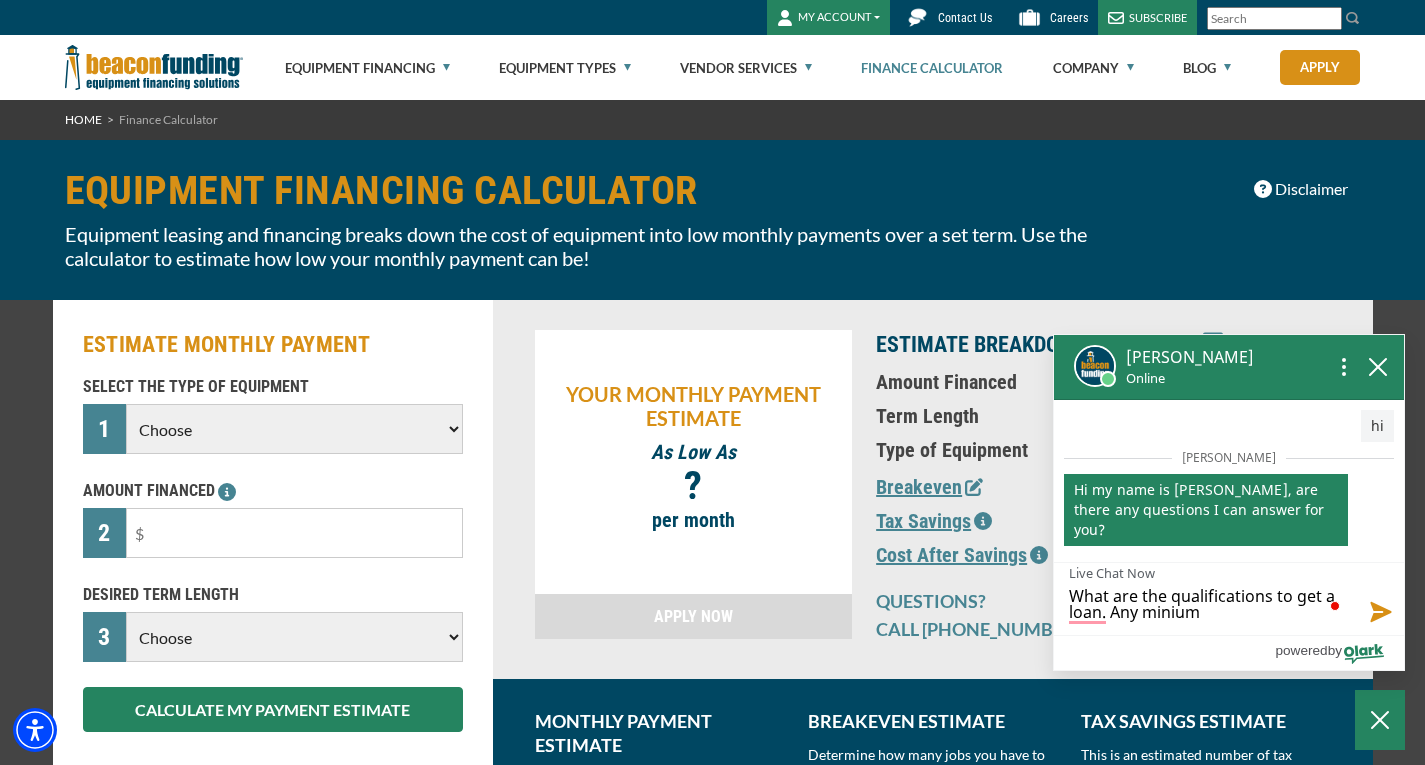type on "What are the qualifications to get a loan. Any minium t" 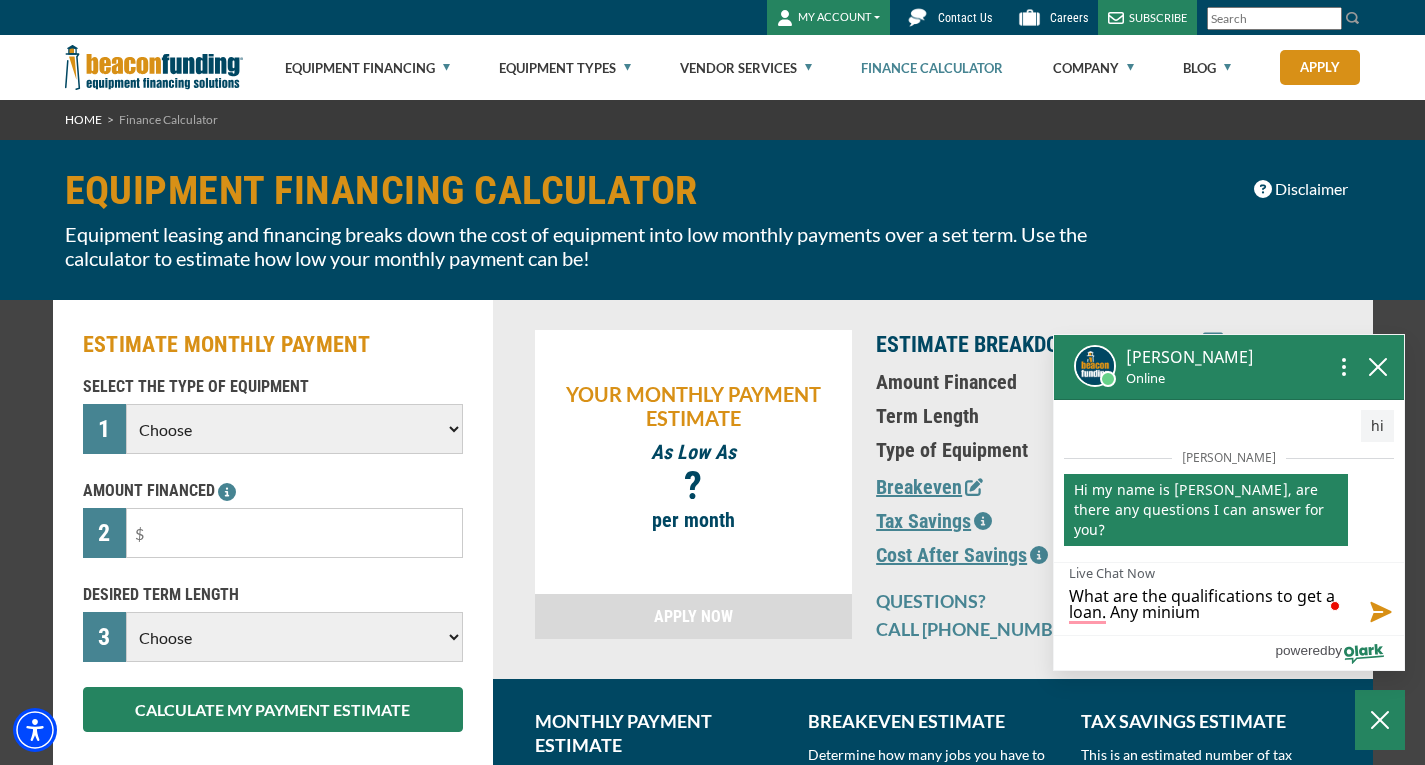 type on "What are the qualifications to get a loan. Any minium t" 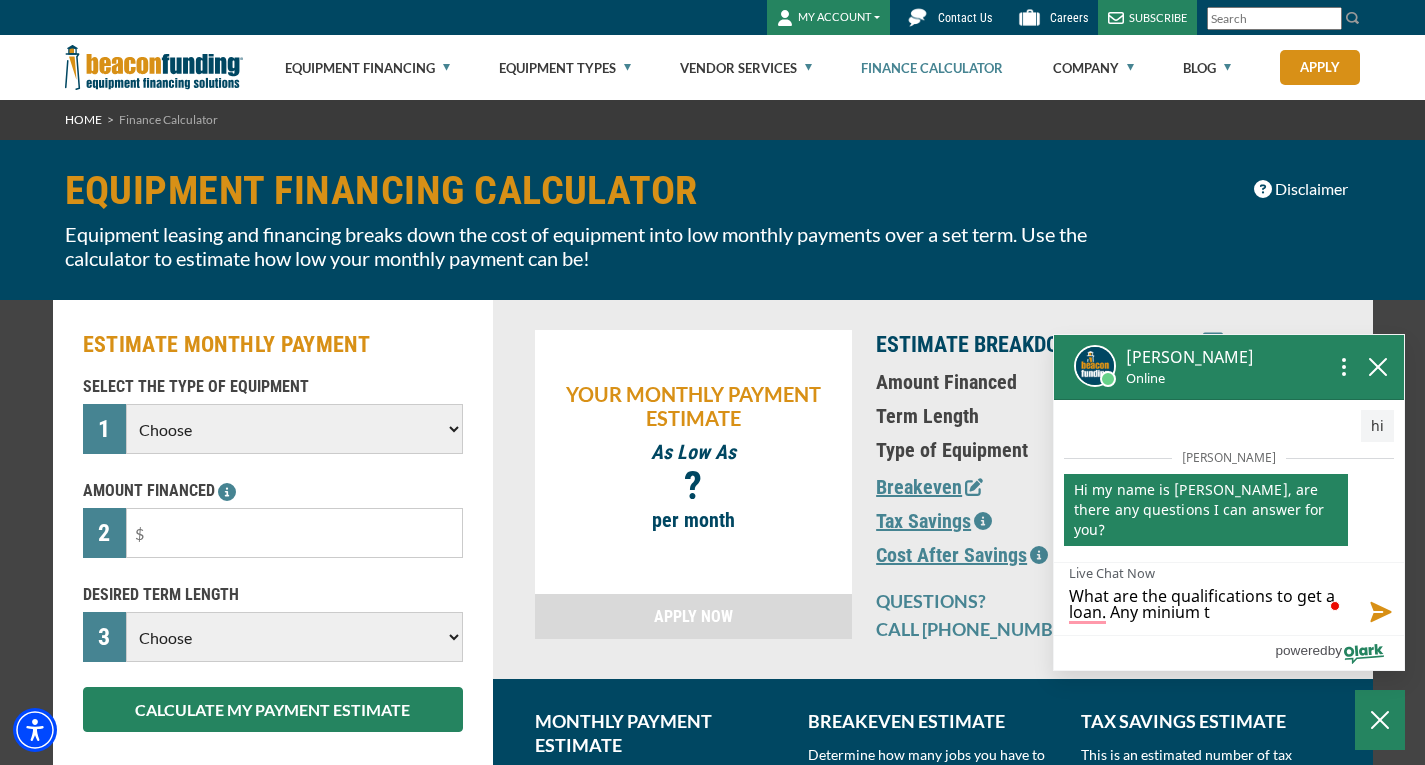 type on "What are the qualifications to get a loan. Any minium ti" 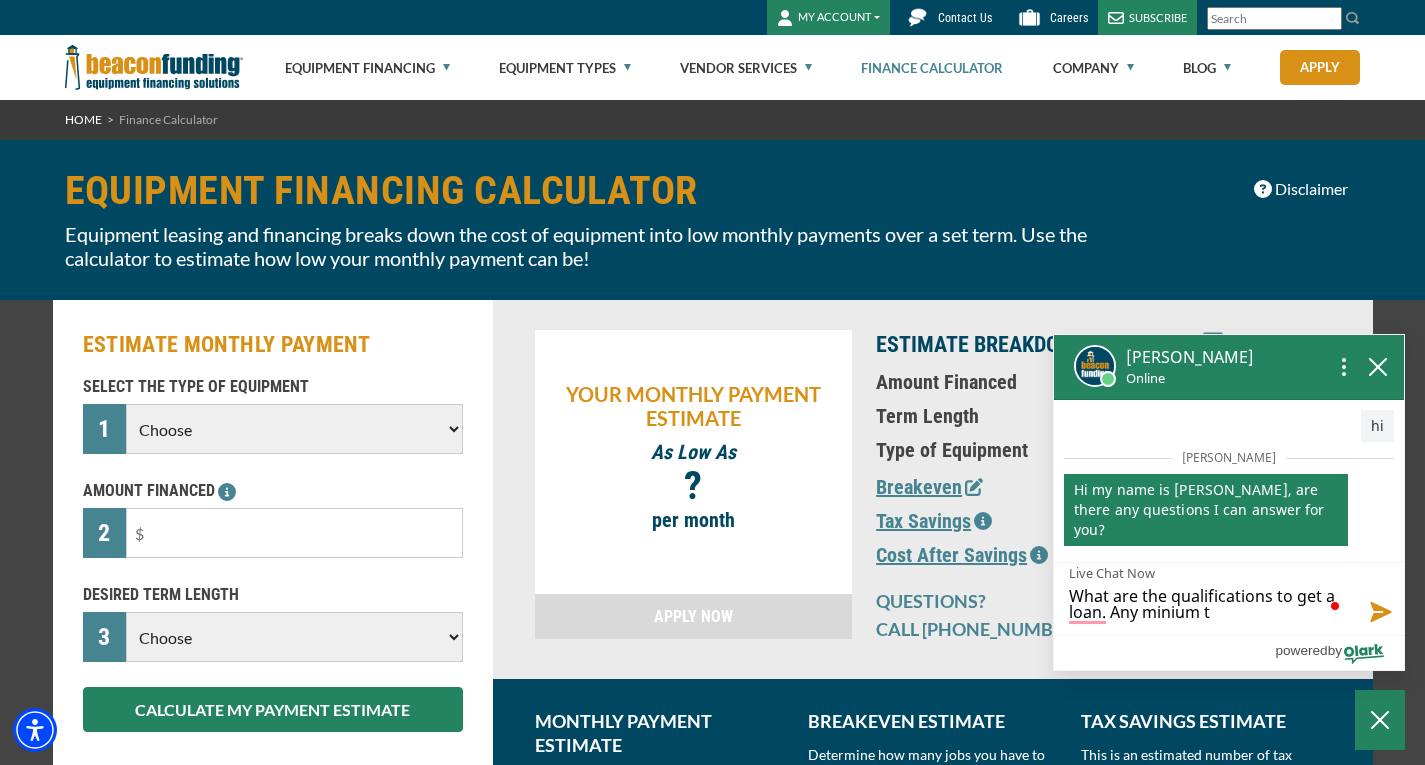 type on "What are the qualifications to get a loan. Any minium ti" 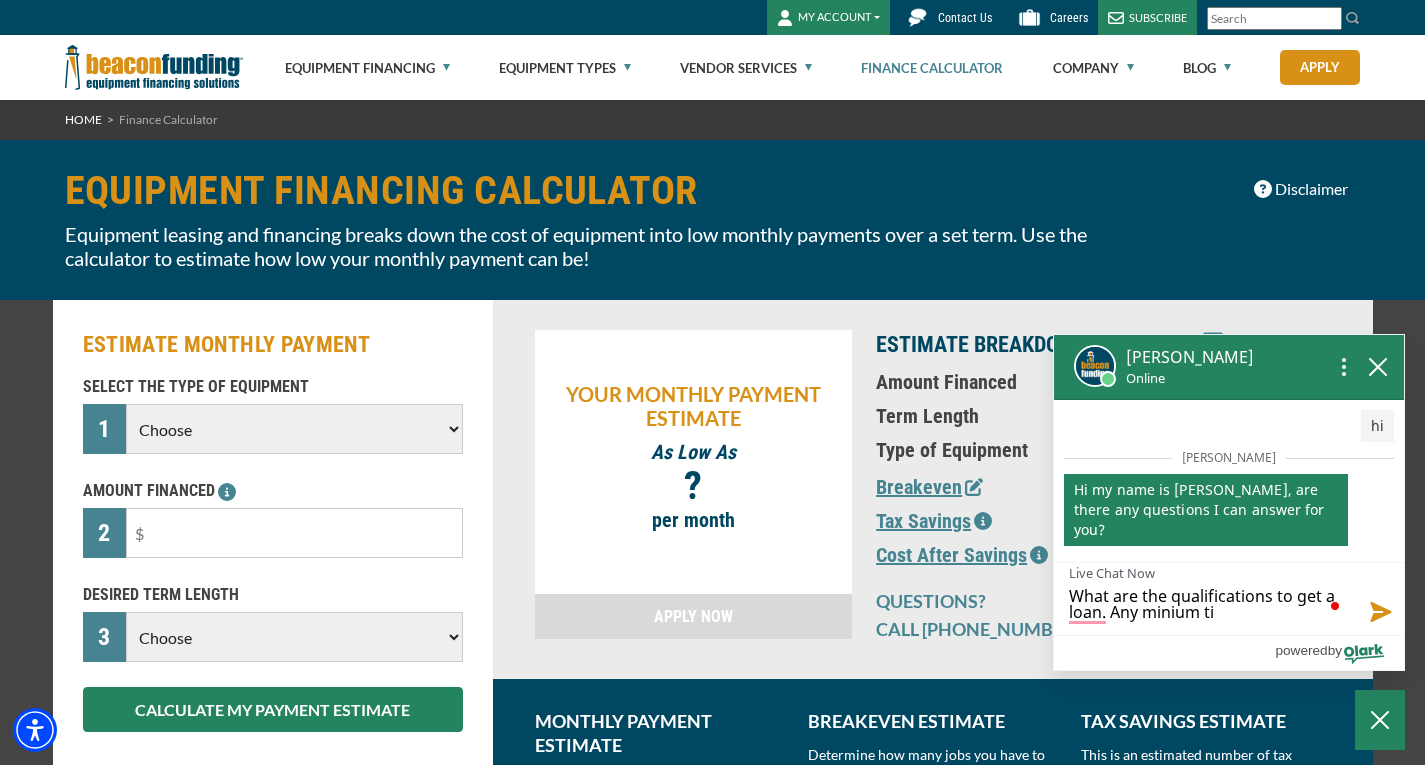 type on "What are the qualifications to get a loan. Any minium tim" 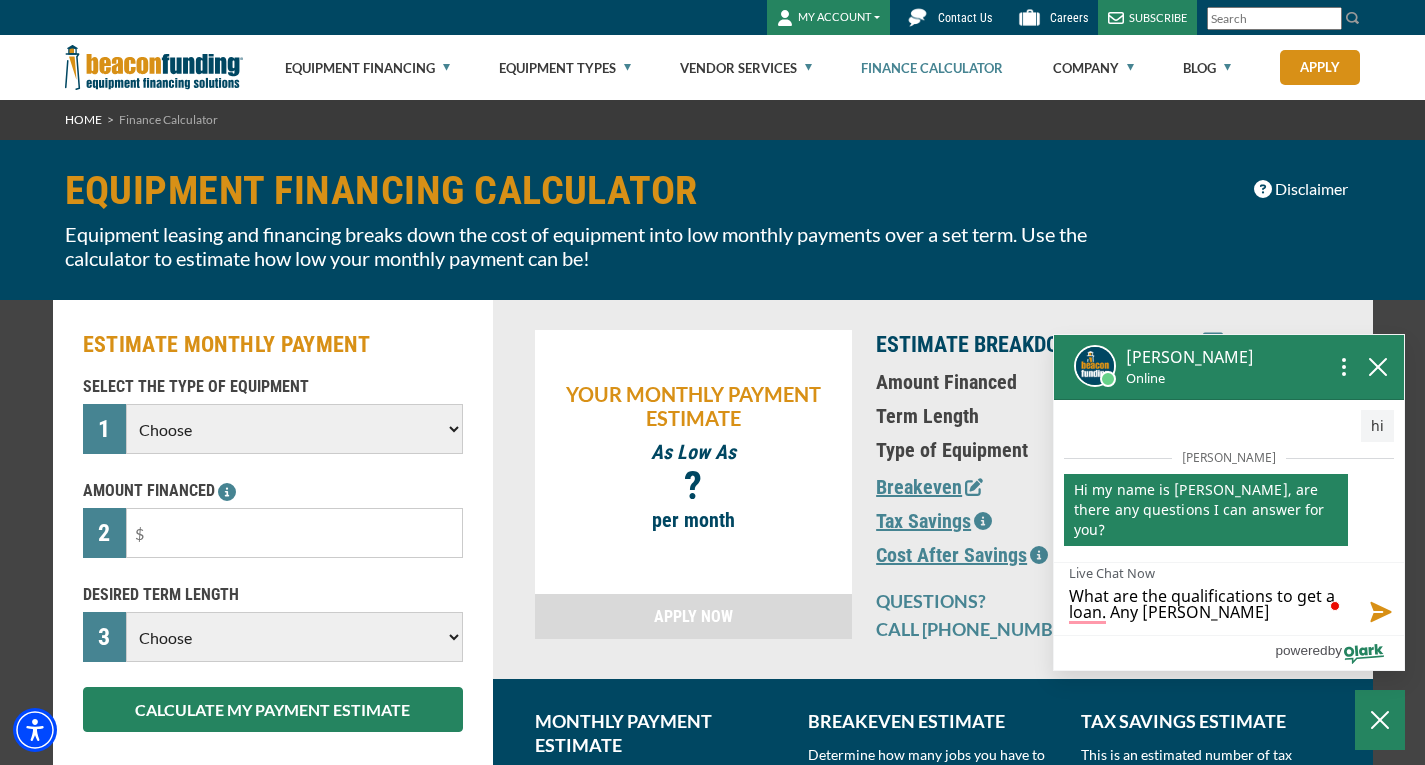 type on "What are the qualifications to get a loan. Any minium tim" 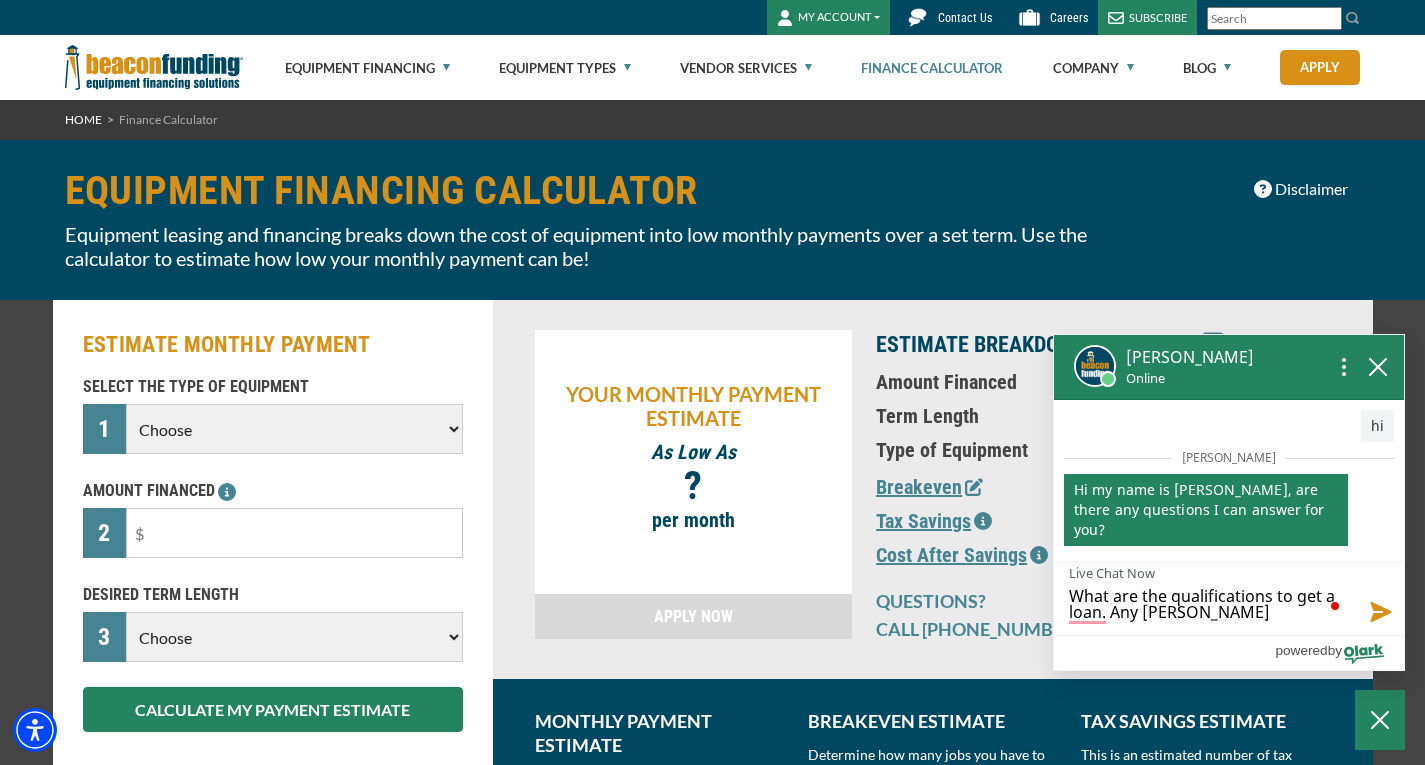type on "What are the qualifications to get a loan. Any minium time" 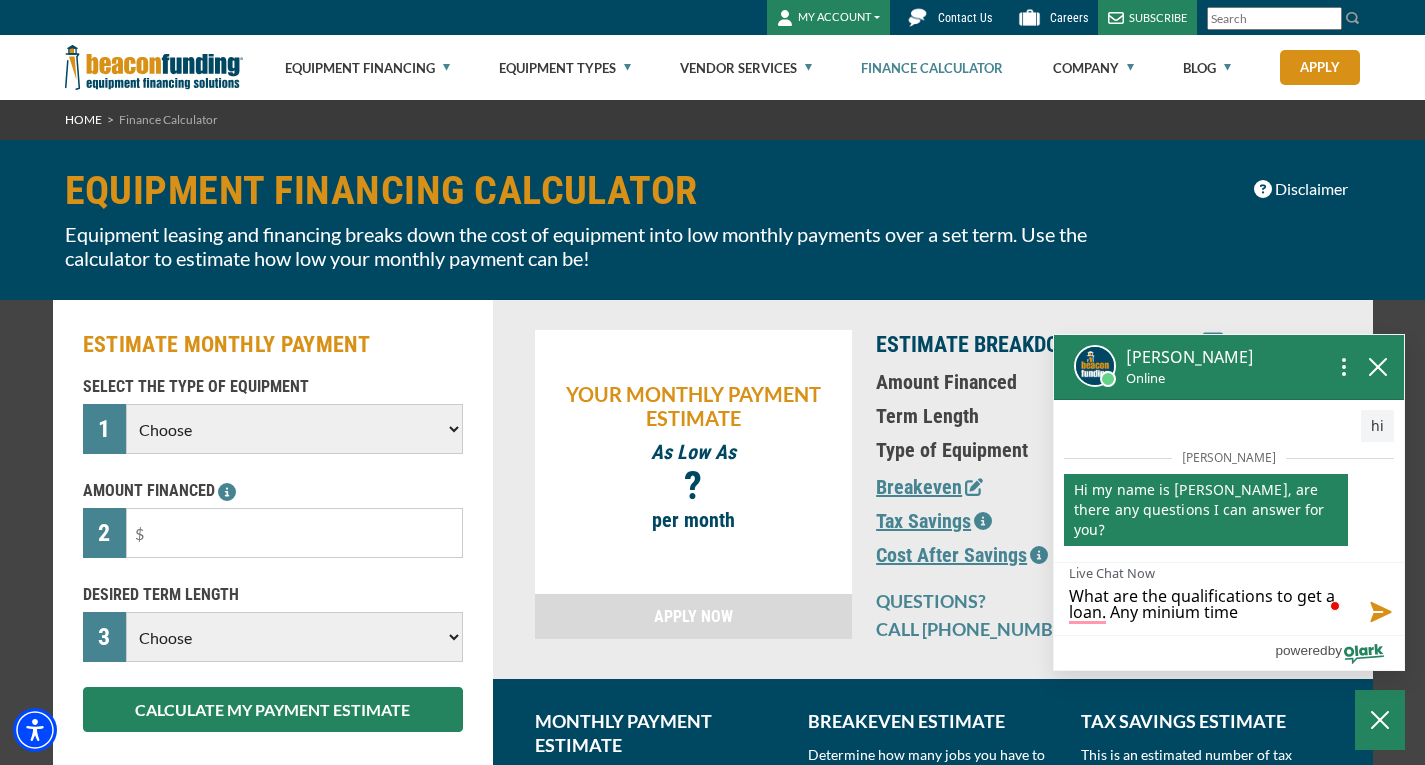 type on "What are the qualifications to get a loan. Any minium time e" 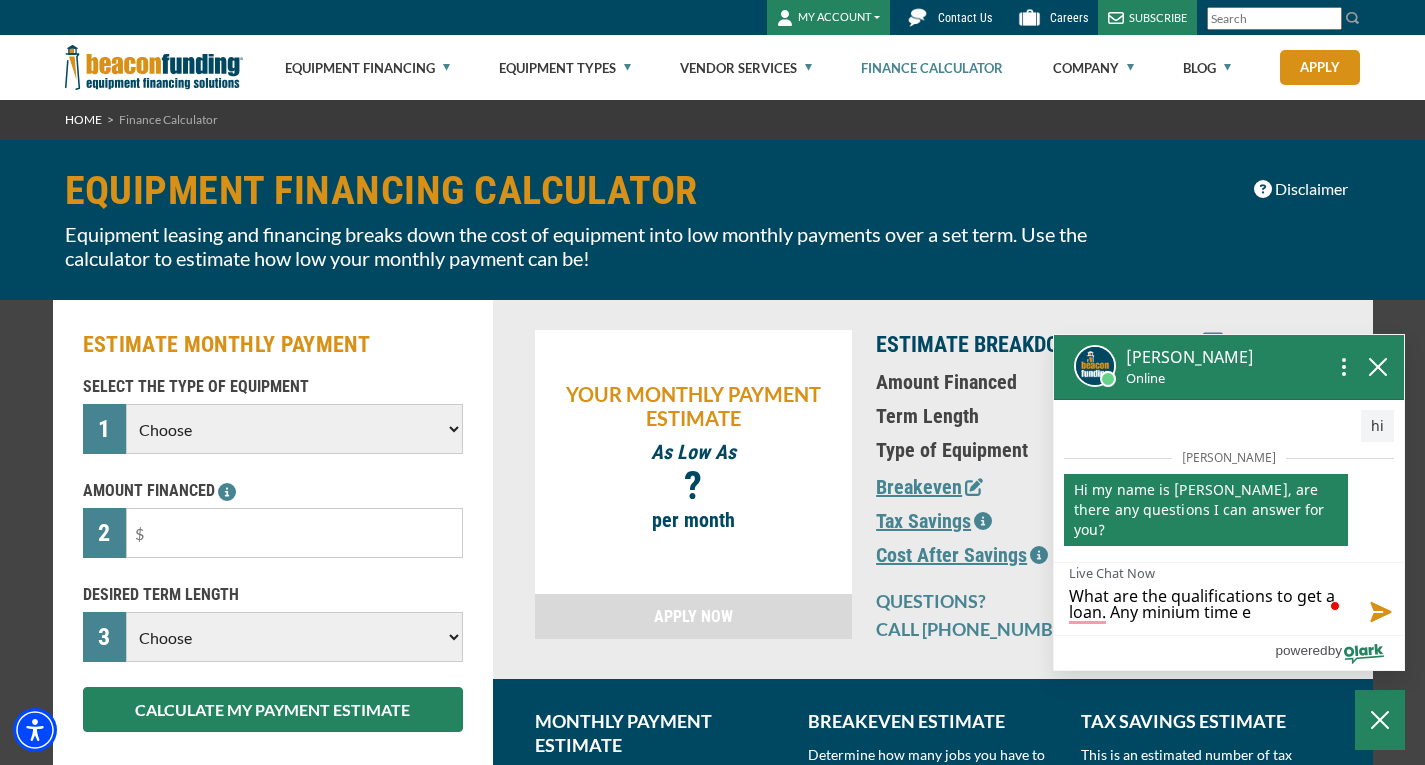 type on "What are the qualifications to get a loan. Any minium time e" 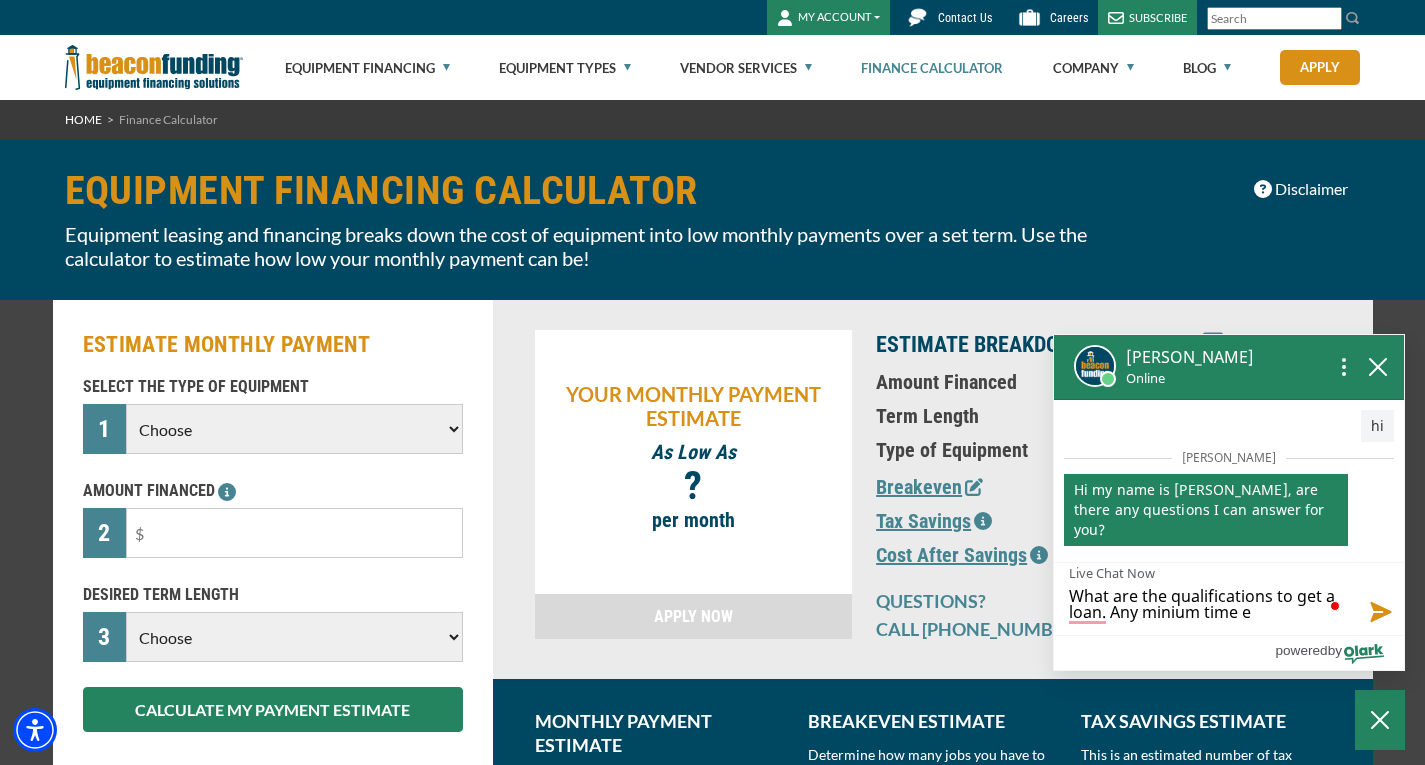 type on "What are the qualifications to get a loan. Any minium time e" 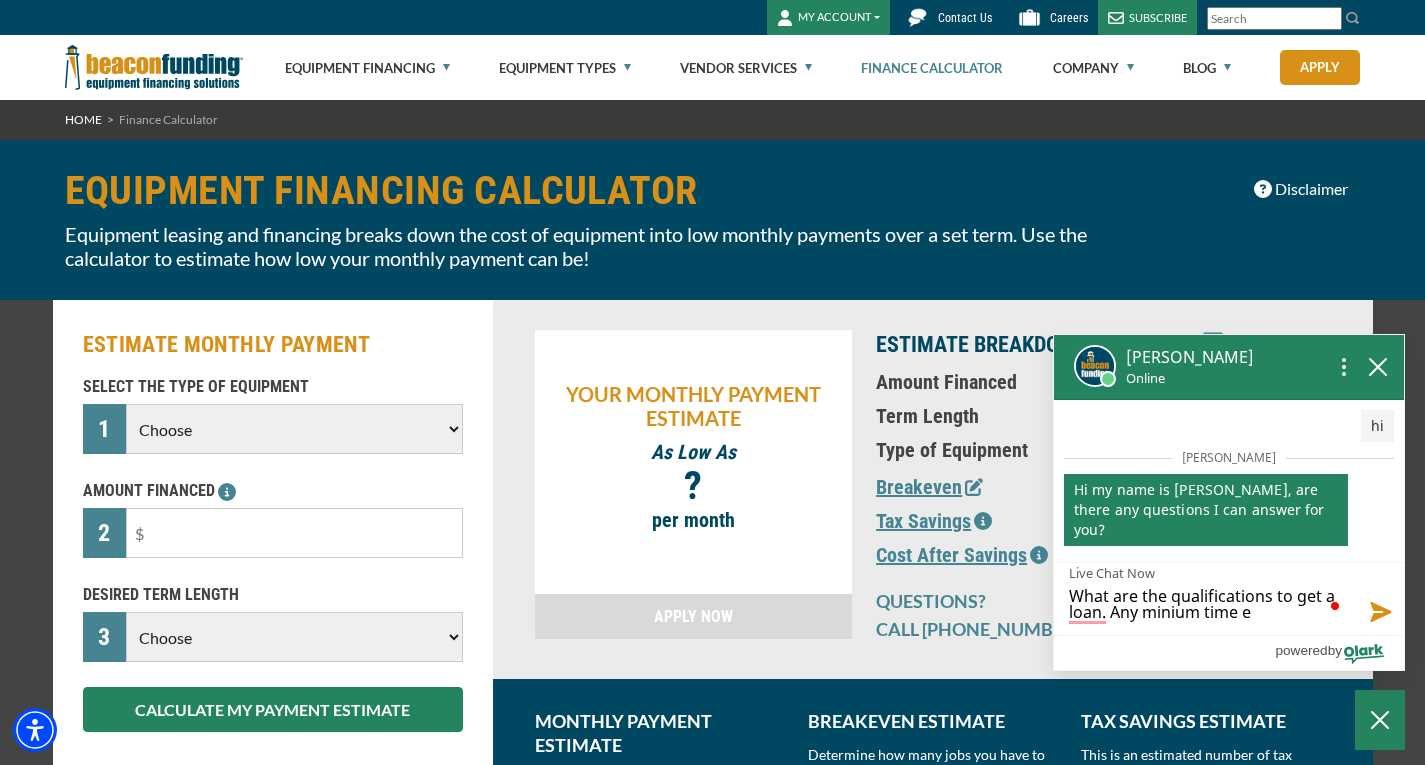 type on "What are the qualifications to get a loan. Any minium time e i" 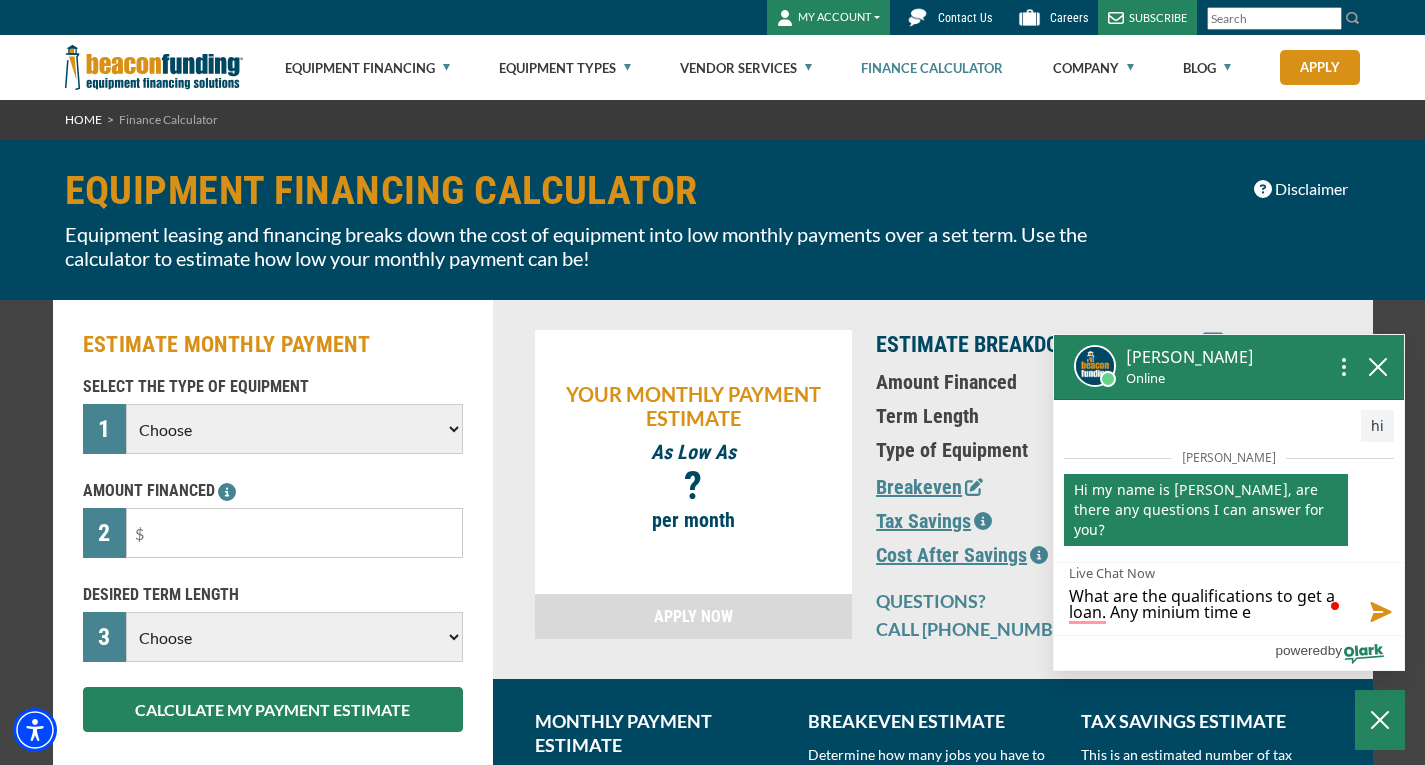 type on "What are the qualifications to get a loan. Any minium time e i" 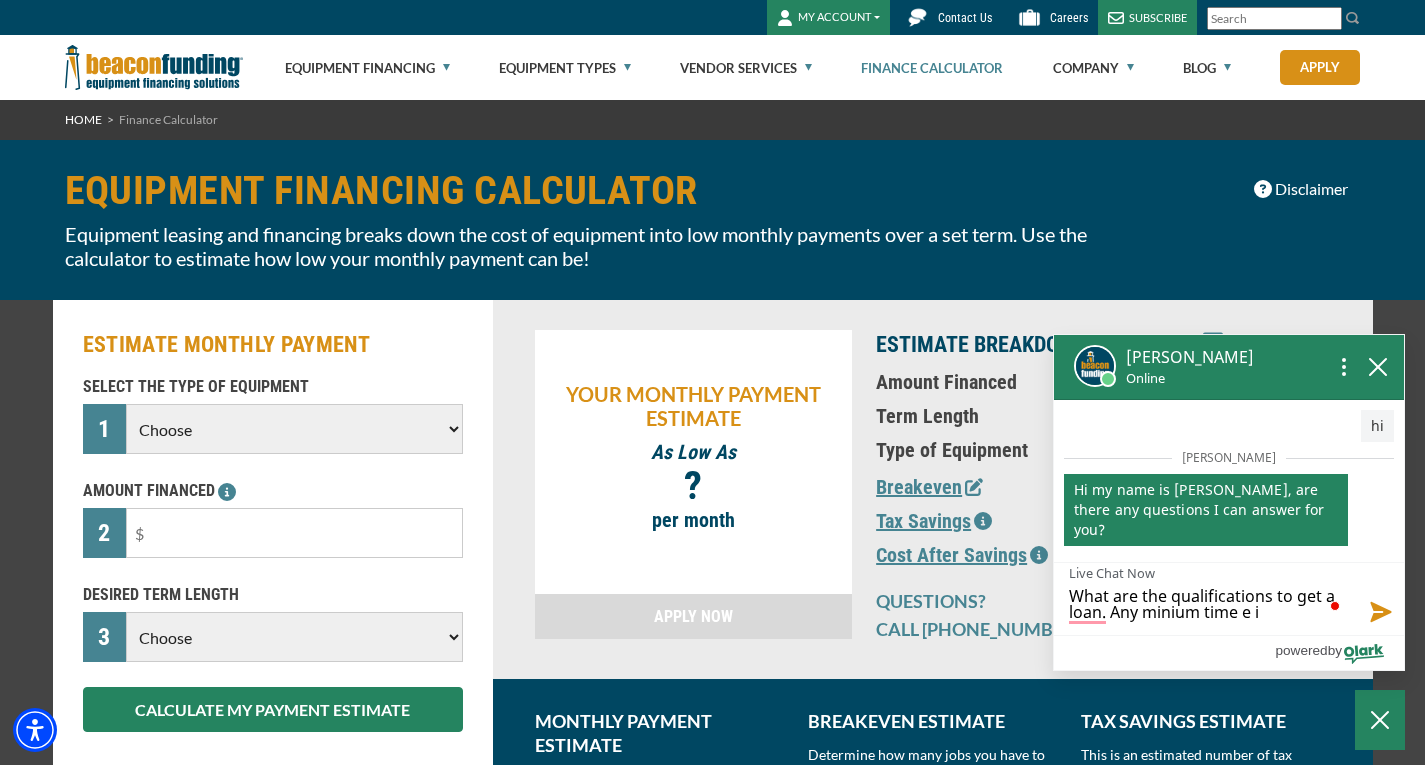 type on "What are the qualifications to get a loan. Any minium time e in" 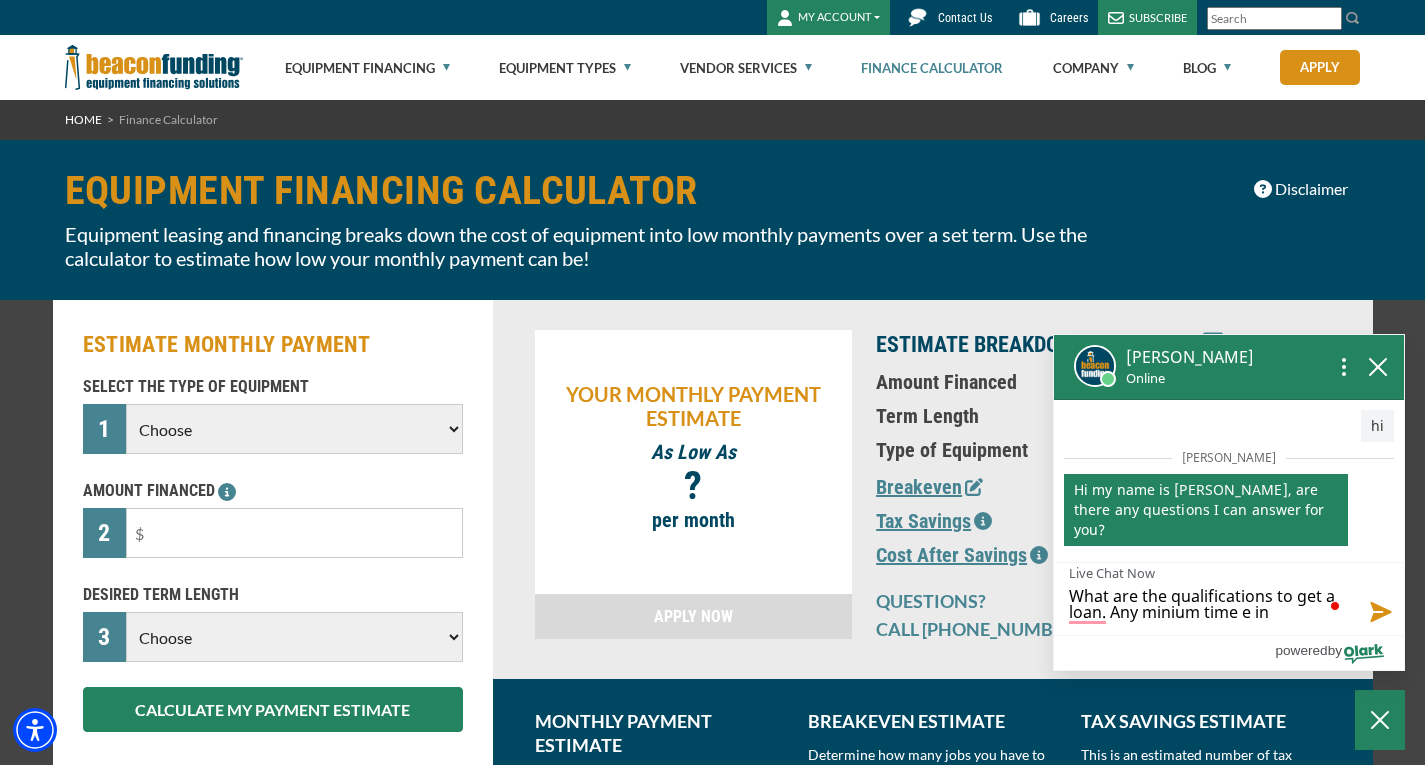type on "What are the qualifications to get a loan. Any minium time e in" 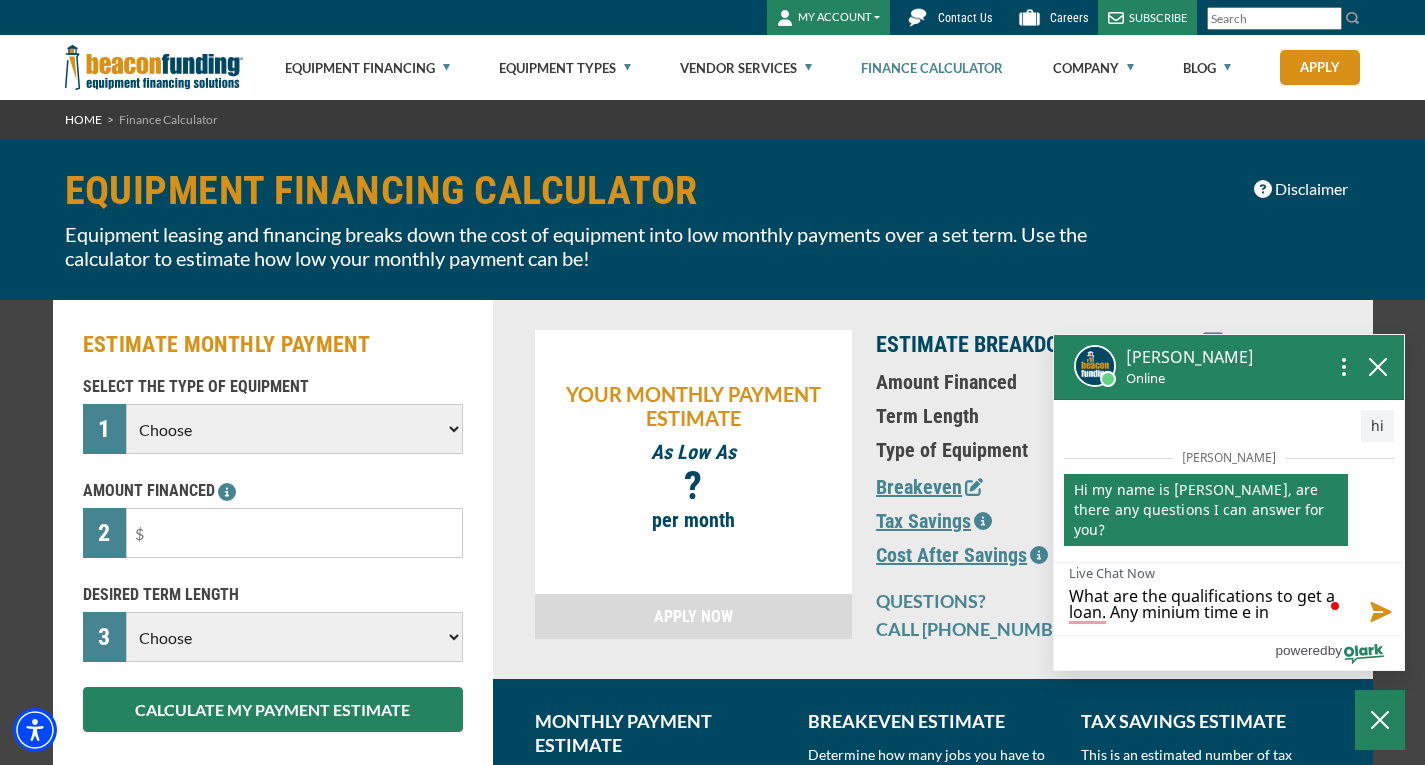 type on "What are the qualifications to get a loan. Any minium time e in" 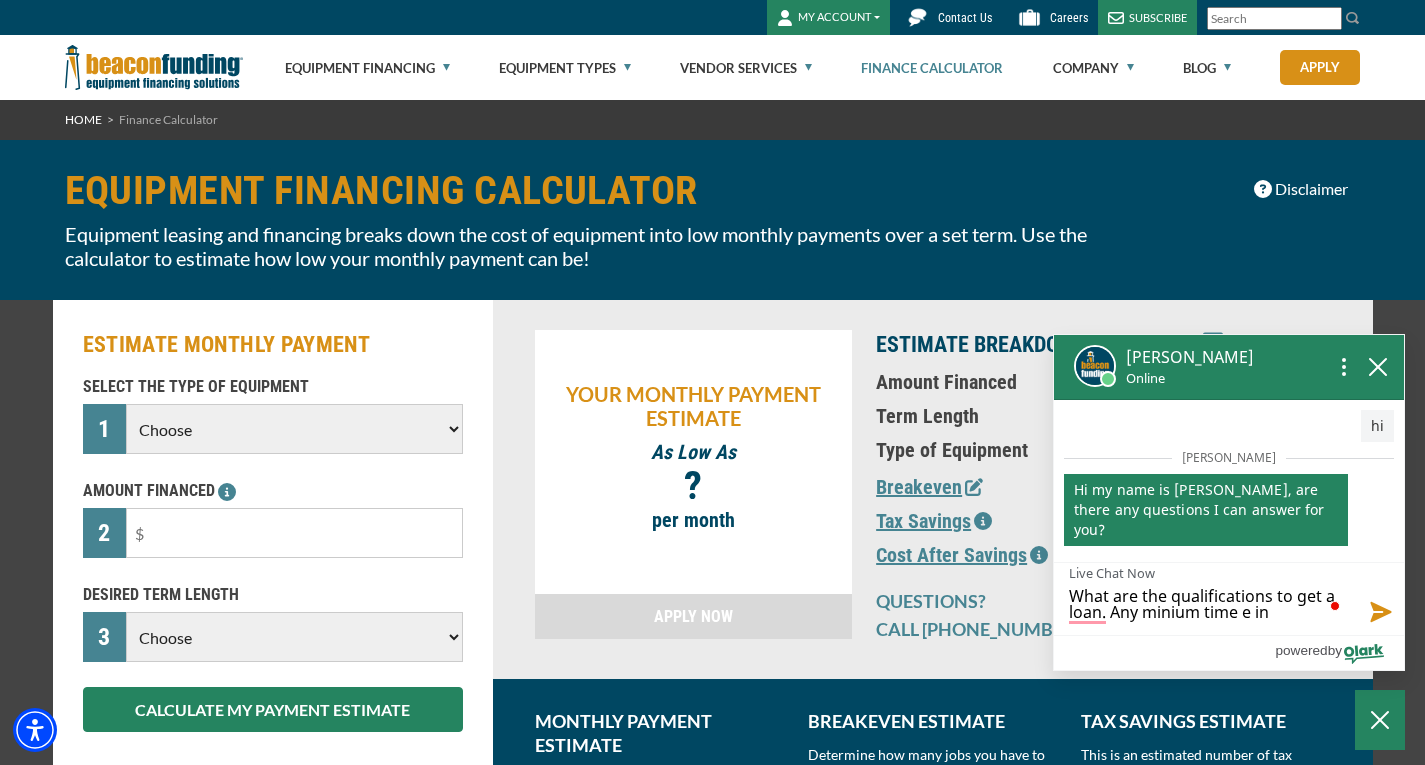type on "What are the qualifications to get a loan. Any minium time e in b" 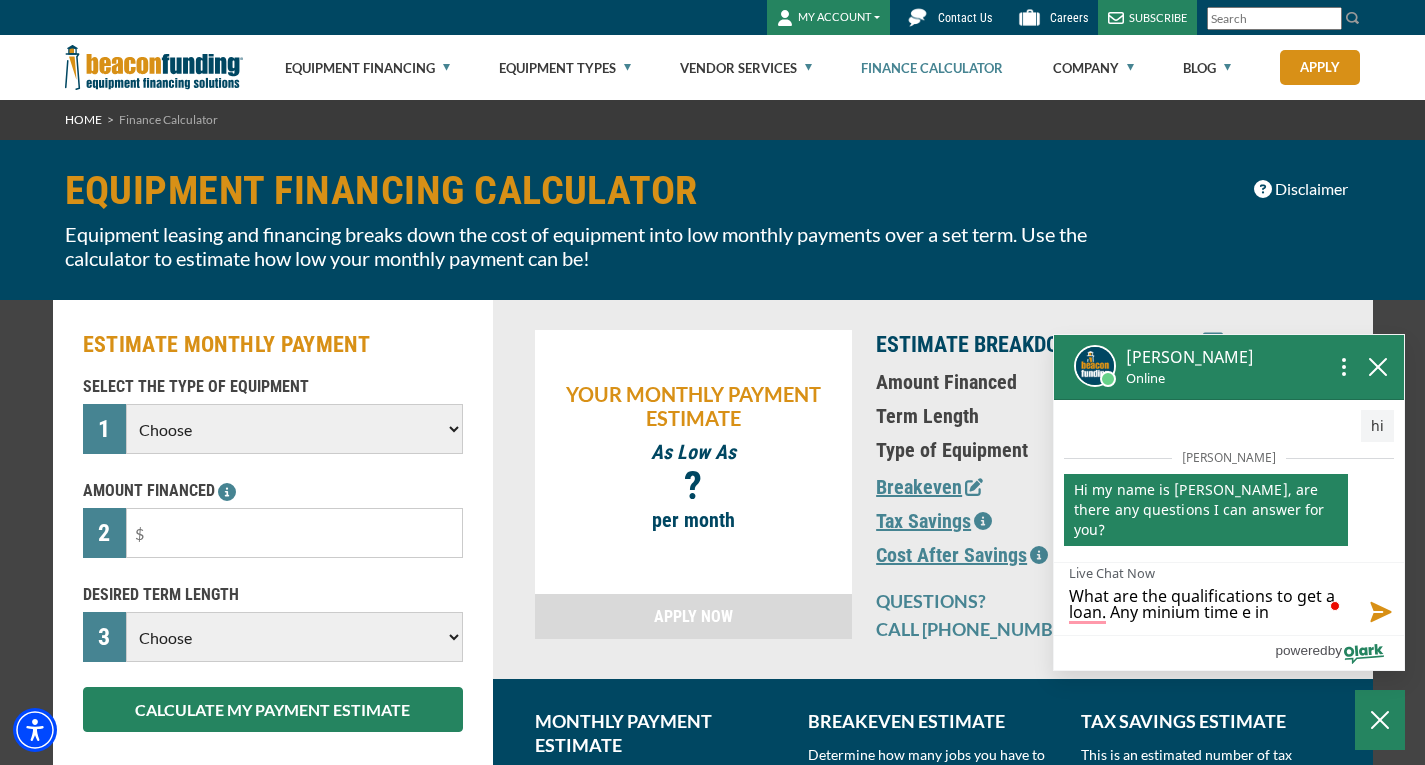 type on "What are the qualifications to get a loan. Any minium time e in b" 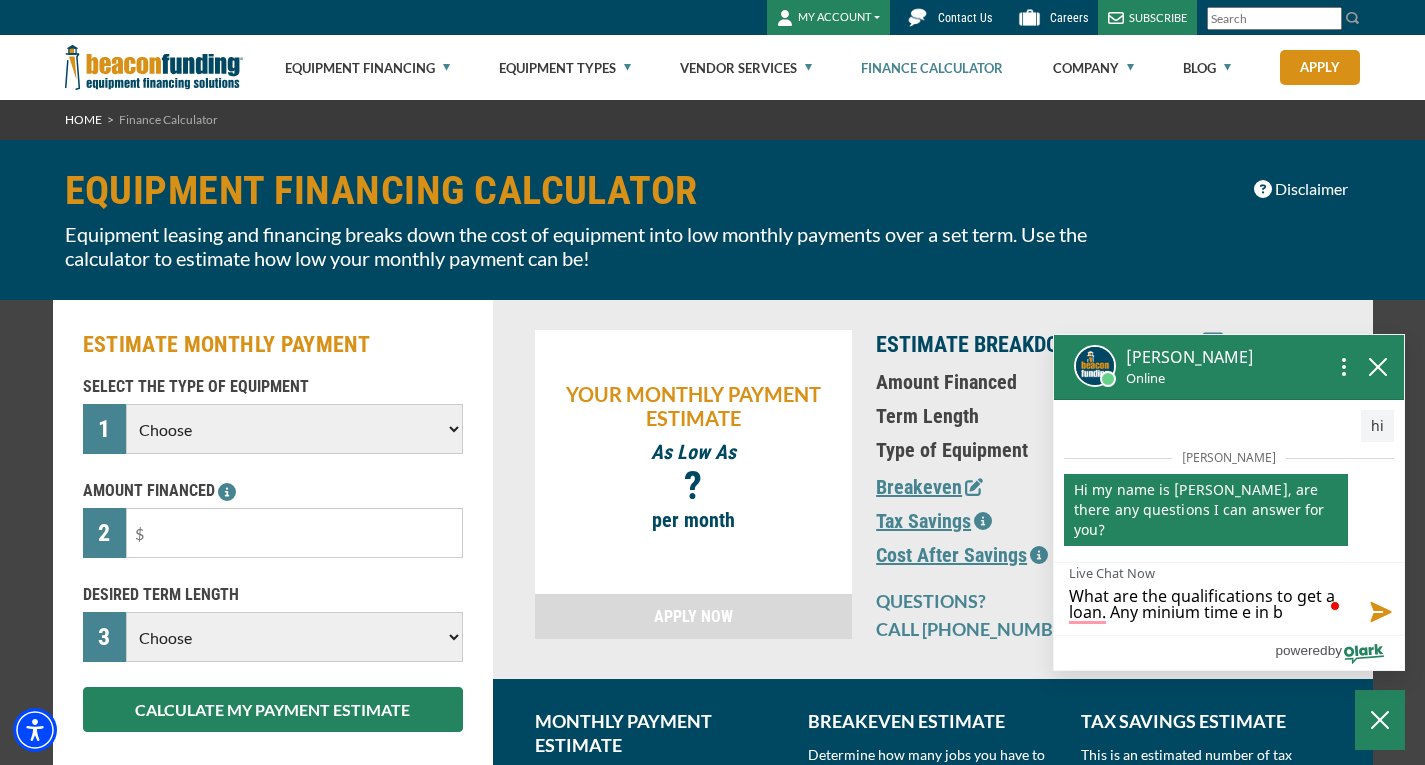 type on "What are the qualifications to get a loan. Any minium time e in bu" 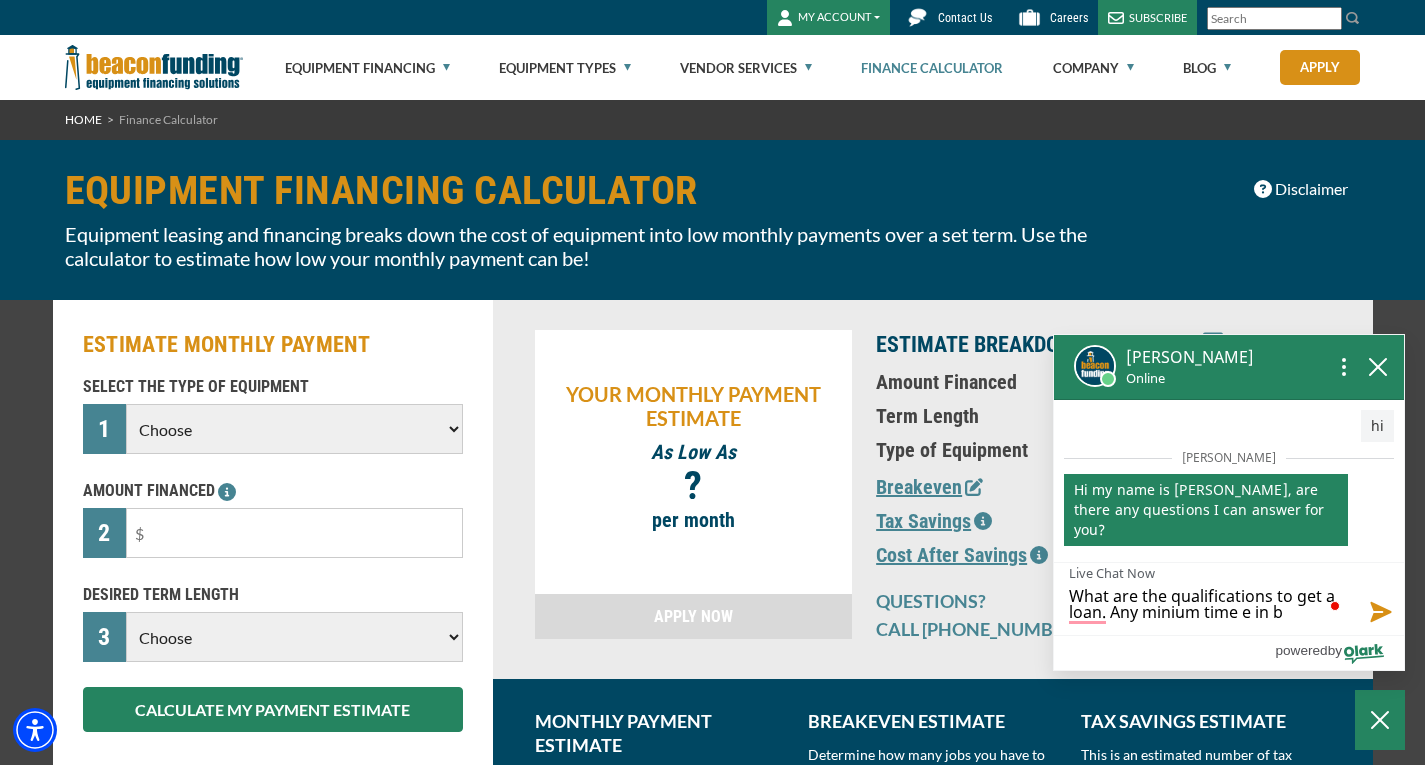 type on "What are the qualifications to get a loan. Any minium time e in bu" 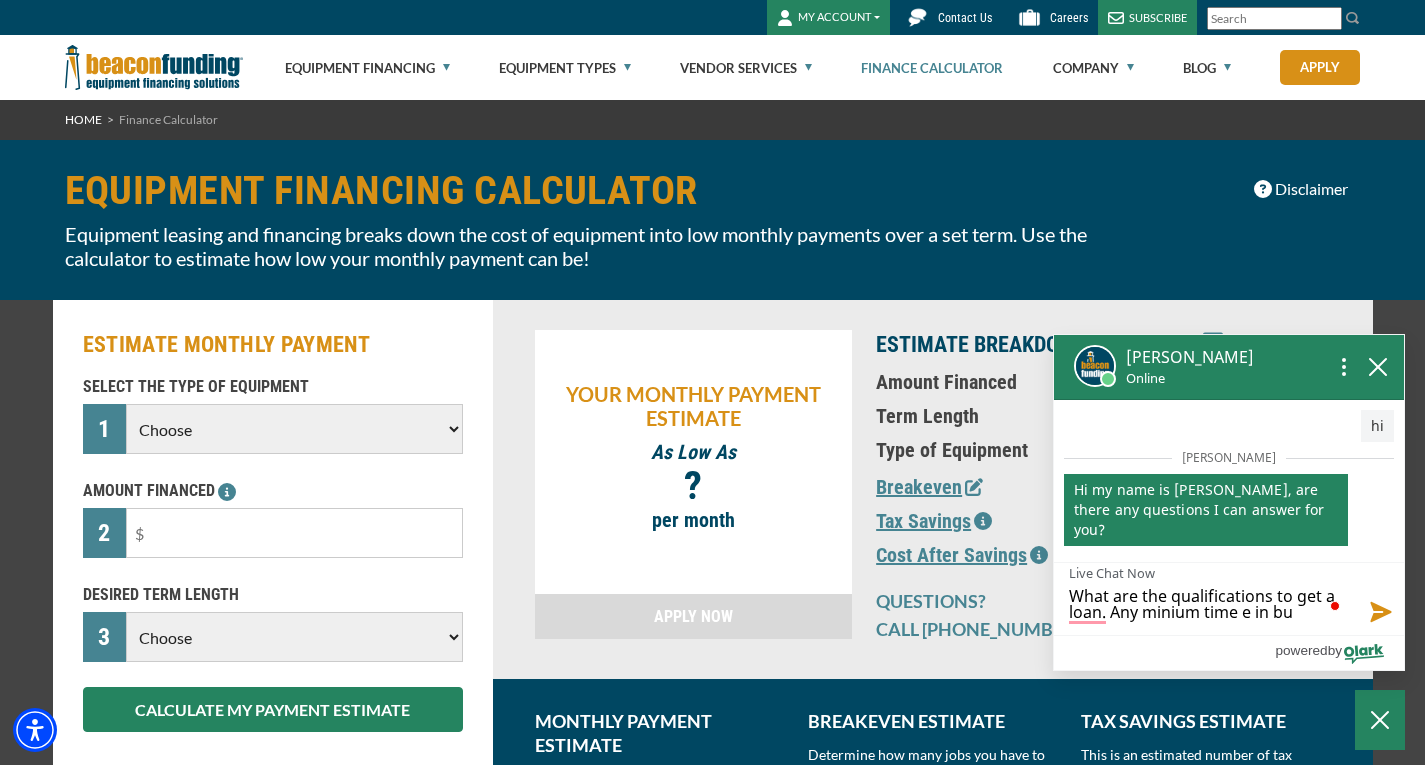 type on "What are the qualifications to get a loan. Any minium time e in bus" 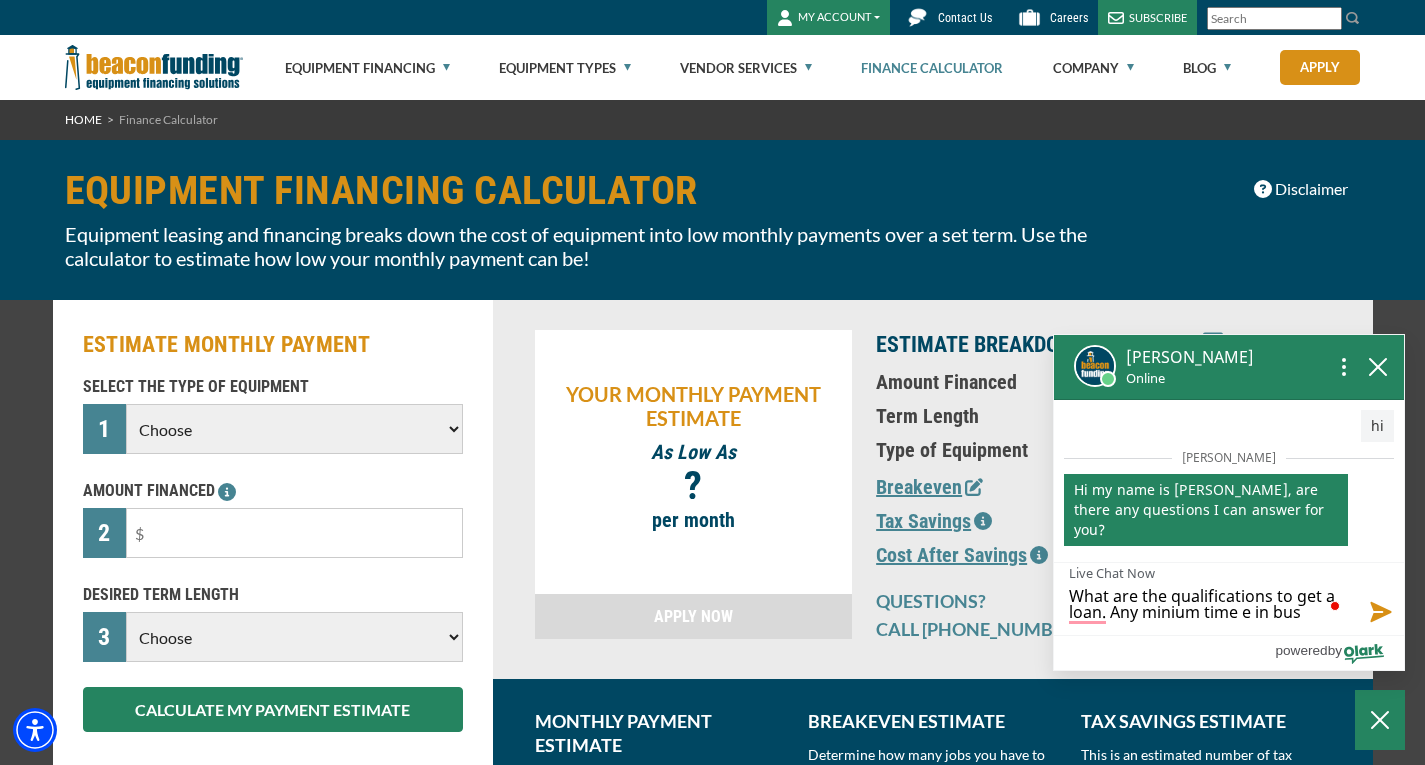 type on "What are the qualifications to get a loan. Any minium time e in busn" 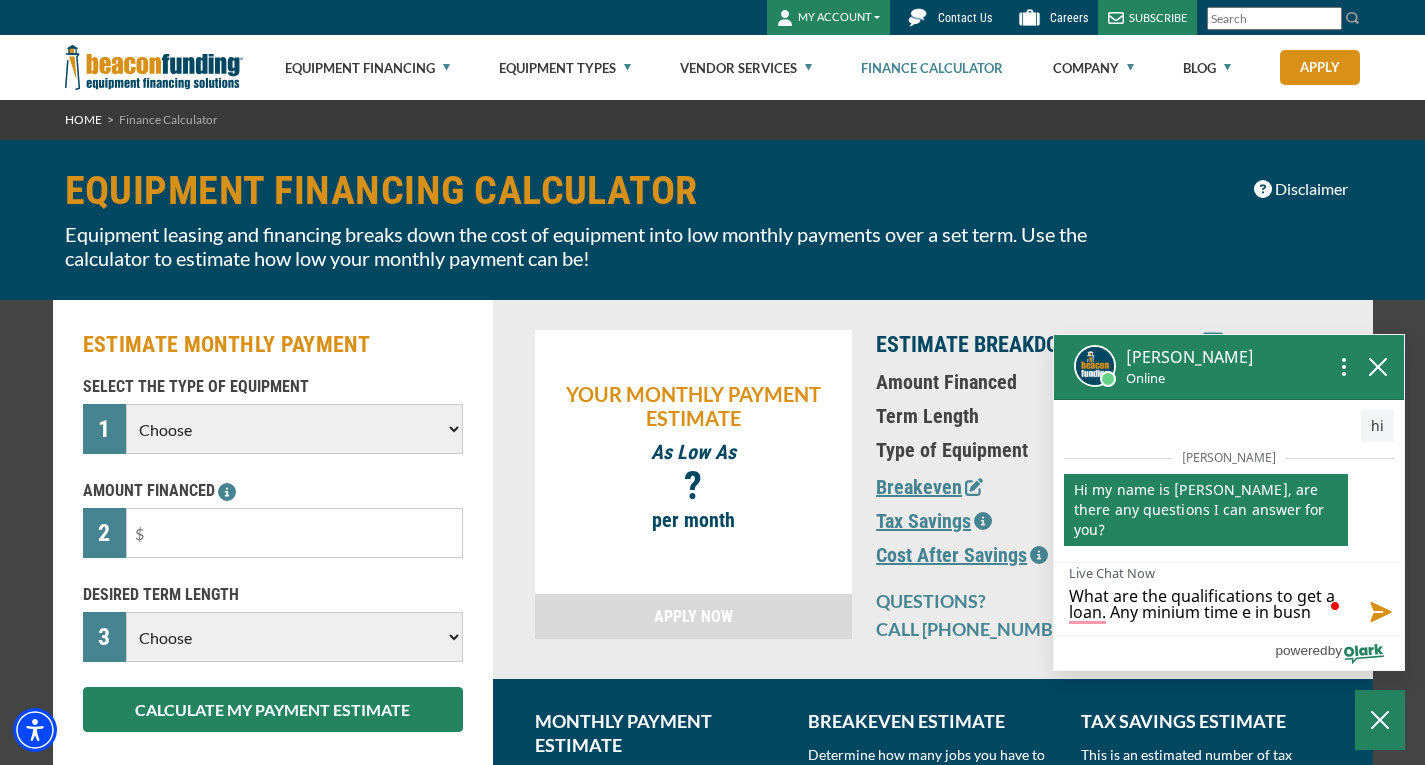 type on "What are the qualifications to get a loan. Any minium time e in busni" 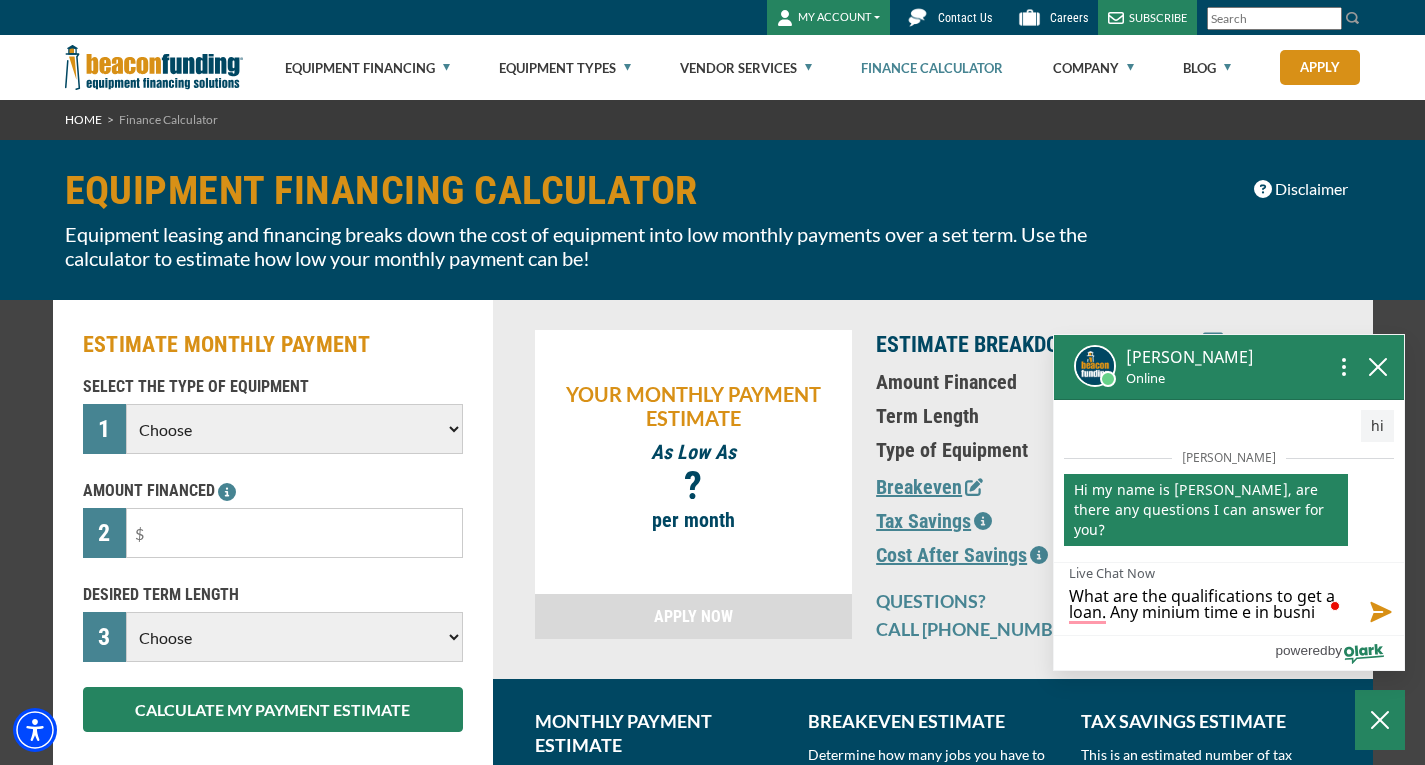 type on "What are the qualifications to get a loan. Any minium time e in busnie" 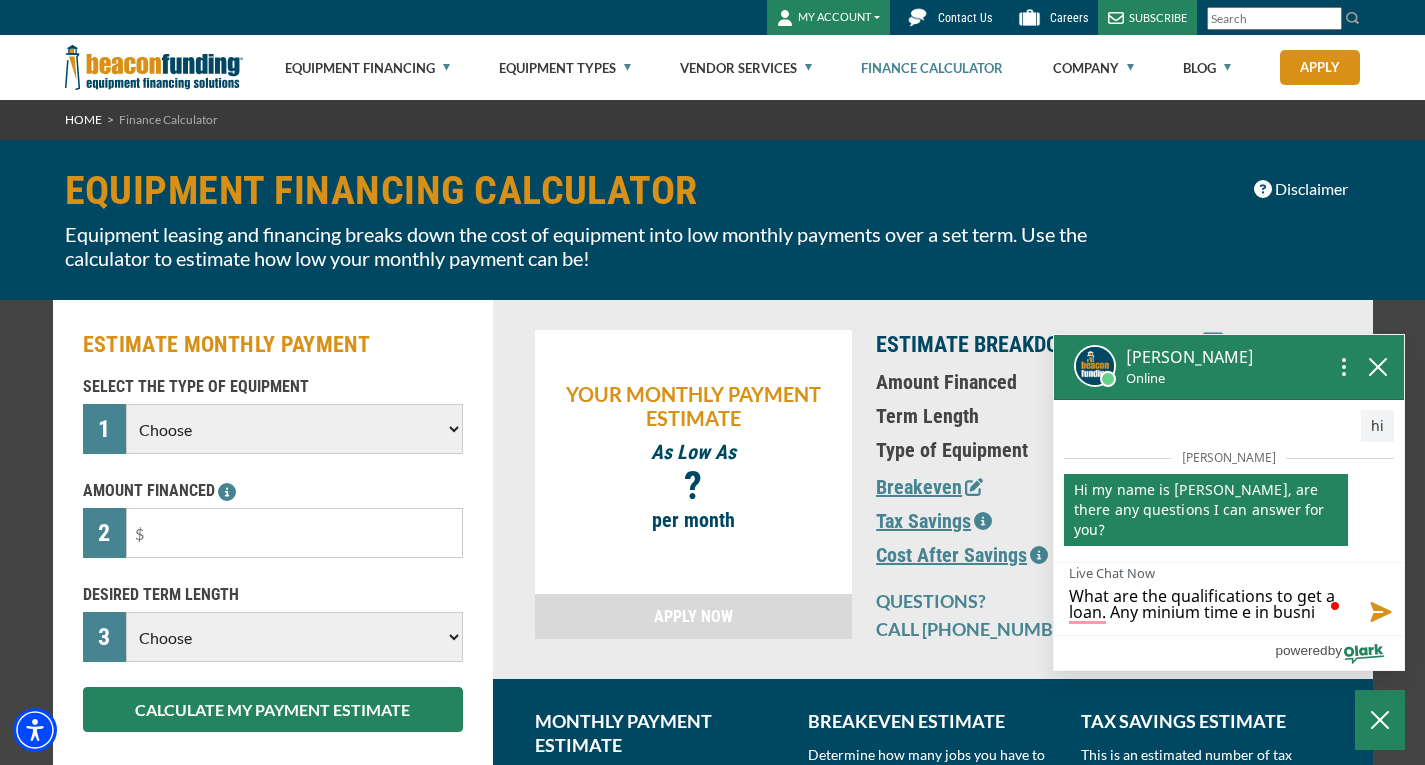 type on "What are the qualifications to get a loan. Any minium time e in busnie" 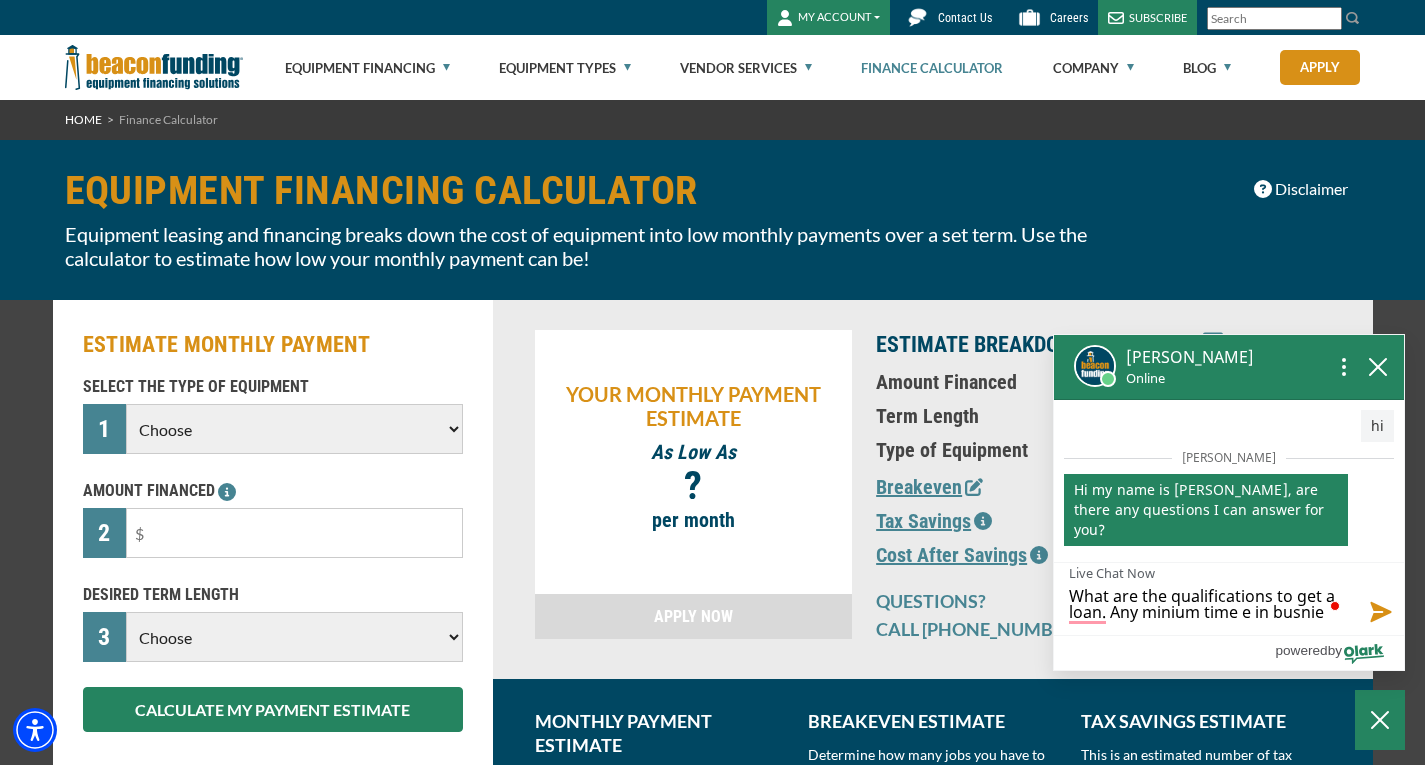 type on "What are the qualifications to get a loan. Any minium time e in busnies" 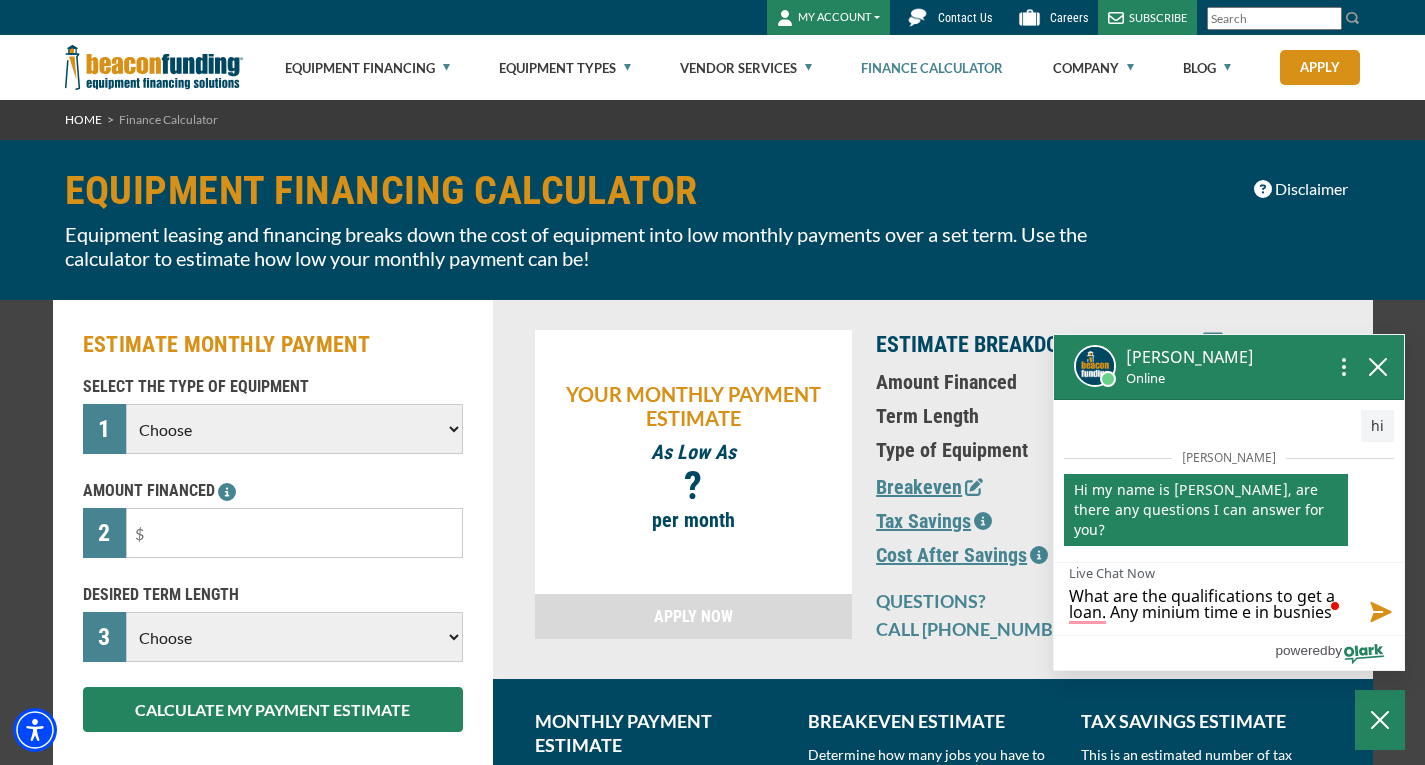 type on "What are the qualifications to get a loan. Any minium time e in busniess" 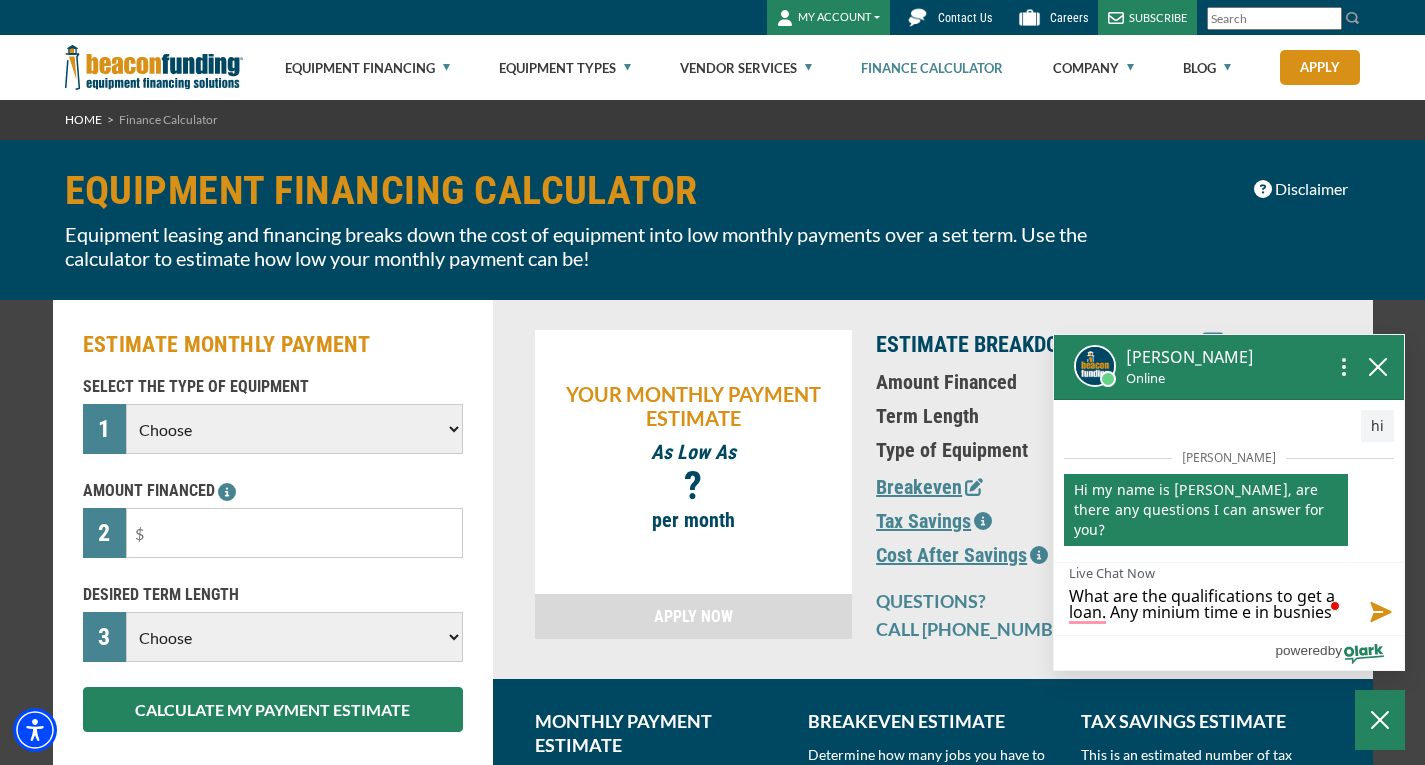type on "What are the qualifications to get a loan. Any minium time e in busniess" 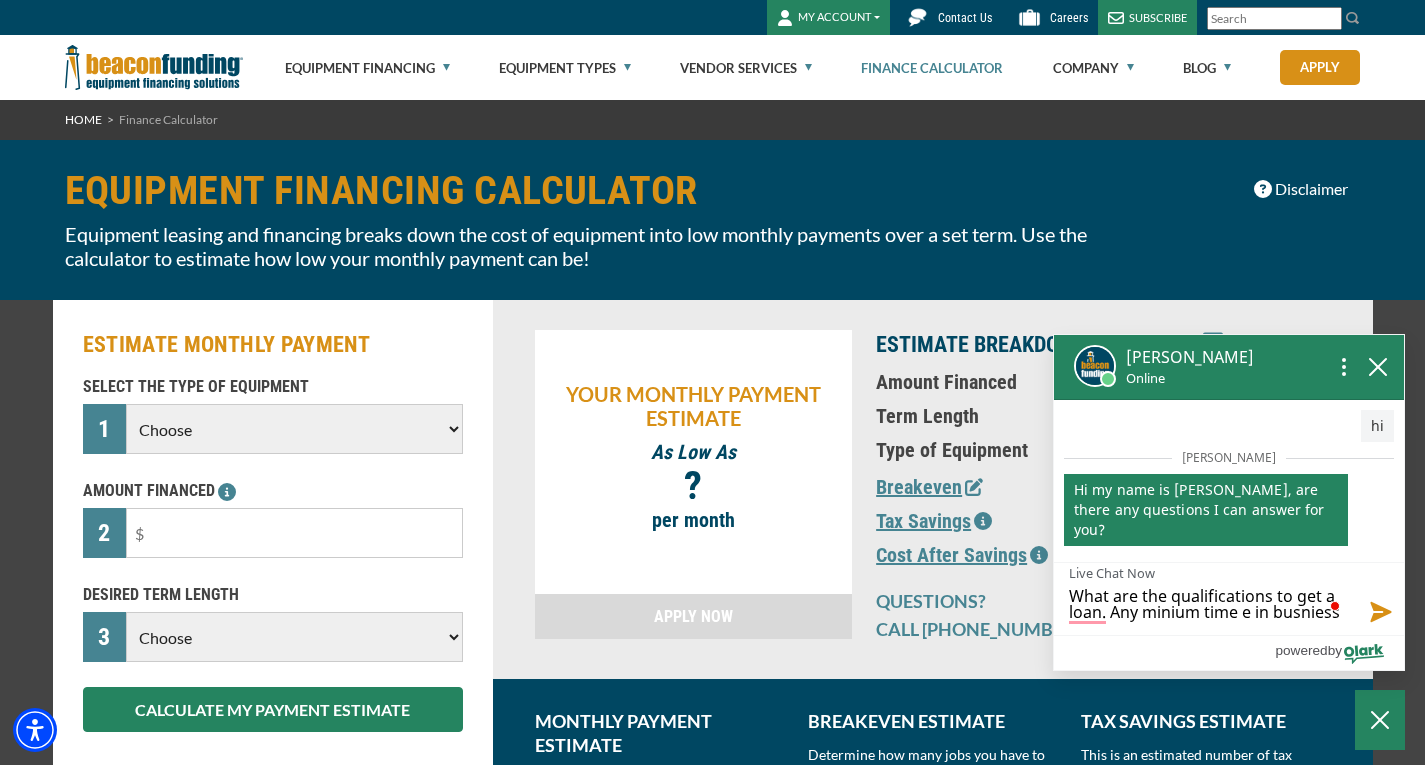 type on "What are the qualifications to get a loan. Any minium time e in busniess," 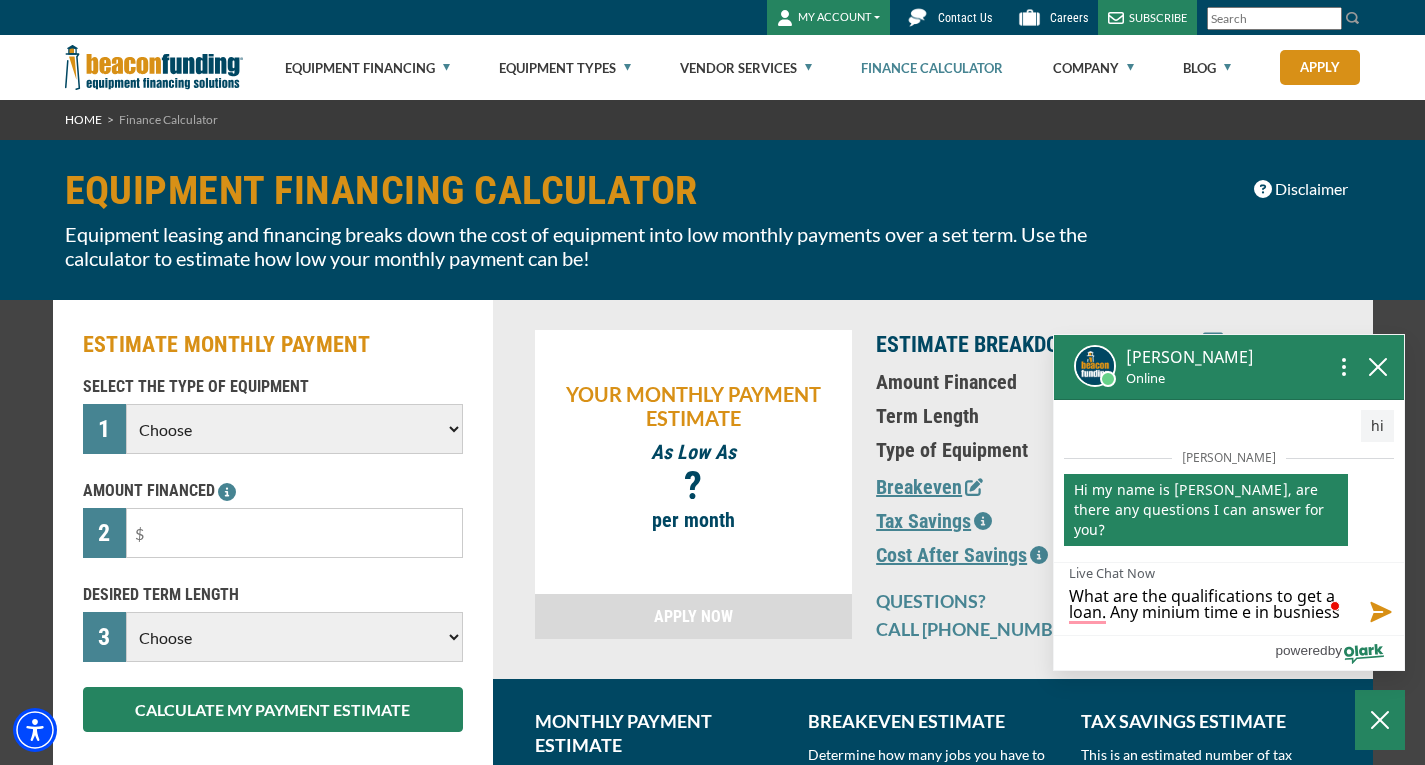 type on "What are the qualifications to get a loan. Any minium time e in busniess," 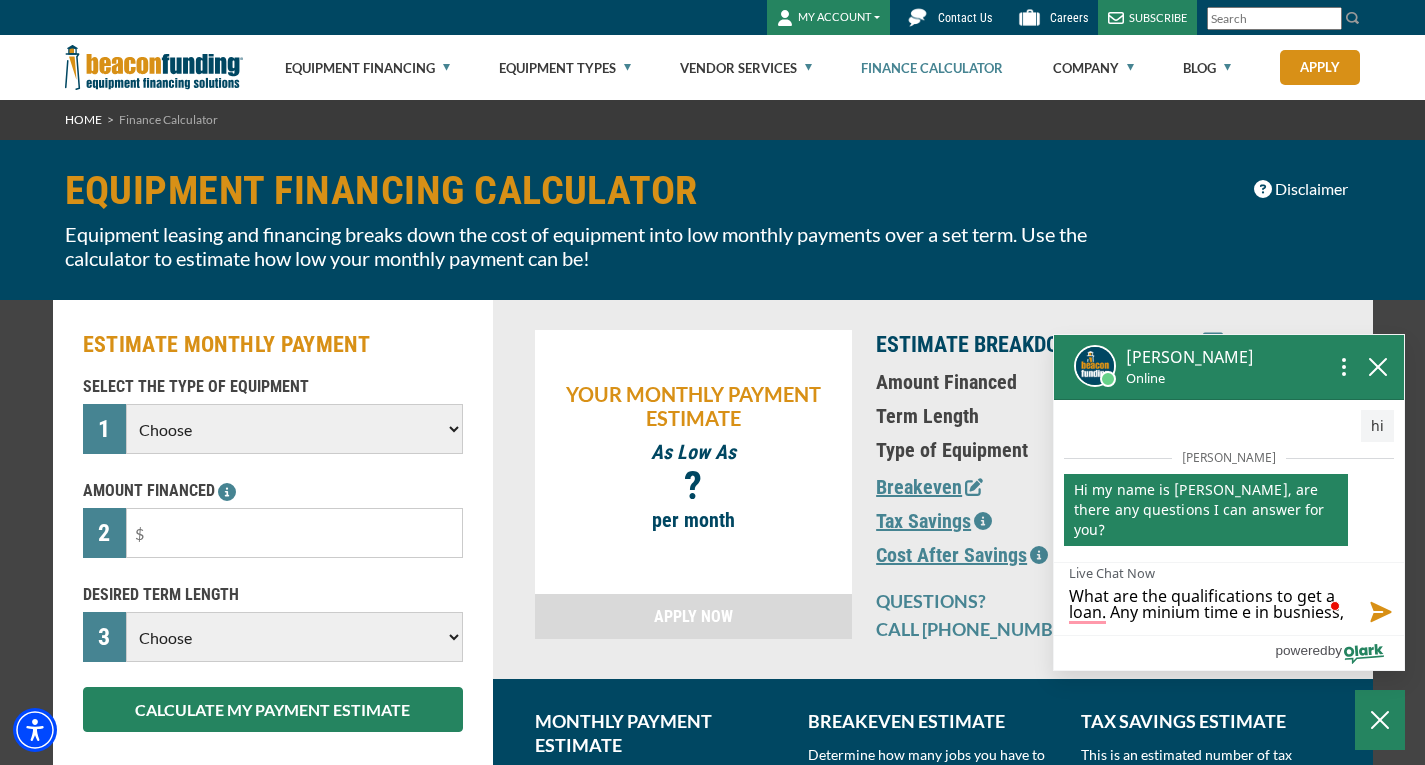 type on "What are the qualifications to get a loan. Any minium time e in business," 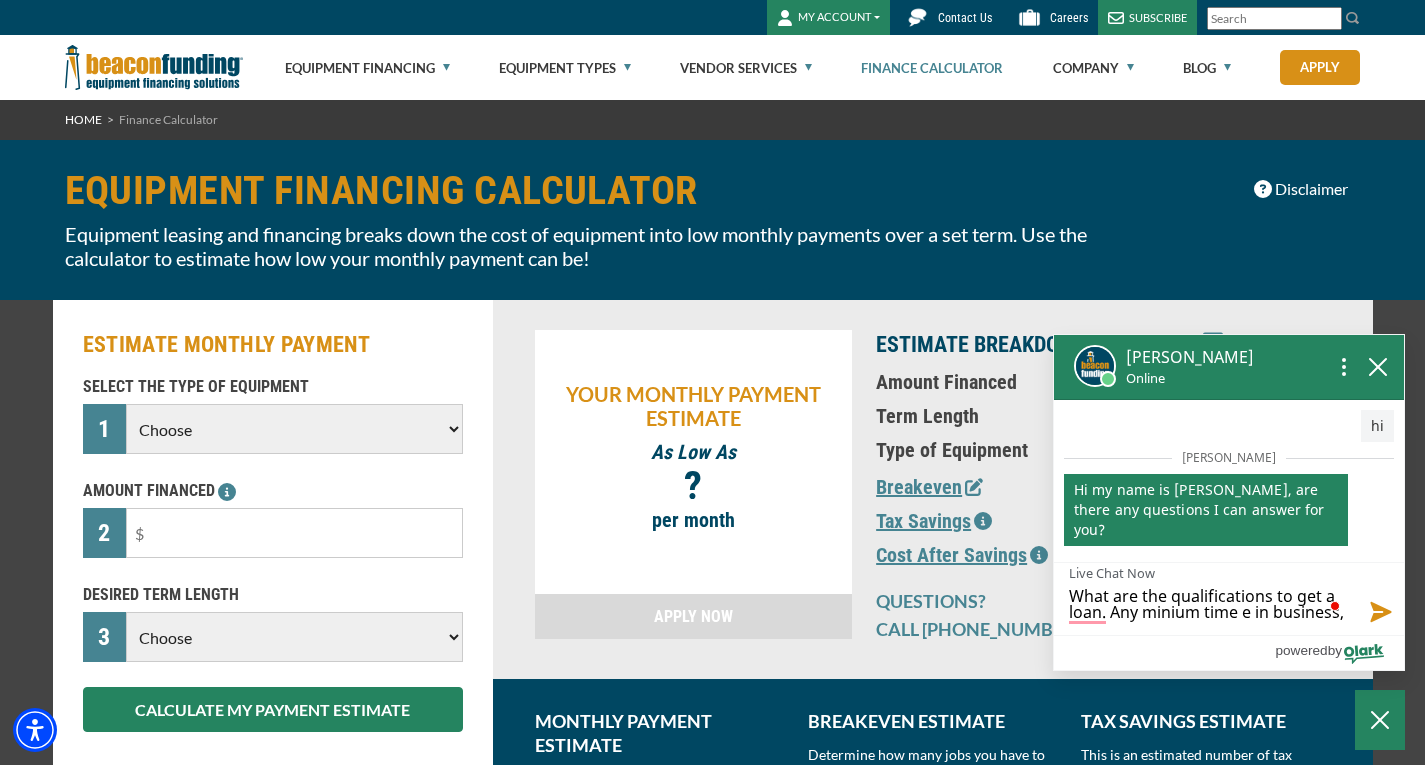 type on "What are the qualifications to get a loan. Any minium time e in business," 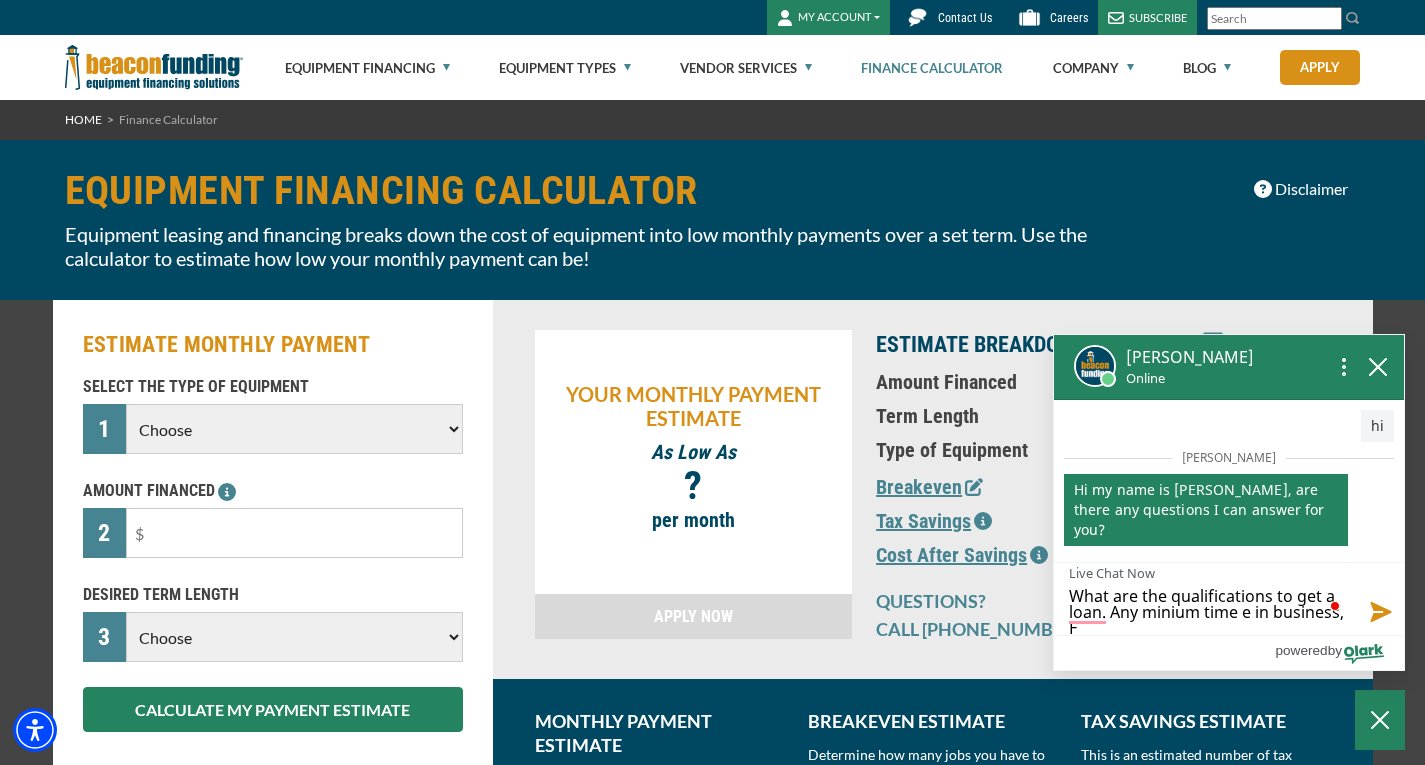 scroll, scrollTop: 3, scrollLeft: 0, axis: vertical 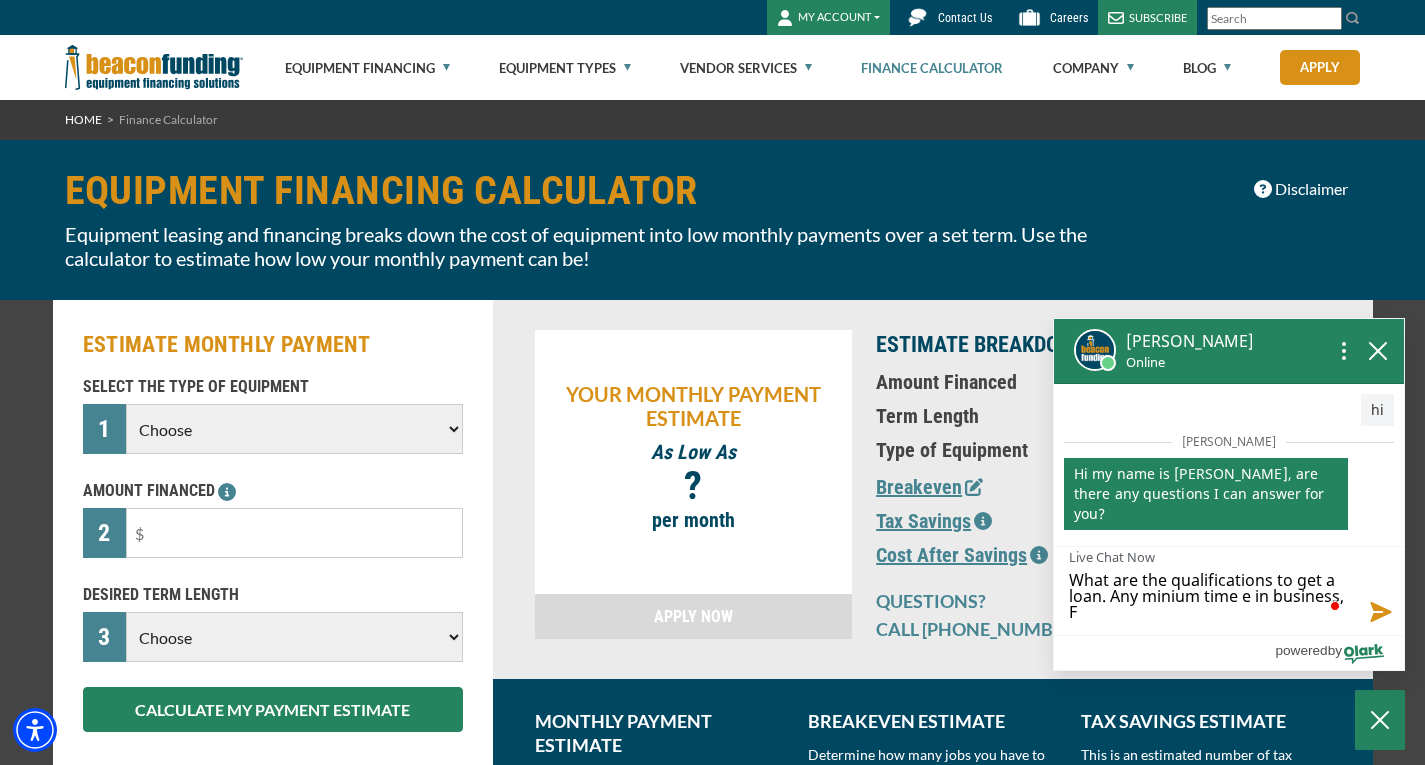 type on "What are the qualifications to get a loan. Any minium time e in business, FI" 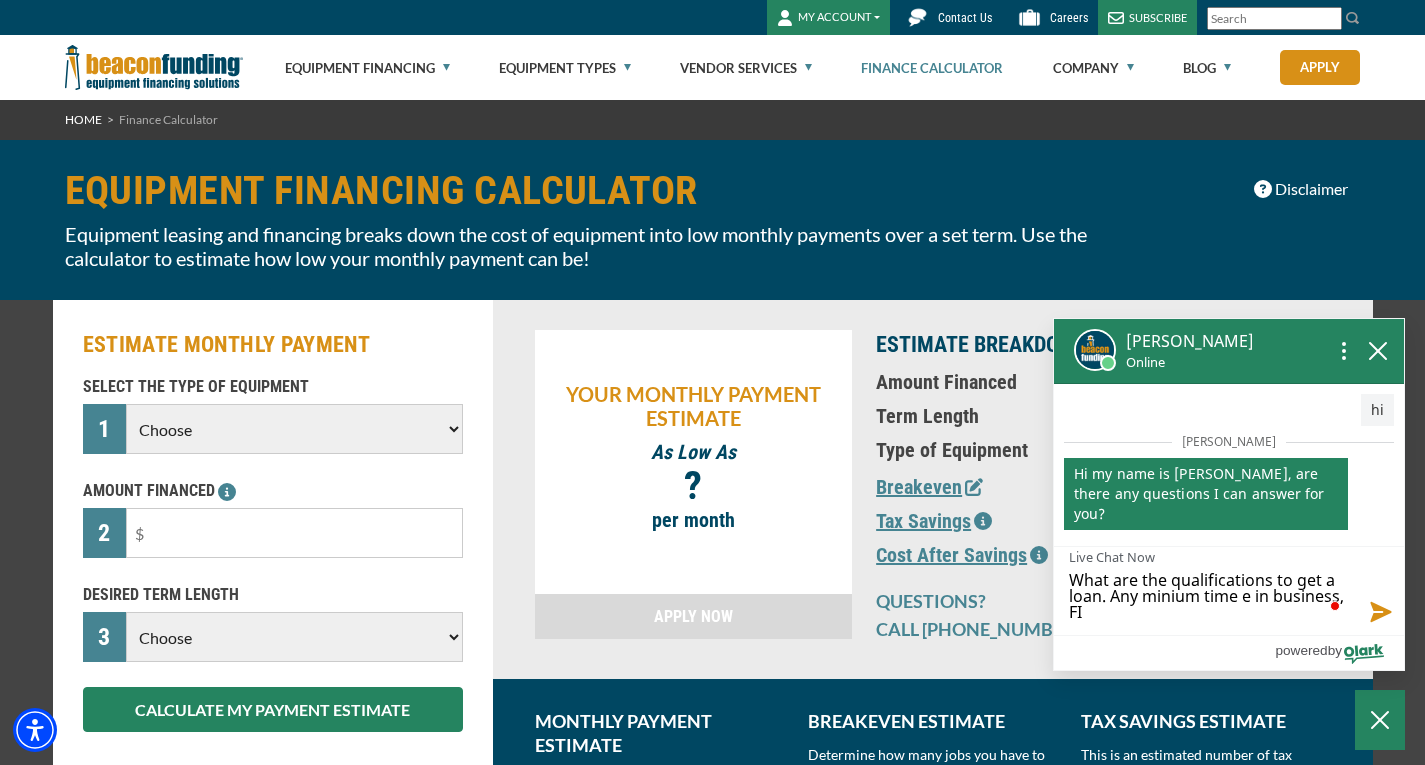 type on "What are the qualifications to get a loan. Any minium time e in business, FIC" 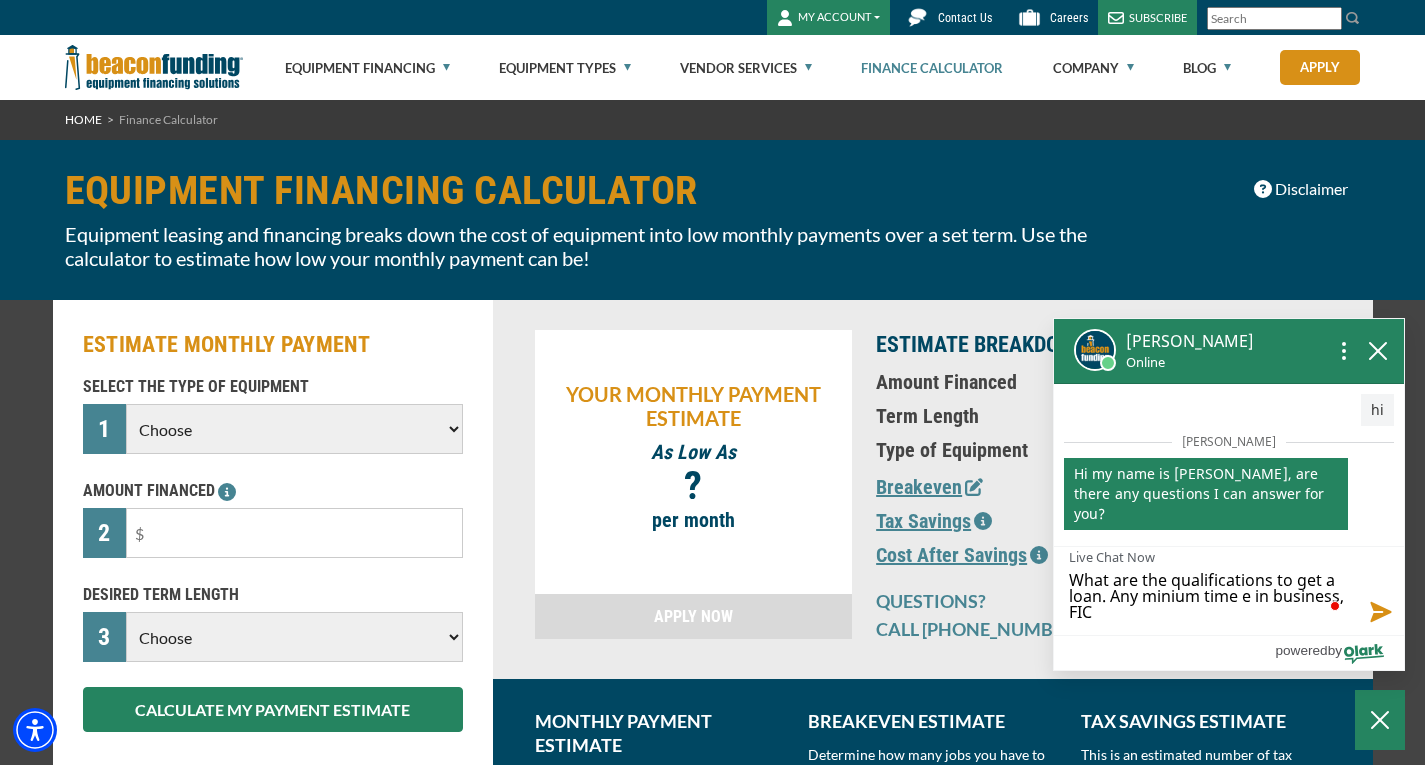 type on "What are the qualifications to get a loan. Any minium time e in business, FICO" 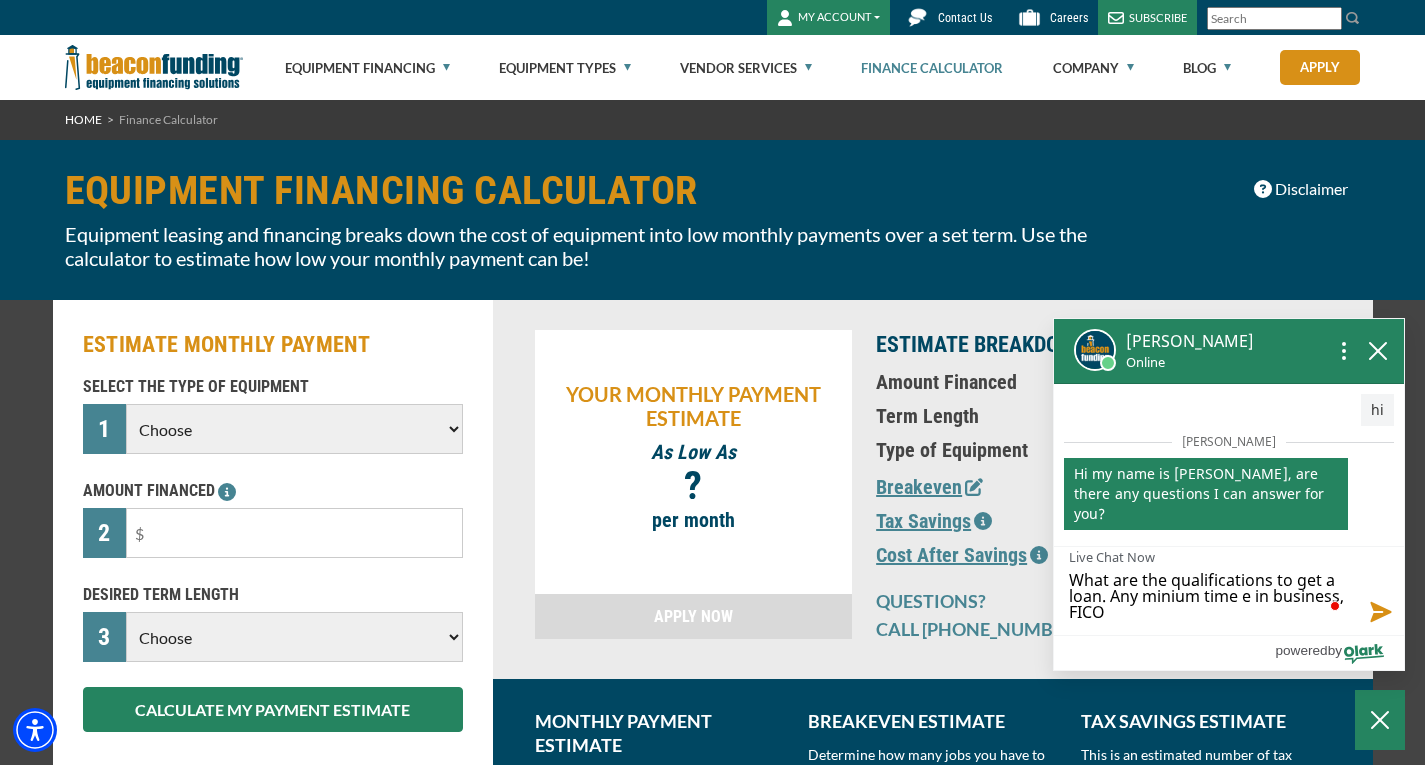 type on "What are the qualifications to get a loan. Any minium time e in business, FICO" 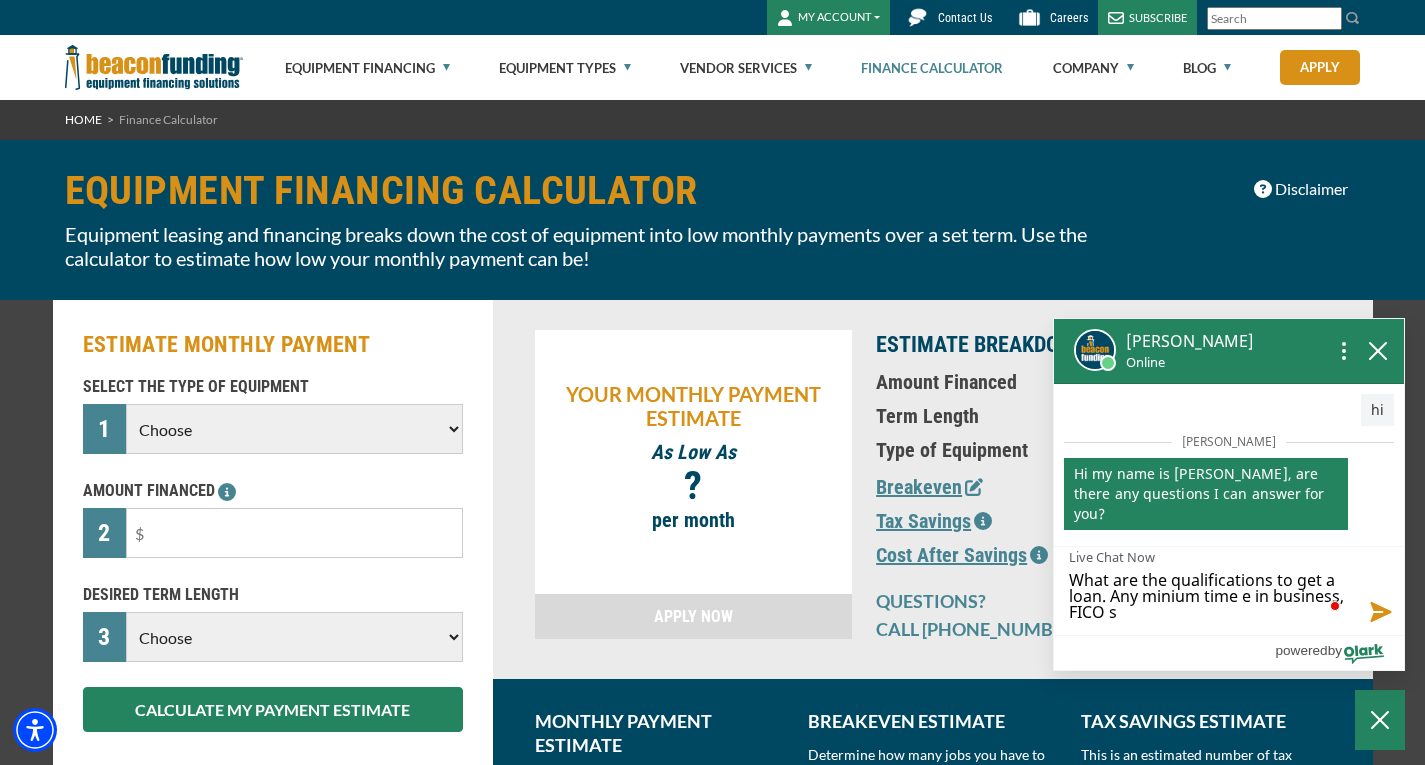 type on "What are the qualifications to get a loan. Any minium time e in business, FICO sc" 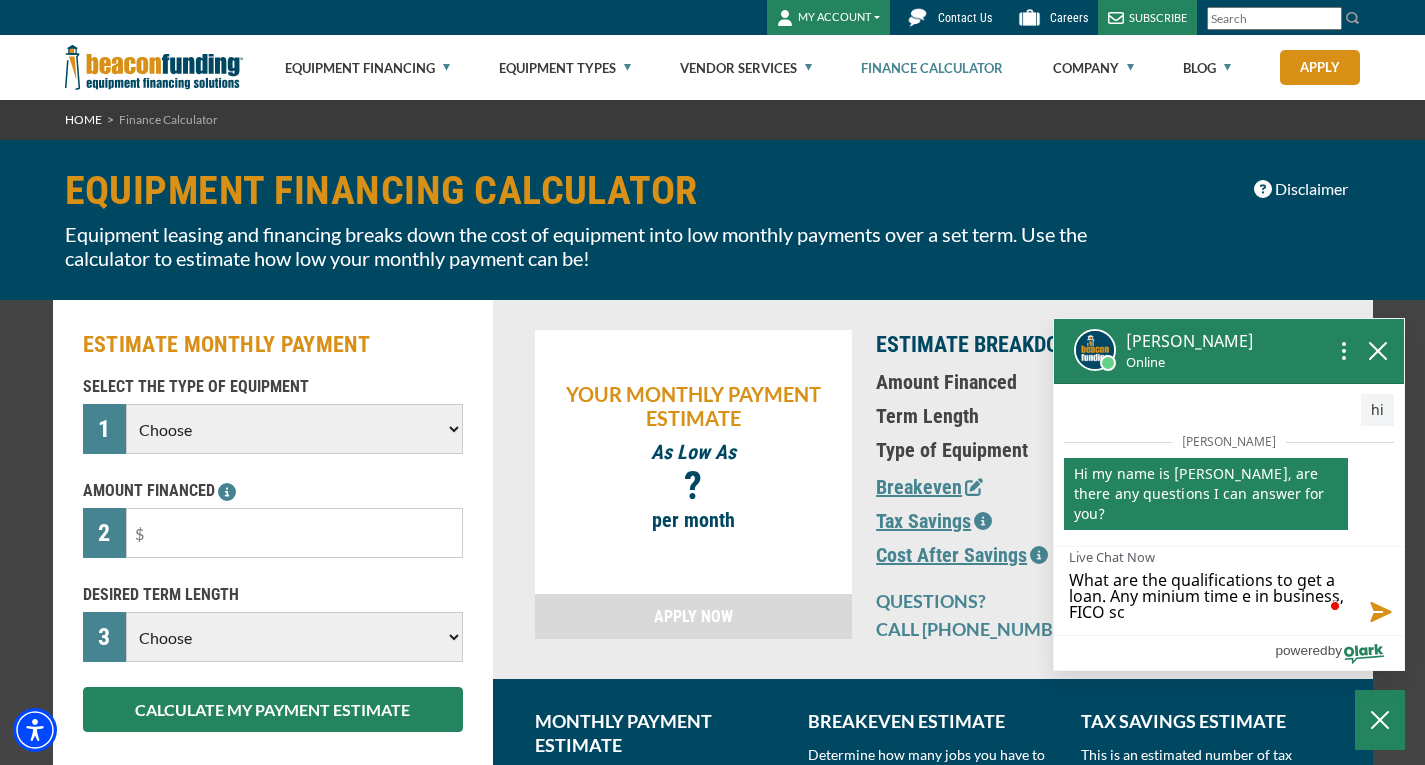 type on "What are the qualifications to get a loan. Any minium time e in business, FICO sco" 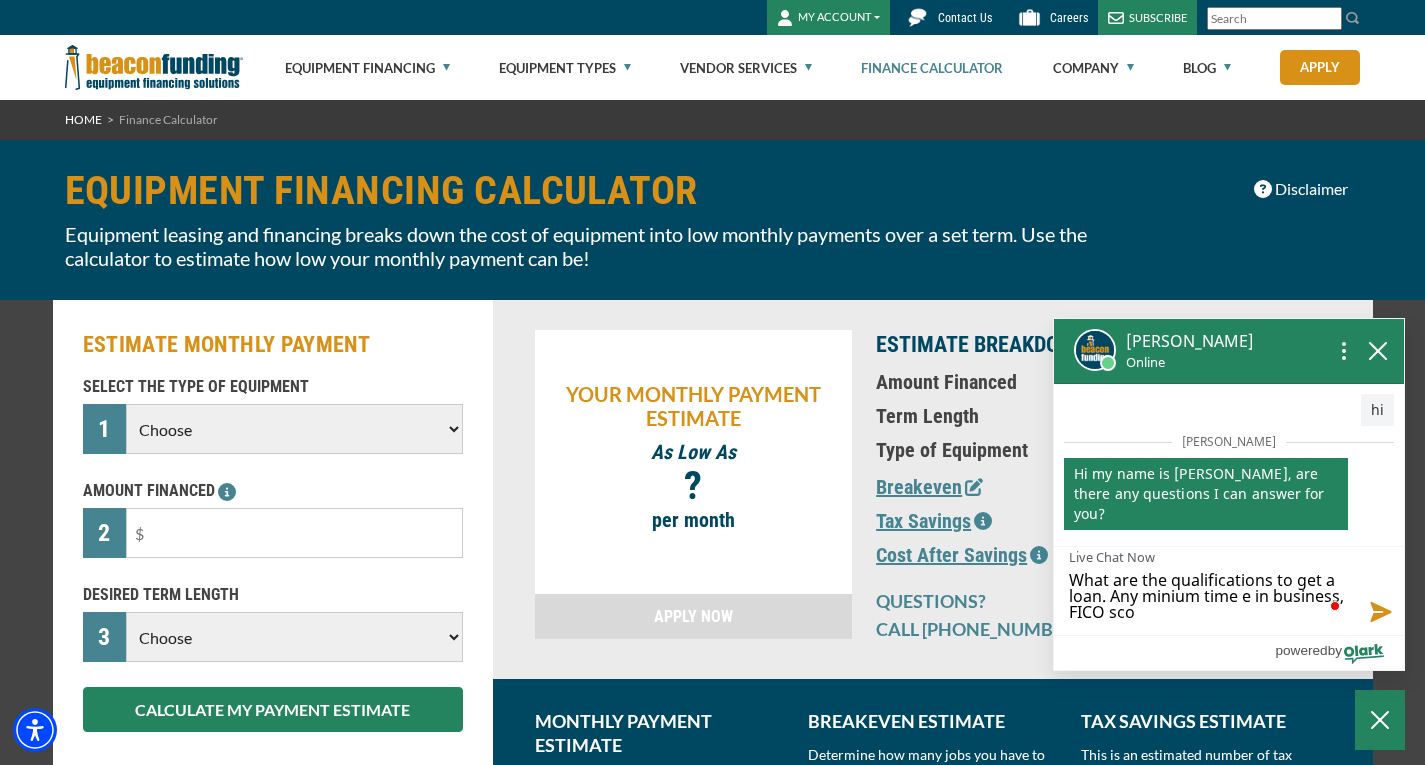 type on "What are the qualifications to get a loan. Any minium time e in business, FICO scor" 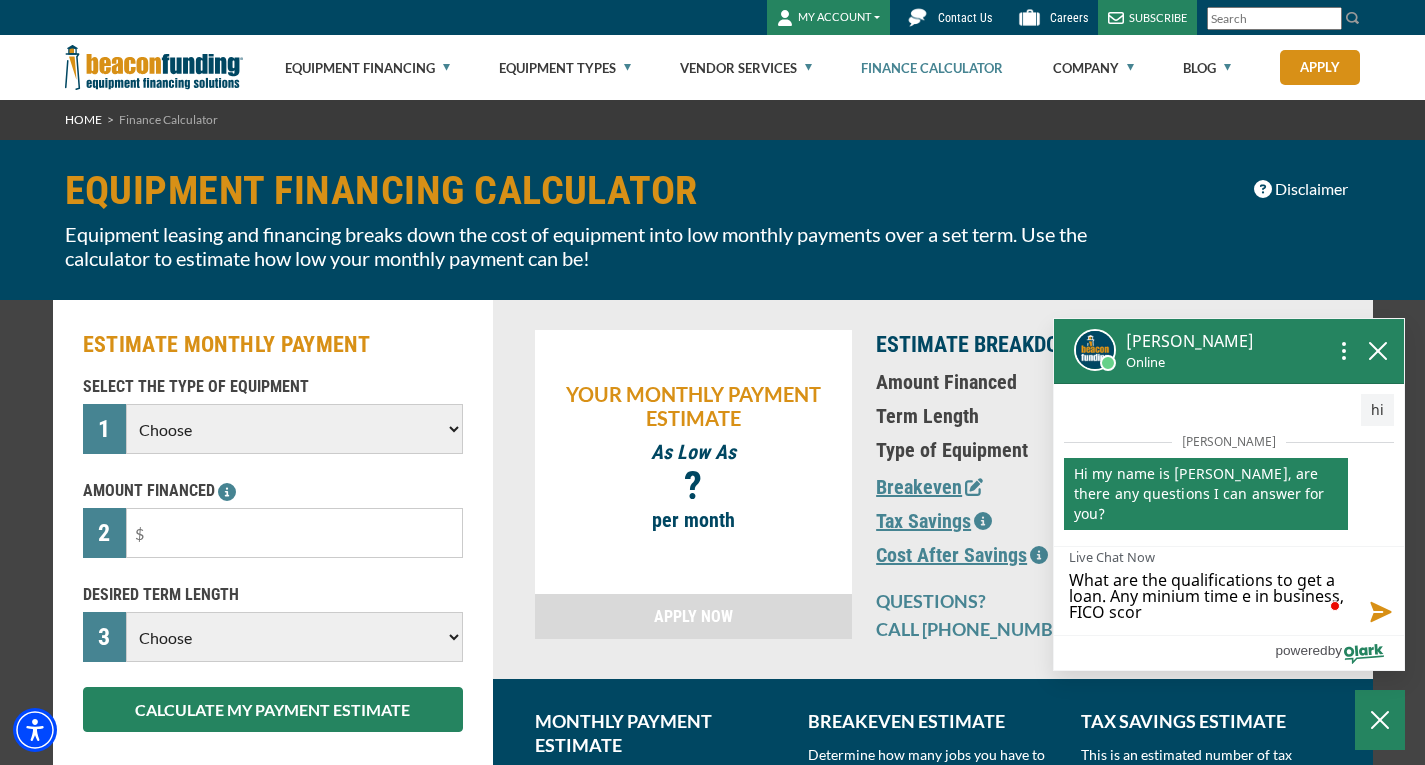 type on "What are the qualifications to get a loan. Any minium time e in business, FICO score" 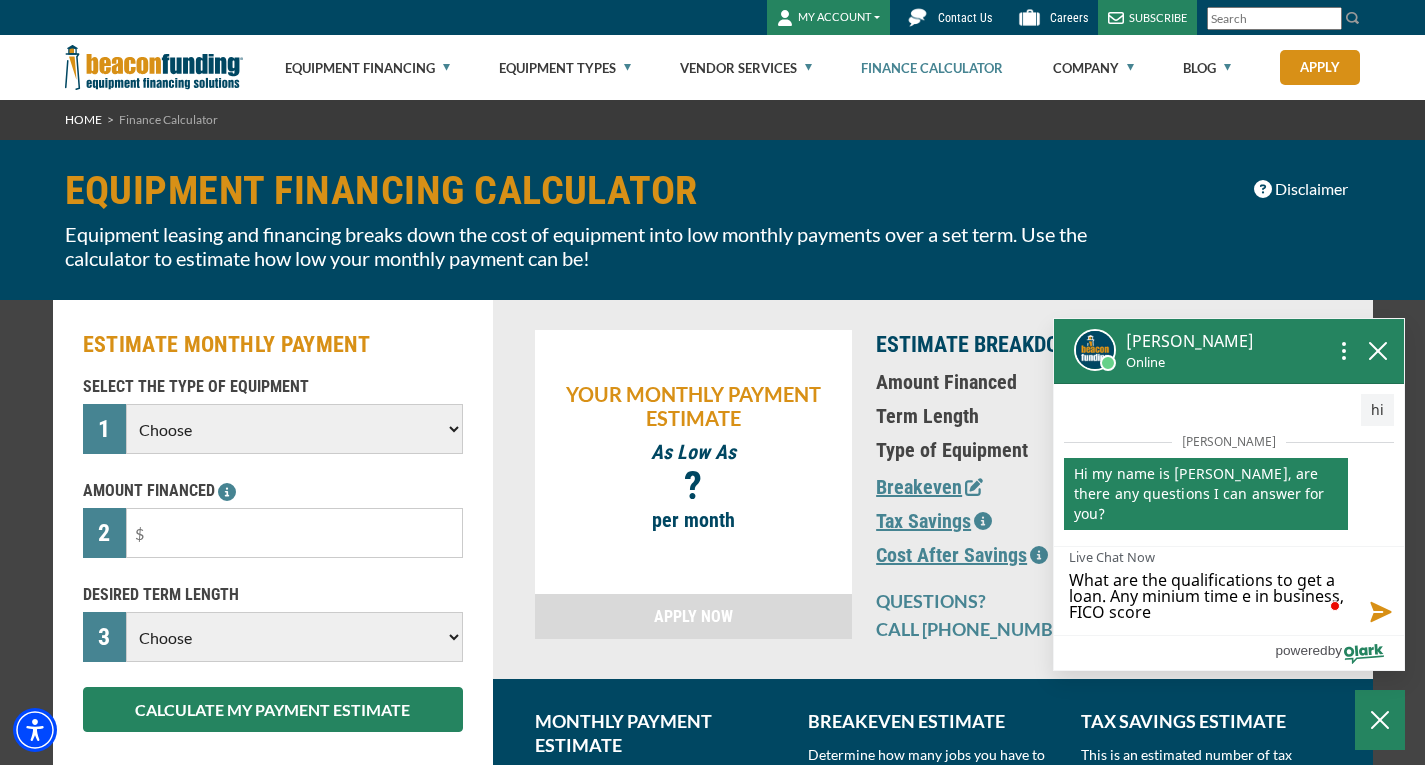 type 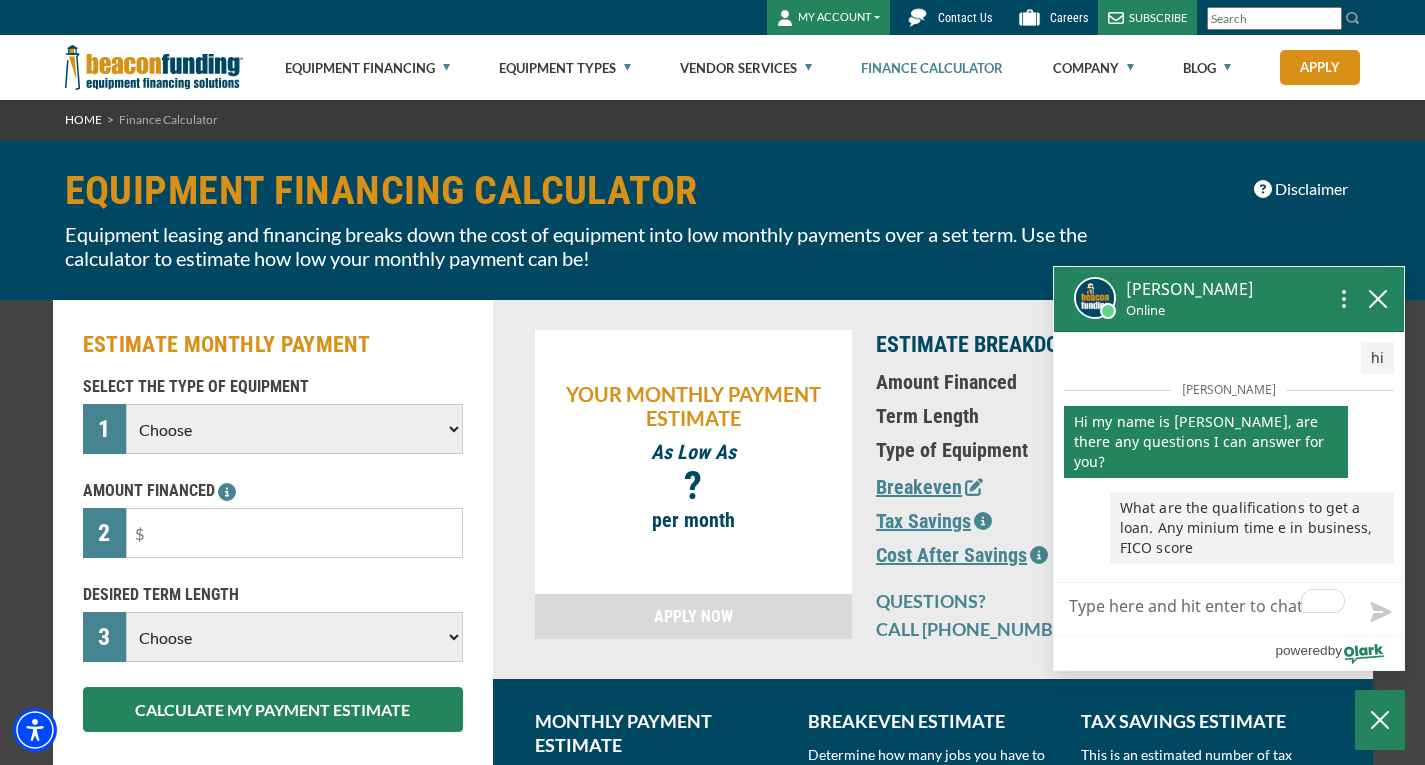 click on "Choose Backhoe Boom/Bucket Truck Chipper Commercial Mower Crane DTG/DTF Printing Embroidery Excavator Landscape Truck/Equipment Other Other Commercial Truck Other Decorated Apparel Screen Printing Septic Pumper Truck Skid Steer Stump Grinder Tow Truck Tractor Trailer Trencher Wheel Loader" at bounding box center (294, 429) 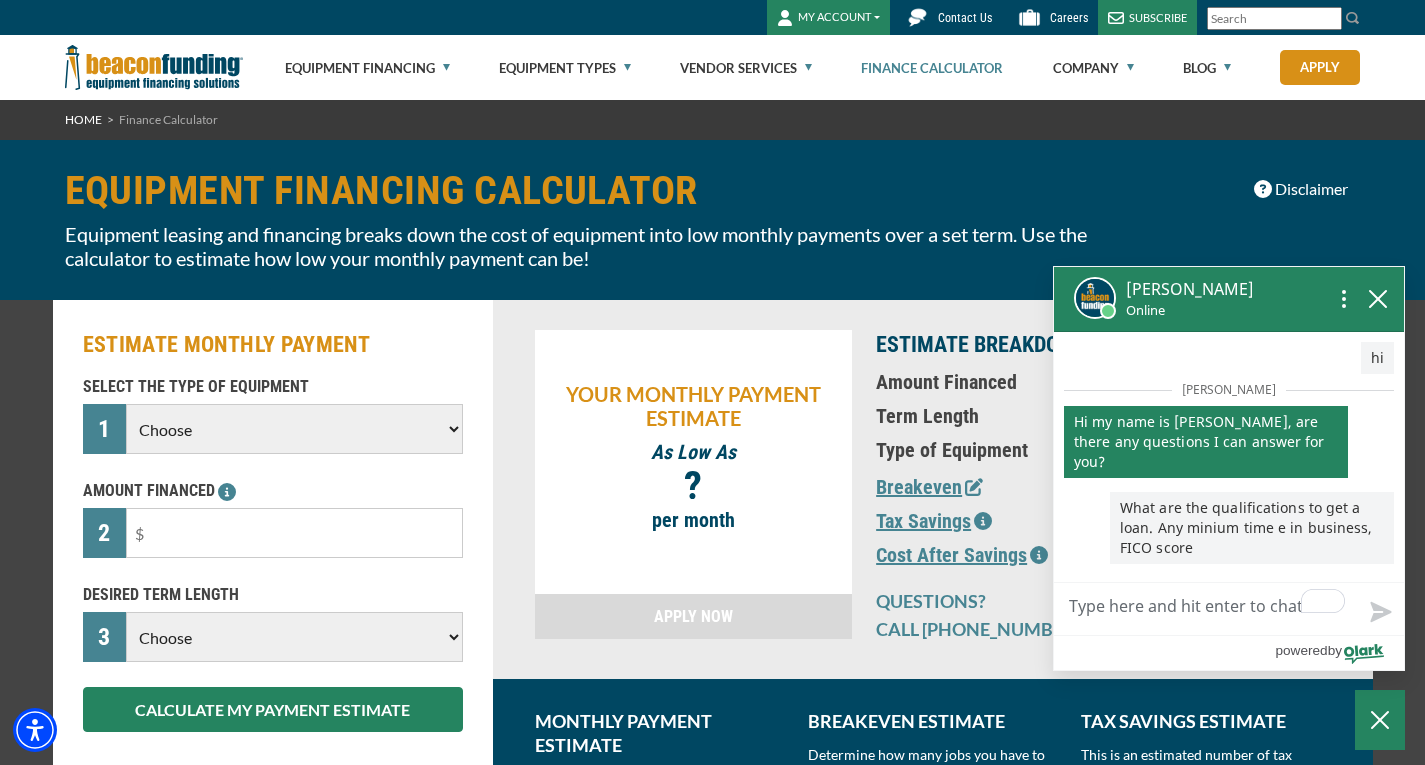 select on "25" 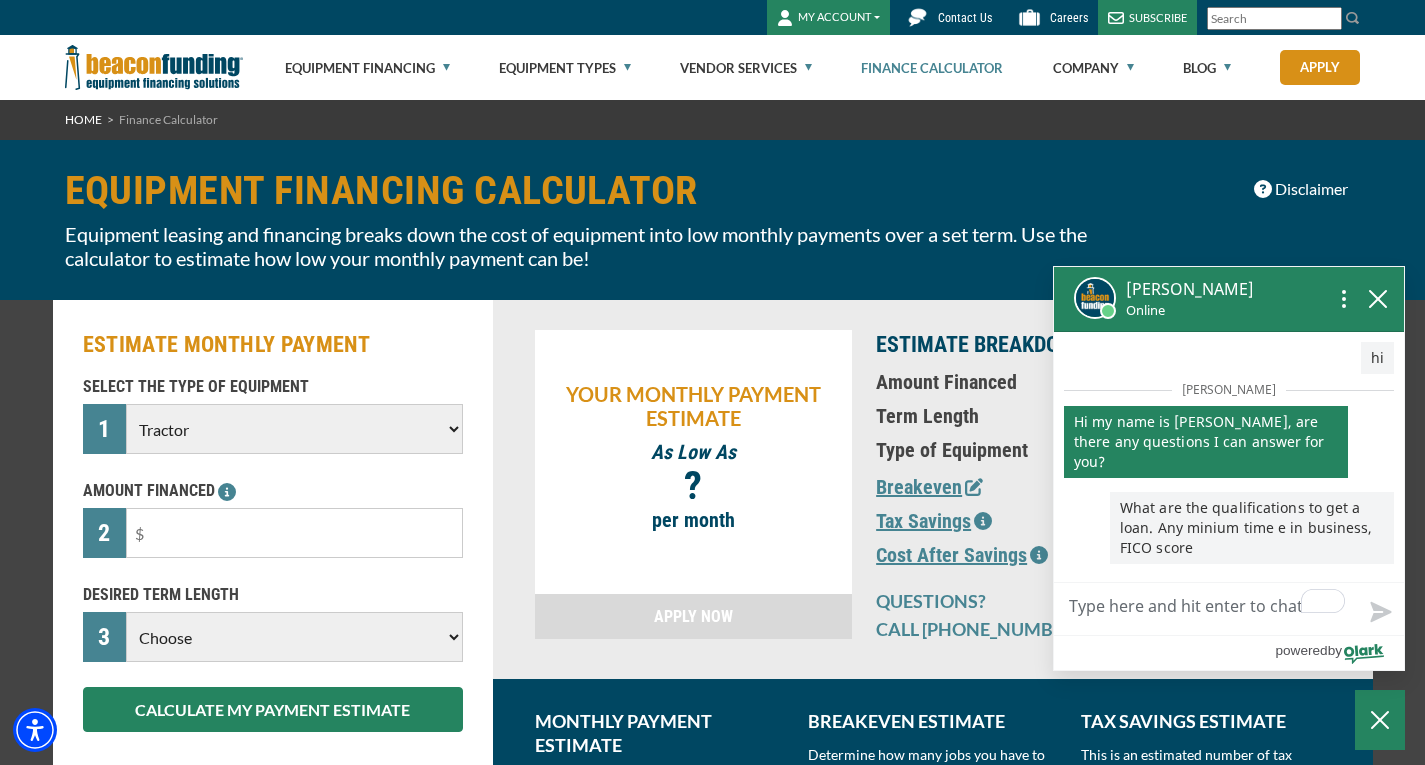 click on "Choose Backhoe Boom/Bucket Truck Chipper Commercial Mower Crane DTG/DTF Printing Embroidery Excavator Landscape Truck/Equipment Other Other Commercial Truck Other Decorated Apparel Screen Printing Septic Pumper Truck Skid Steer Stump Grinder Tow Truck Tractor Trailer Trencher Wheel Loader" at bounding box center [294, 429] 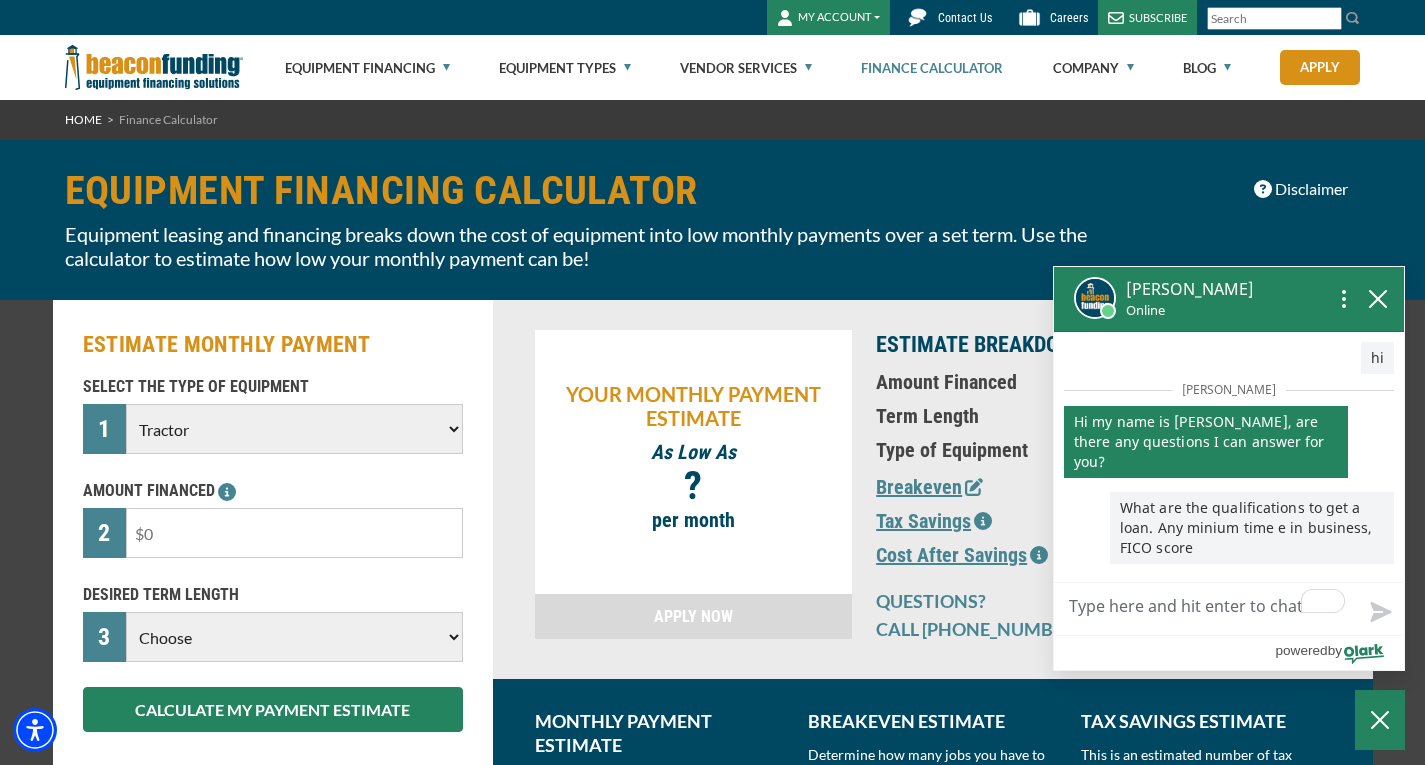 click at bounding box center (294, 533) 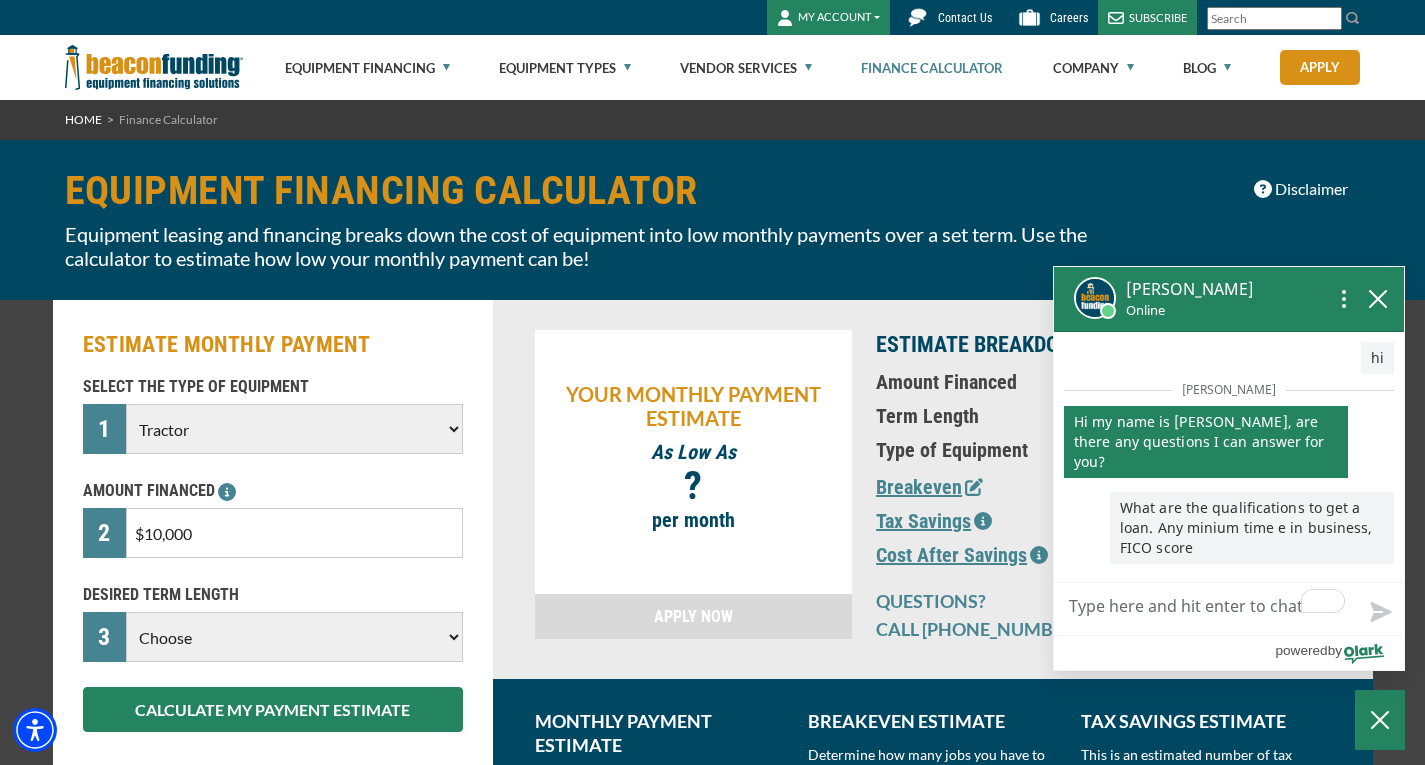 type on "$100,000" 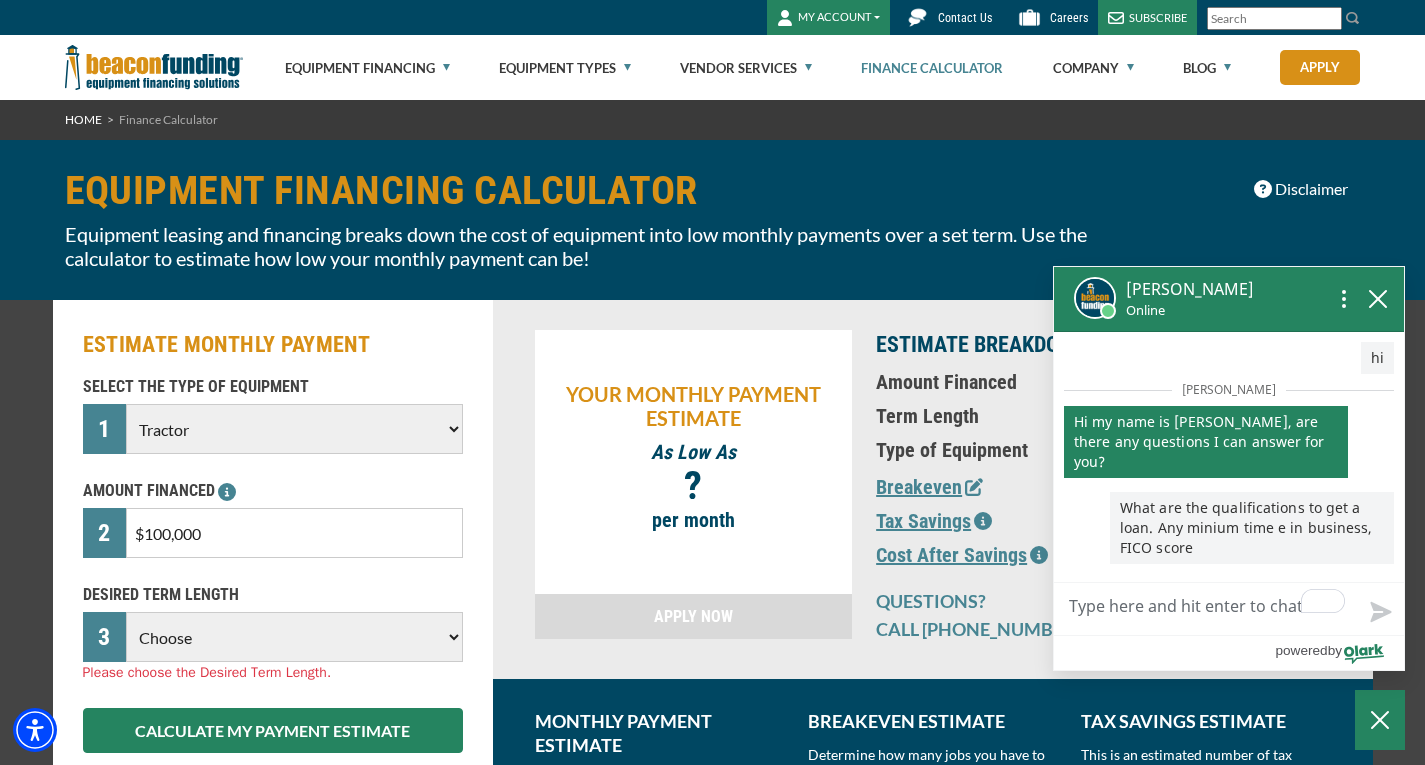 click on "Choose
36 Months
48 Months
60 Months
72 Months" at bounding box center (294, 637) 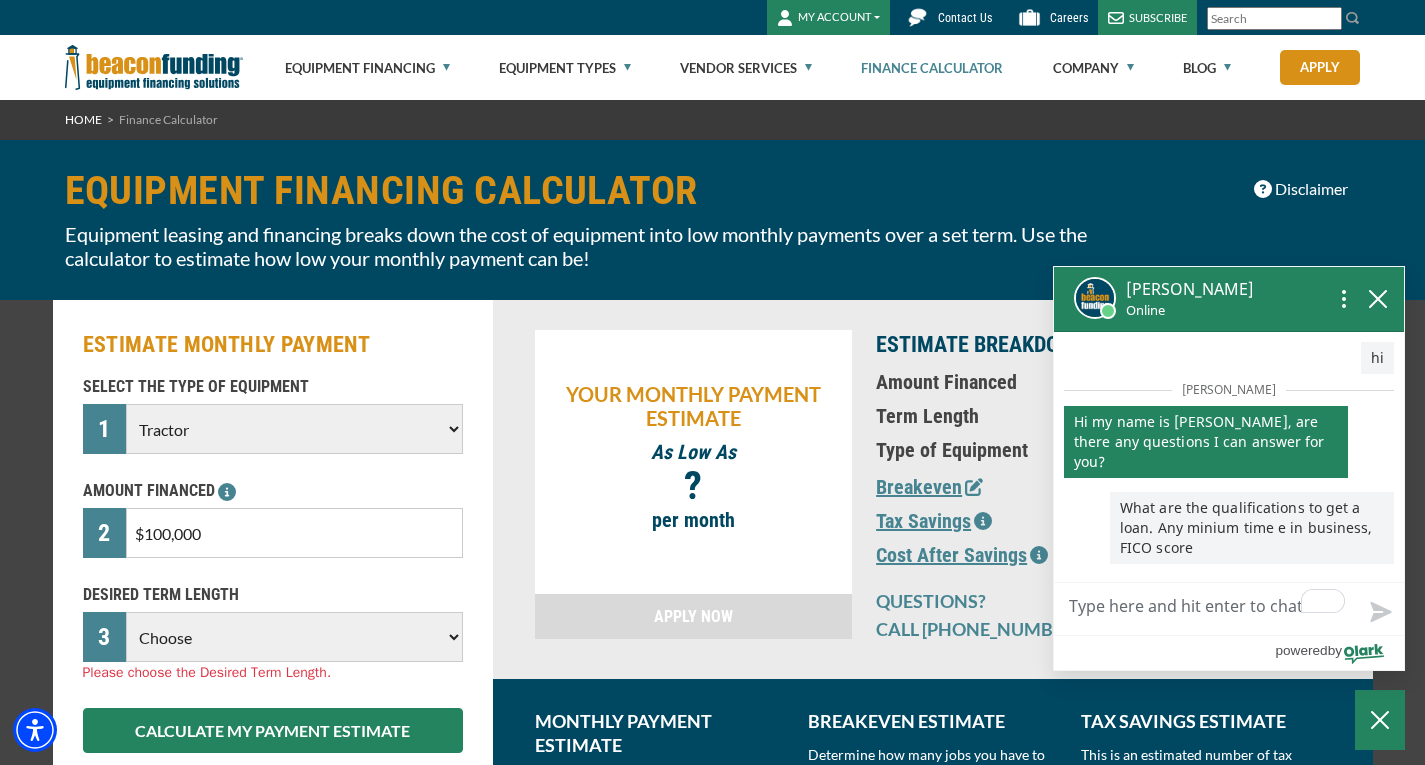 select on "48" 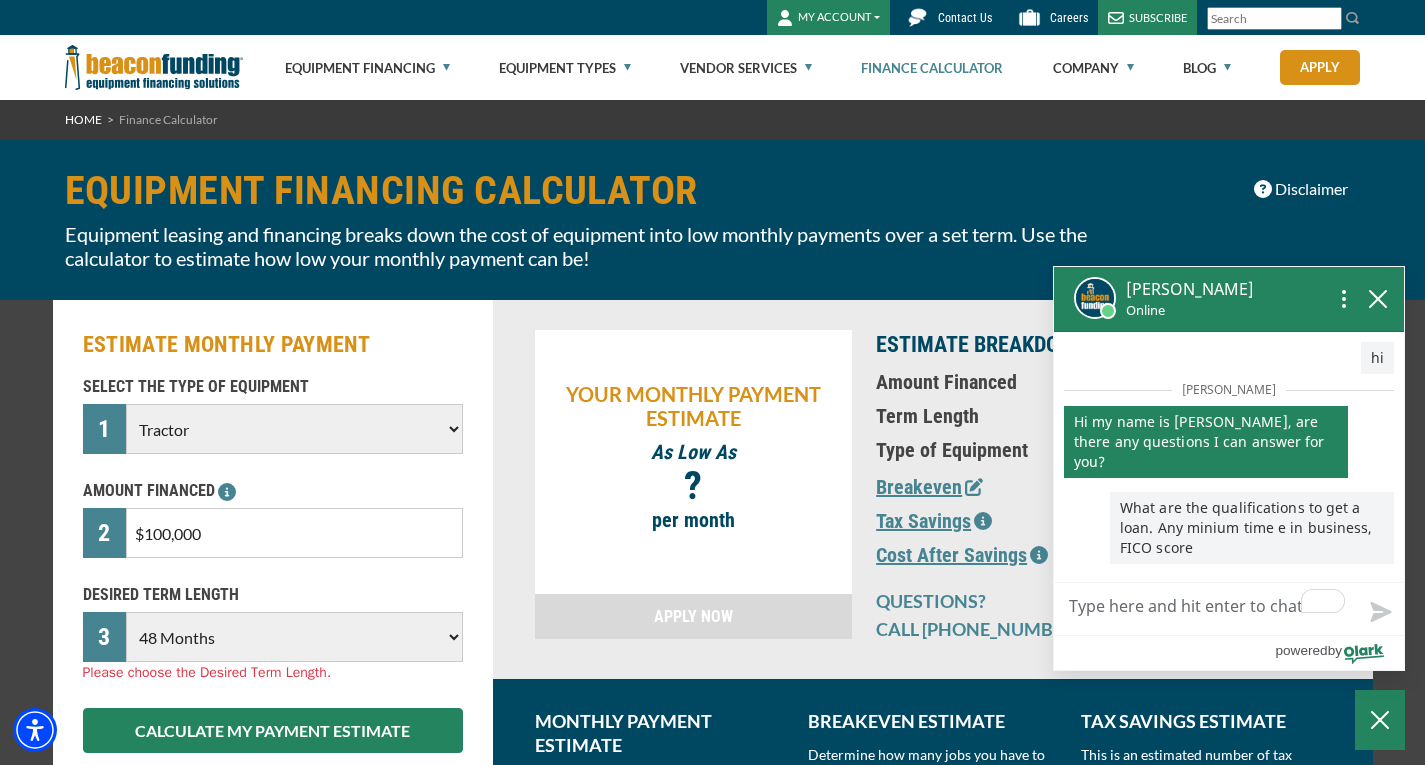 click on "Choose
36 Months
48 Months
60 Months
72 Months" at bounding box center [294, 637] 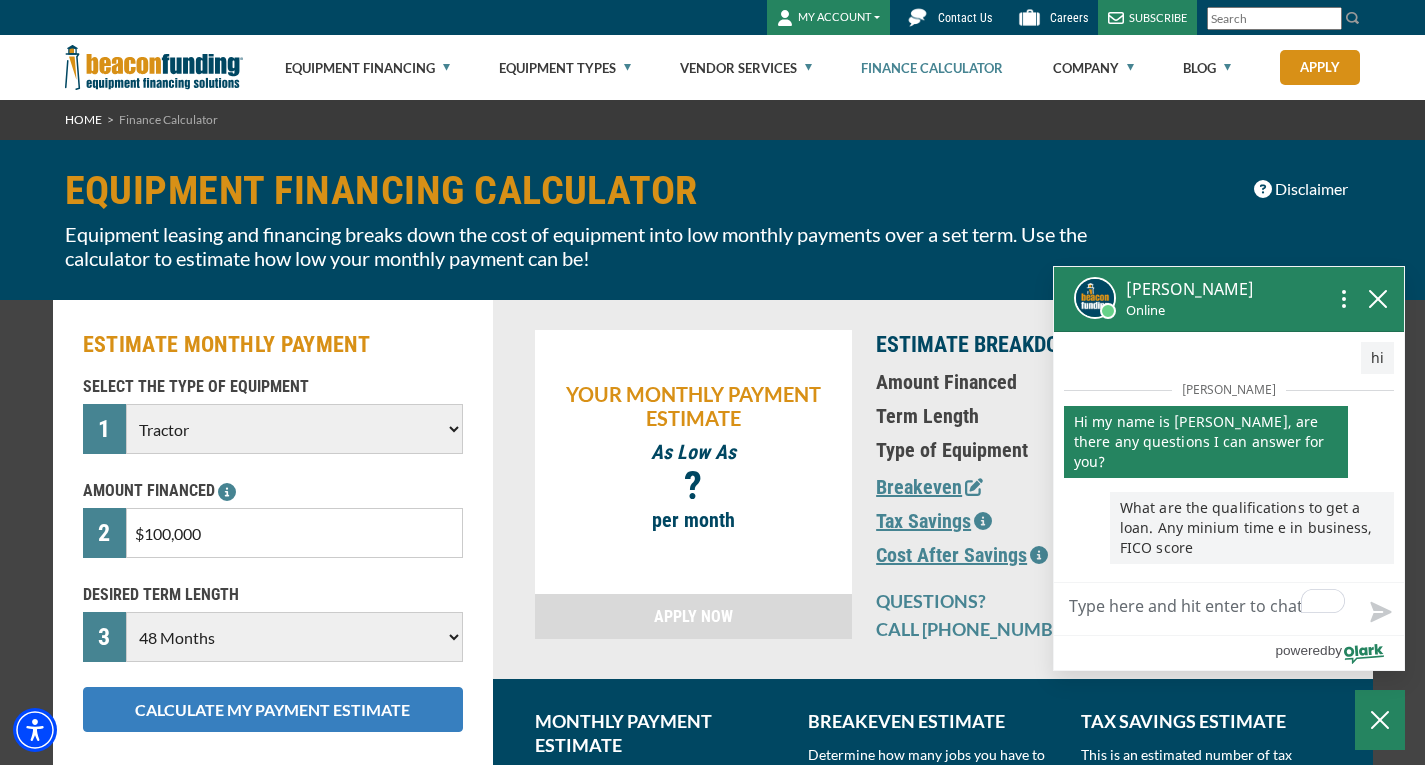 click on "CALCULATE MY PAYMENT ESTIMATE" at bounding box center (273, 709) 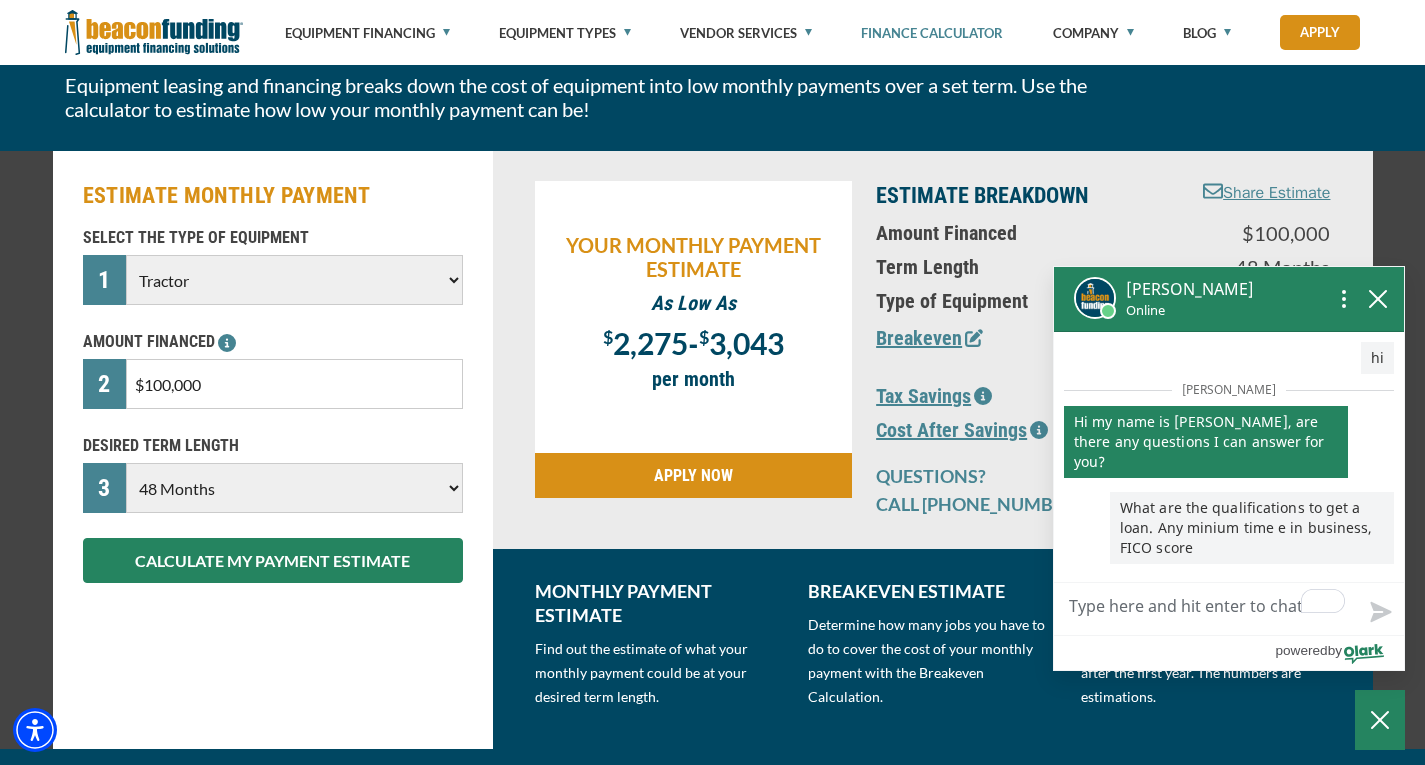 scroll, scrollTop: 151, scrollLeft: 0, axis: vertical 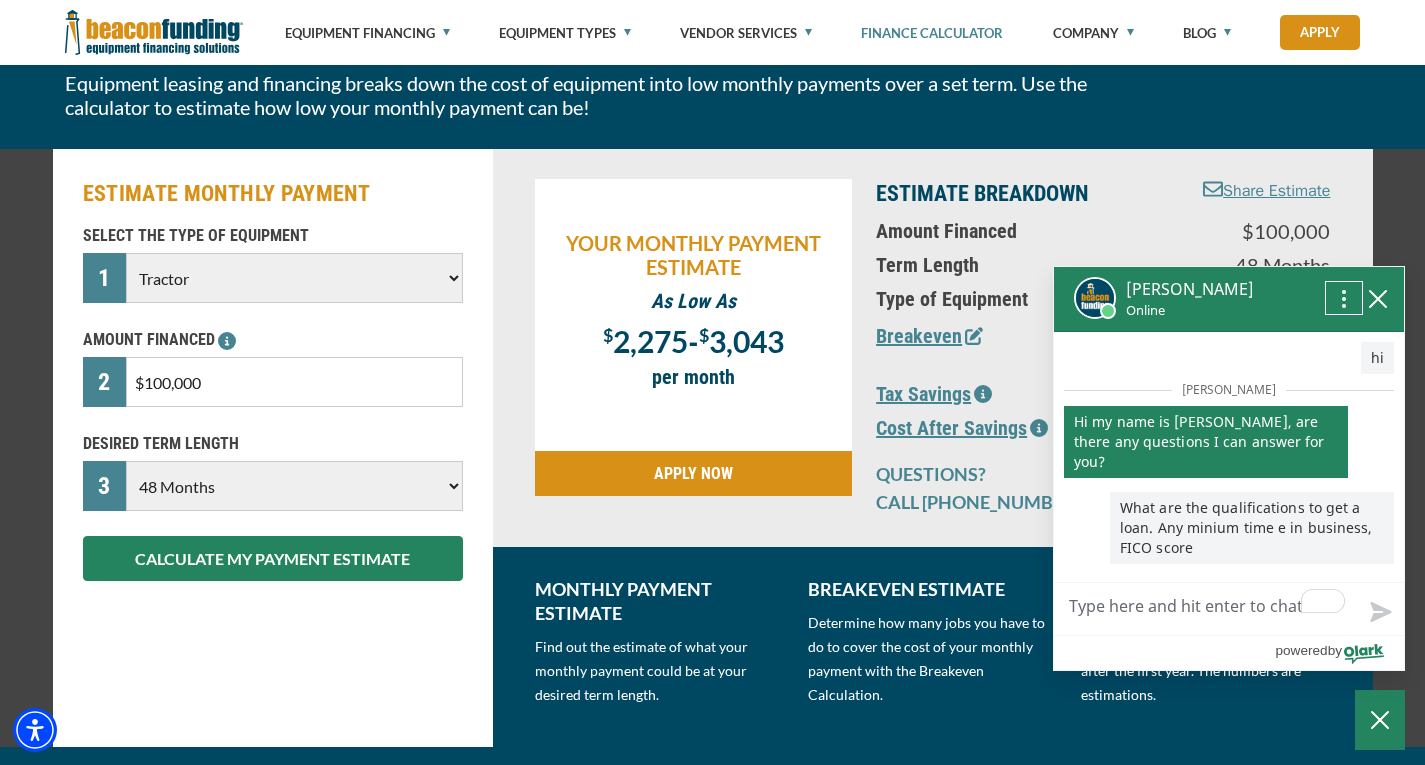 click 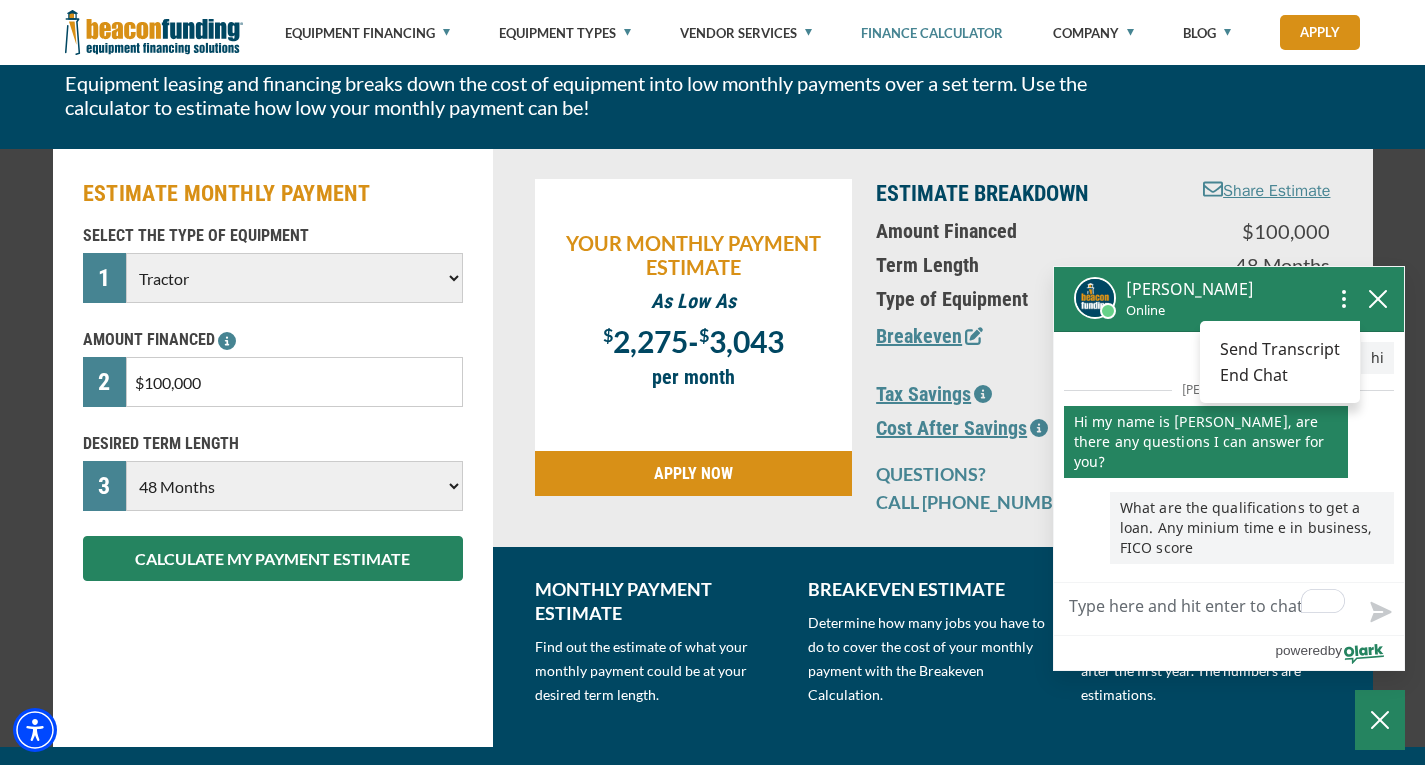 click on "ESTIMATE MONTHLY PAYMENT
SELECT THE TYPE OF EQUIPMENT
1
Choose Backhoe Boom/Bucket Truck Chipper Commercial Mower Crane DTG/DTF Printing Embroidery Excavator Landscape Truck/Equipment Other Other Commercial Truck Other Decorated Apparel Screen Printing Septic Pumper Truck Skid Steer Stump Grinder Tow Truck Tractor Trailer Trencher Wheel Loader
Please choose the Type of Equipment.
AMOUNT FINANCED
2 3 $ $" at bounding box center [712, 448] 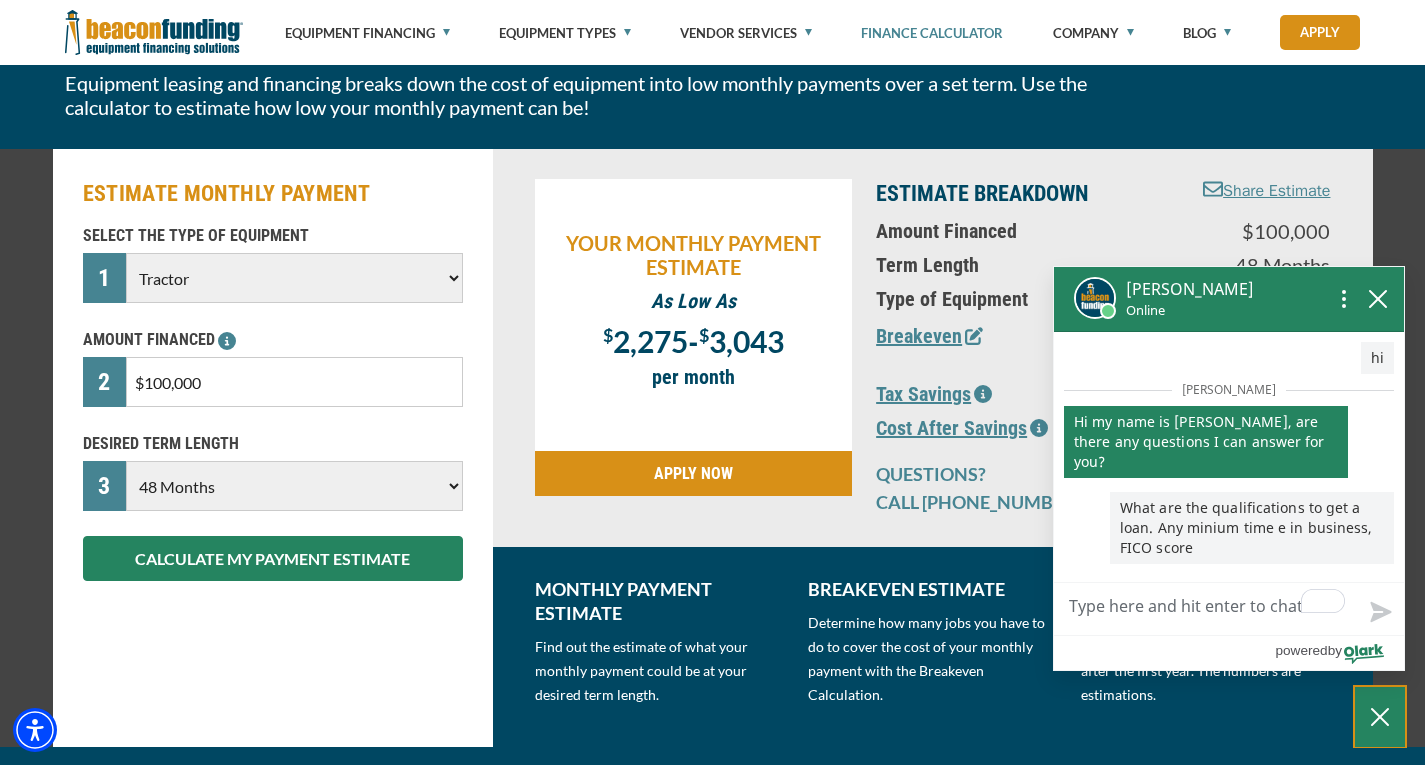 click 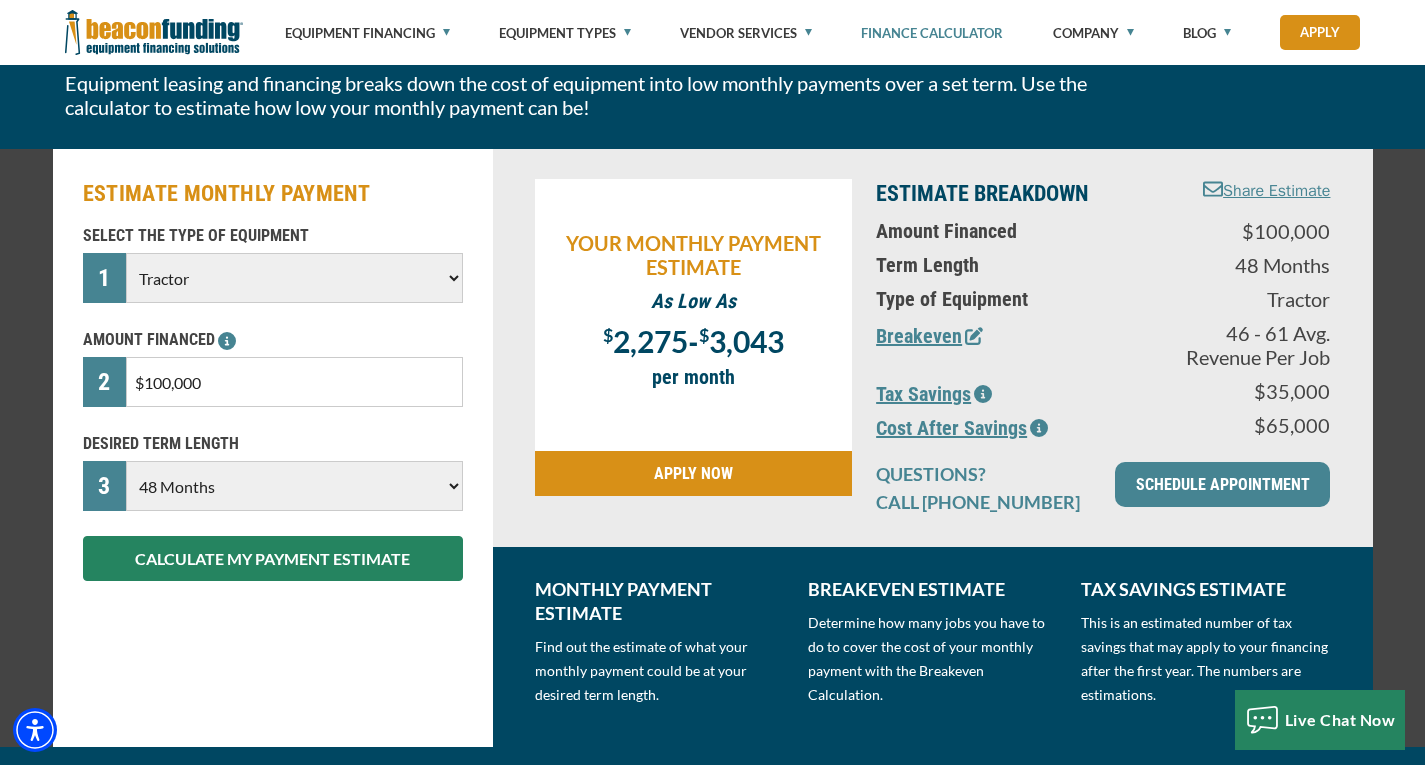 click 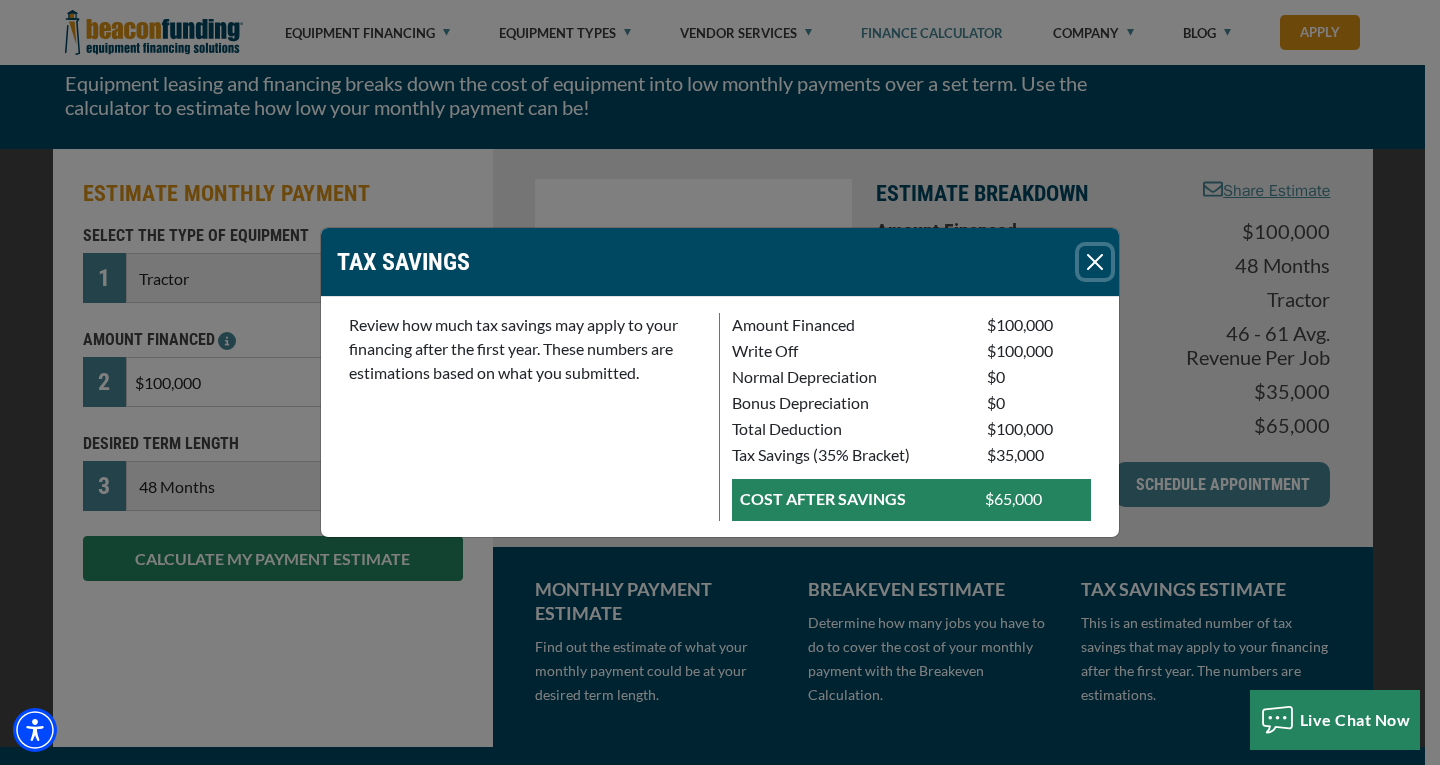click at bounding box center [1095, 262] 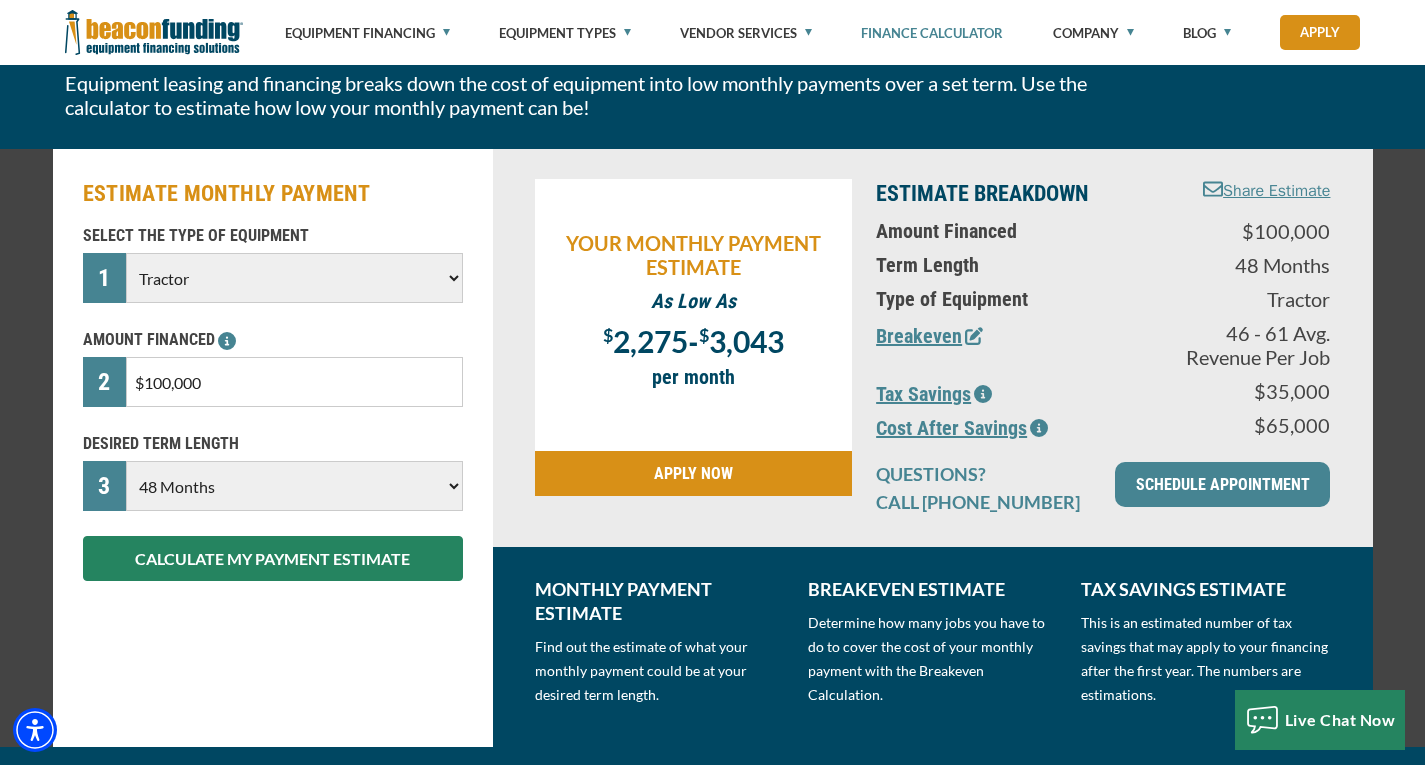 click on "Breakeven" at bounding box center [929, 336] 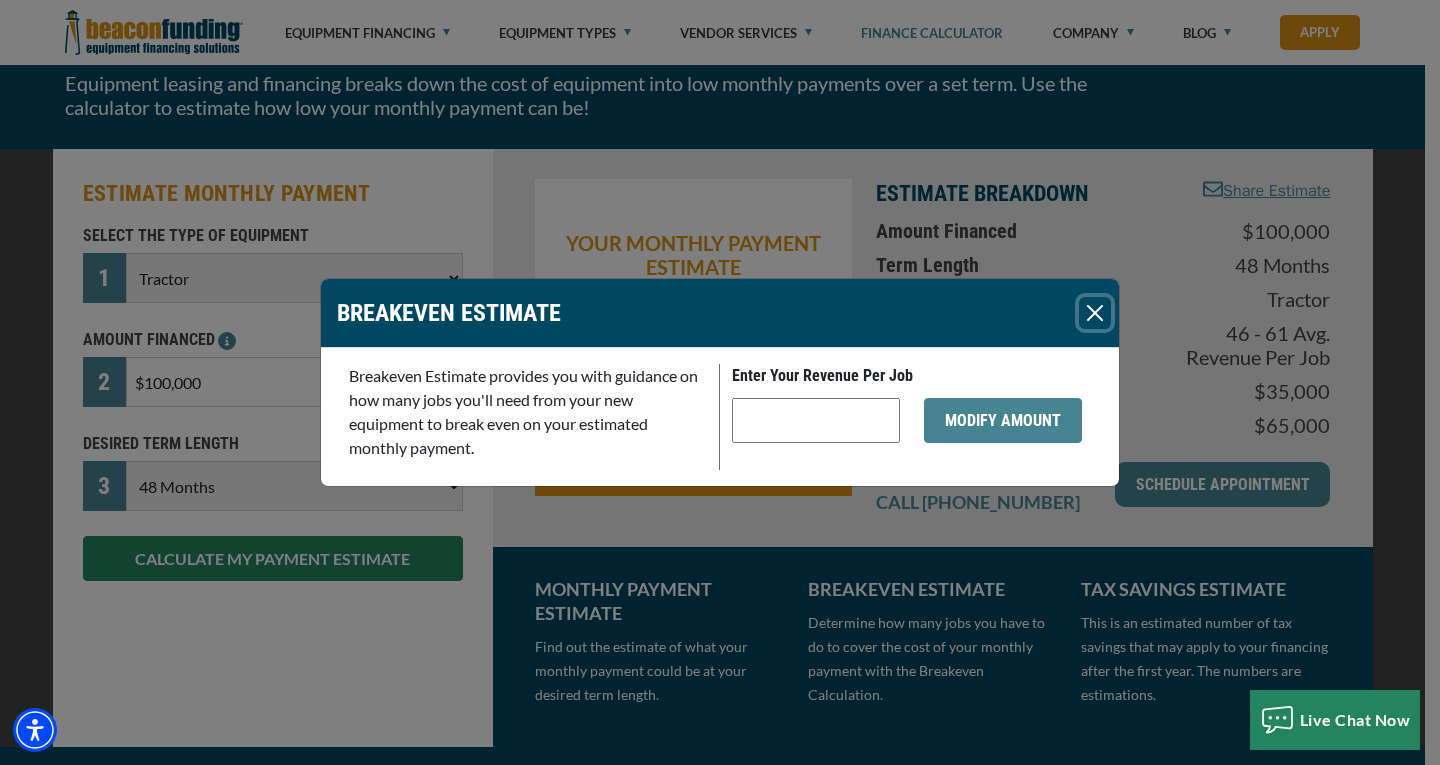 click at bounding box center [1095, 313] 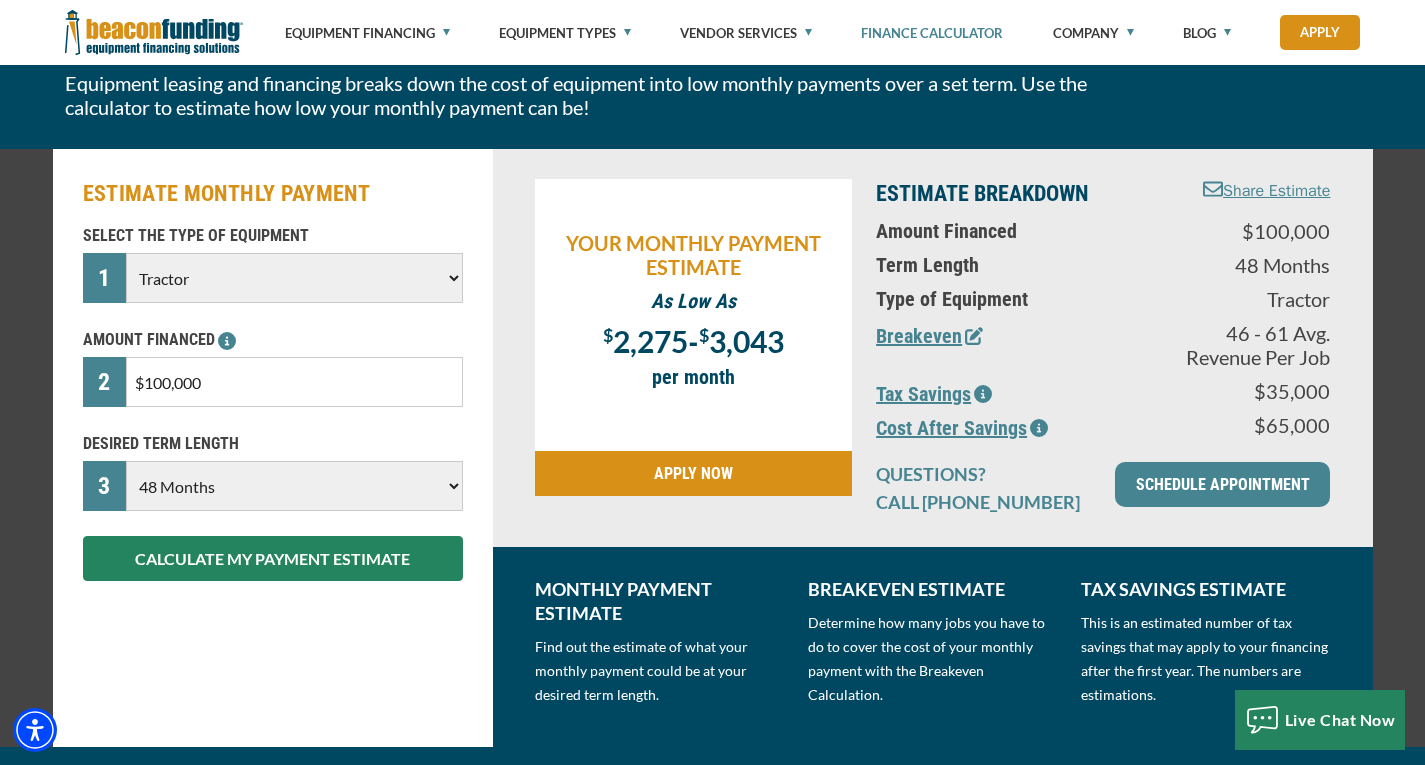 click 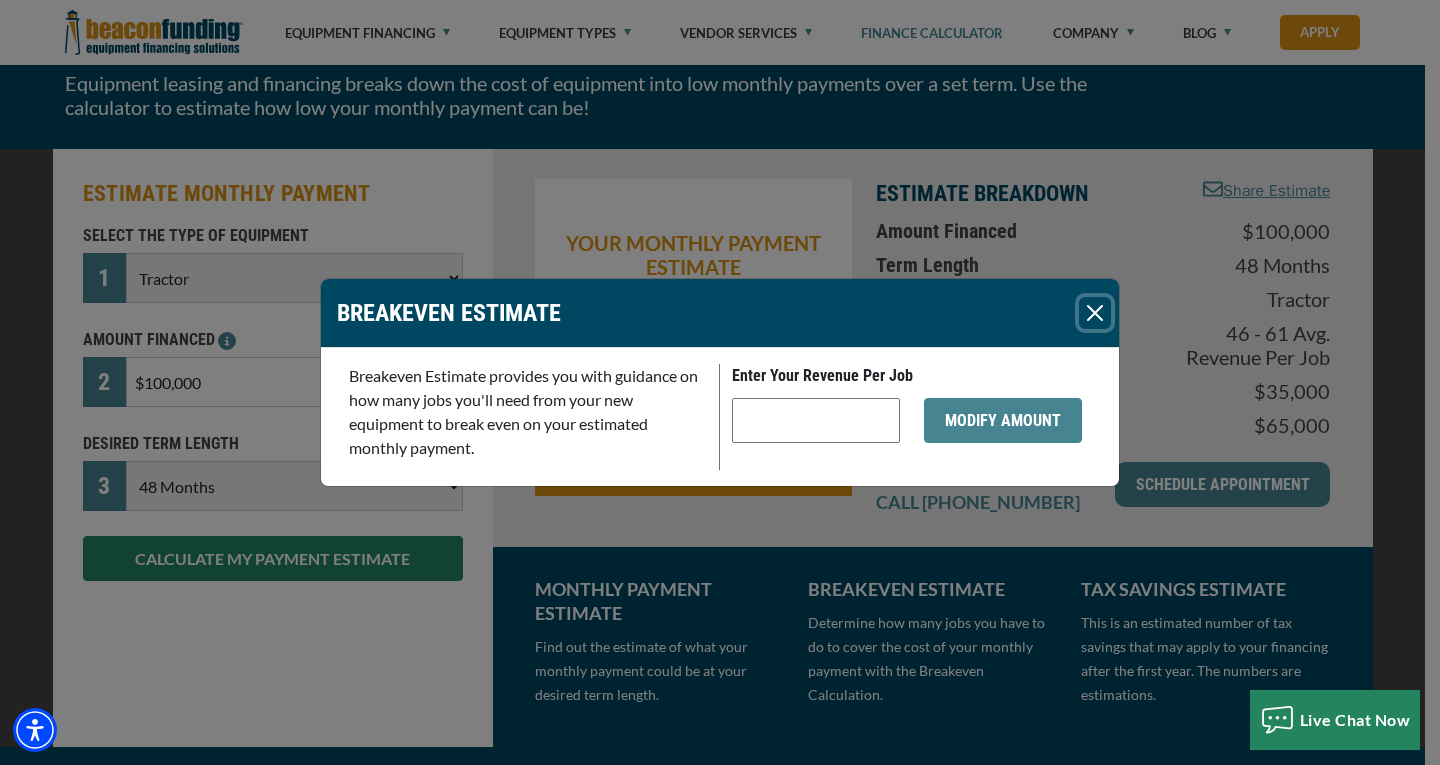 click at bounding box center [1095, 313] 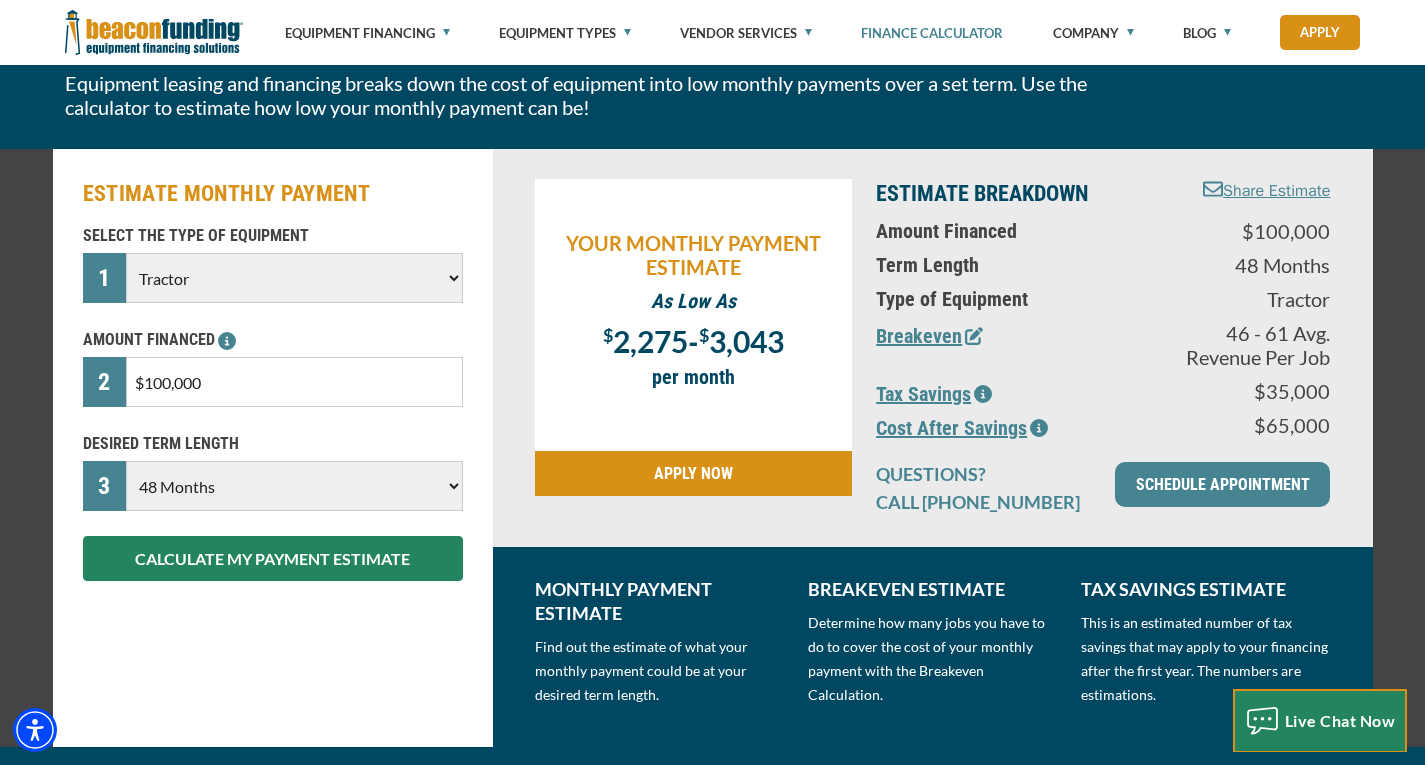 click 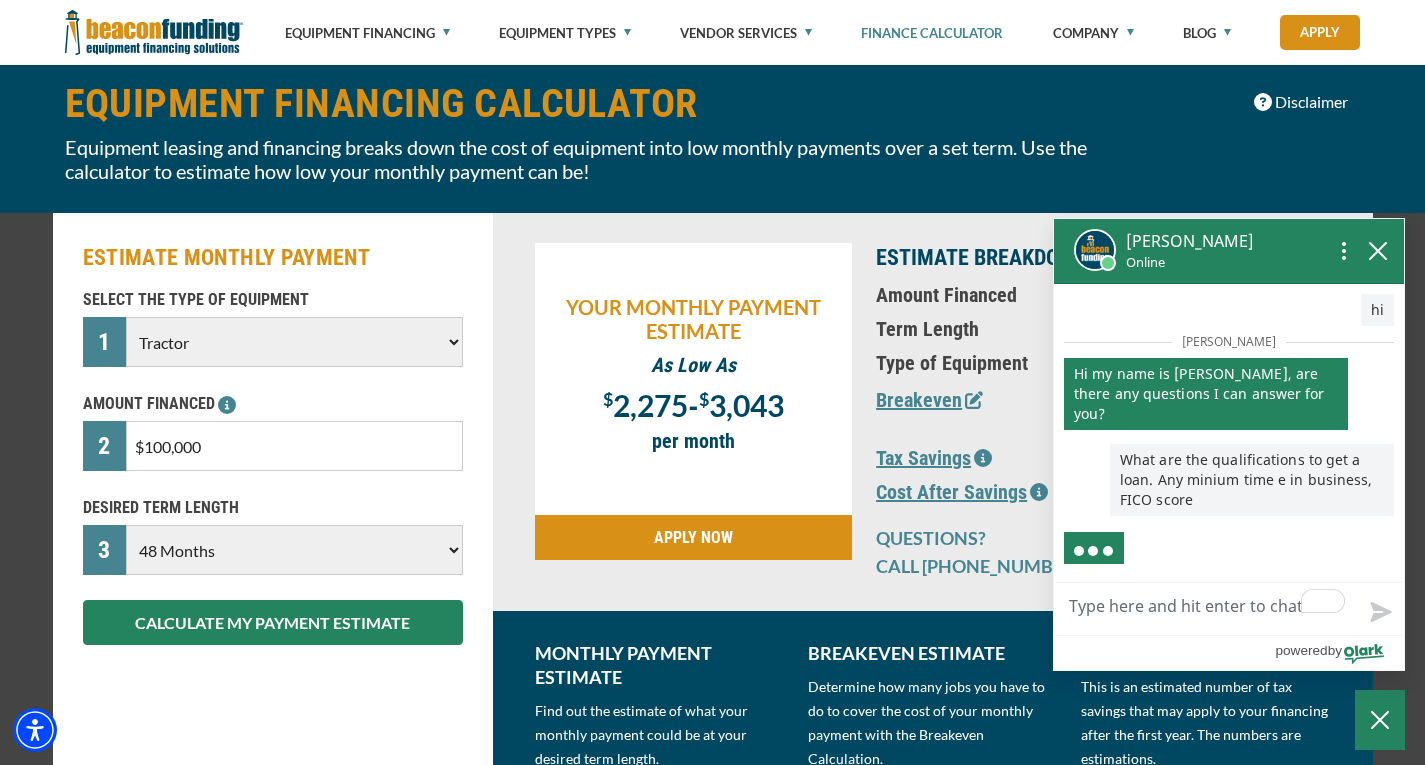 scroll, scrollTop: 0, scrollLeft: 0, axis: both 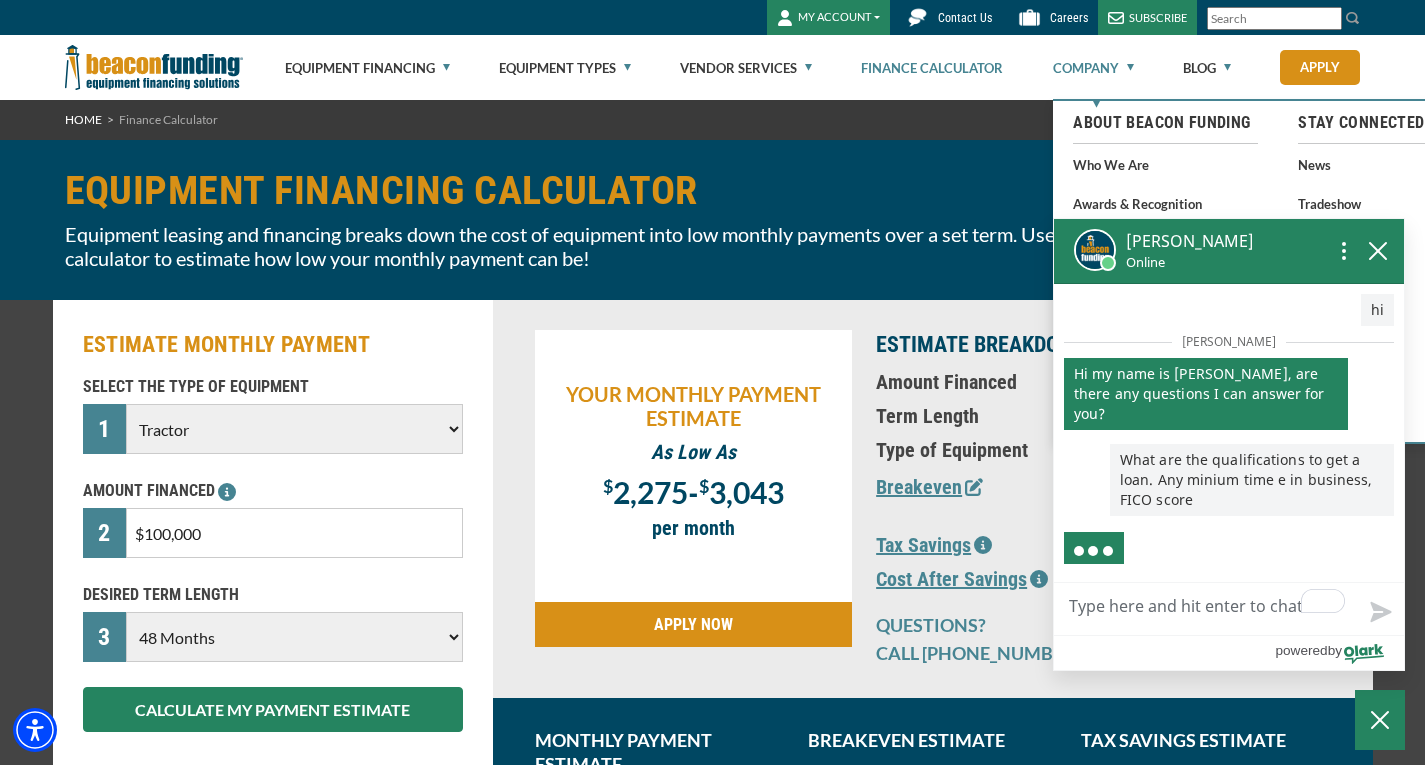 click on "Company" at bounding box center [1093, 68] 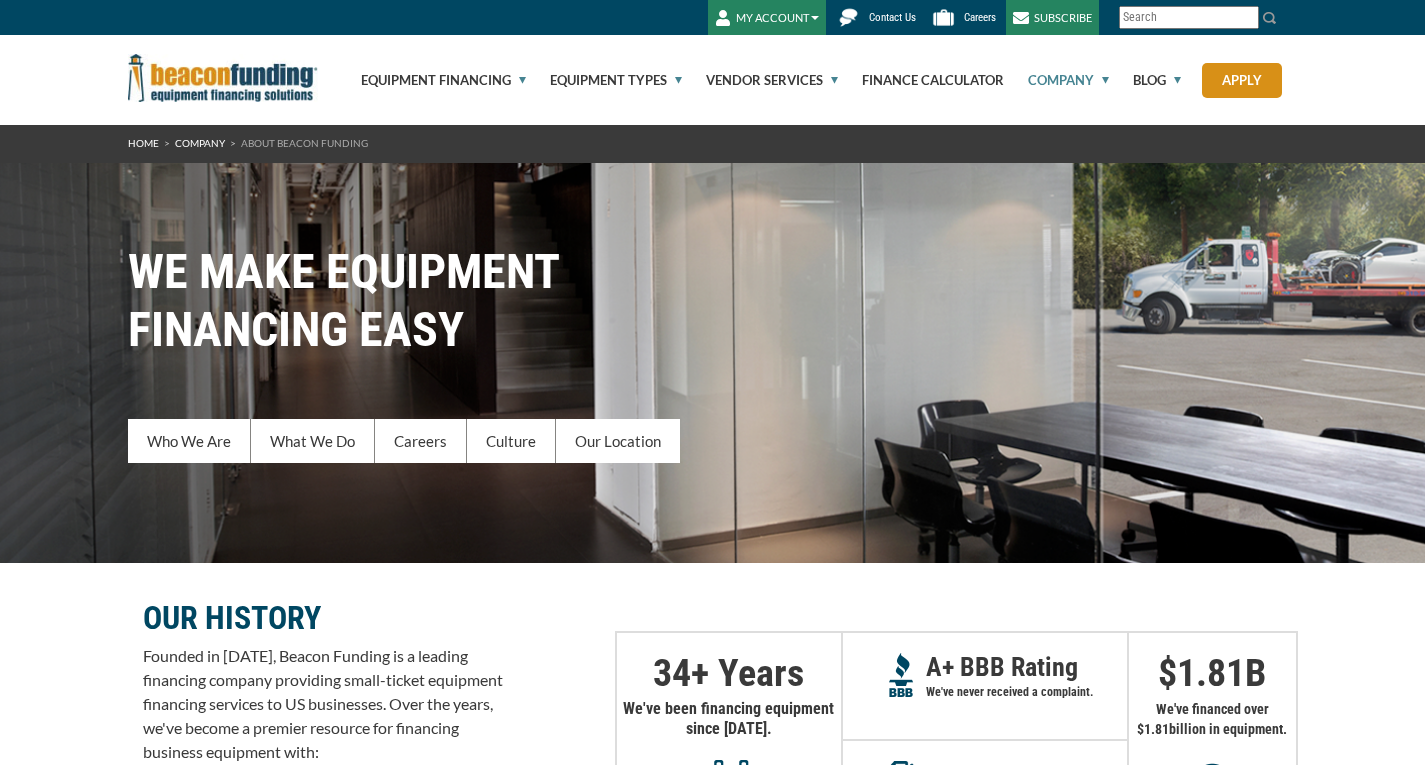 scroll, scrollTop: 0, scrollLeft: 0, axis: both 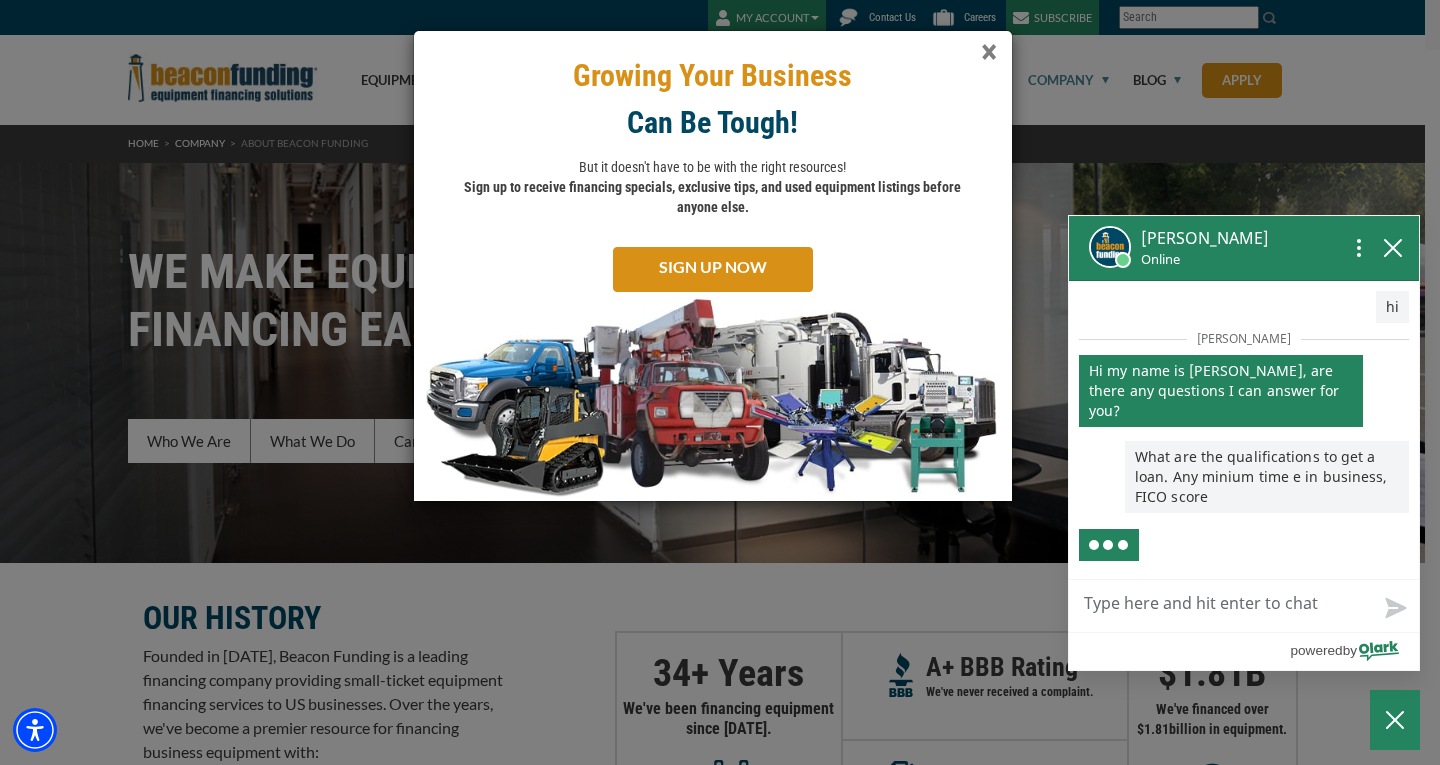 click on "×" at bounding box center [989, 52] 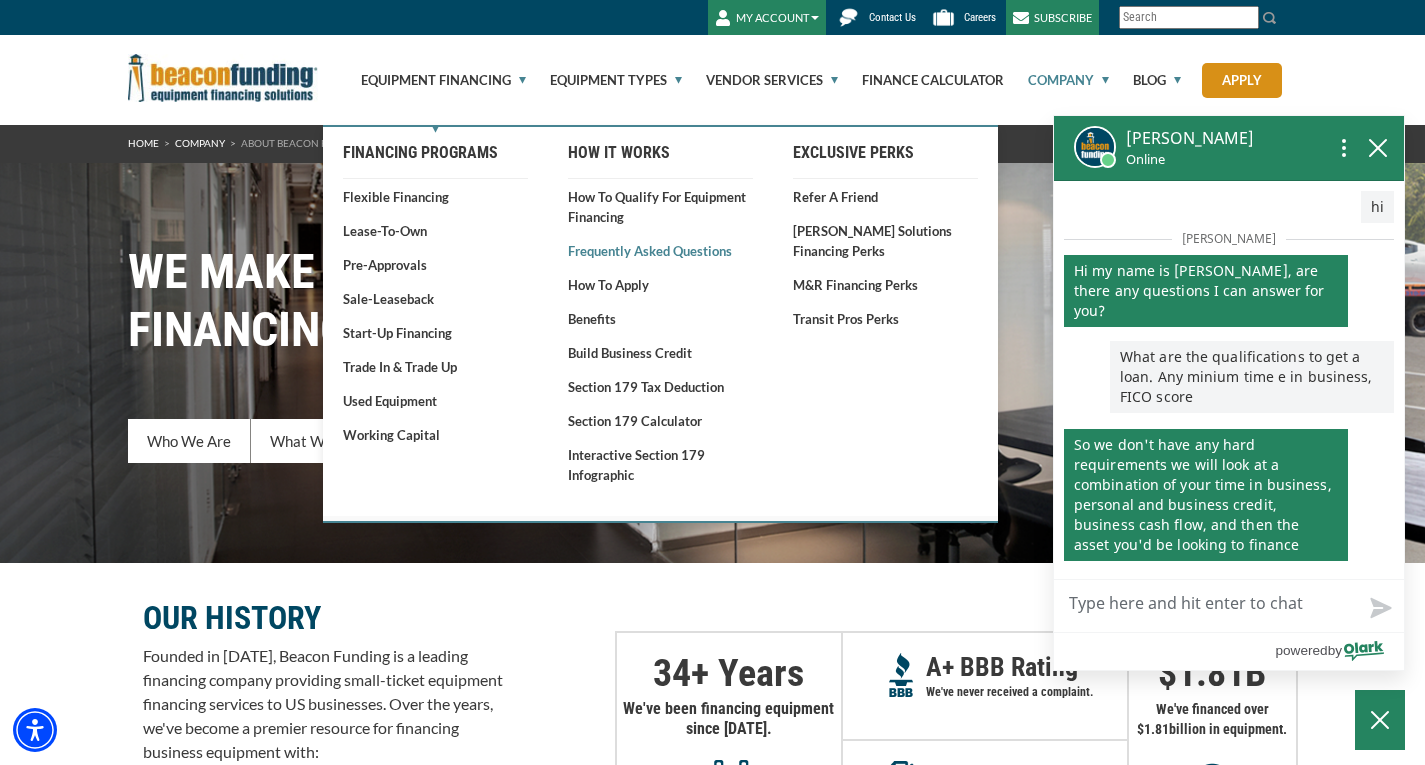 click on "Frequently Asked Questions" at bounding box center [660, 251] 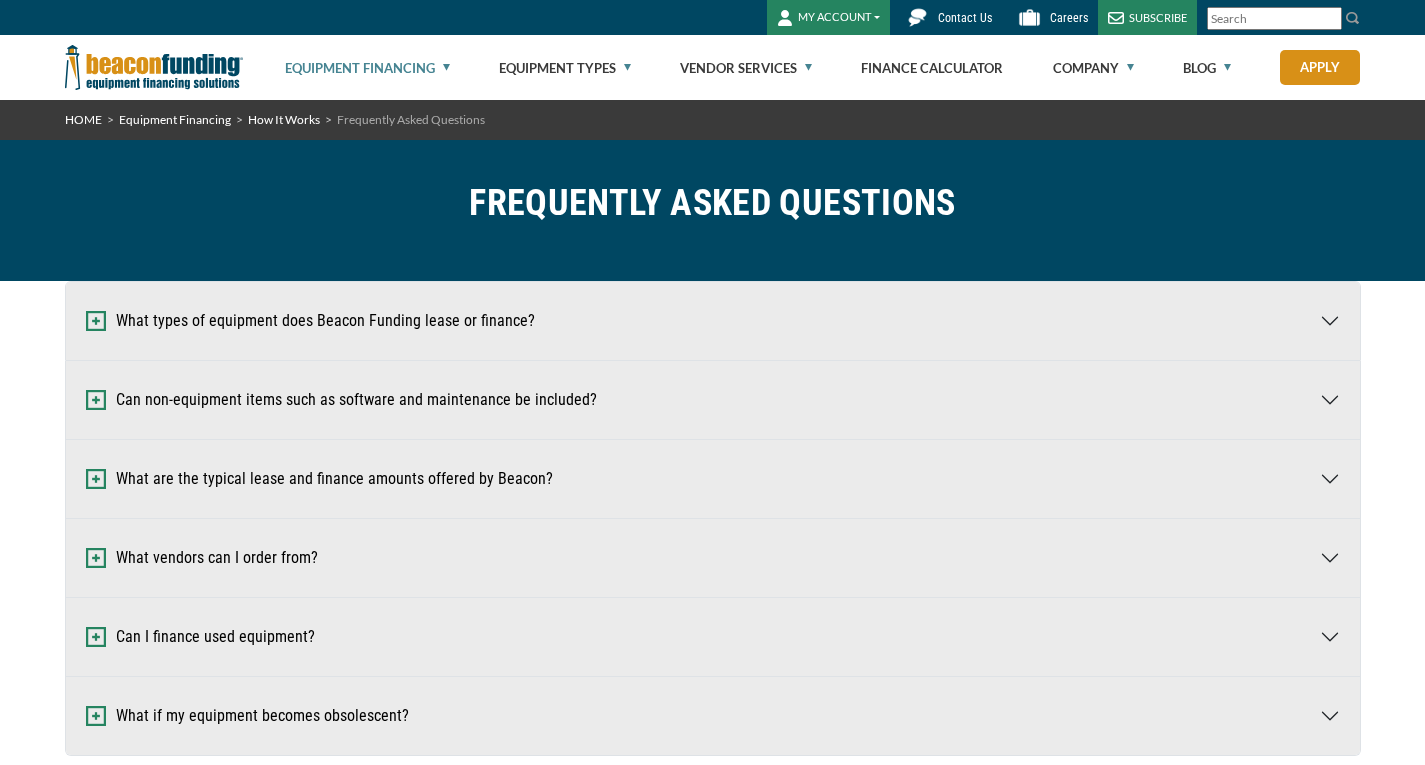 scroll, scrollTop: 0, scrollLeft: 0, axis: both 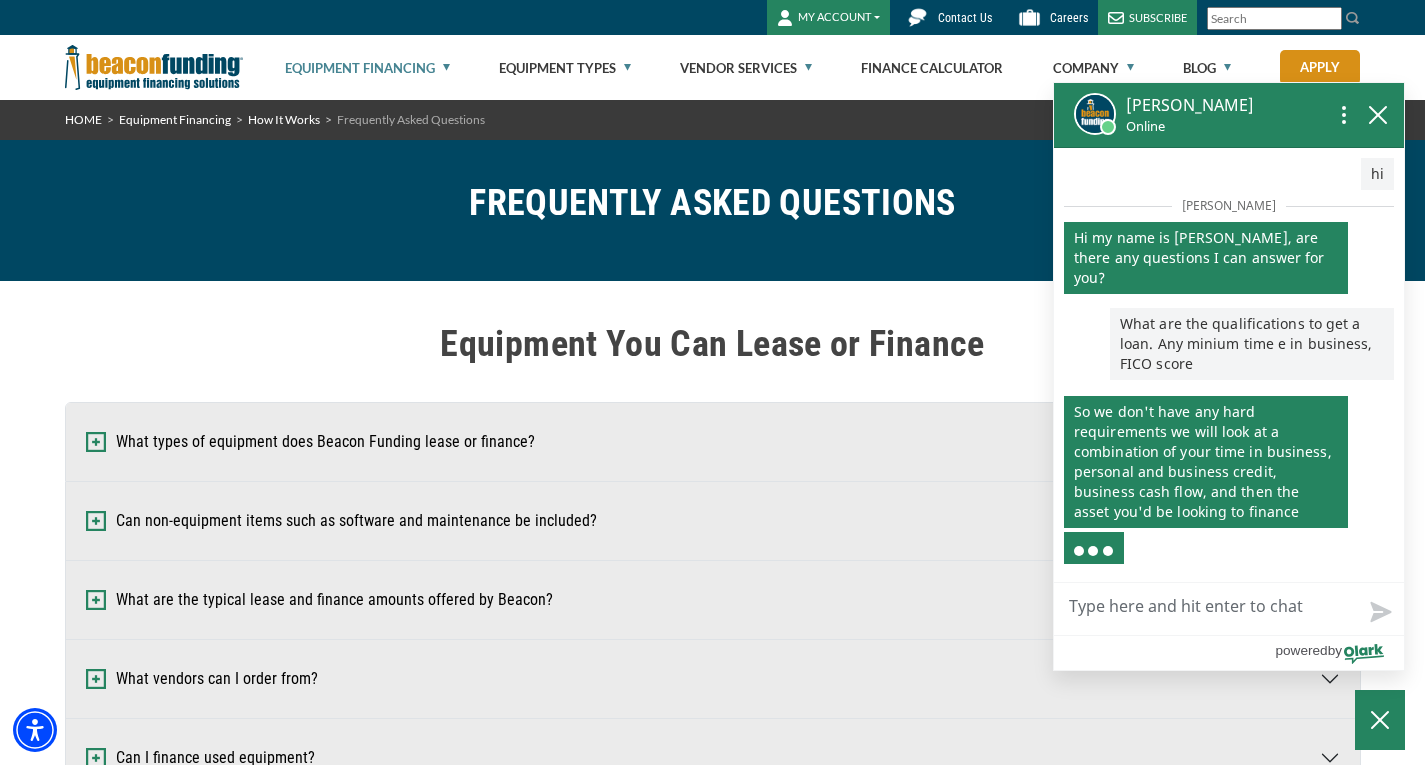 click on "Live Chat Now" at bounding box center [1229, 609] 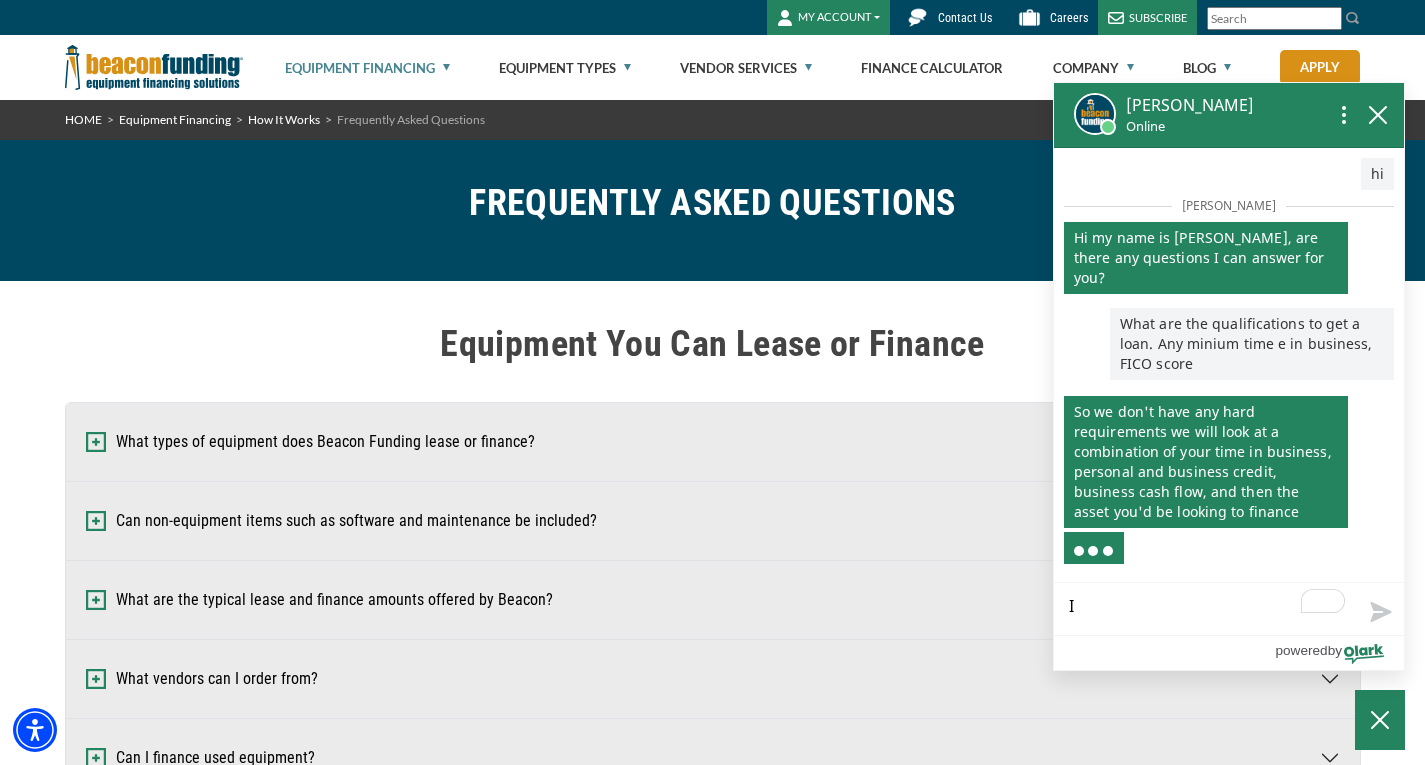 type on "IS" 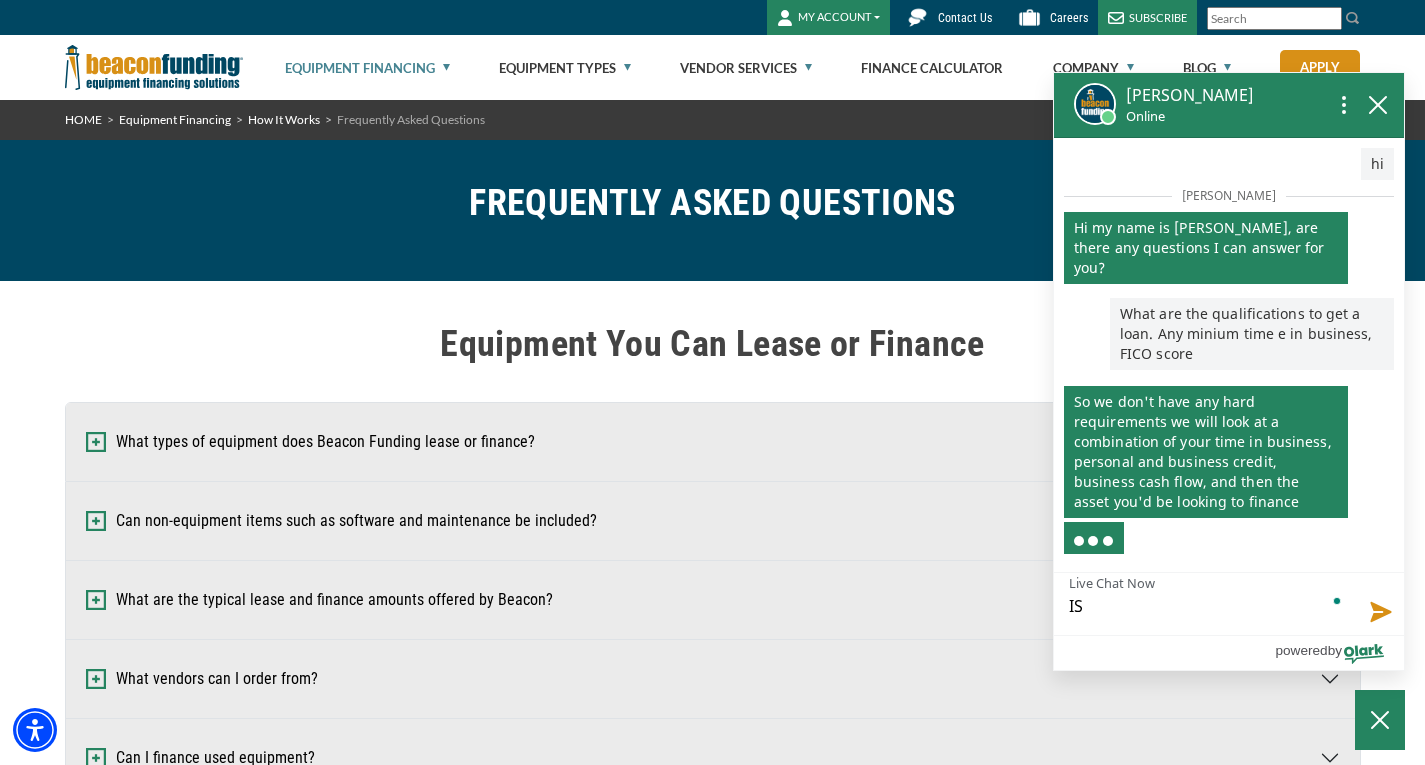 type on "IS" 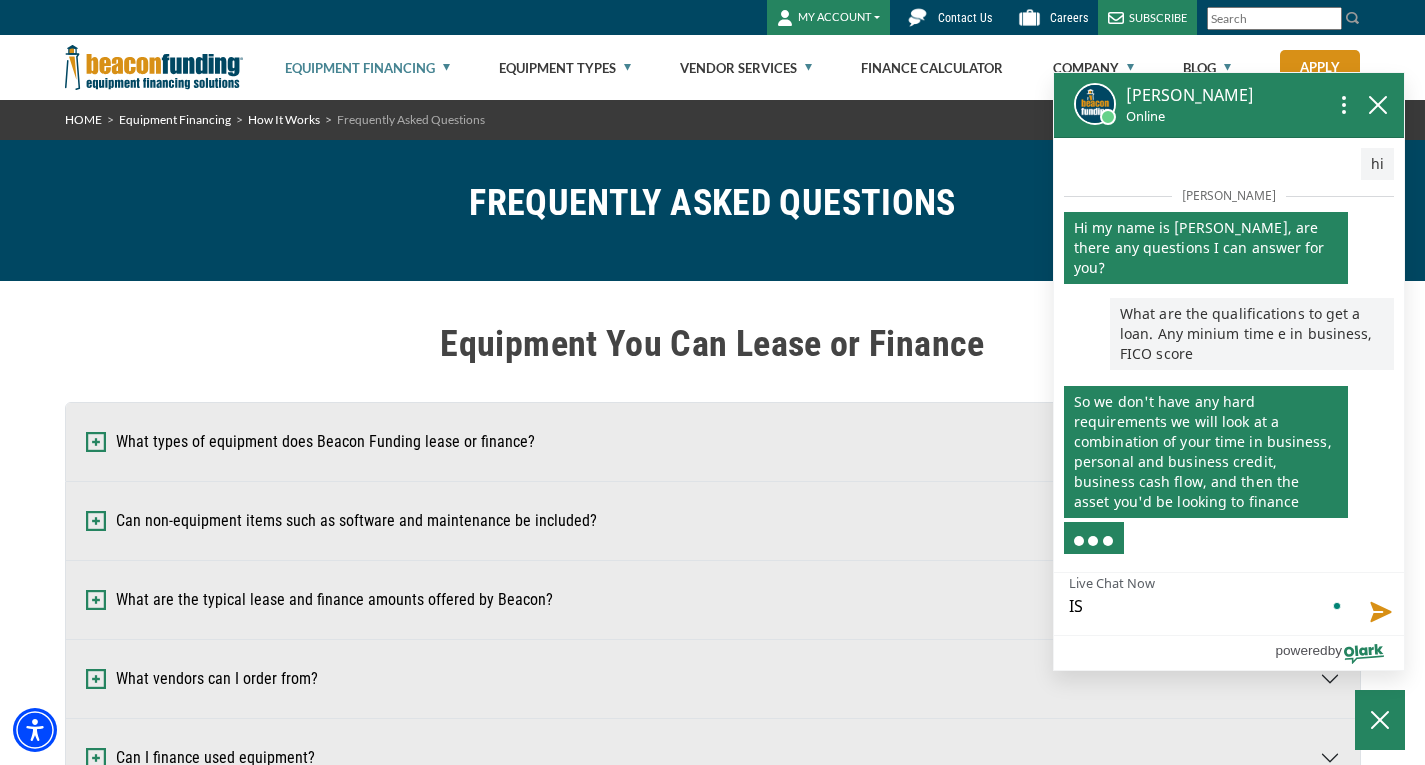 type on "IS t" 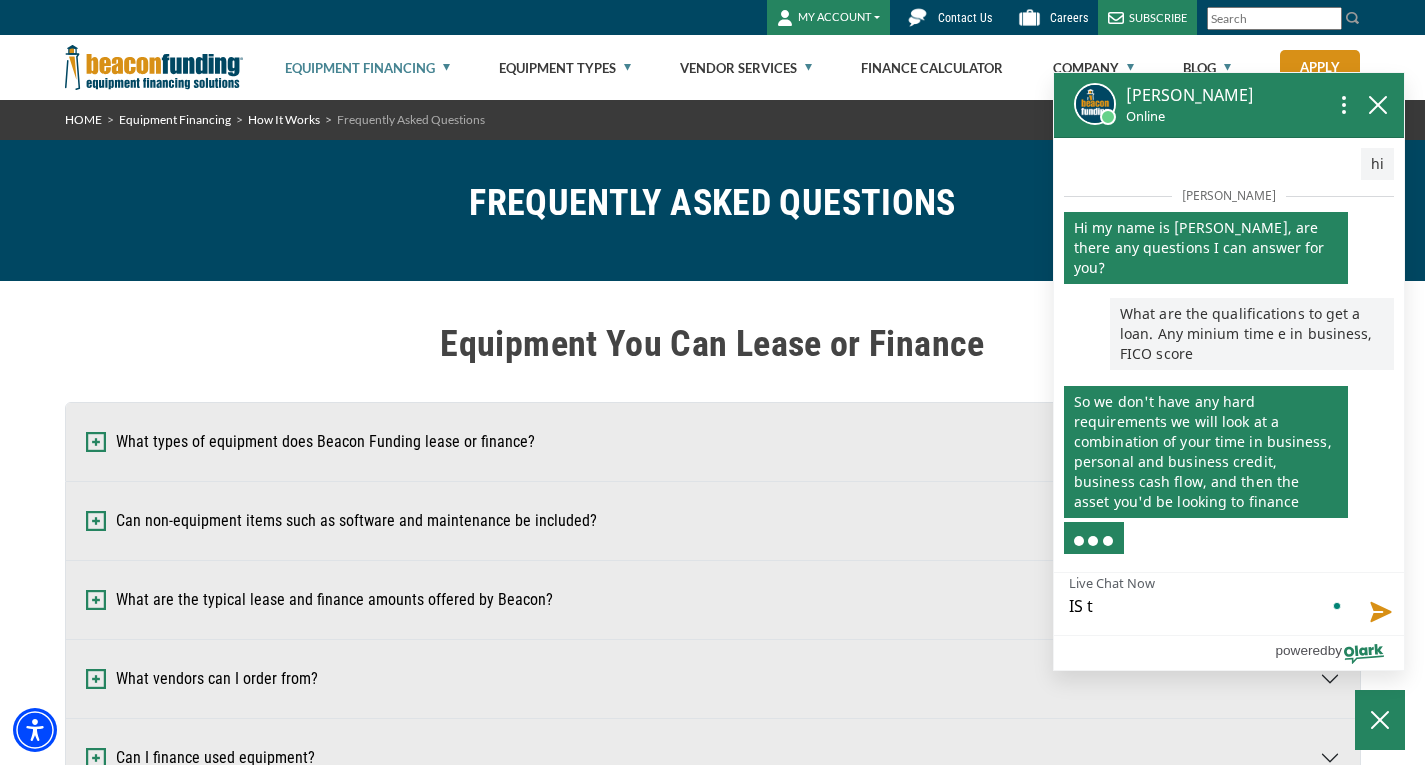 type on "IS th" 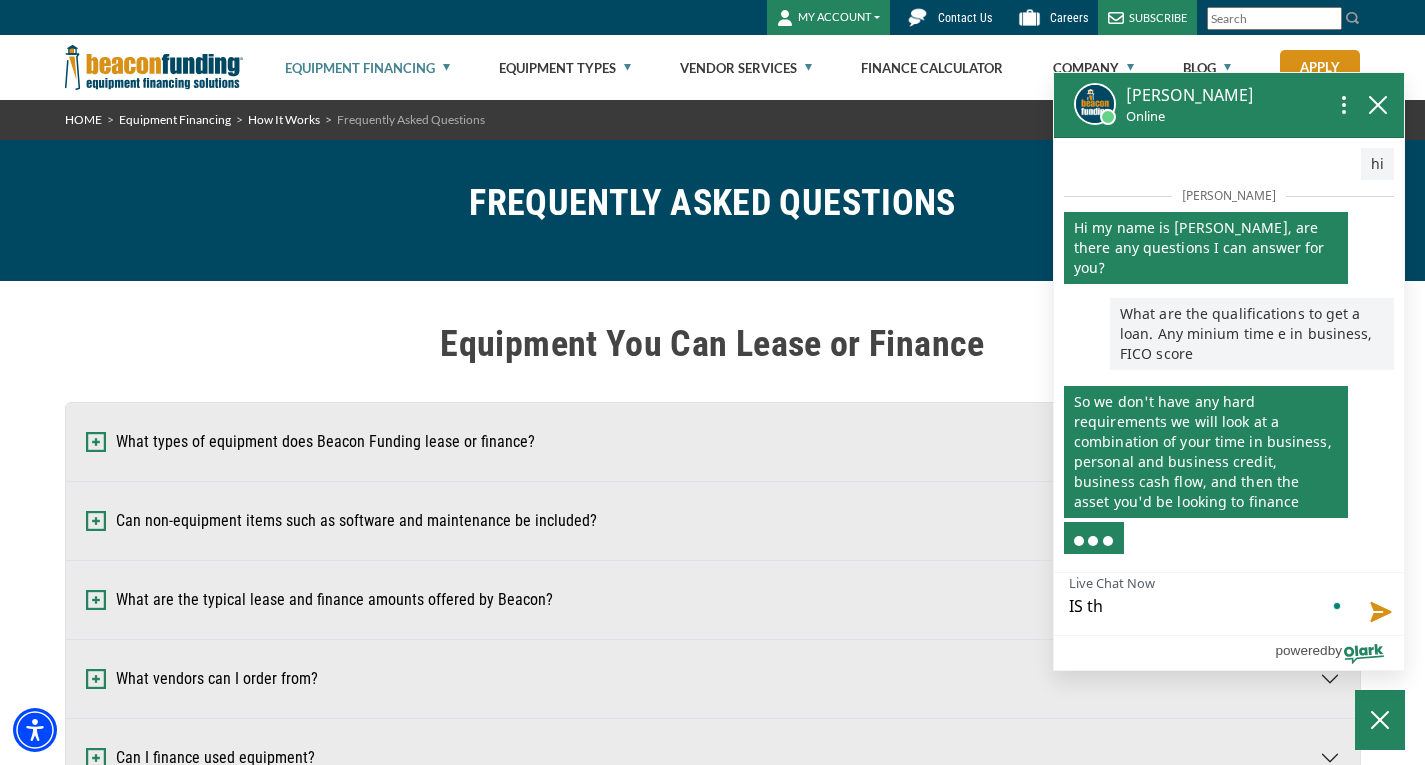 type on "IS thr" 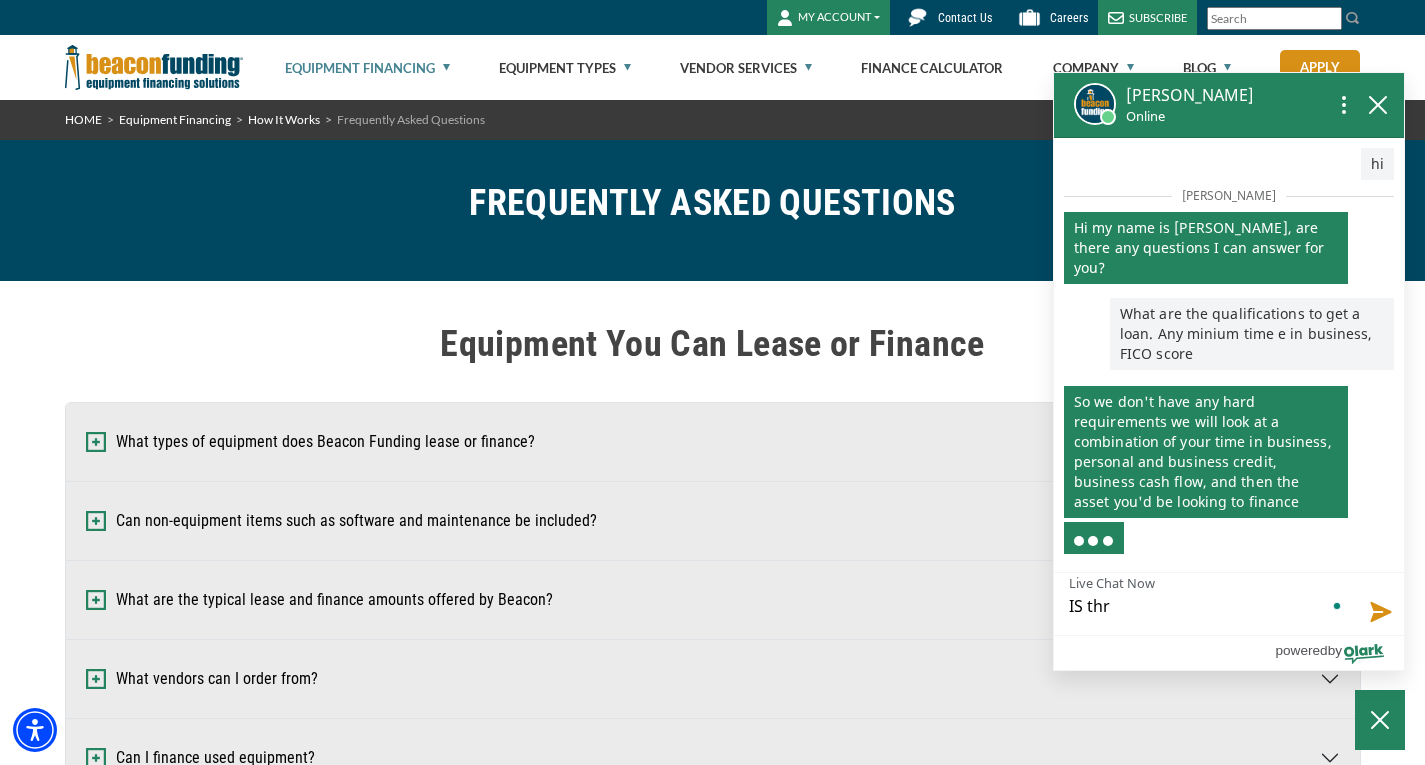 type on "IS thre" 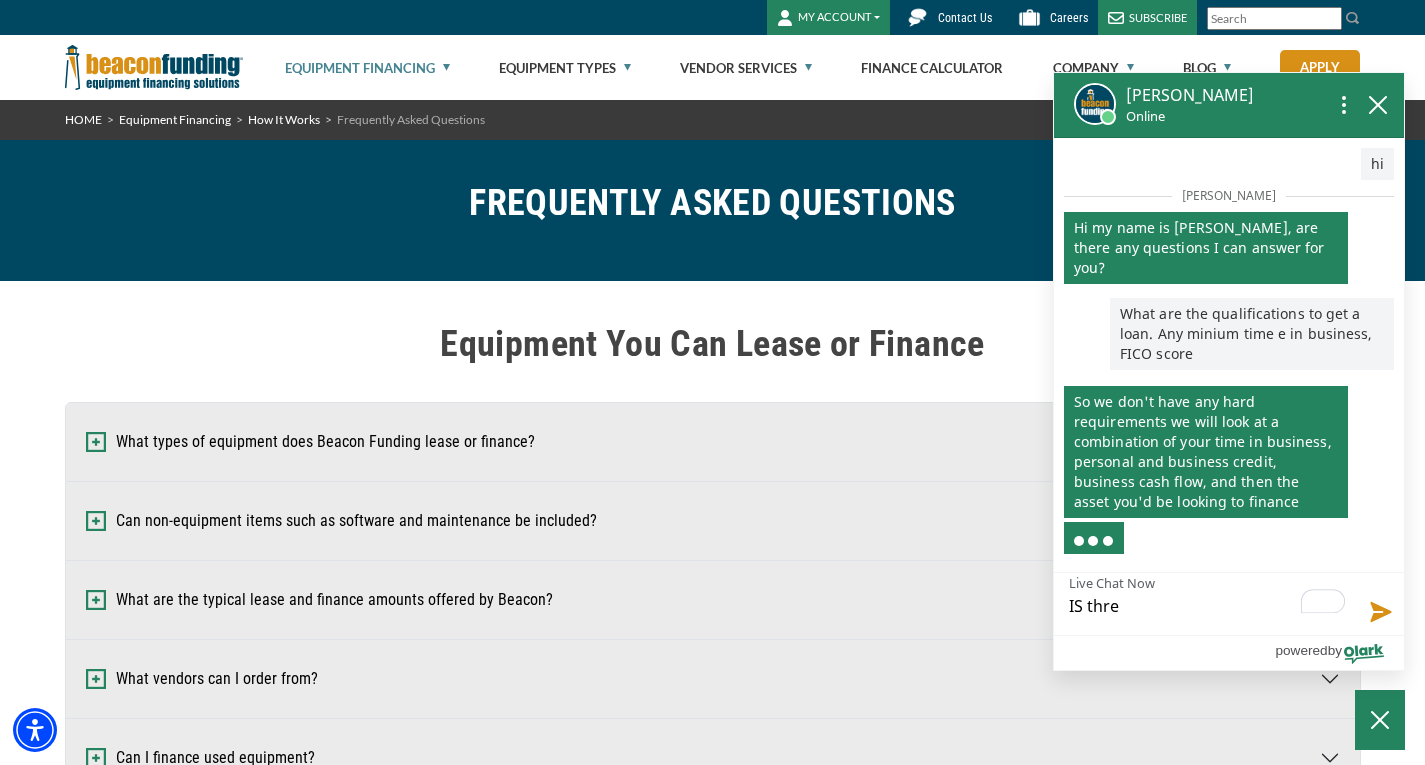 type on "IS thr" 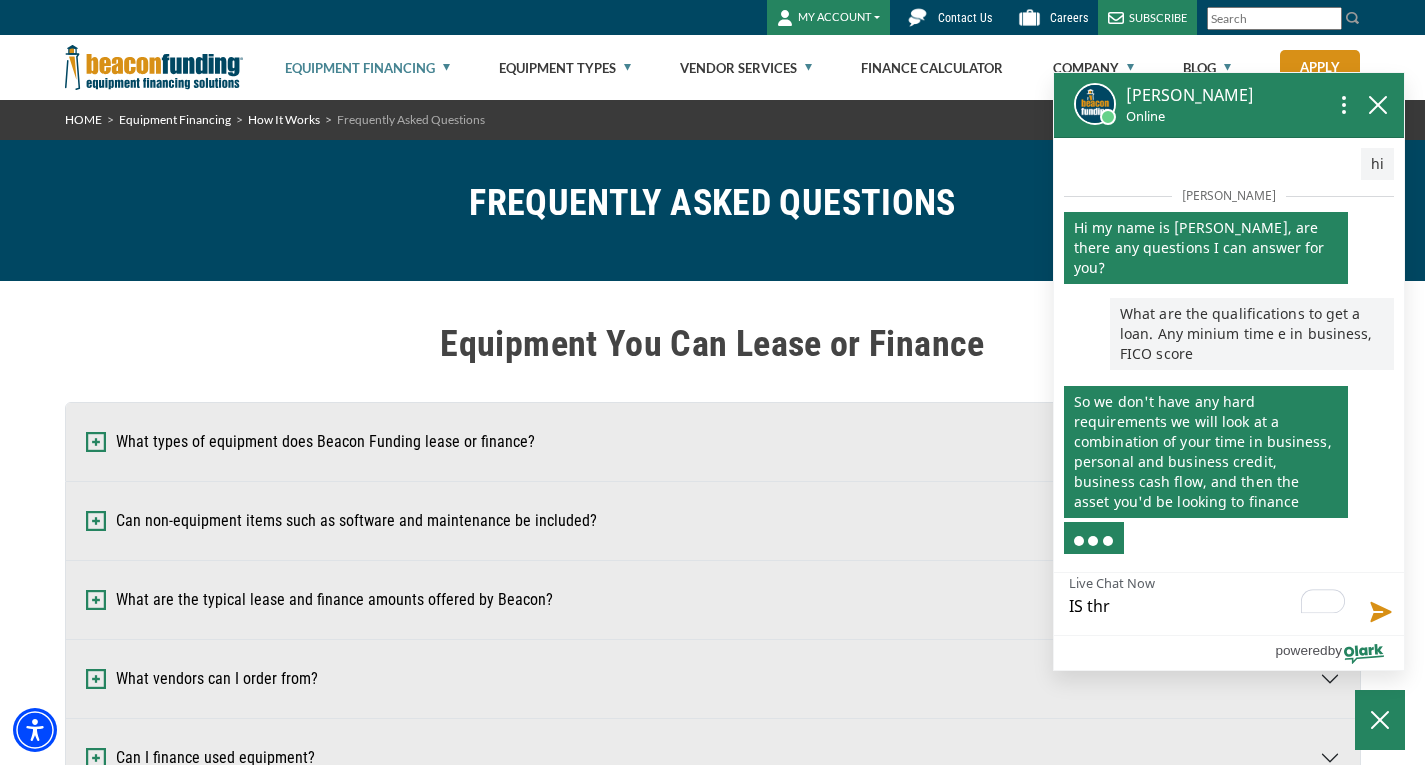 type on "IS th" 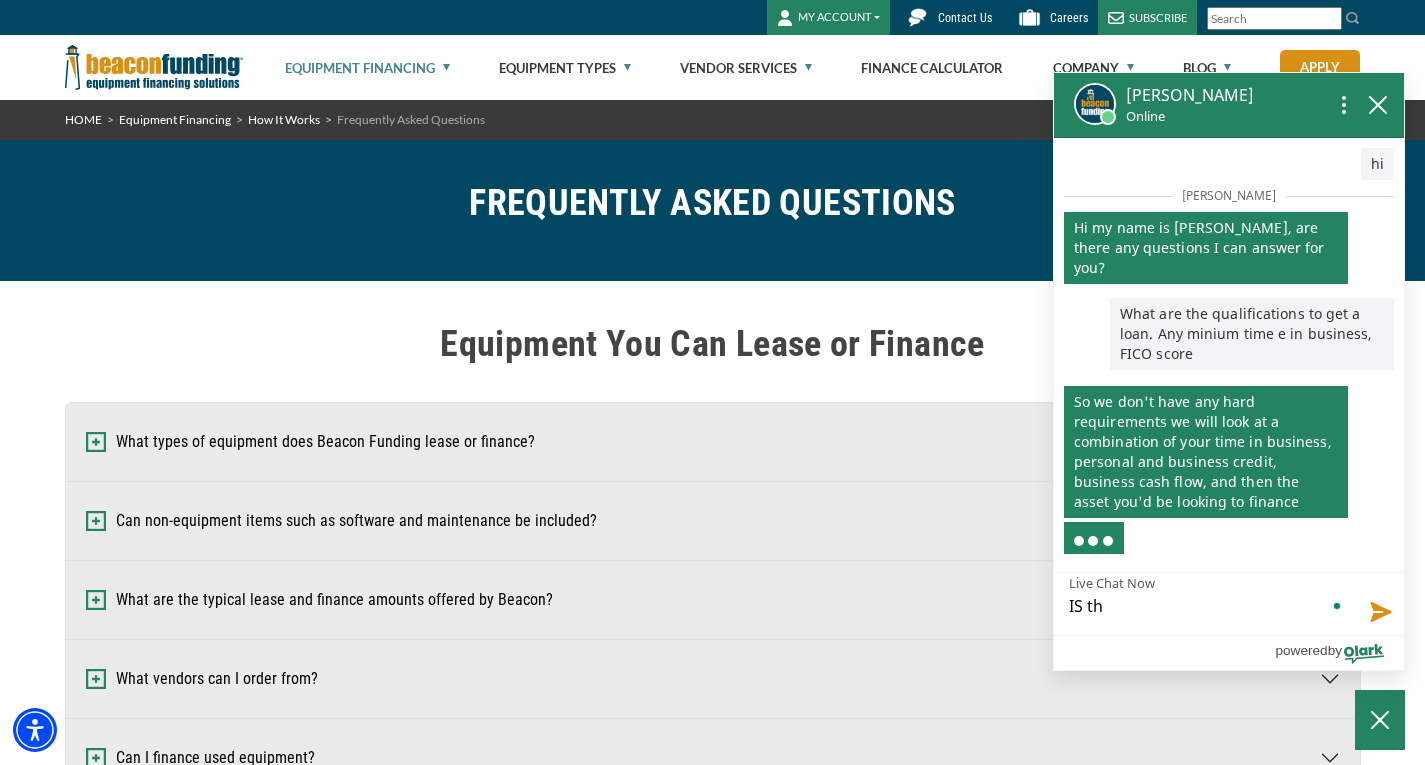 type on "IS t" 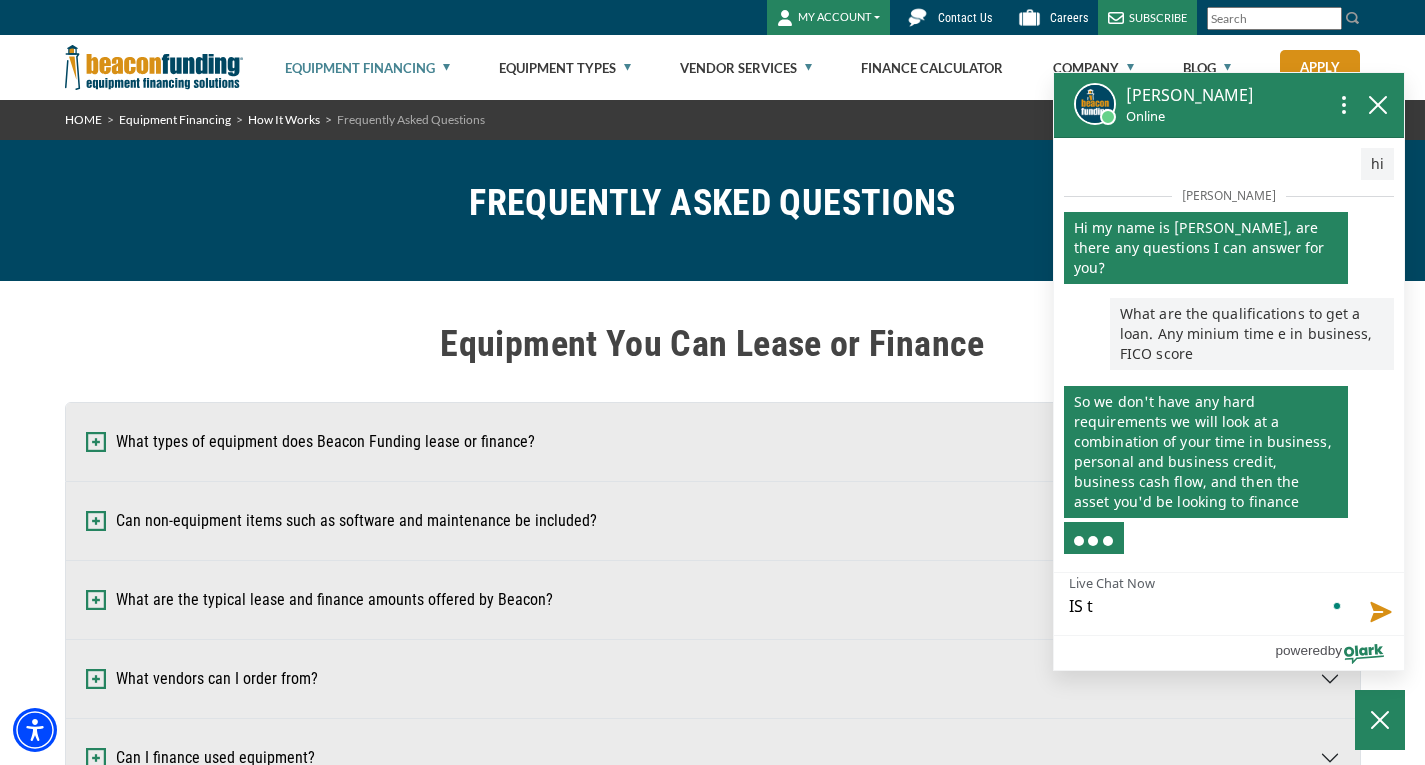type on "IS" 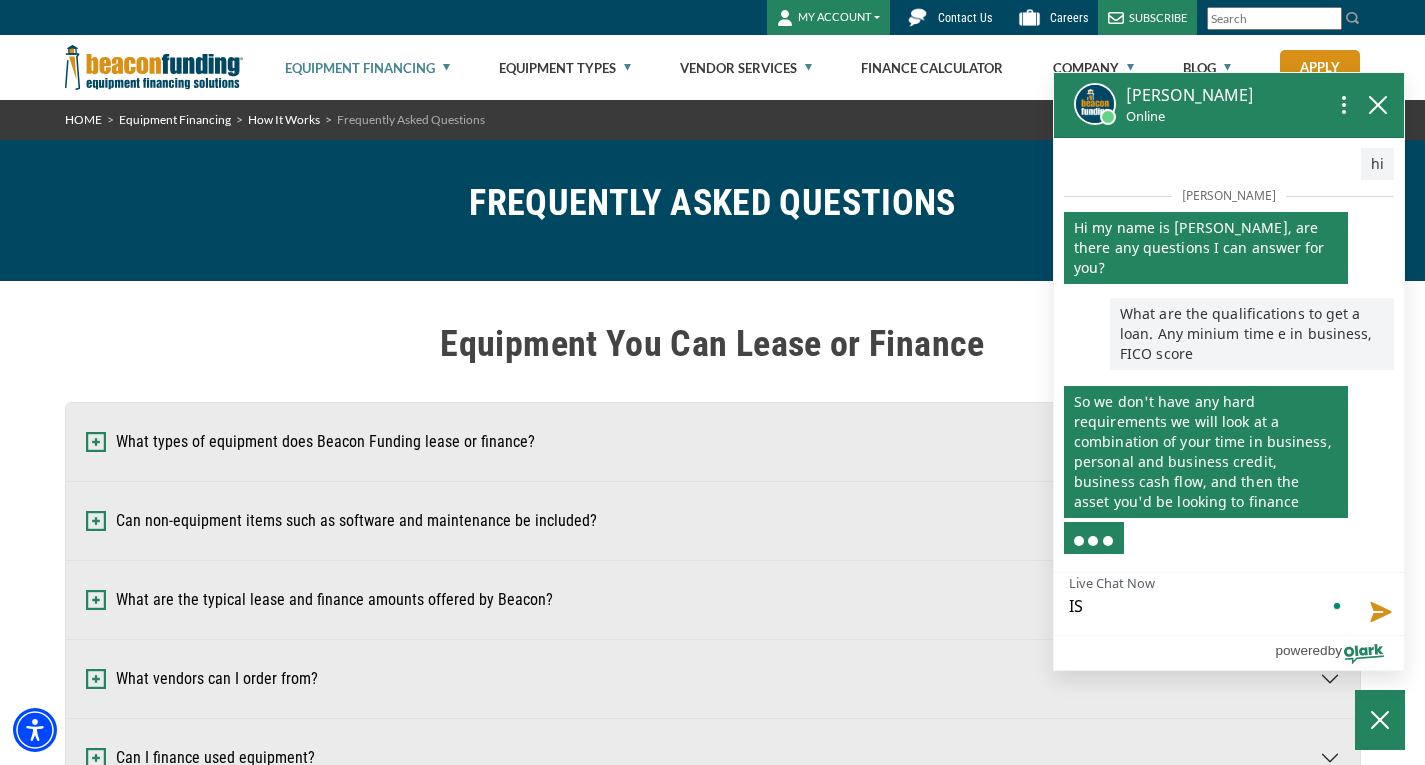 type on "IS" 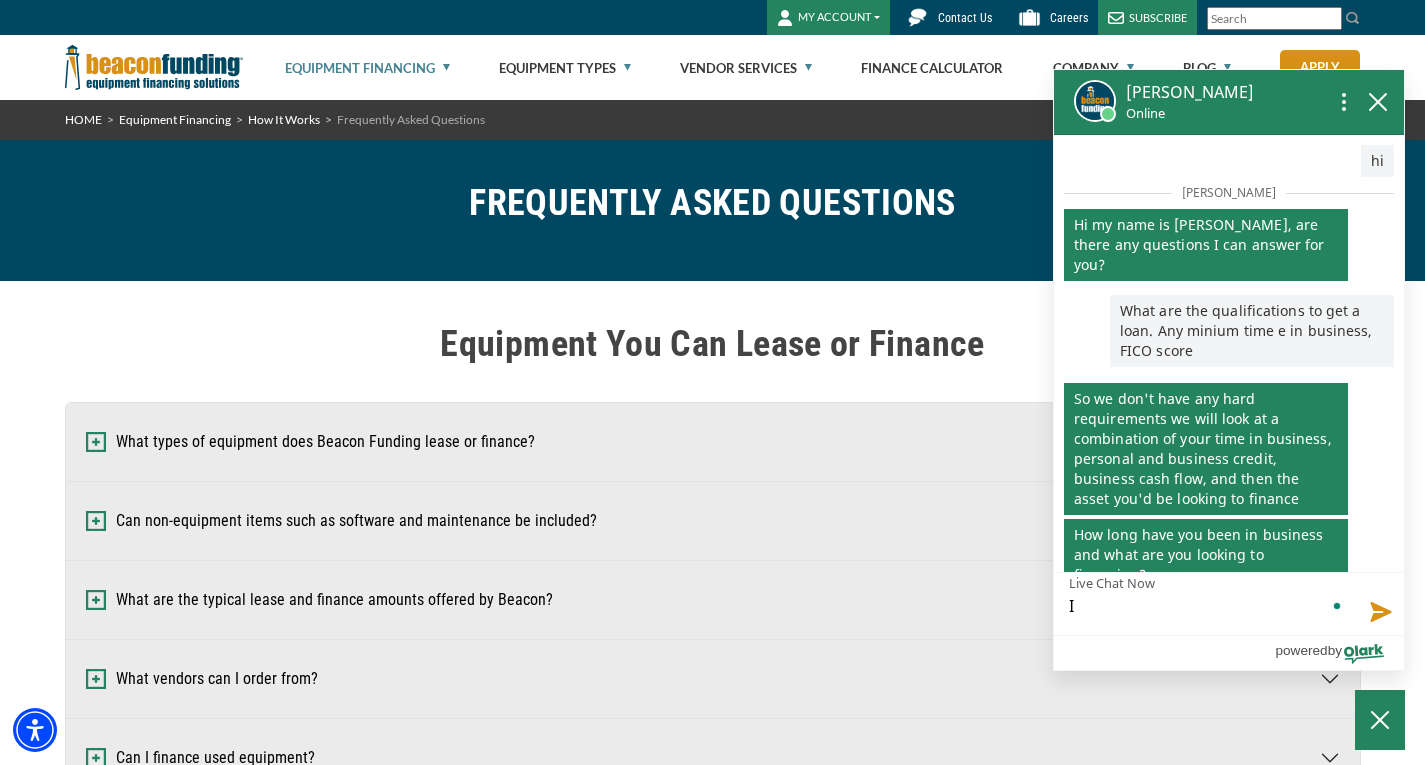 type on "Is" 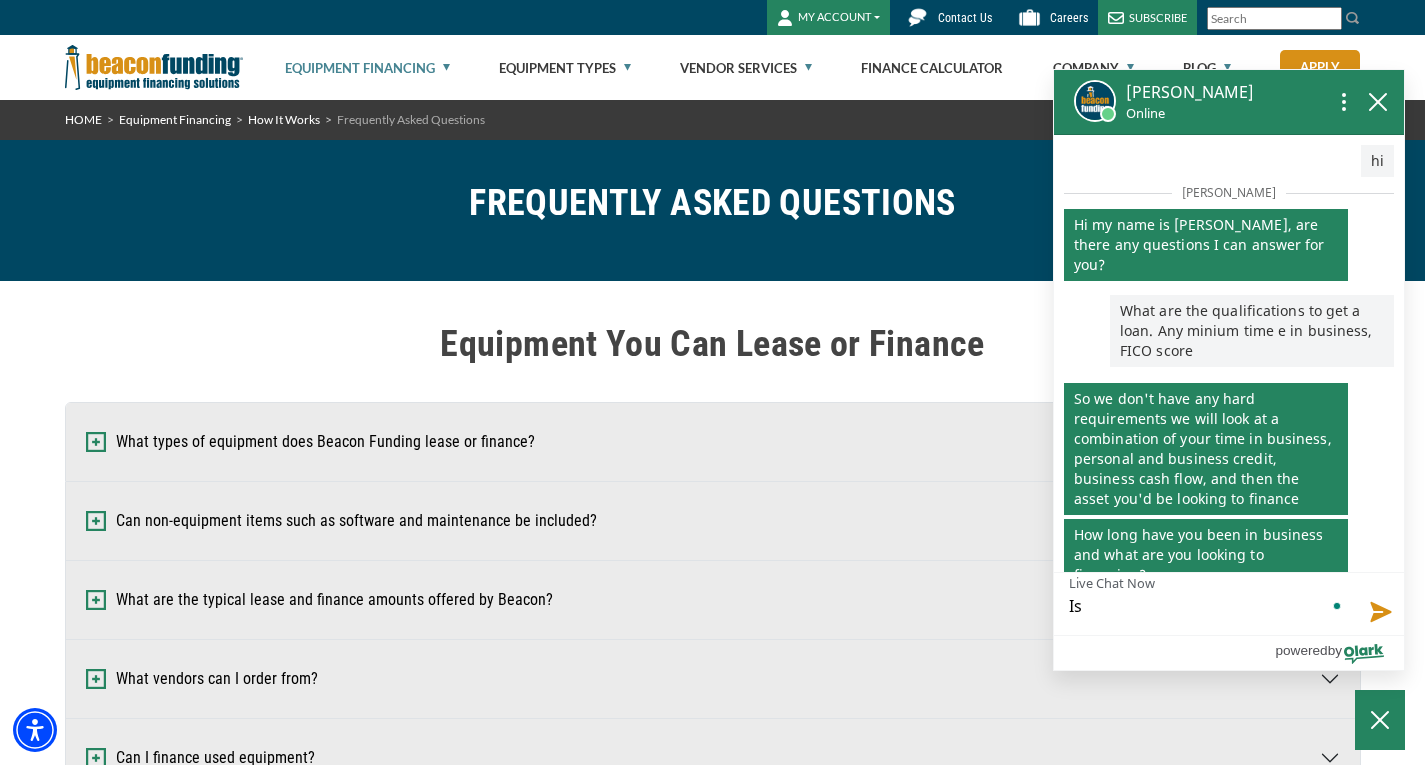 type on "Is" 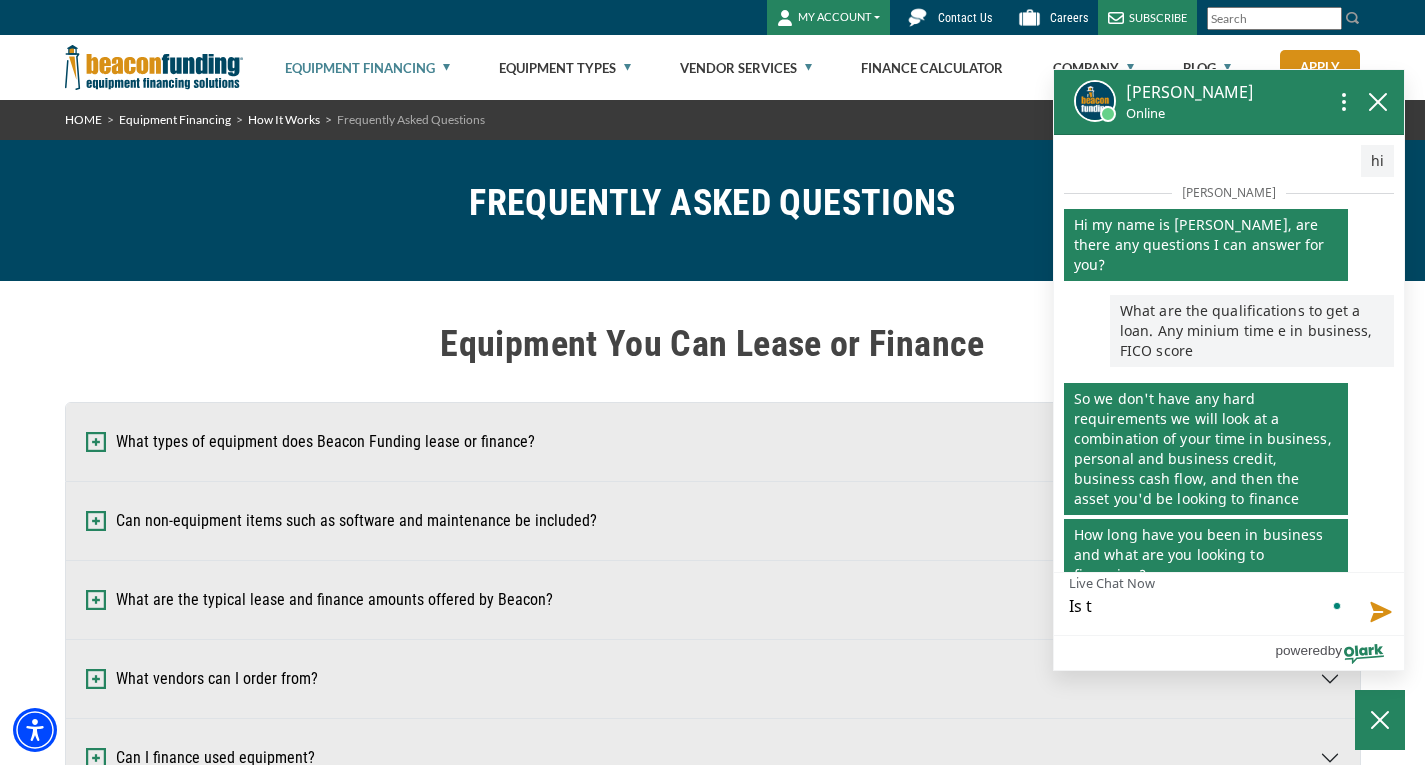 type on "Is th" 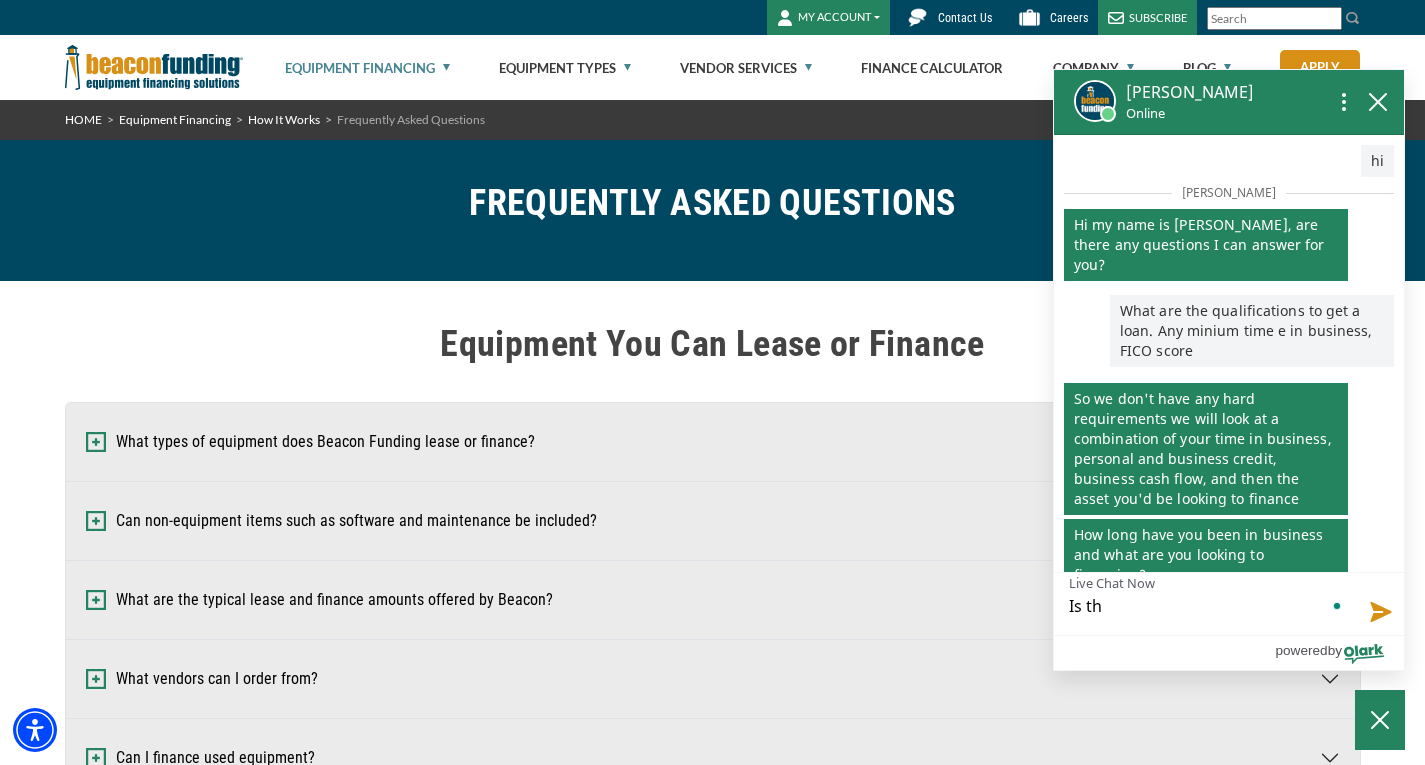type on "Is the" 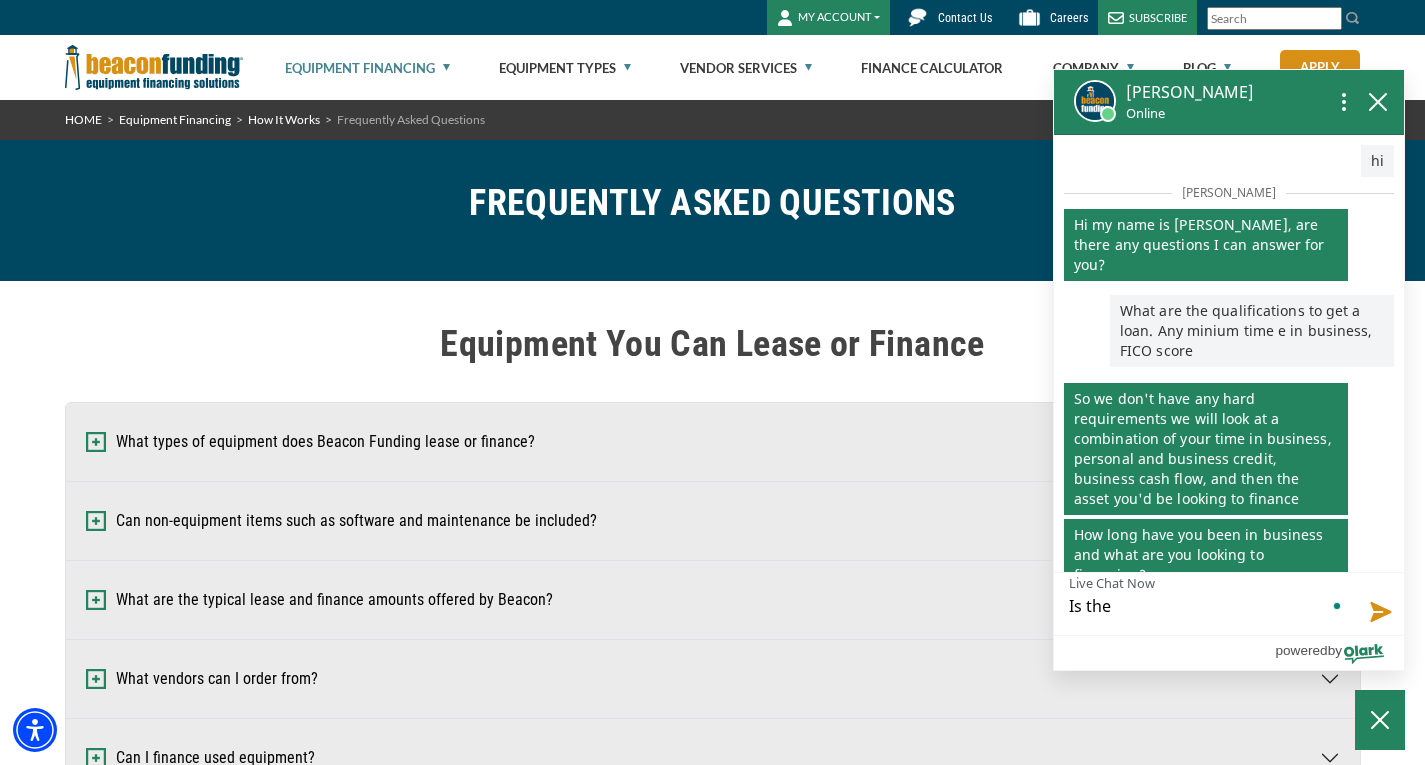 type on "Is ther" 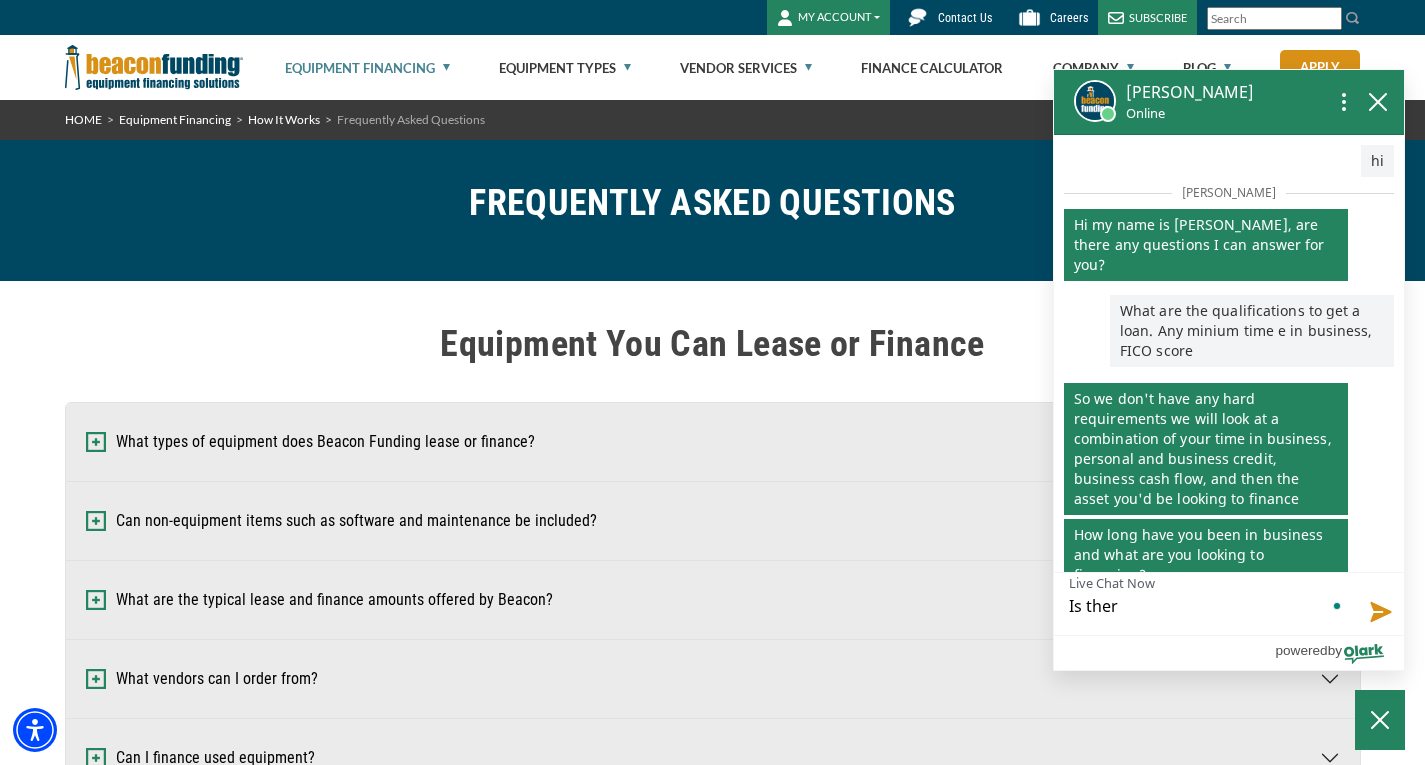 type on "Is there" 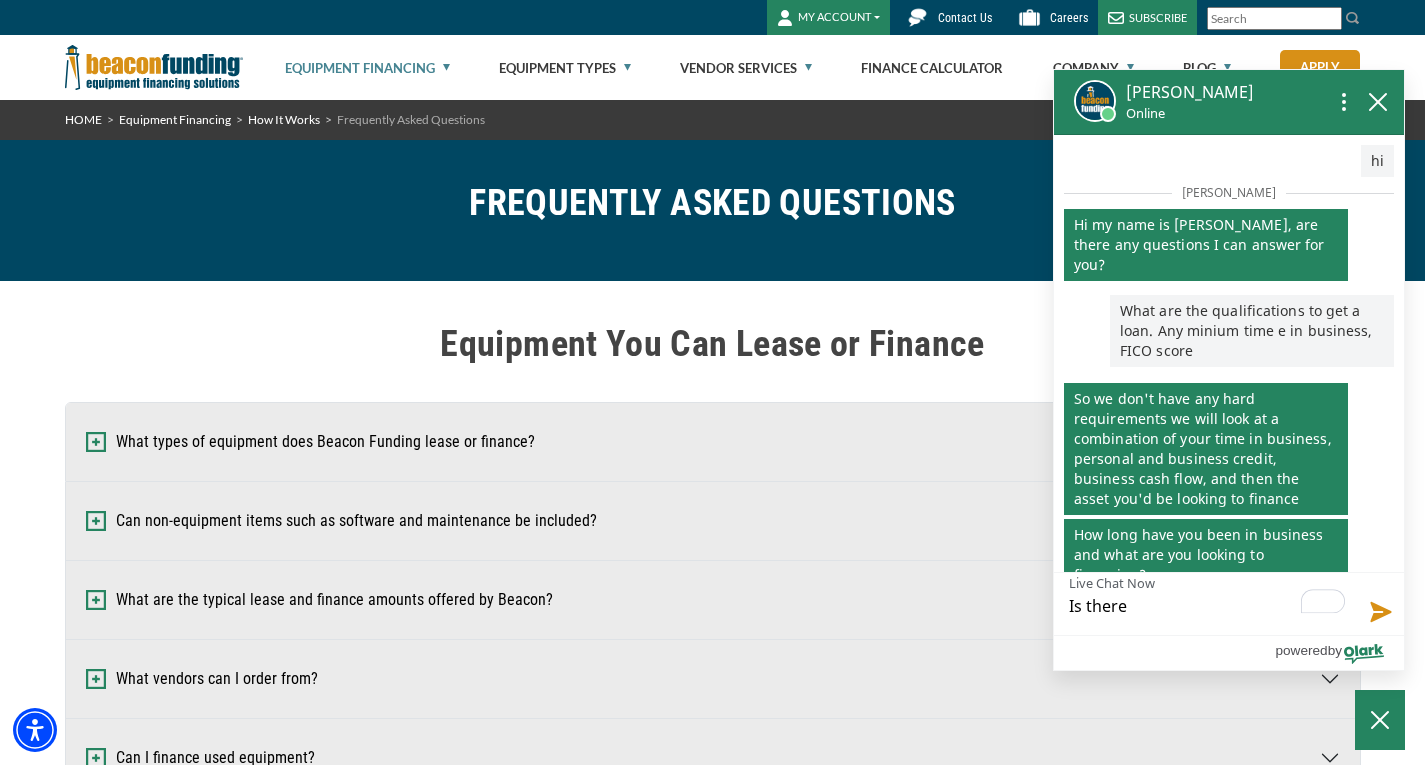 type on "Is there" 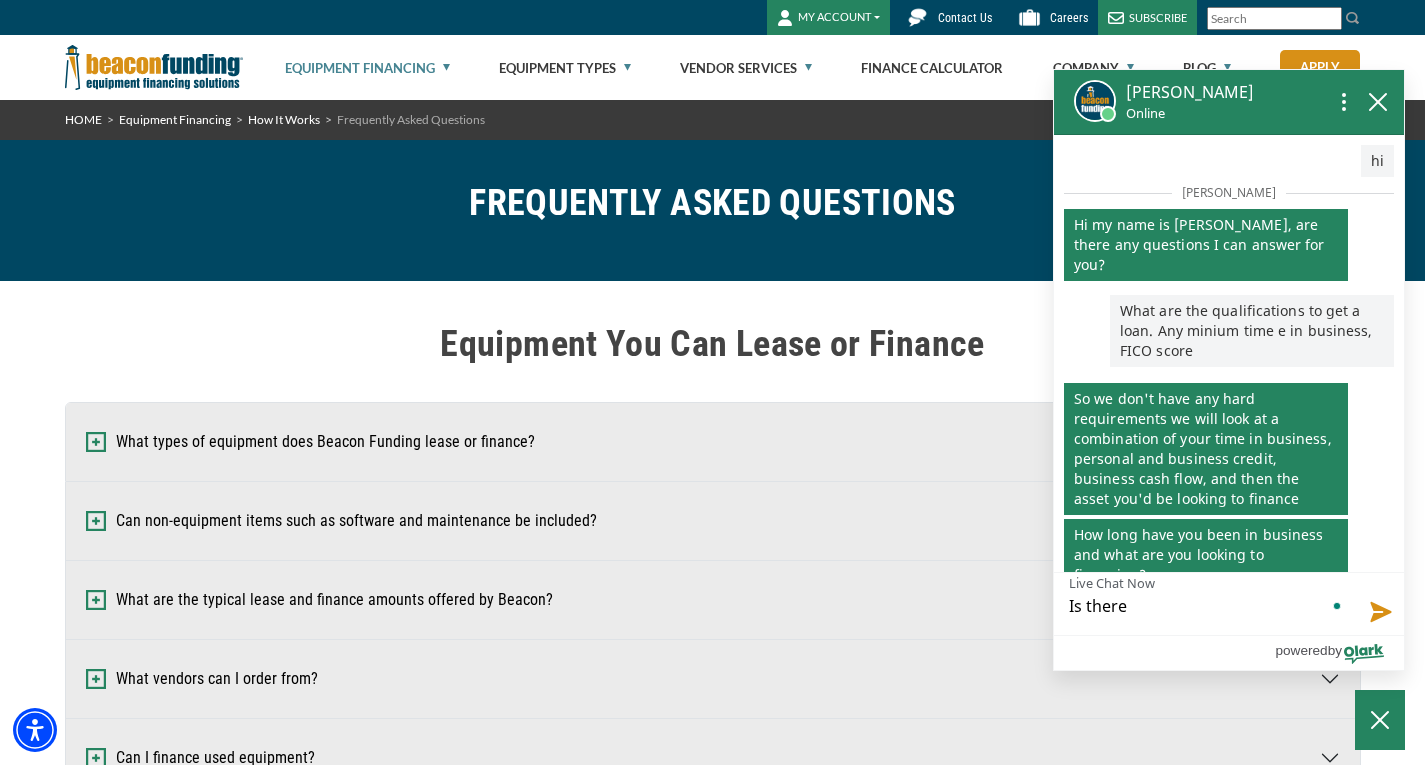 type on "Is there a" 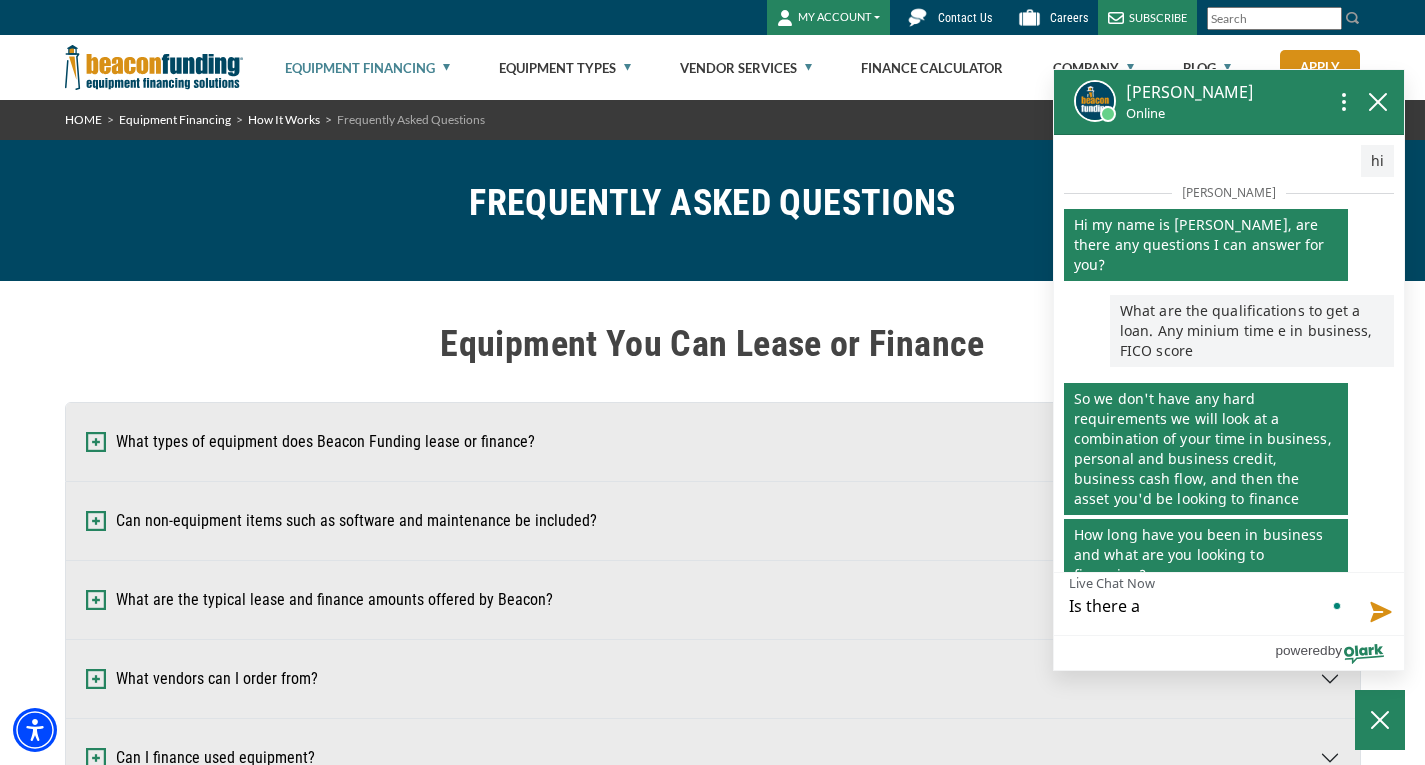 type on "Is there a" 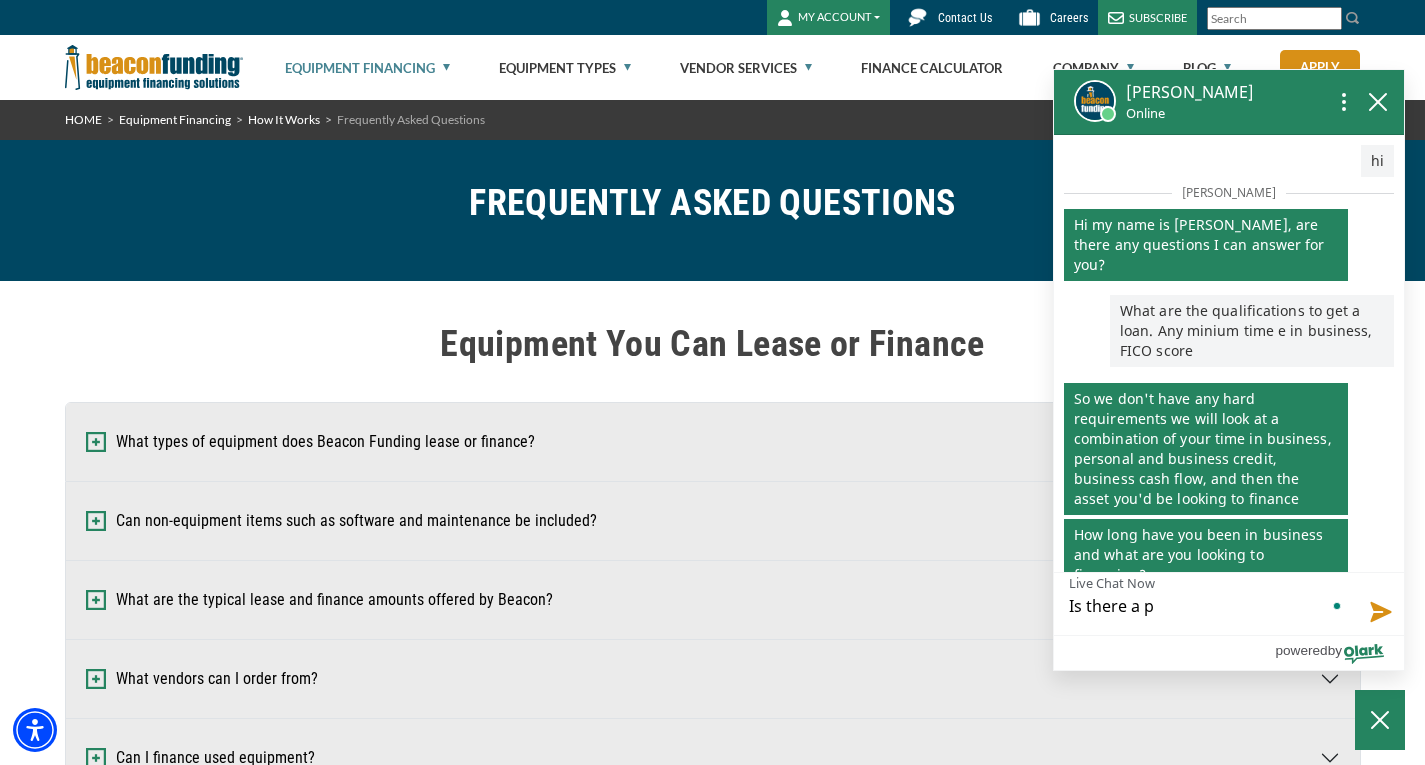type on "Is there a pe" 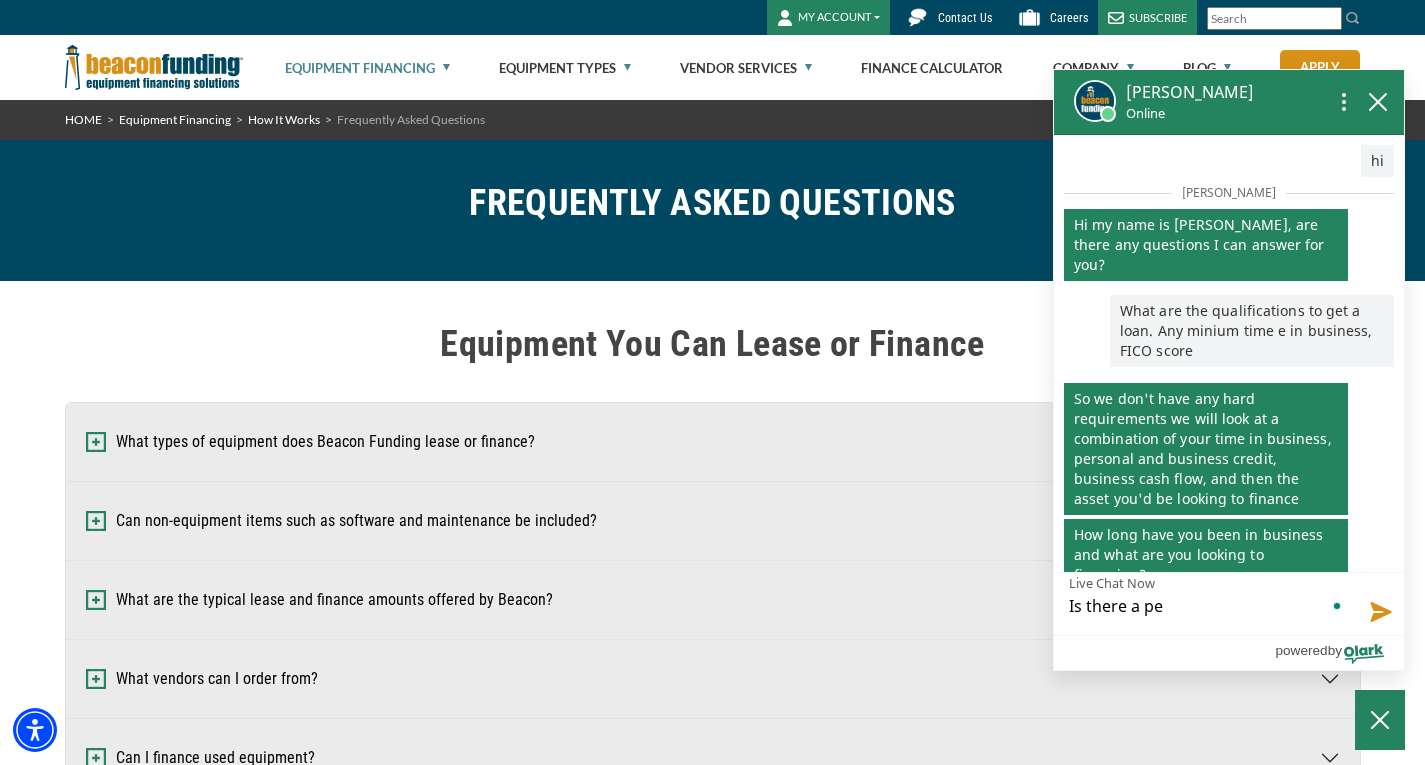 type on "Is there a per" 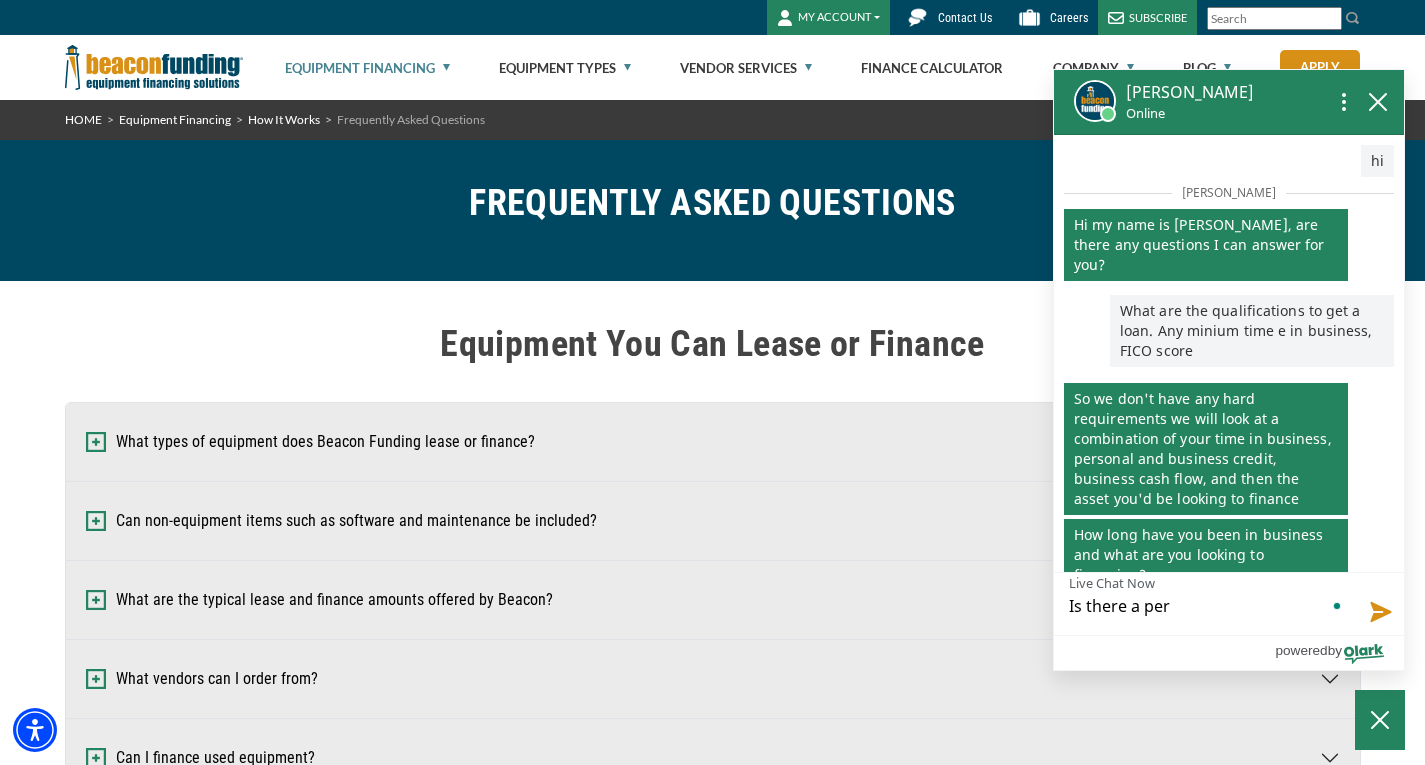 type on "Is there a pers" 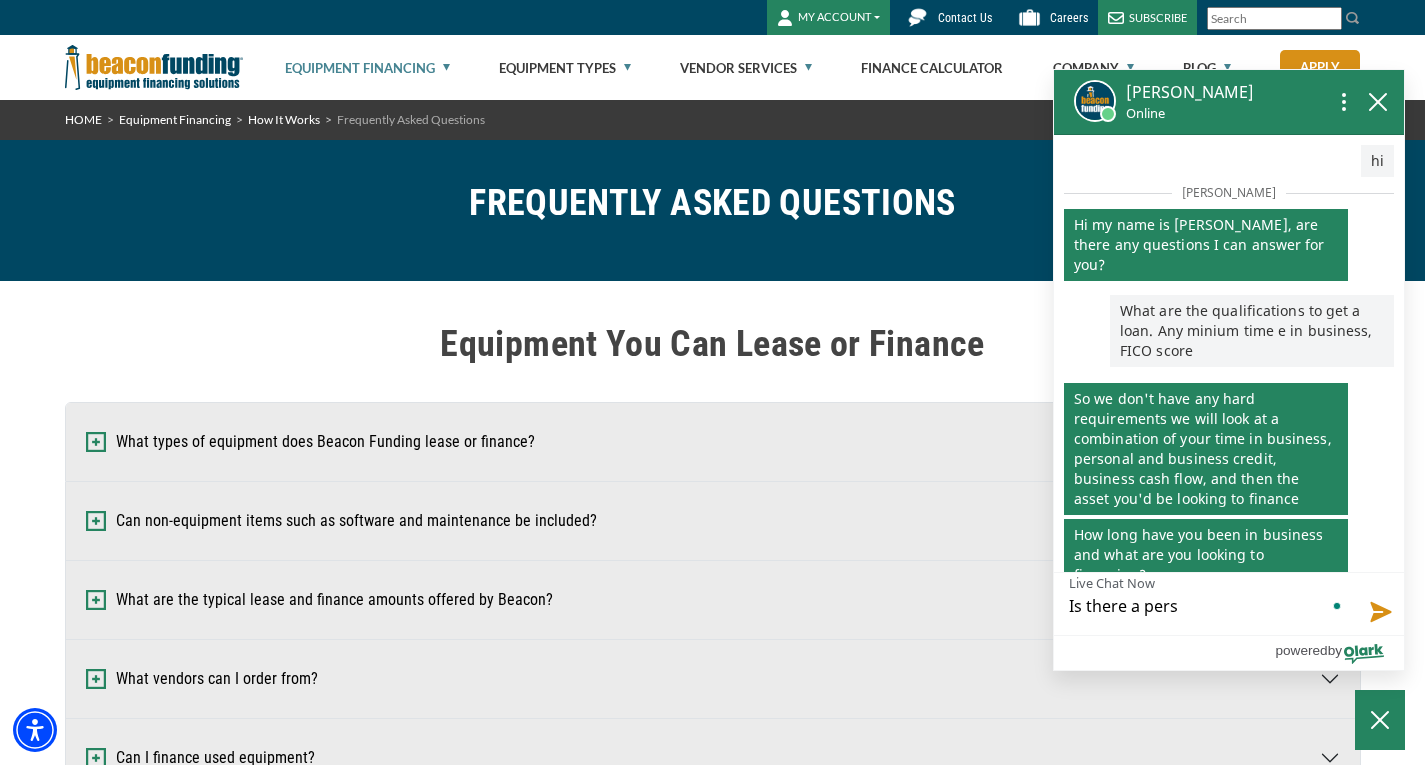 type on "Is there a perso" 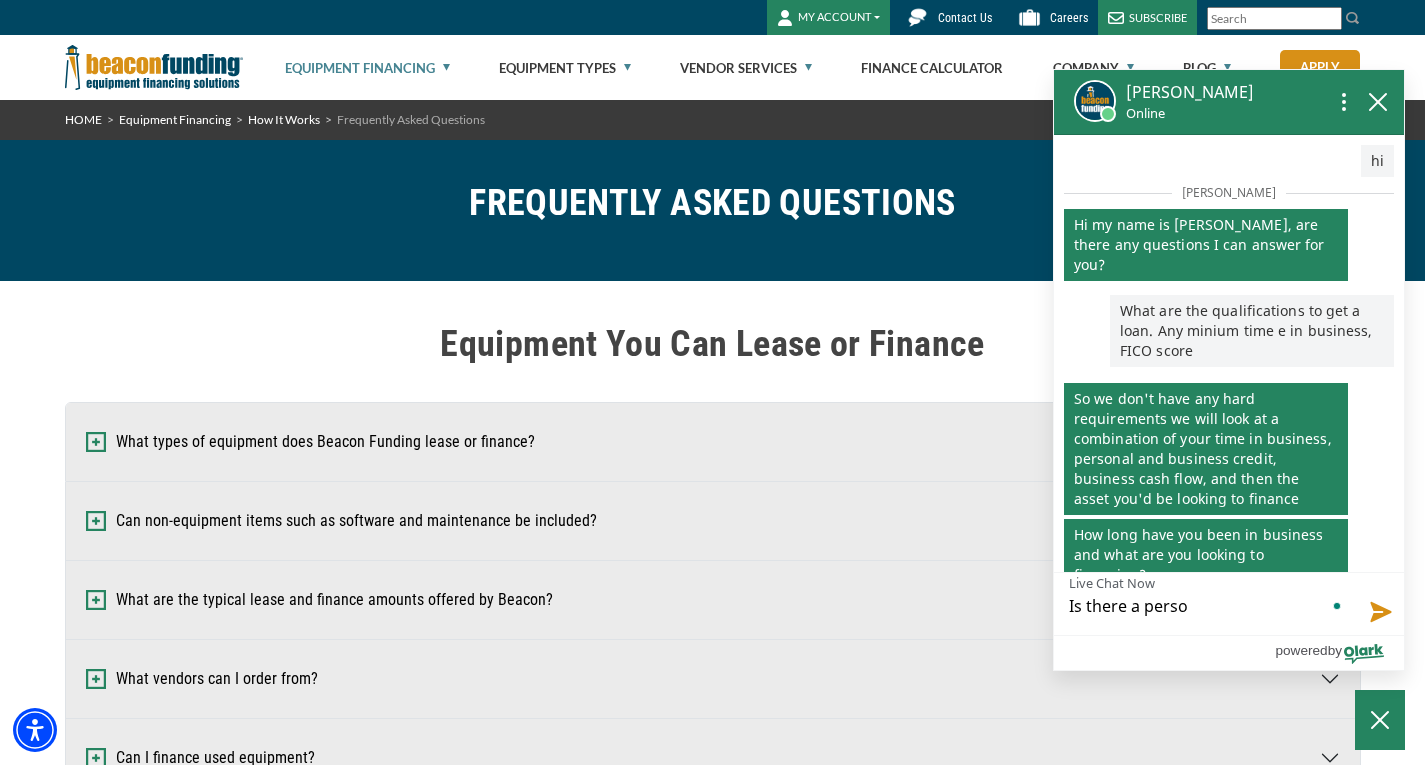 type on "Is there a person" 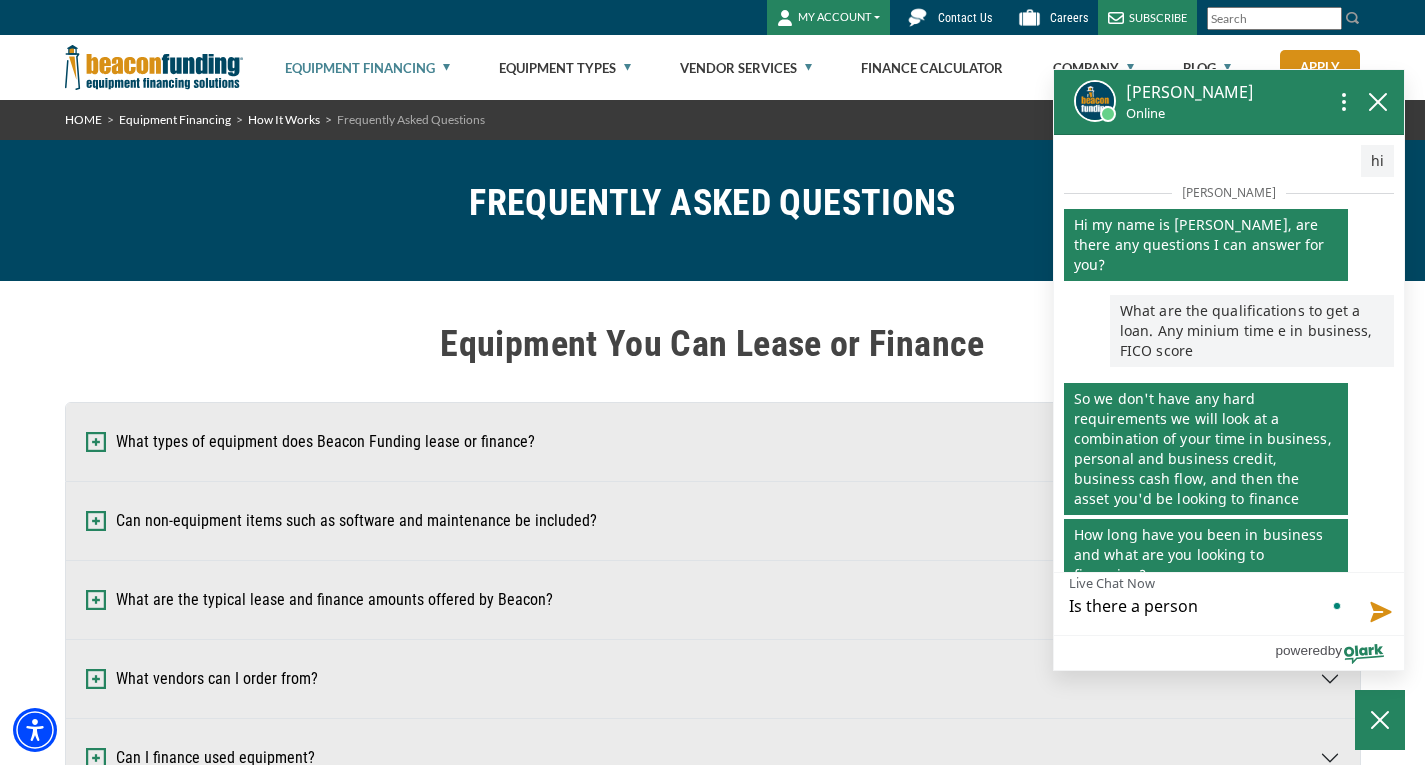 type on "Is there a persona" 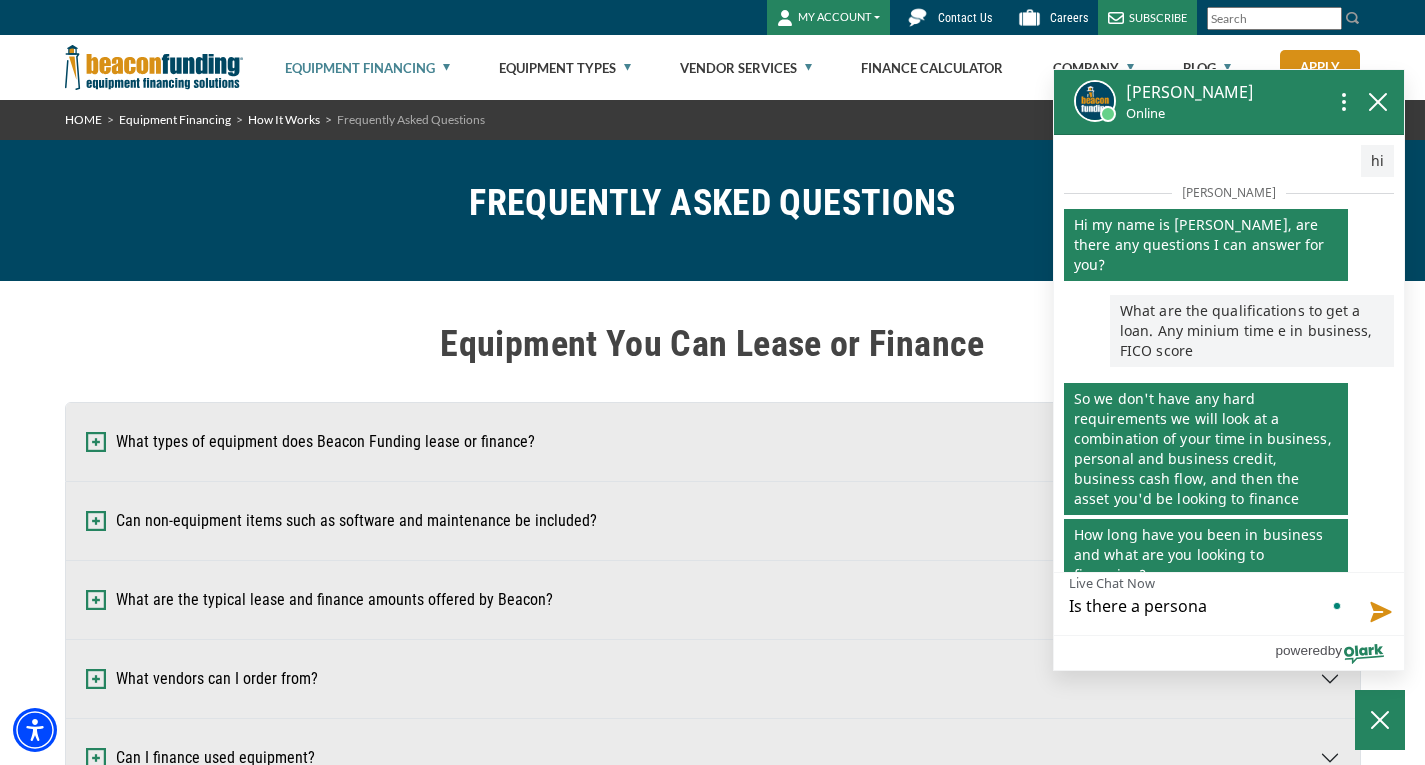 type on "Is there a personal" 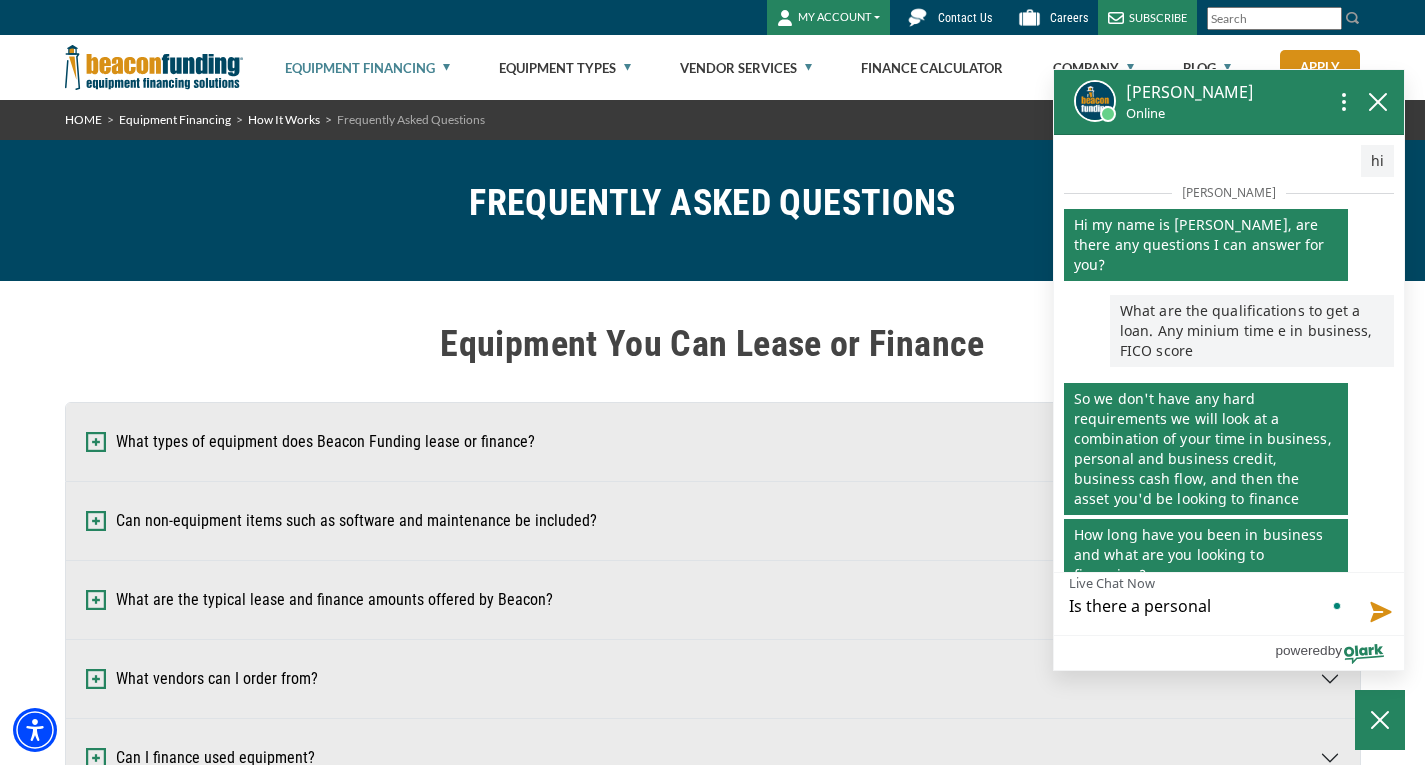 type on "Is there a personal" 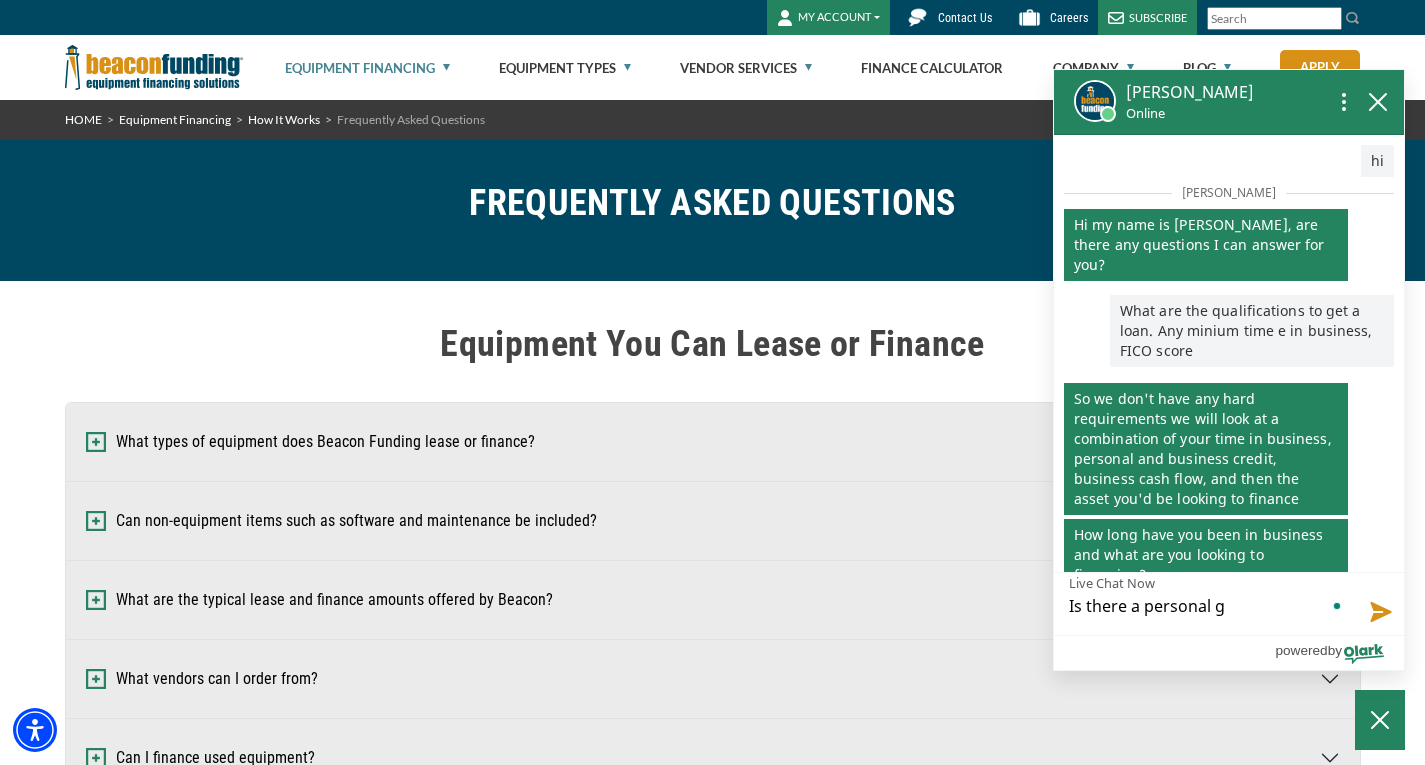type on "Is there a personal gu" 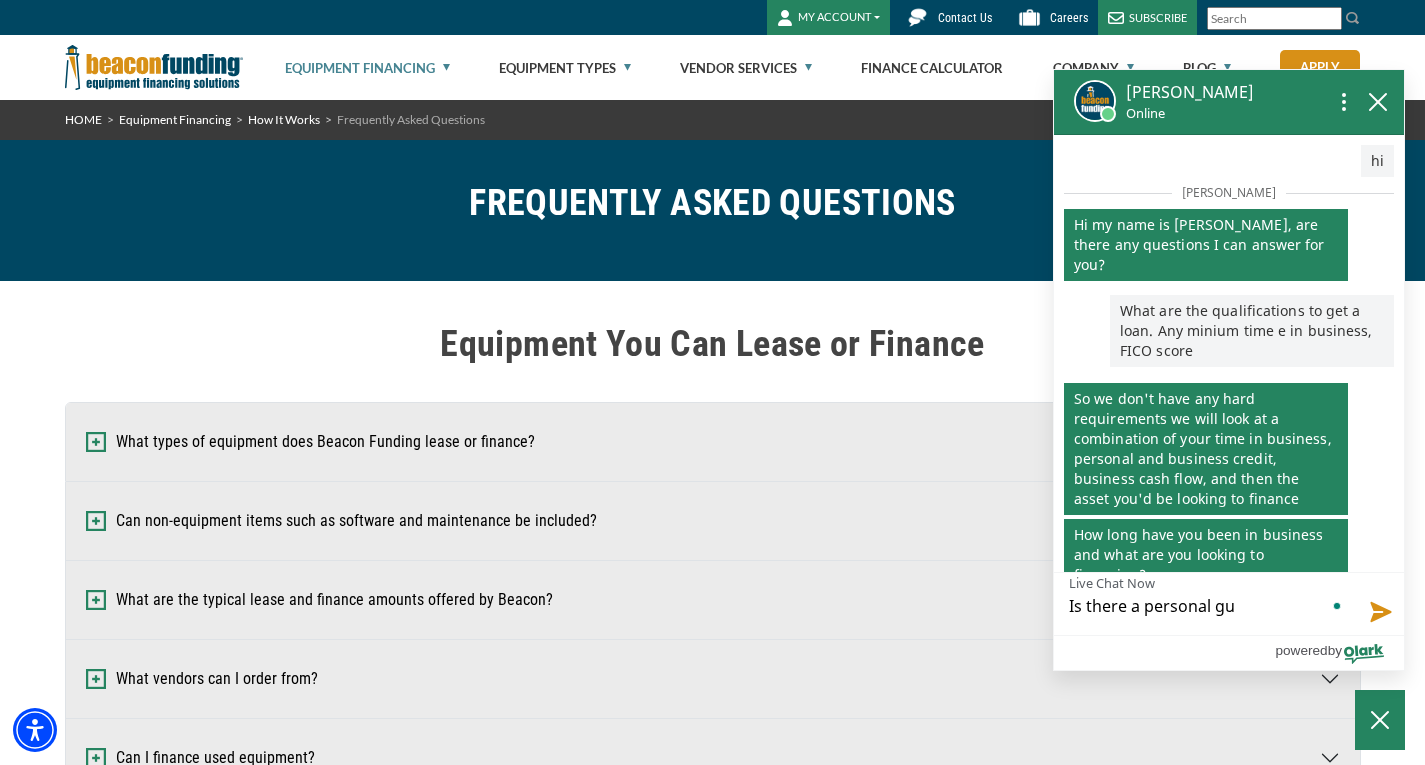 type on "Is there a personal gua" 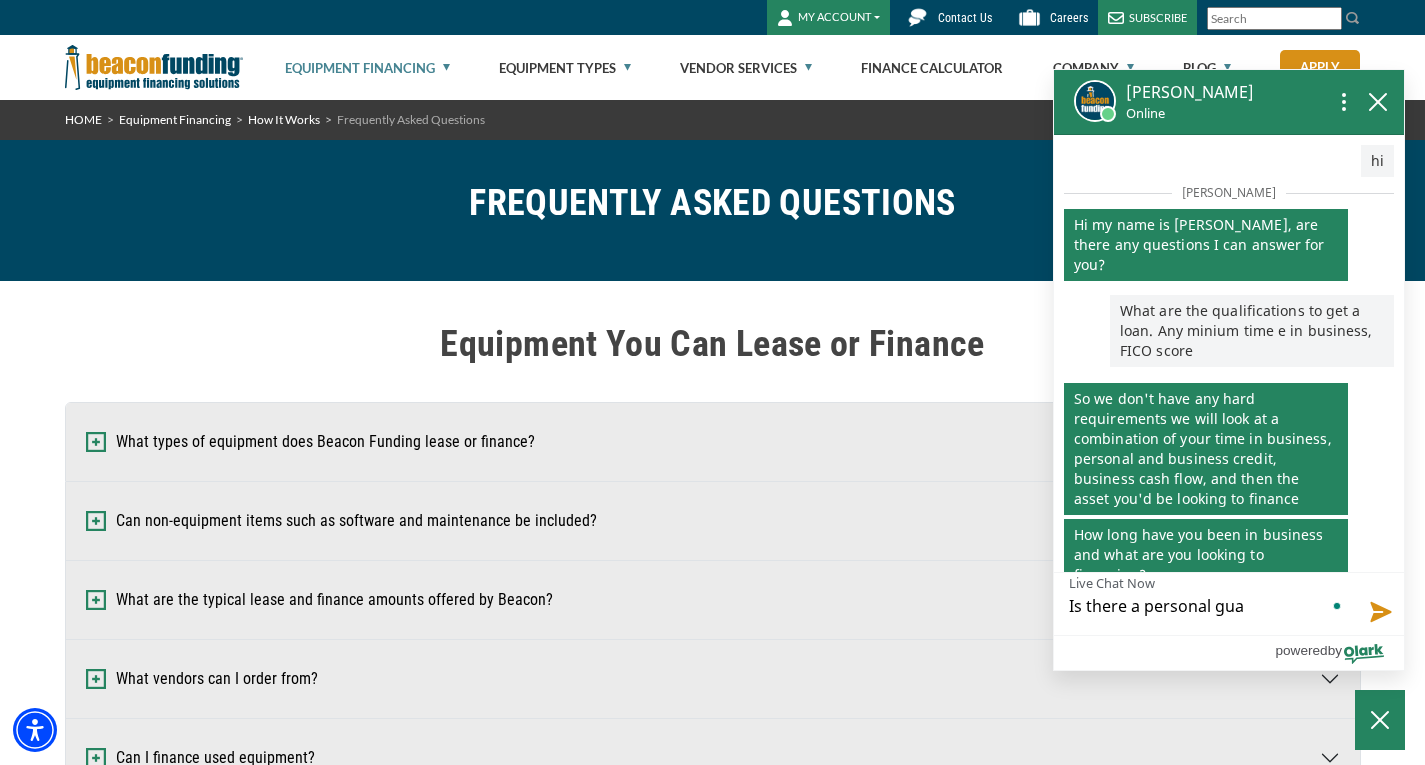 type on "Is there a personal guar" 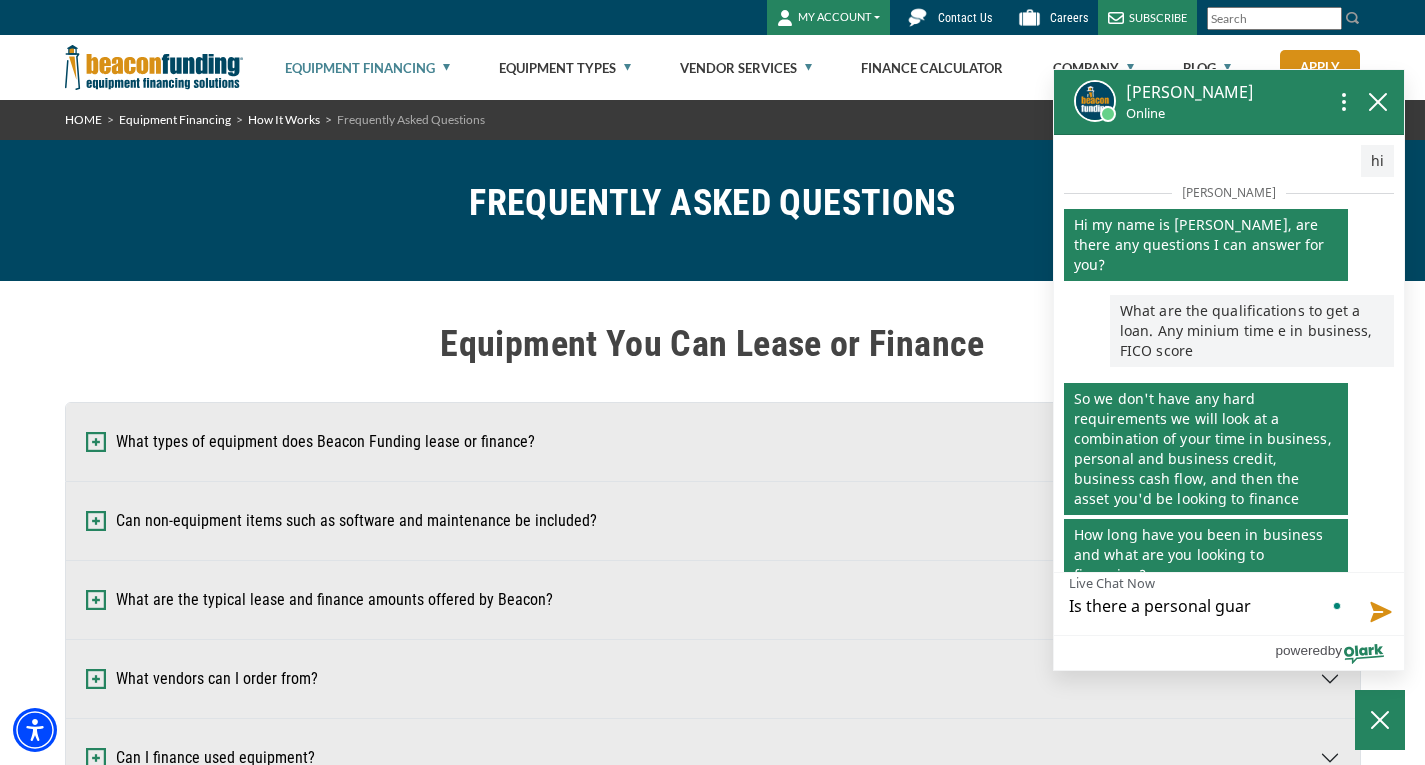 type on "Is there a personal guara" 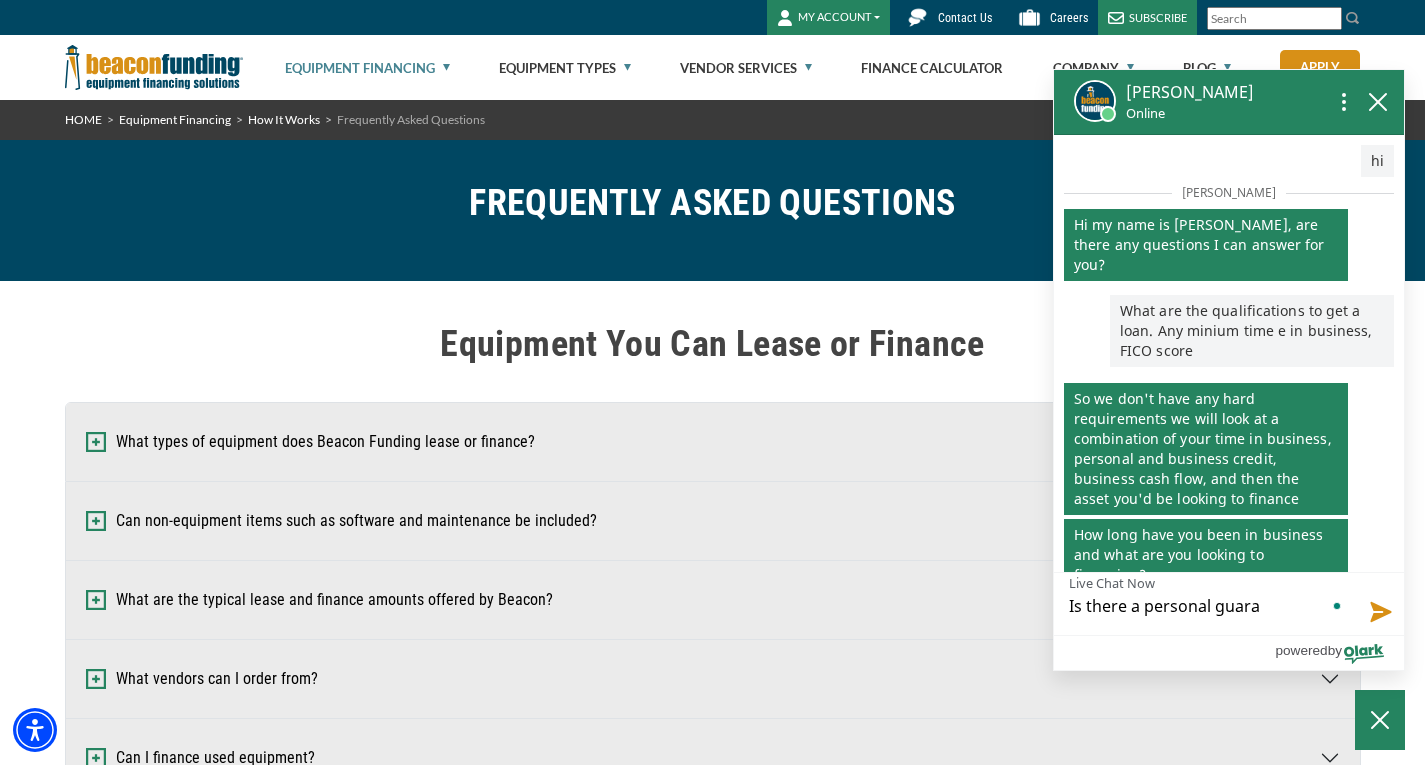 type on "Is there a personal guaran" 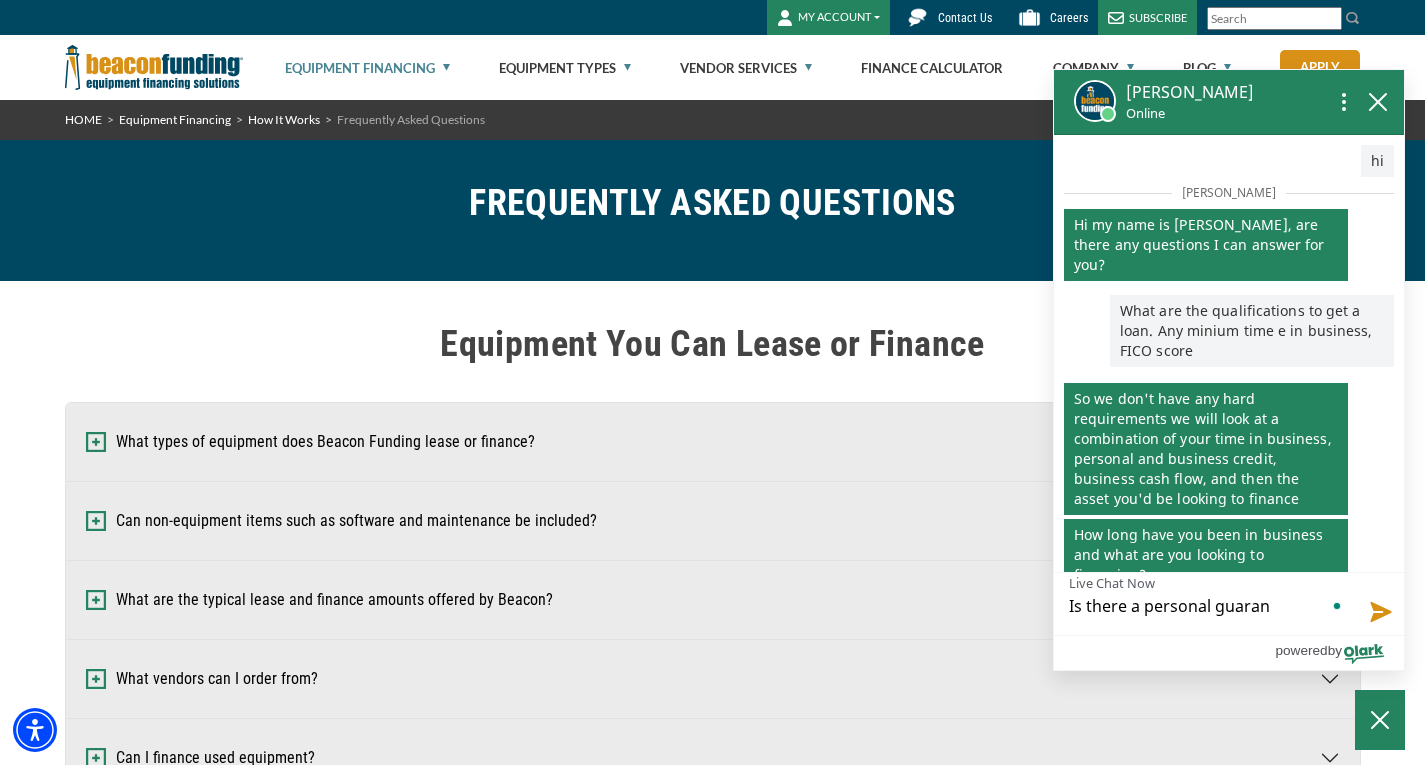 type on "Is there a personal guarant" 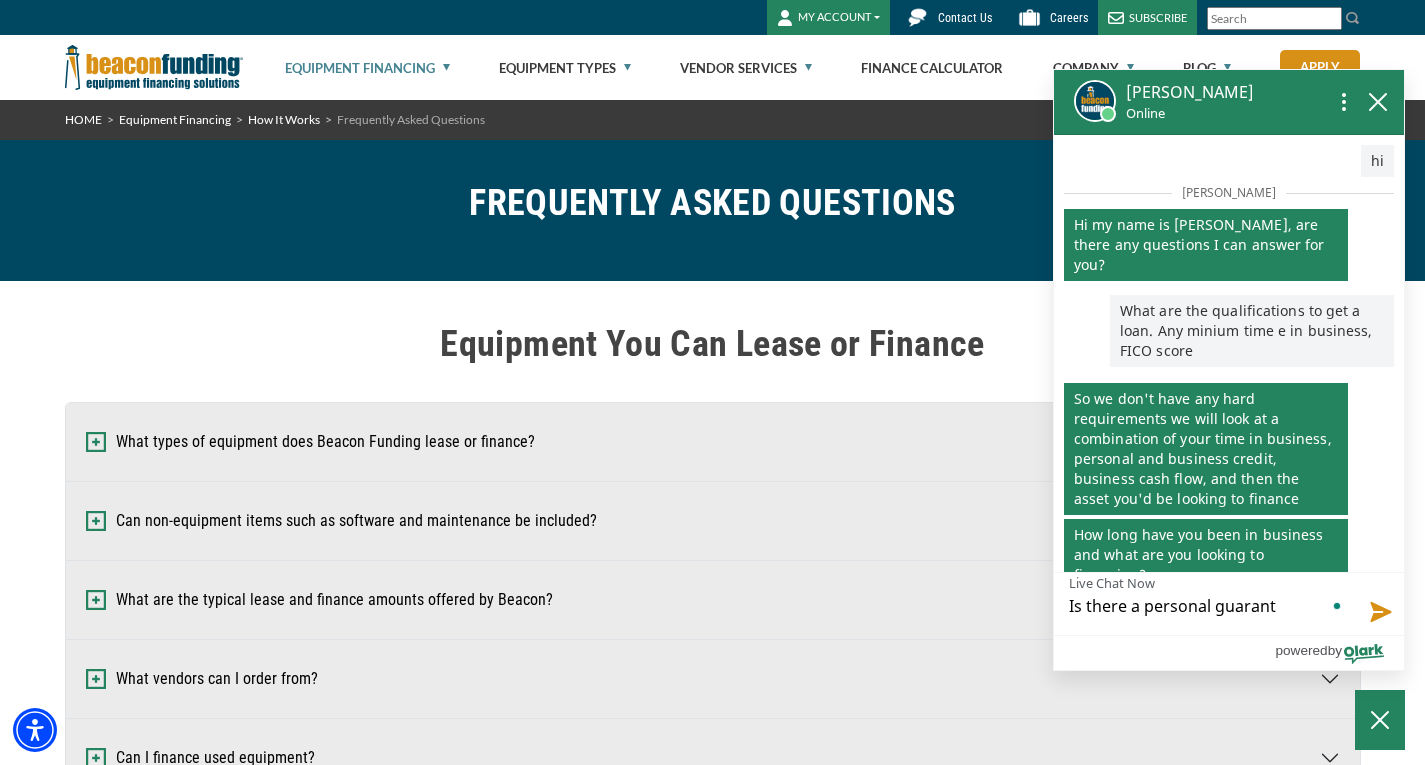 type on "Is there a personal guarante" 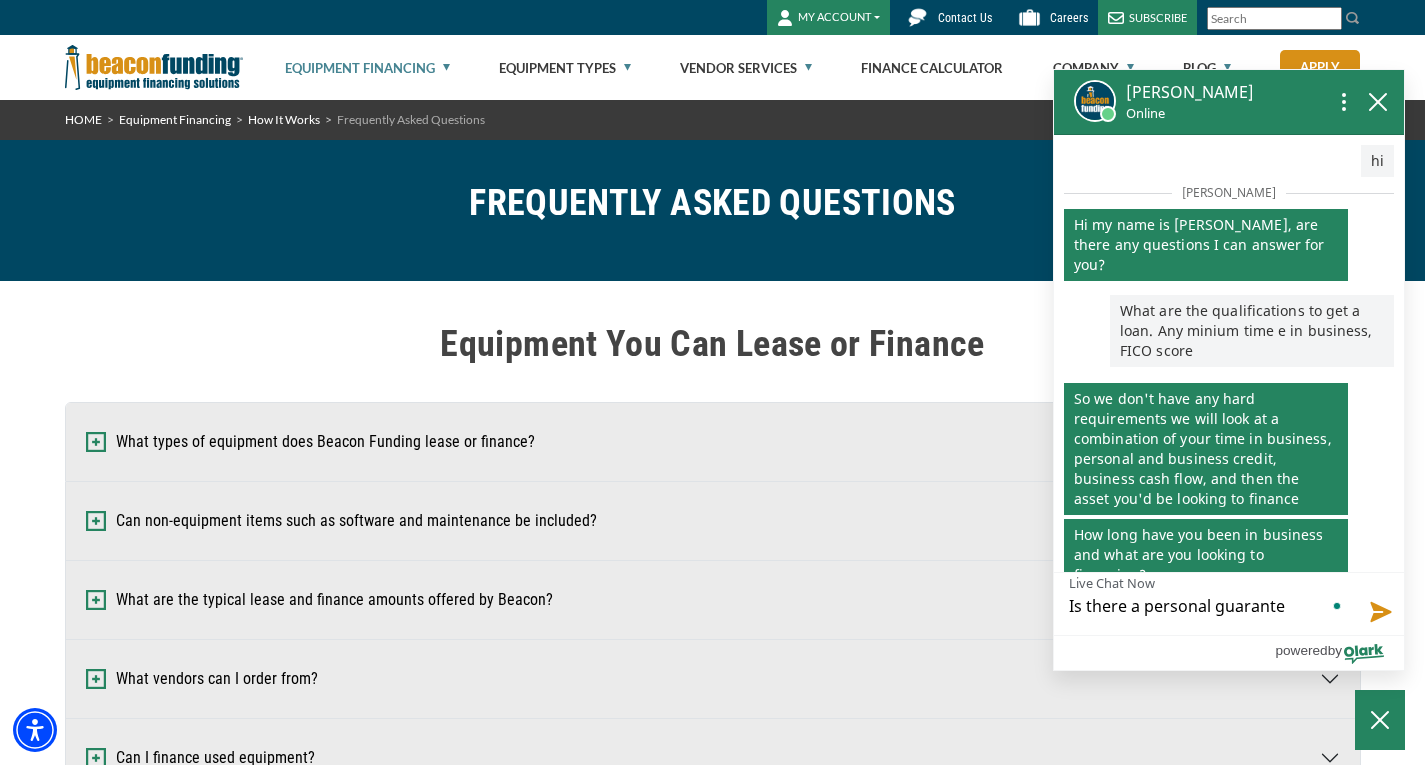 type on "Is there a personal guarantee" 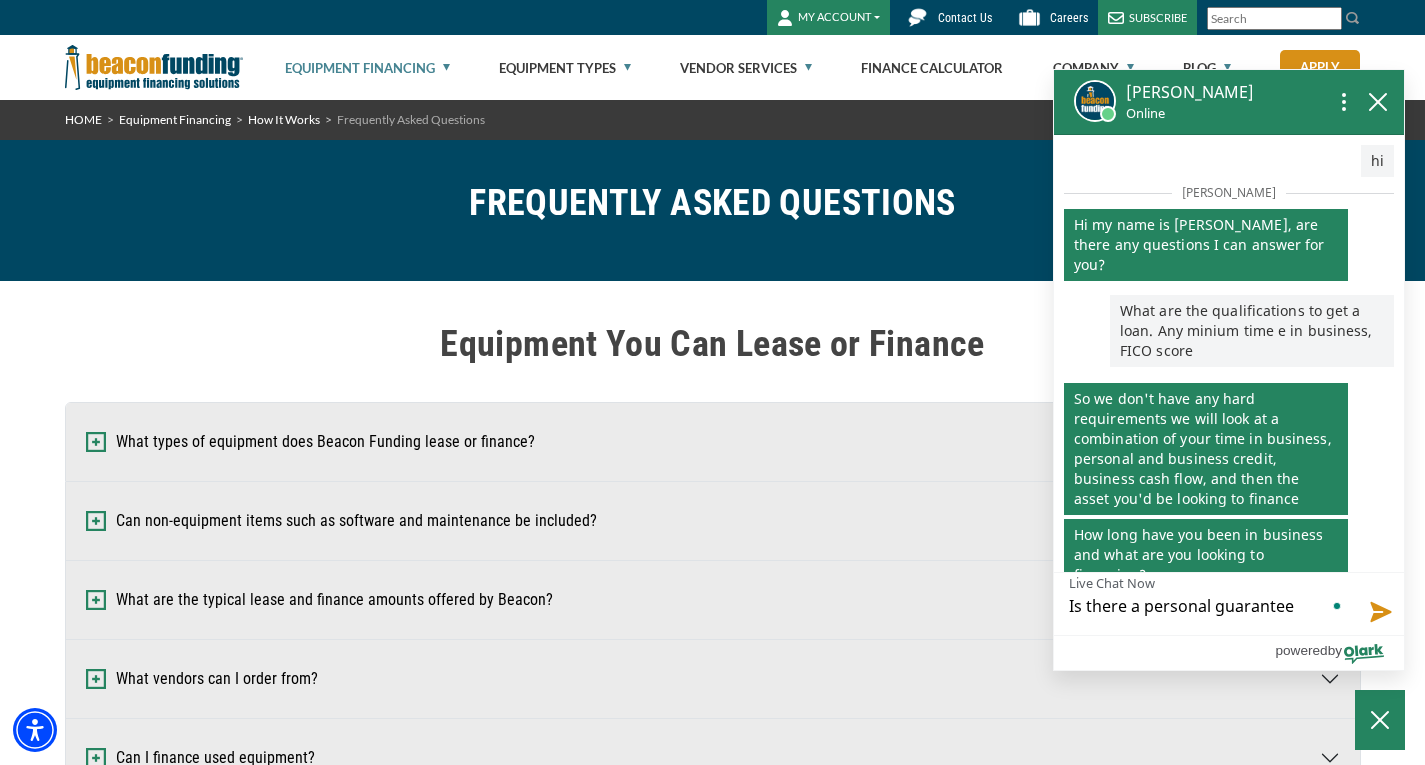 type on "Is there a personal guarantee?" 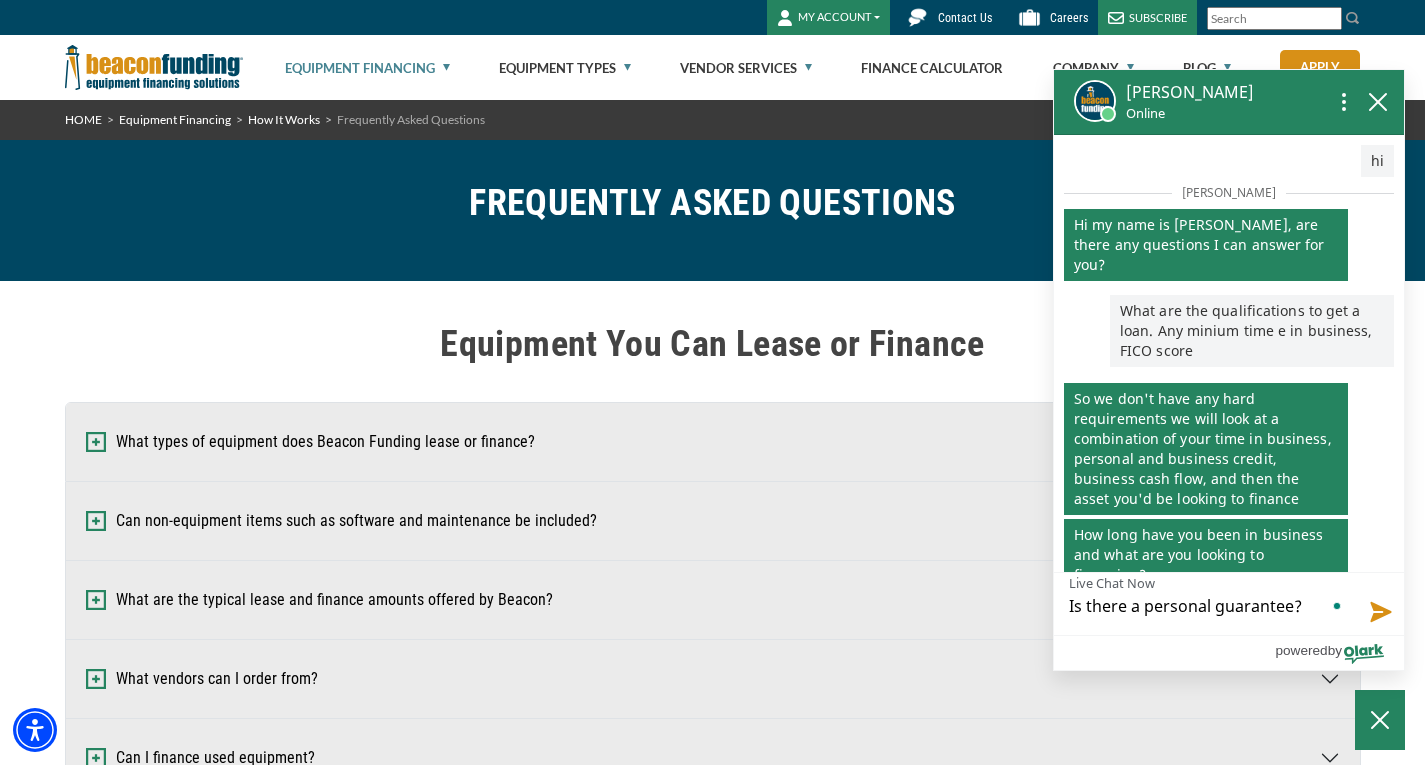 scroll, scrollTop: 54, scrollLeft: 0, axis: vertical 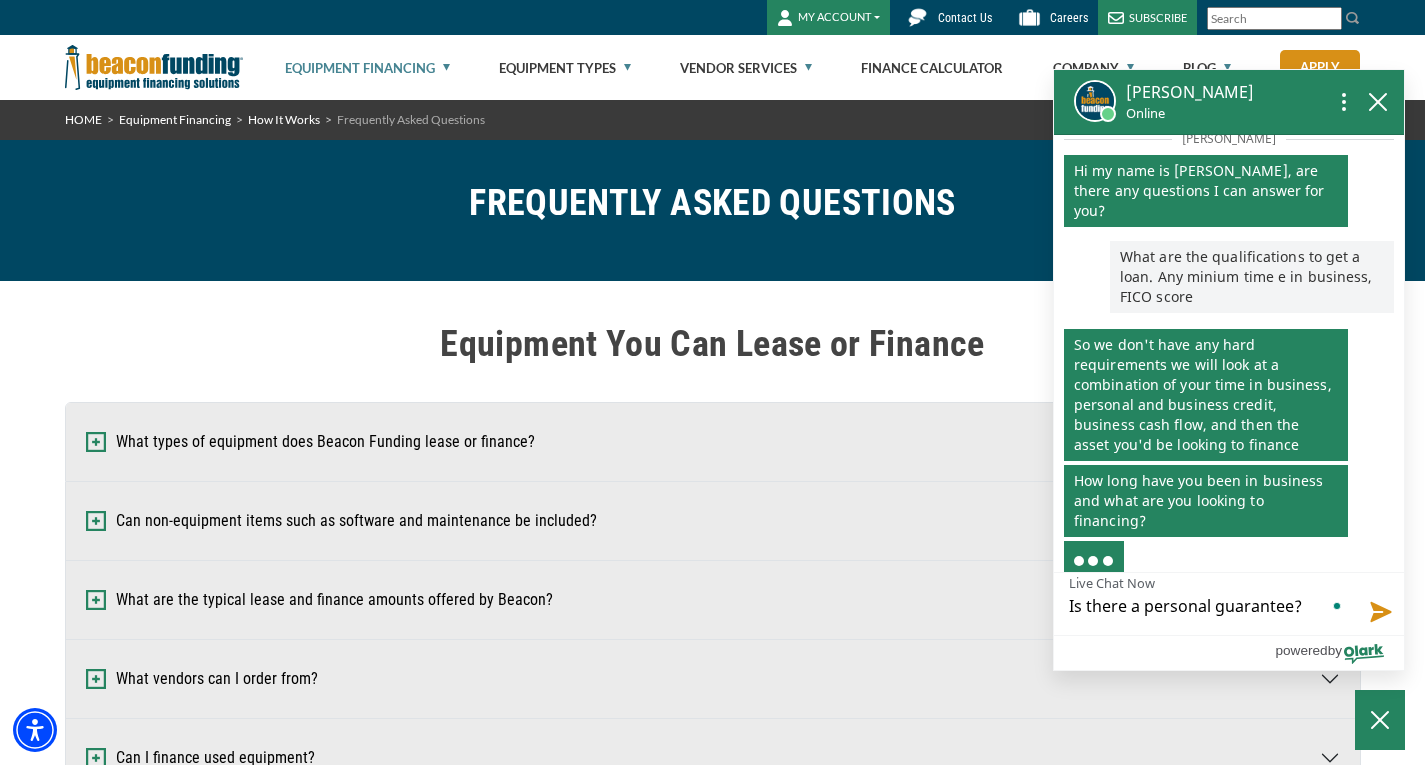 type on "Is there a personal guarantee?" 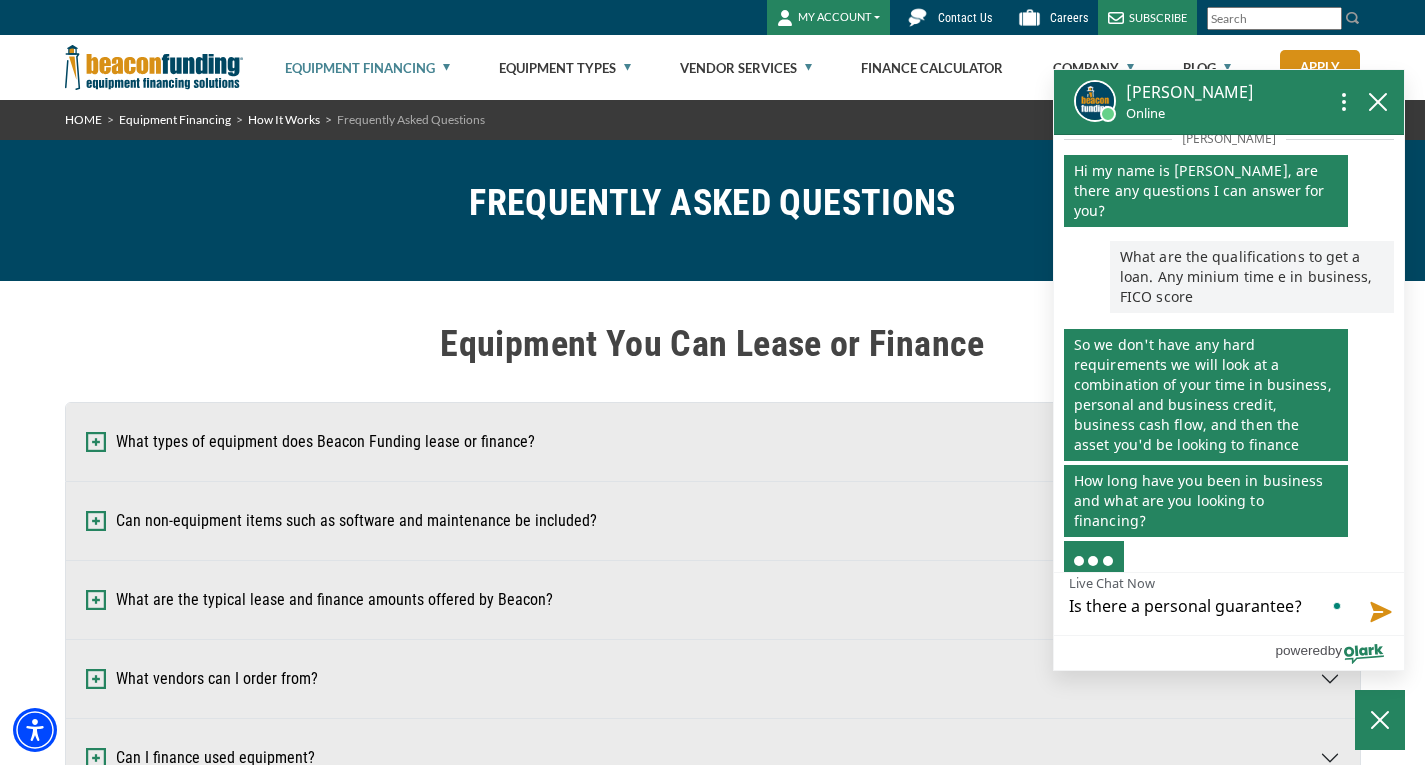 type on "Is there a personal guarantee? A" 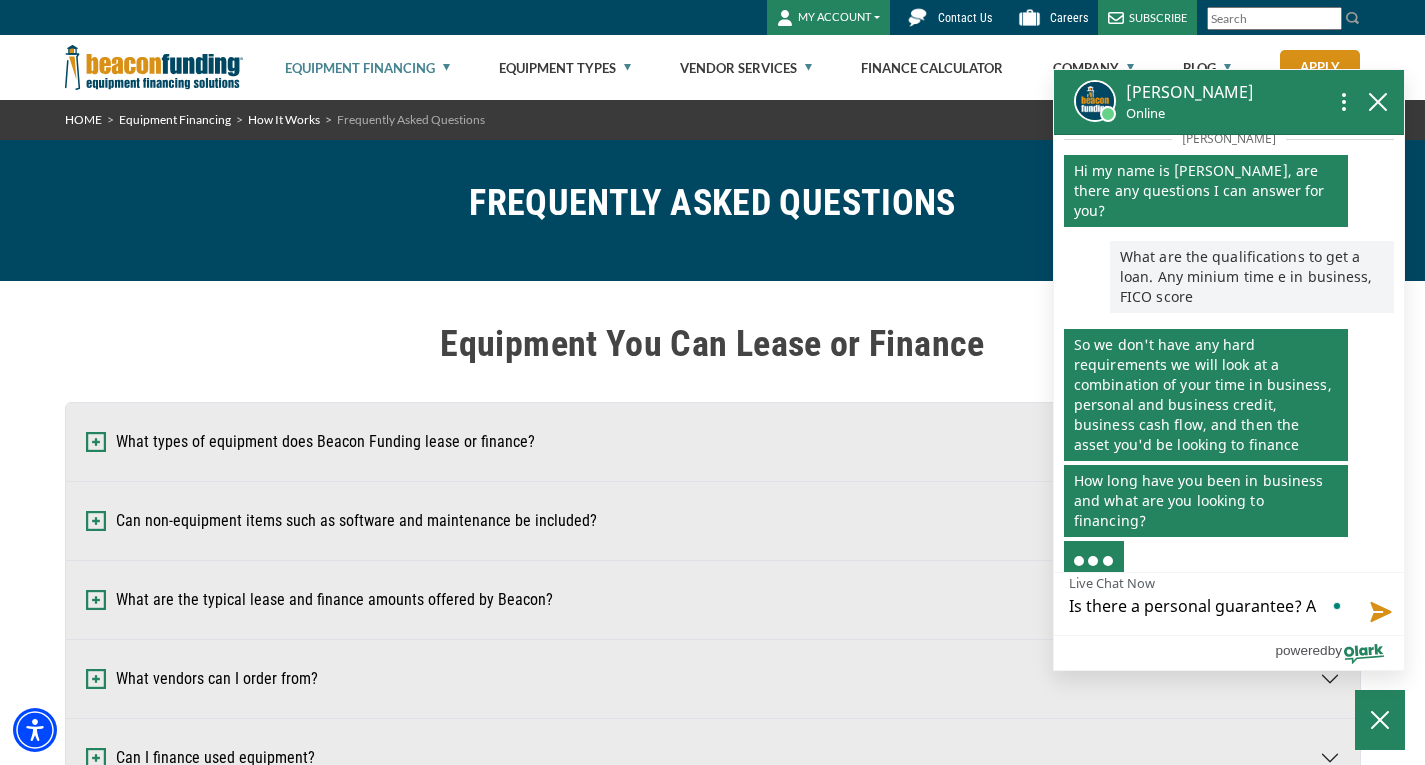 type on "Is there a personal guarantee? An" 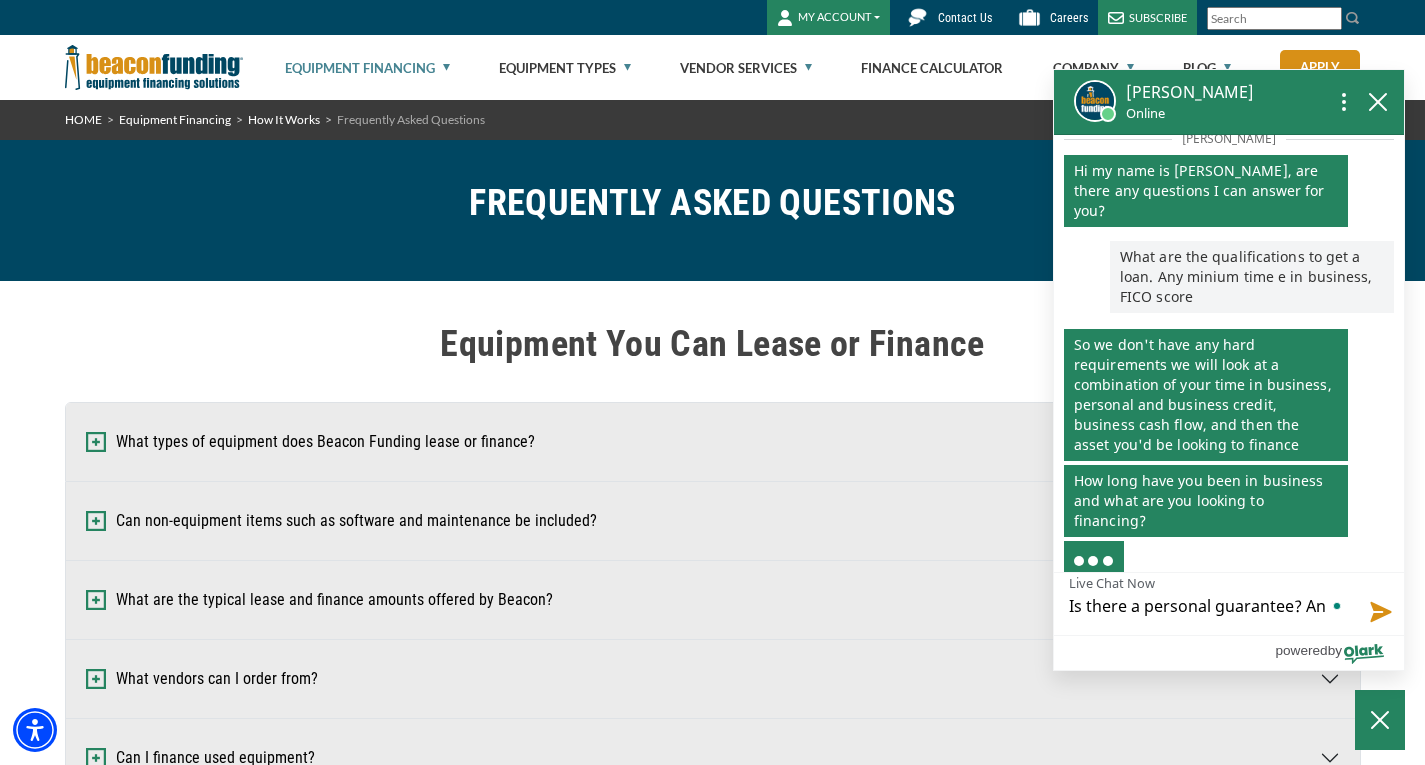 type on "Is there a personal guarantee? Ans" 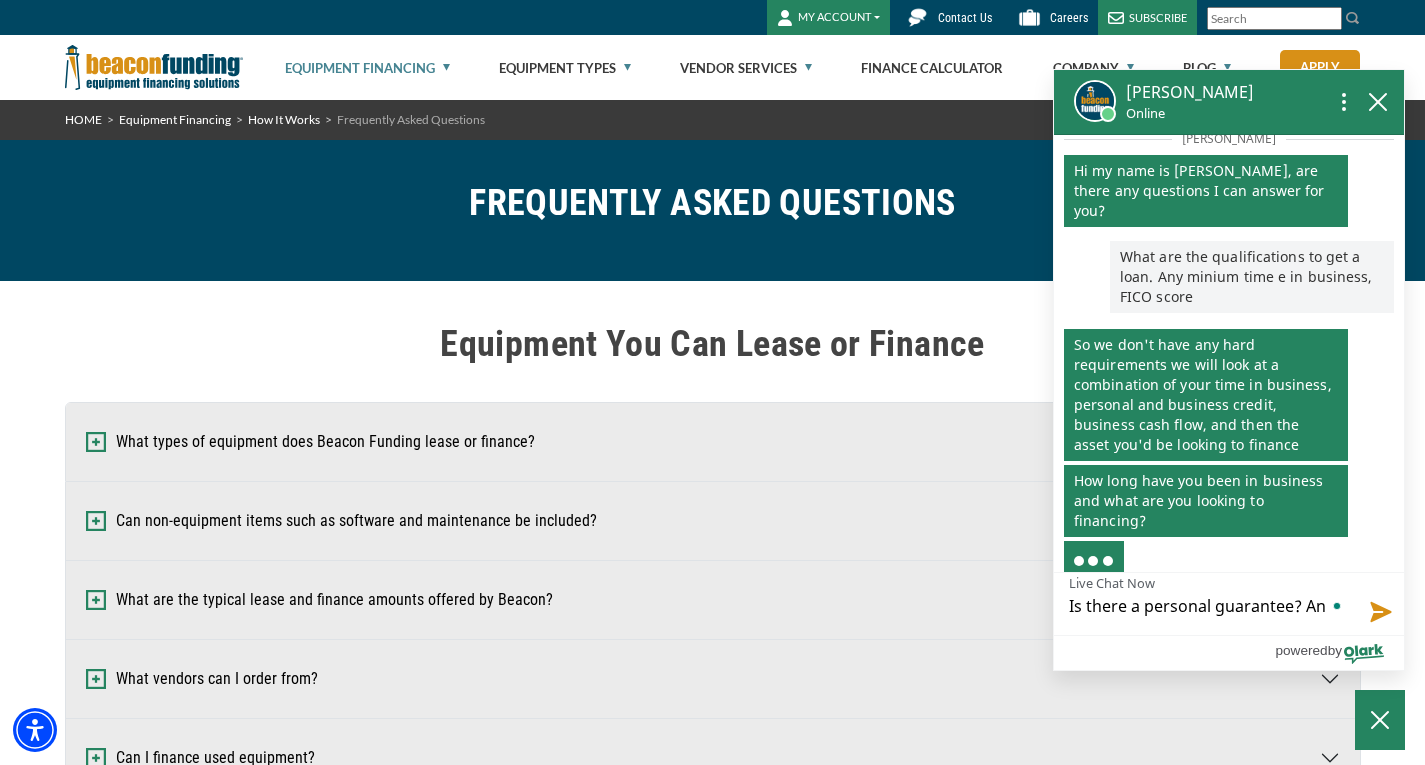 type on "Is there a personal guarantee? Ans" 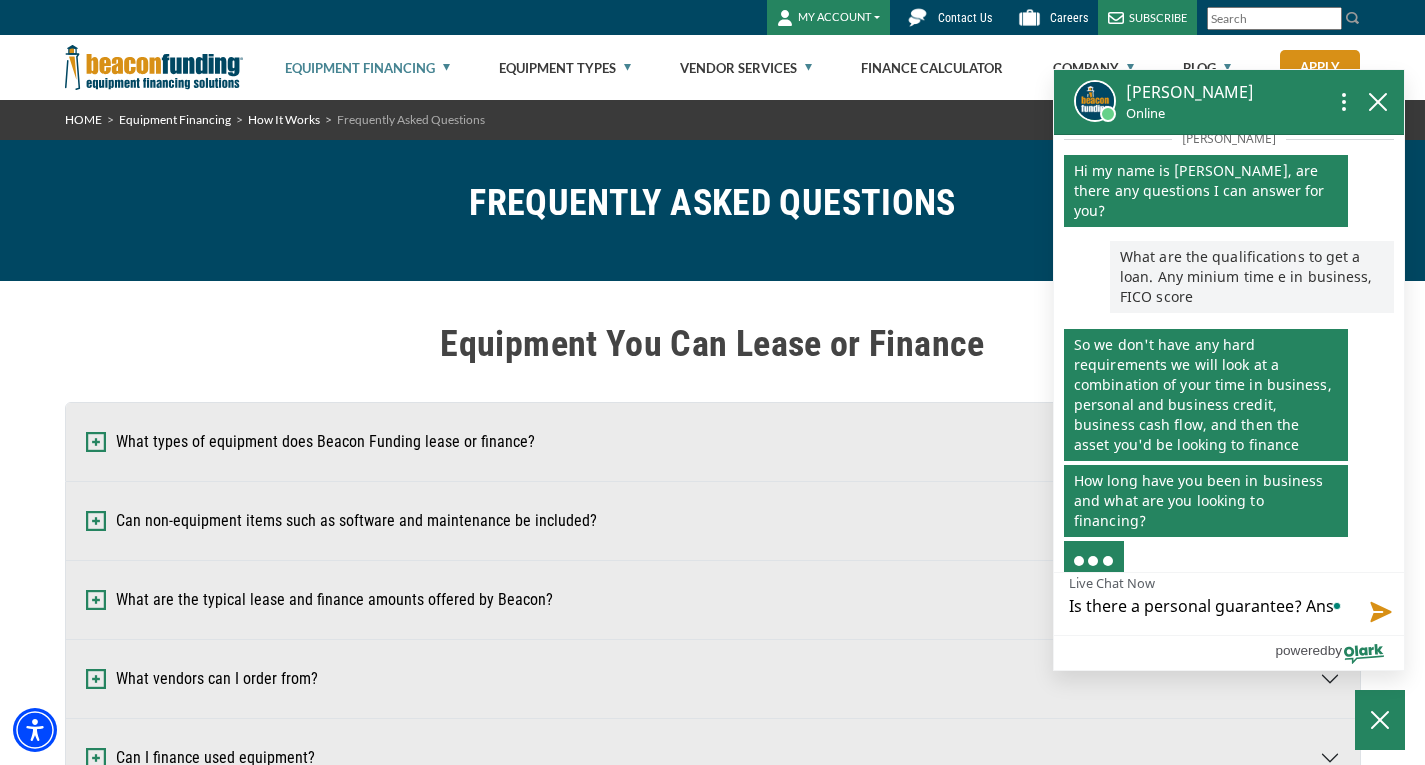 type on "Is there a personal guarantee? Ansd" 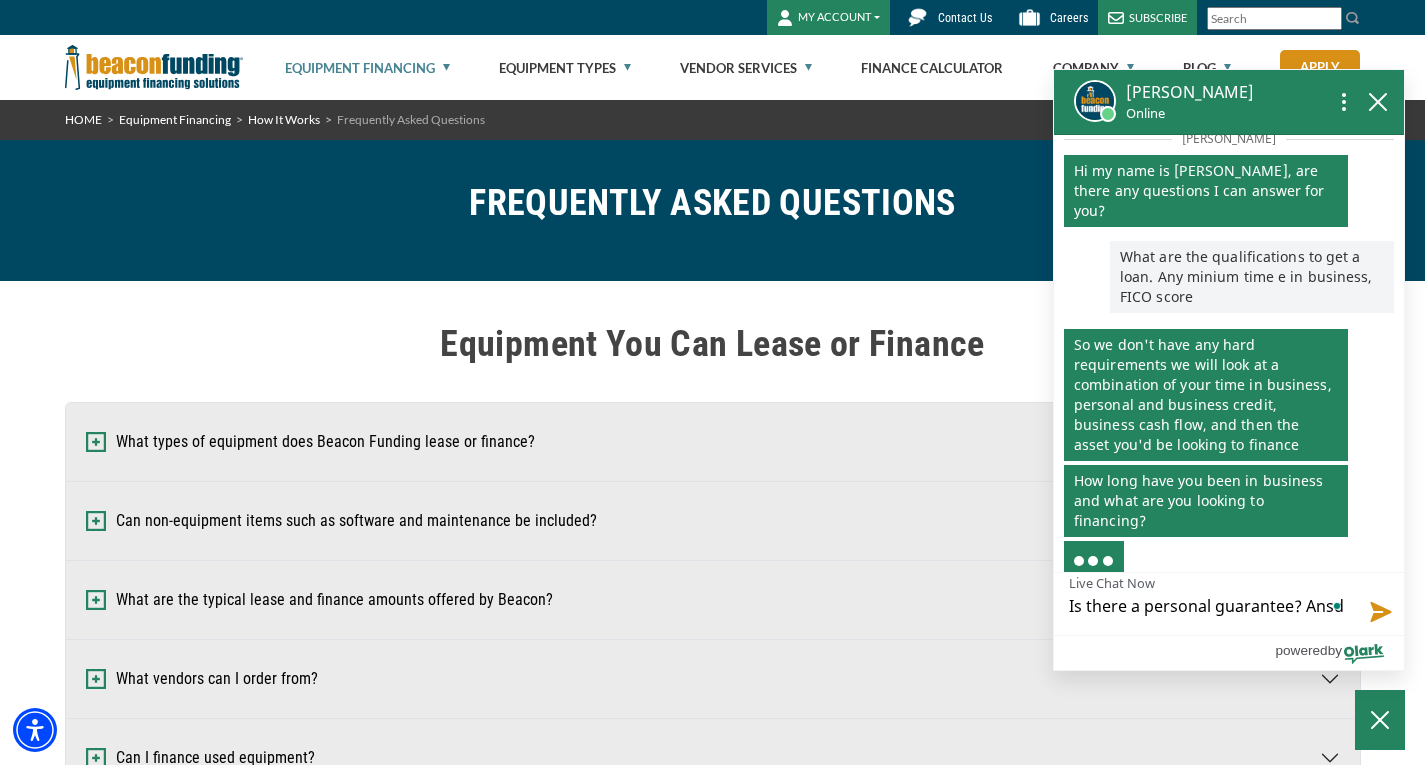 type on "Is there a personal guarantee? Ansd" 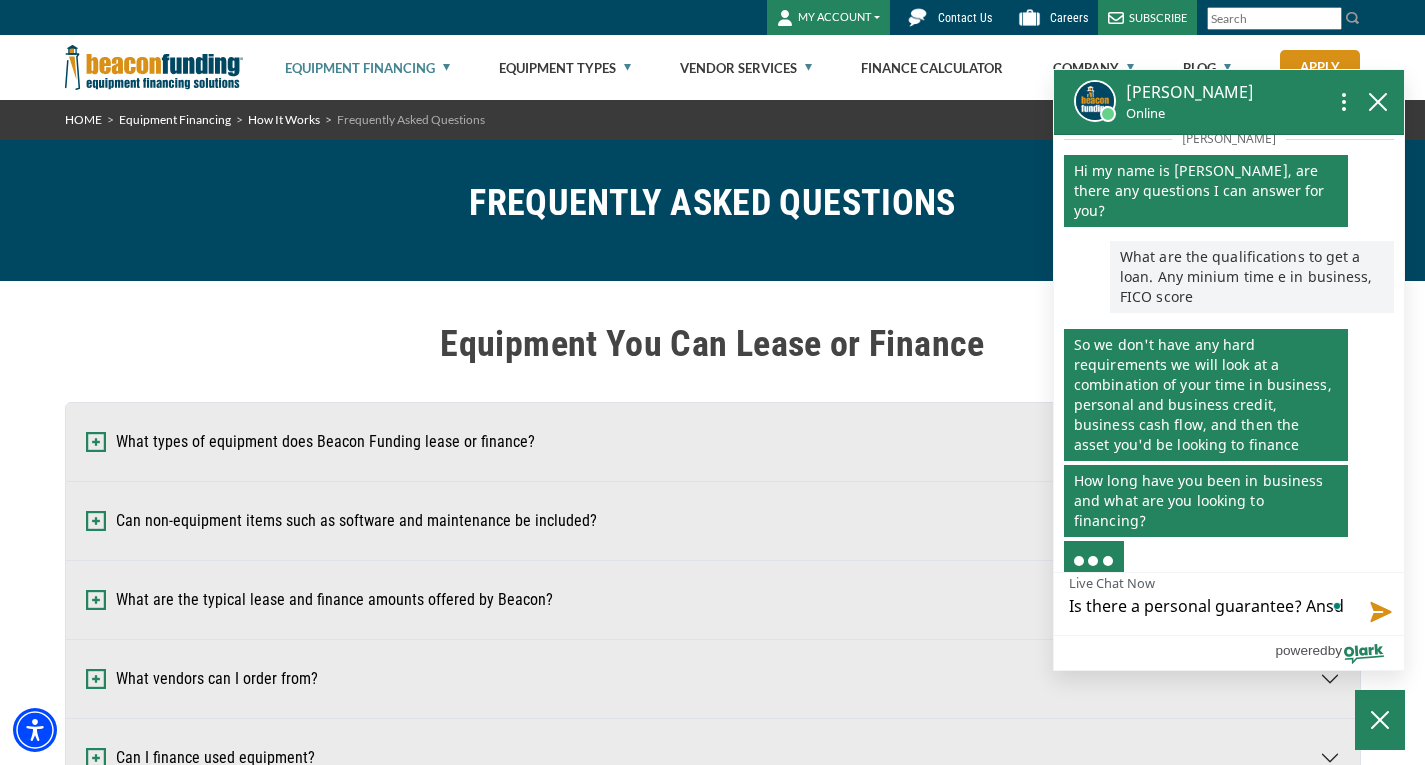 scroll, scrollTop: 0, scrollLeft: 0, axis: both 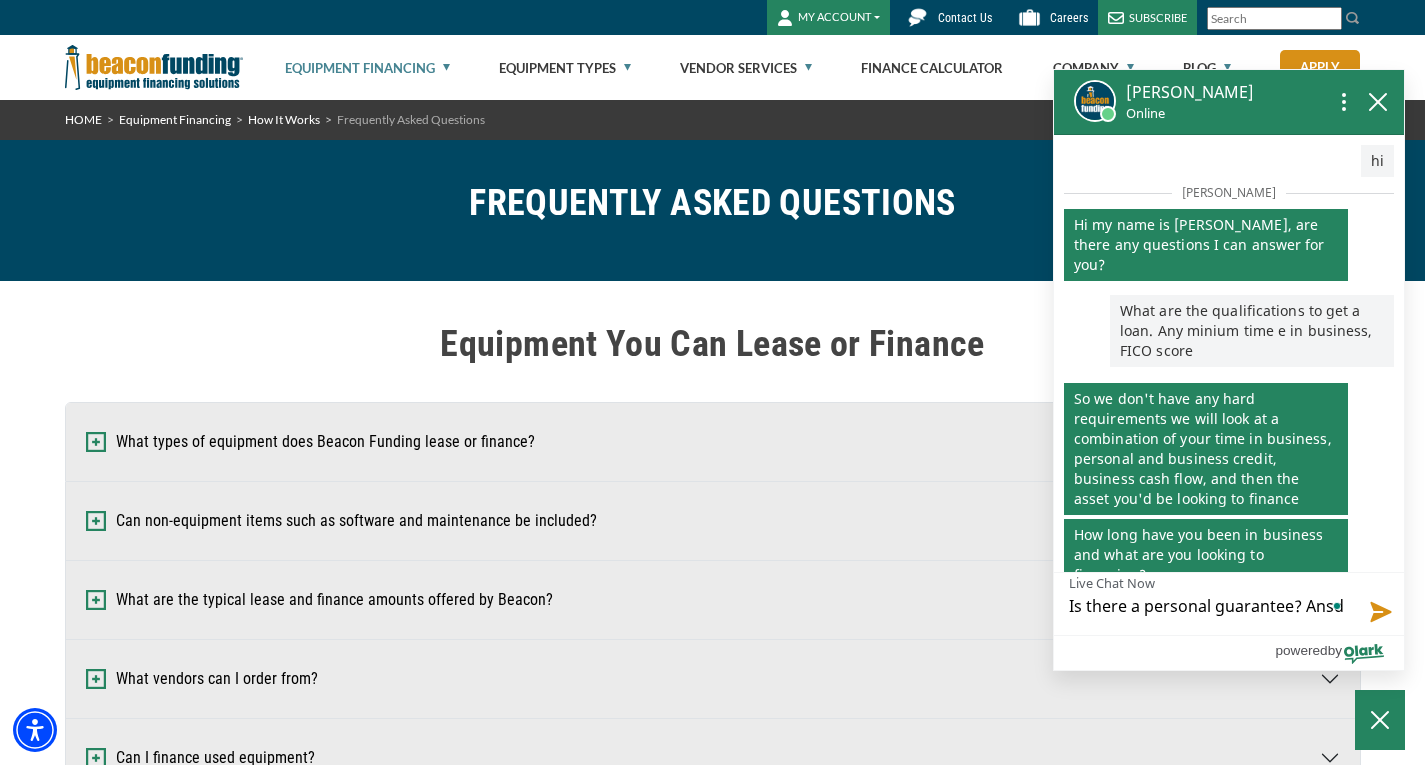 type on "Is there a personal guarantee? Ansd" 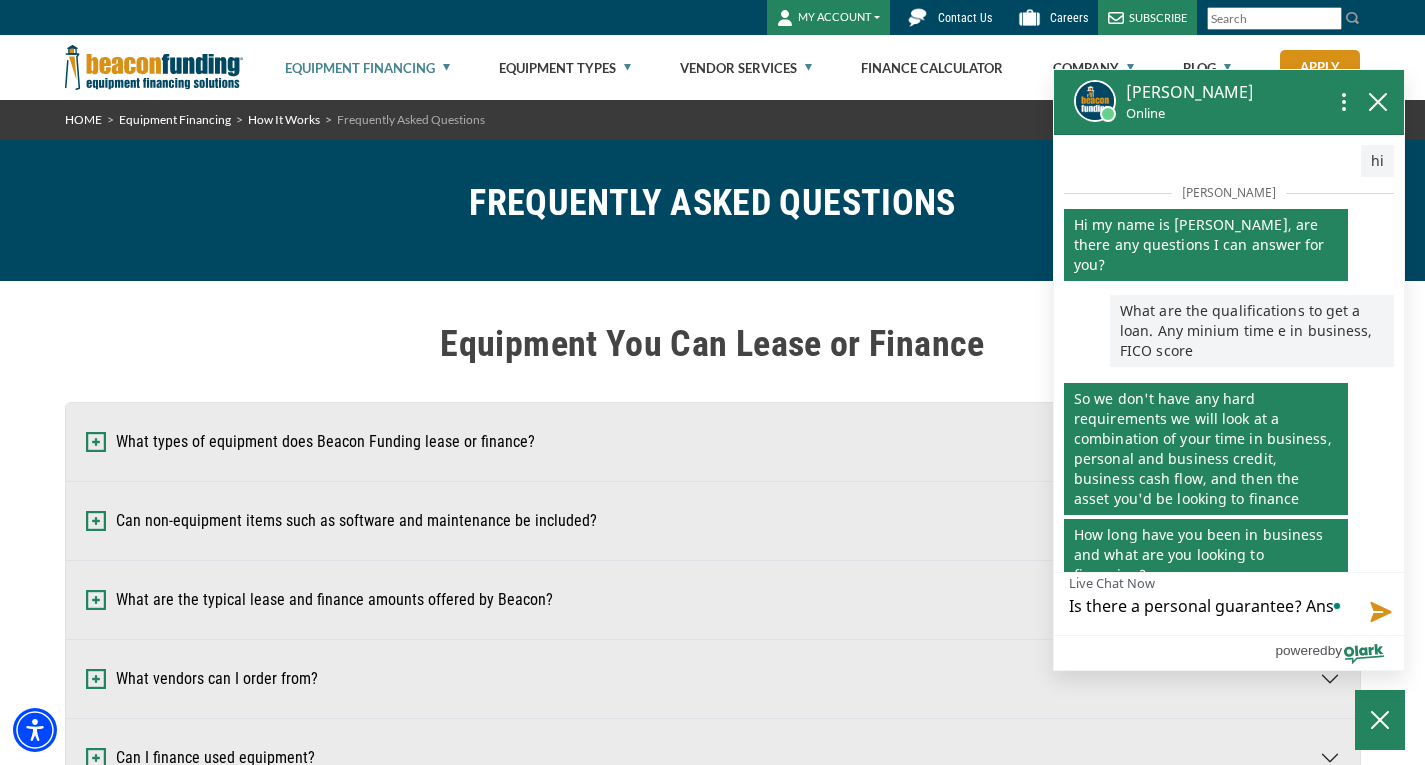 scroll, scrollTop: 54, scrollLeft: 0, axis: vertical 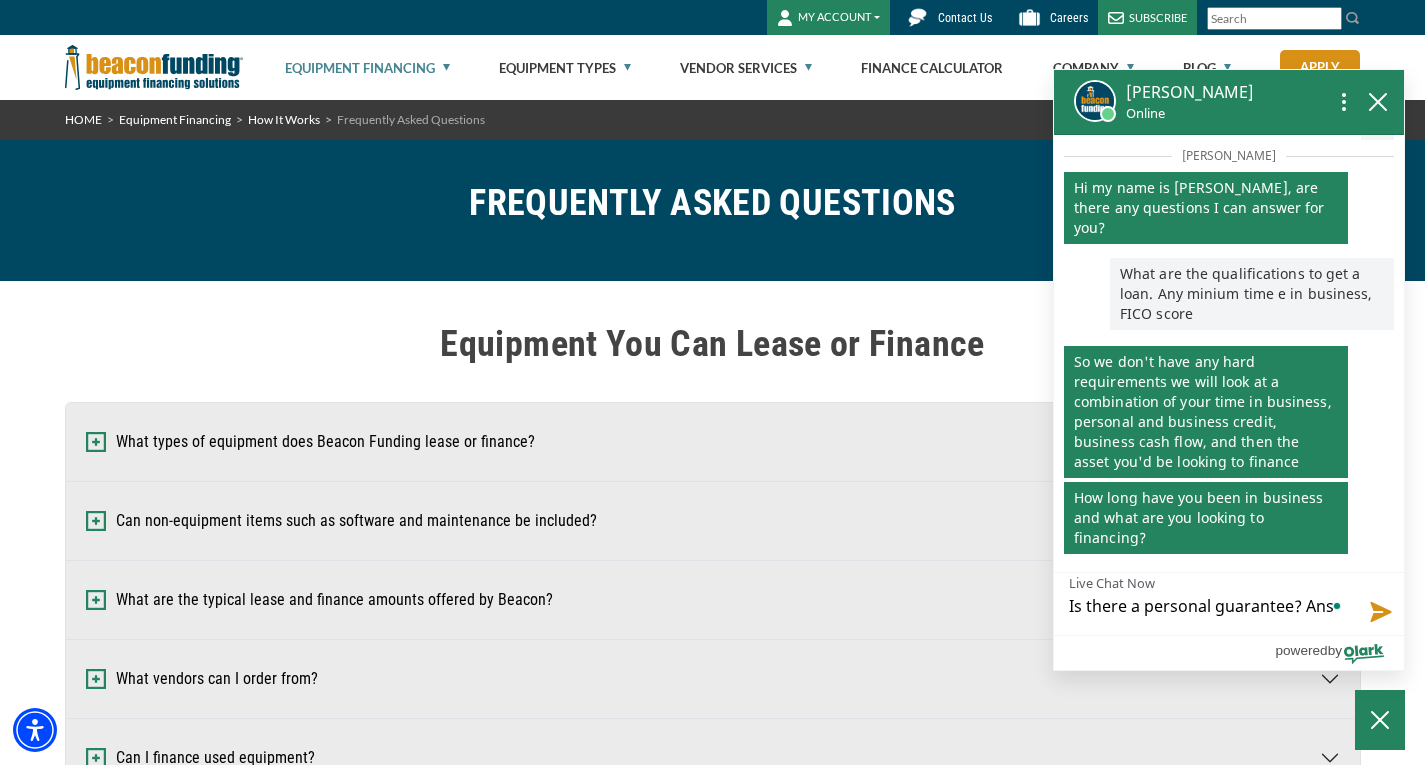 type on "Is there a personal guarantee? An" 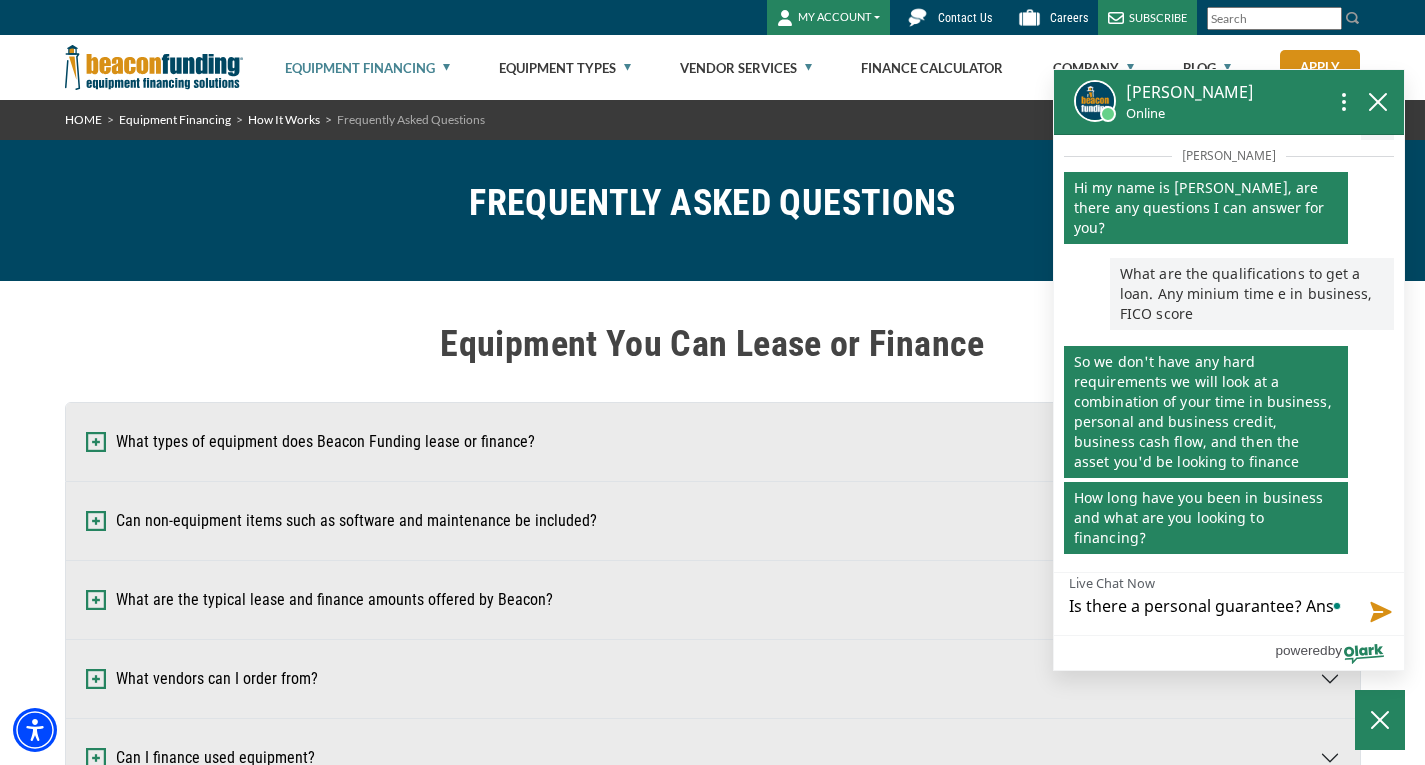type on "Is there a personal guarantee? An" 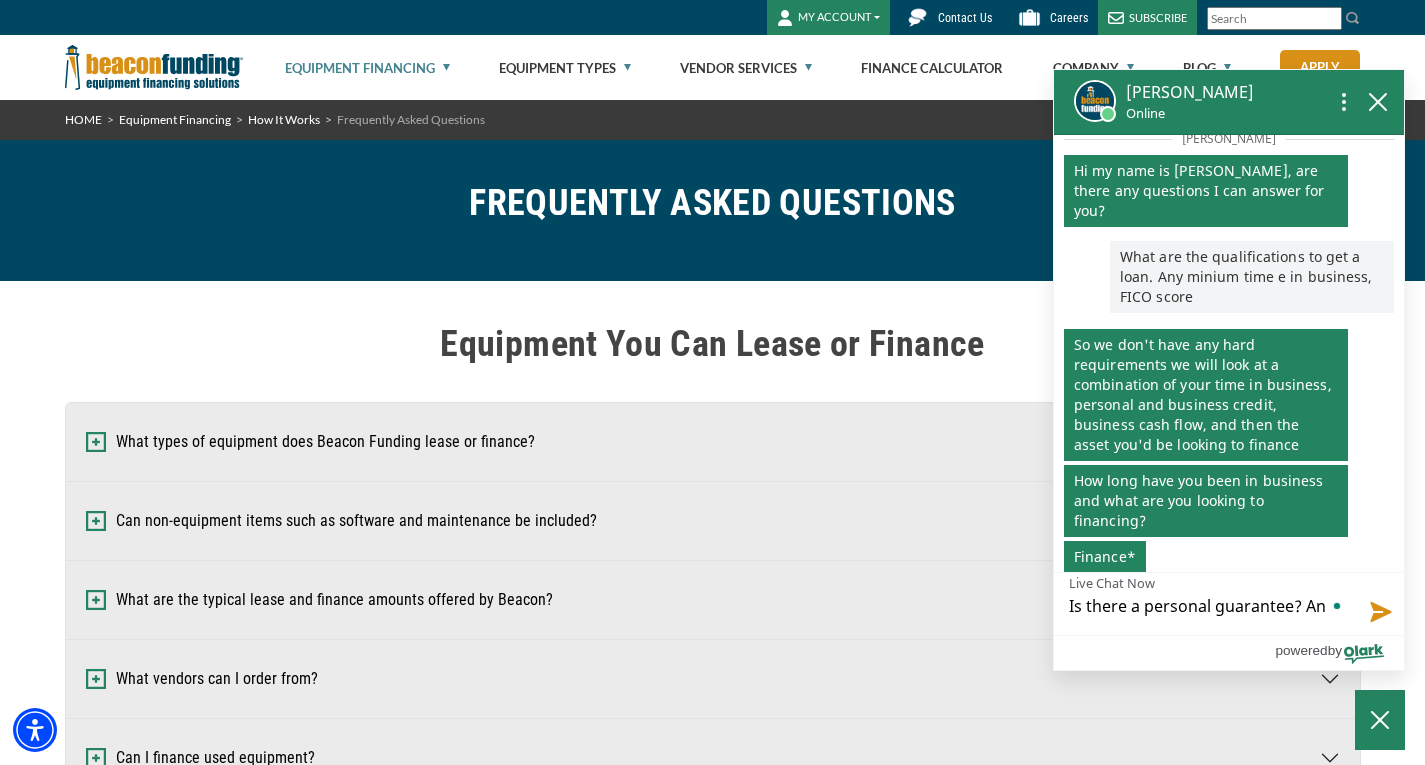 type on "Is there a personal guarantee? And" 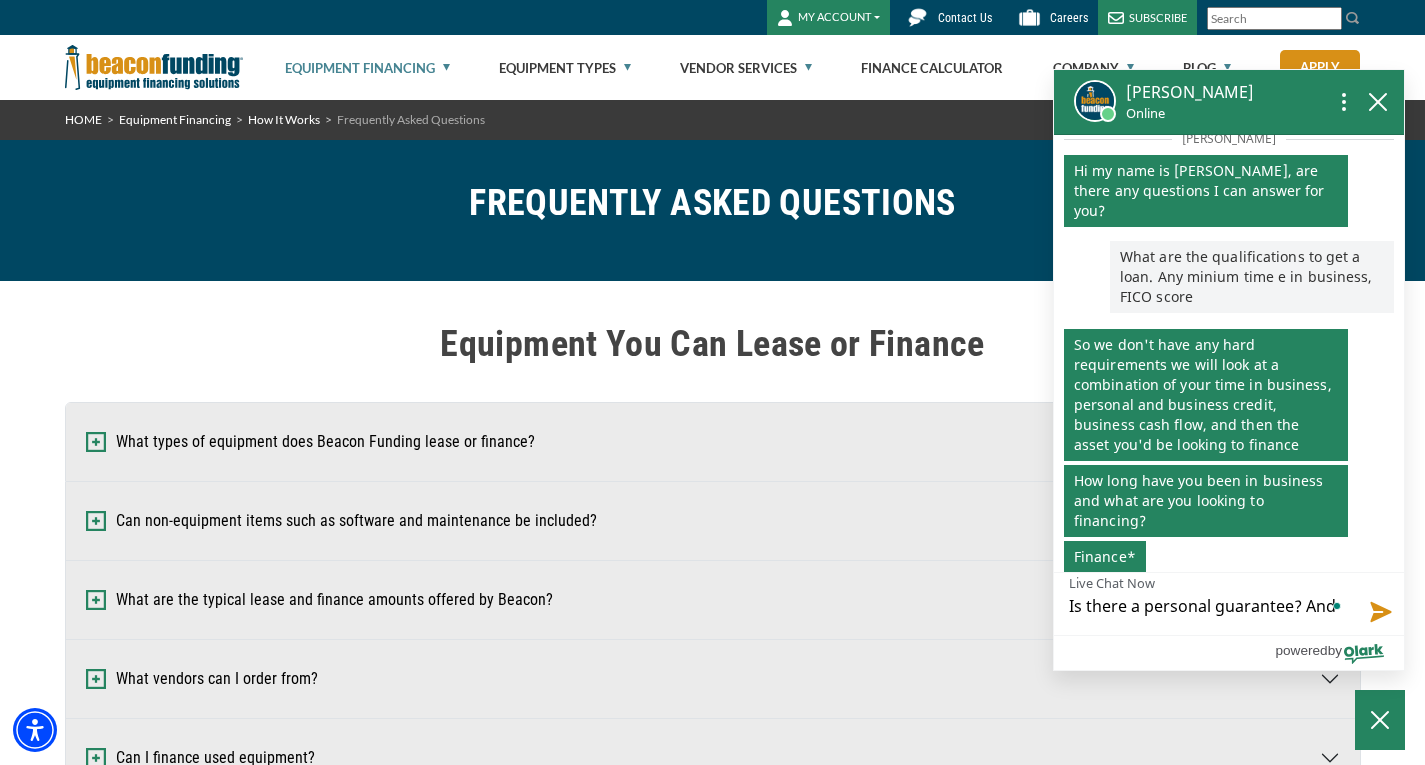 type on "Is there a personal guarantee? And" 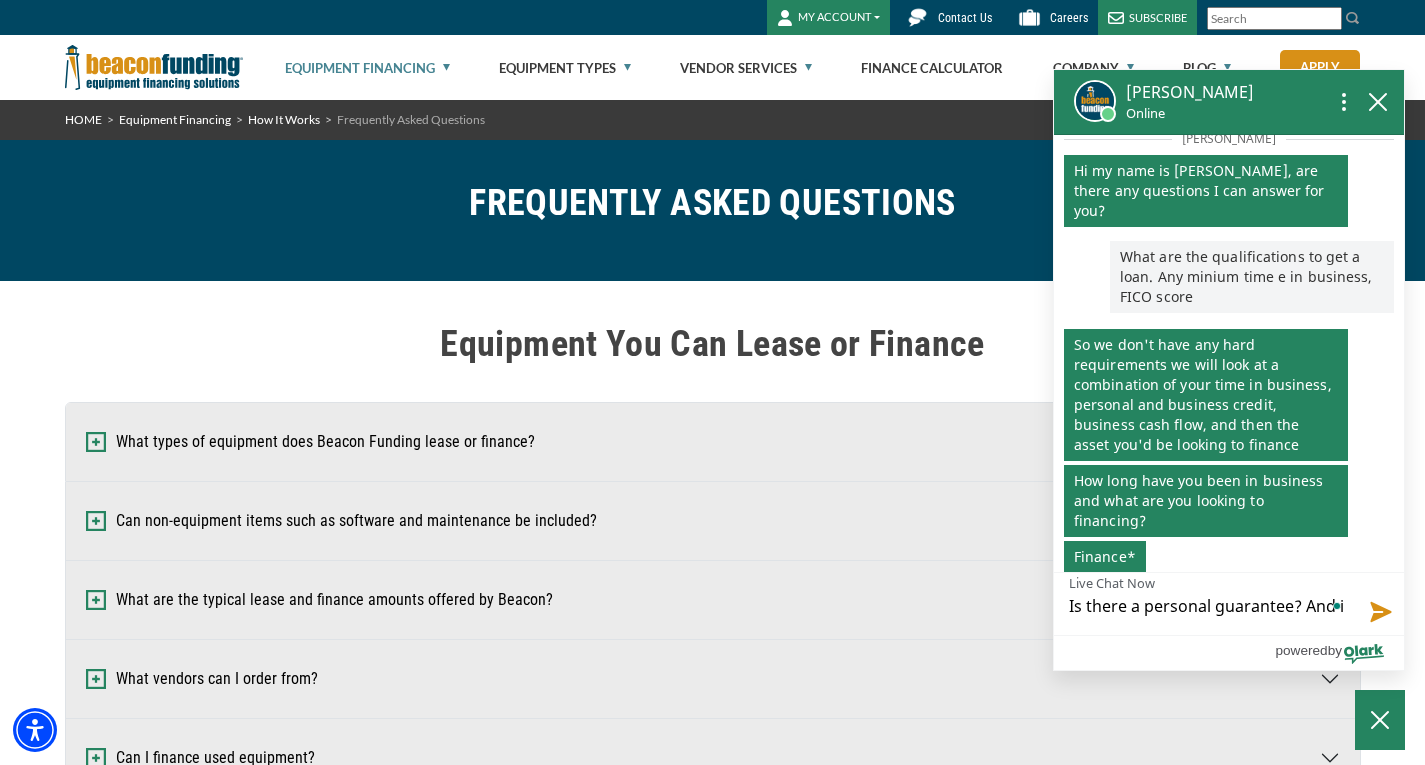 type on "Is there a personal guarantee? And if" 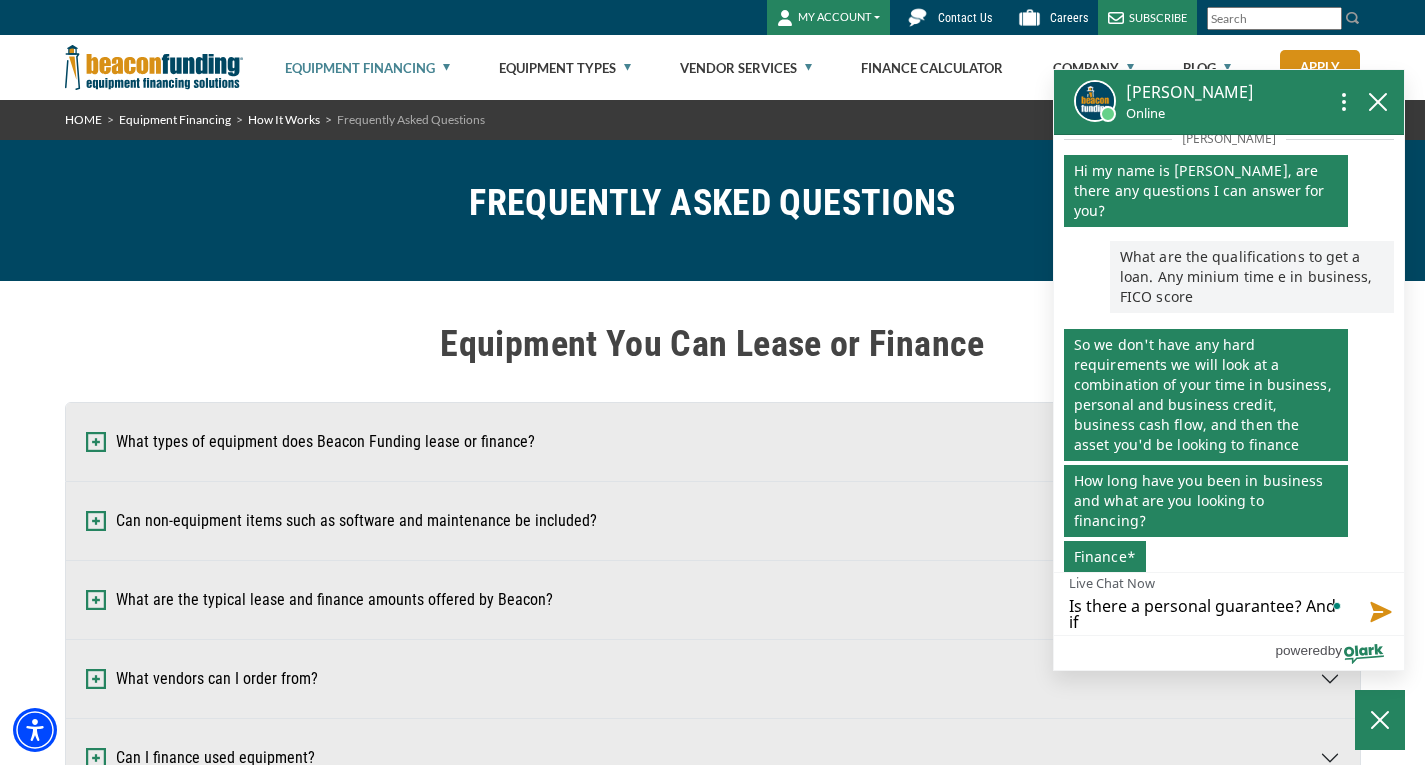 type on "Is there a personal guarantee? And if" 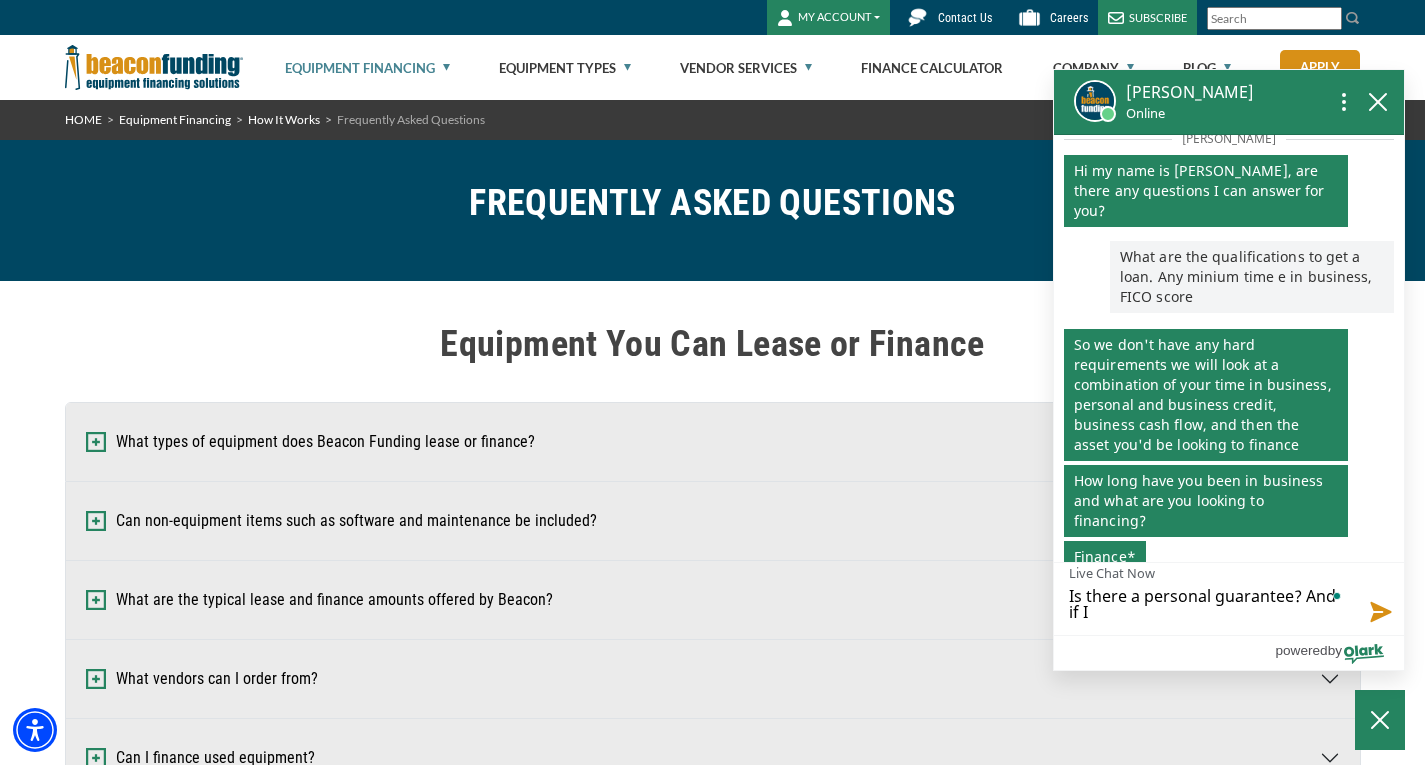 type on "Is there a personal guarantee? And if I" 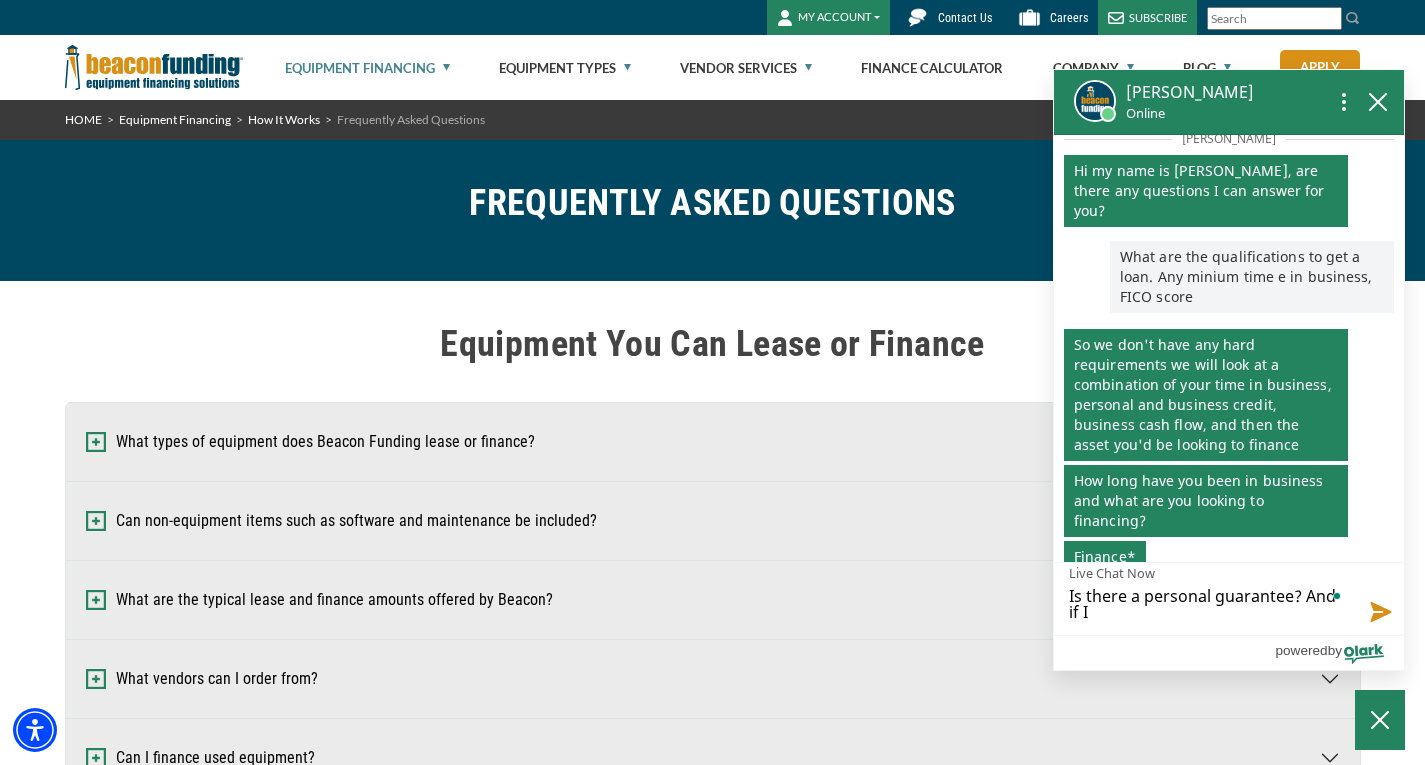 type on "Is there a personal guarantee? And if I" 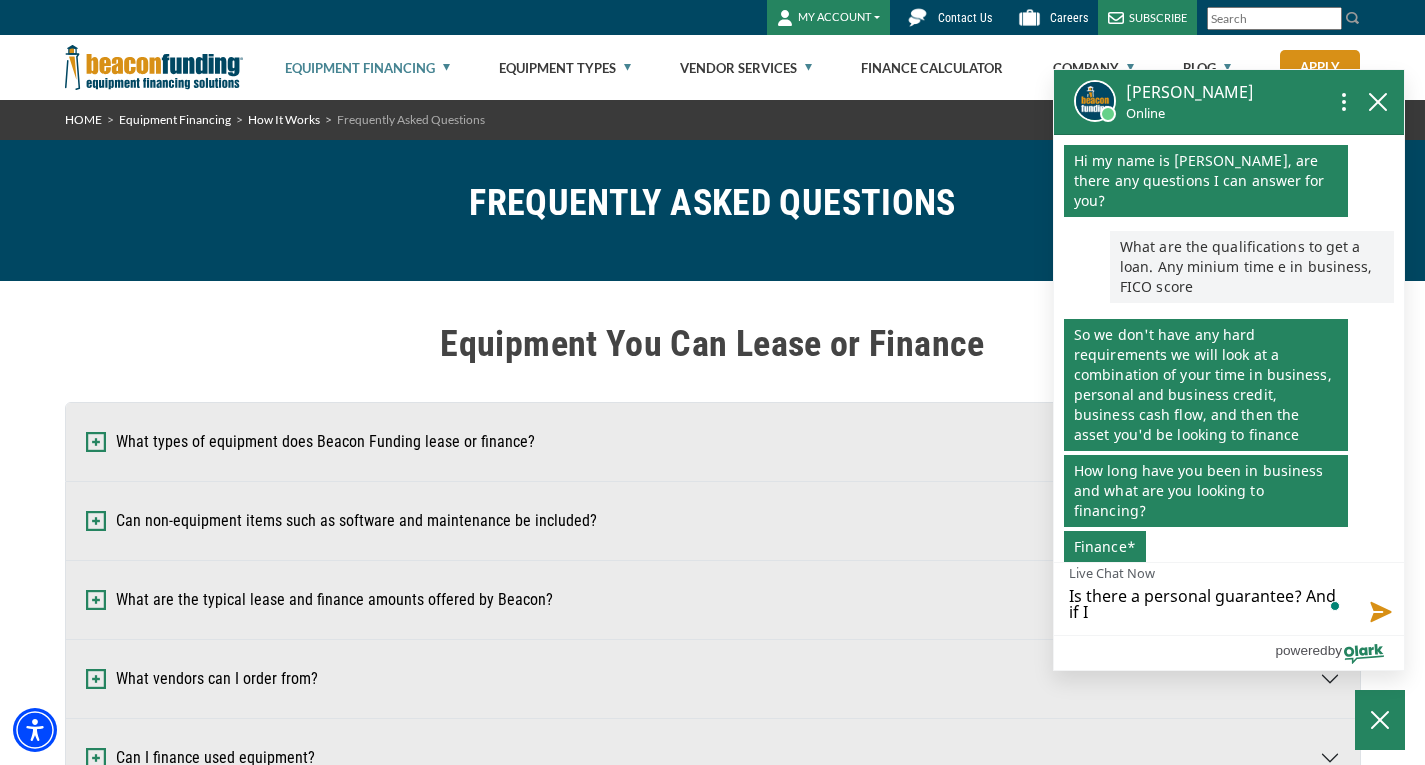 type on "Is there a personal guarantee? And if I h" 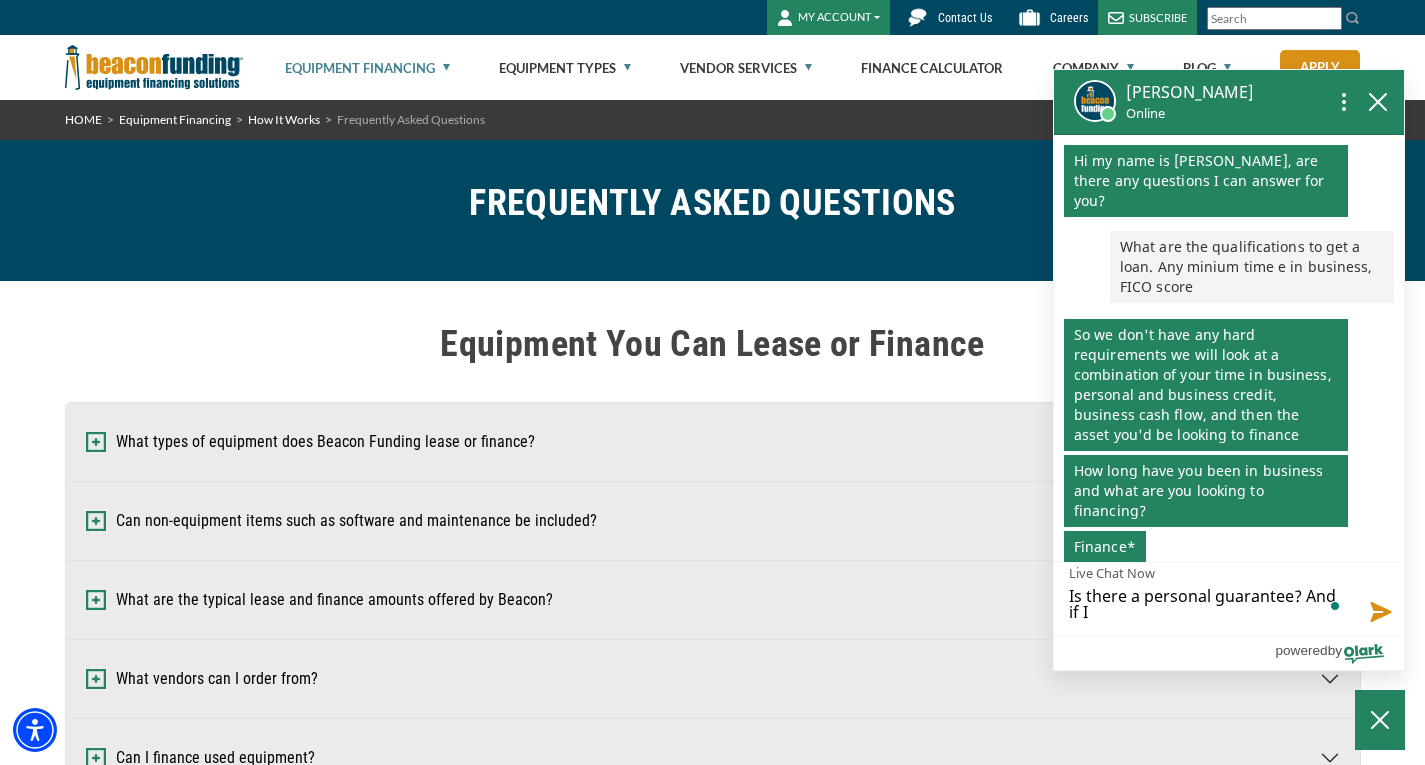 type on "Is there a personal guarantee? And if I h" 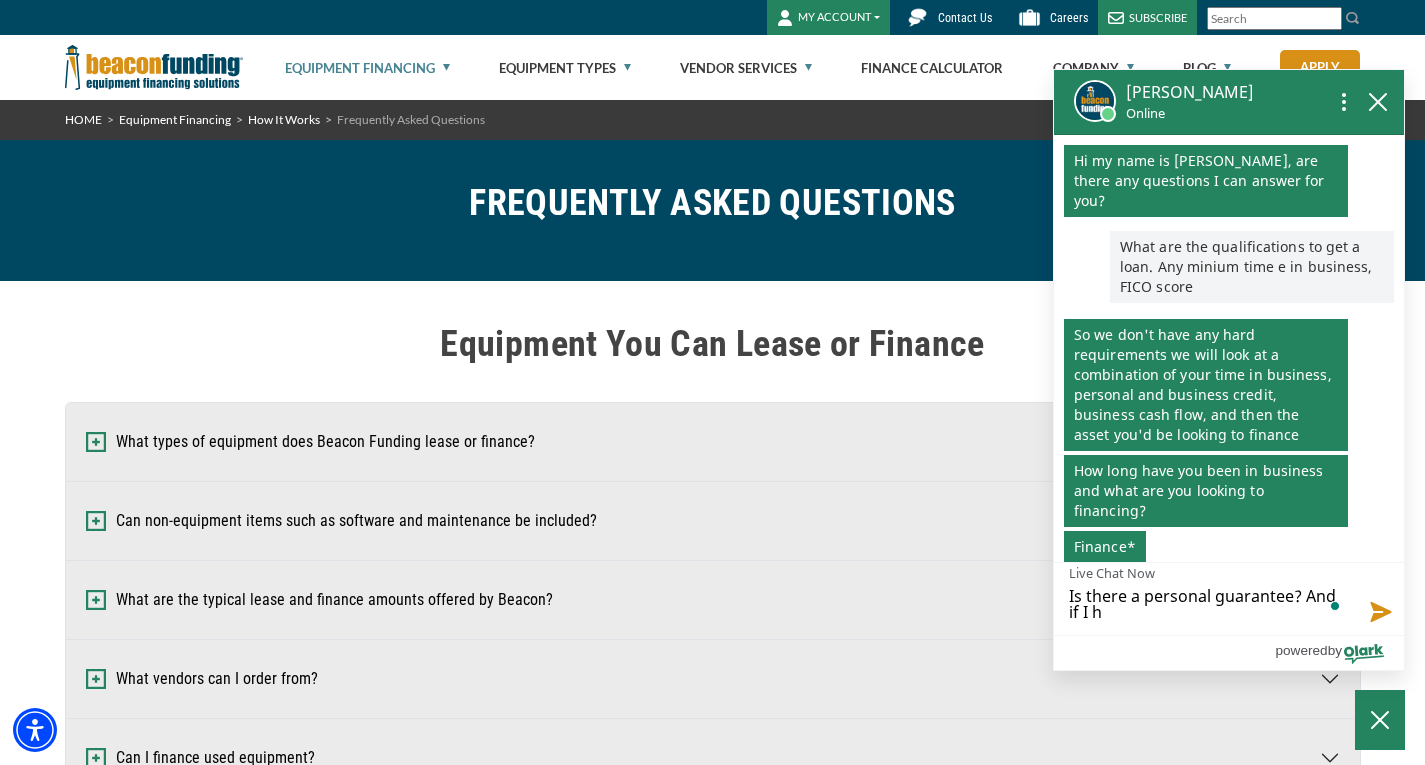 type on "Is there a personal guarantee? And if I ha" 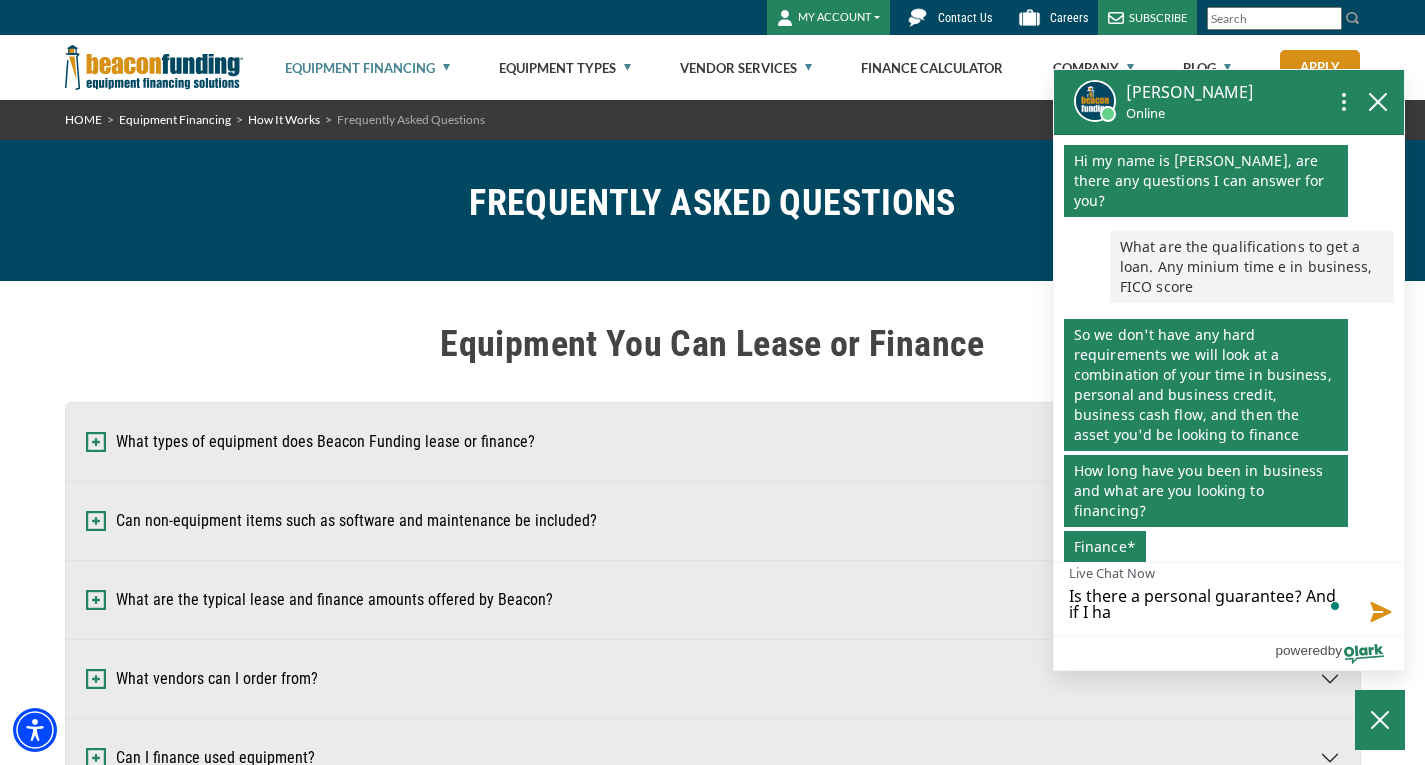 scroll, scrollTop: 64, scrollLeft: 0, axis: vertical 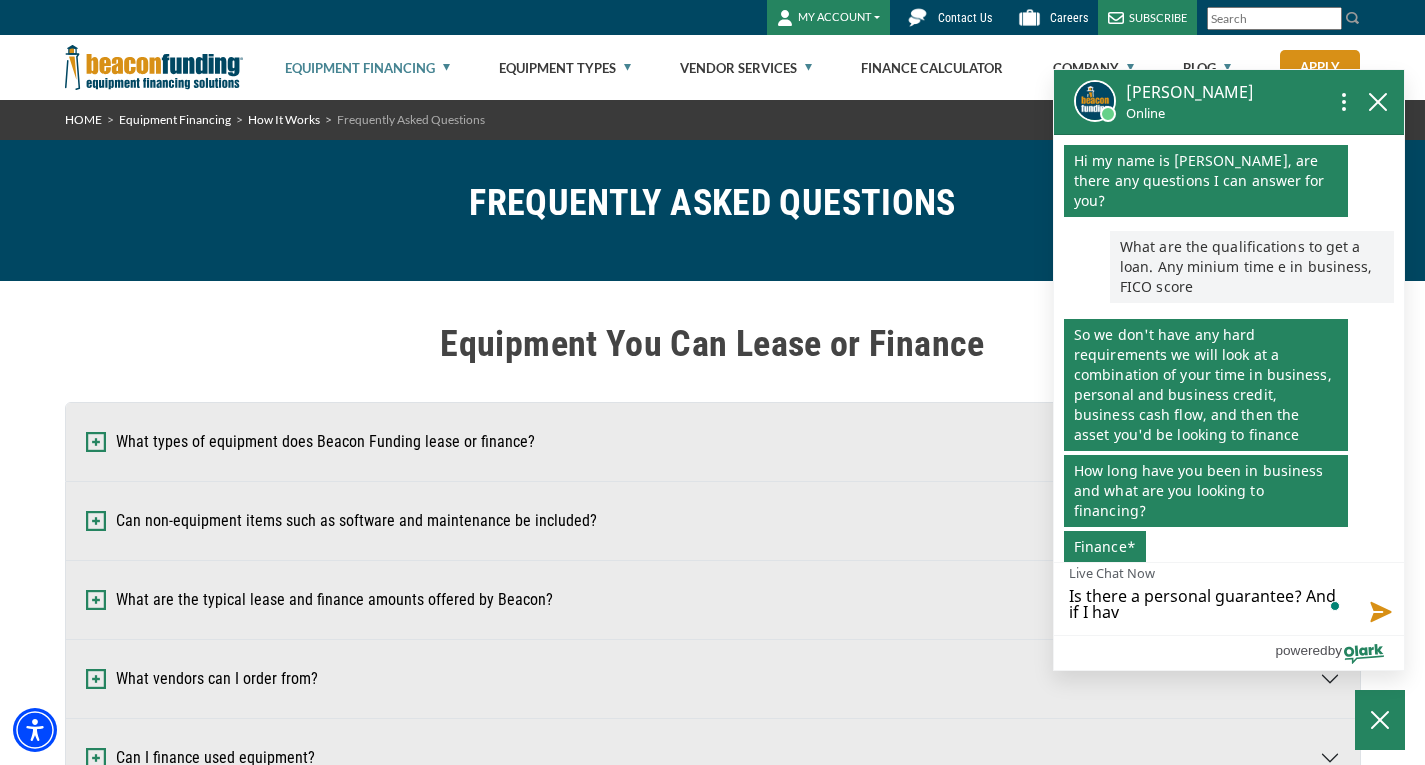 type on "Is there a personal guarantee? And if I have" 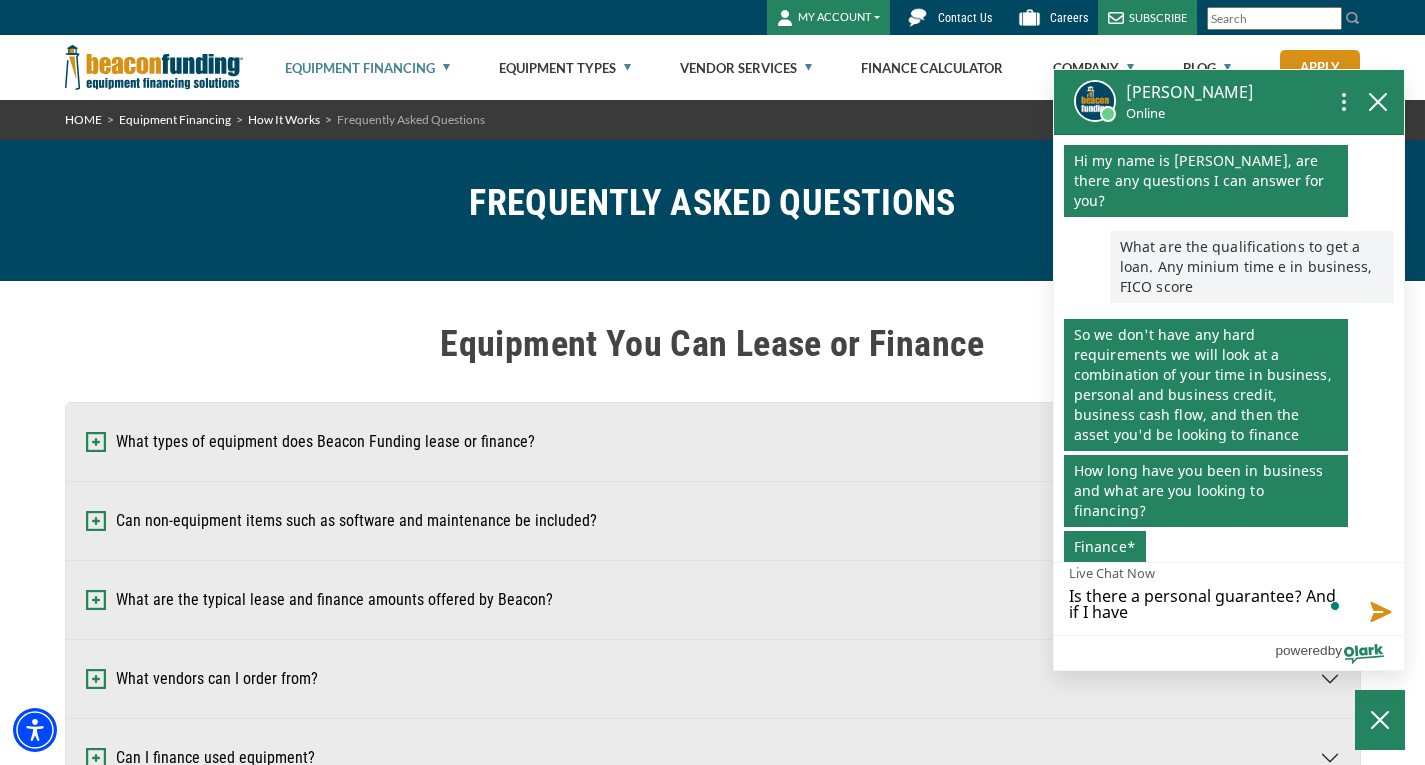type on "Is there a personal guarantee? And if I have" 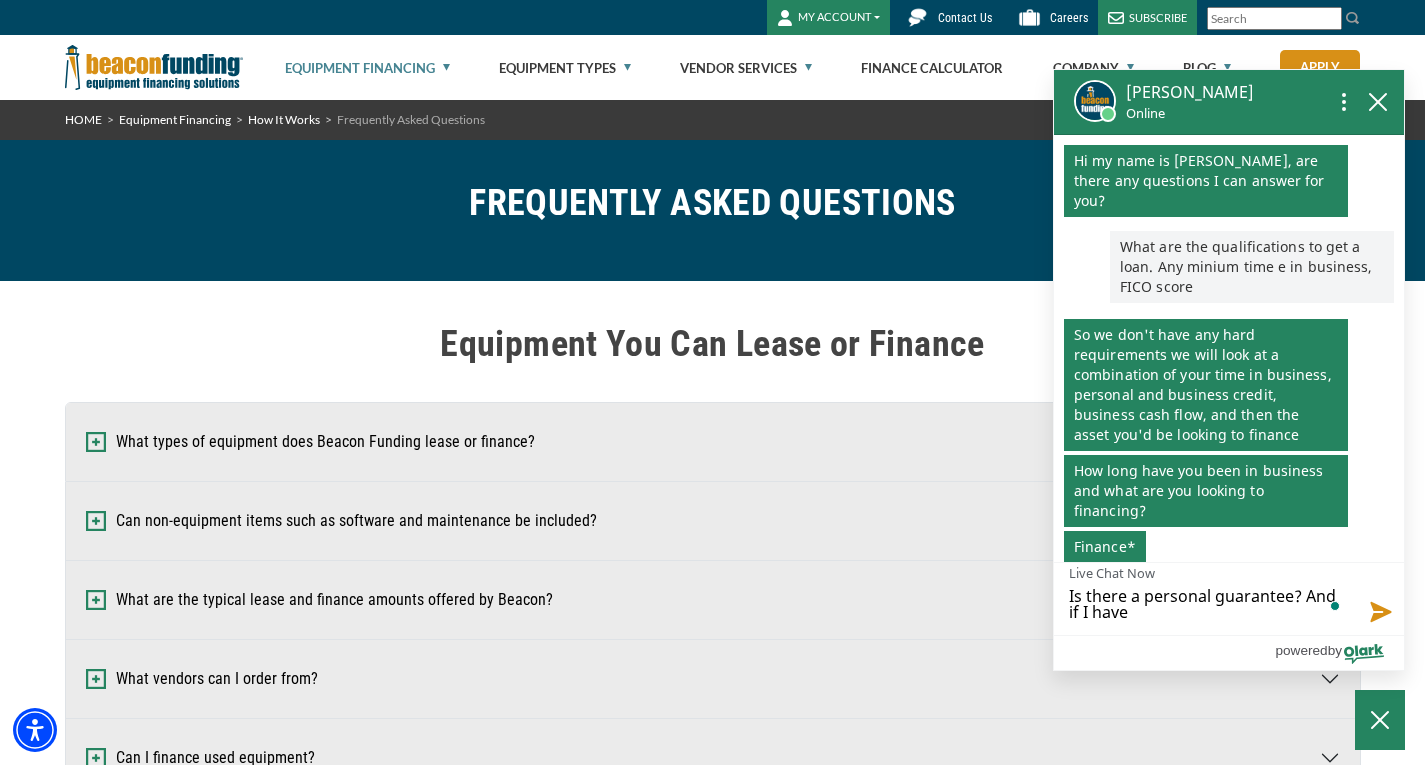type on "Is there a personal guarantee? And if I have a" 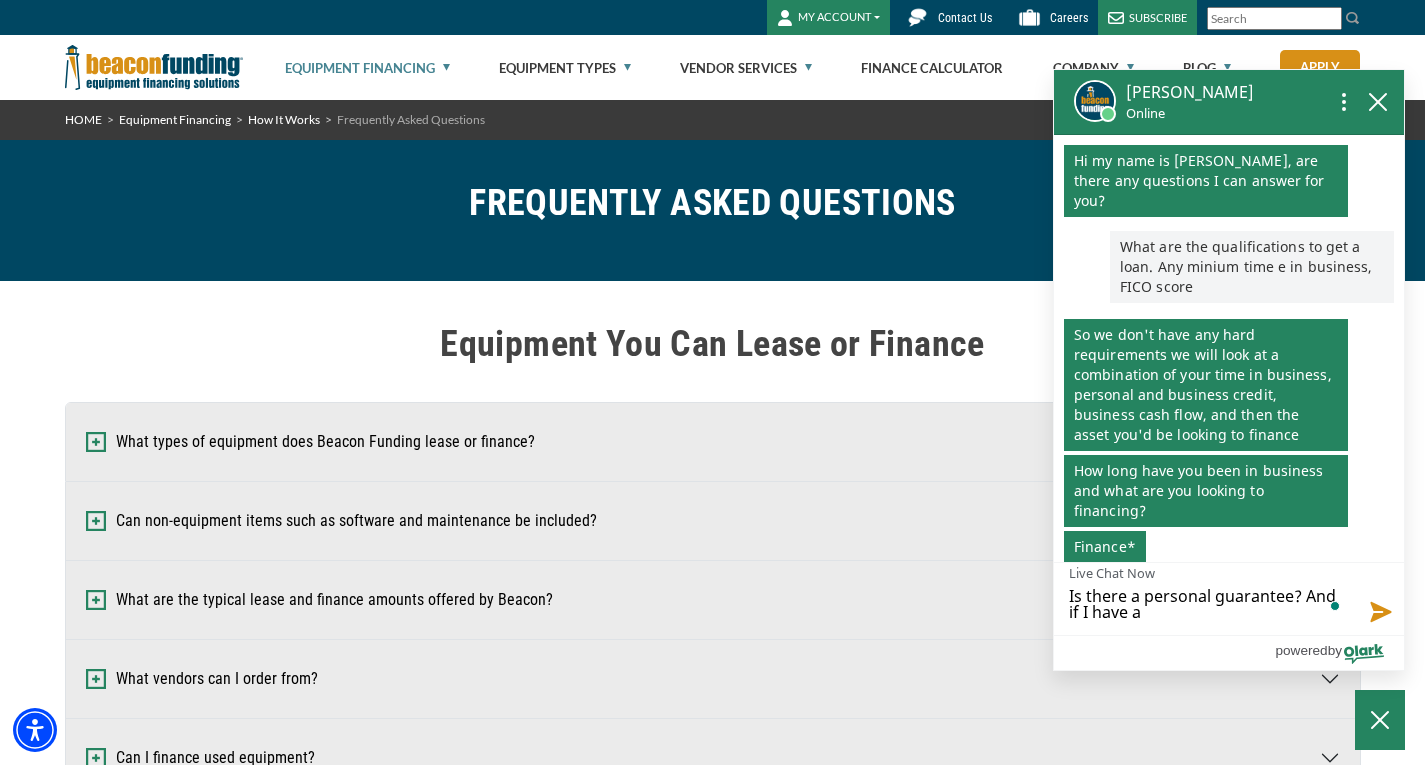 type on "Is there a personal guarantee? And if I have a" 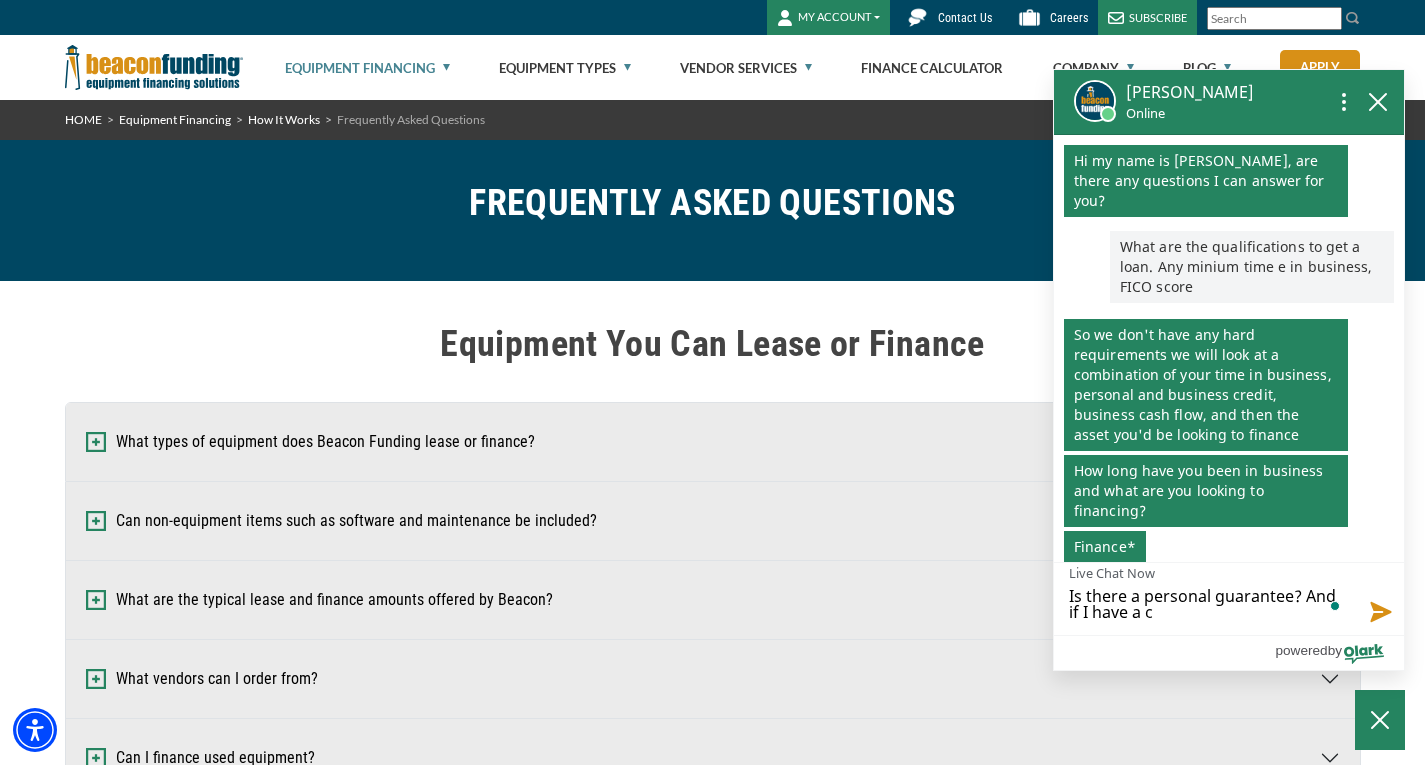 type on "Is there a personal guarantee? And if I have a cu" 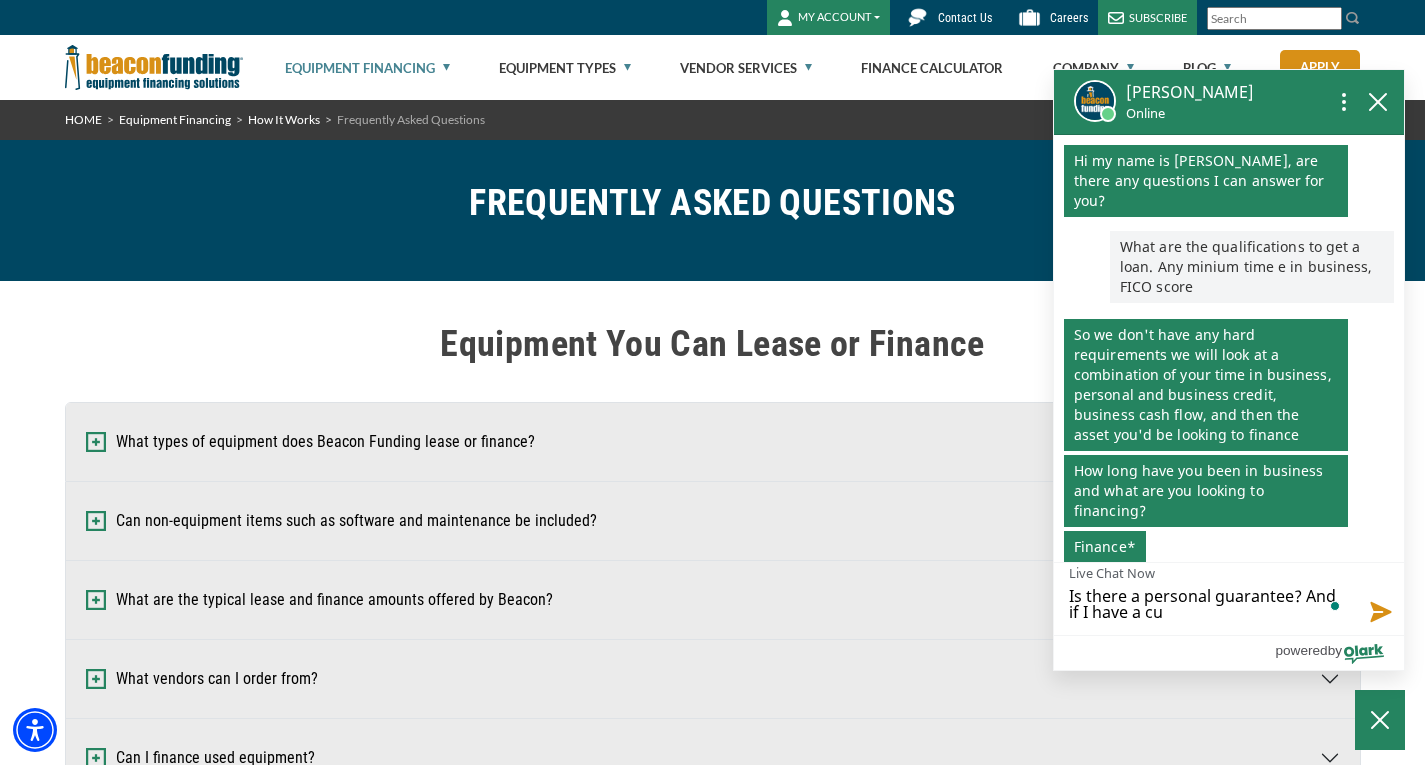 type on "Is there a personal guarantee? And if I have a cur" 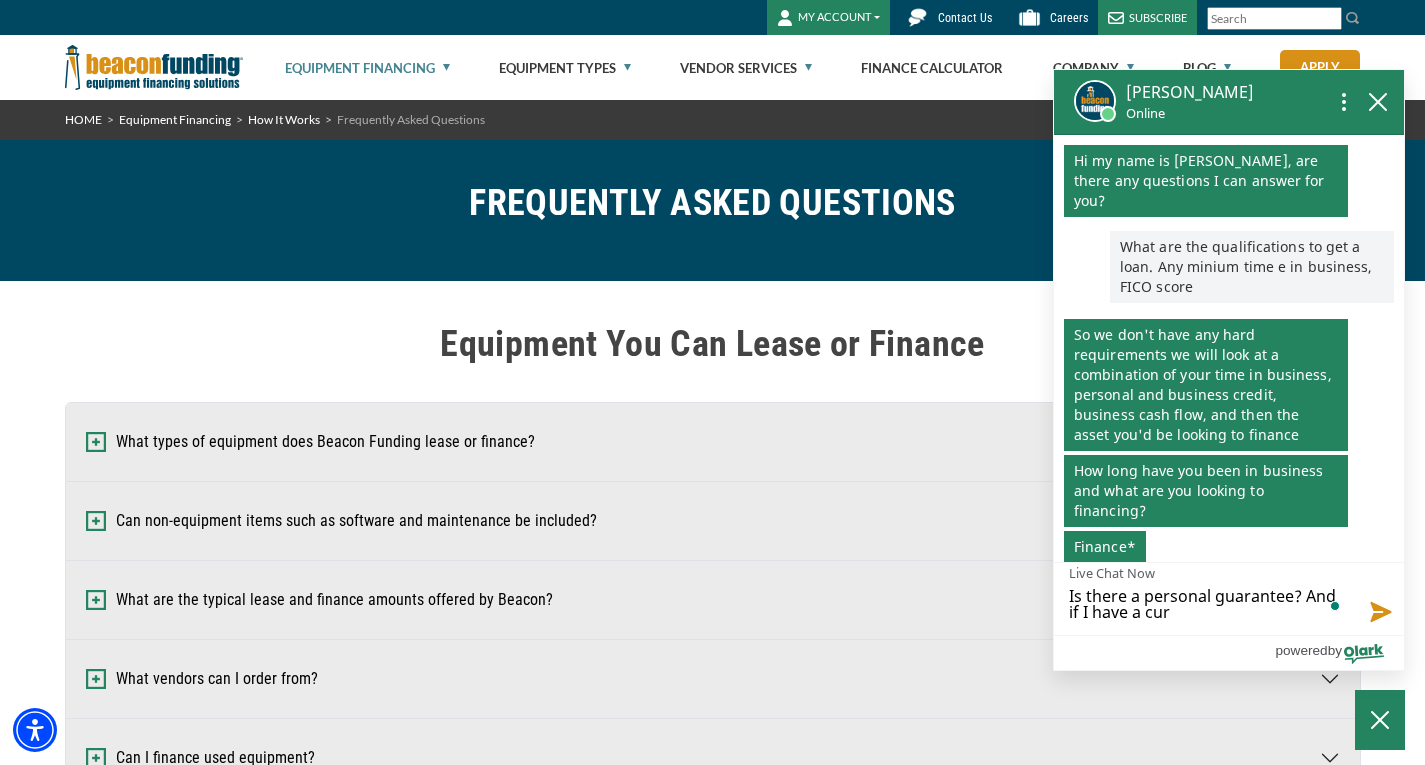 type on "Is there a personal guarantee? And if I have a curr" 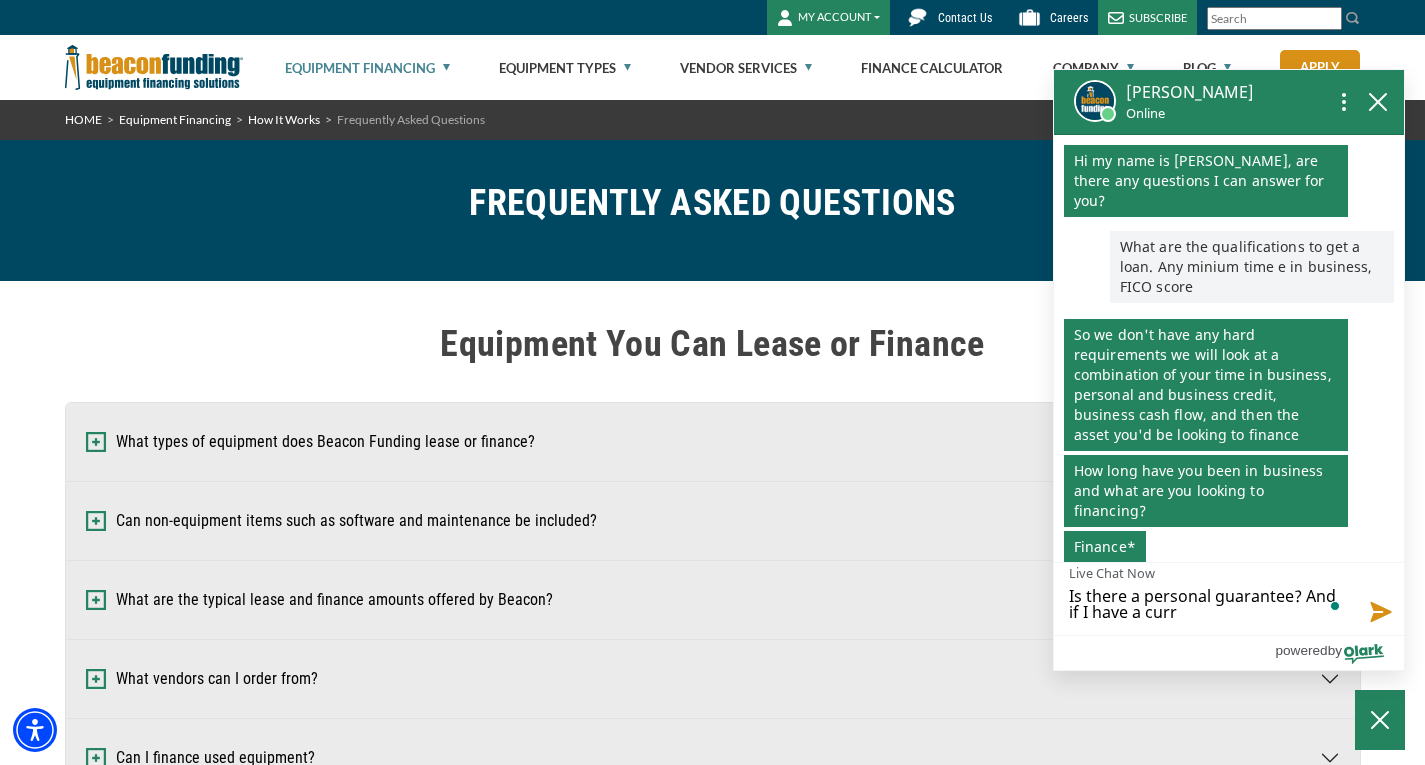 type on "Is there a personal guarantee? And if I have a curre" 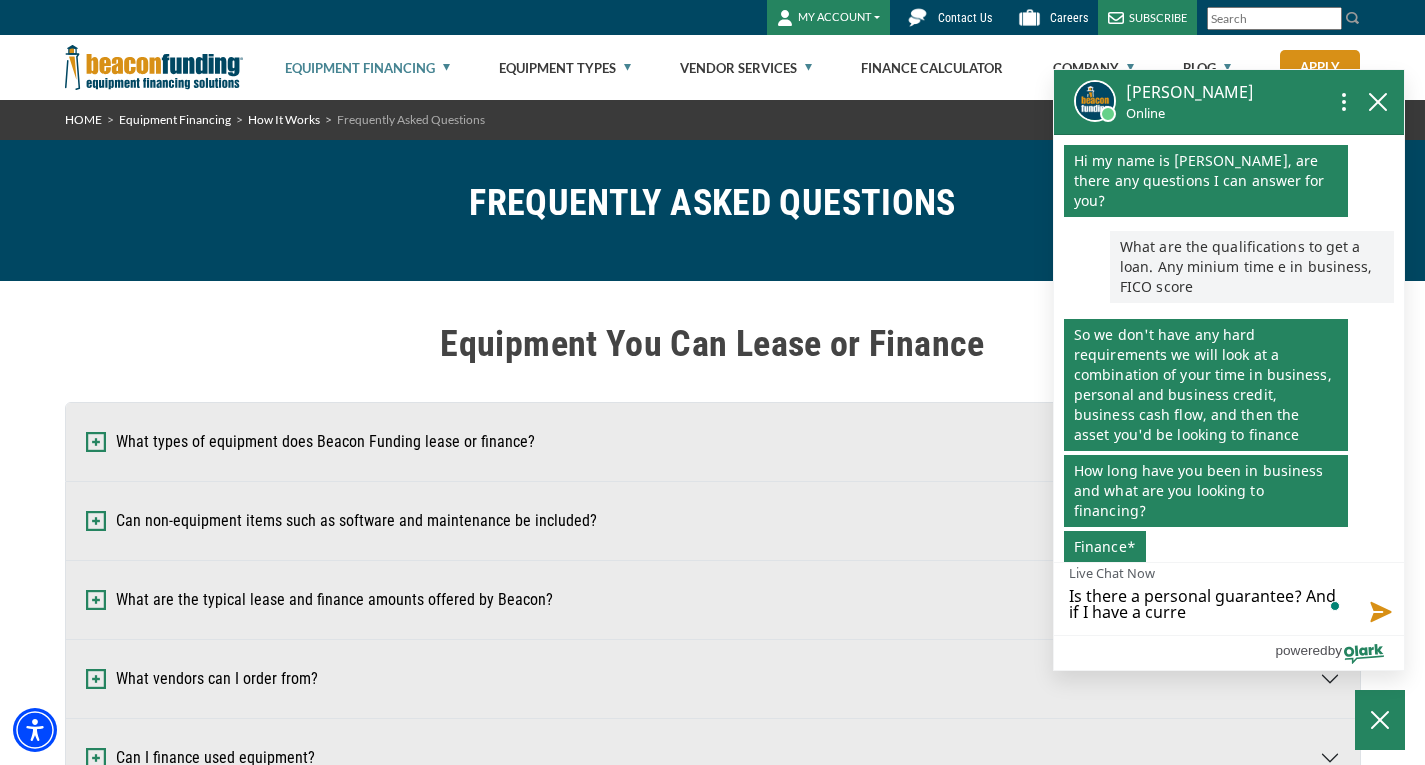 type on "Is there a personal guarantee? And if I have a curren" 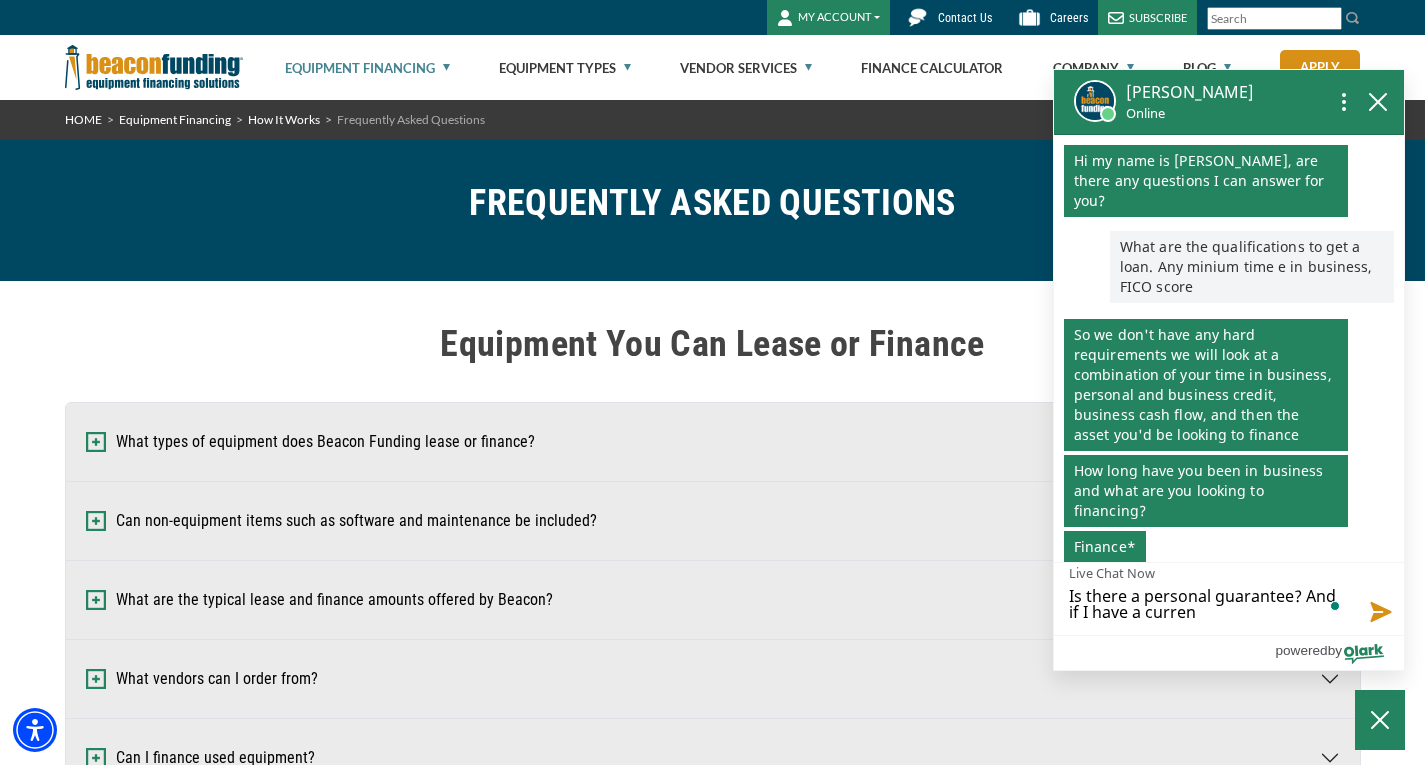 type on "Is there a personal guarantee? And if I have a current" 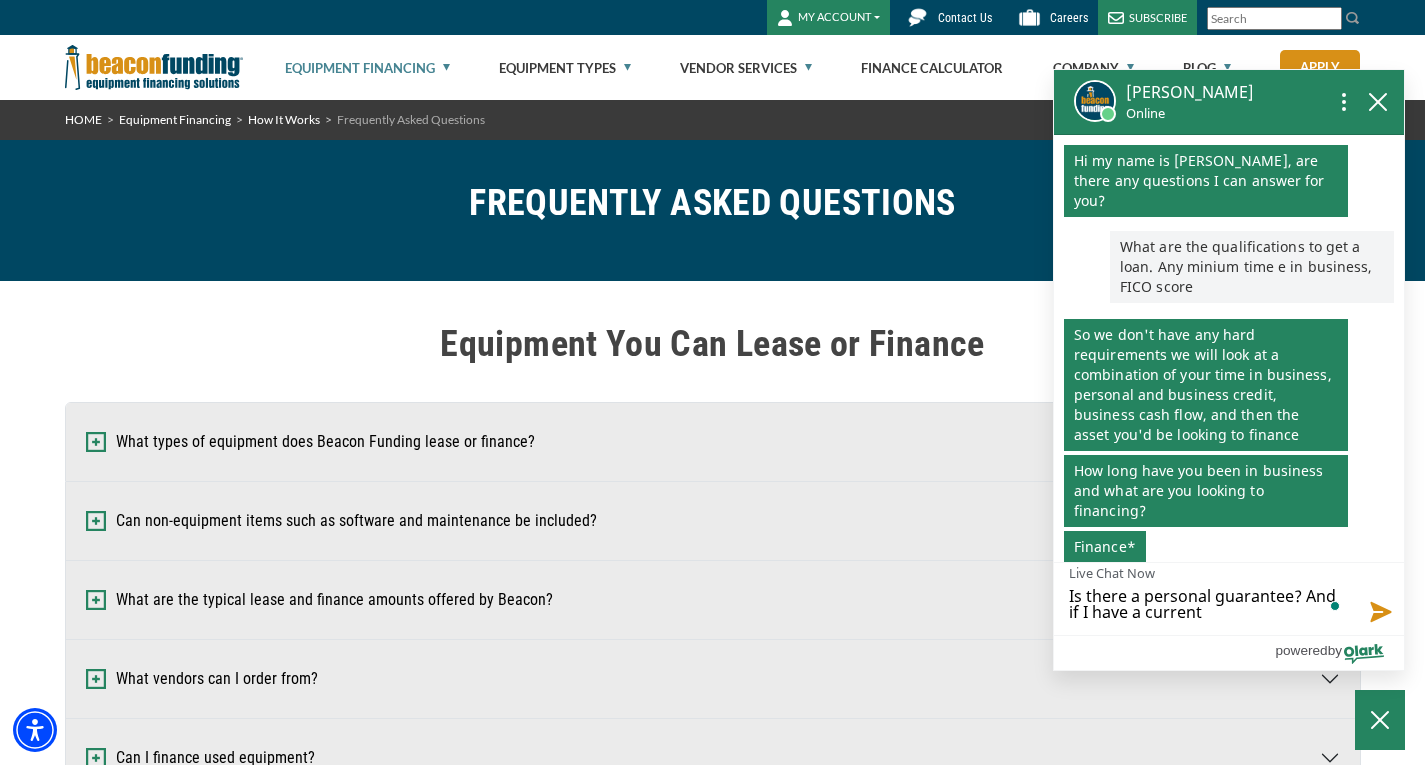 type on "Is there a personal guarantee? And if I have a current" 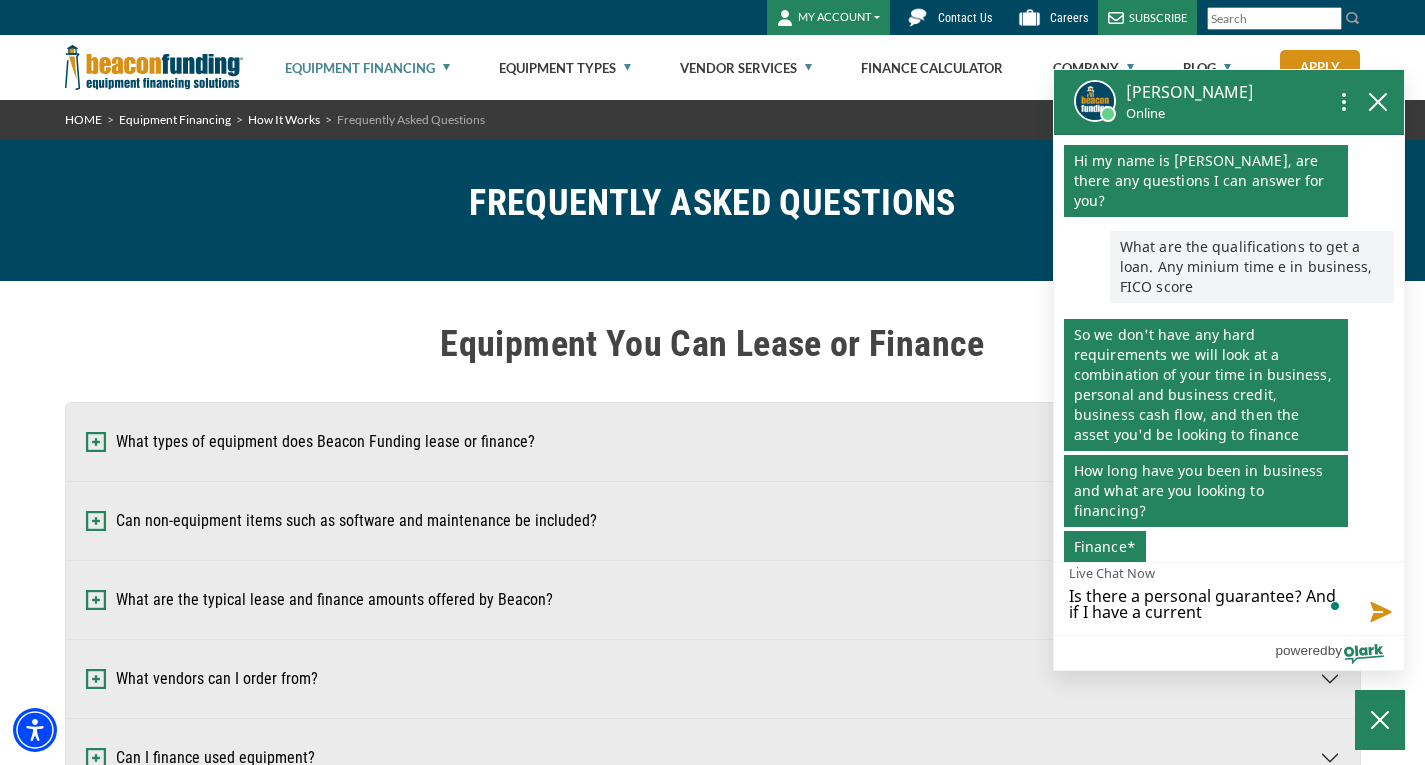 type on "Is there a personal guarantee? And if I have a current c" 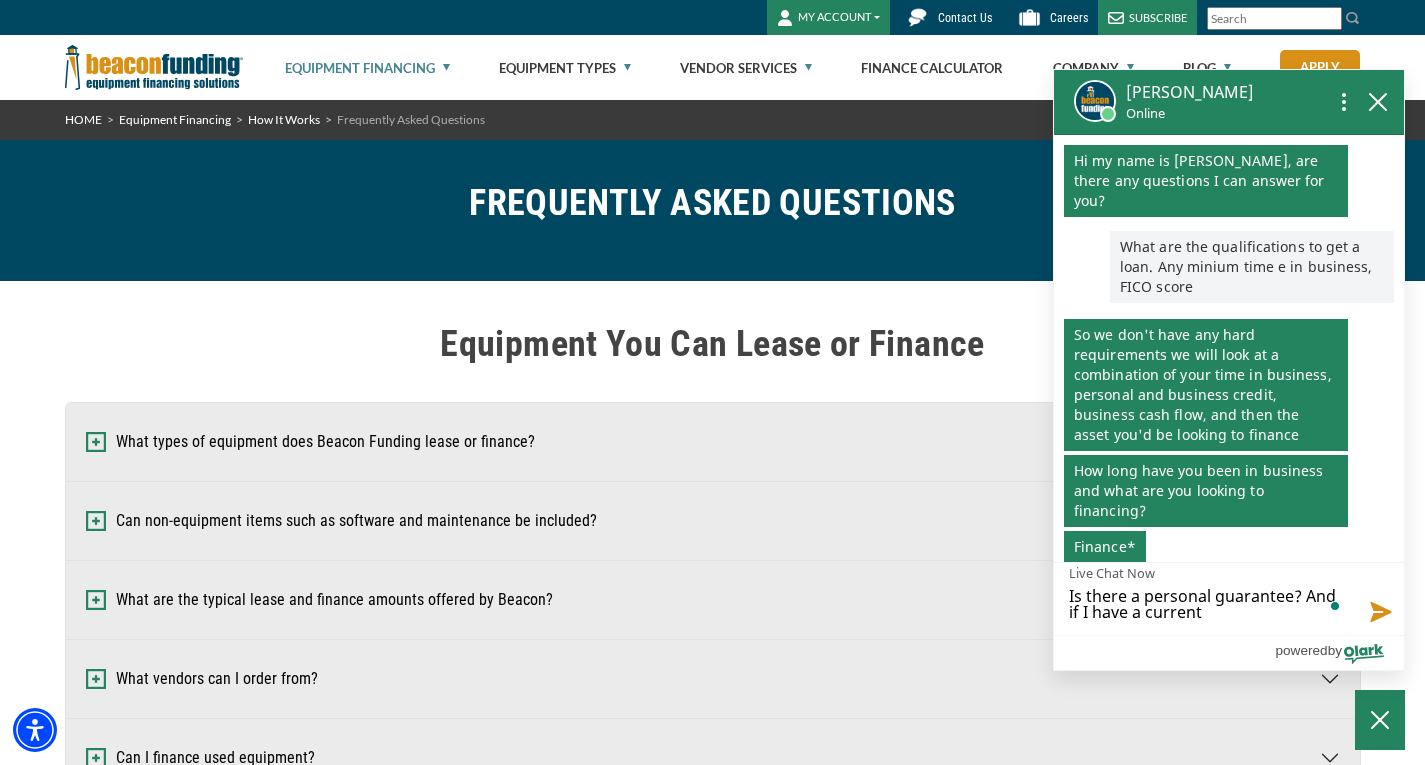 type on "Is there a personal guarantee? And if I have a current c" 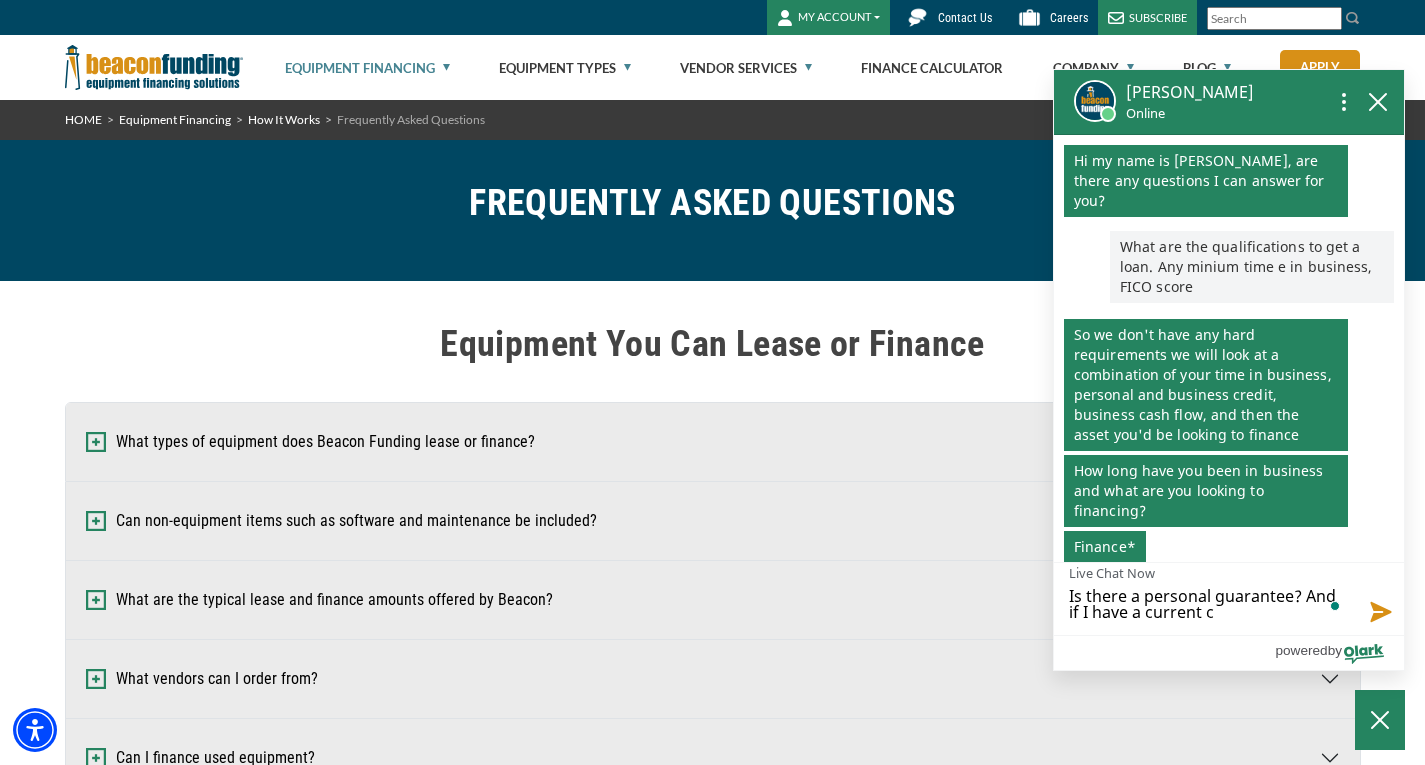 type on "Is there a personal guarantee? And if I have a current ca" 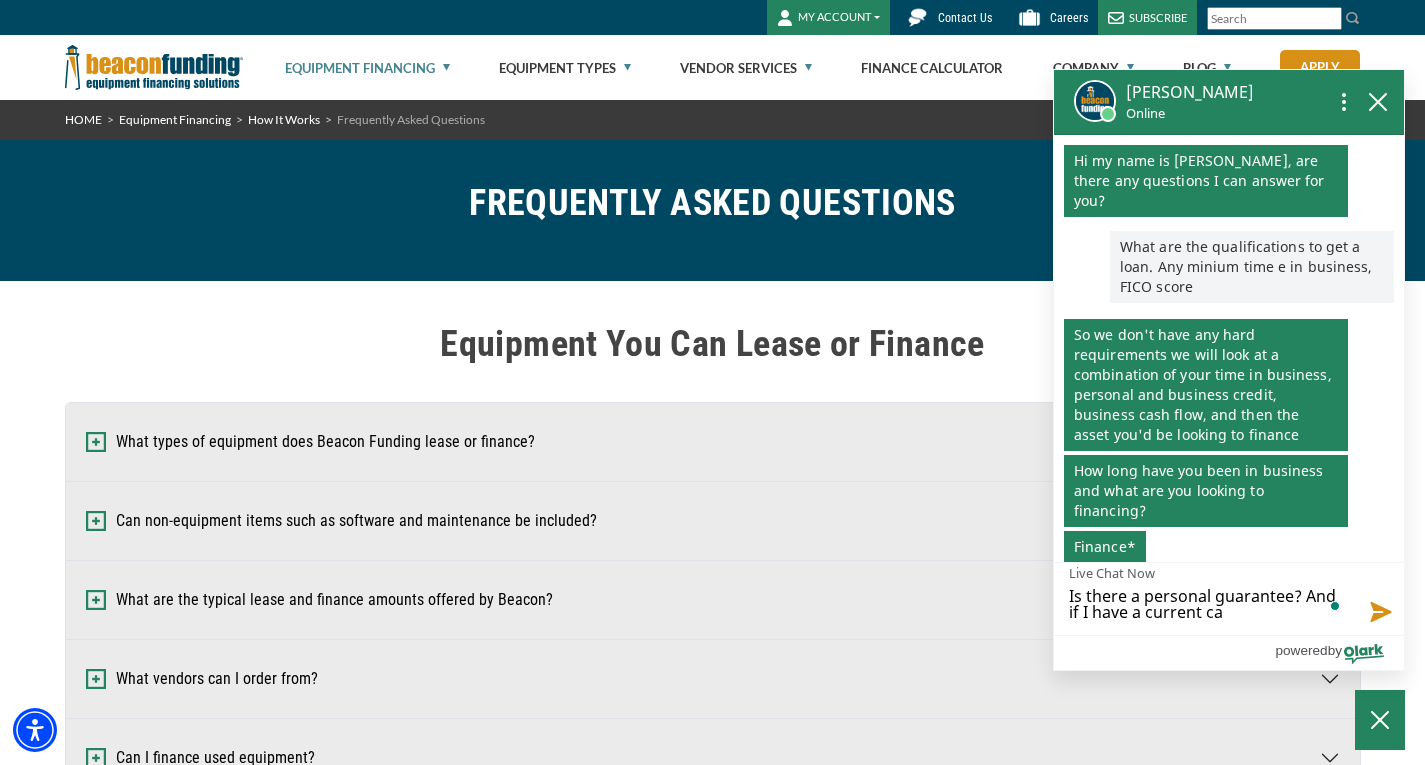 type on "Is there a personal guarantee? And if I have a current cas" 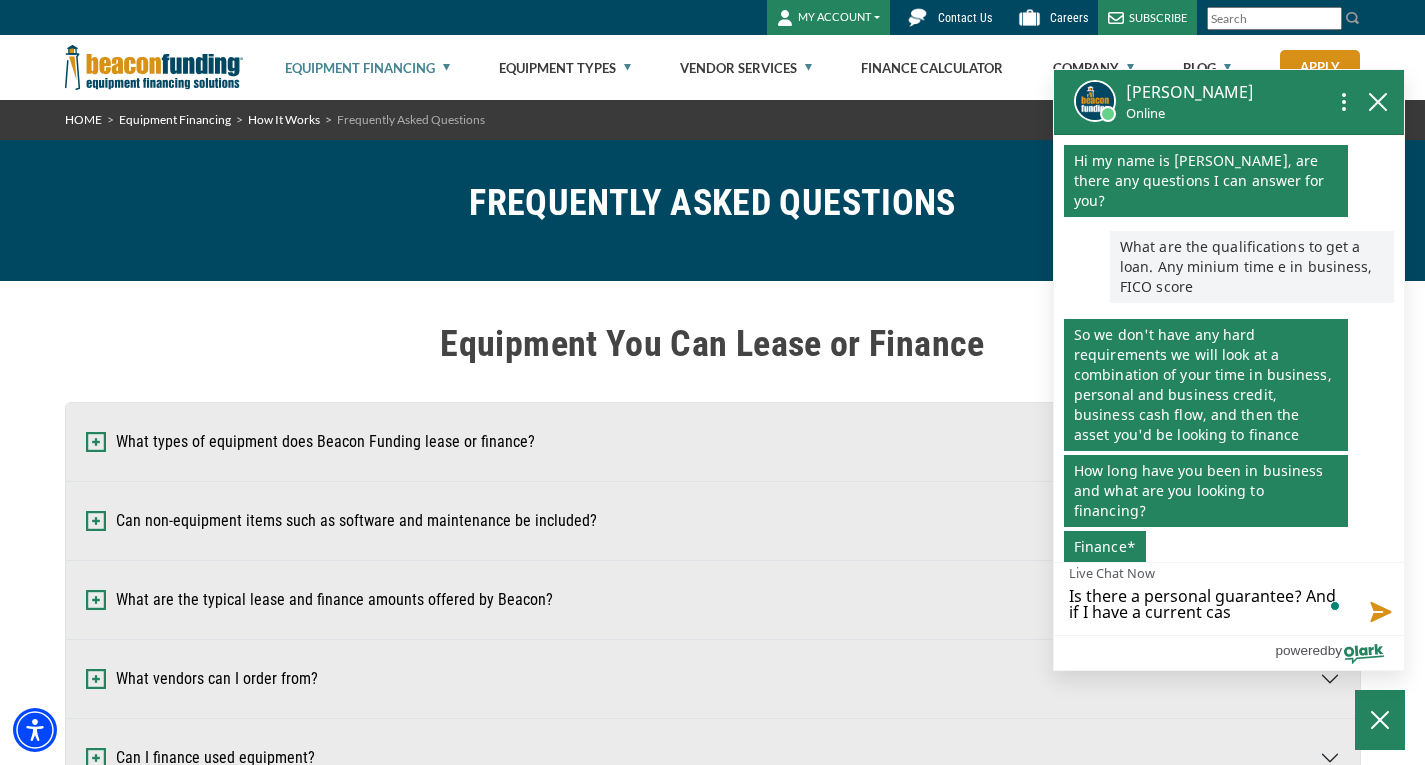 type on "Is there a personal guarantee? And if I have a current cash" 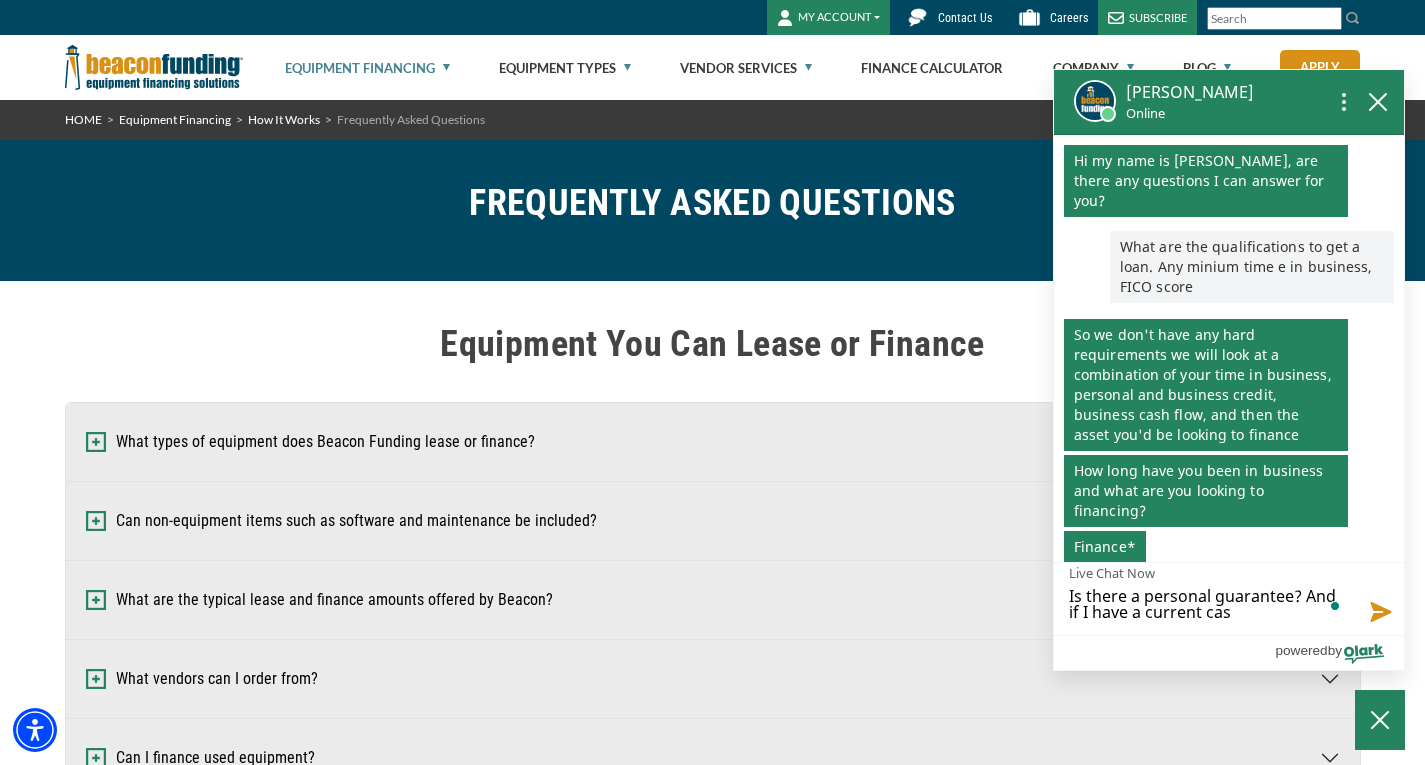type on "Is there a personal guarantee? And if I have a current cash" 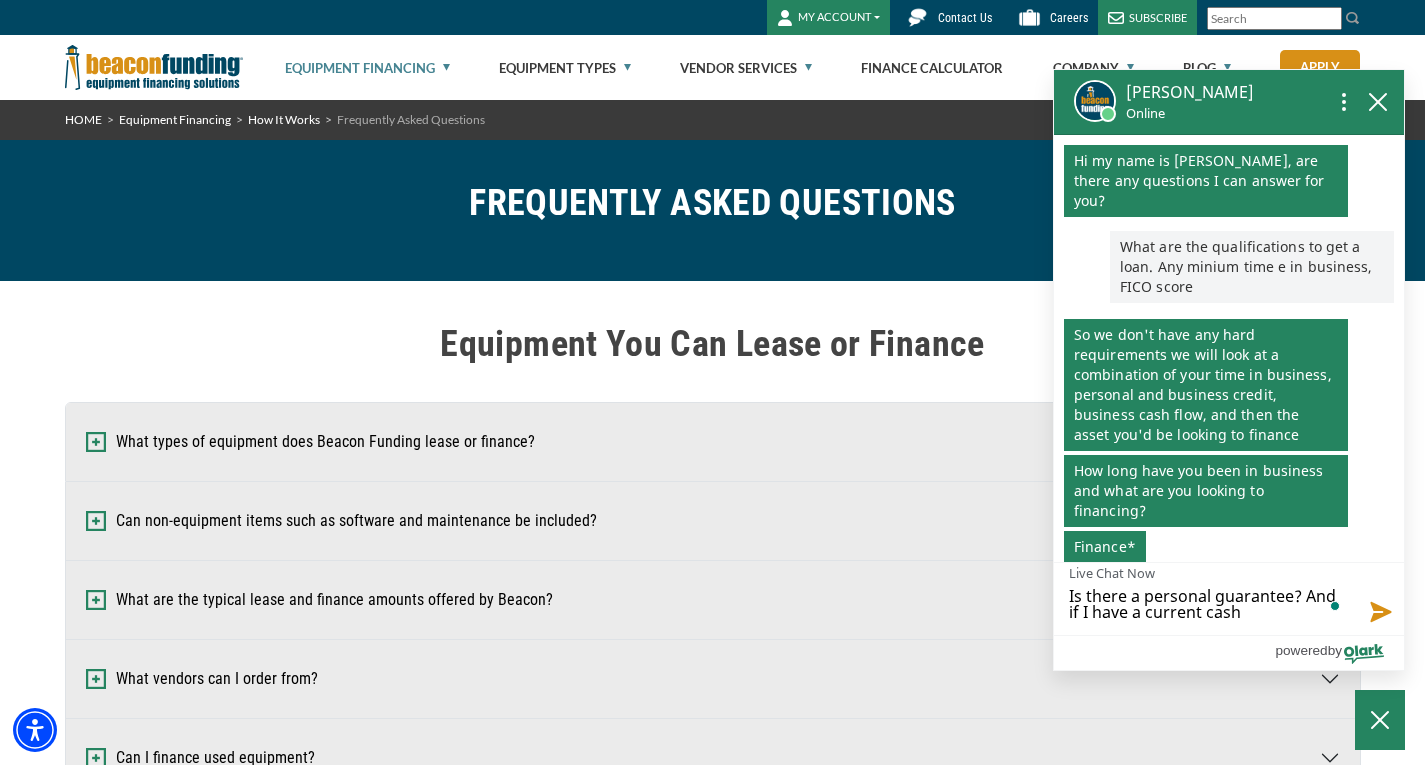 type on "Is there a personal guarantee? And if I have a current cash" 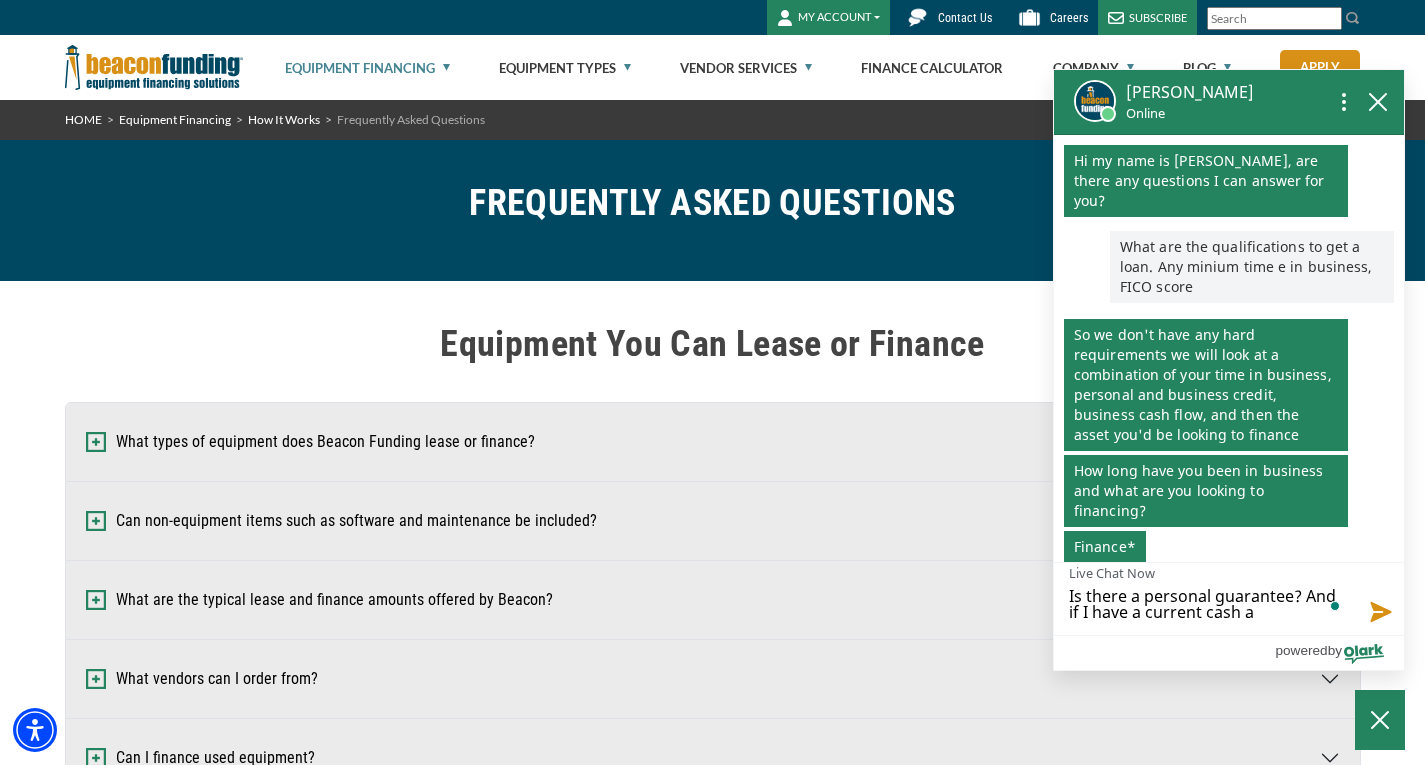 type on "Is there a personal guarantee? And if I have a current cash ad" 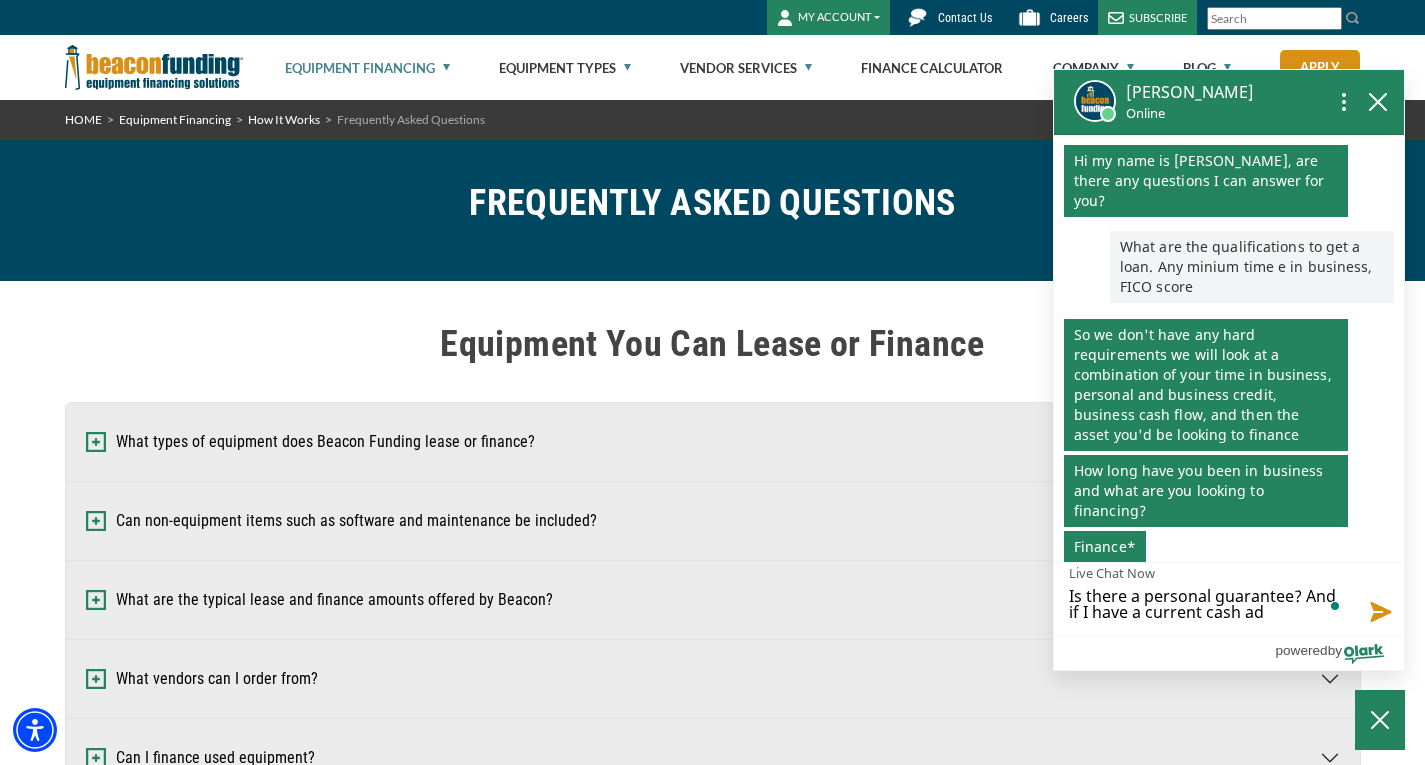 type on "Is there a personal guarantee? And if I have a current cash adv" 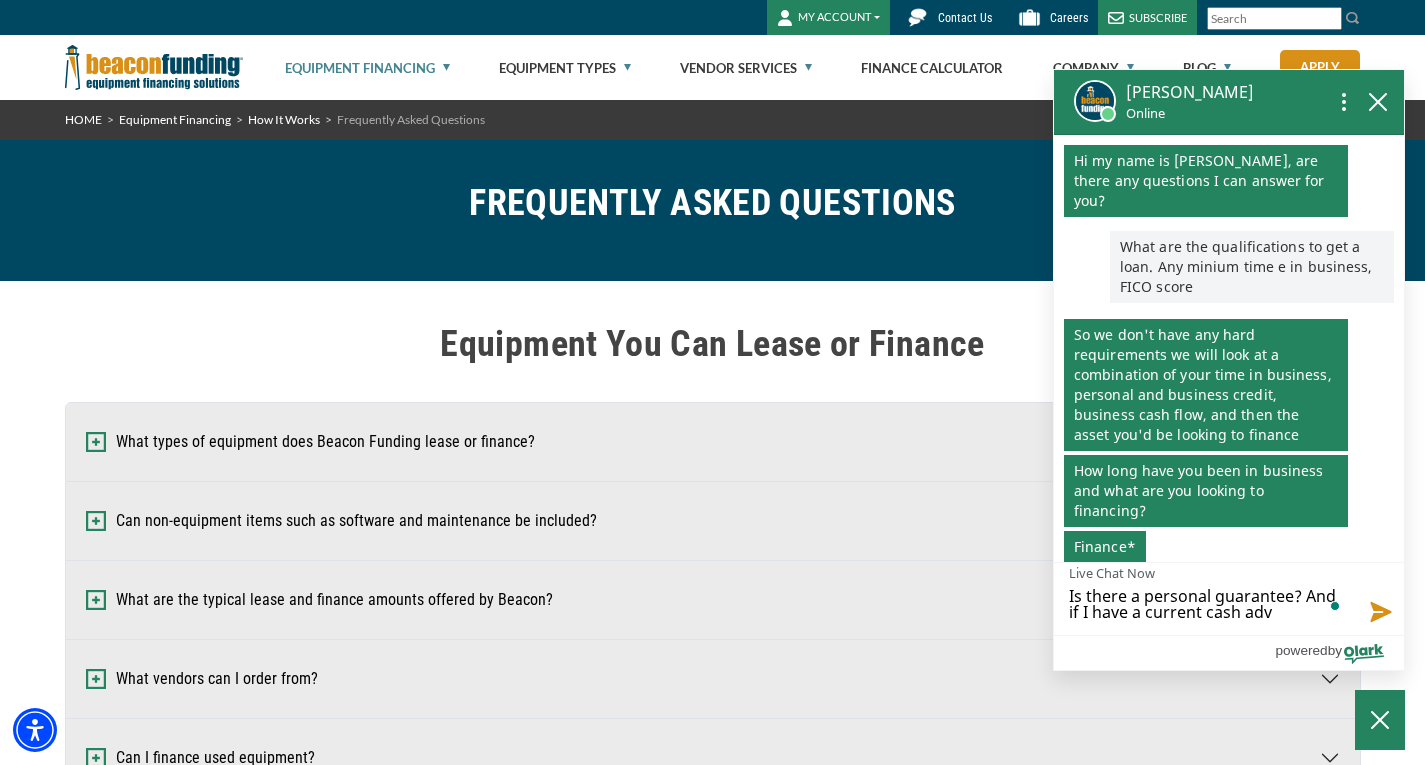 type on "Is there a personal guarantee? And if I have a current cash adva" 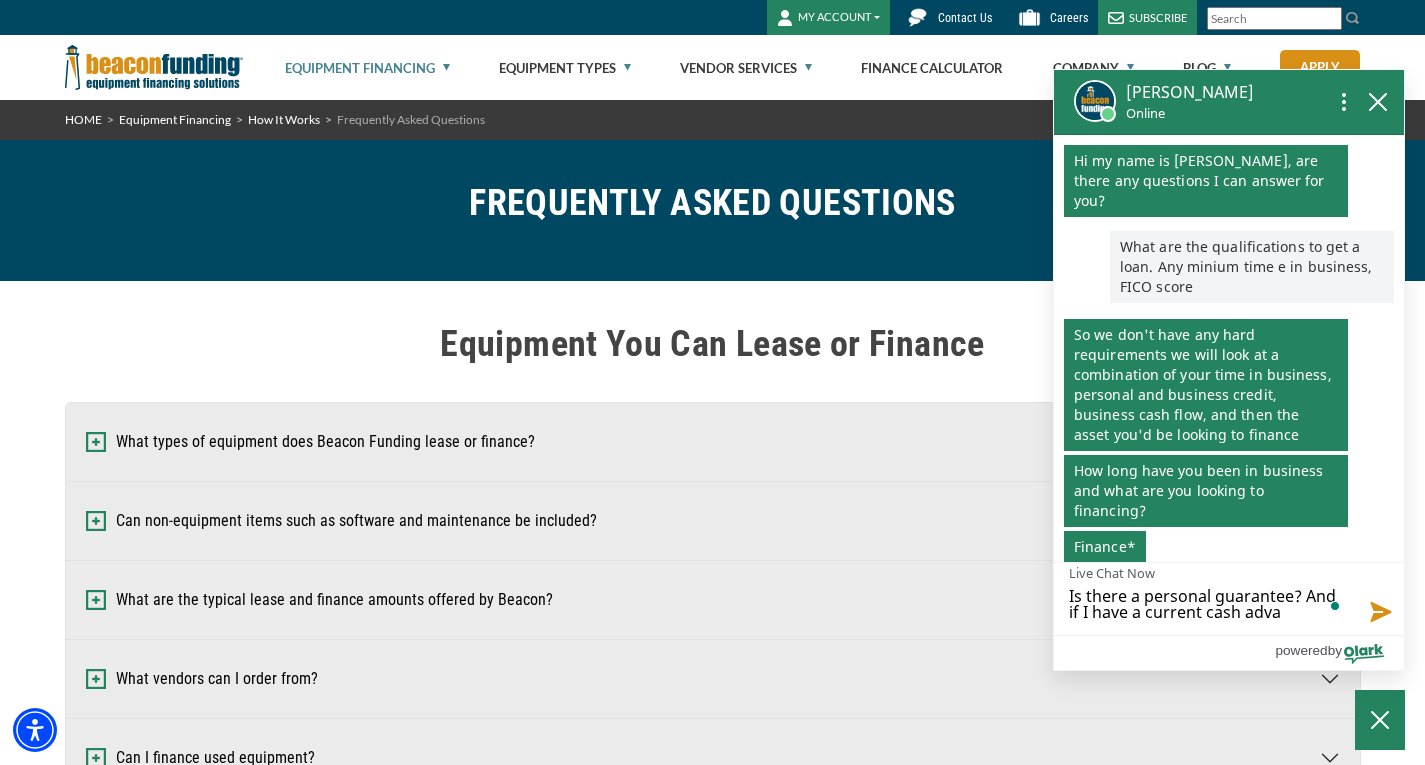 type on "Is there a personal guarantee? And if I have a current cash advan" 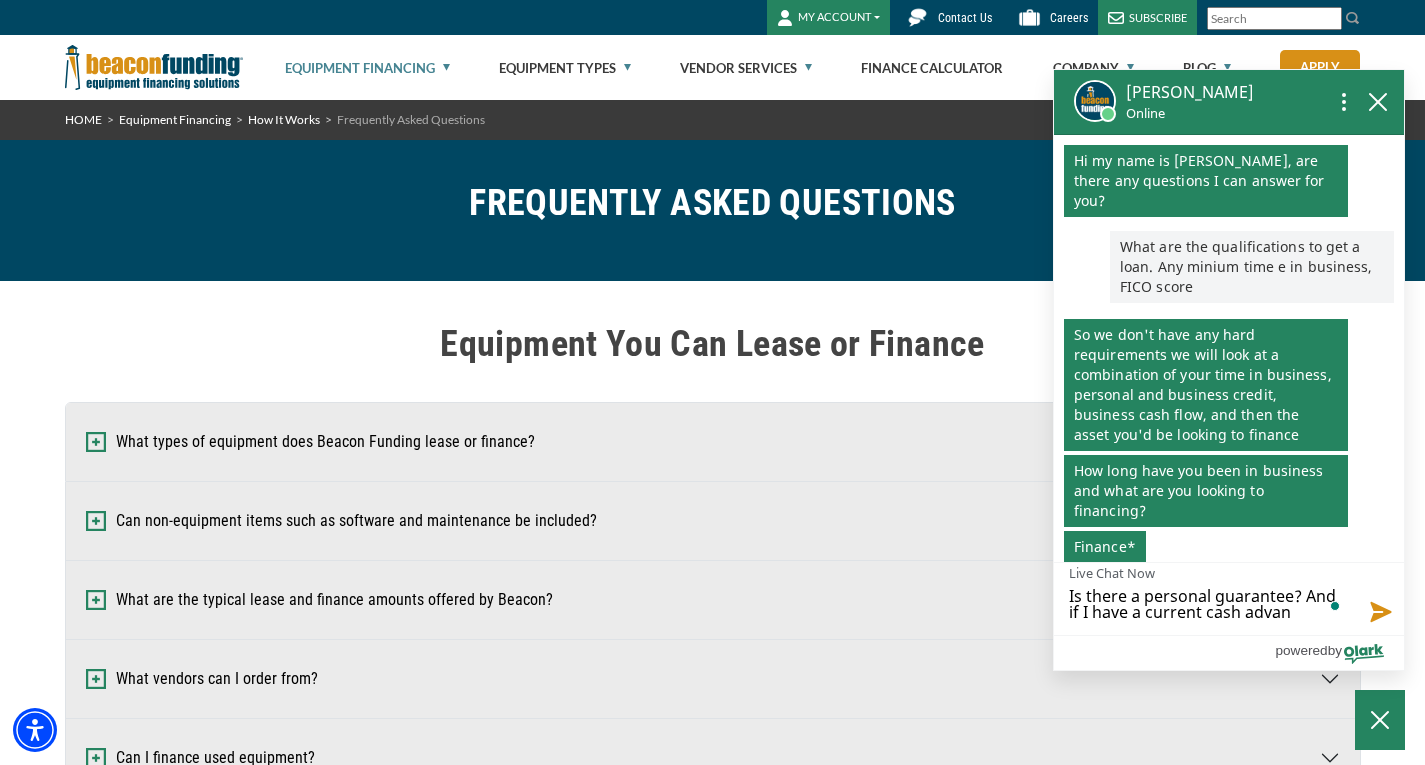 type on "Is there a personal guarantee? And if I have a current cash advanc" 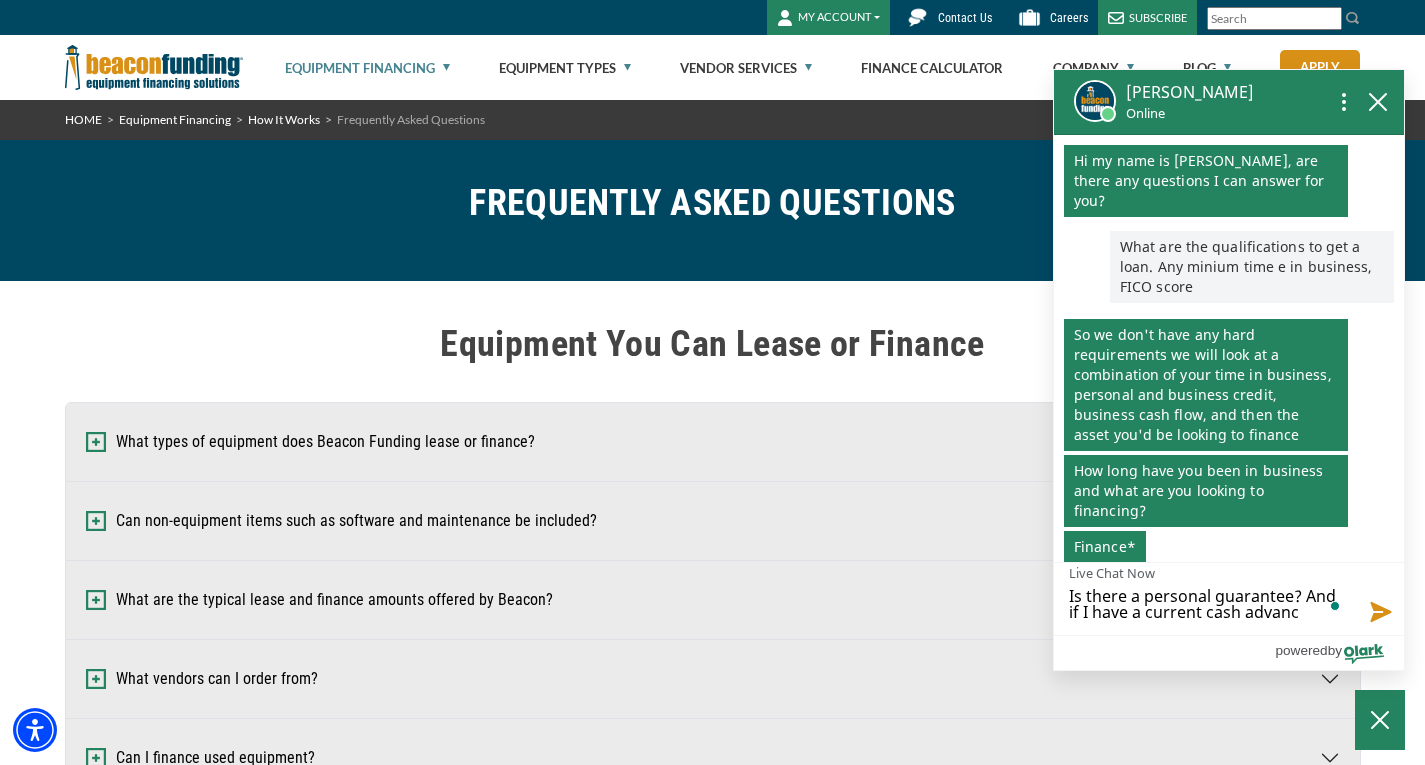 type on "Is there a personal guarantee? And if I have a current cash advance" 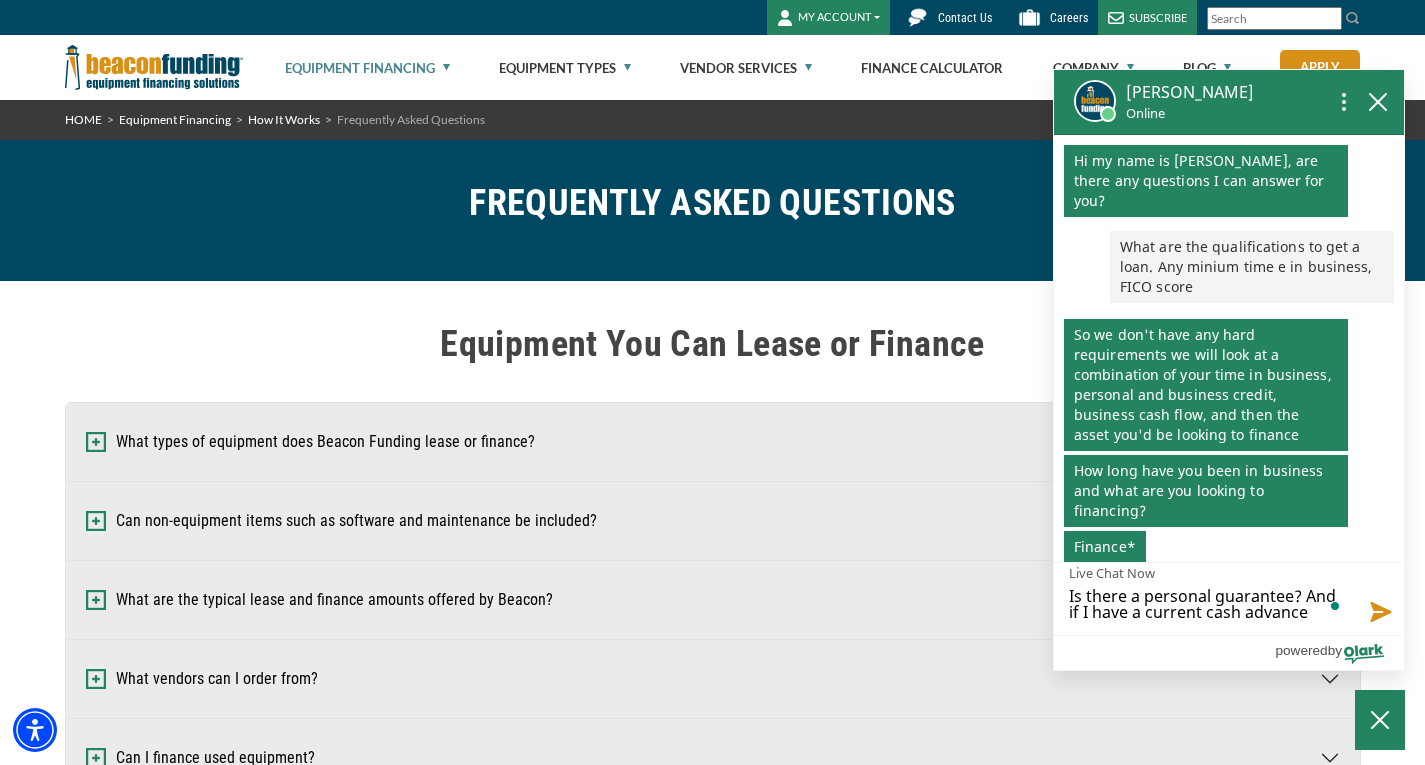 type on "Is there a personal guarantee? And if I have a current cash advance" 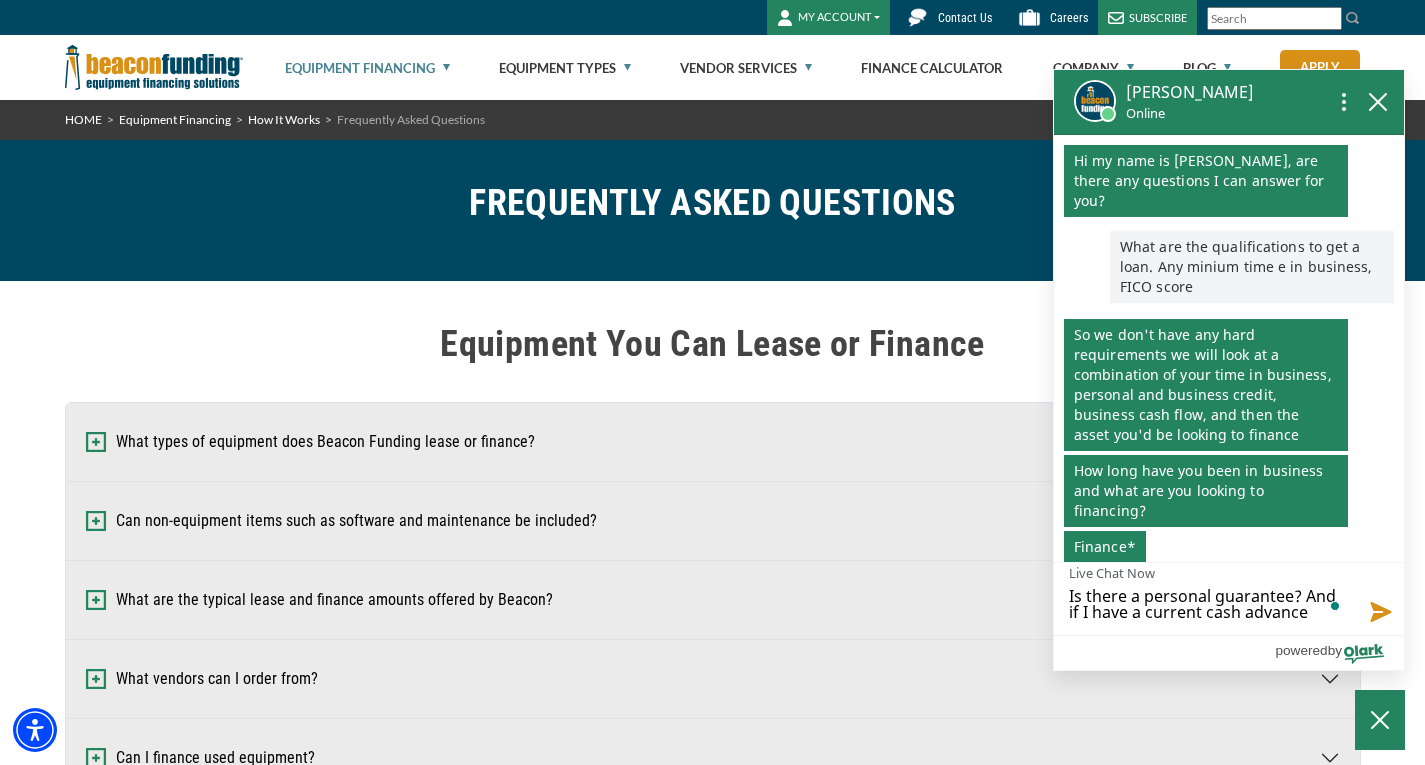type on "Is there a personal guarantee? And if I have a current cash advance" 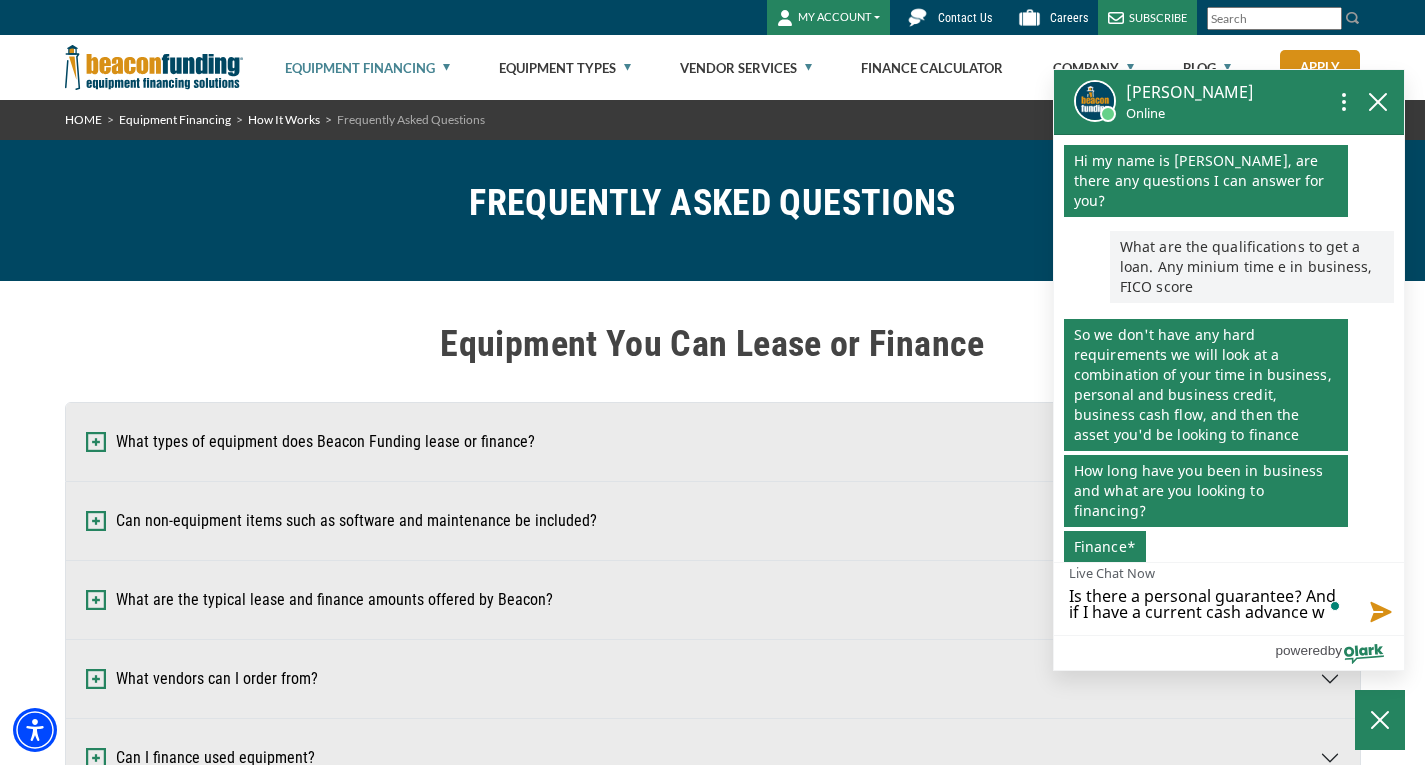 type on "Is there a personal guarantee? And if I have a current cash advance wi" 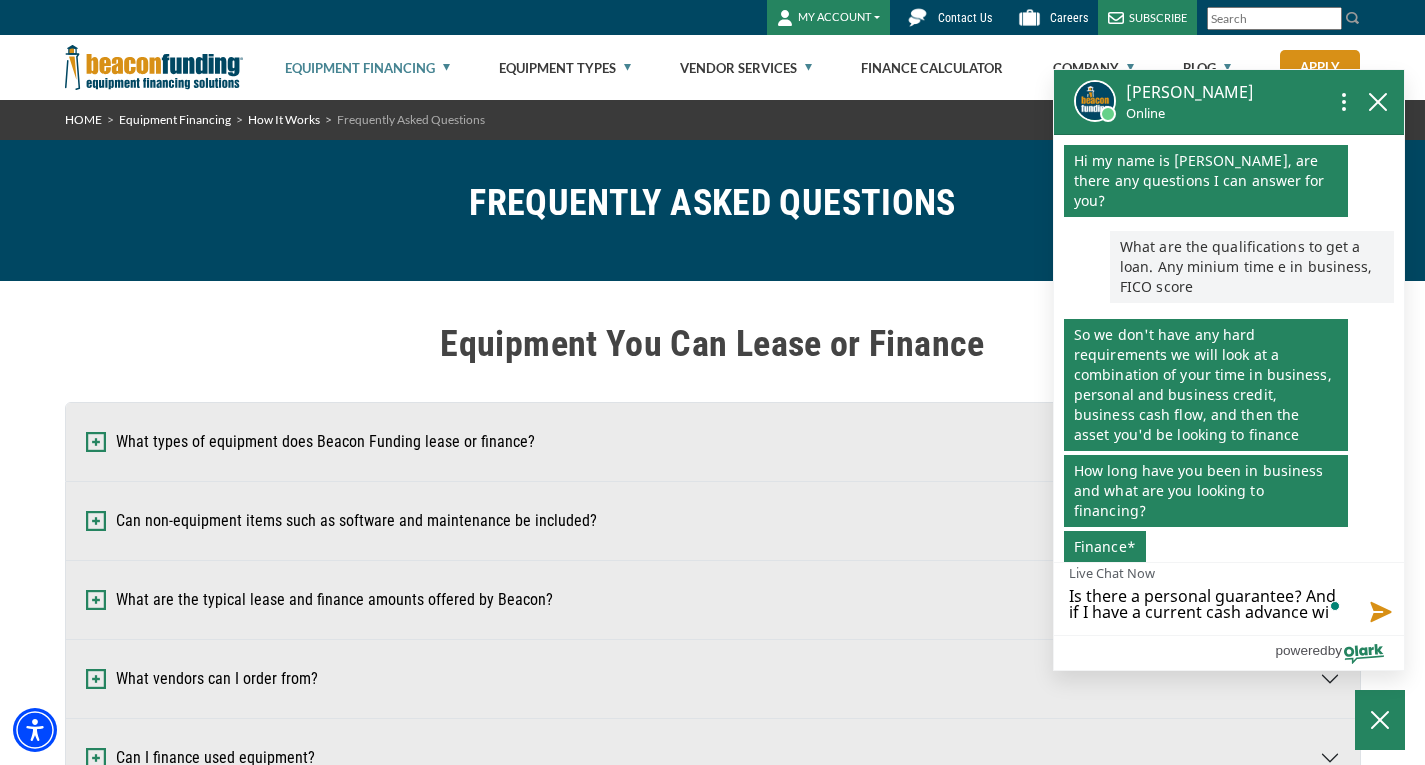 type on "Is there a personal guarantee? And if I have a current cash advance wil" 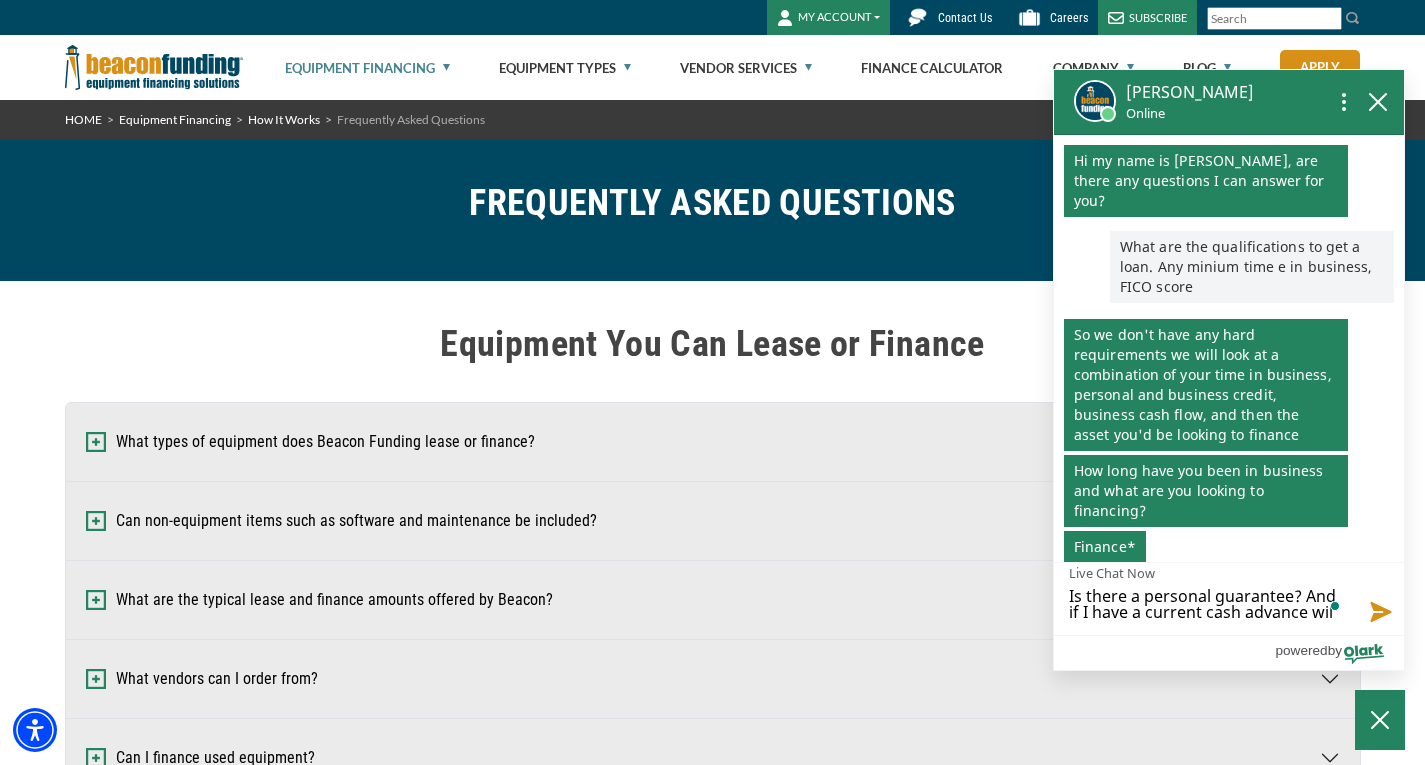 type on "Is there a personal guarantee? And if I have a current cash advance will" 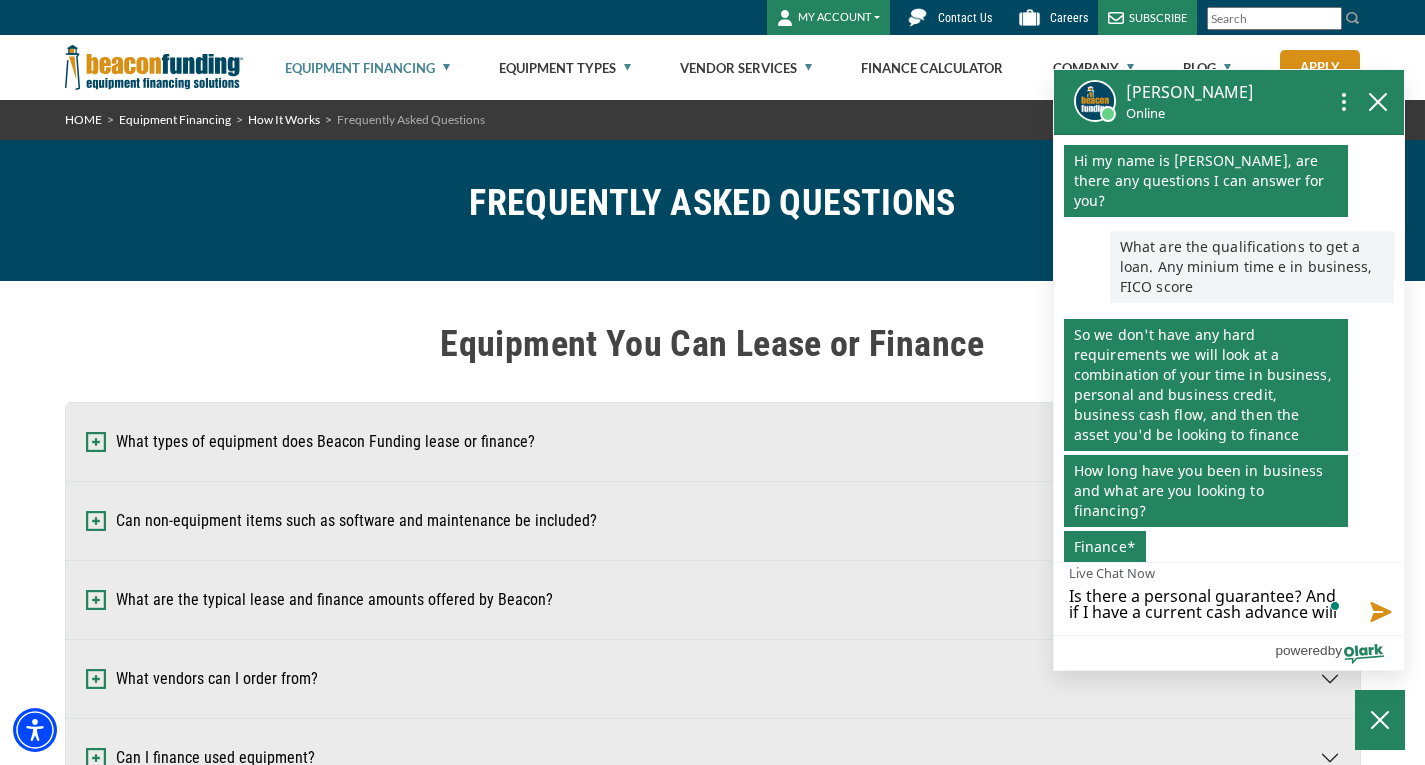 type on "Is there a personal guarantee? And if I have a current cash advance will" 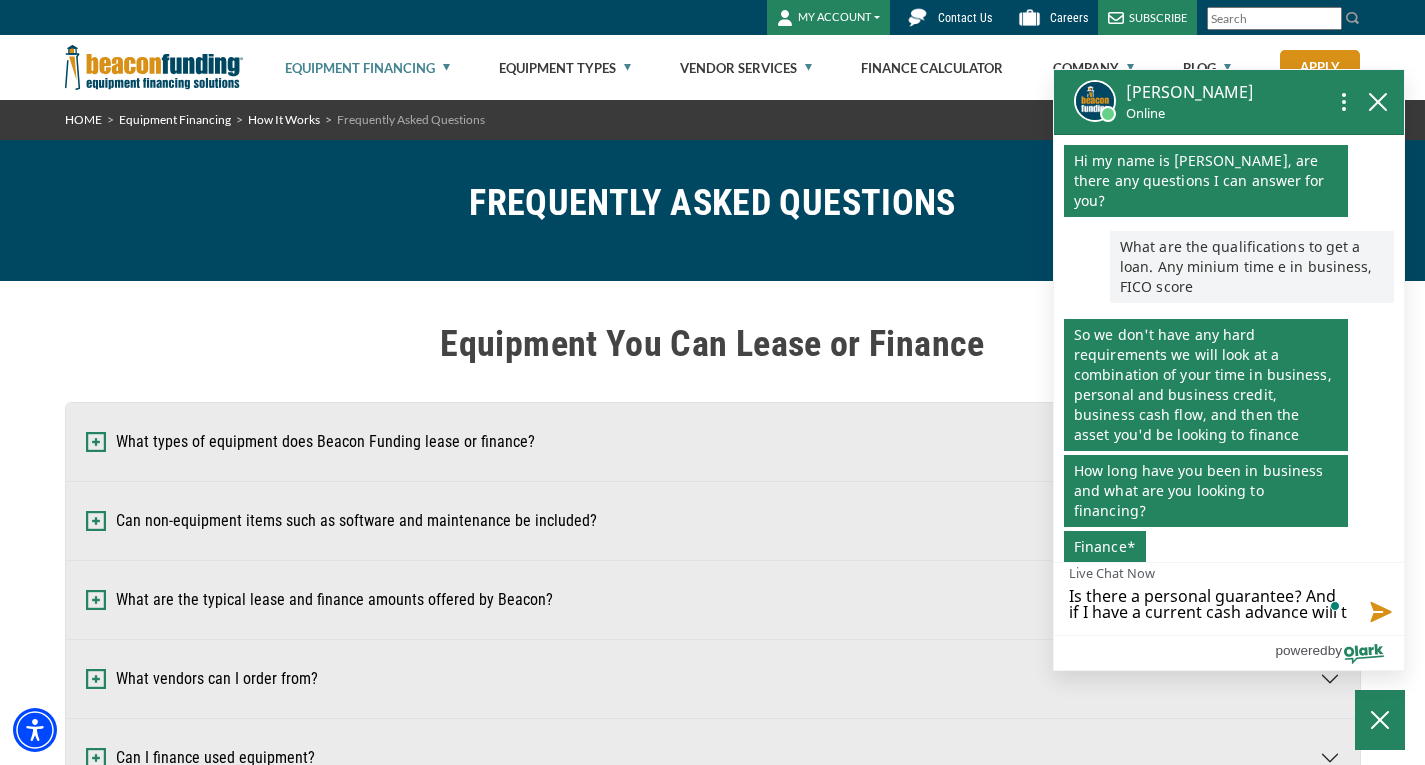 type on "Is there a personal guarantee? And if I have a current cash advance will th" 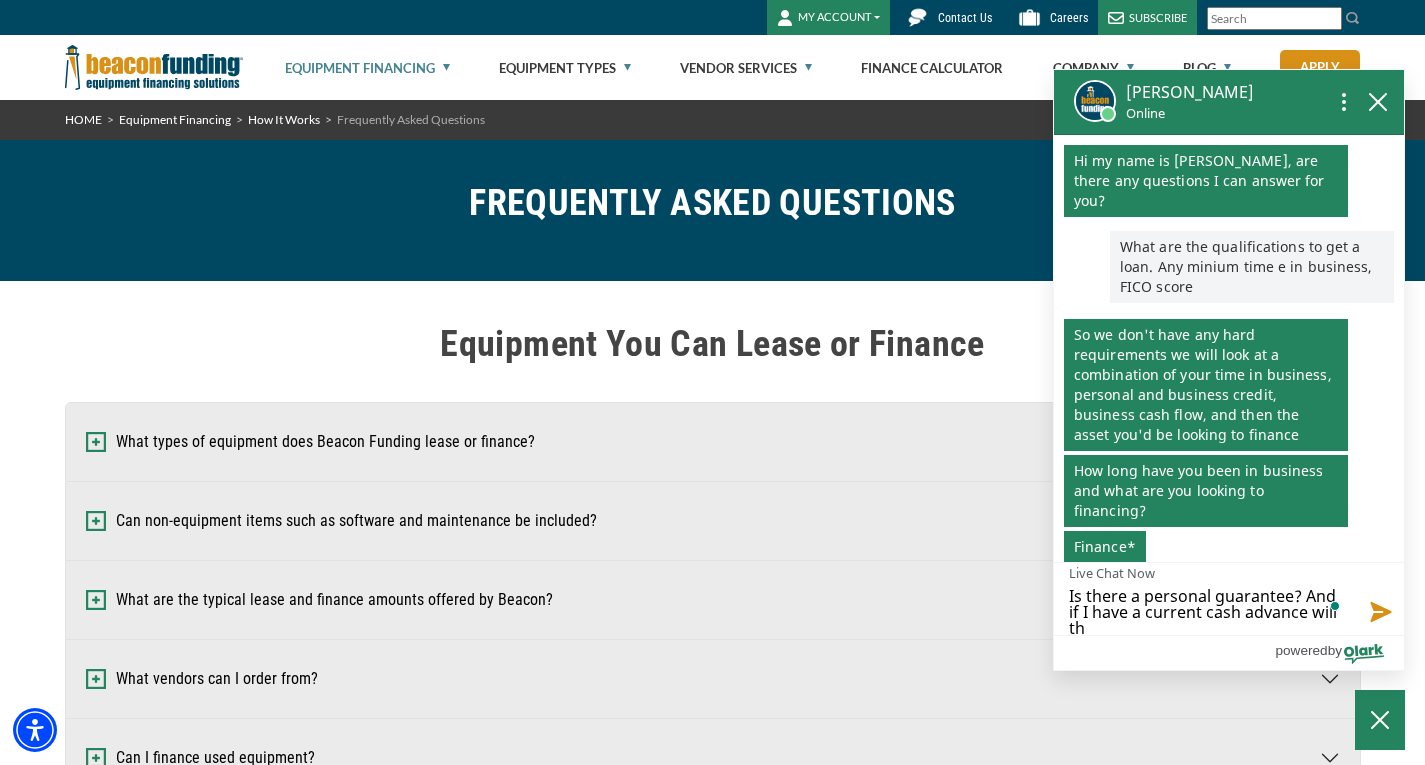 type on "Is there a personal guarantee? And if I have a current cash advance will tha" 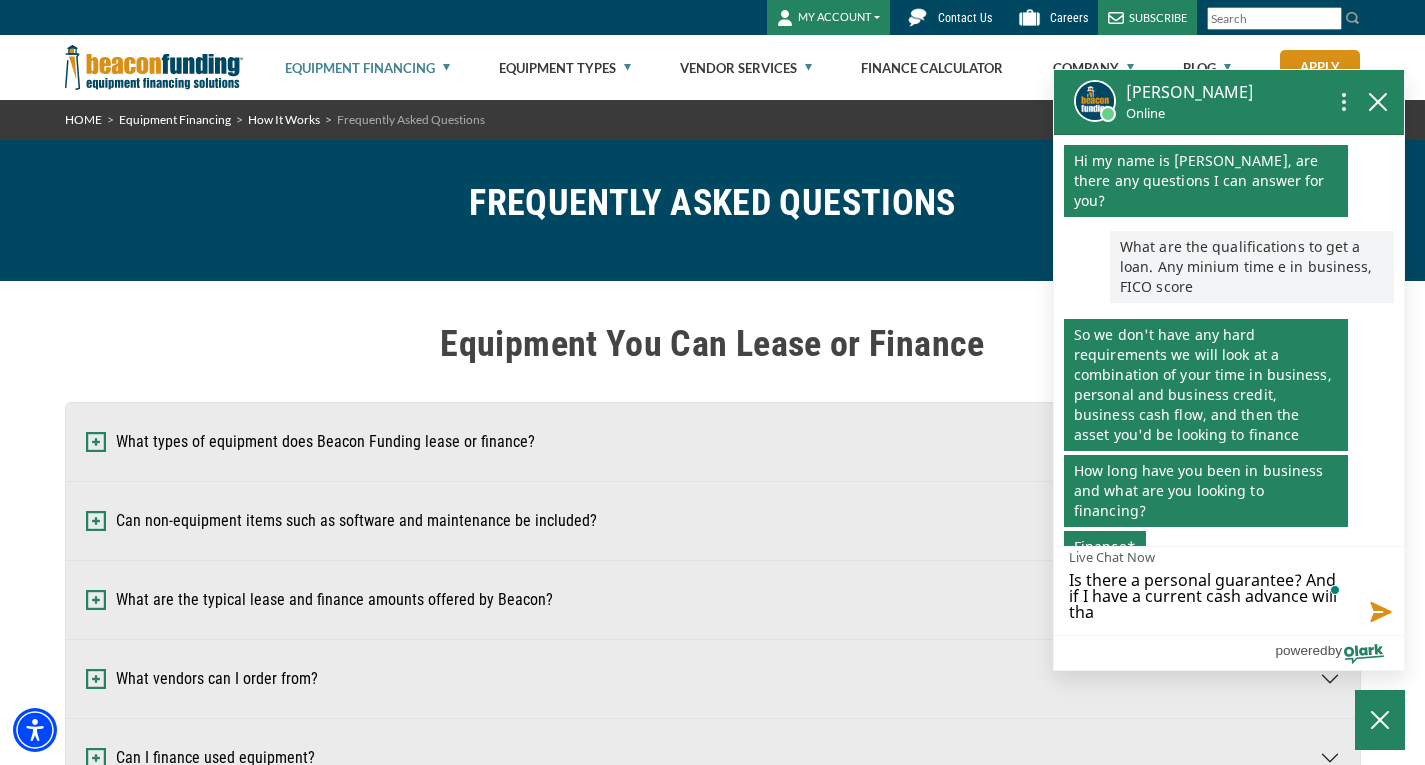 type on "Is there a personal guarantee? And if I have a current cash advance will that" 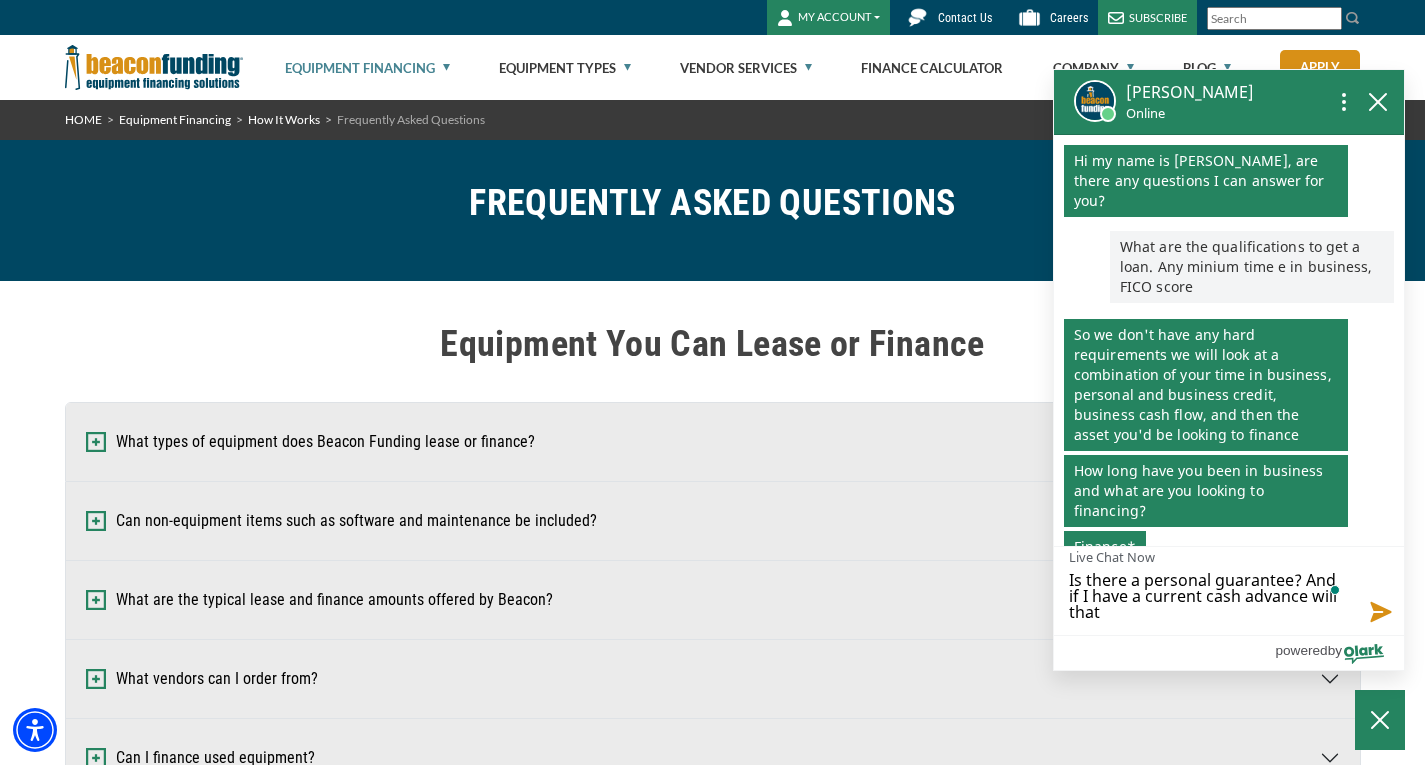scroll, scrollTop: 0, scrollLeft: 0, axis: both 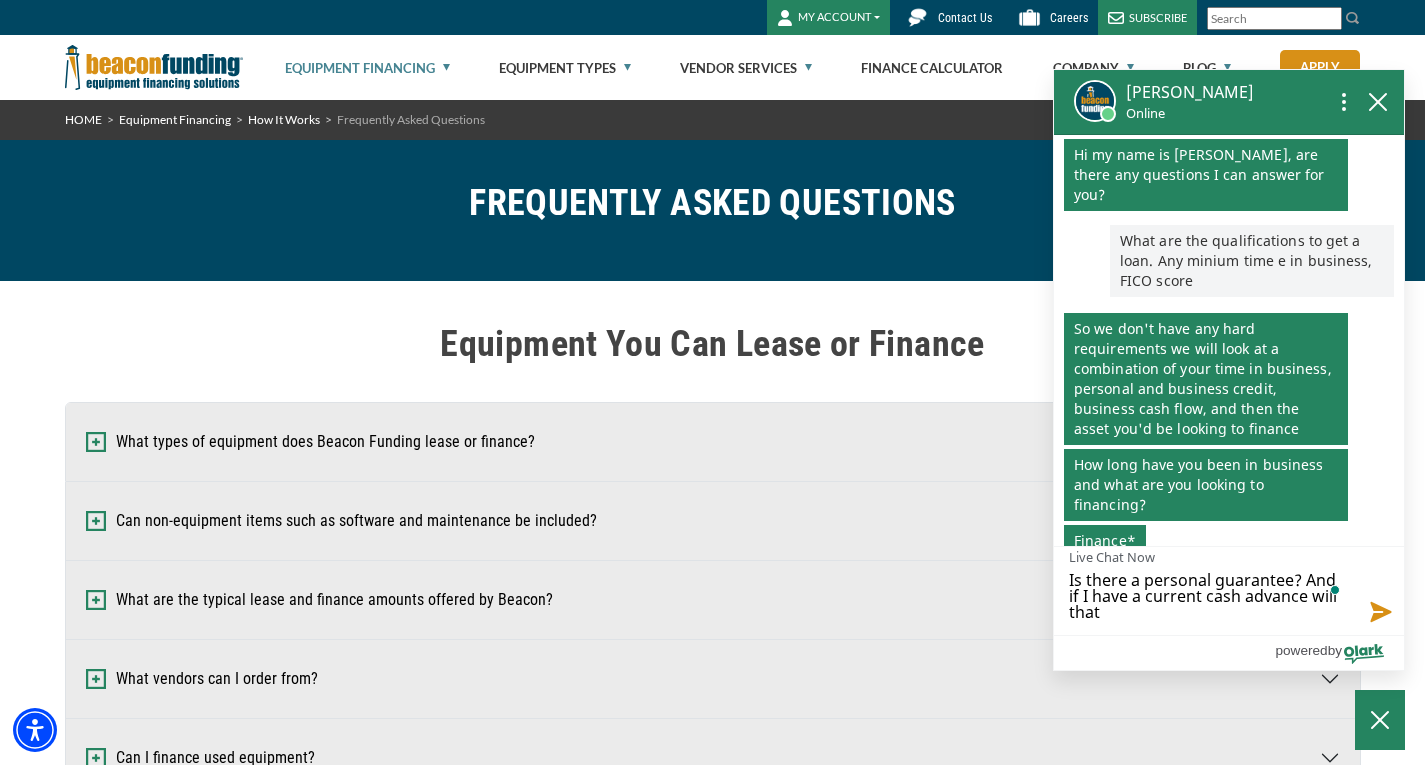 type on "Is there a personal guarantee? And if I have a current cash advance will that" 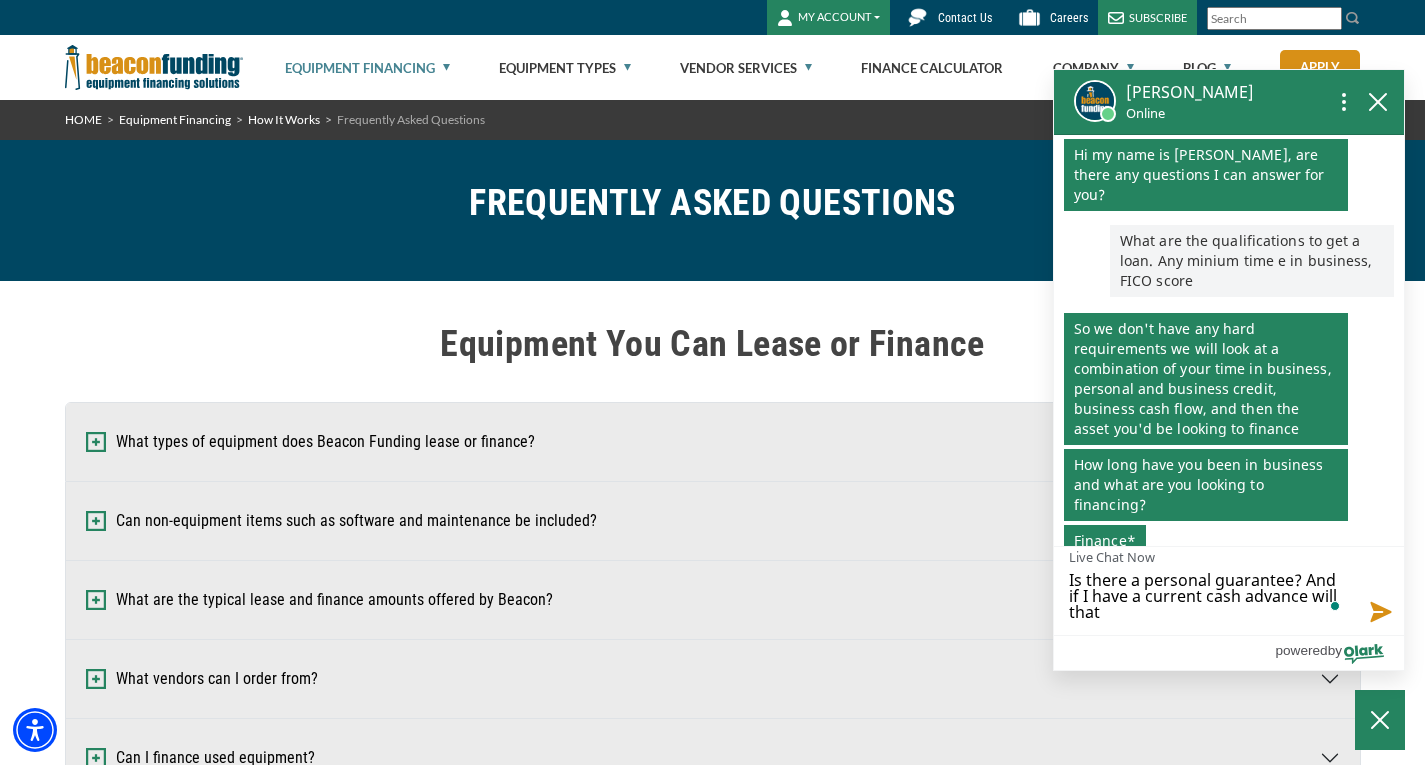 scroll, scrollTop: 80, scrollLeft: 0, axis: vertical 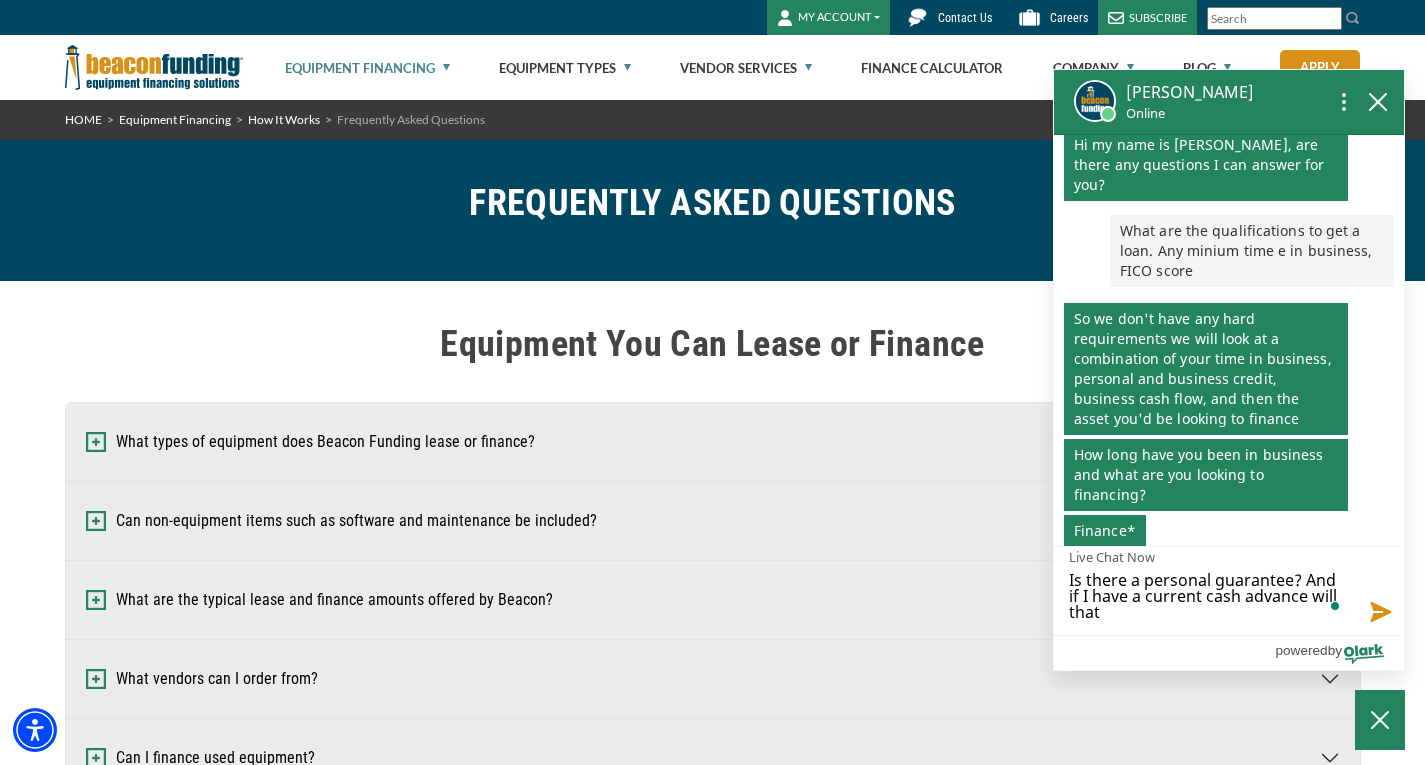 type on "Is there a personal guarantee? And if I have a current cash advance will that b" 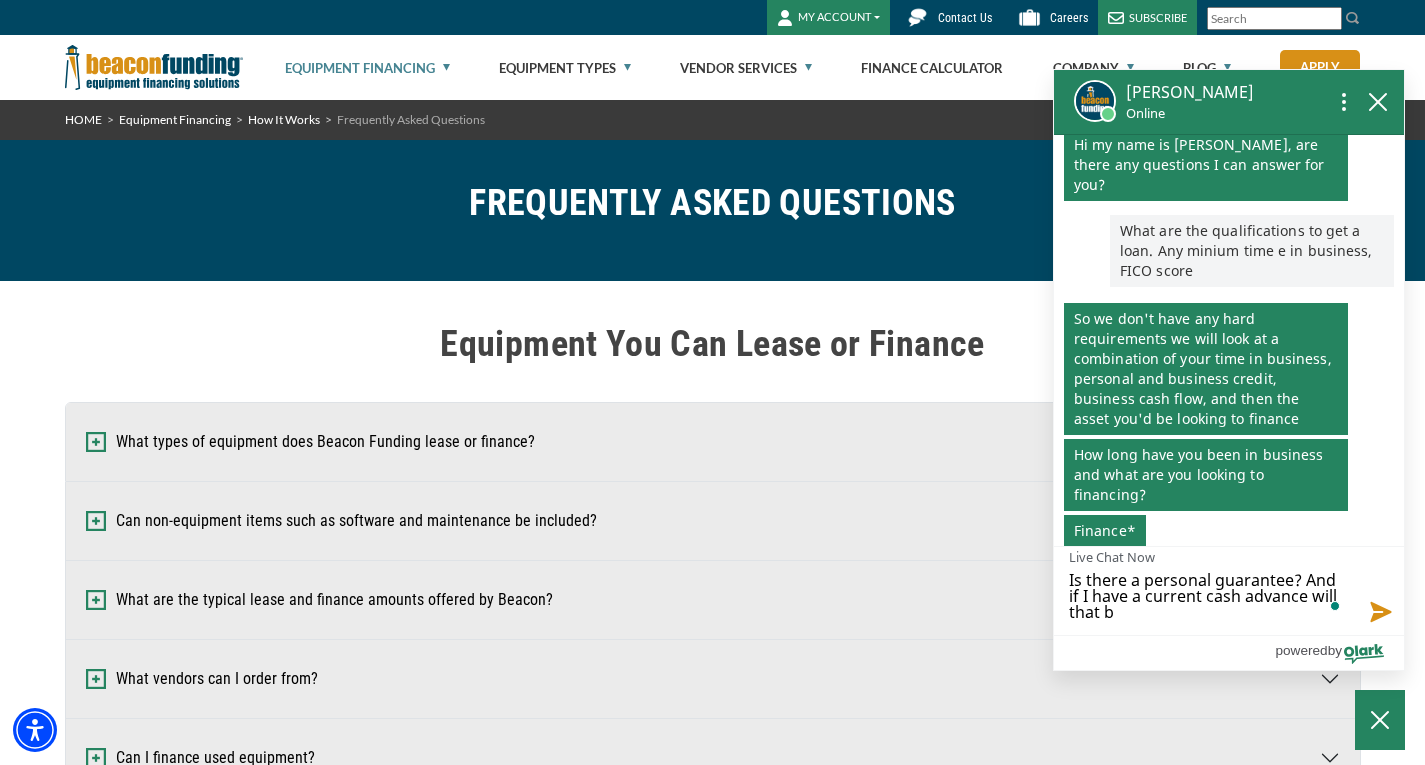 type on "Is there a personal guarantee? And if I have a current cash advance will that be" 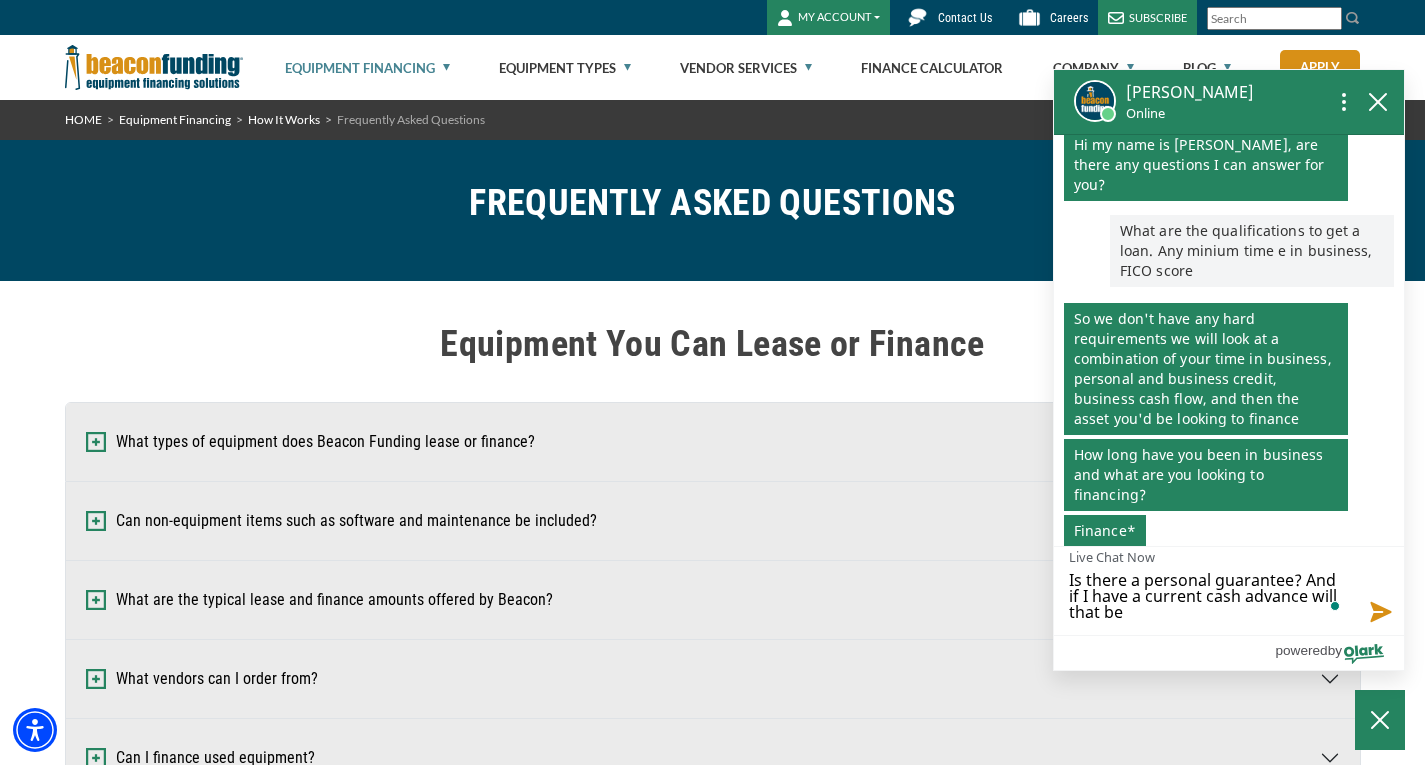 type on "Is there a personal guarantee? And if I have a current cash advance will that be" 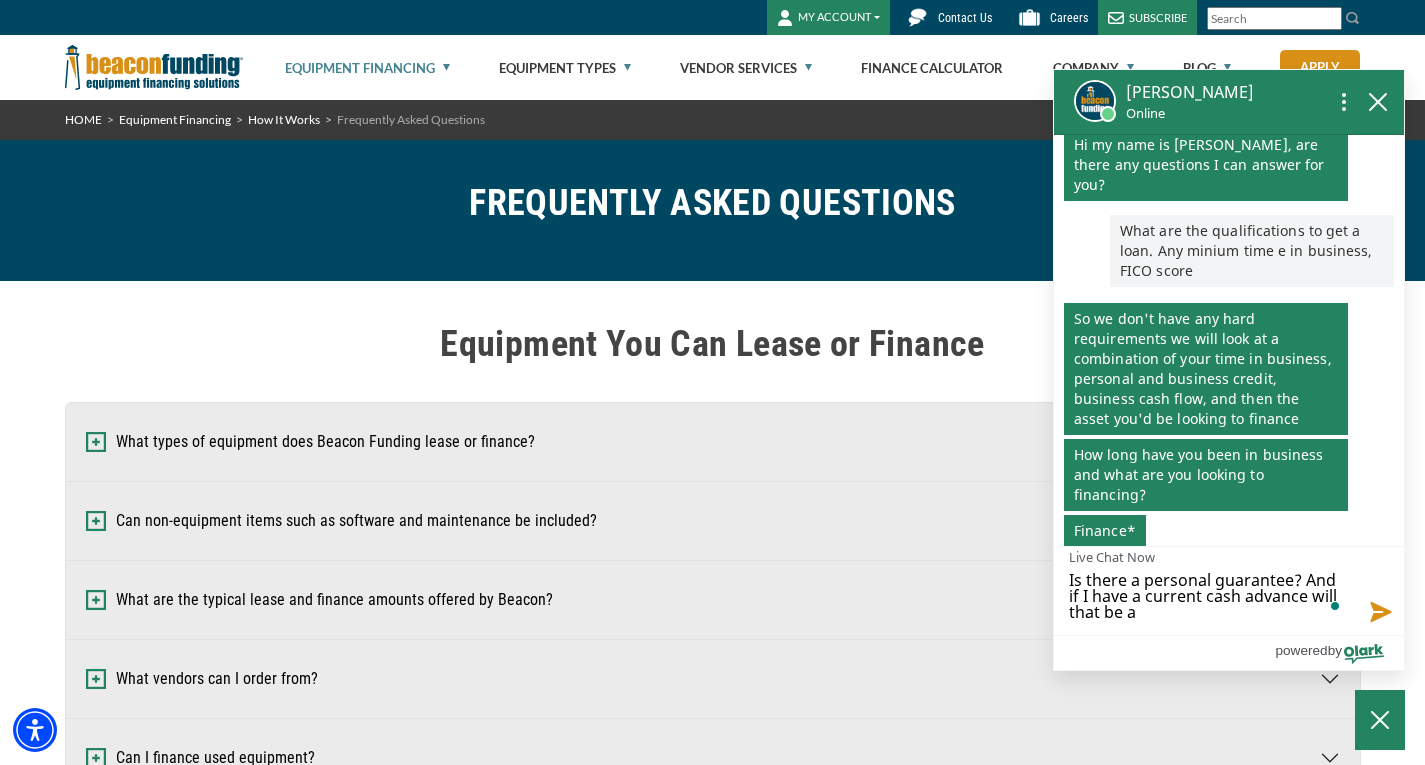 type on "Is there a personal guarantee? And if I have a current cash advance will that be an" 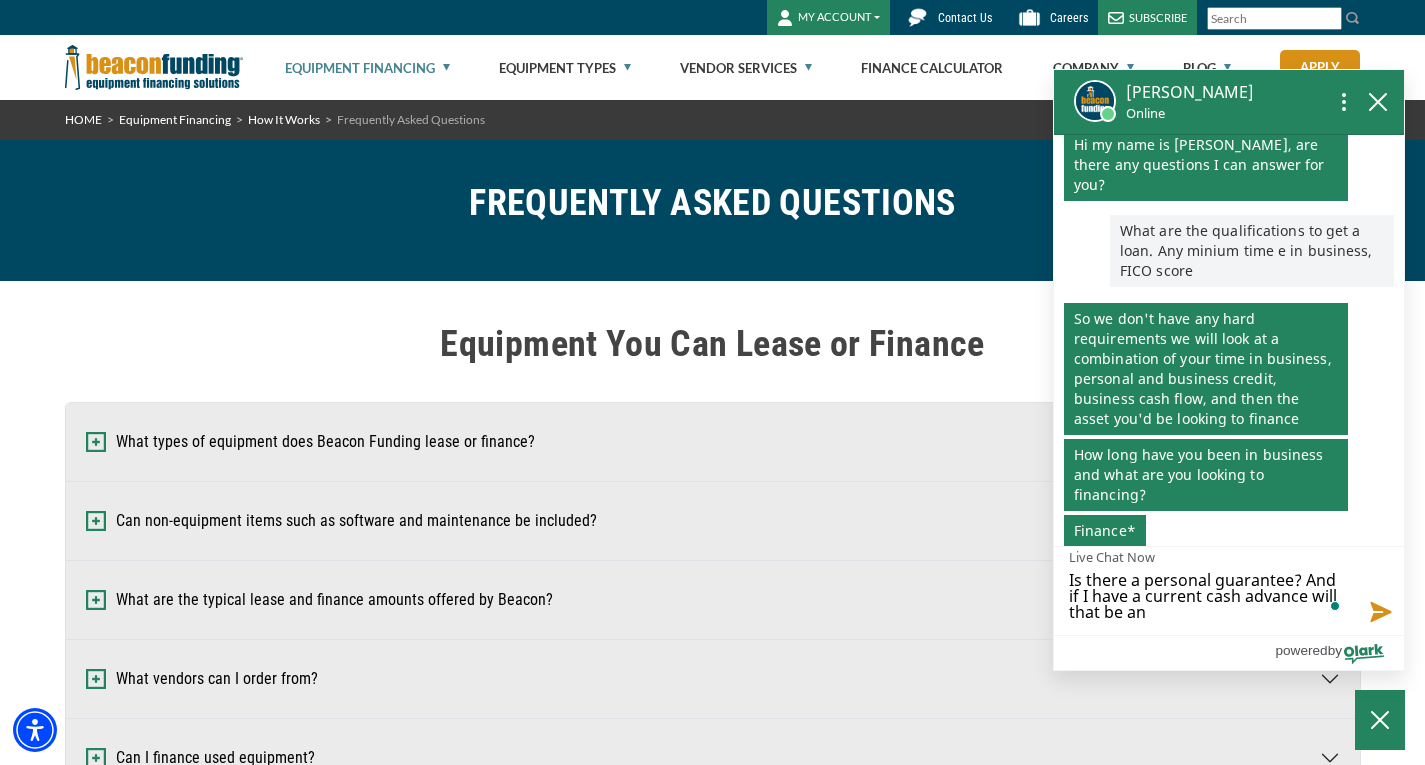 type on "Is there a personal guarantee? And if I have a current cash advance will that be an" 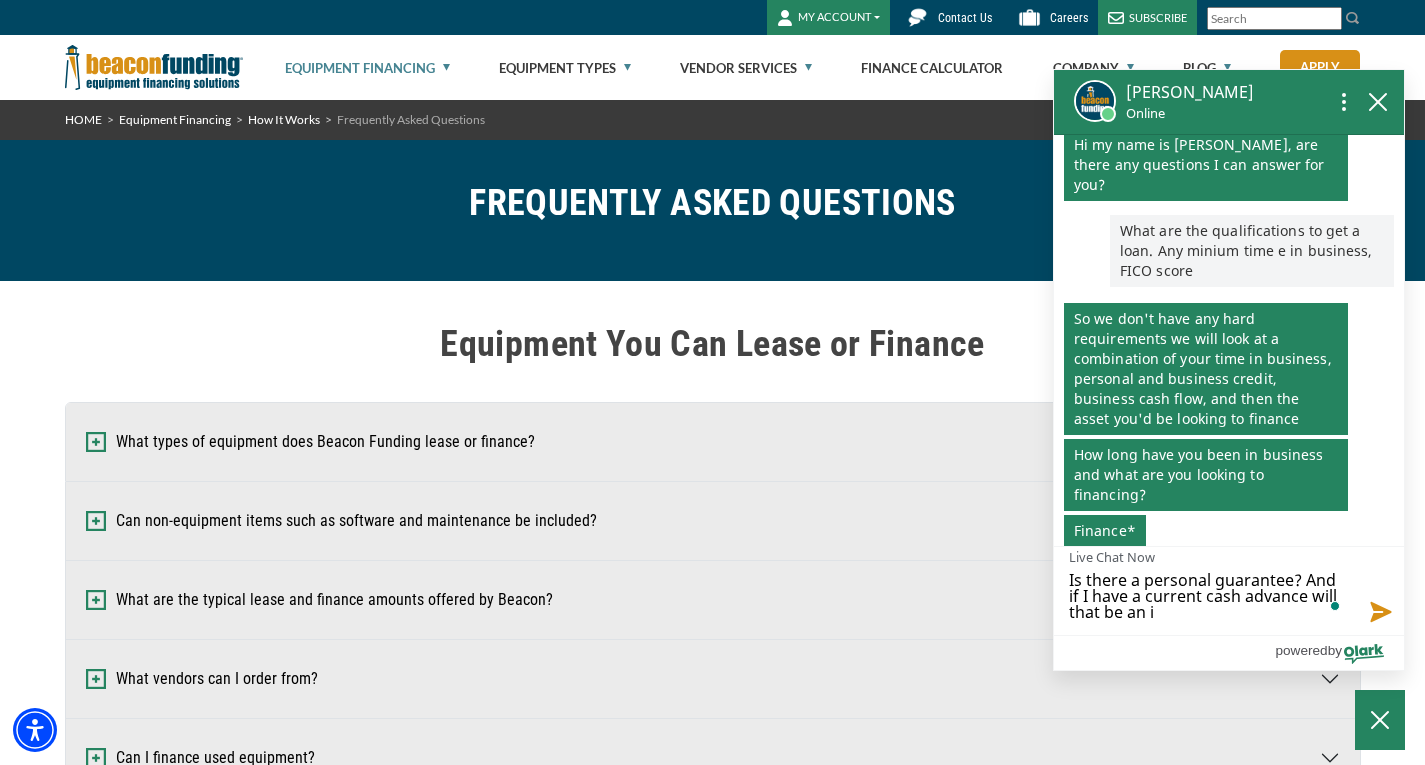 type on "Is there a personal guarantee? And if I have a current cash advance will that be an is" 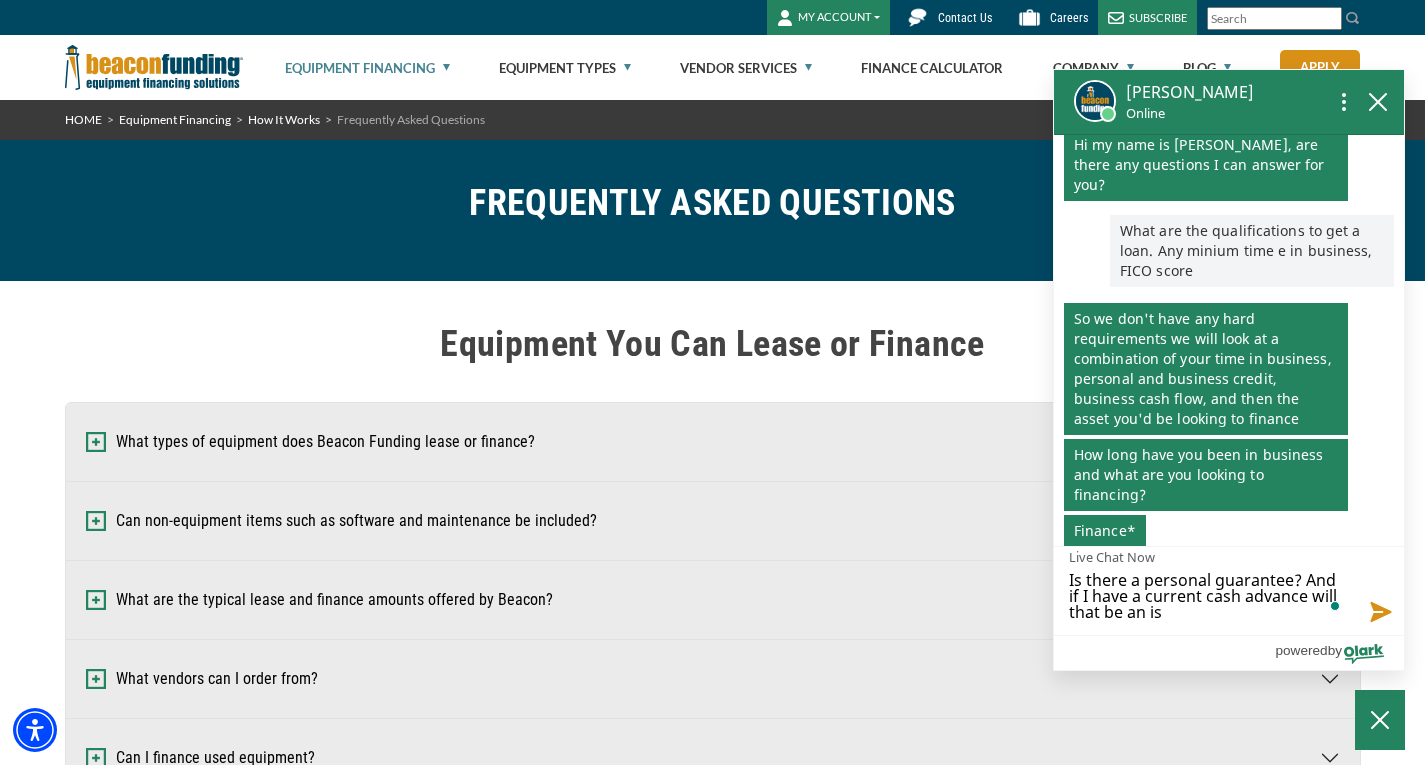 type on "Is there a personal guarantee? And if I have a current cash advance will that be an iss" 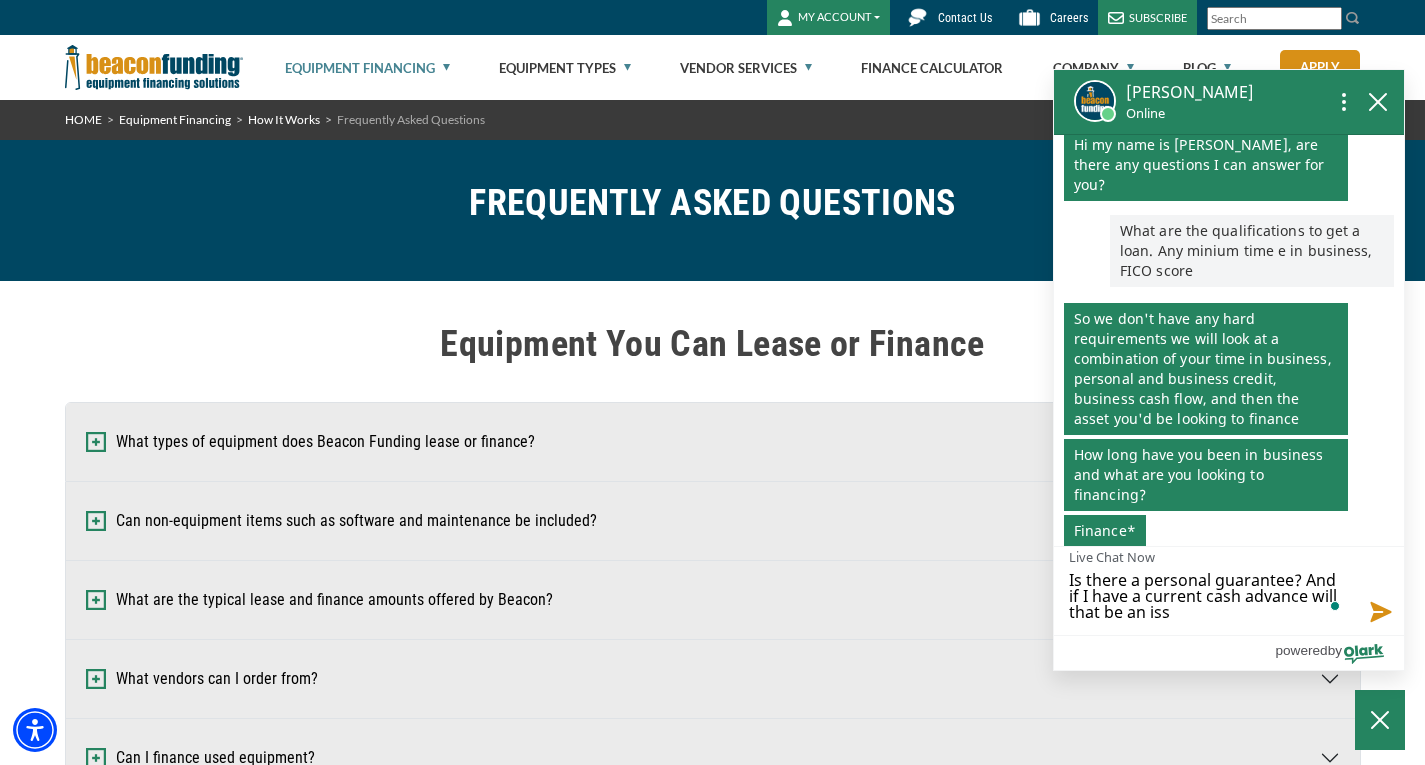 type on "Is there a personal guarantee? And if I have a current cash advance will that be an issu" 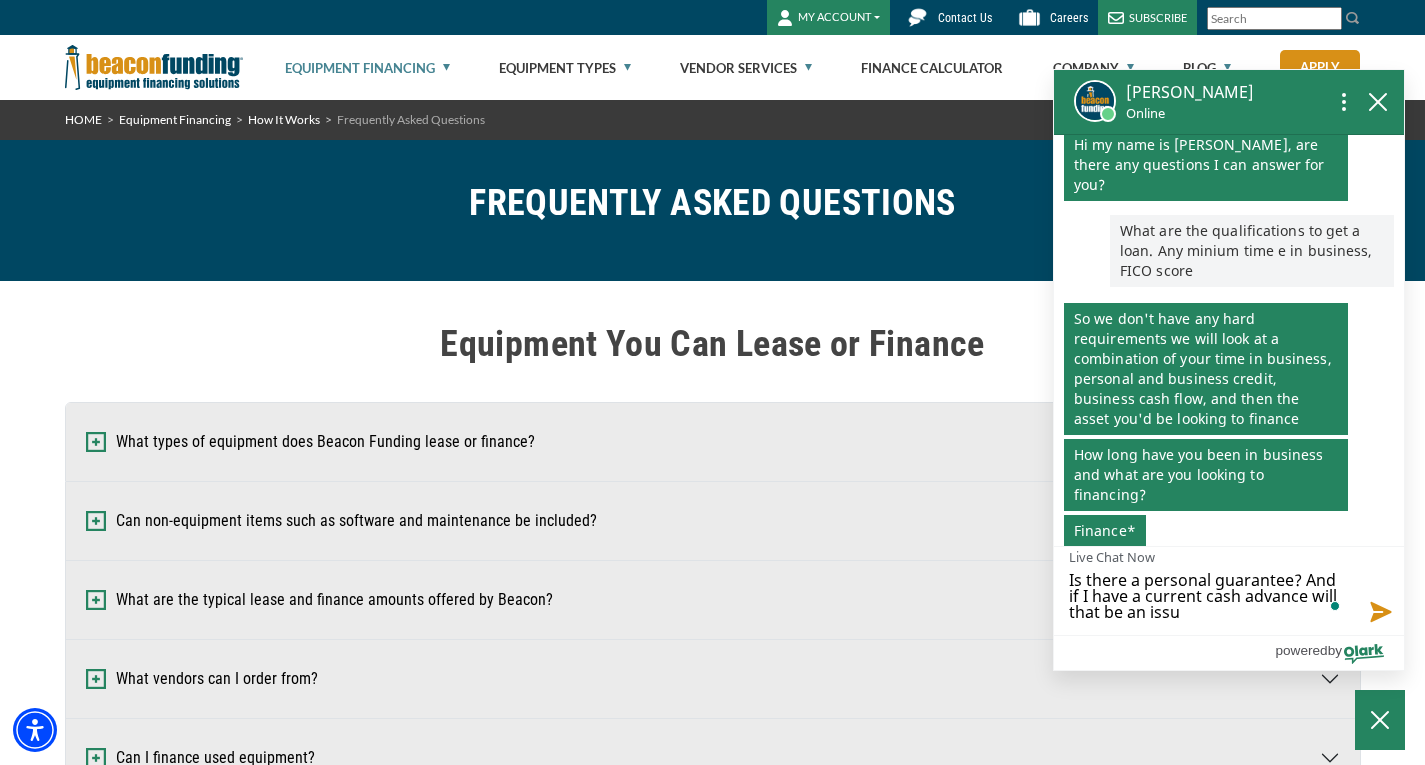 type on "Is there a personal guarantee? And if I have a current cash advance will that be an issue" 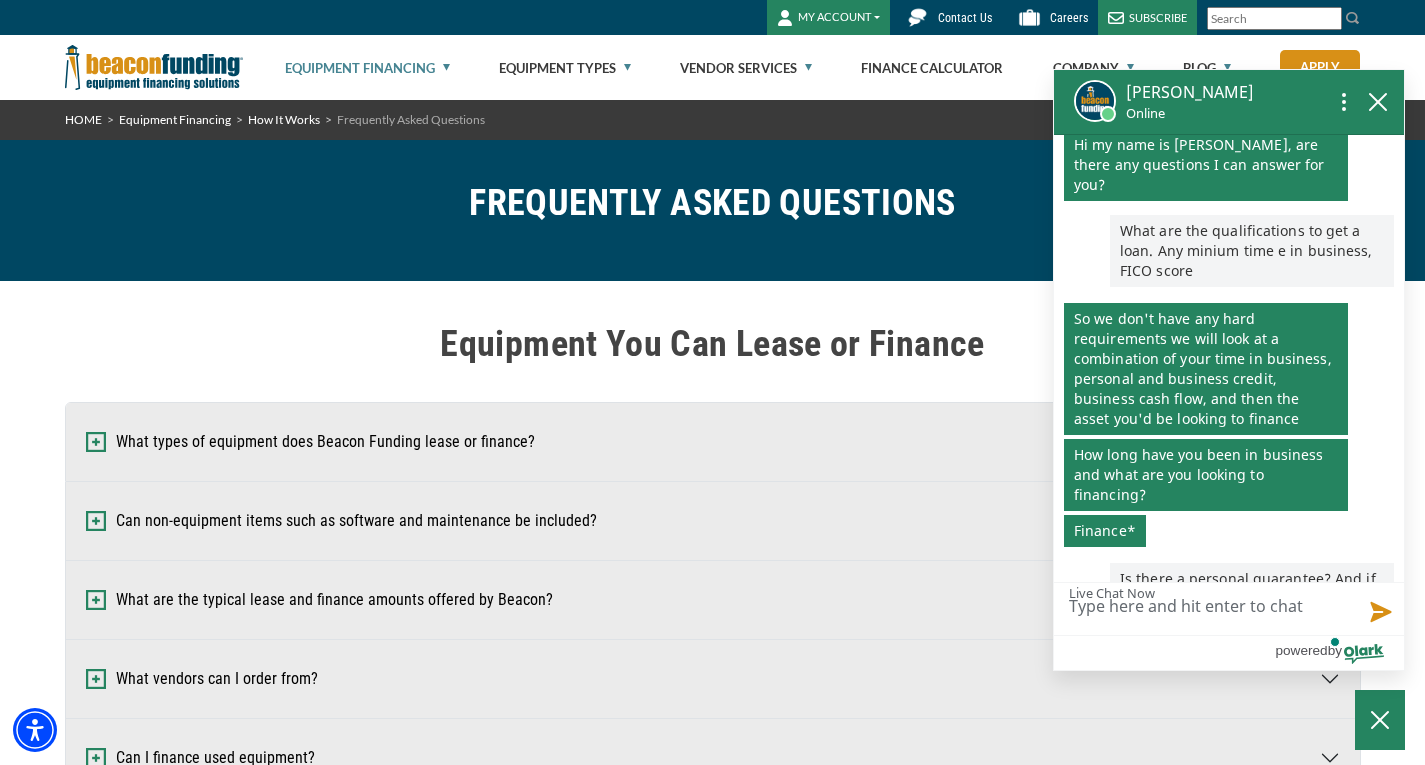 scroll, scrollTop: 132, scrollLeft: 0, axis: vertical 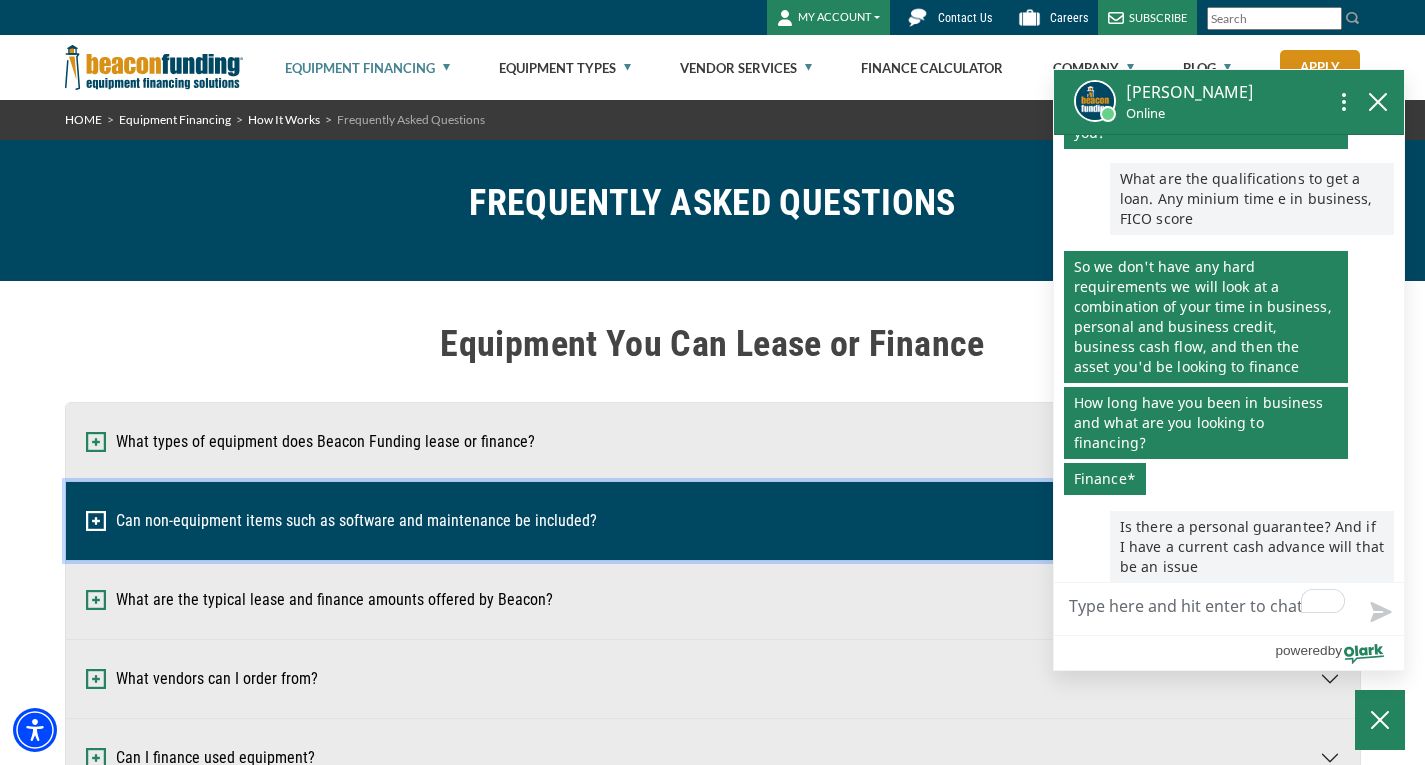 click at bounding box center (96, 521) 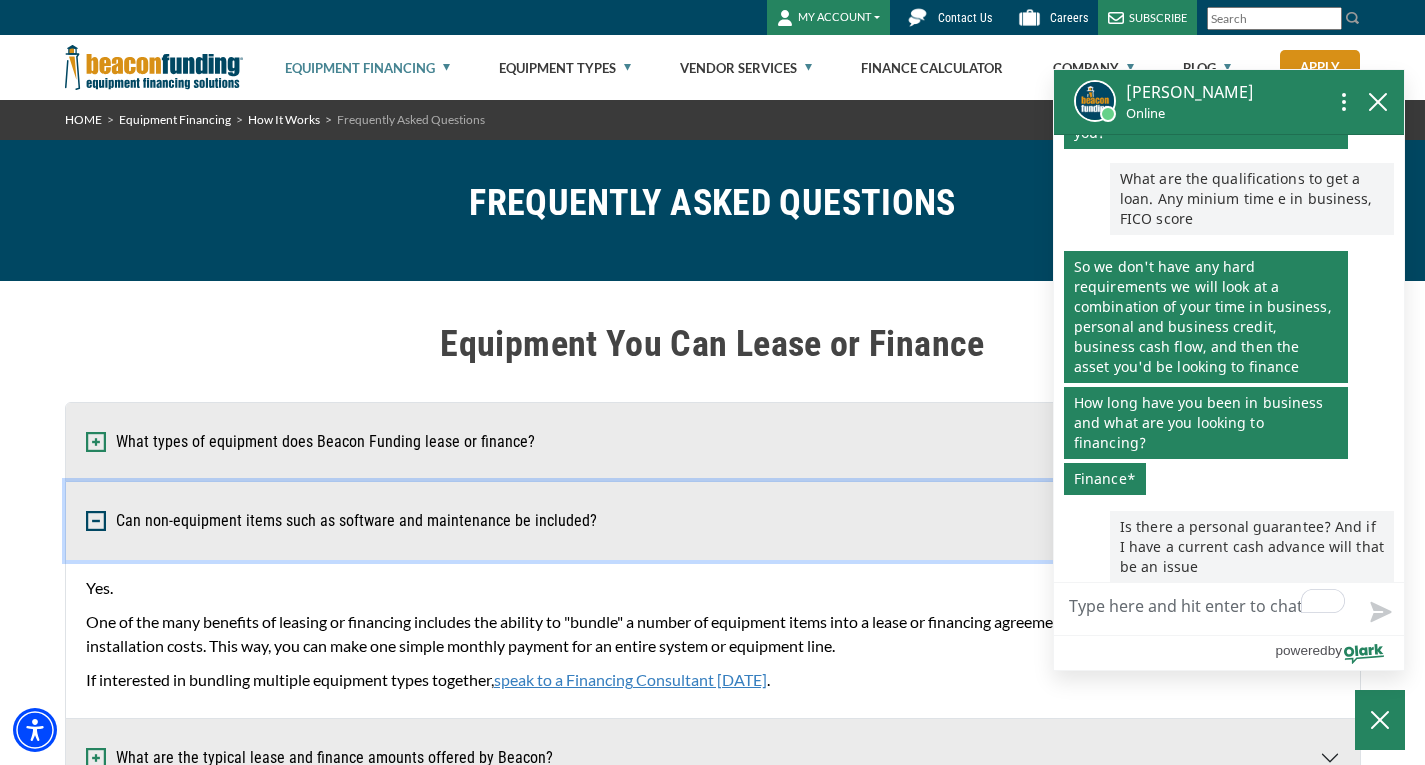 click at bounding box center (96, 521) 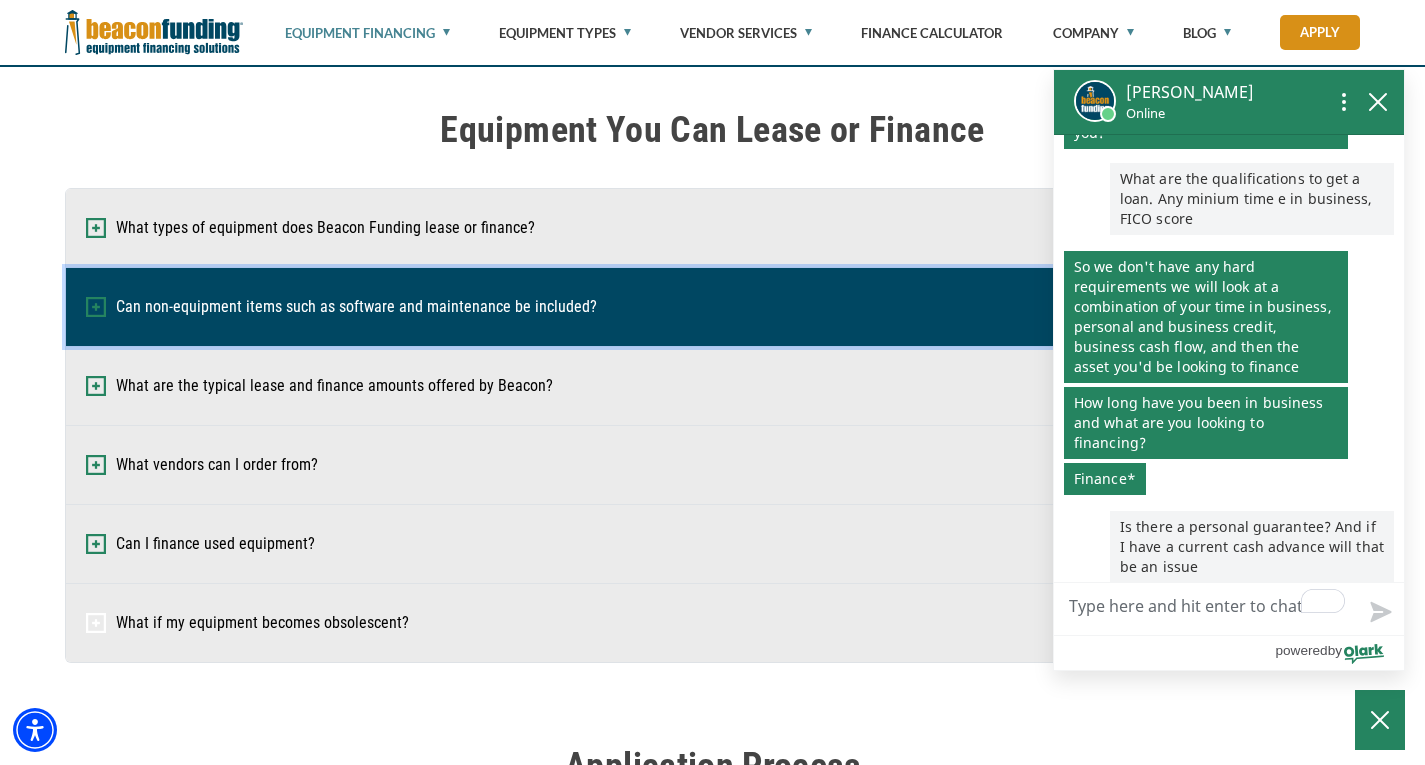 scroll, scrollTop: 440, scrollLeft: 0, axis: vertical 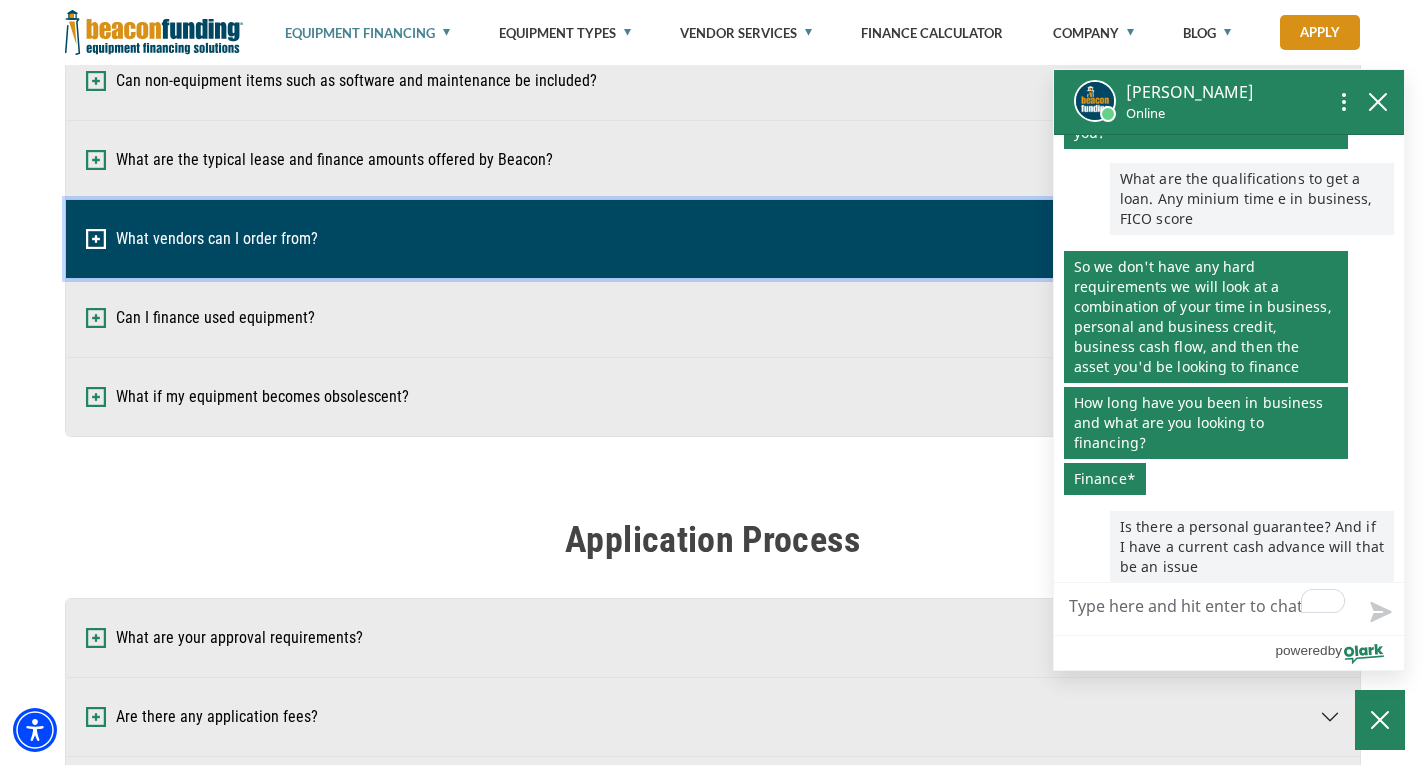 click on "What vendors can I order from?" at bounding box center (713, 239) 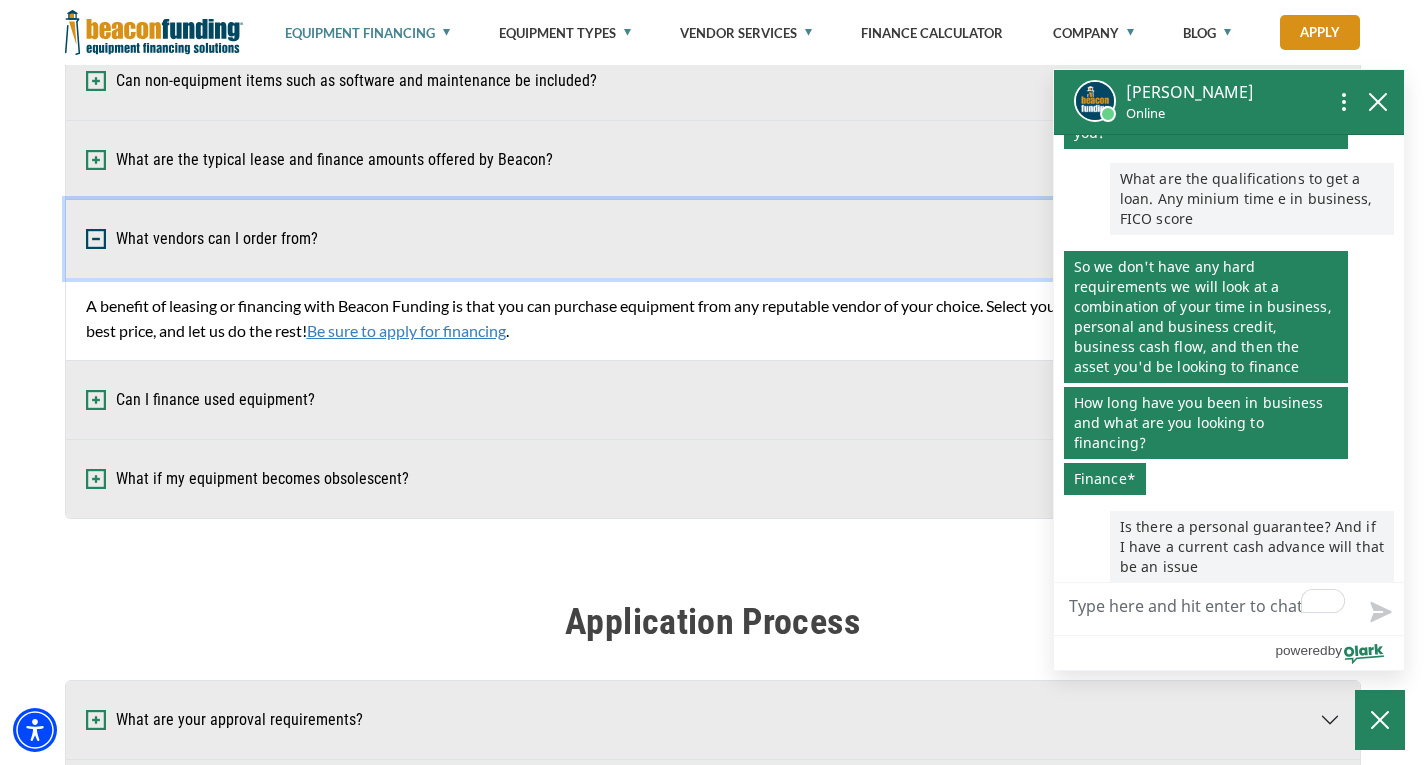 click on "What vendors can I order from?" at bounding box center (713, 239) 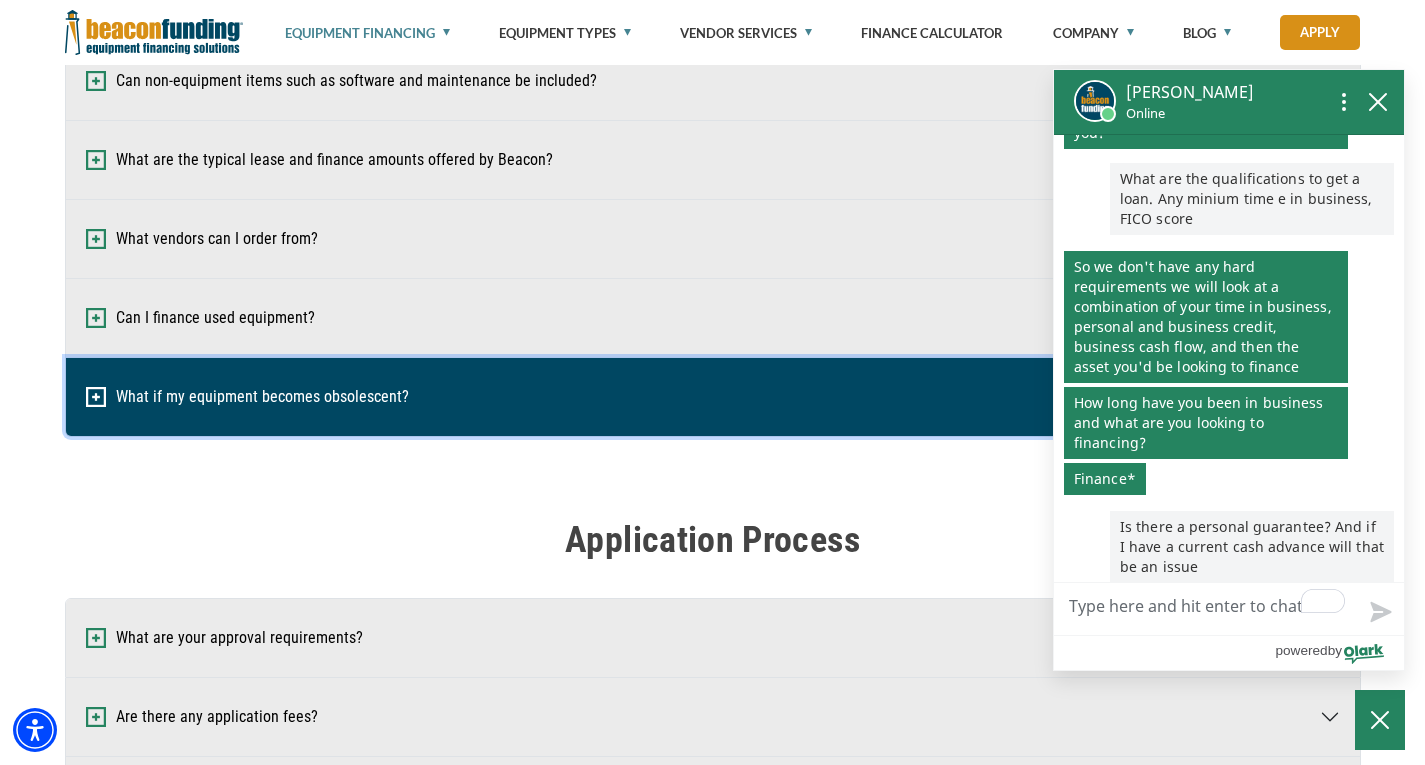 click at bounding box center (96, 397) 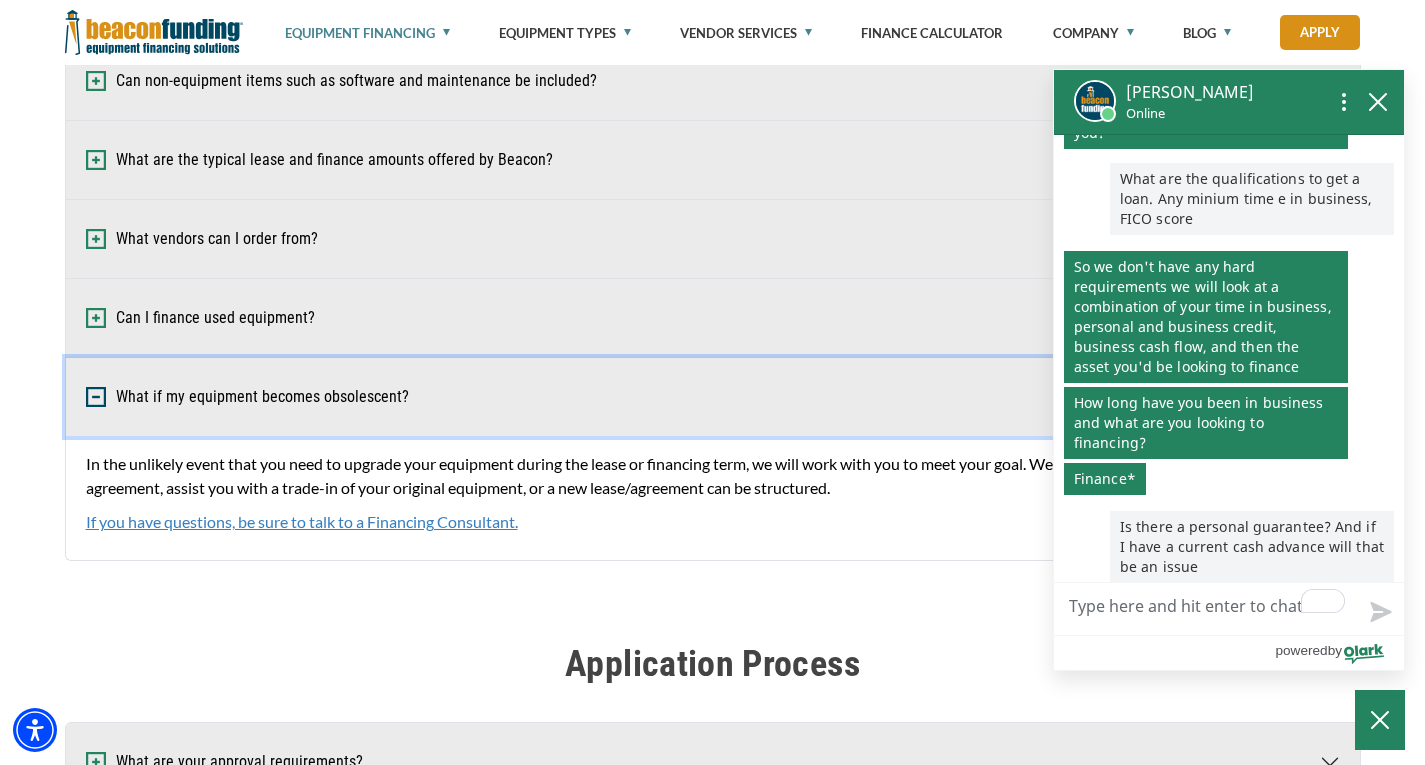 click at bounding box center [96, 397] 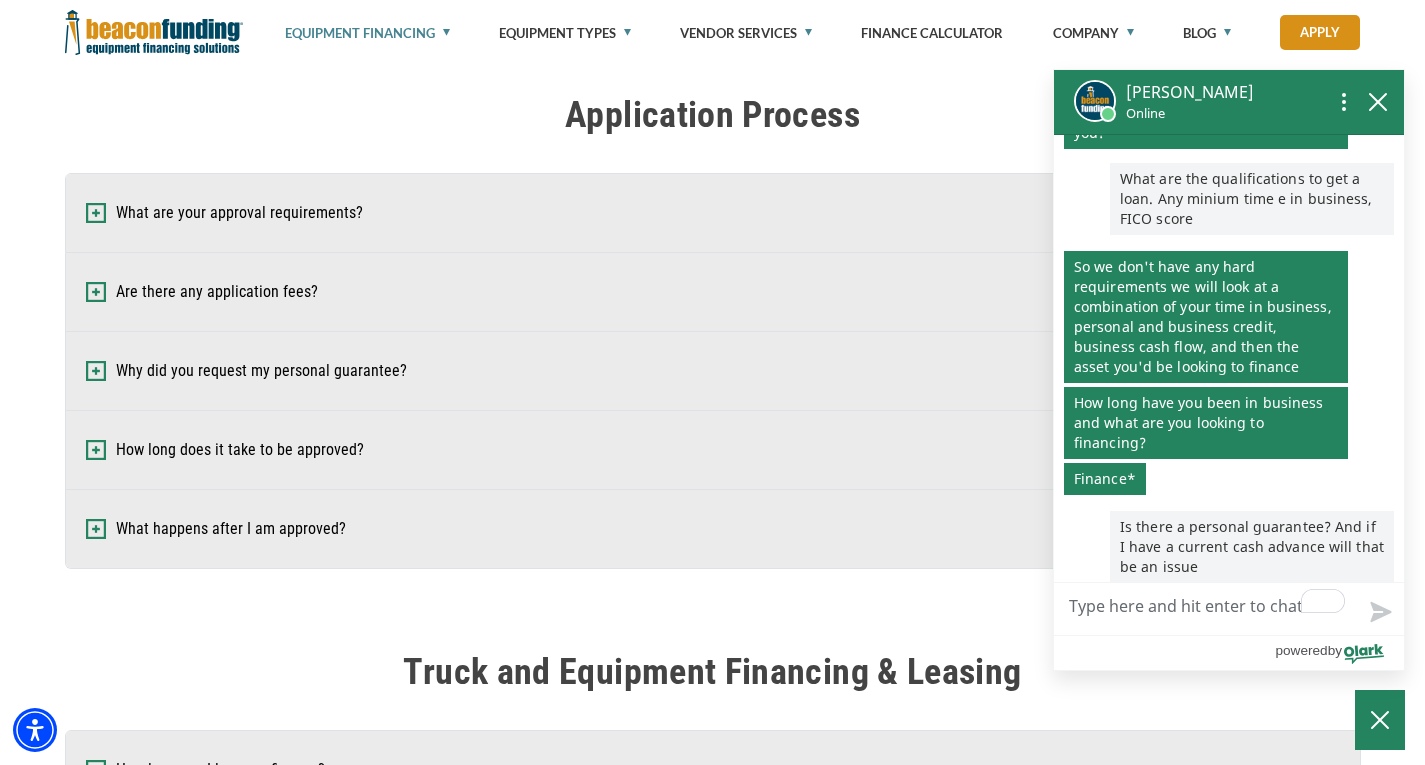 scroll, scrollTop: 880, scrollLeft: 0, axis: vertical 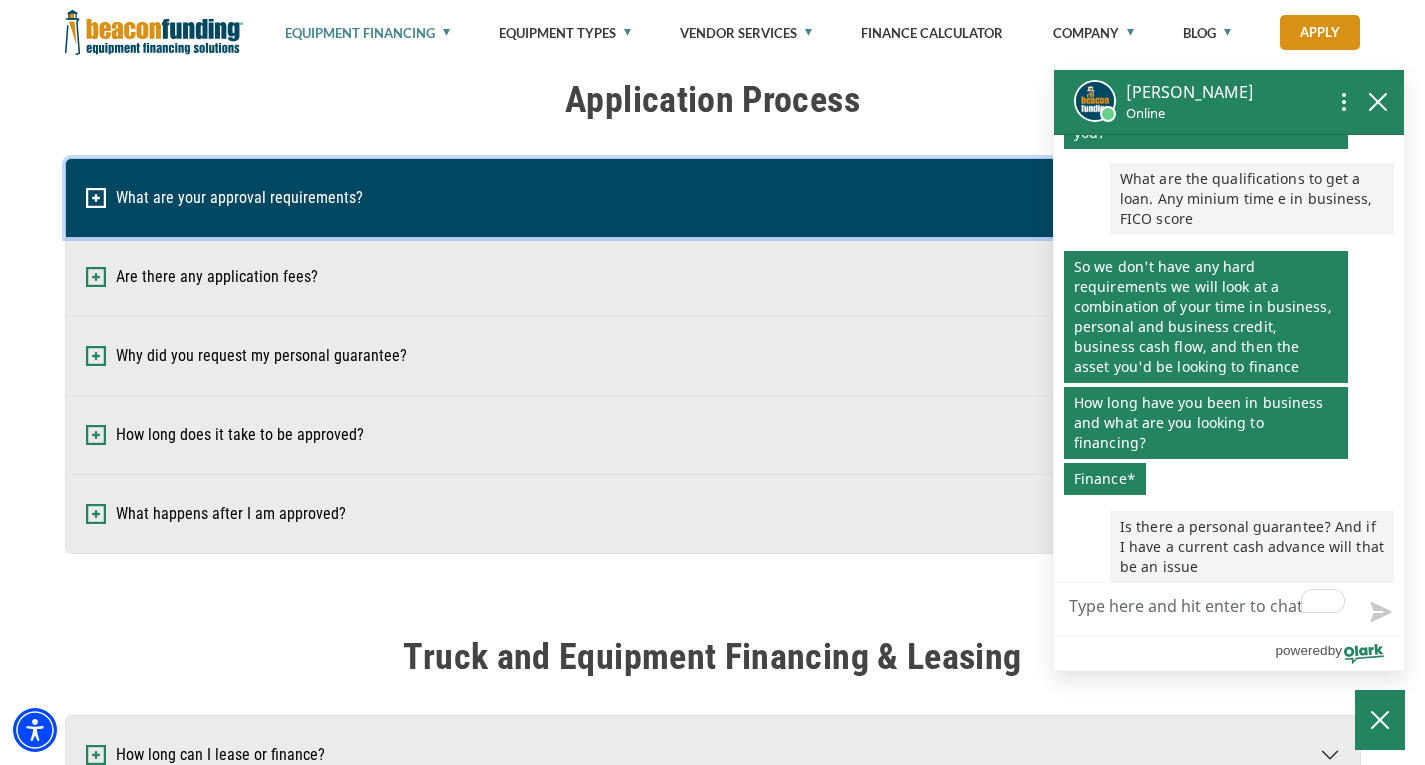 click at bounding box center (96, 198) 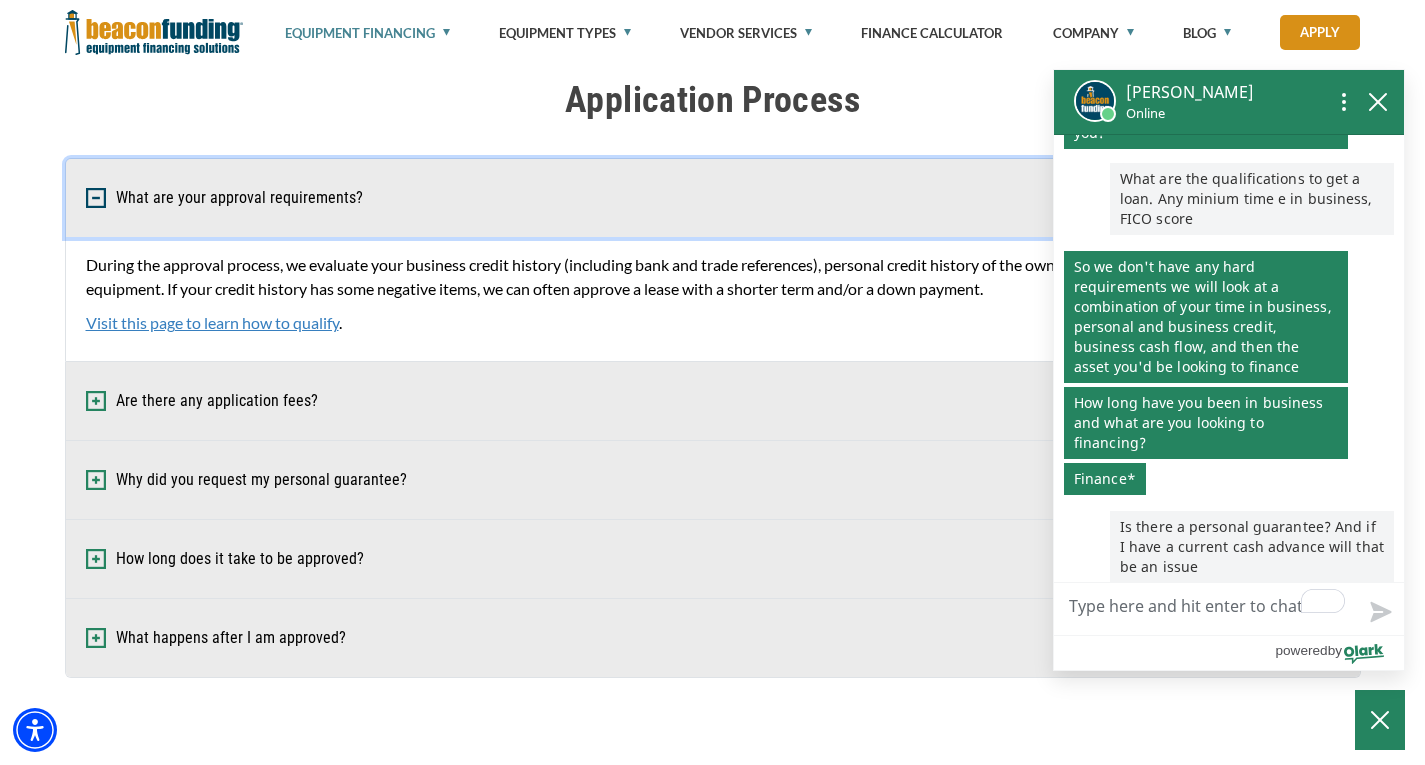 scroll, scrollTop: 180, scrollLeft: 0, axis: vertical 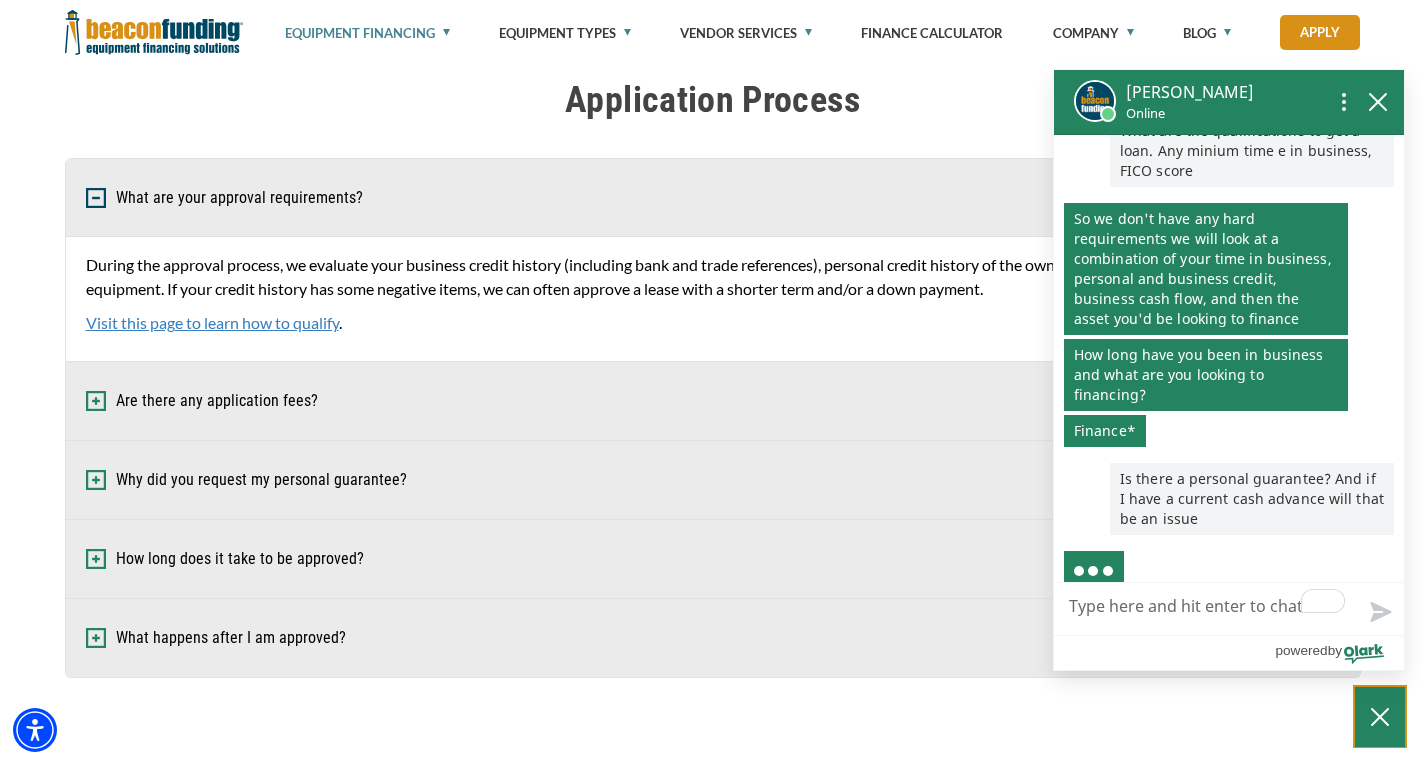 click 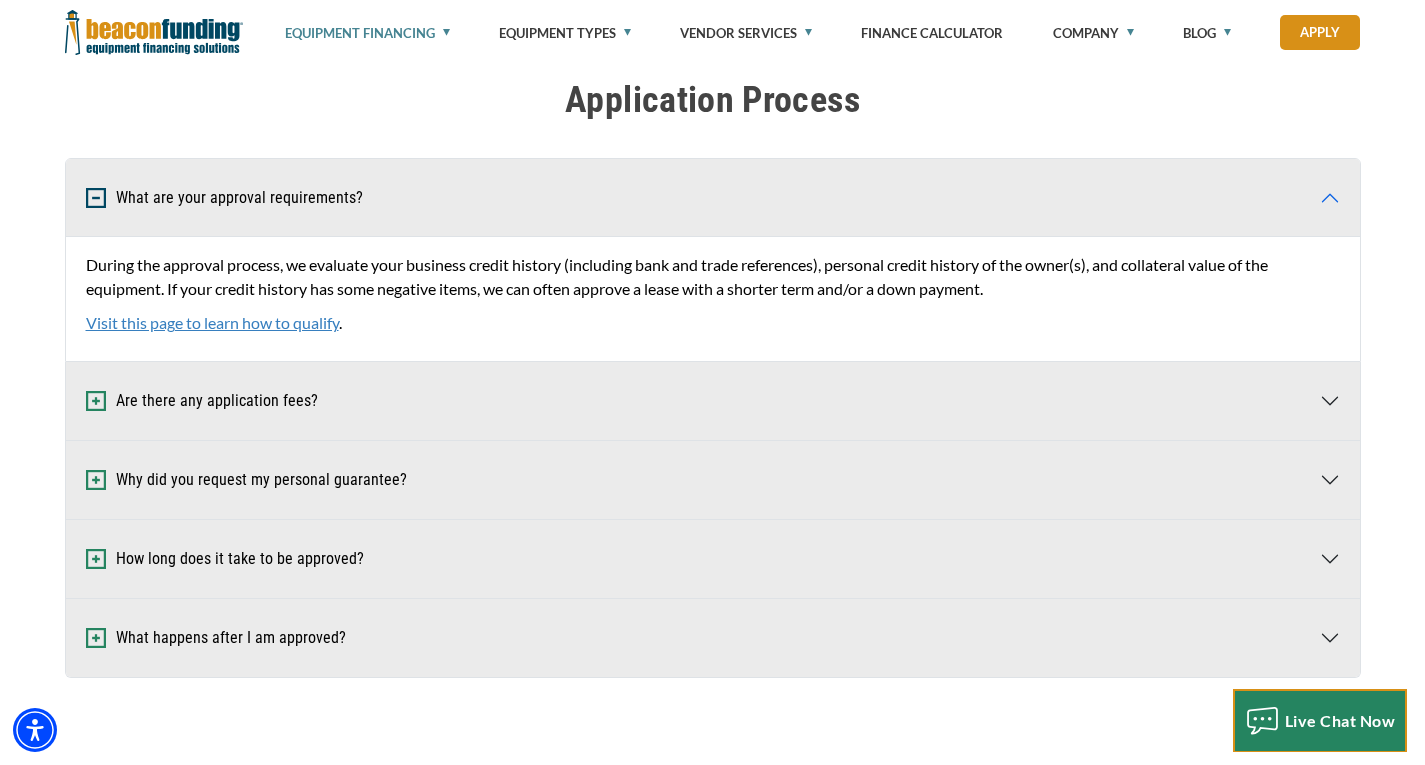 scroll, scrollTop: 127, scrollLeft: 0, axis: vertical 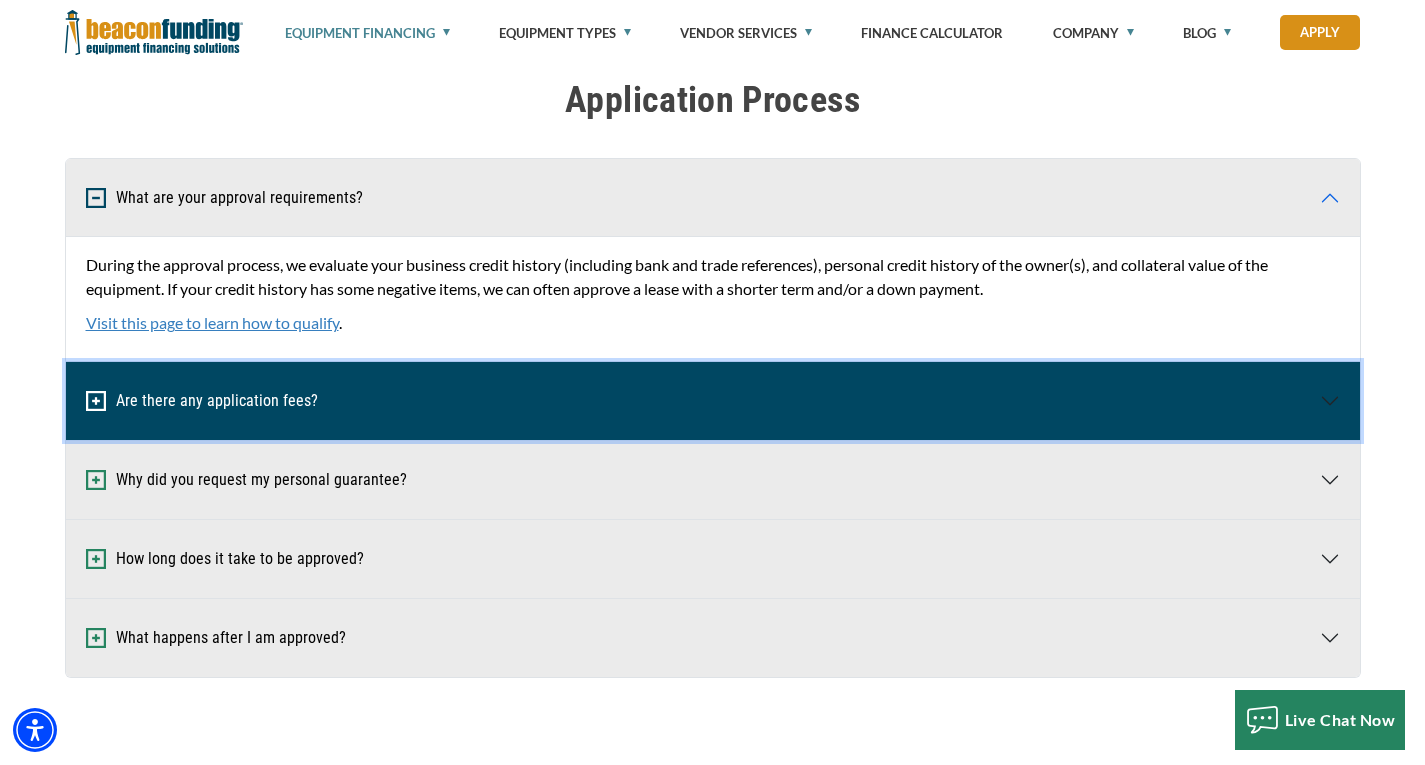 click on "Are there any application fees?" at bounding box center [713, 401] 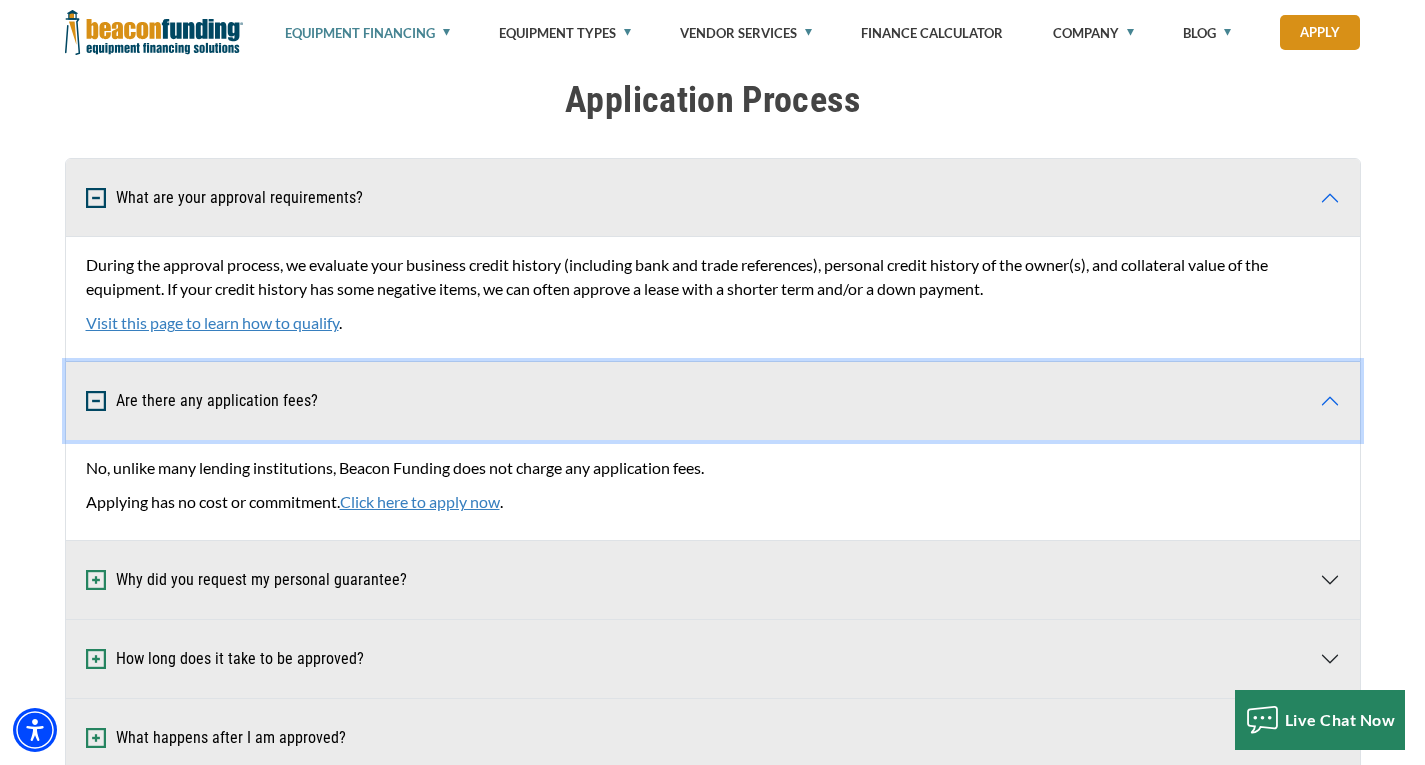 scroll, scrollTop: 79, scrollLeft: 0, axis: vertical 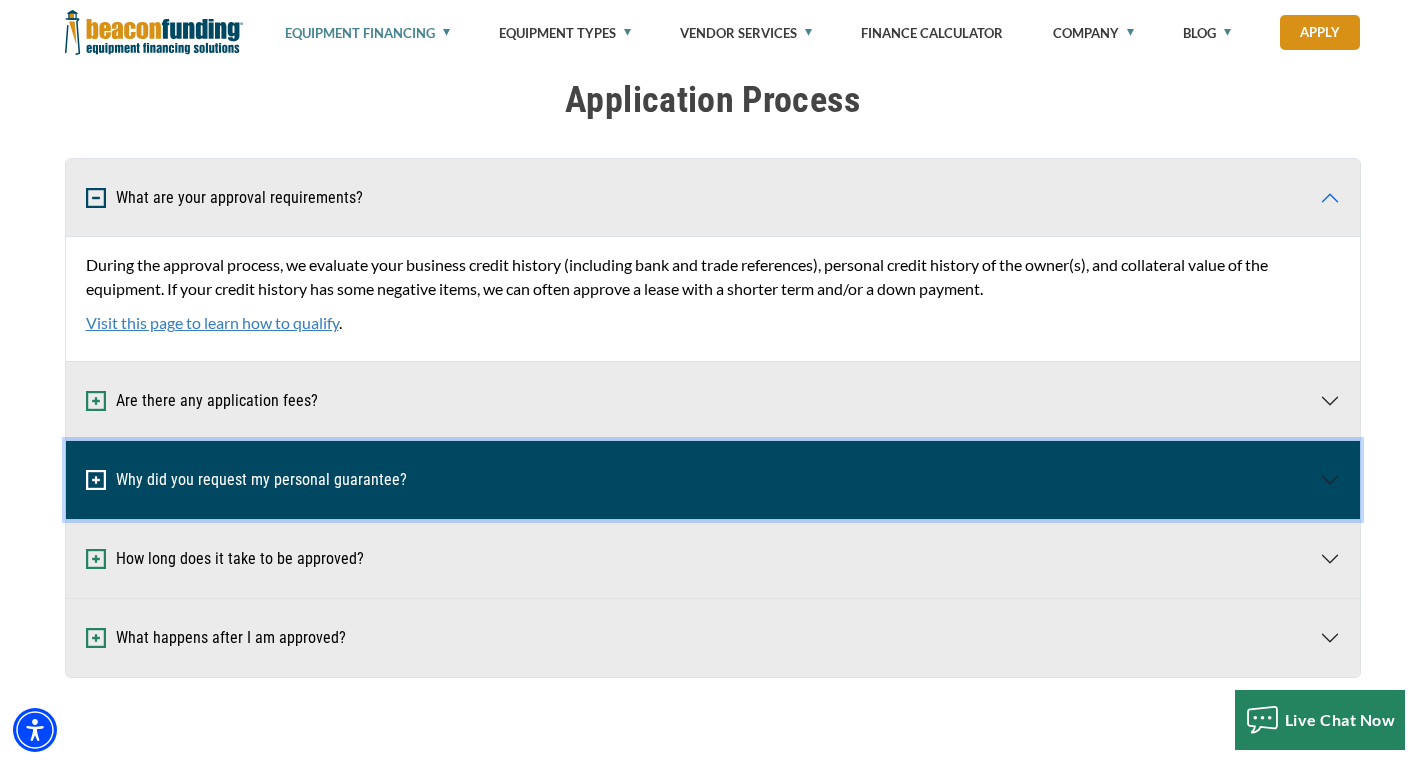 click on "Why did you request my personal guarantee?" at bounding box center (713, 480) 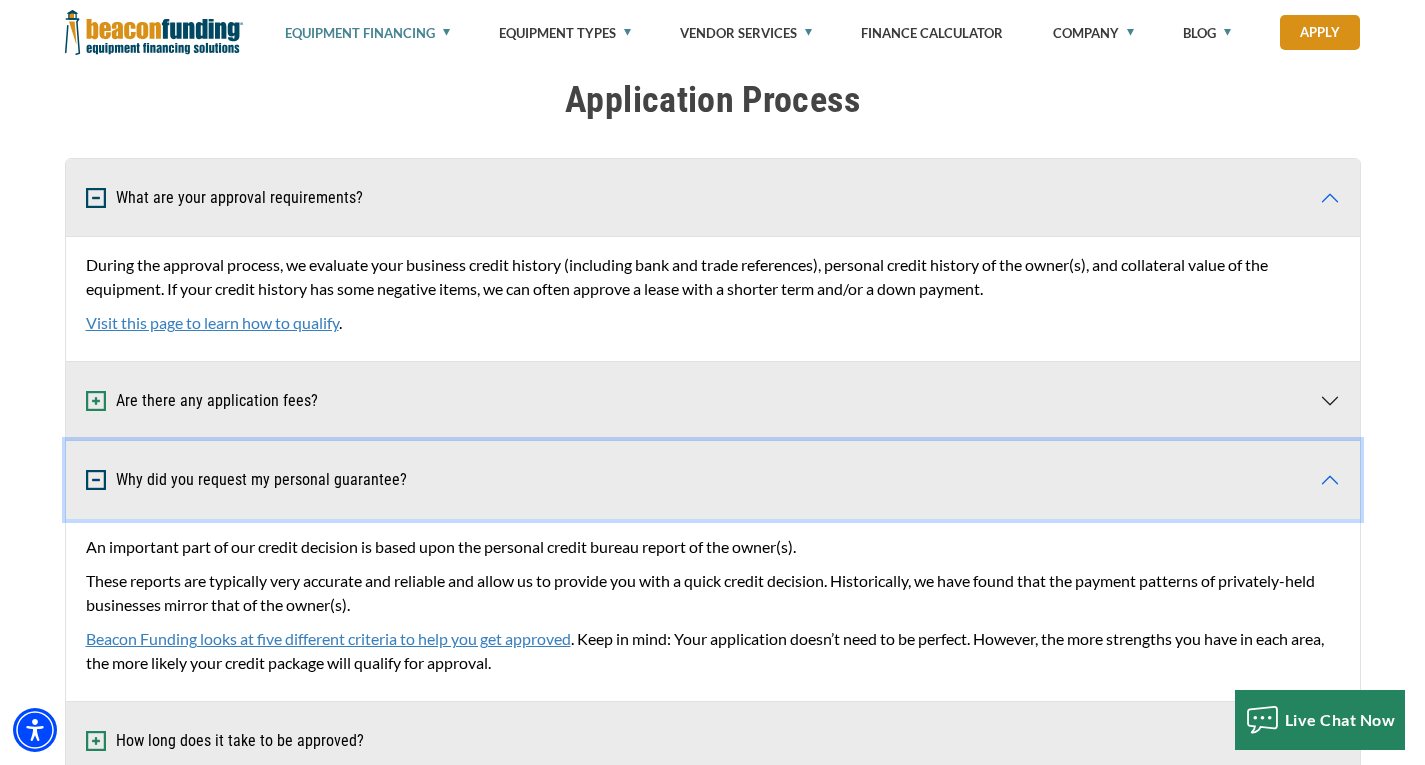 scroll, scrollTop: 127, scrollLeft: 0, axis: vertical 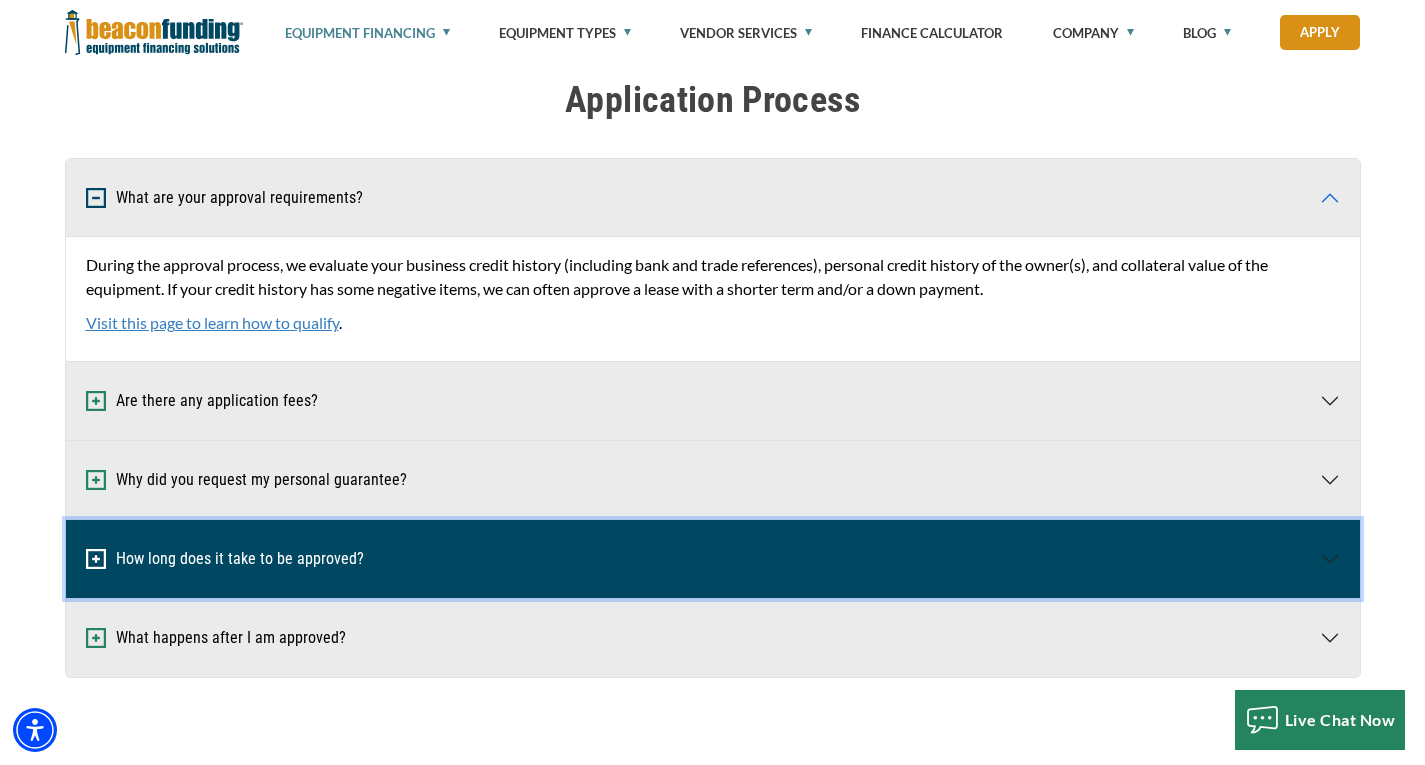 click on "How long does it take to be approved?" at bounding box center [713, 559] 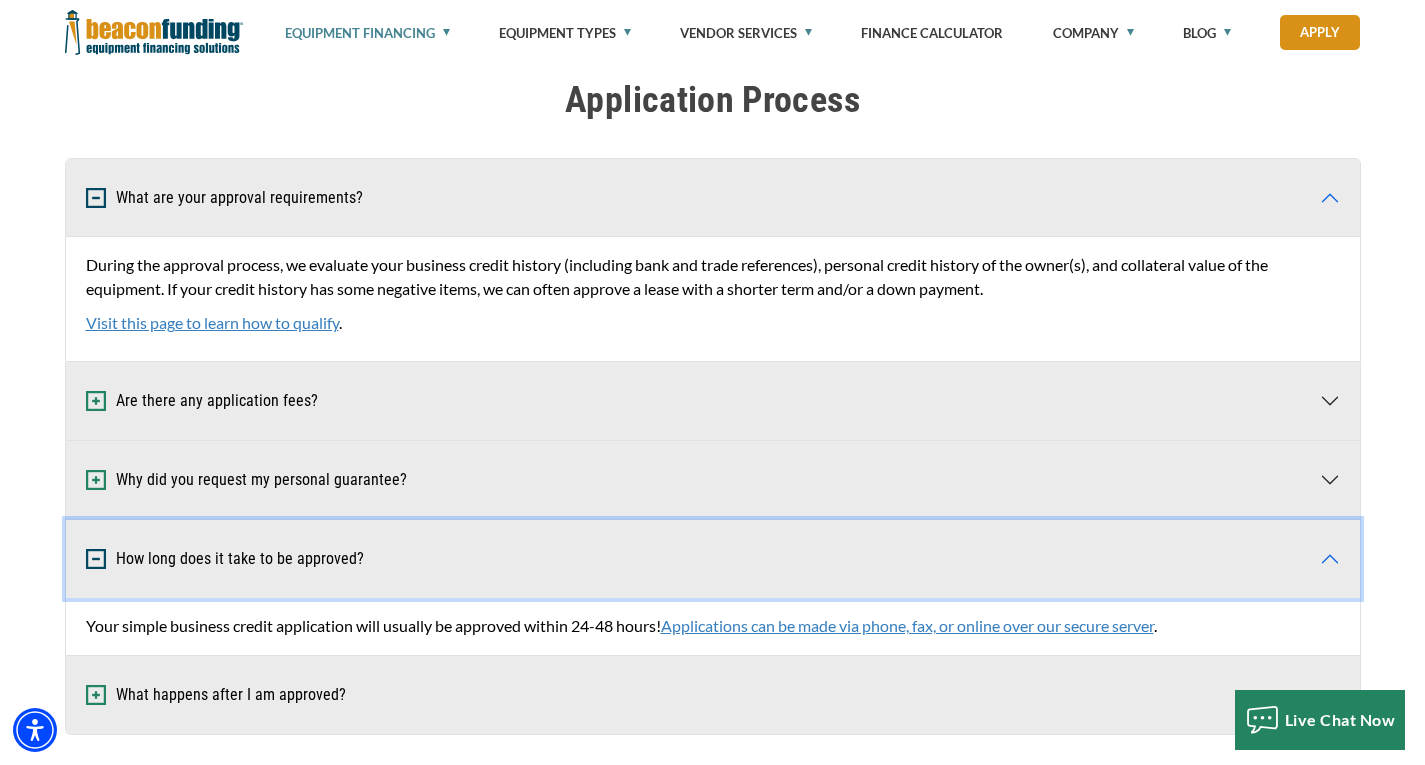 click on "How long does it take to be approved?" at bounding box center [713, 559] 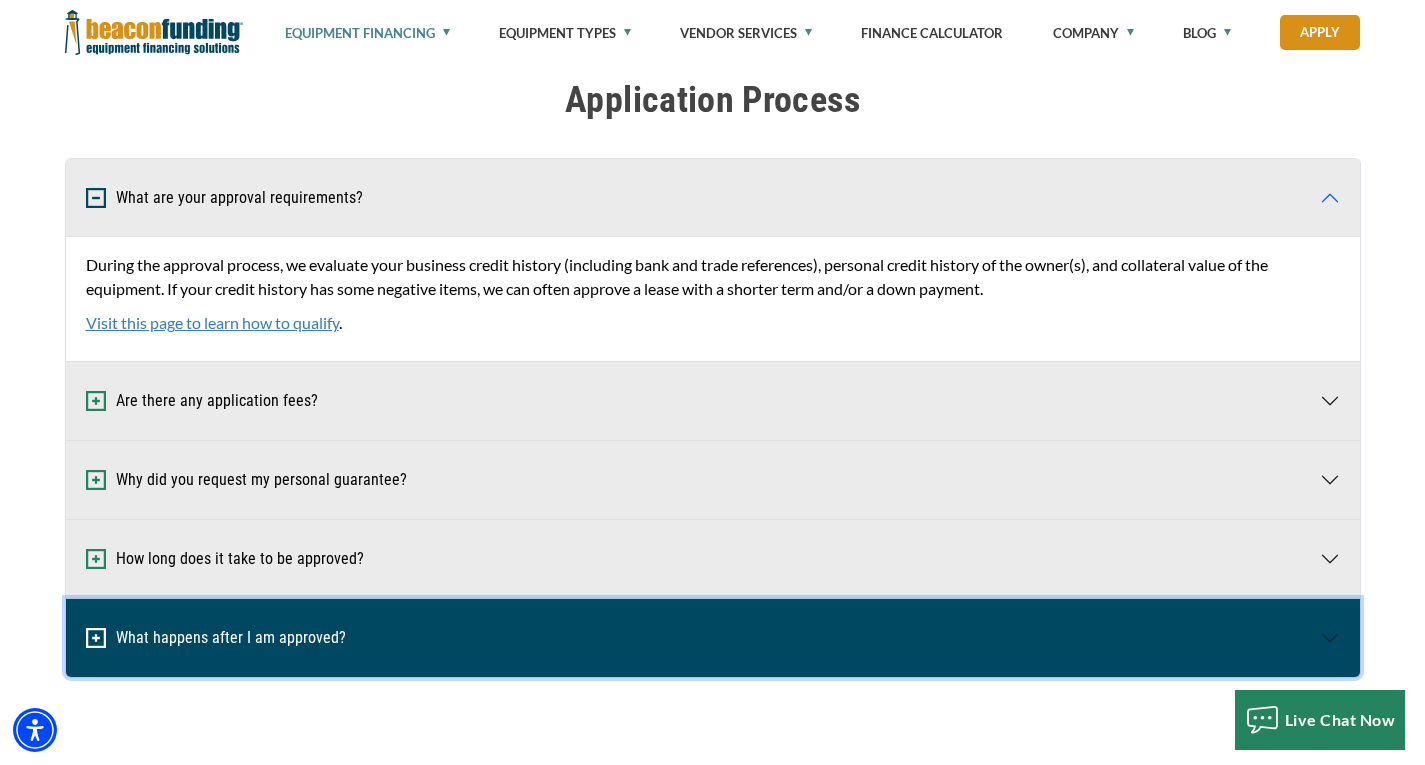 click on "What happens after I am approved?" at bounding box center [713, 638] 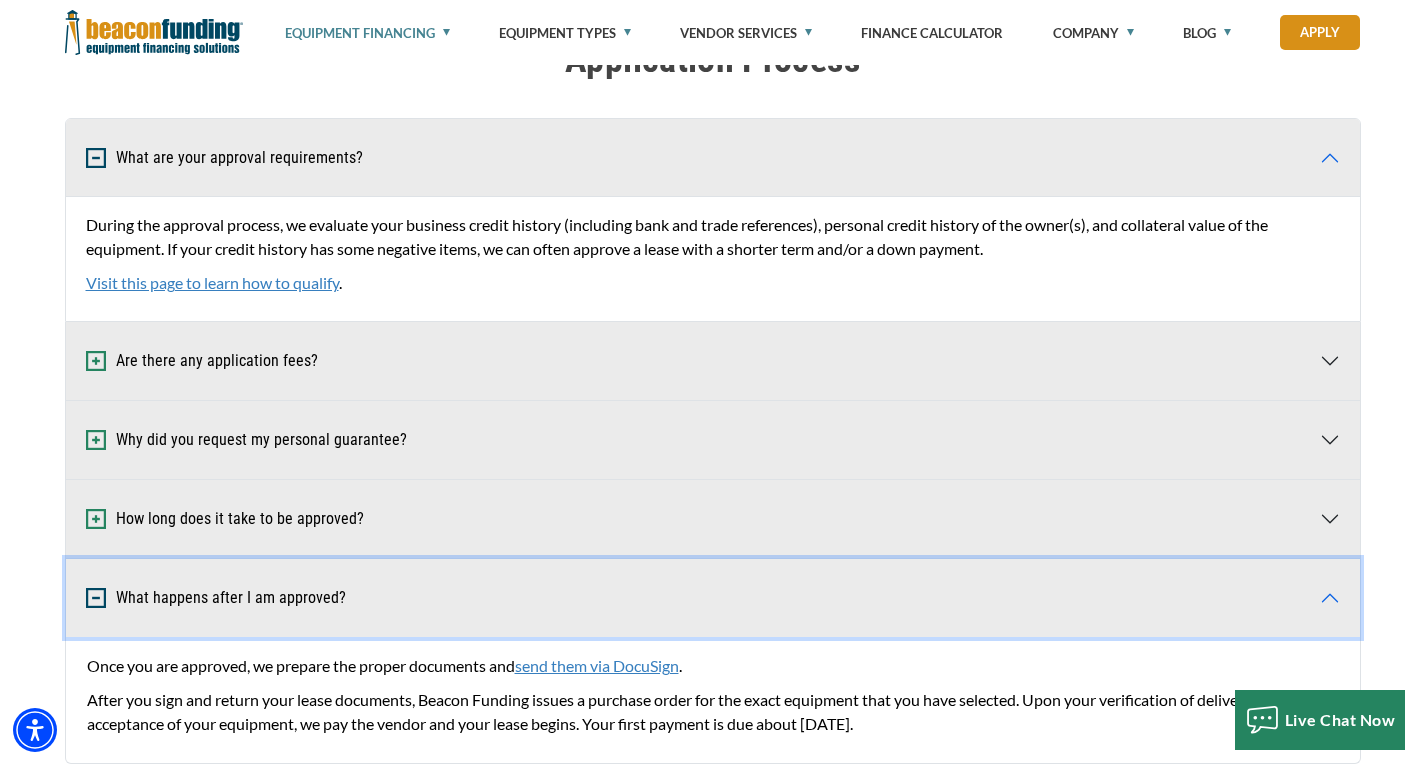 scroll, scrollTop: 1000, scrollLeft: 0, axis: vertical 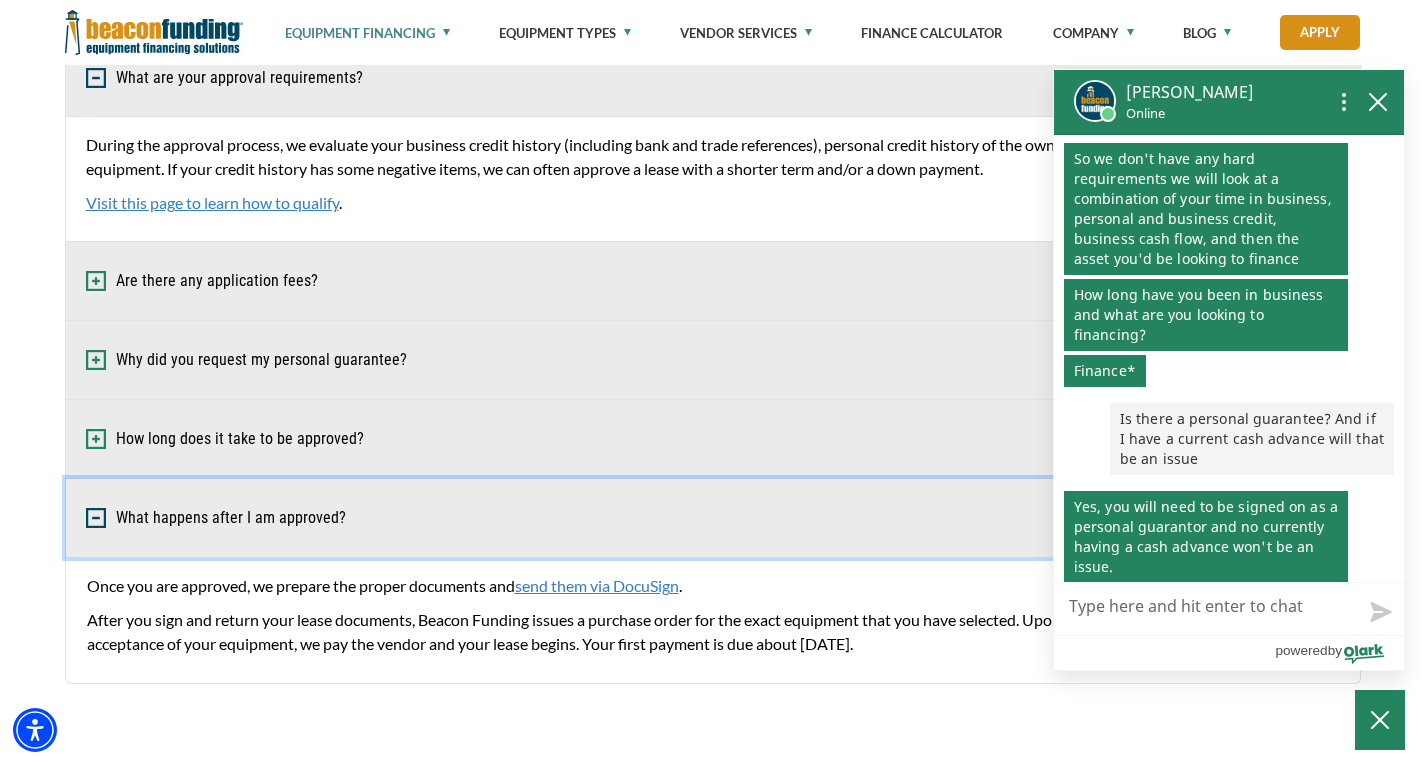 click on "What happens after I am approved?" at bounding box center (713, 518) 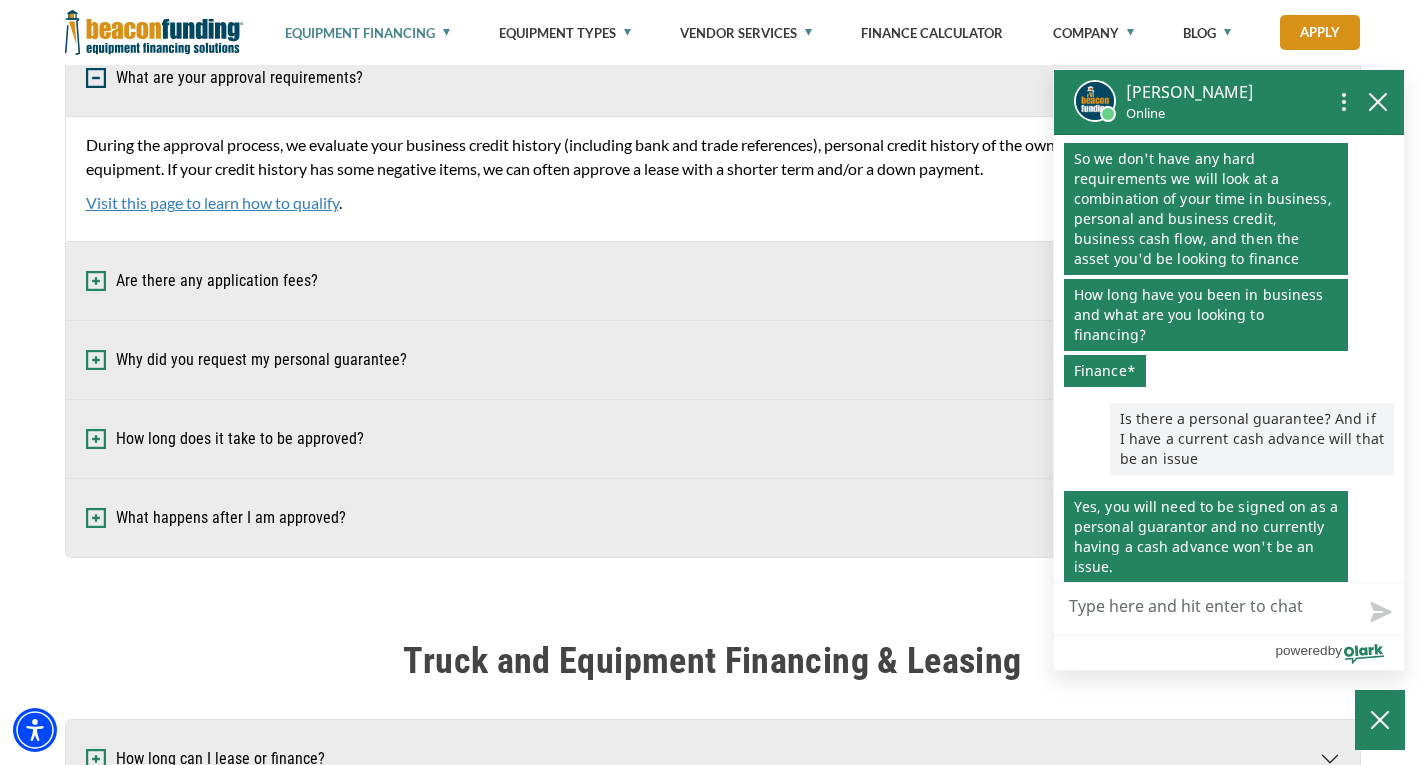 click on "Live Chat Now" at bounding box center [1229, 609] 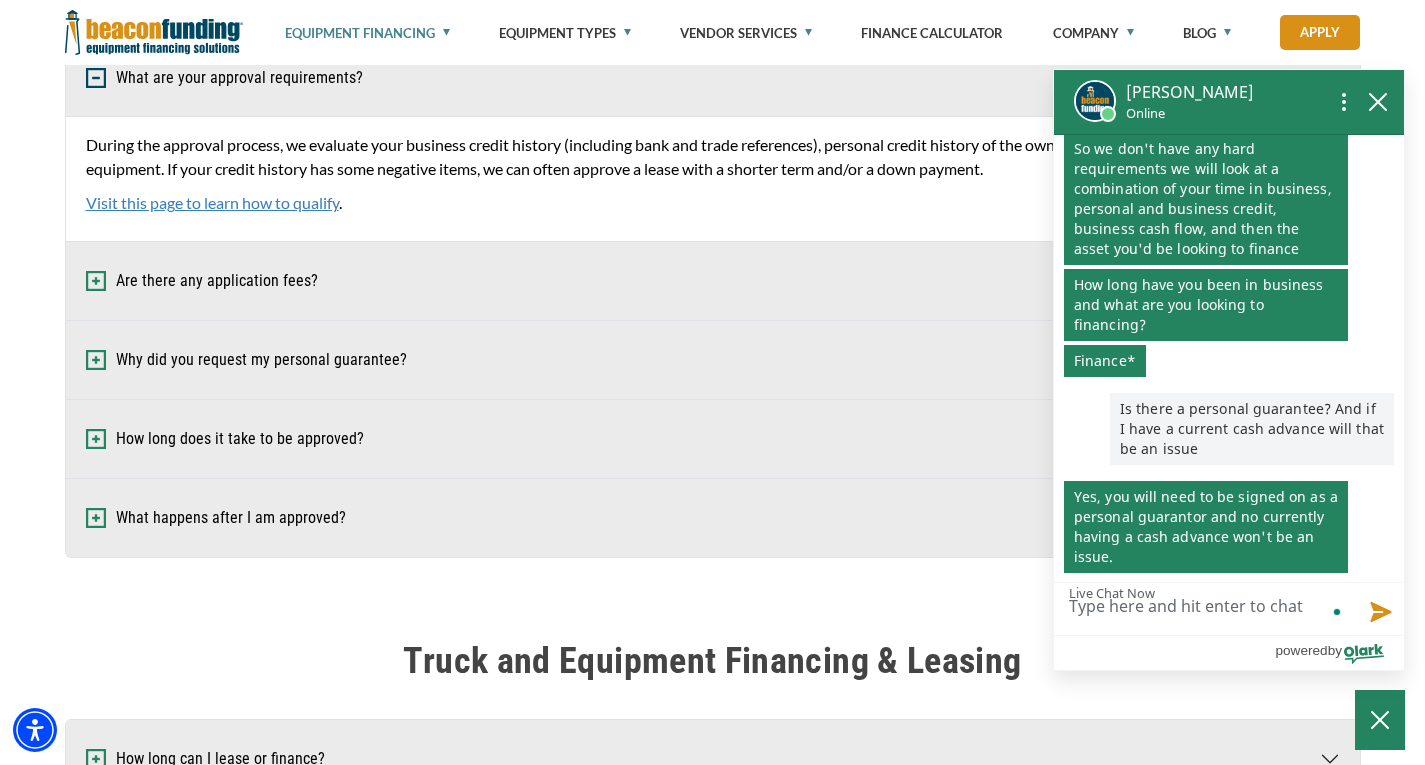 scroll, scrollTop: 288, scrollLeft: 0, axis: vertical 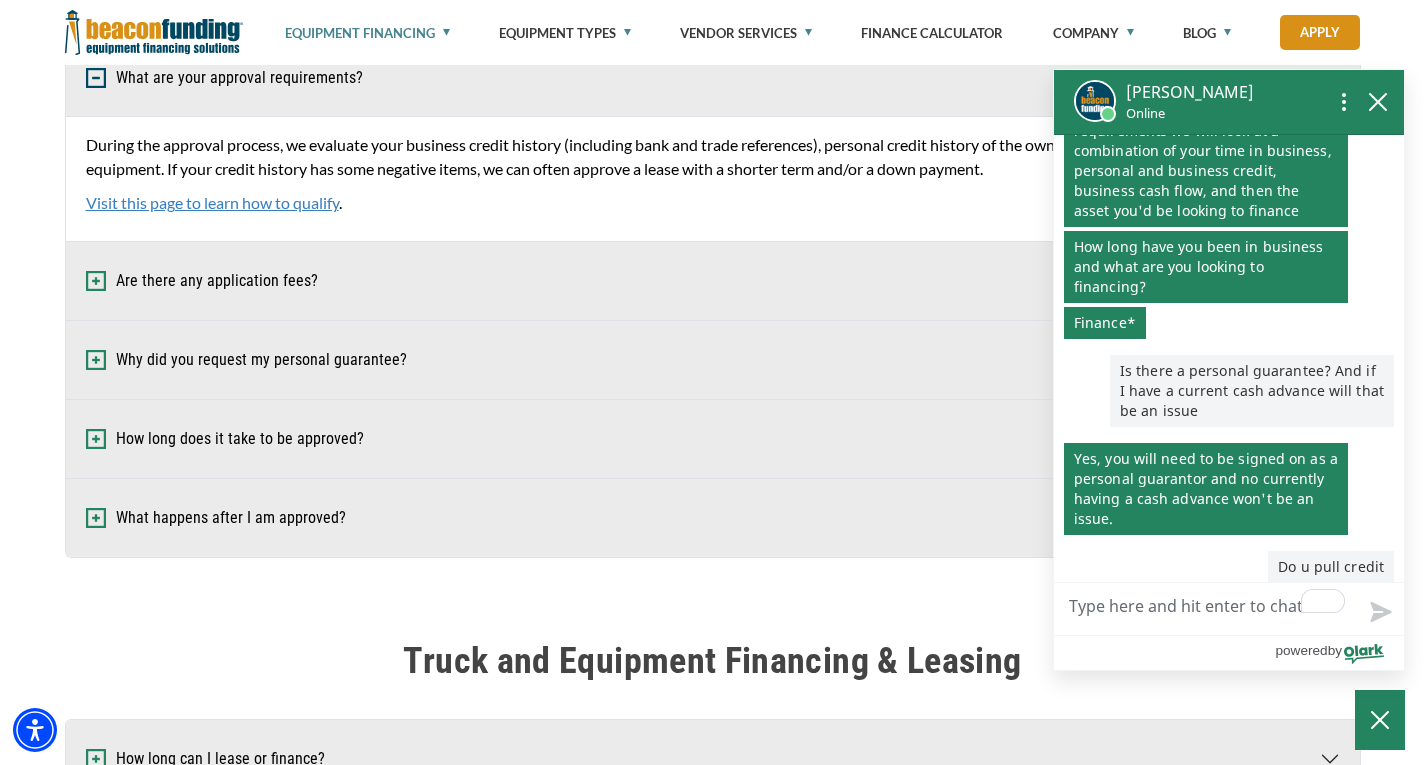 click on "Visit this page to learn how to qualify" at bounding box center (212, 202) 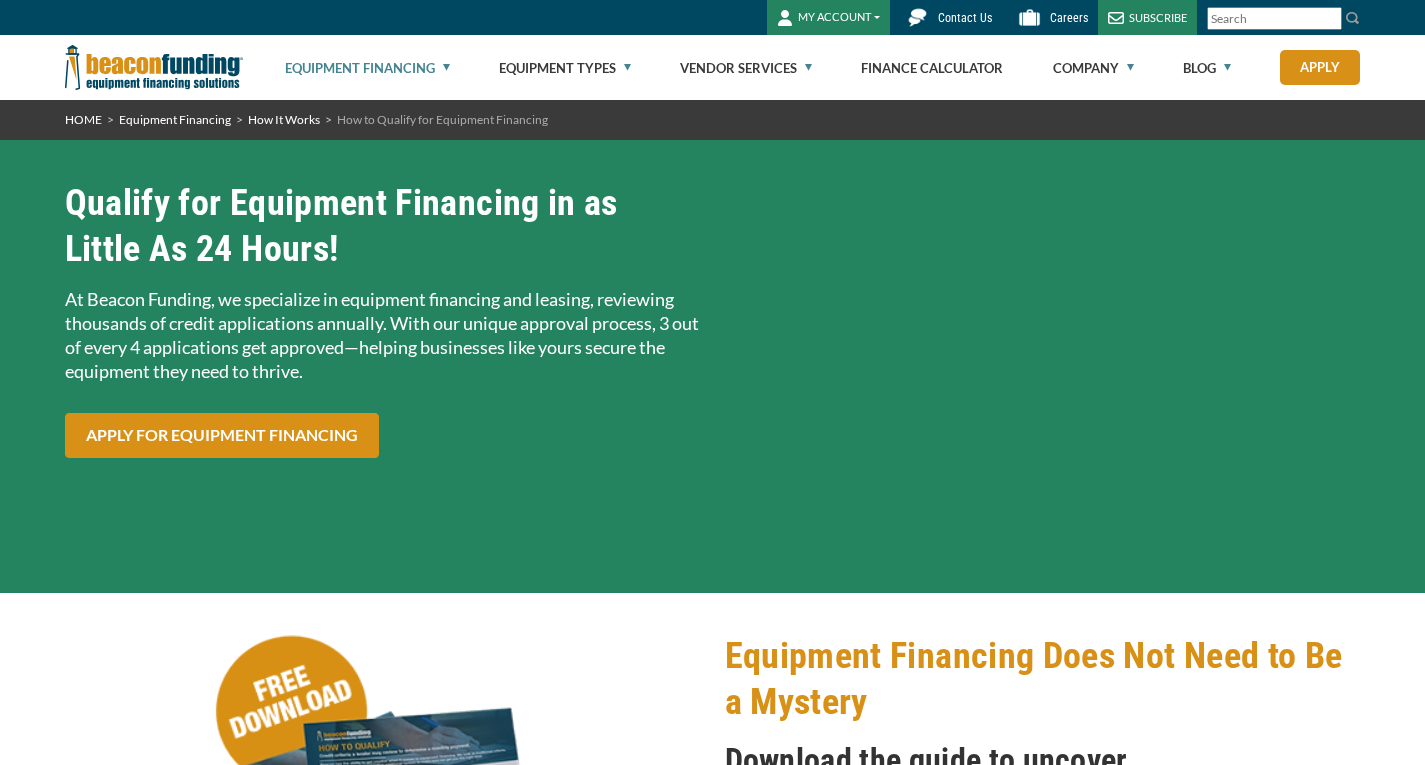 scroll, scrollTop: 0, scrollLeft: 0, axis: both 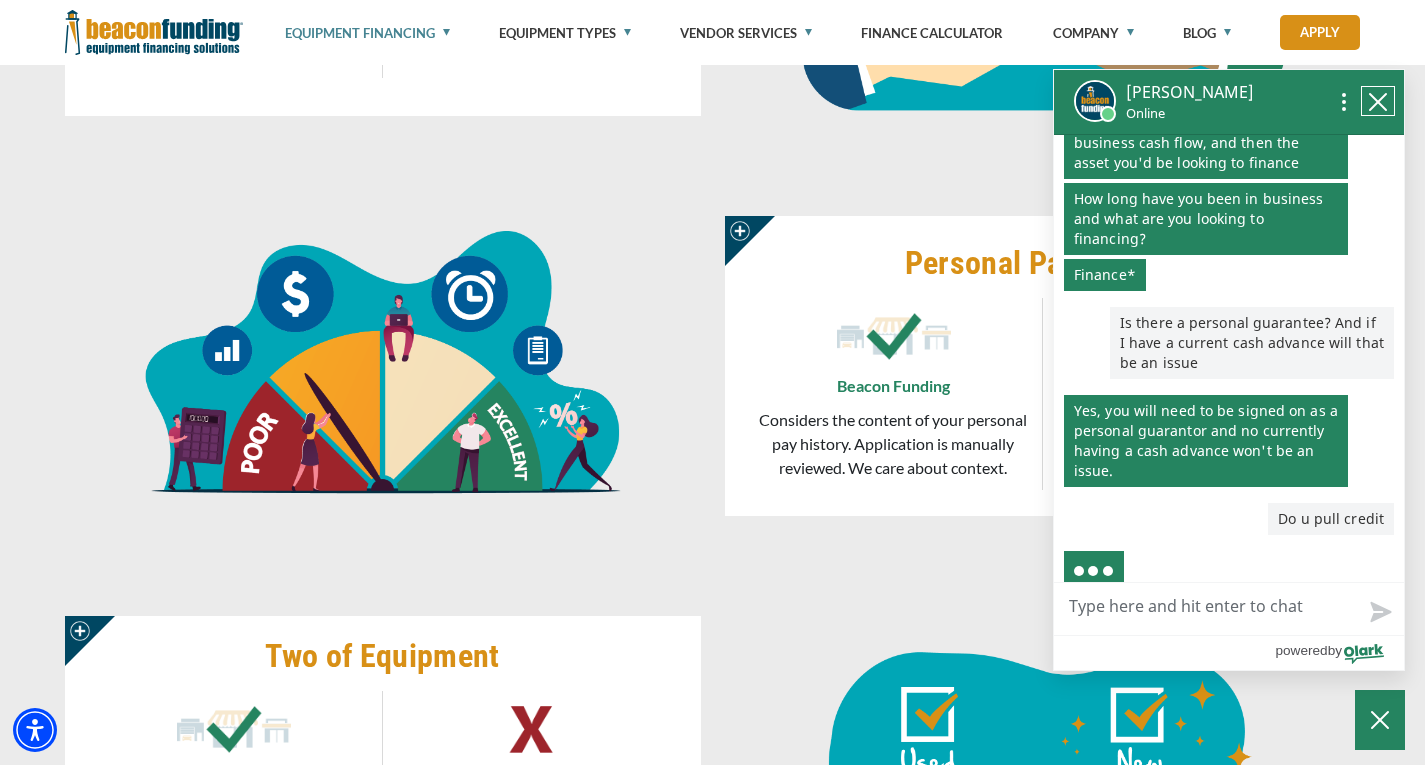 click 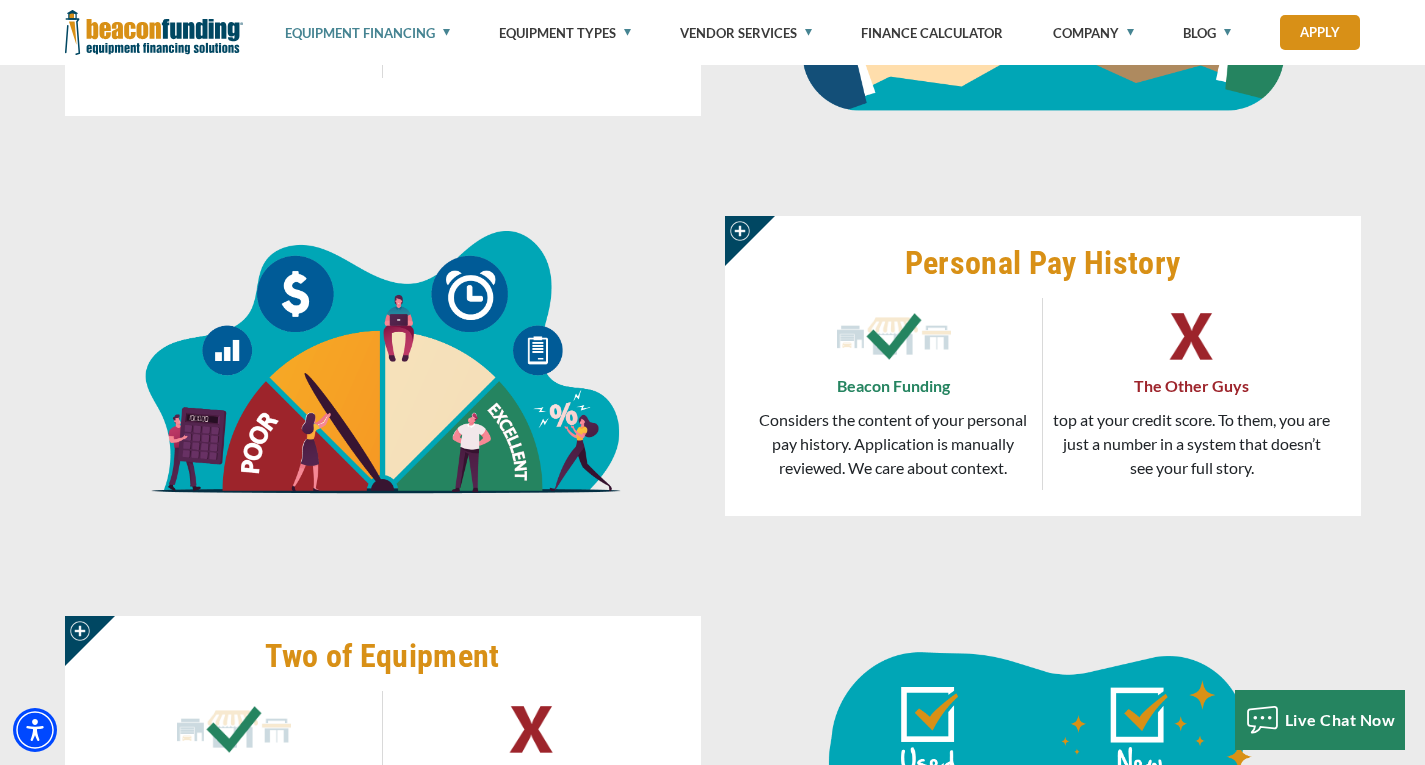 scroll, scrollTop: 283, scrollLeft: 0, axis: vertical 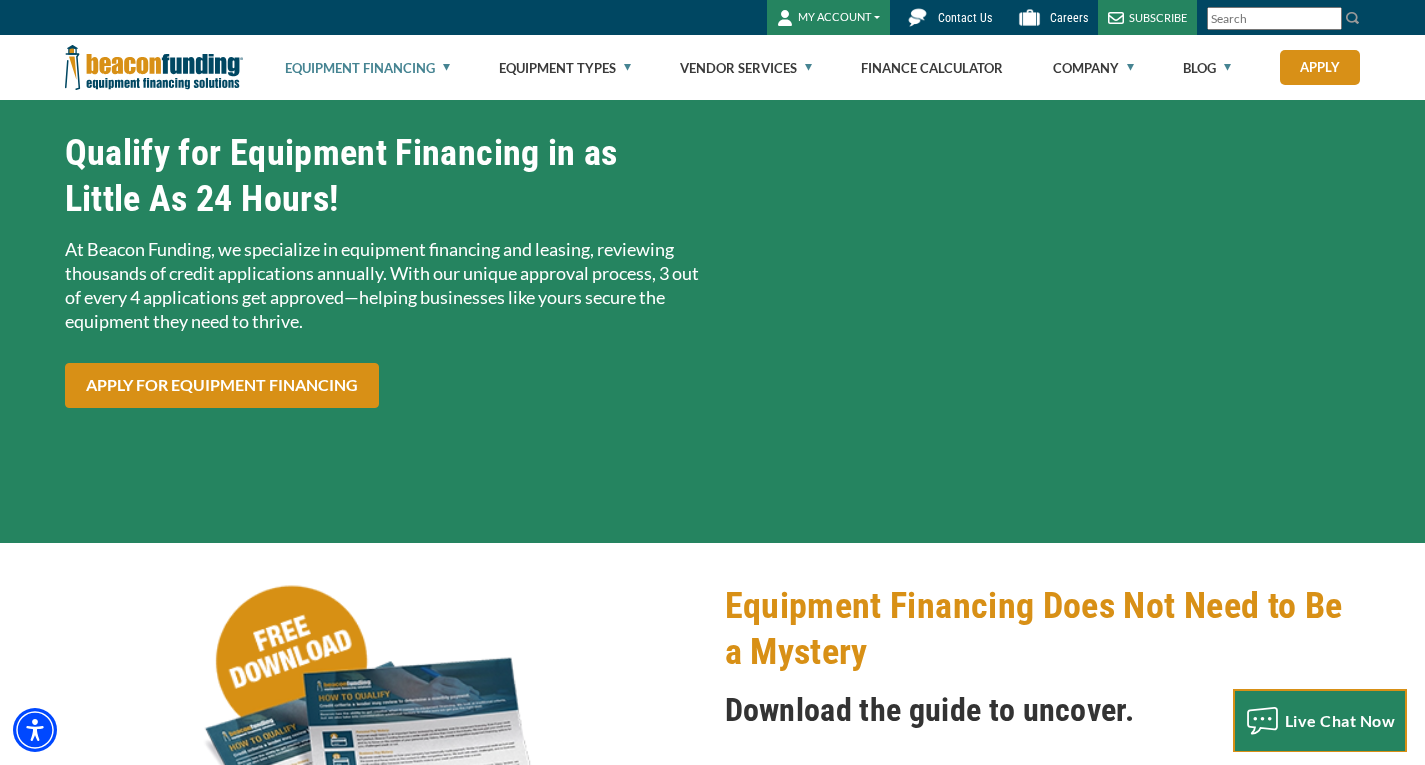 click on "Live Chat Now" at bounding box center (1340, 720) 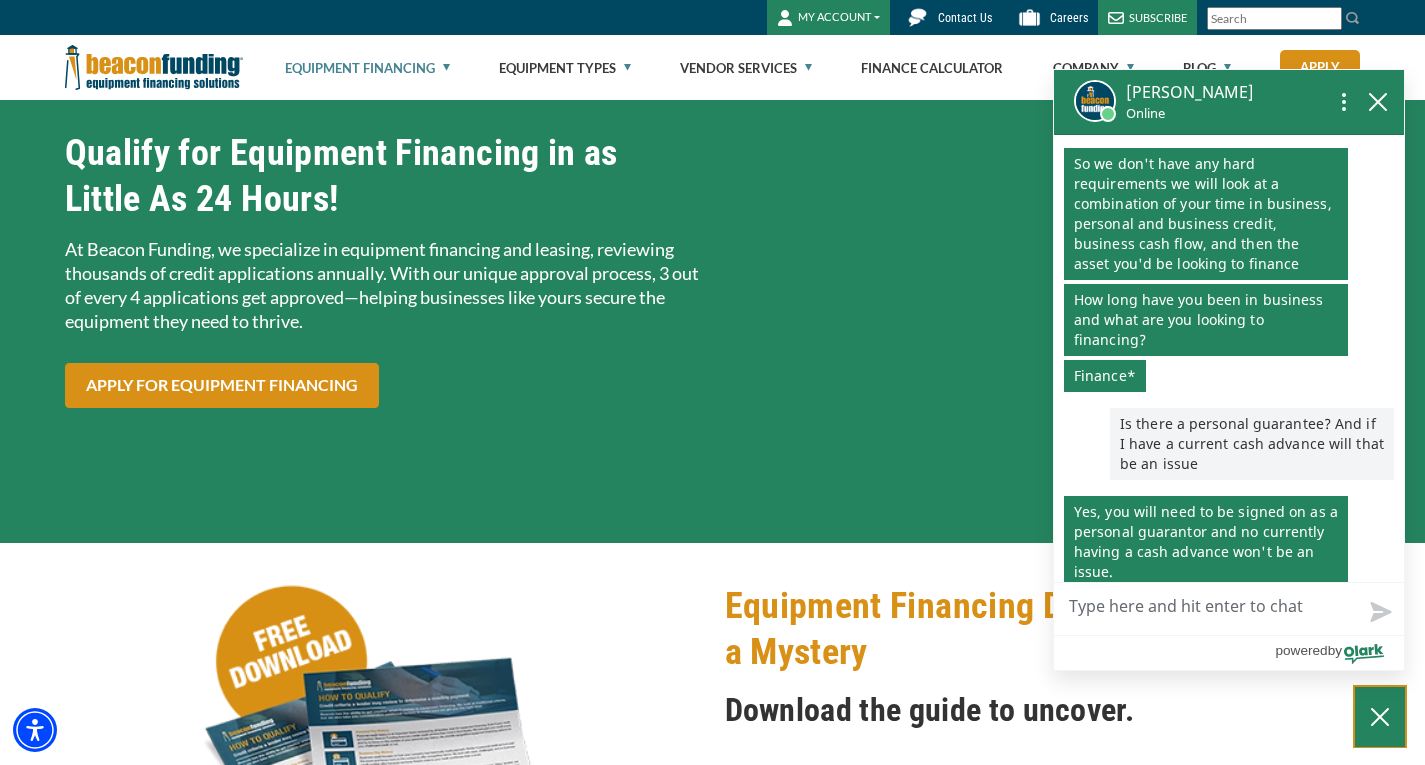 scroll, scrollTop: 288, scrollLeft: 0, axis: vertical 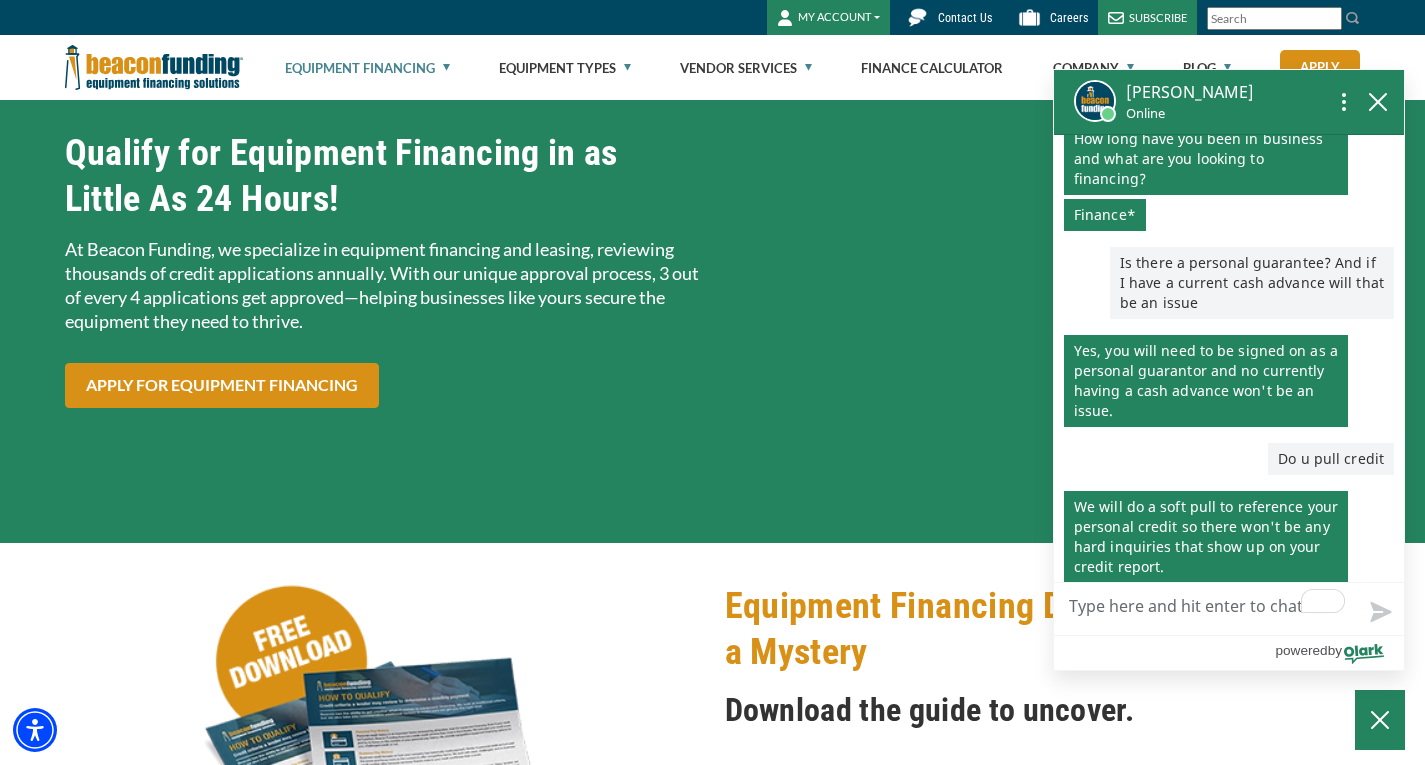 click on "Live Chat Now" at bounding box center (1229, 609) 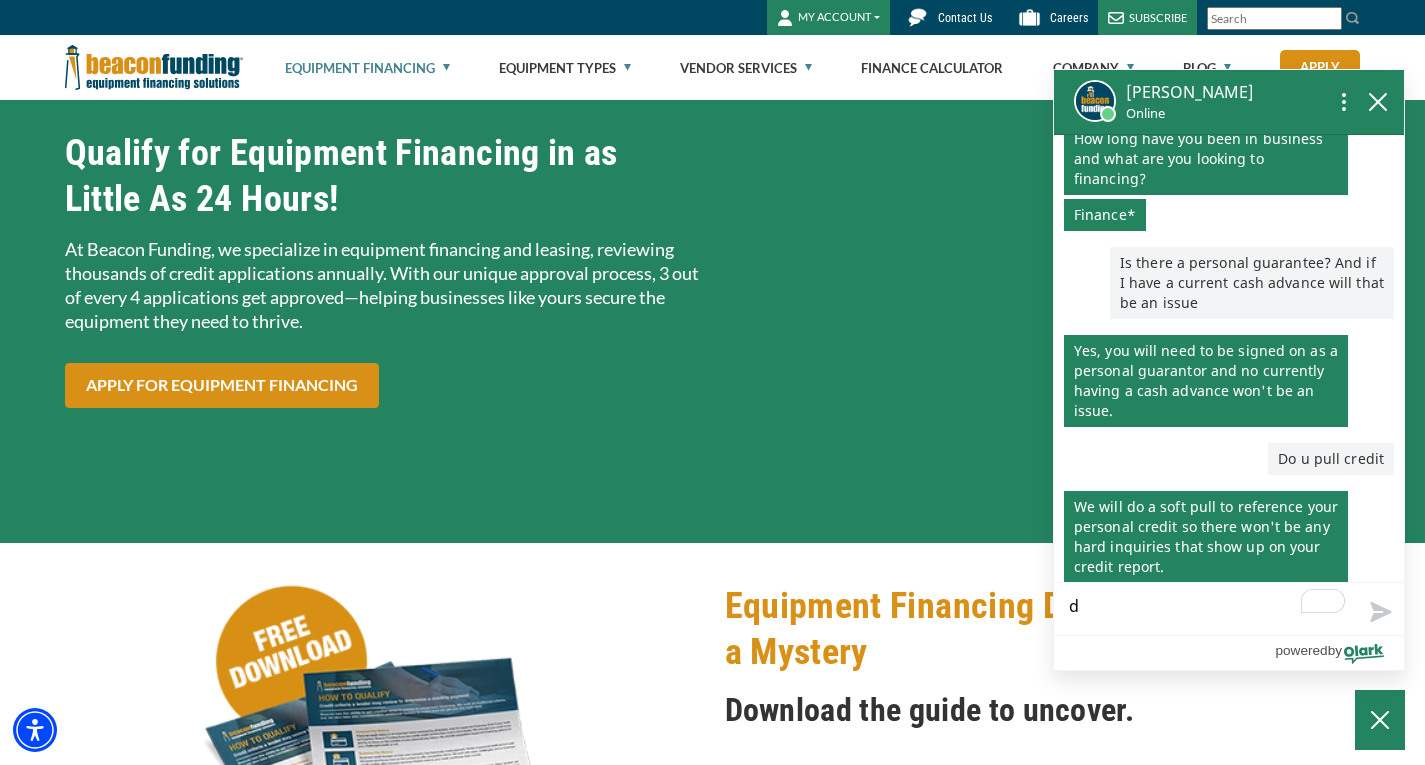 type on "do" 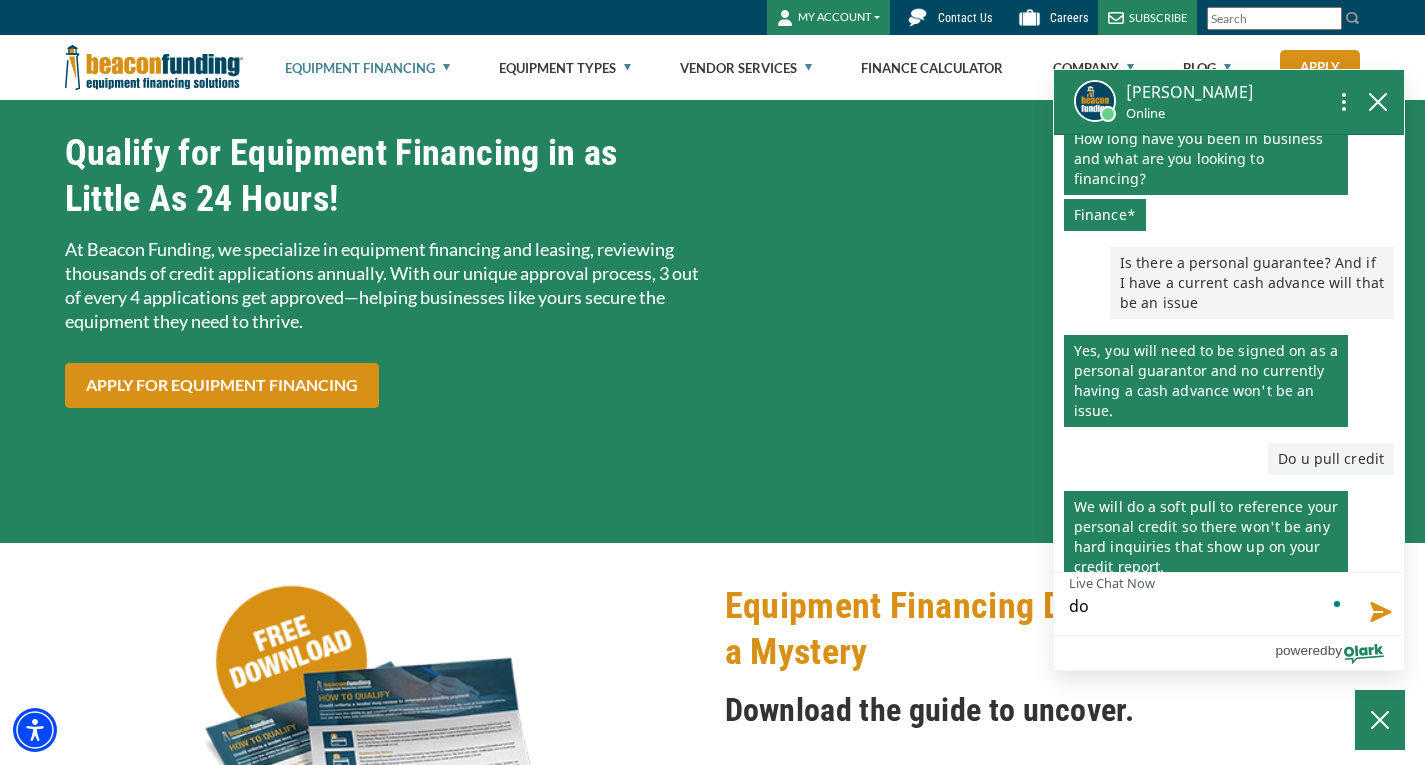 type on "do" 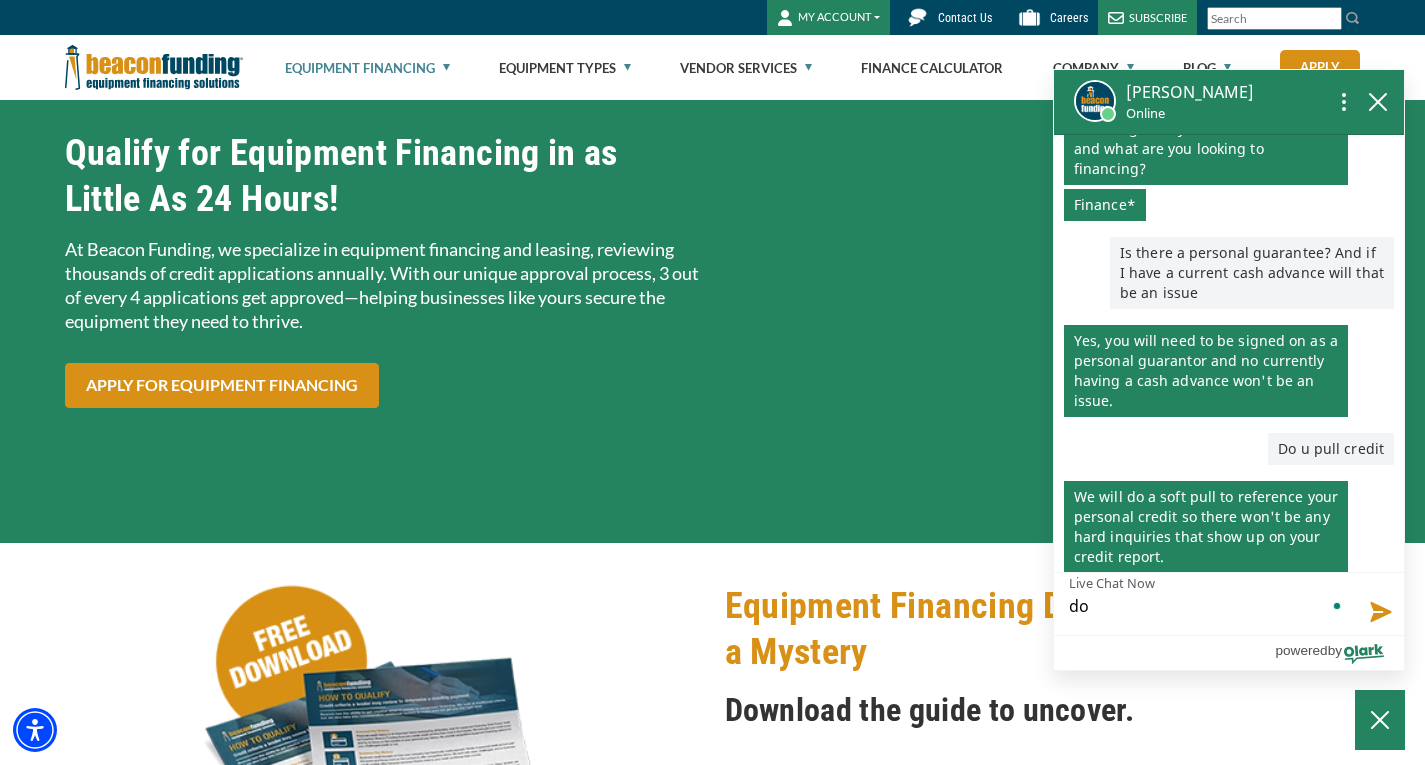 type on "do u" 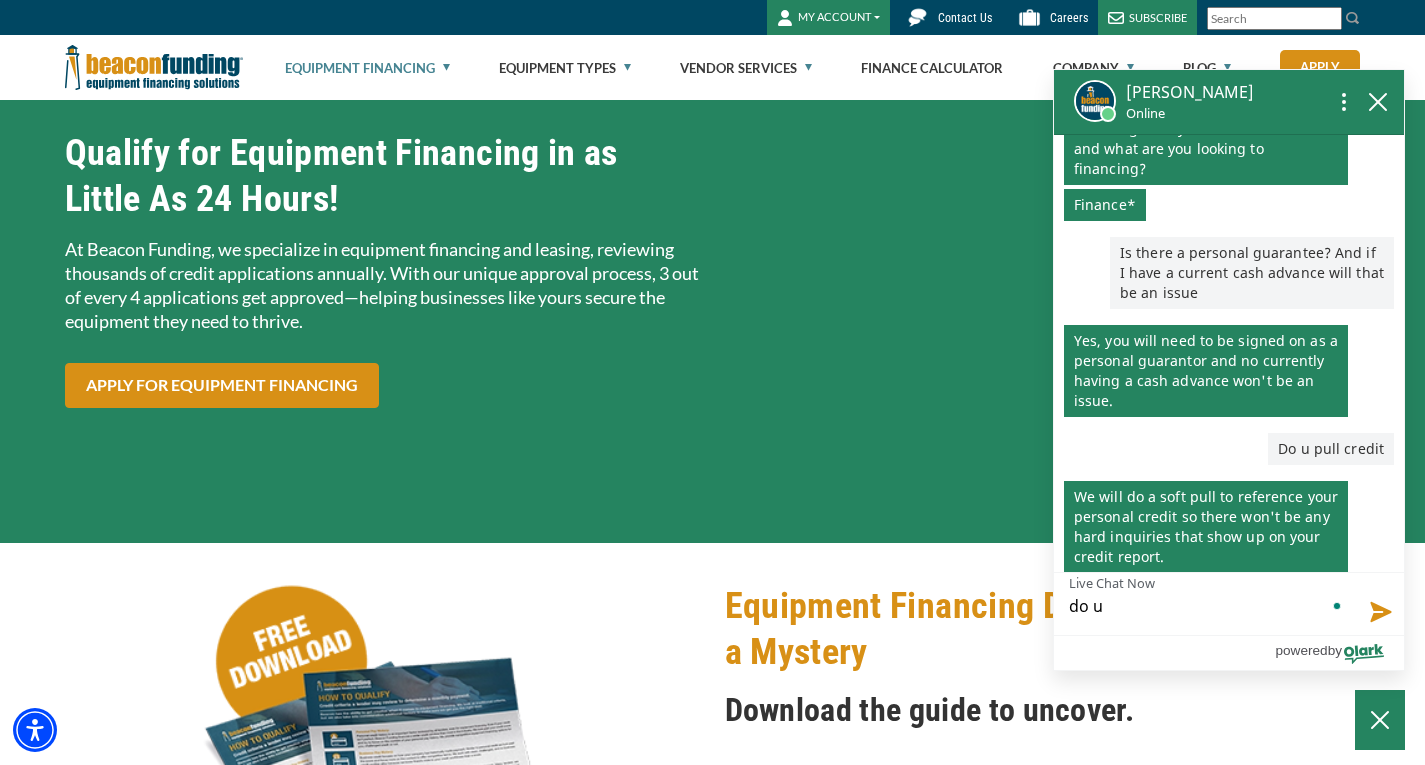 type on "do u" 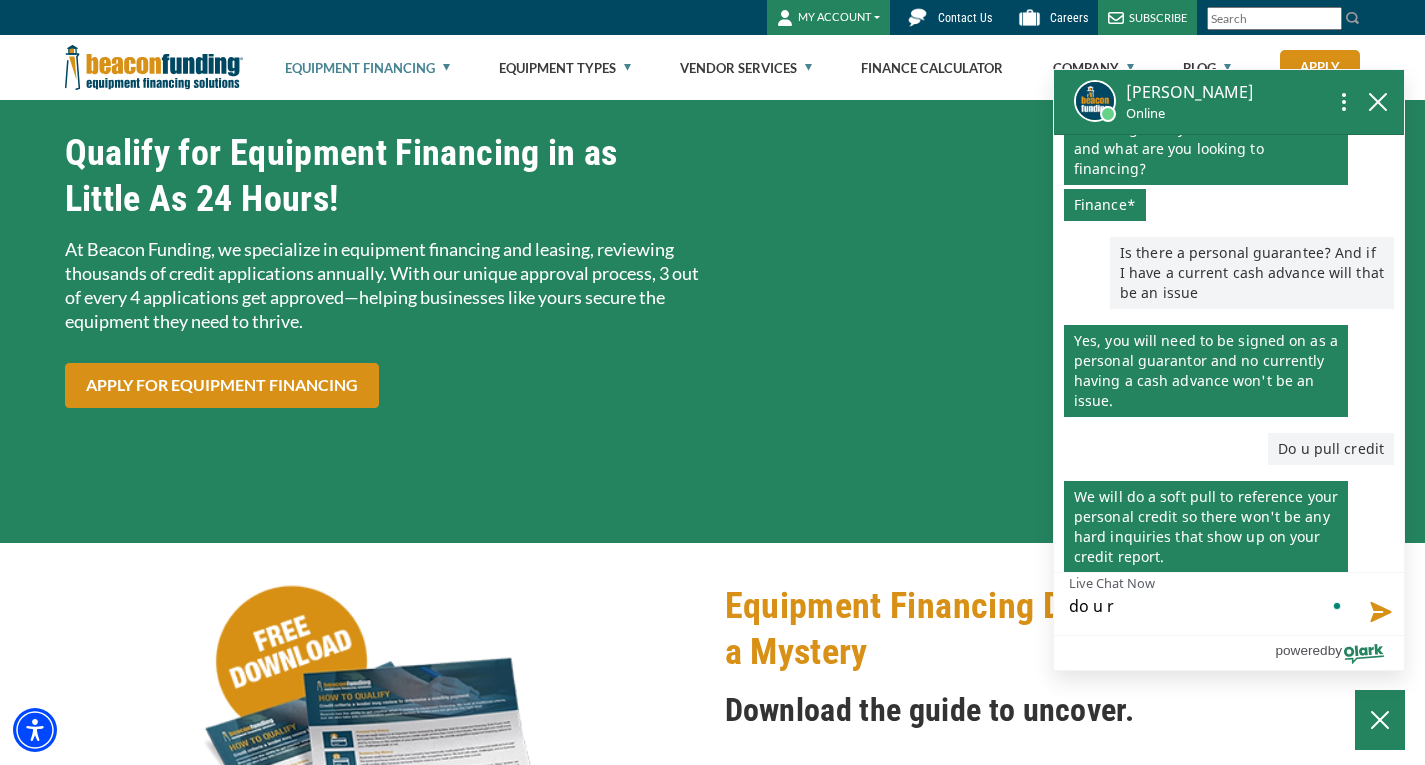 type on "do u ru" 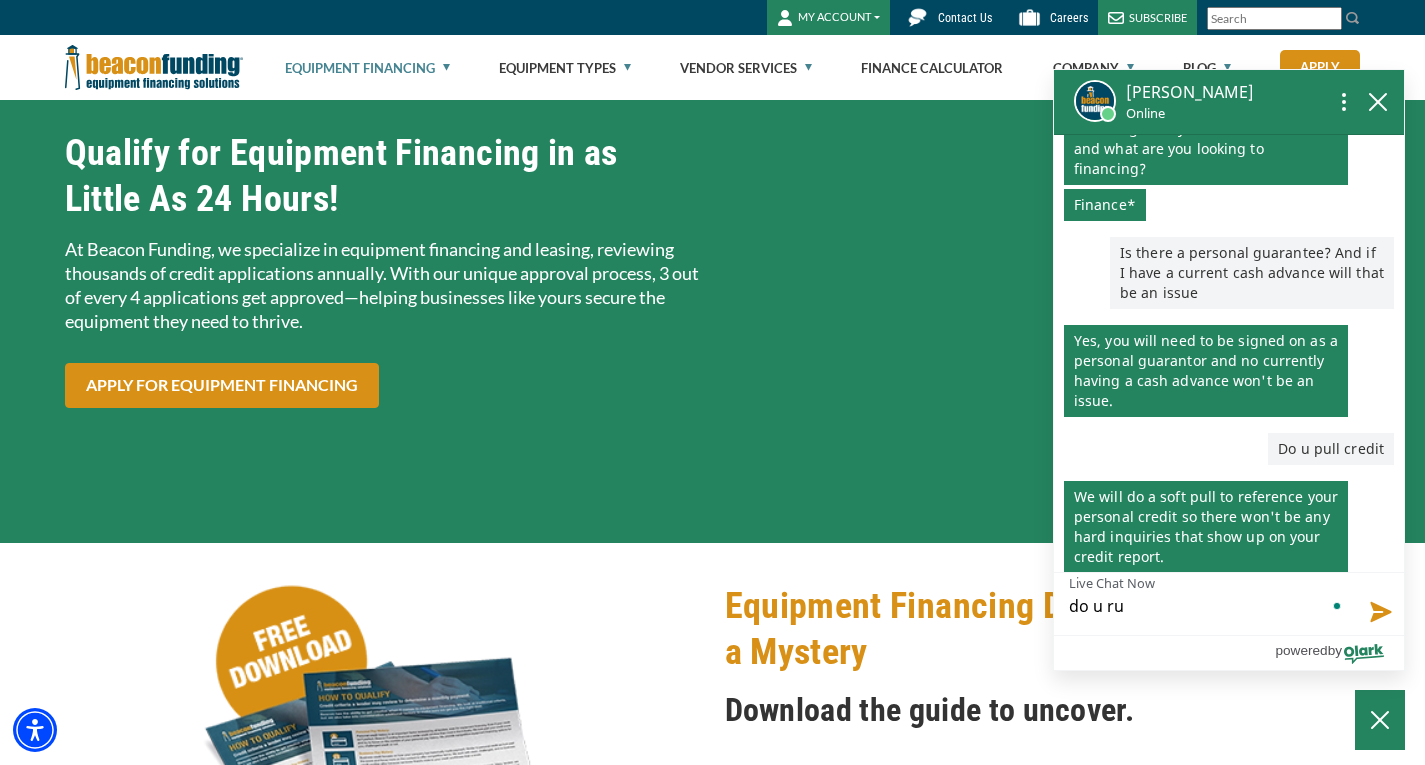type on "do u run" 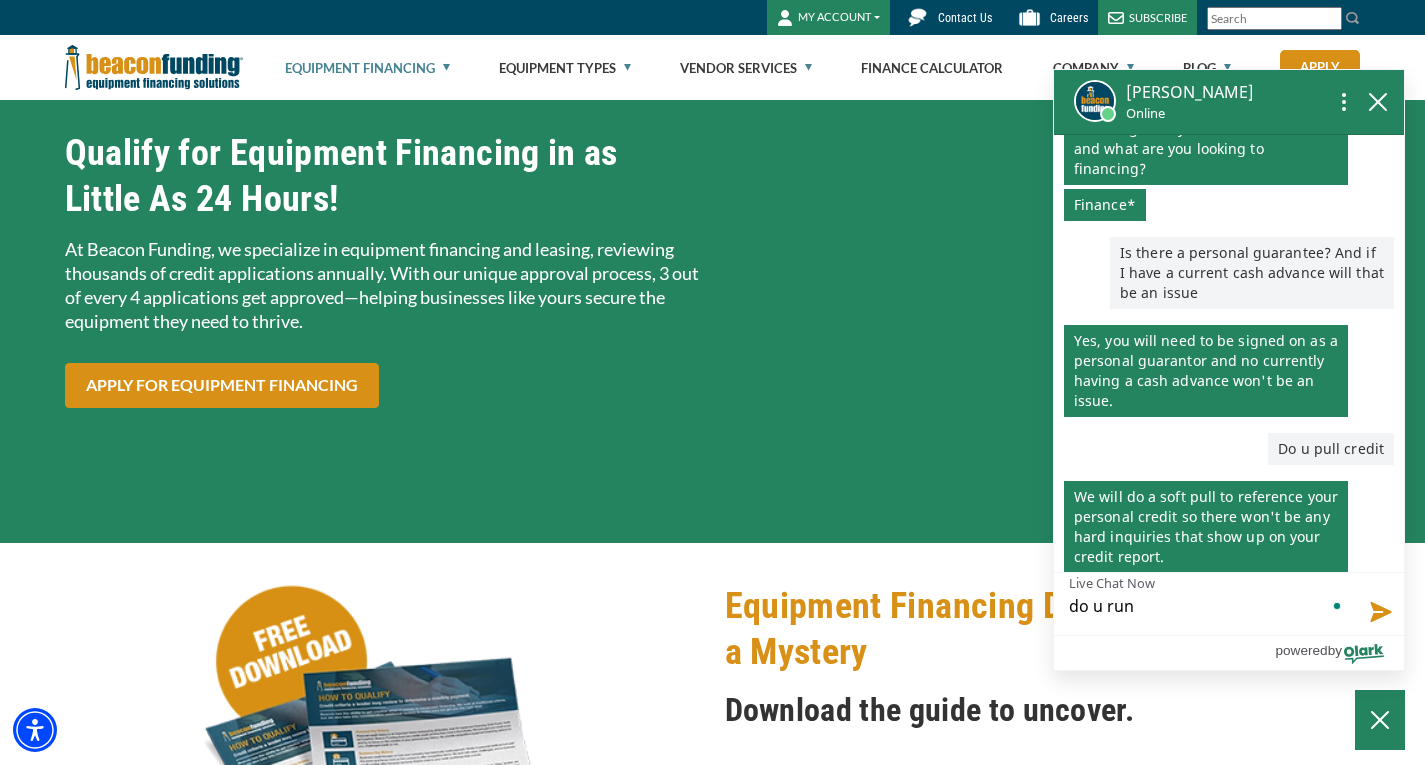 type on "do u run" 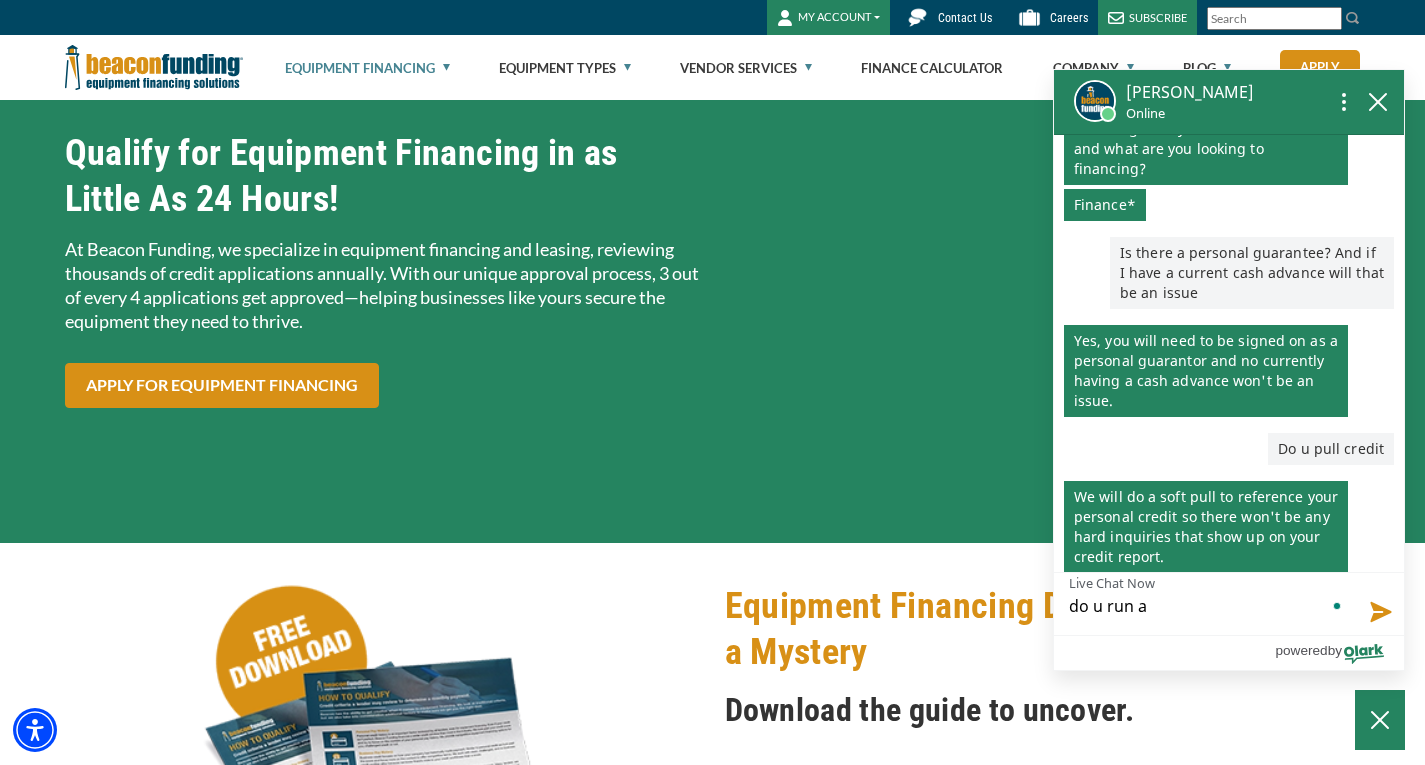 type on "do u run a" 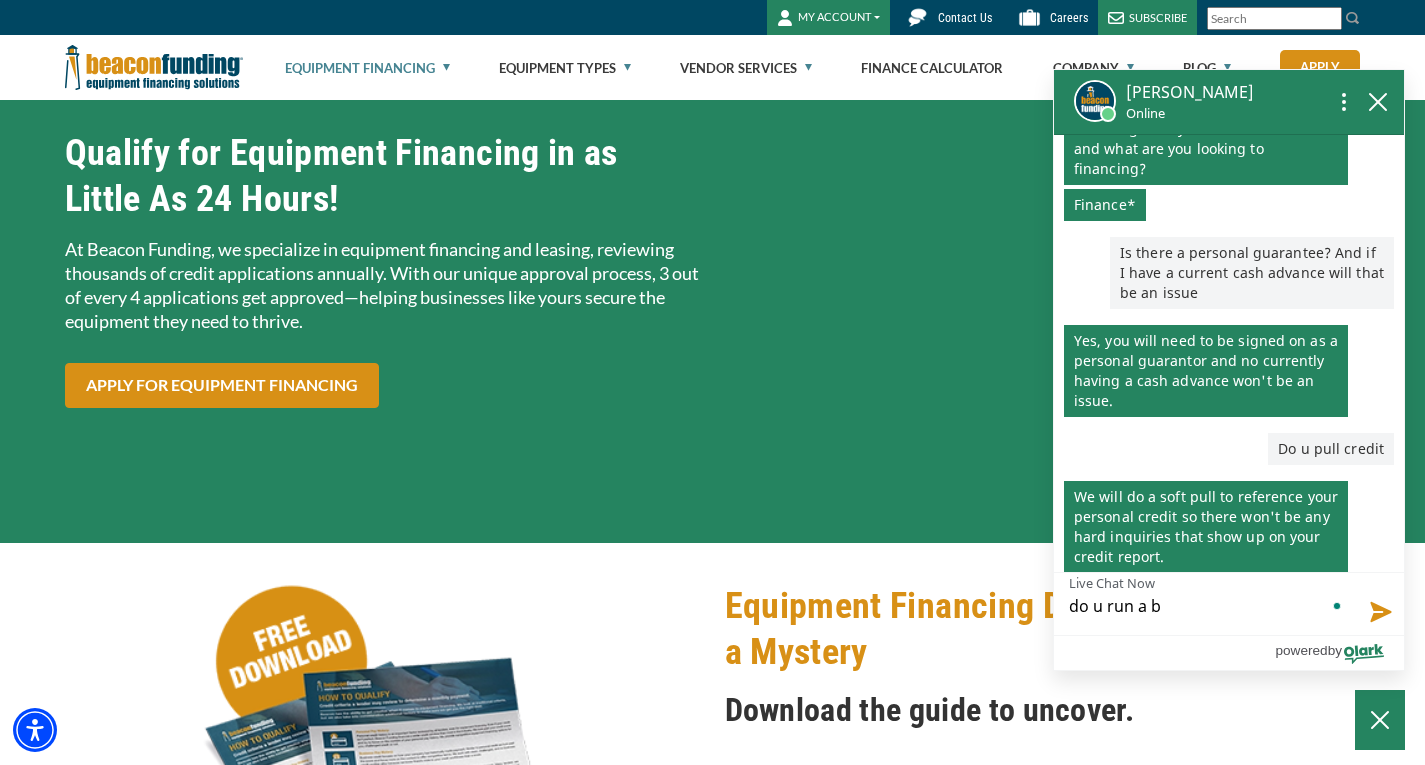 type on "do u run a ba" 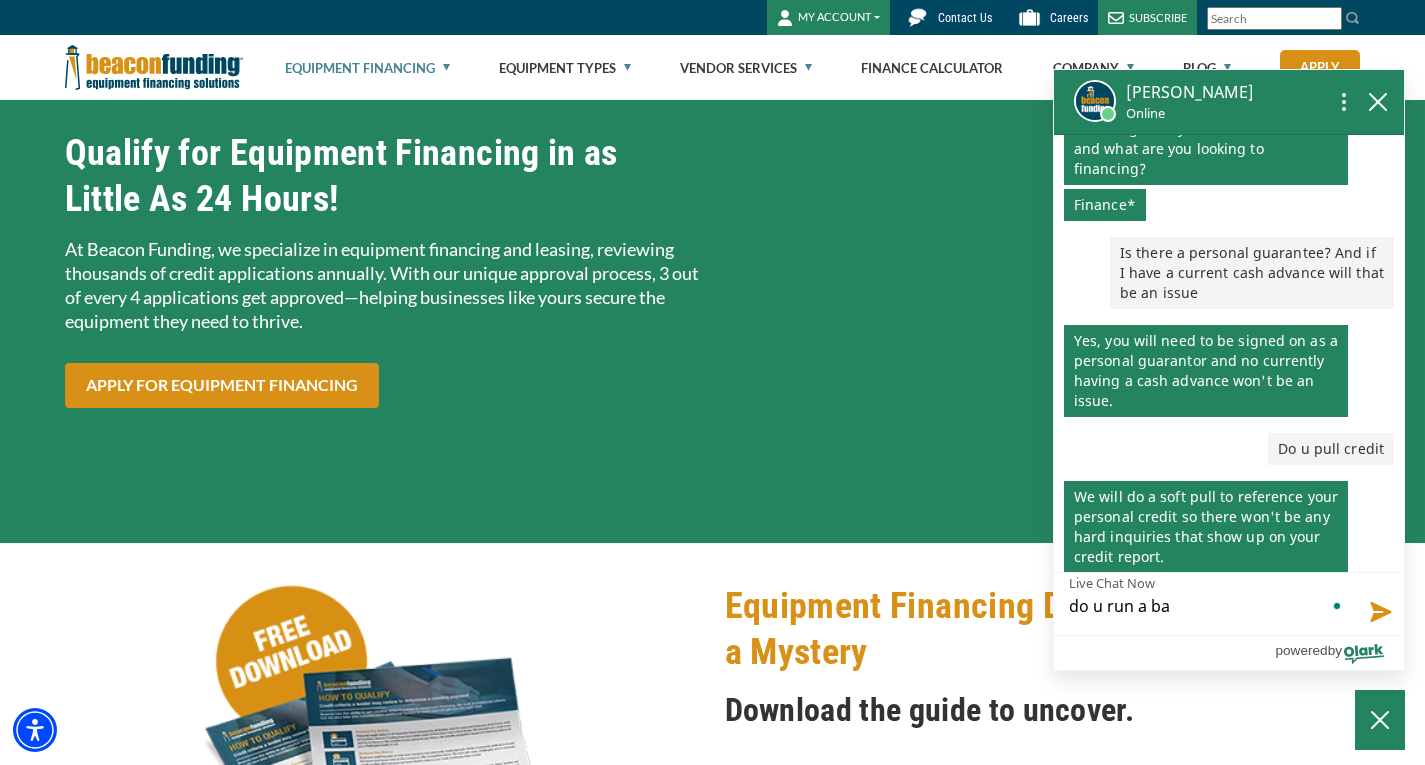 type on "do u run a ban" 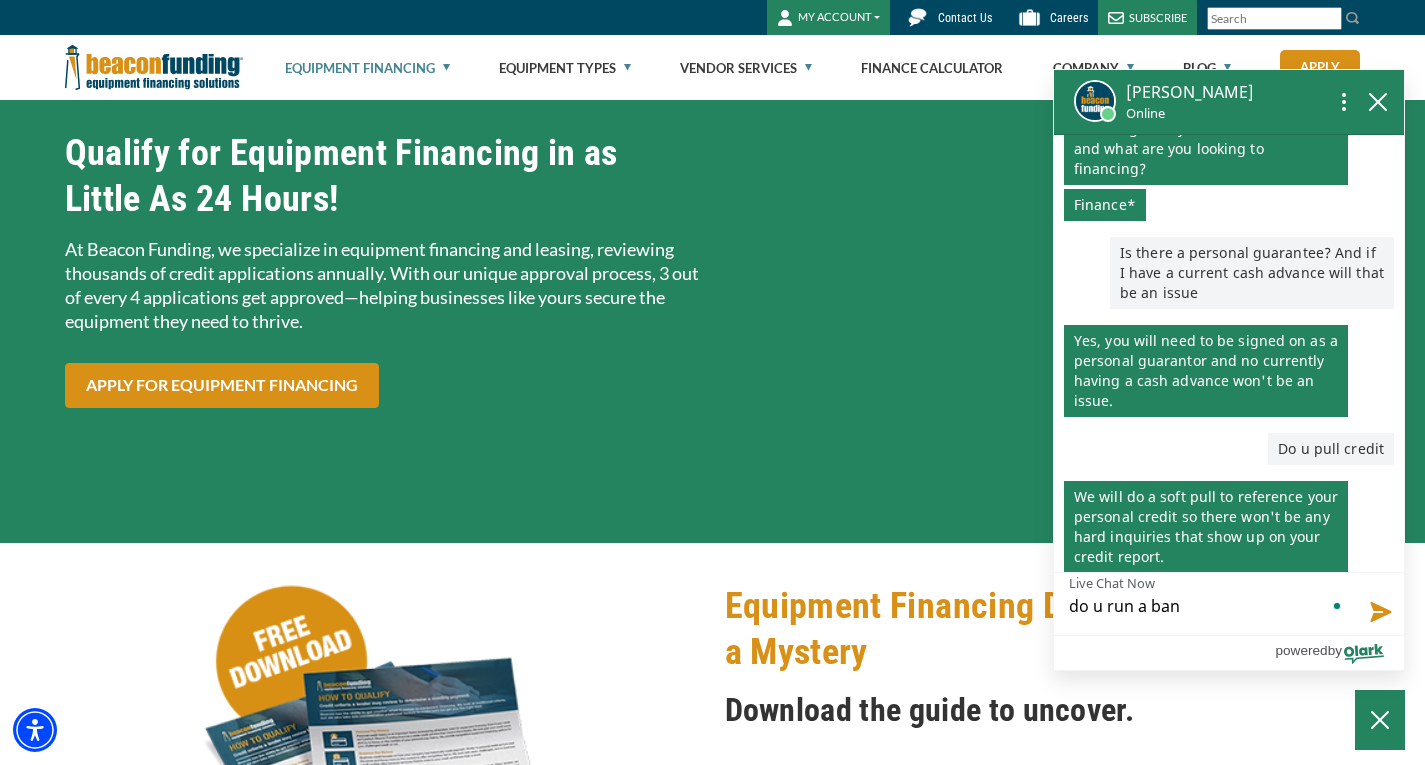 type on "do u run a bank" 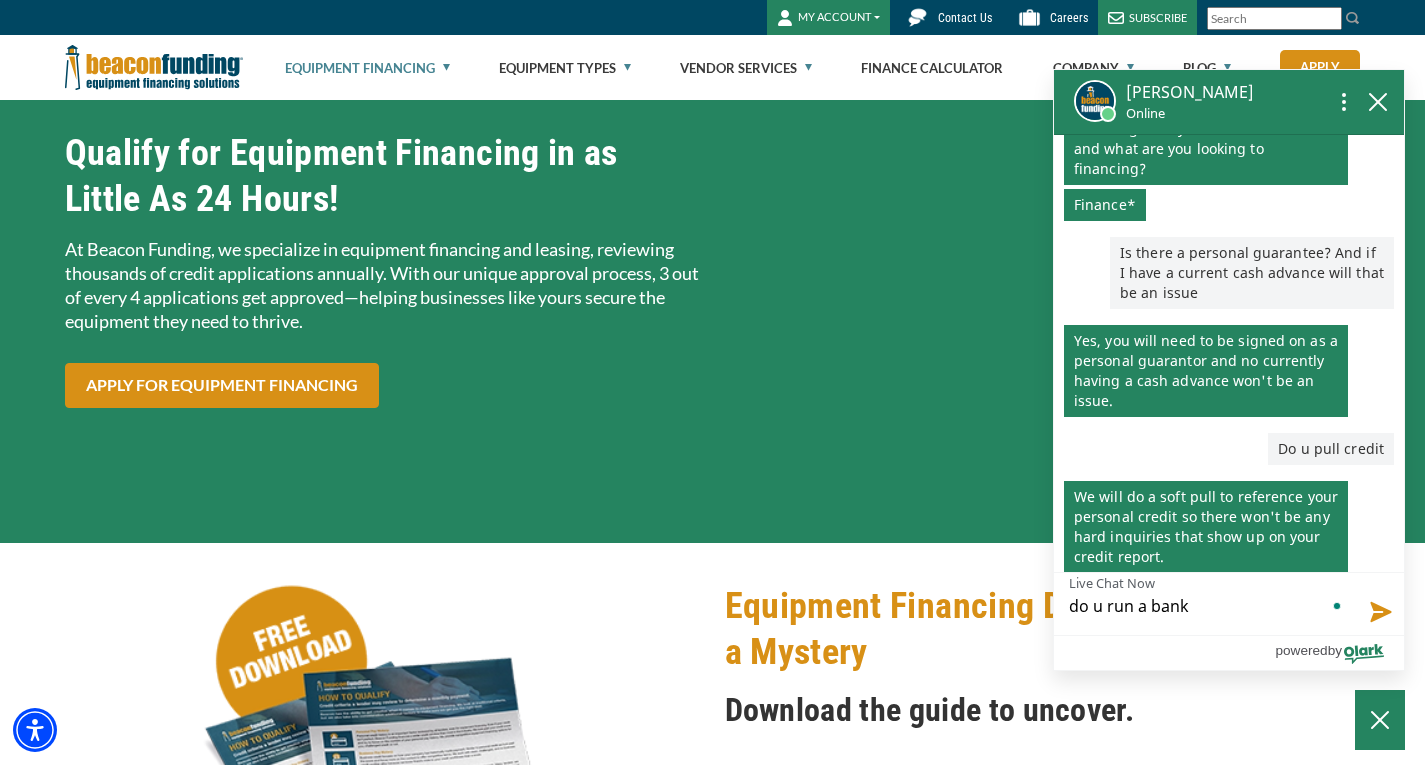 type on "do u run a bankr" 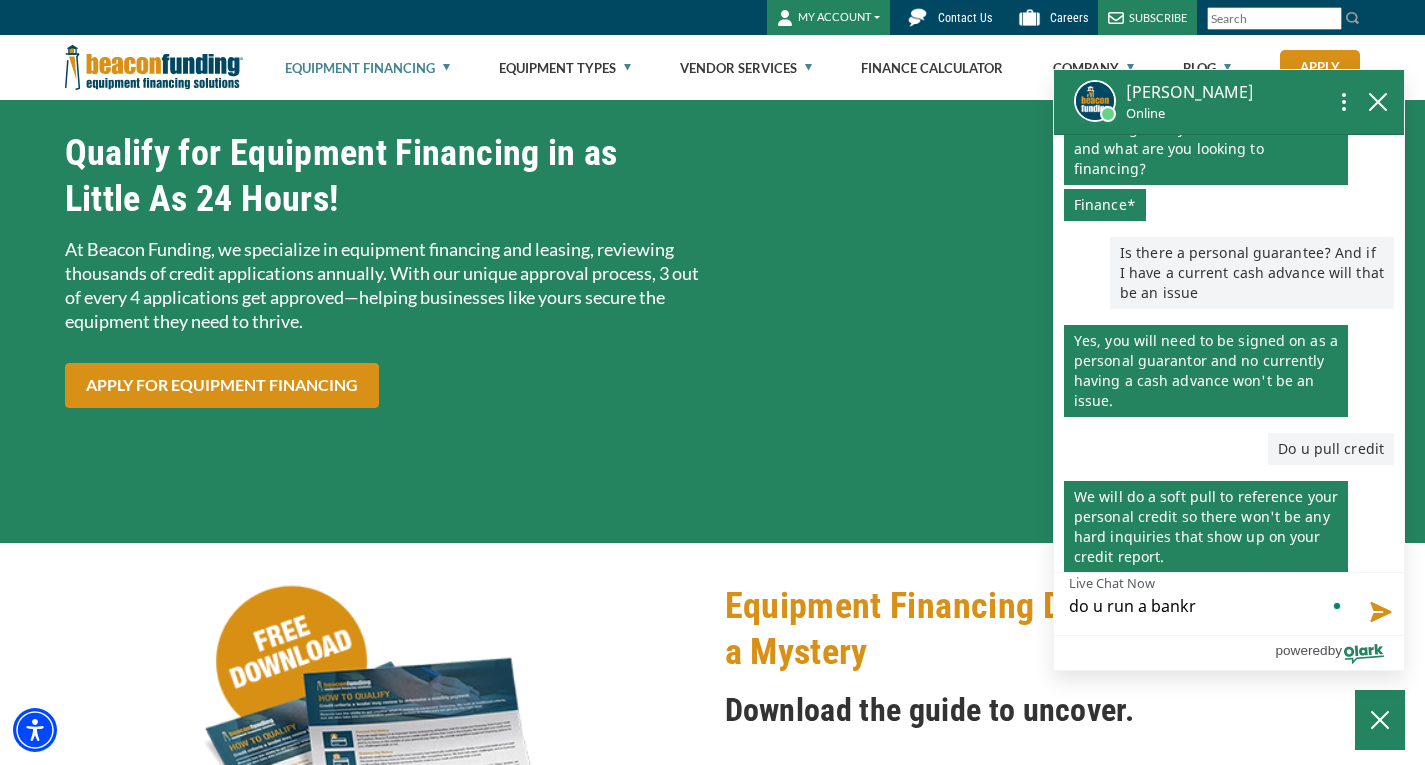 type on "do u run a bank" 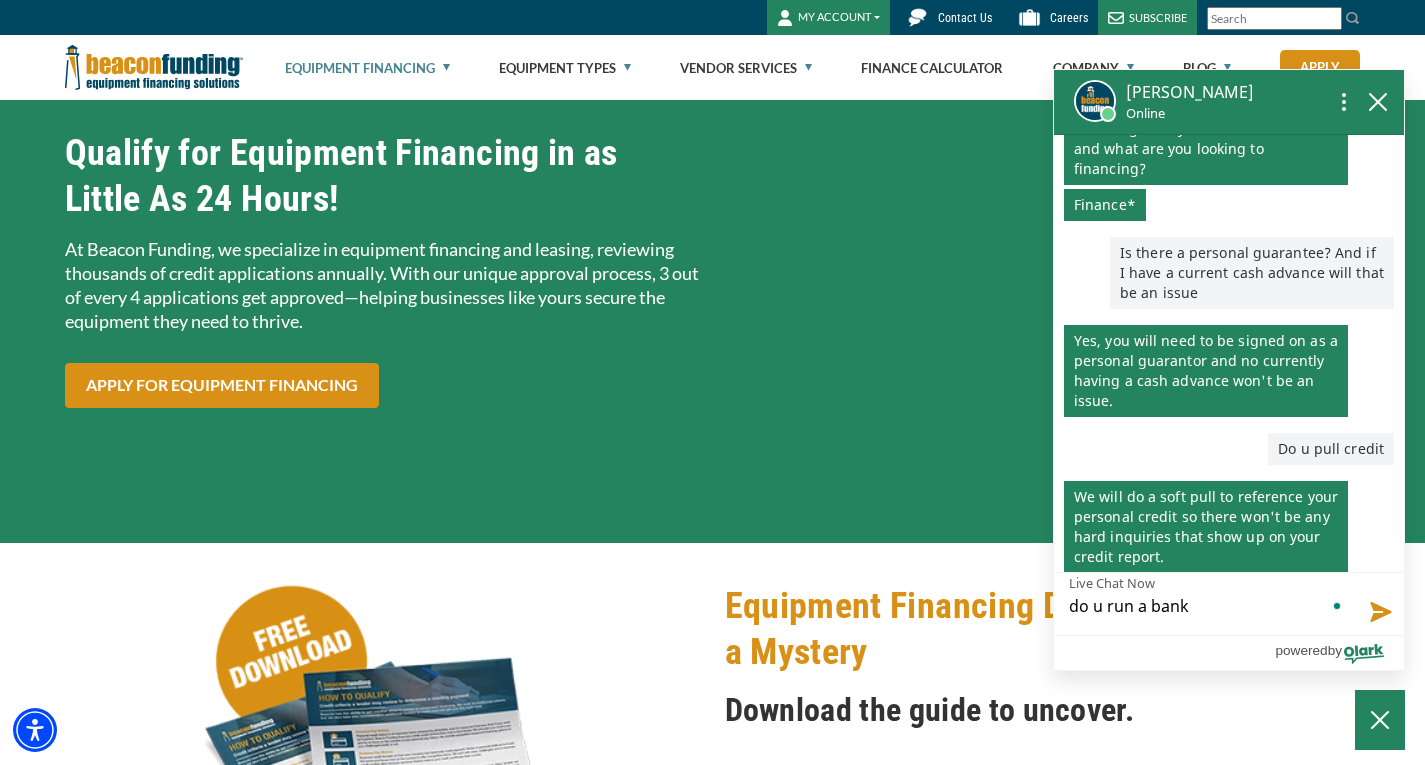 type on "do u run a bankg" 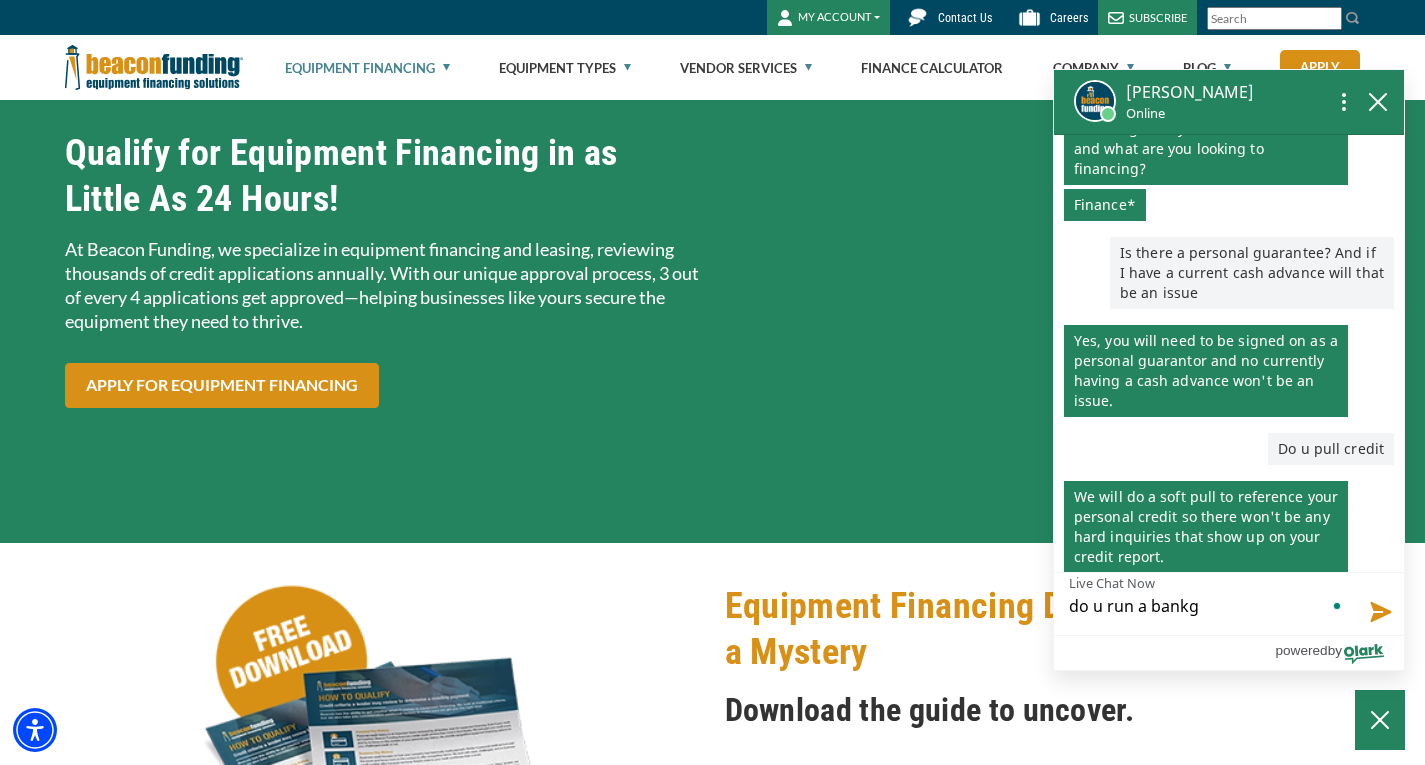 type on "do u run a bankgr" 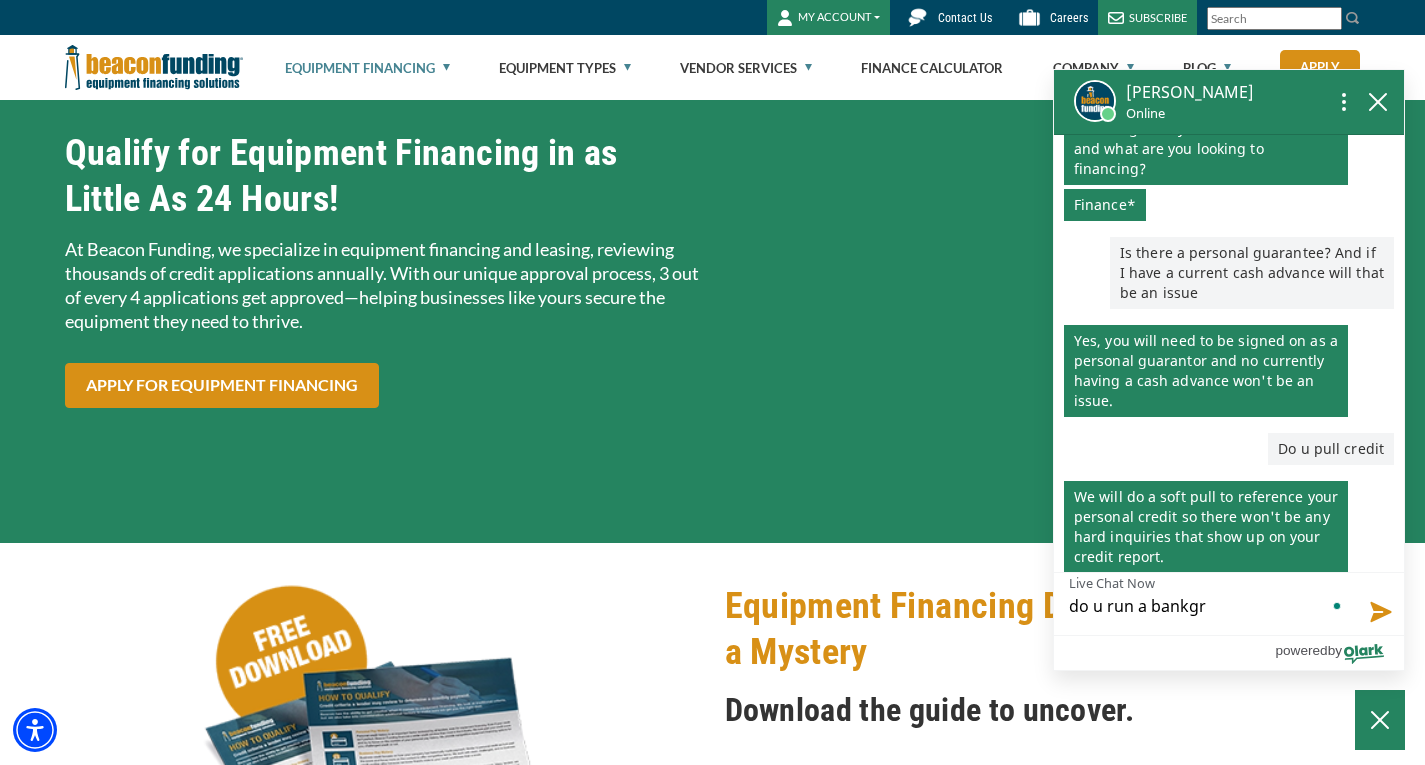 type on "do u run a bankgro" 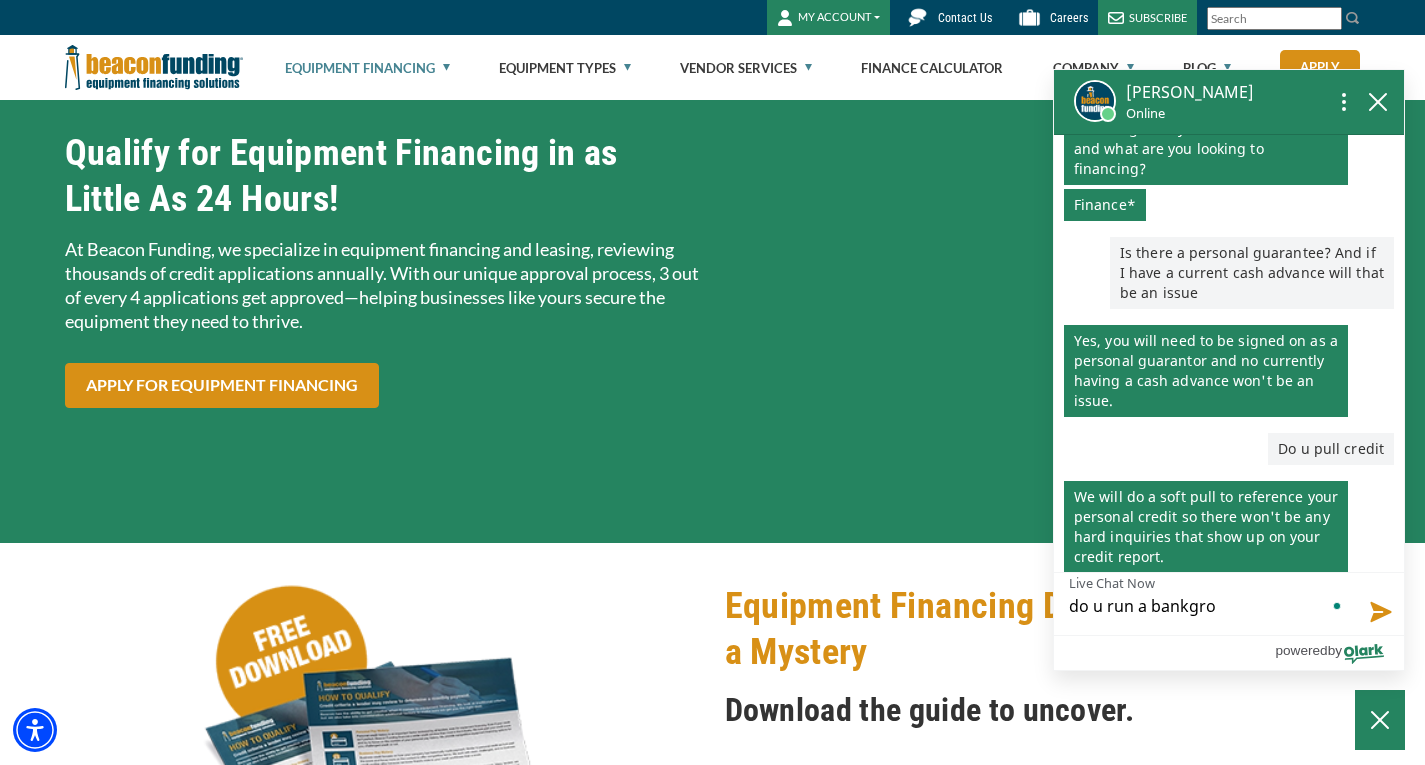 type on "do u run a bankgrou" 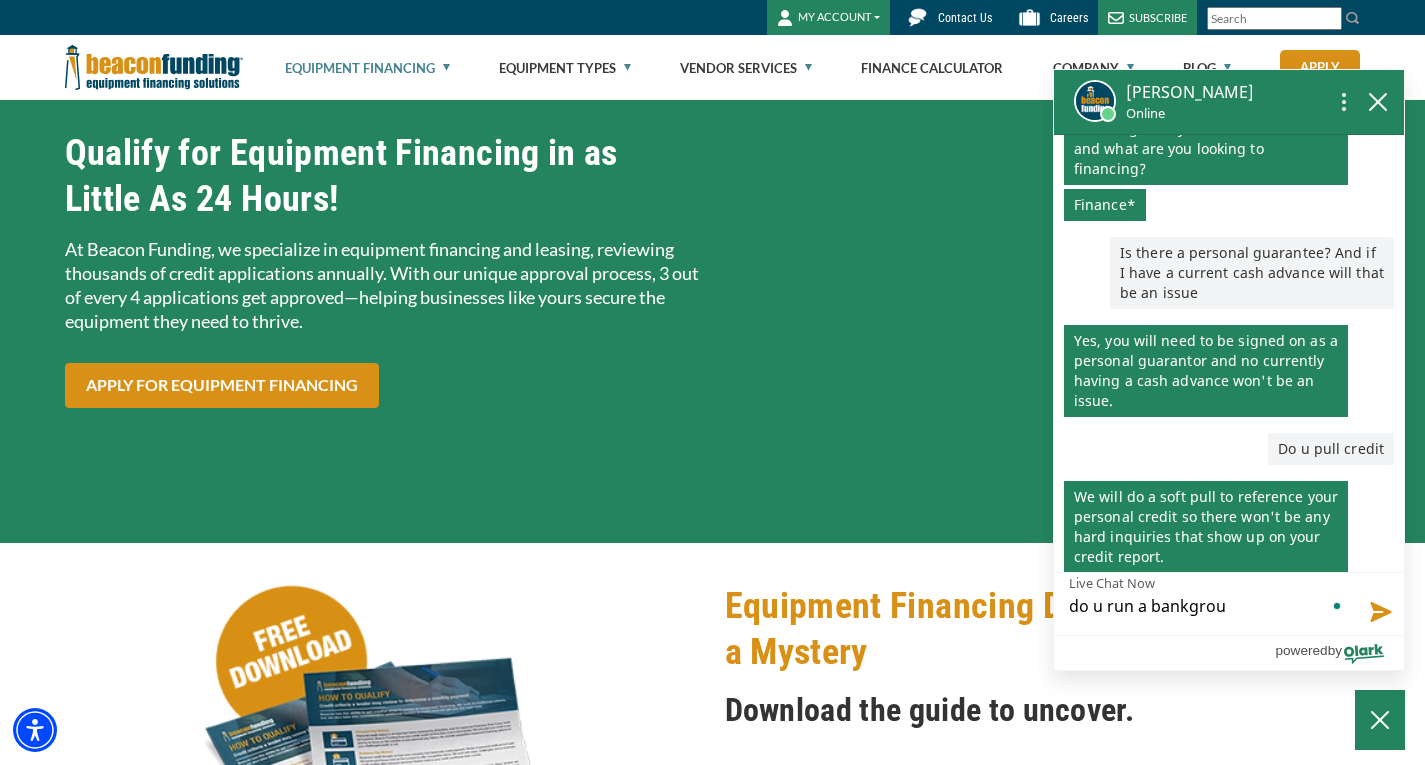 type on "do u run a bankgroun" 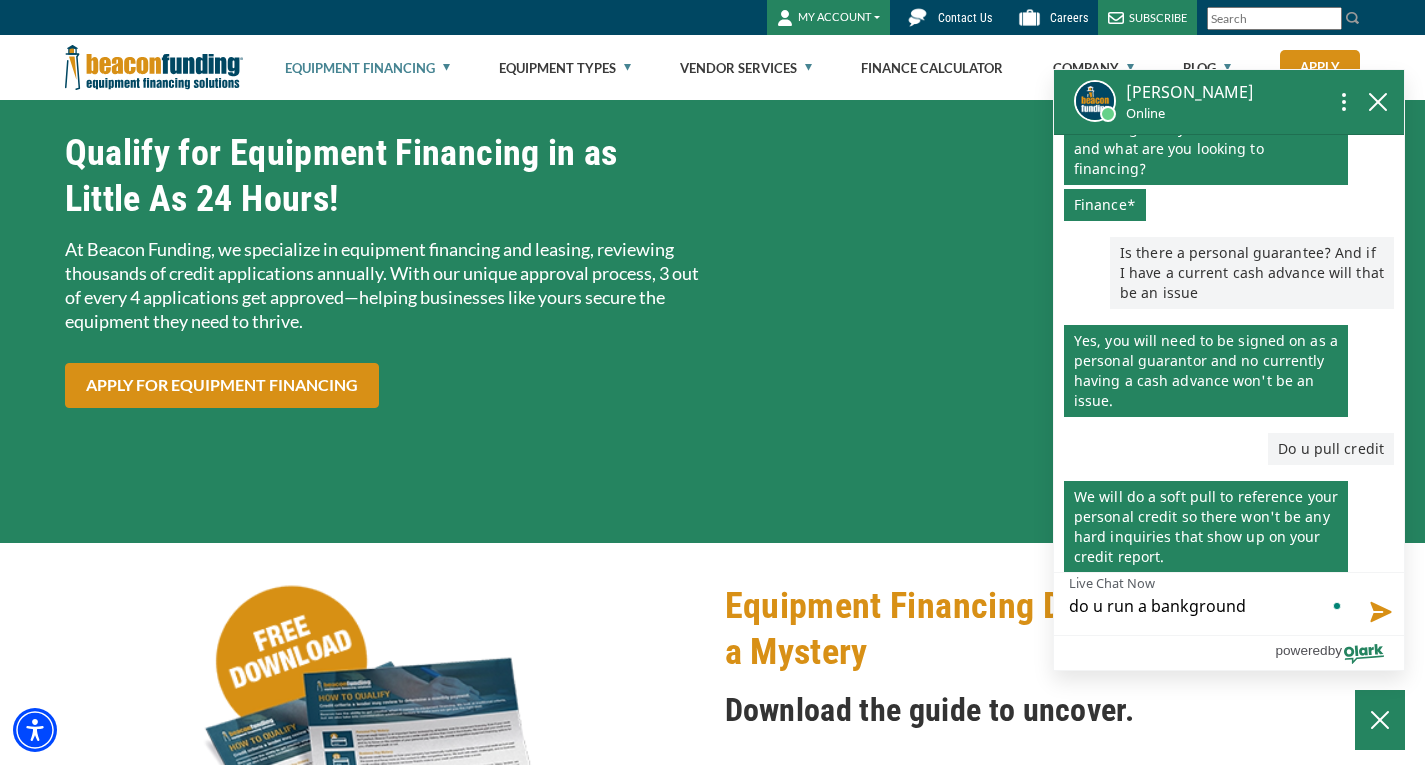 type on "do u run a bankground" 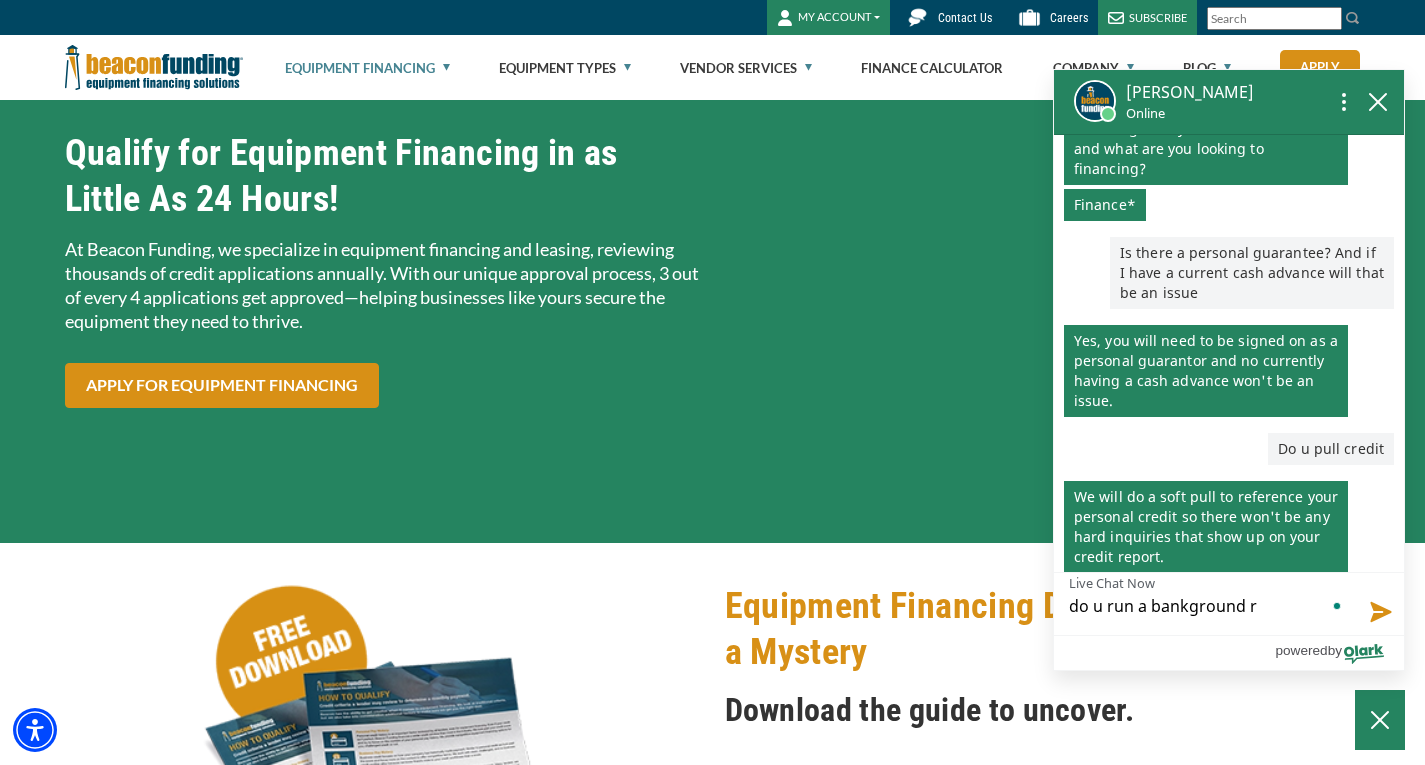 type on "do u run a bankground re" 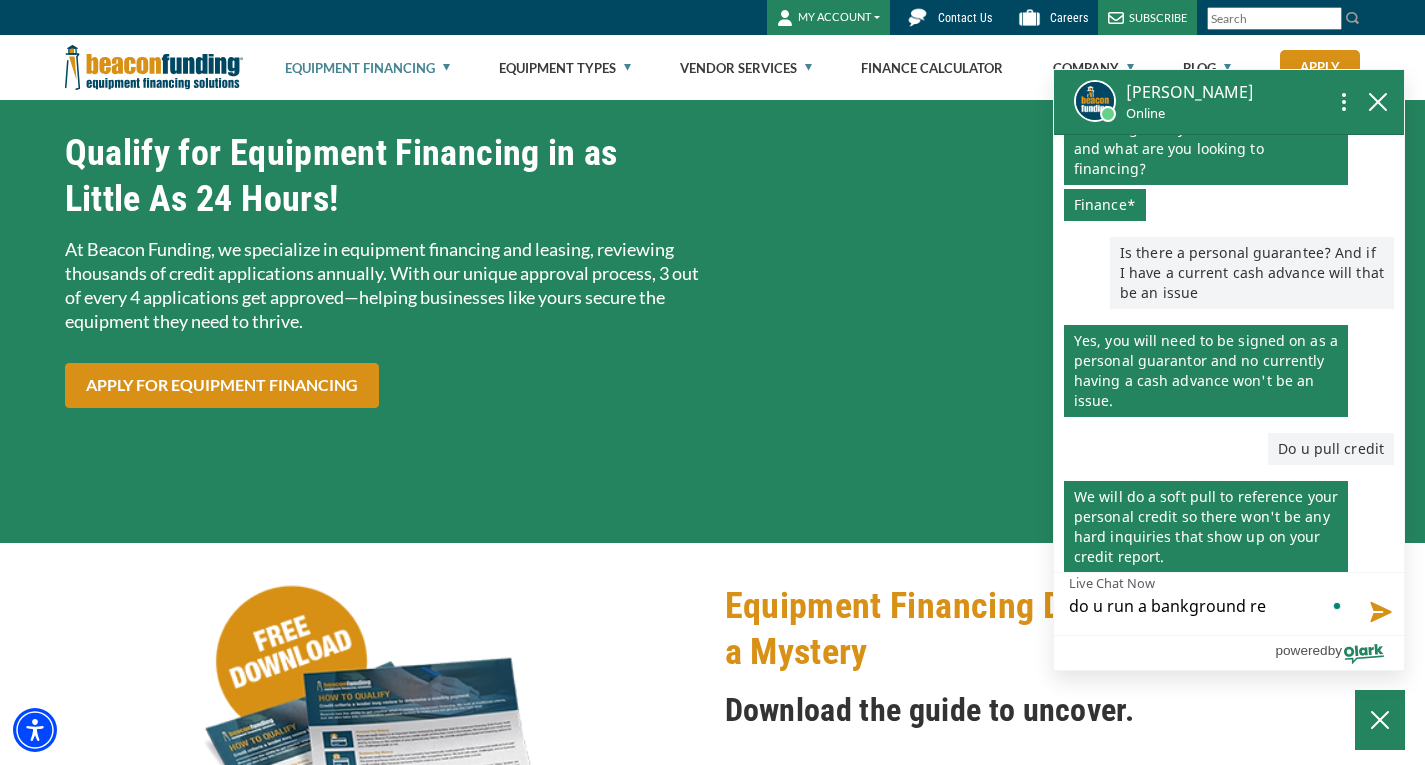 type on "do u run a bankground rep" 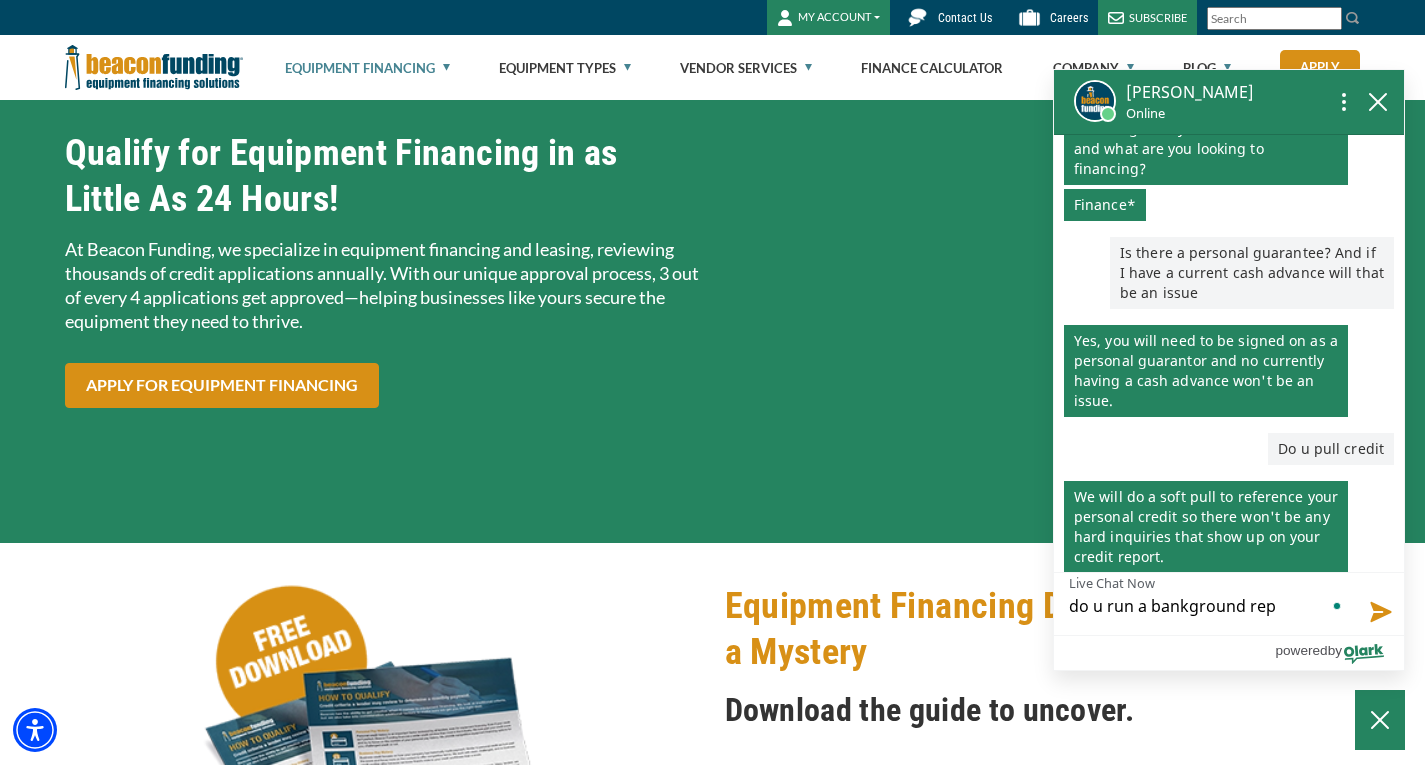 type on "do u run a bankground repo" 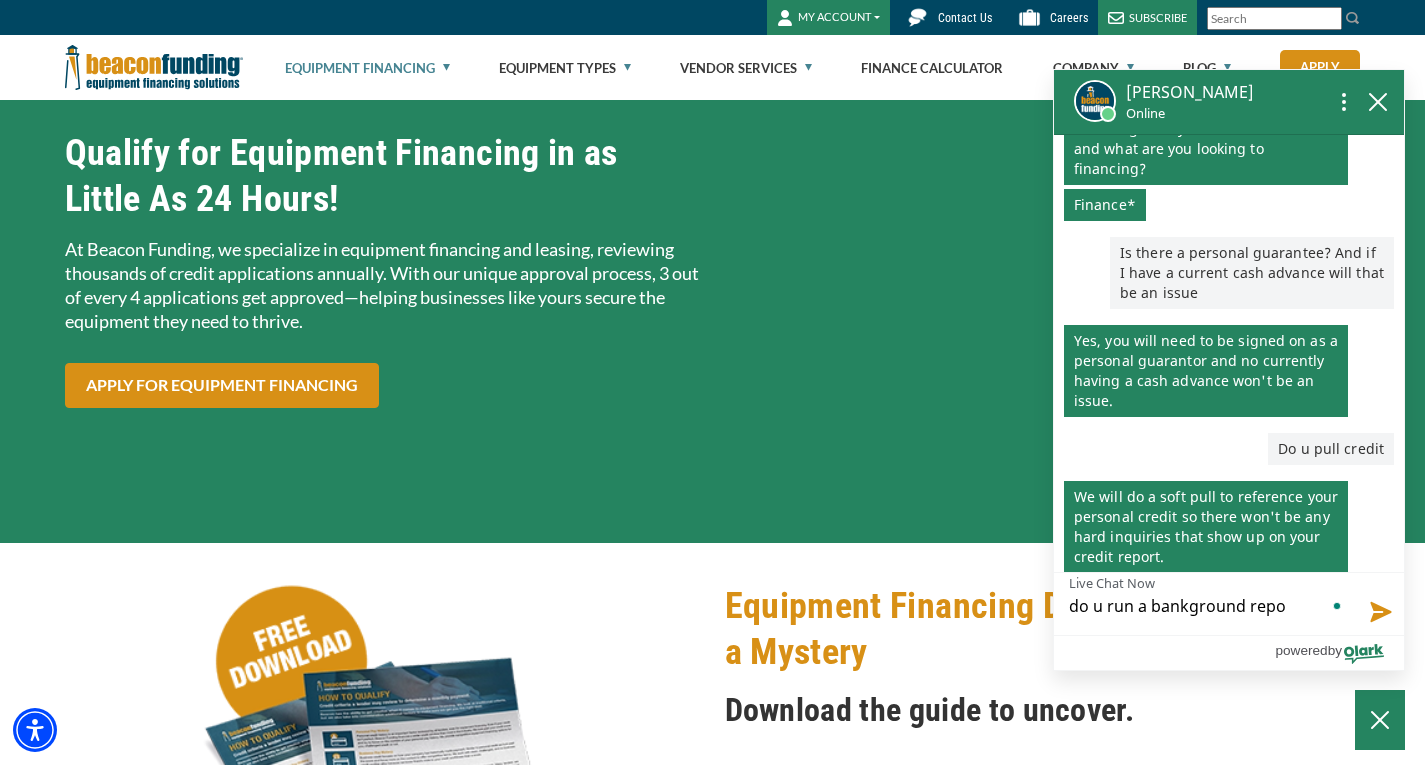 type on "do u run a bankground repor" 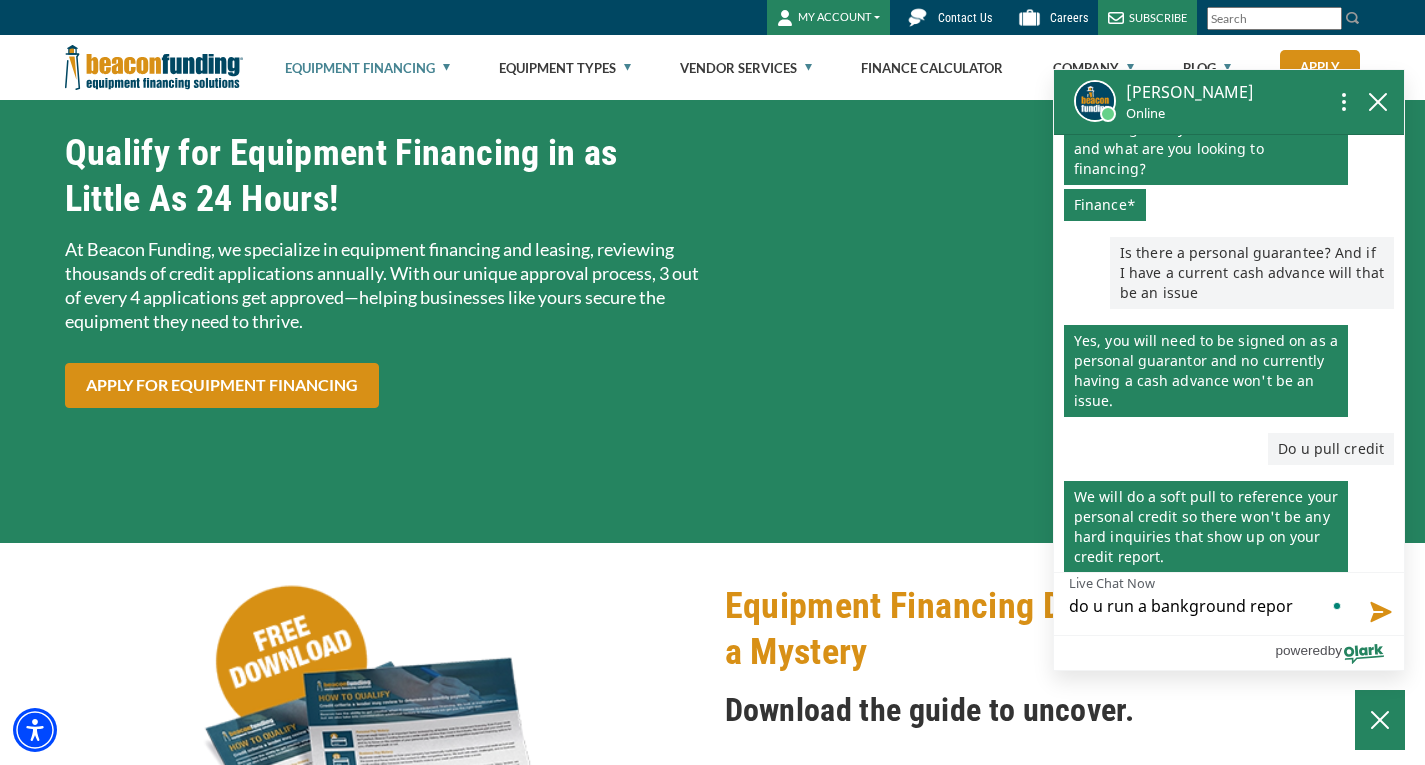 type on "do u run a bankground report" 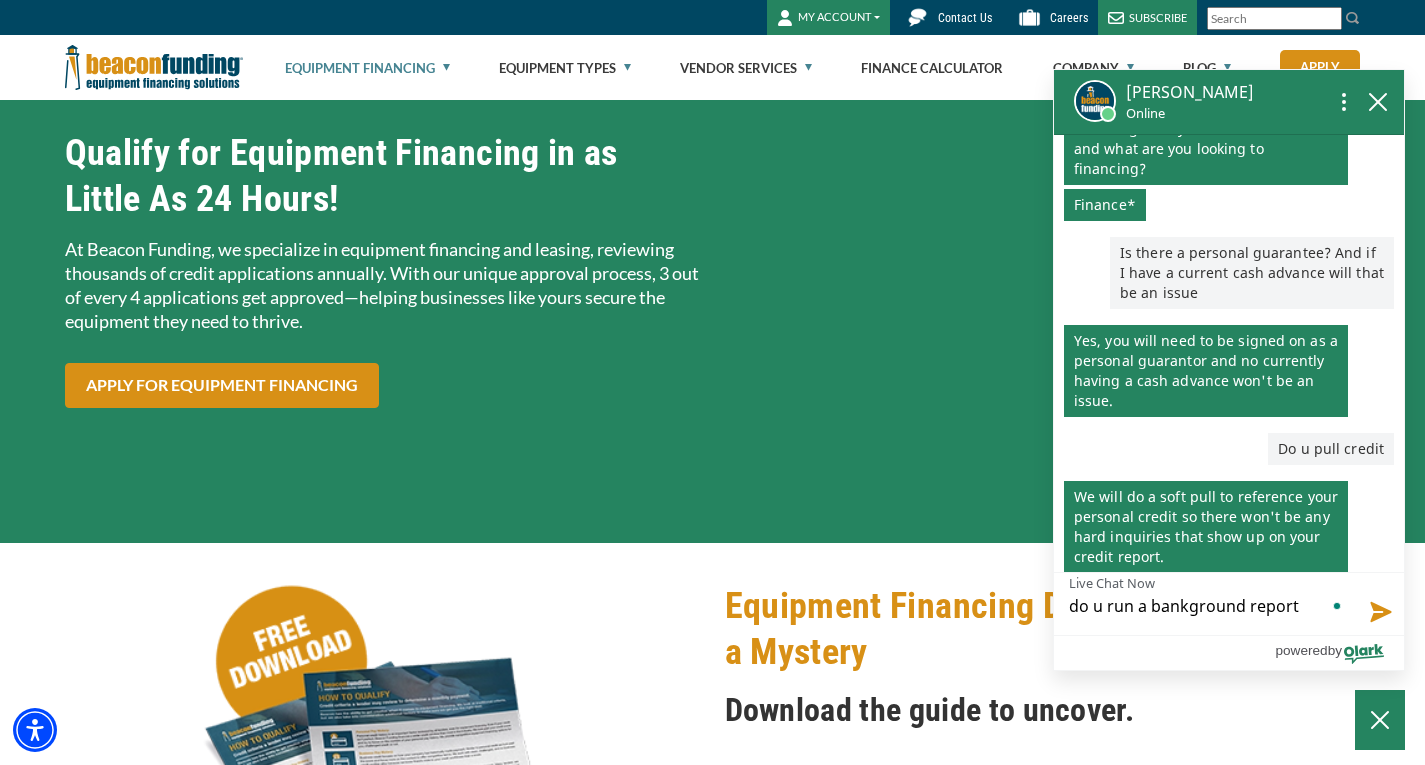 type 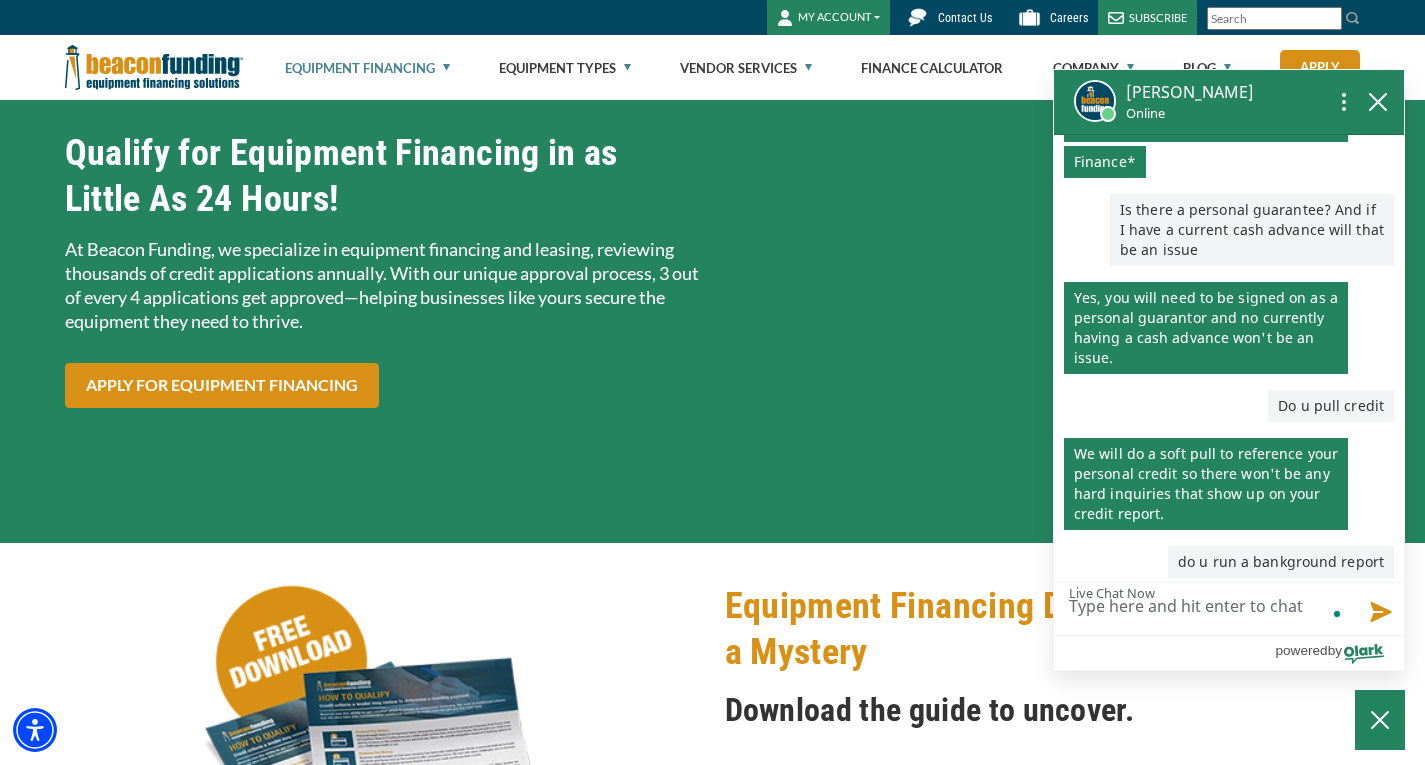 scroll, scrollTop: 444, scrollLeft: 0, axis: vertical 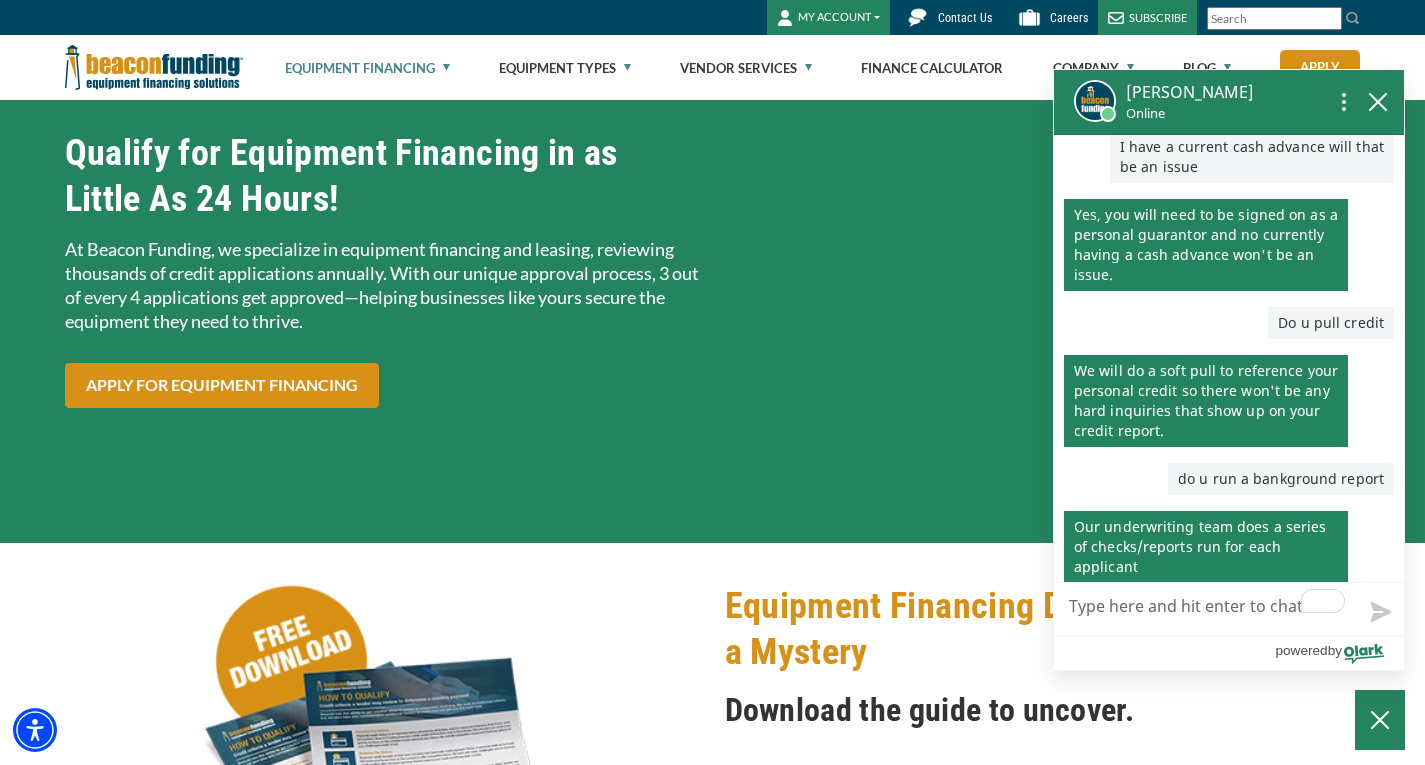 click on "Live Chat Now" at bounding box center [1229, 609] 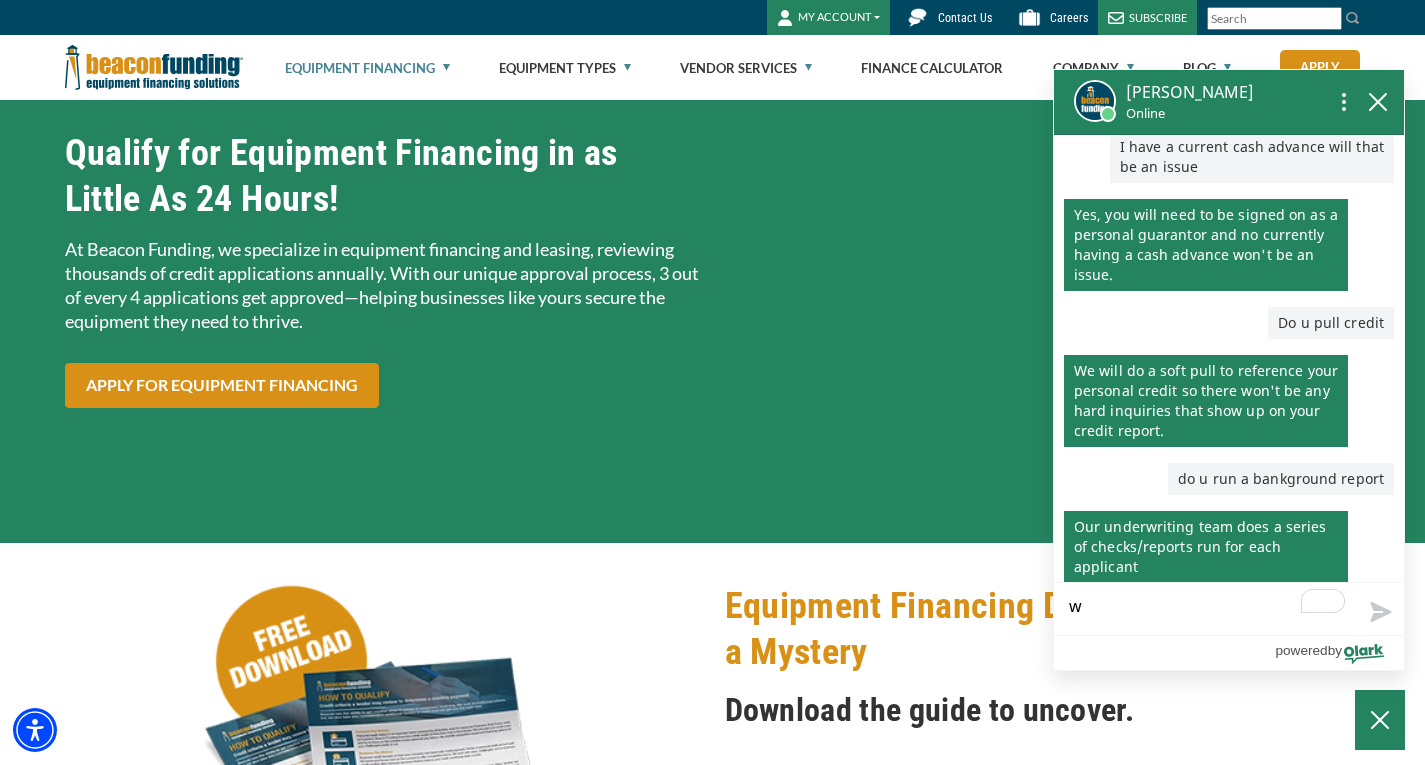 type on "wh" 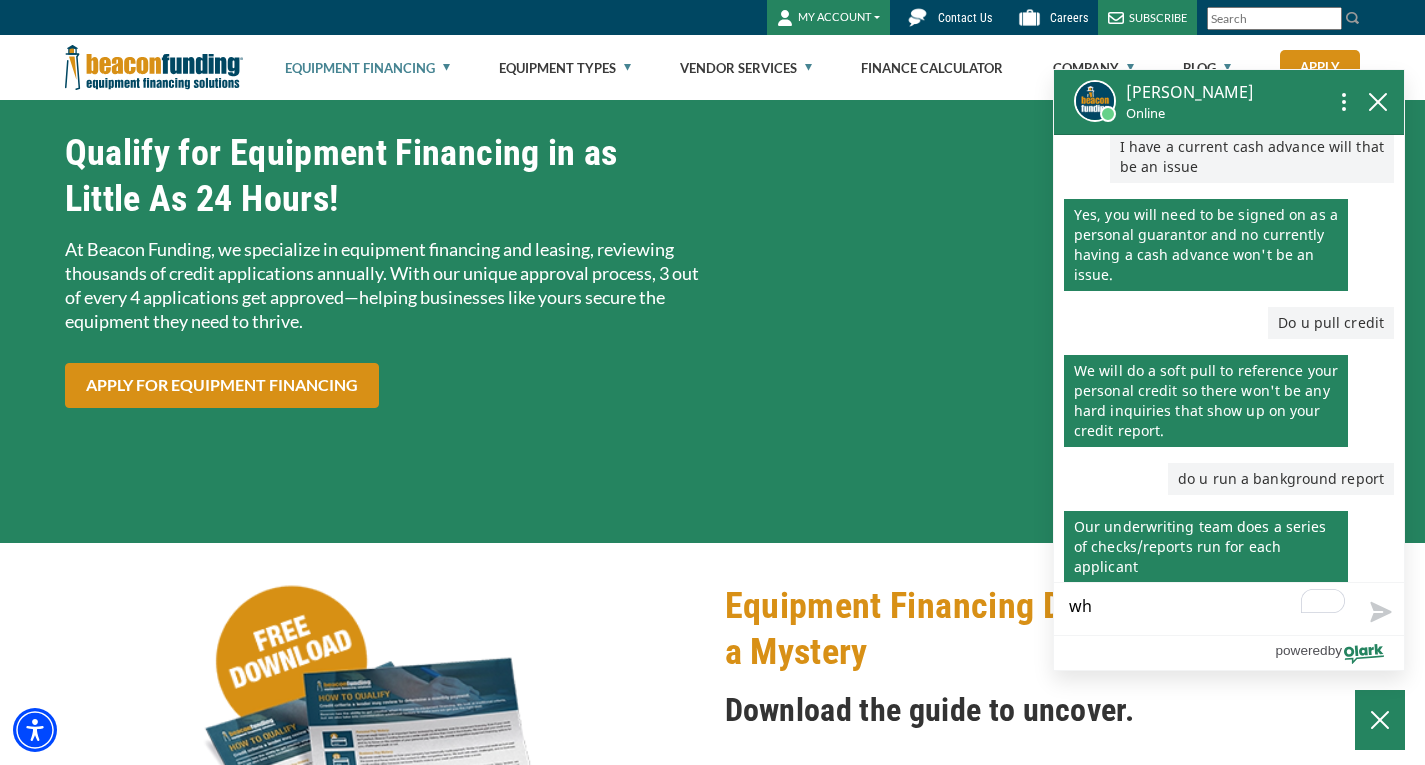 type on "whi" 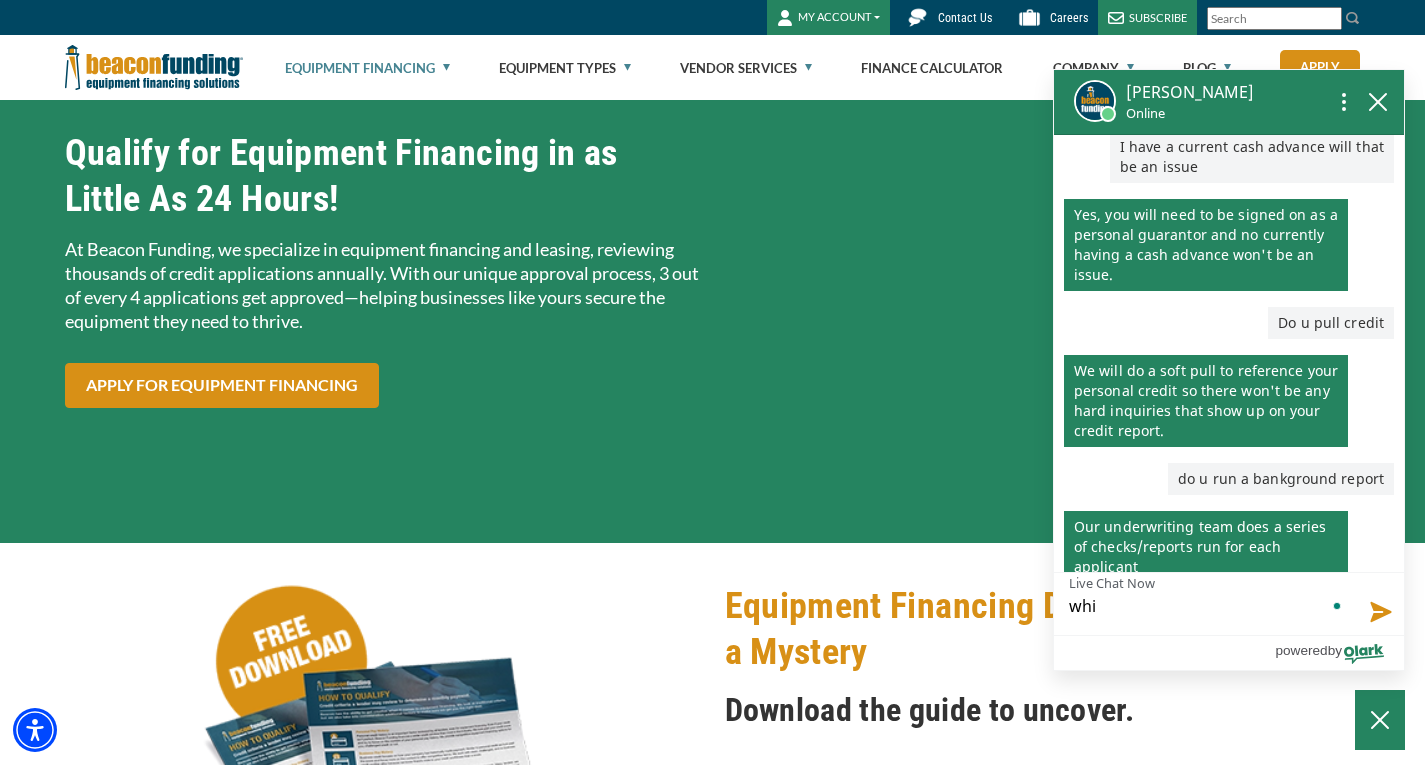 scroll, scrollTop: 542, scrollLeft: 0, axis: vertical 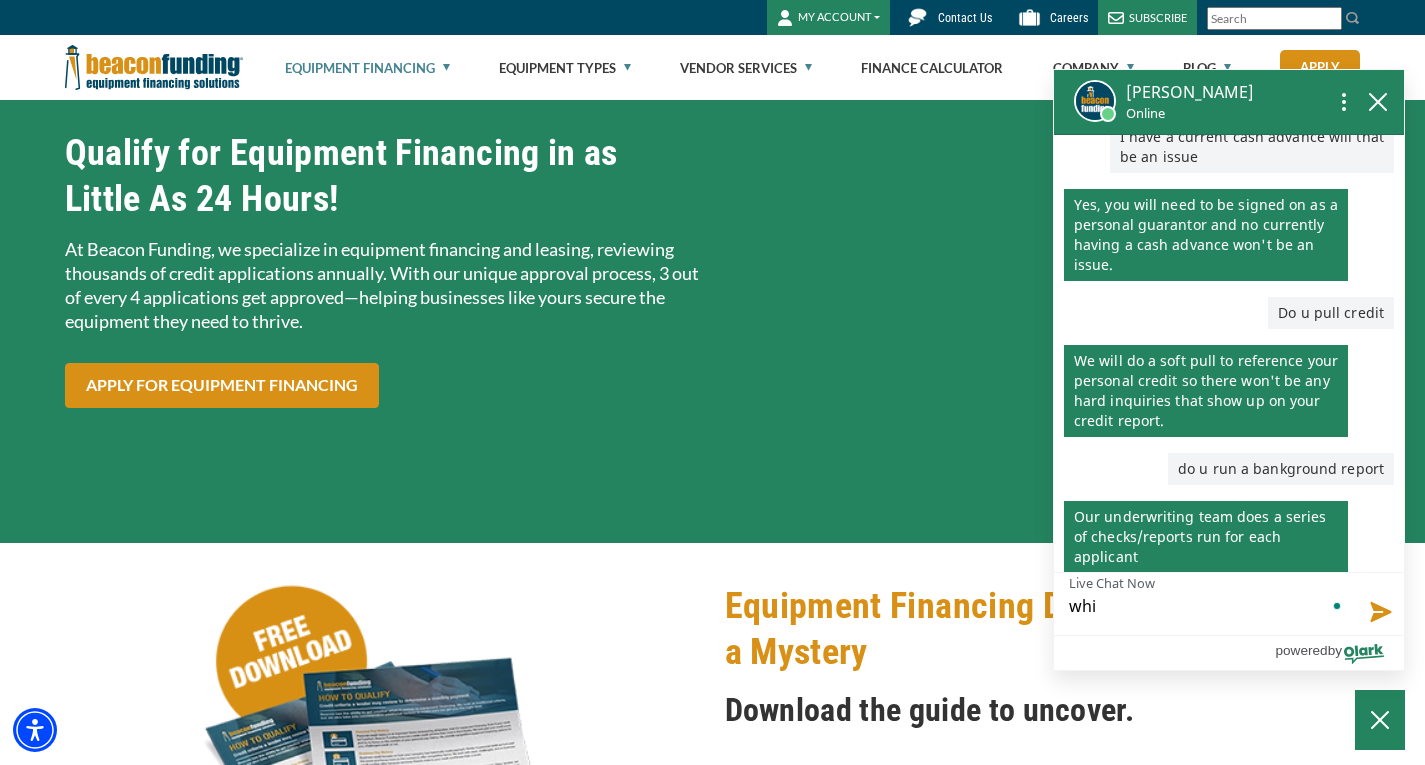 type on "whic" 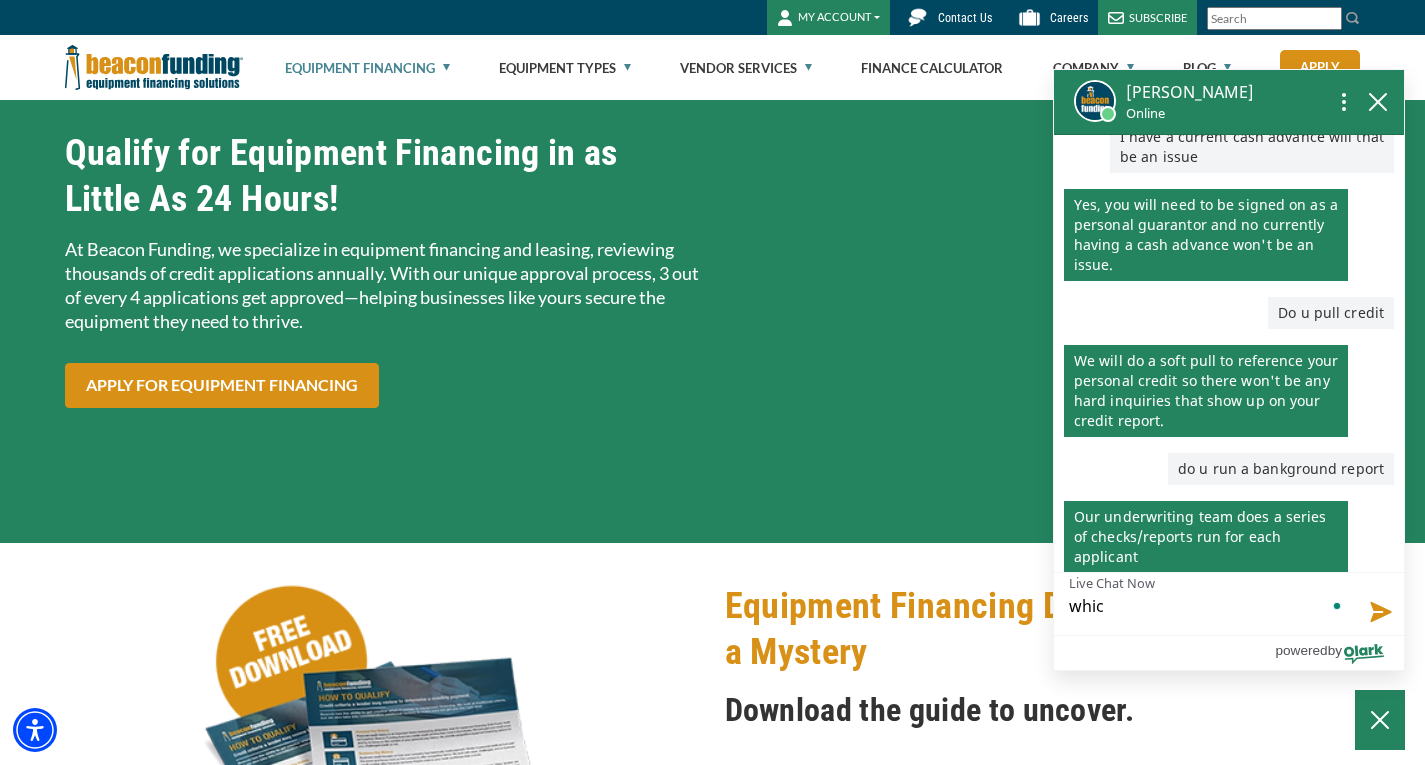 type on "whicx" 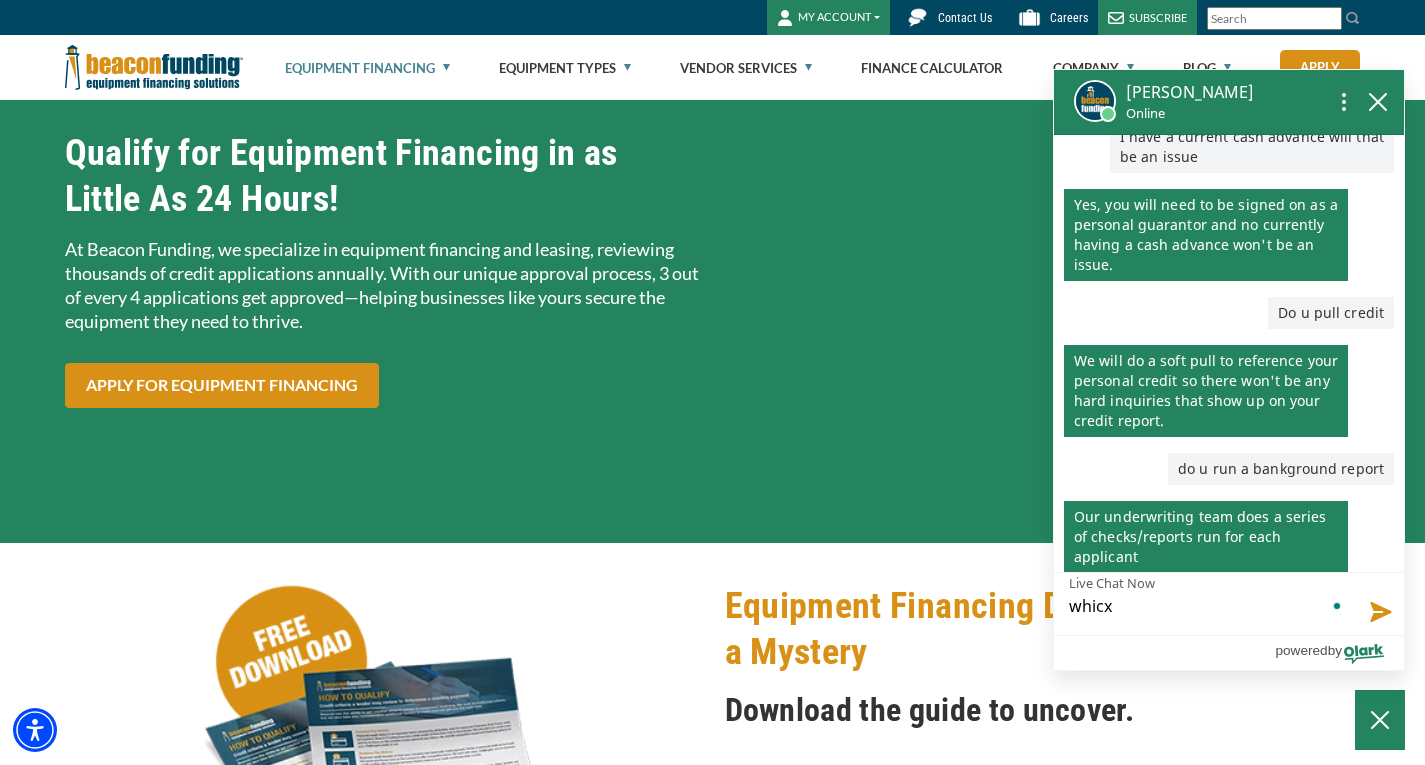 type on "whicxh" 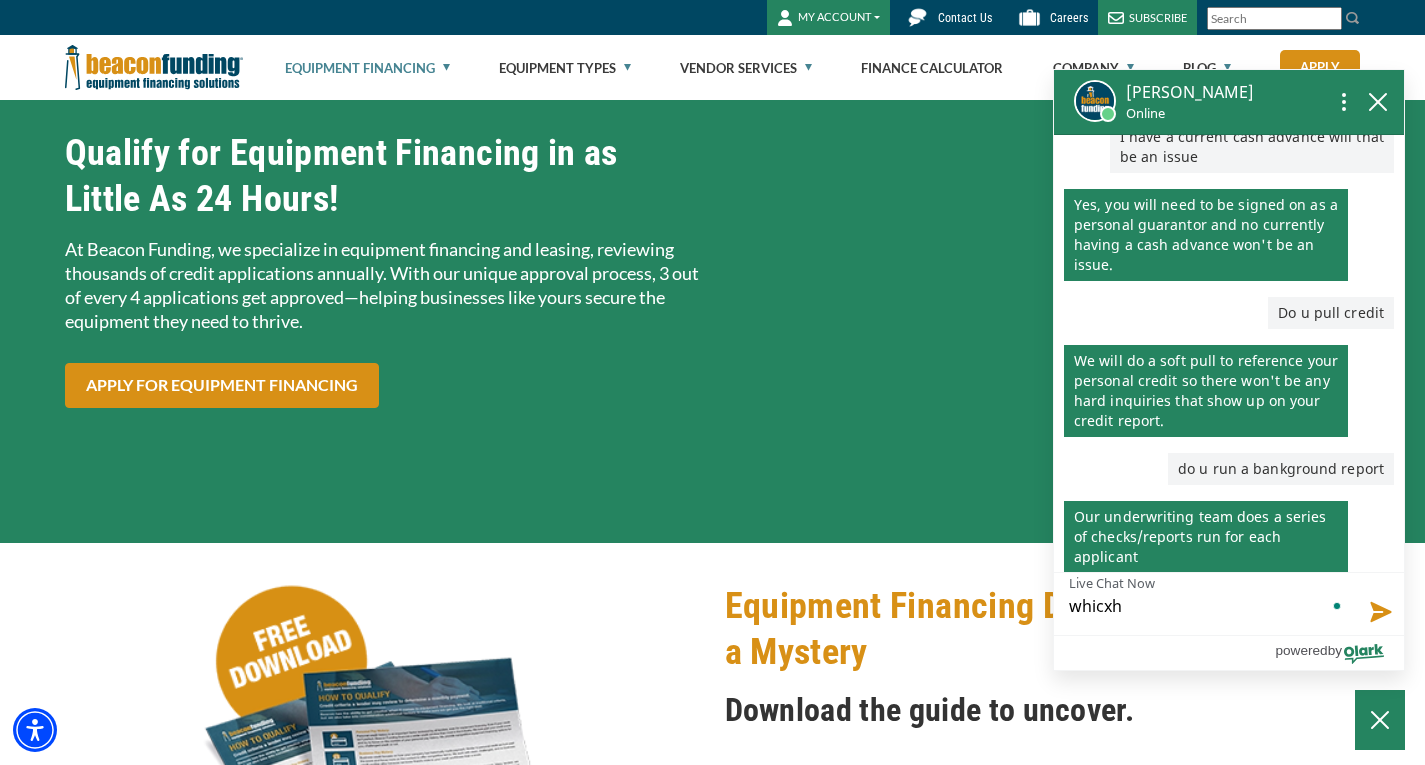 type on "whicxh" 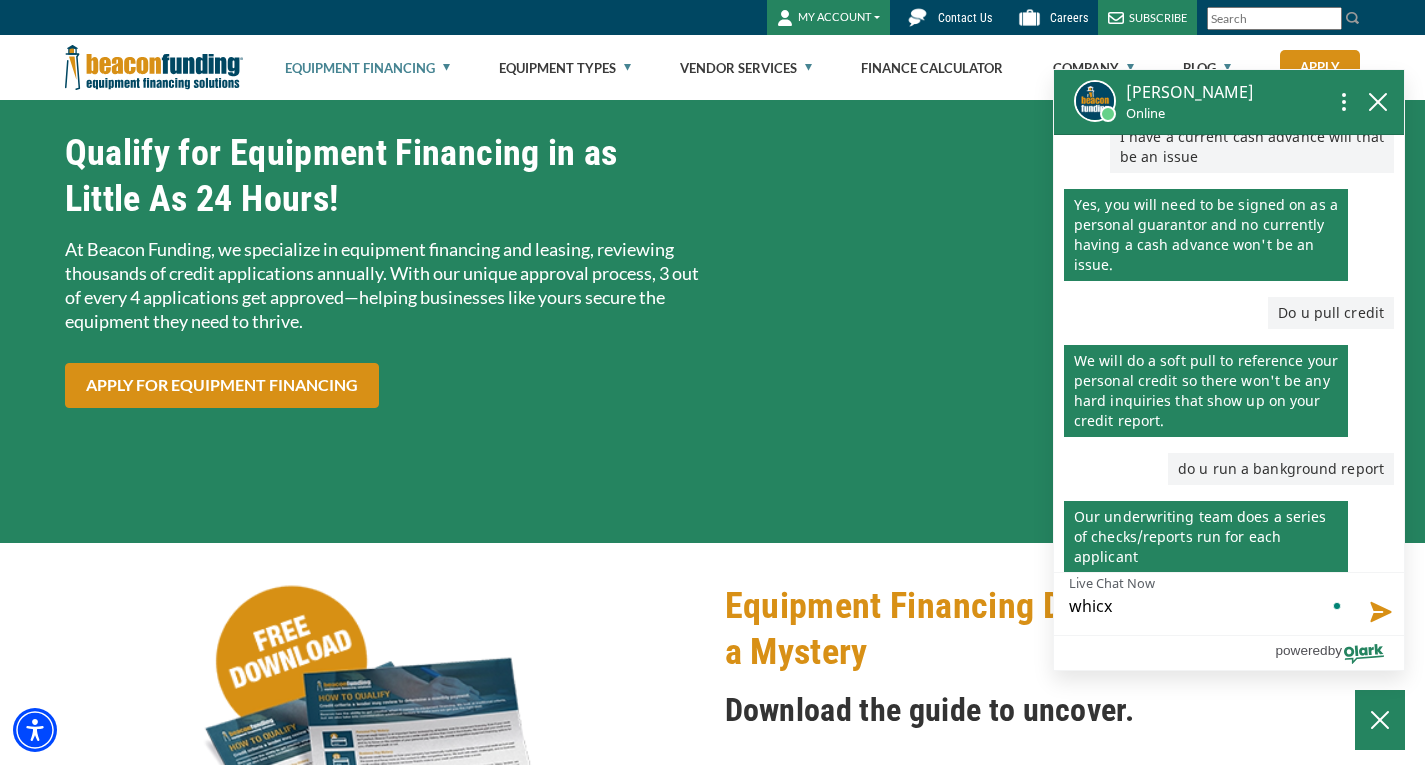 type on "whic" 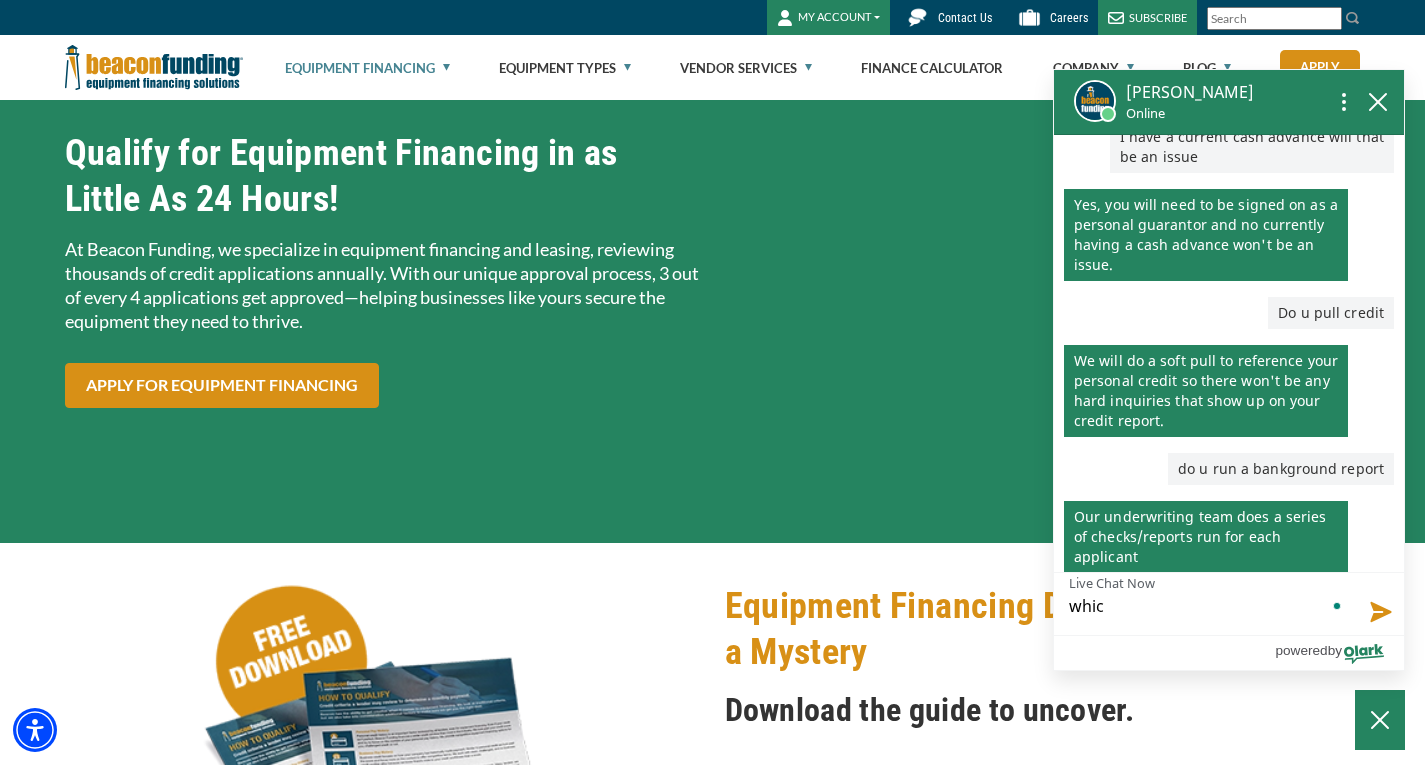 type on "whi" 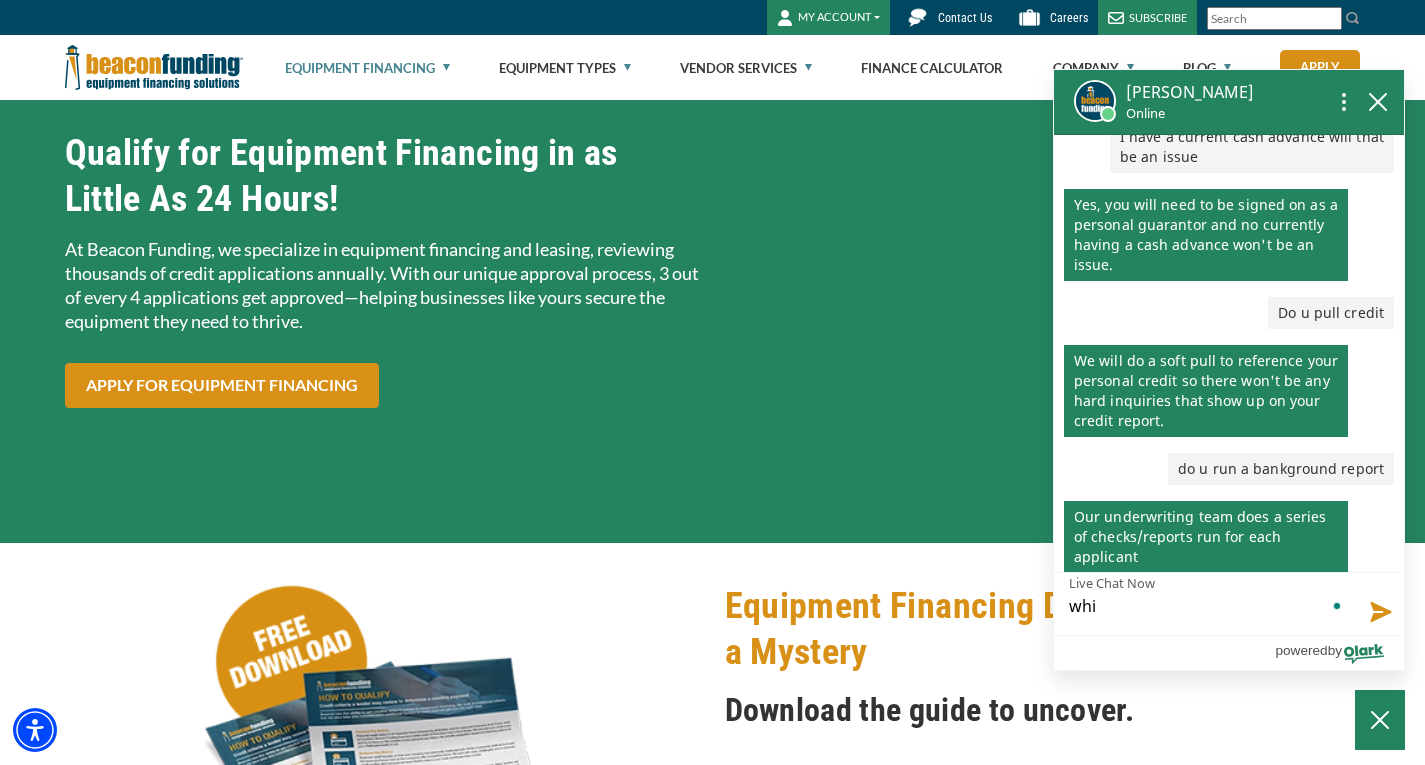 type on "whic" 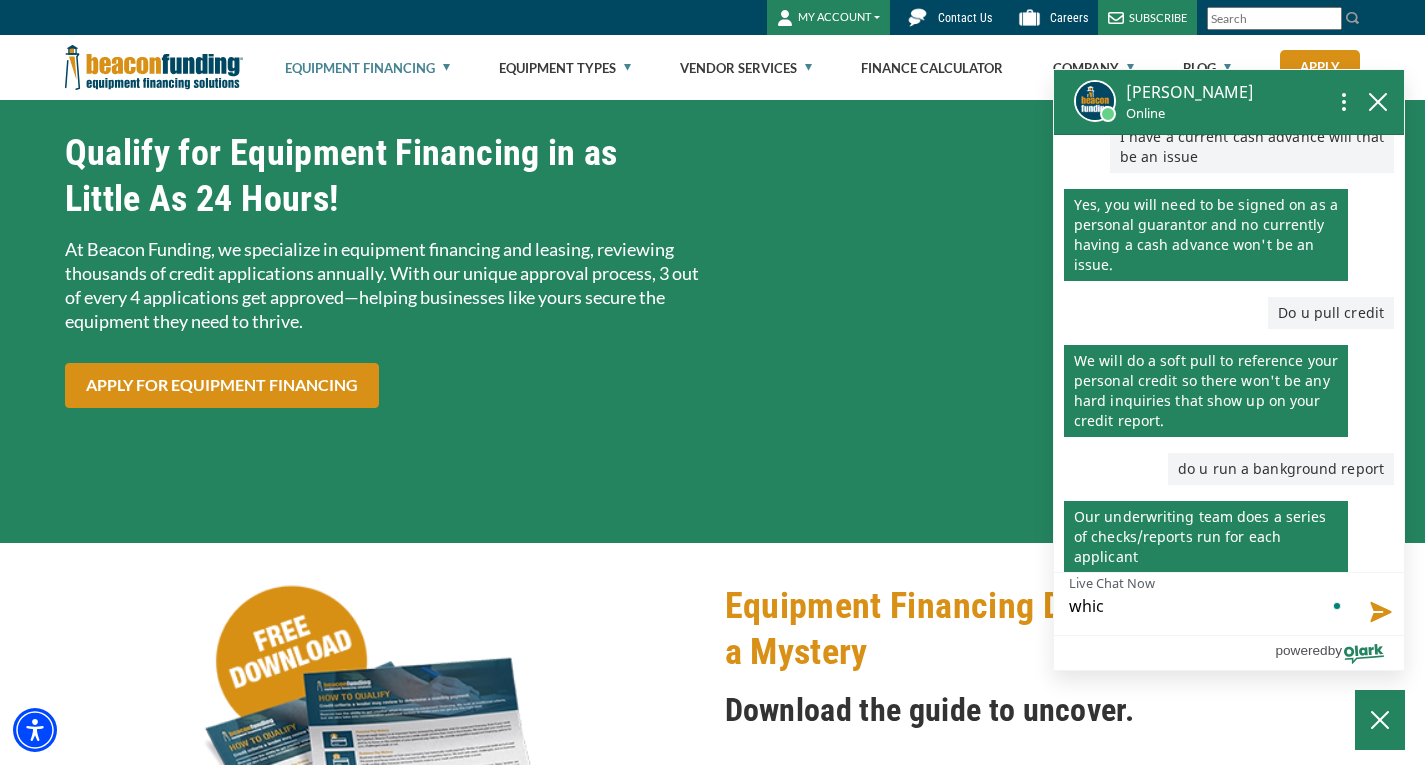 type on "which" 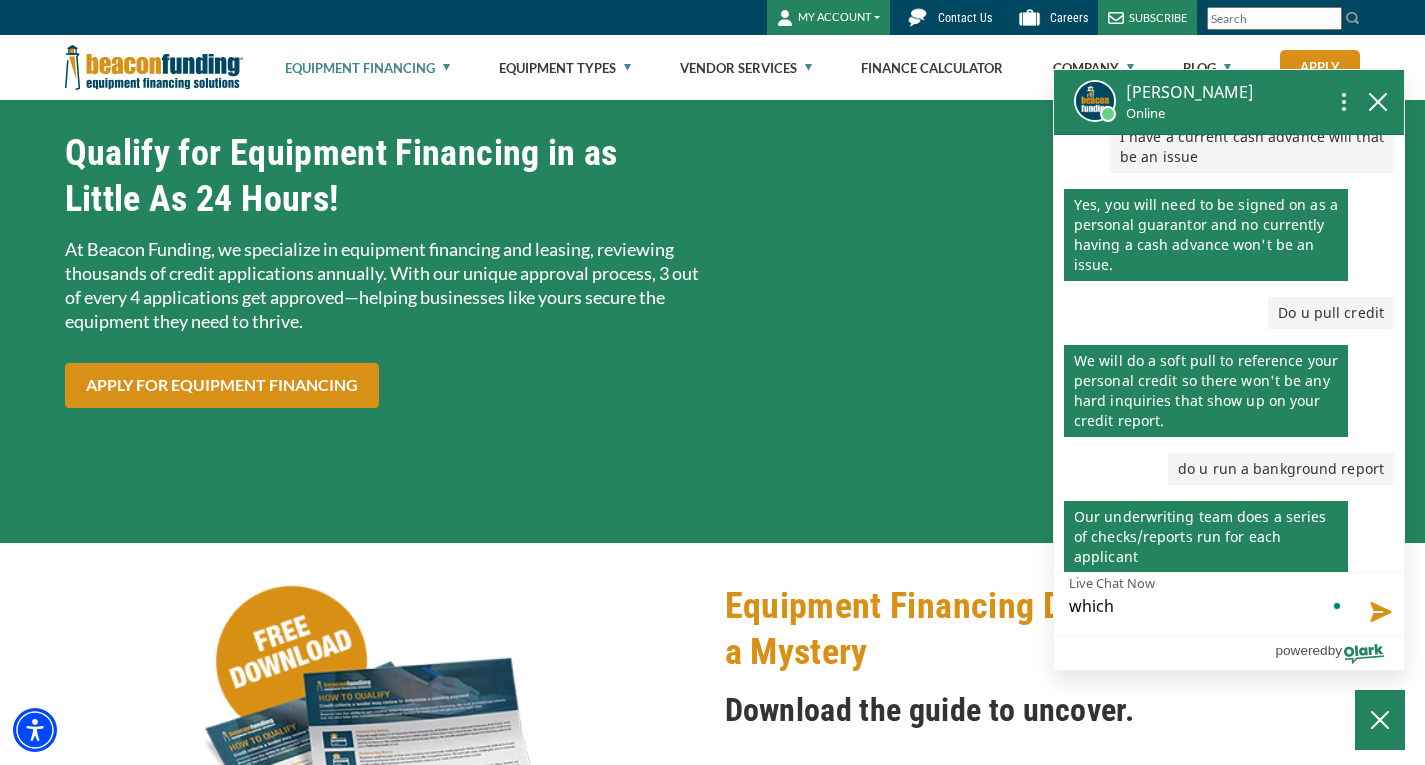 type on "which" 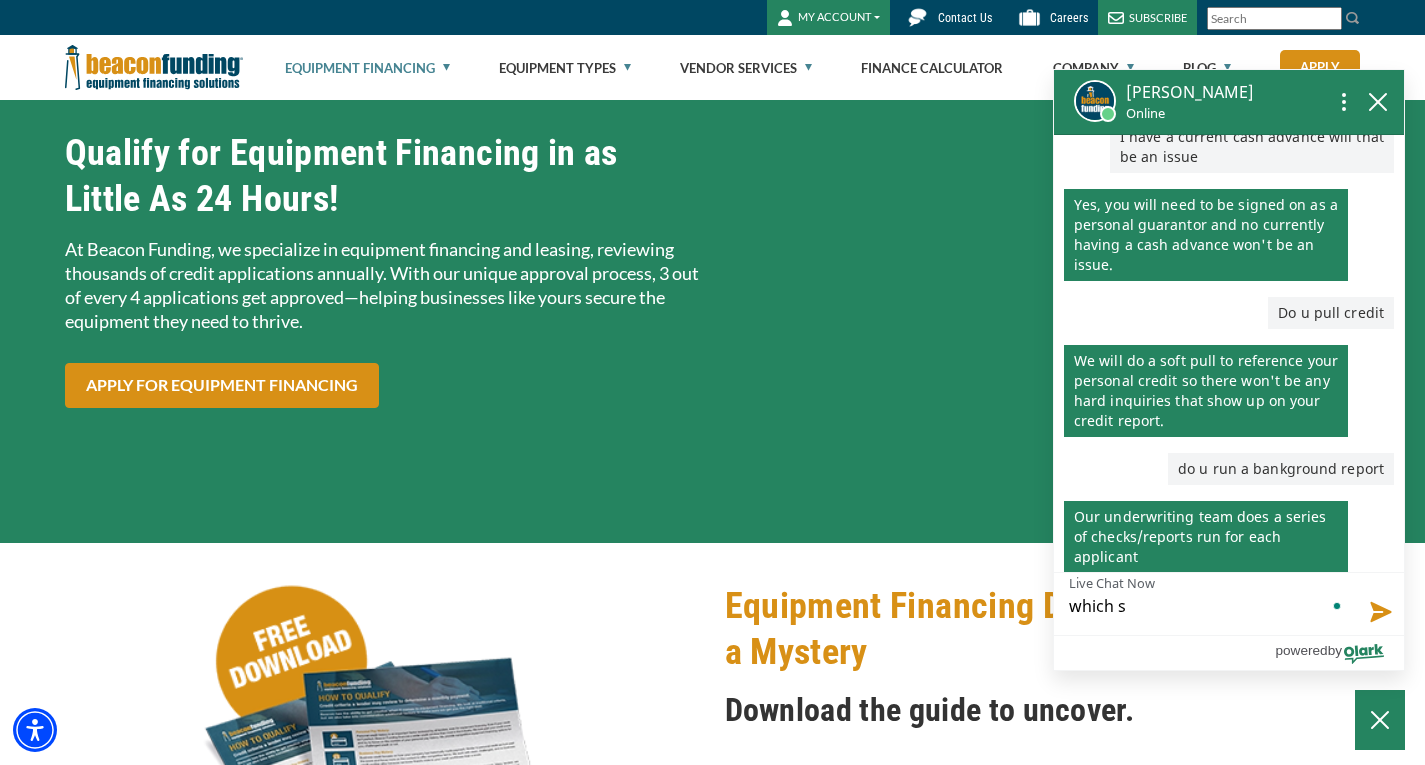 type on "which so" 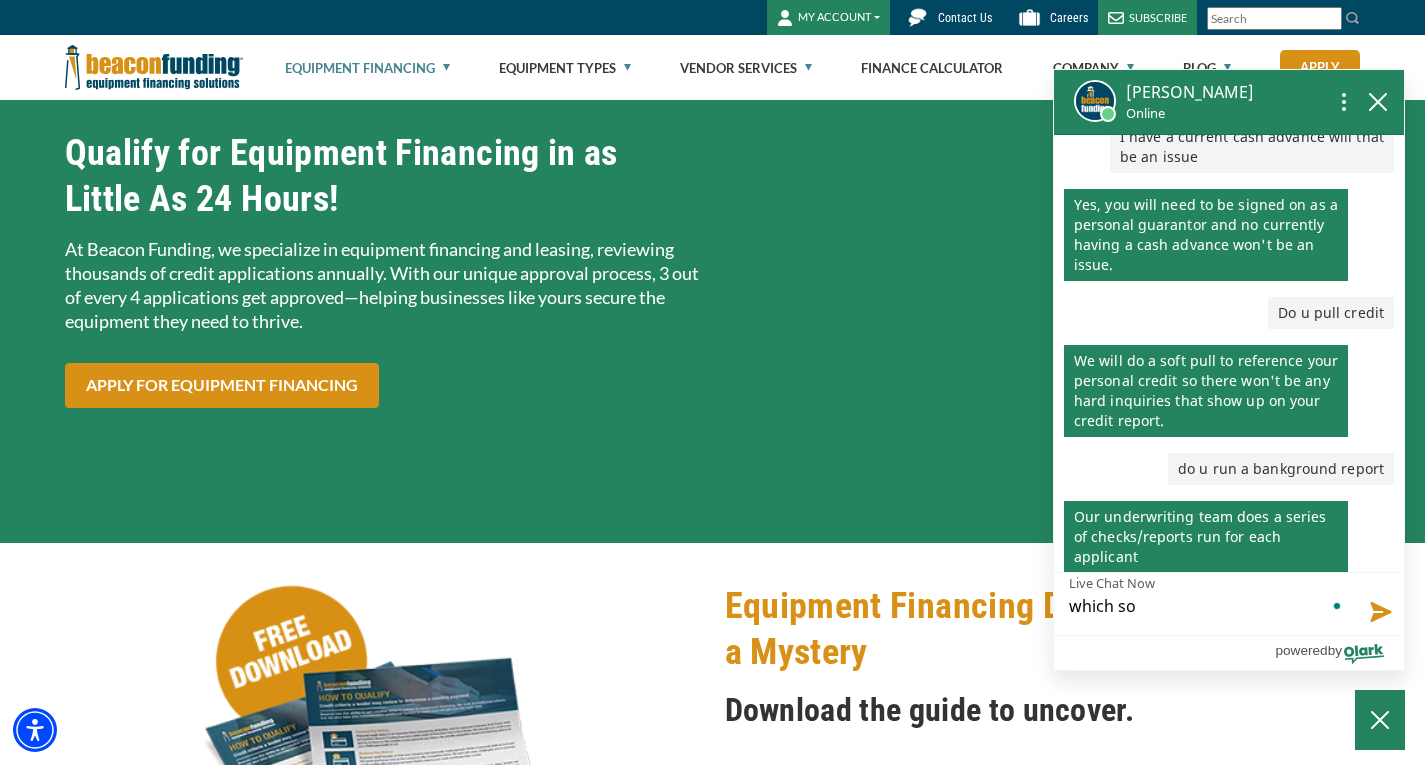type on "which sof" 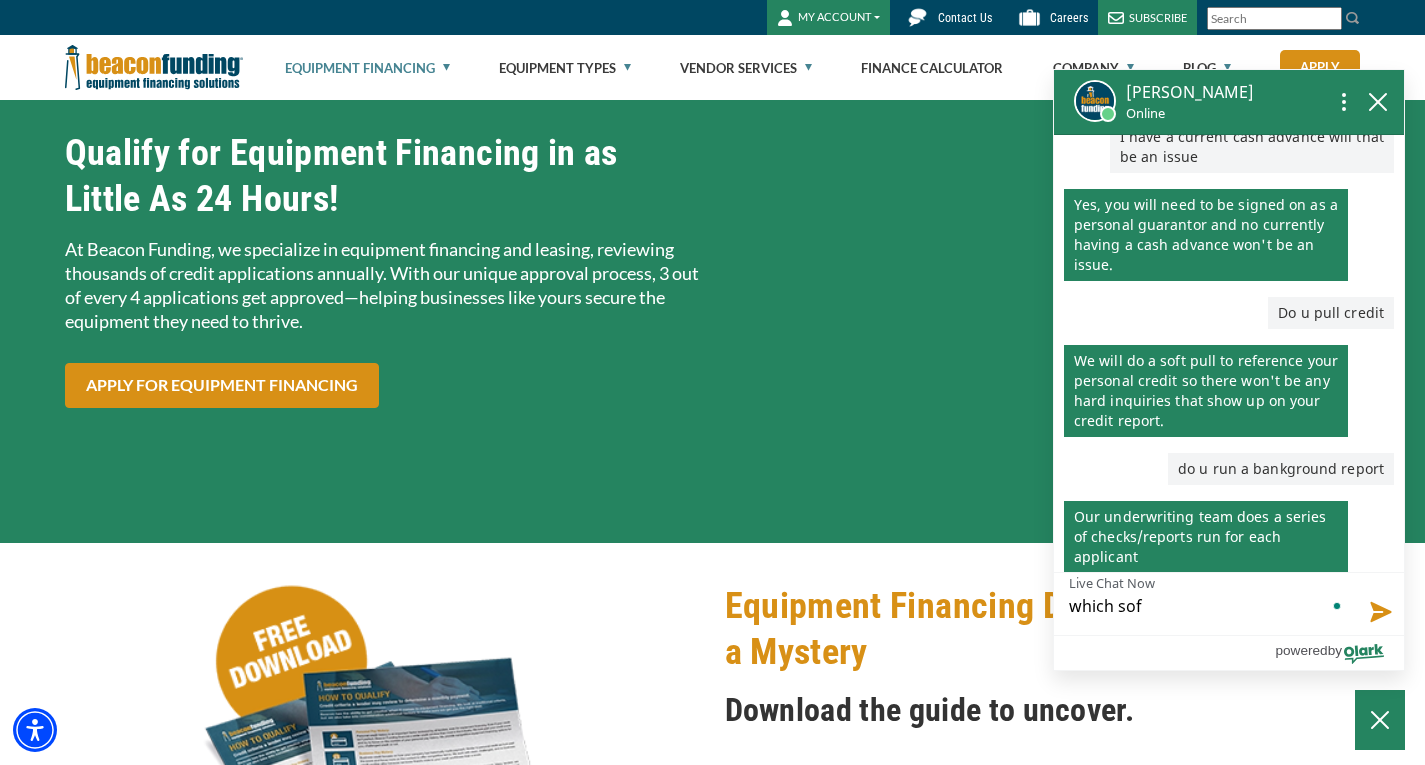 type on "which soft" 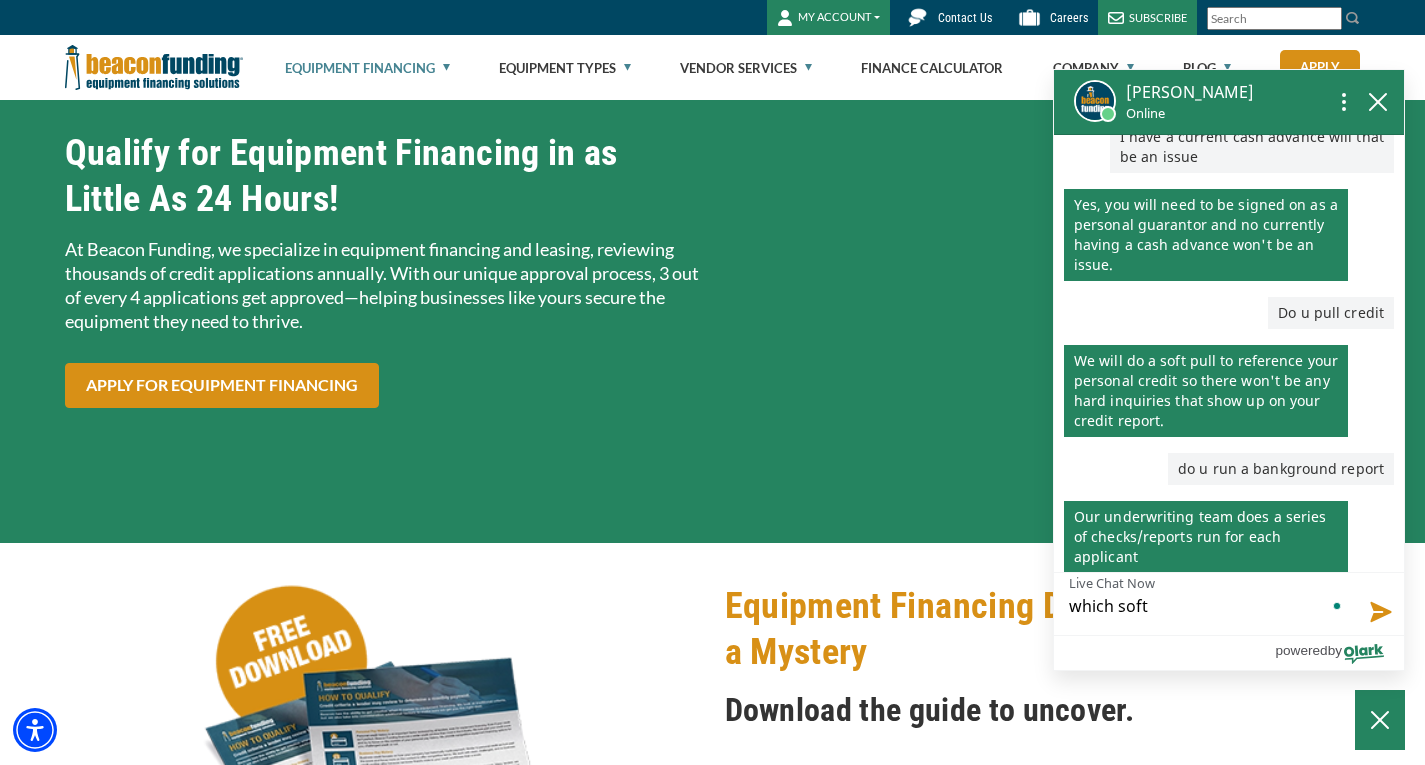 type on "which softw" 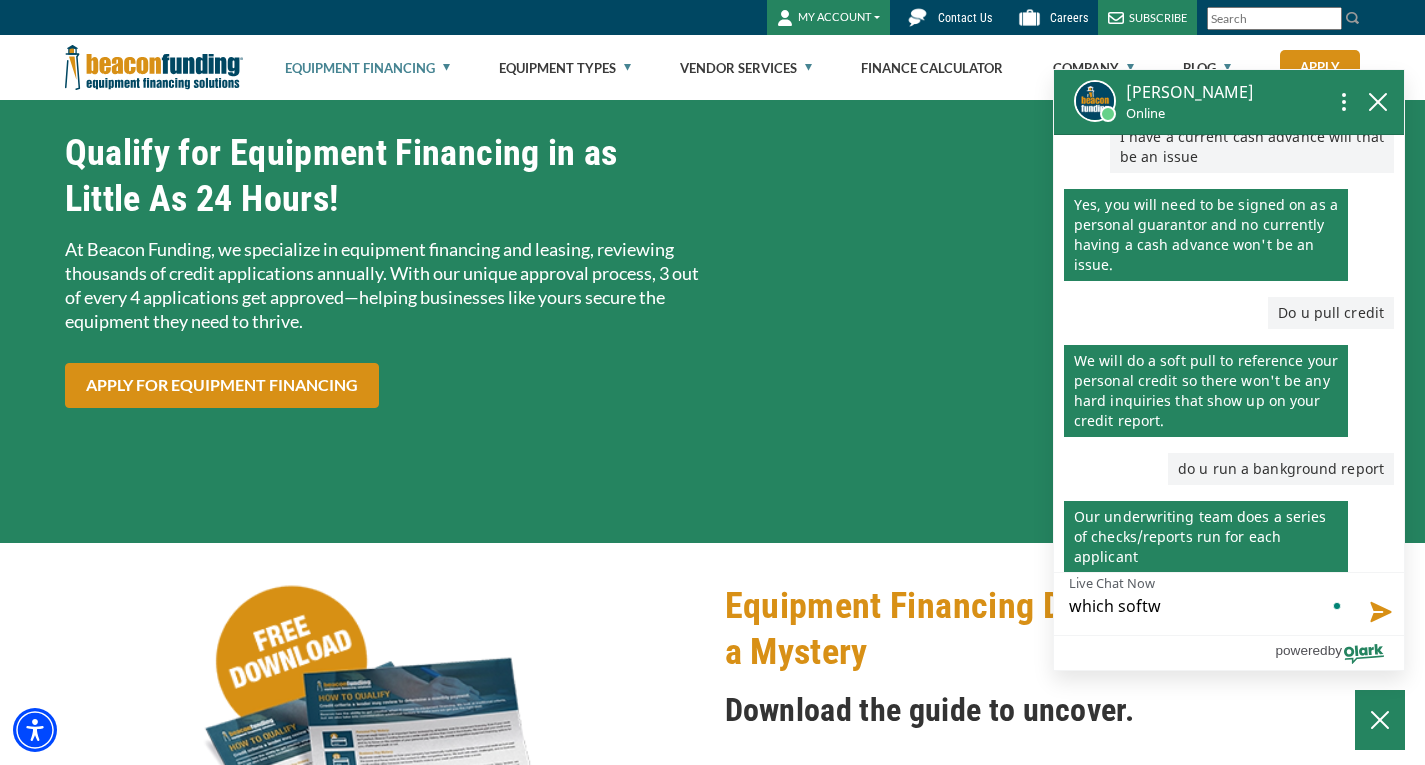 type on "which softwa" 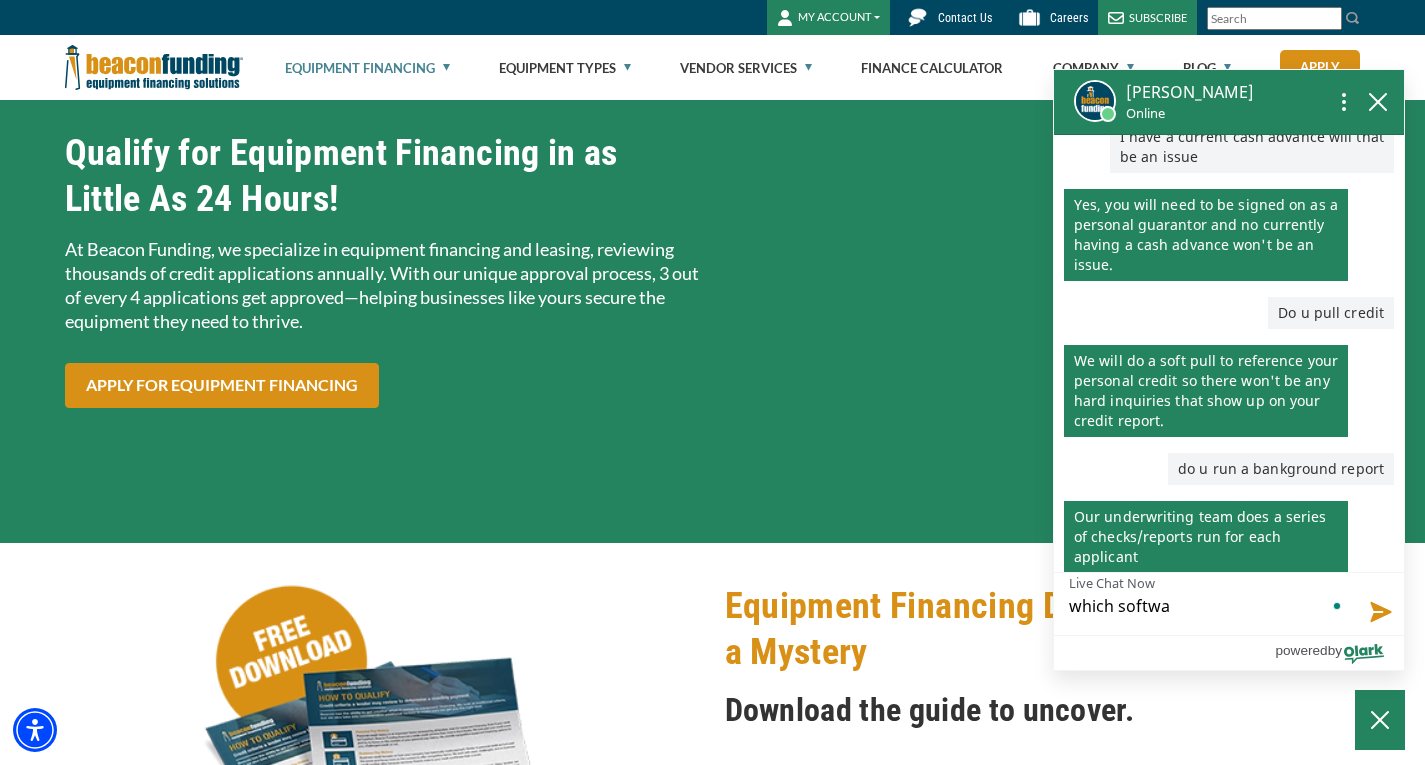 type on "which softwar" 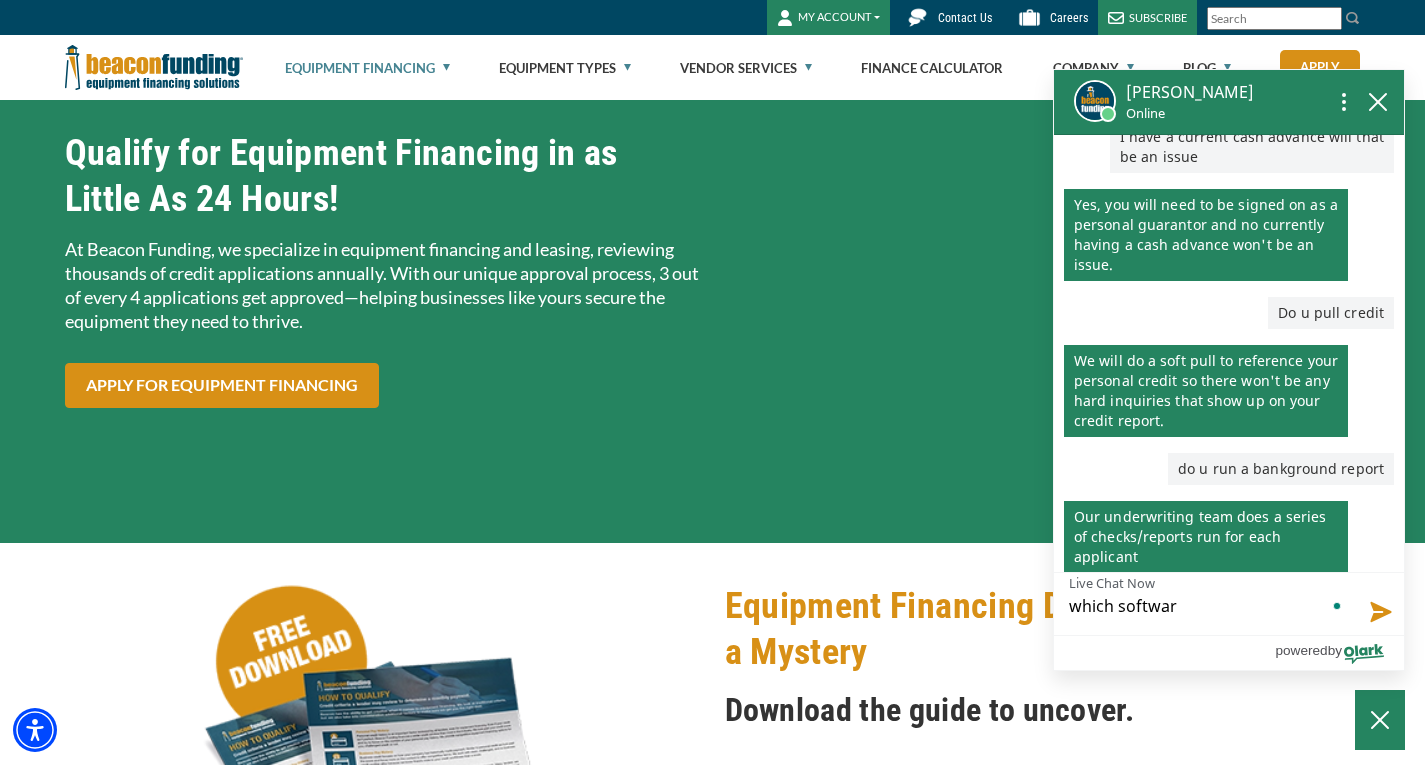 type on "which software" 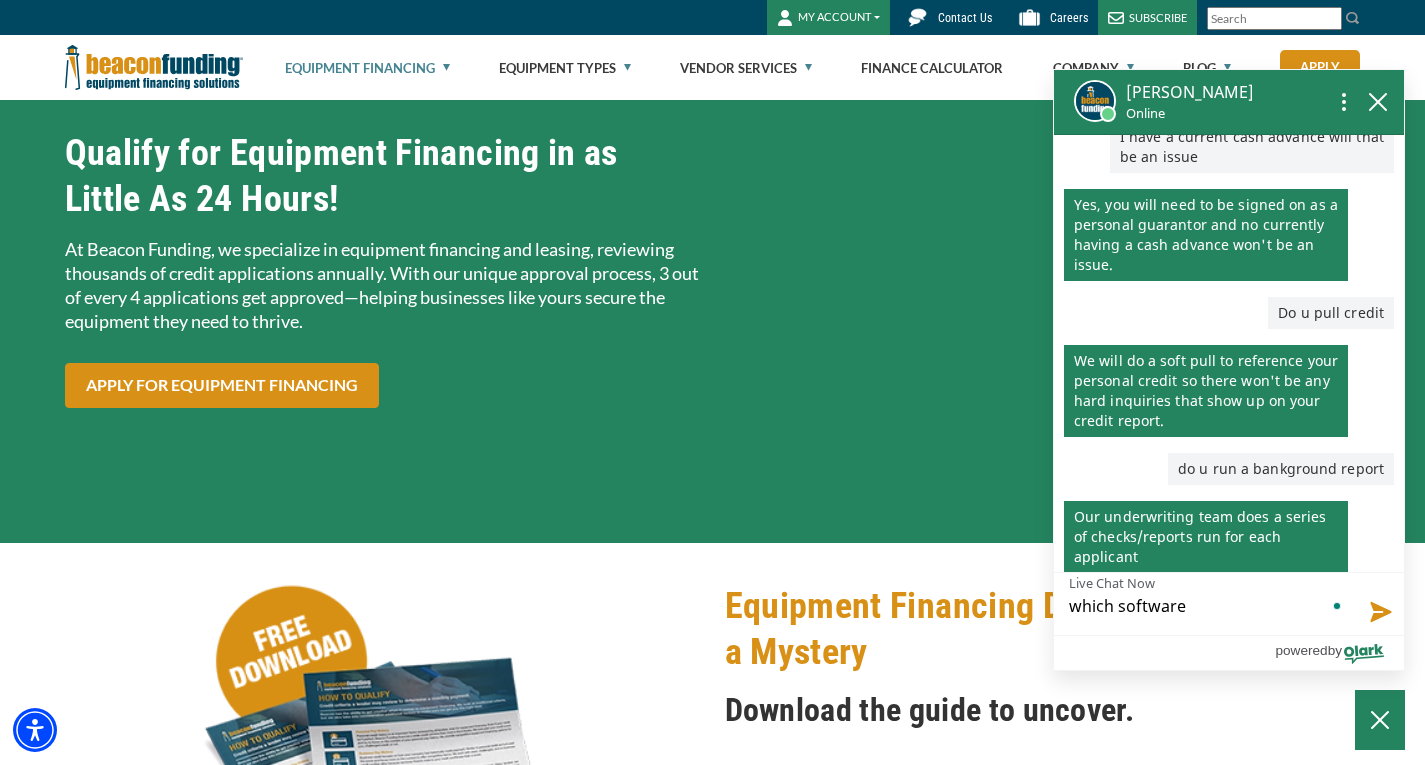 type on "which software" 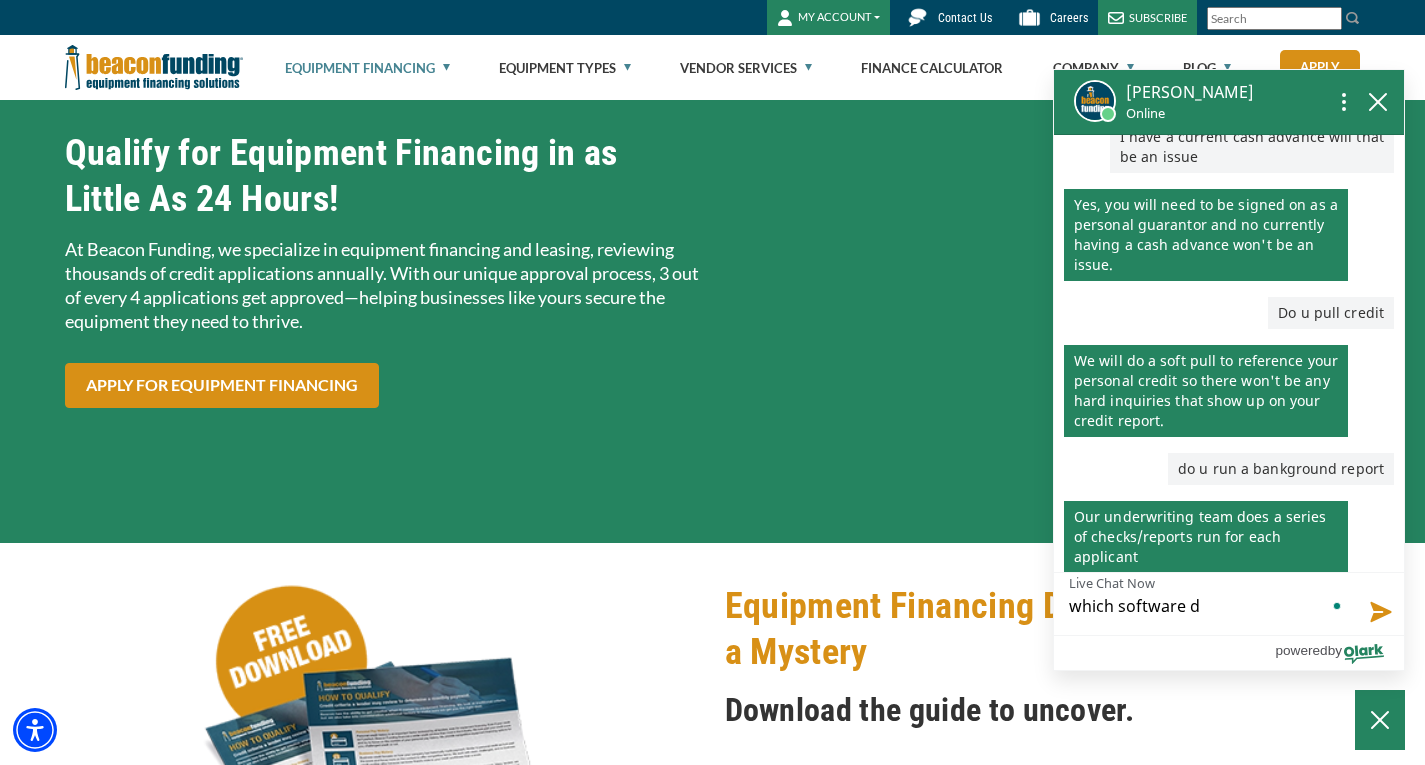 type on "which software do" 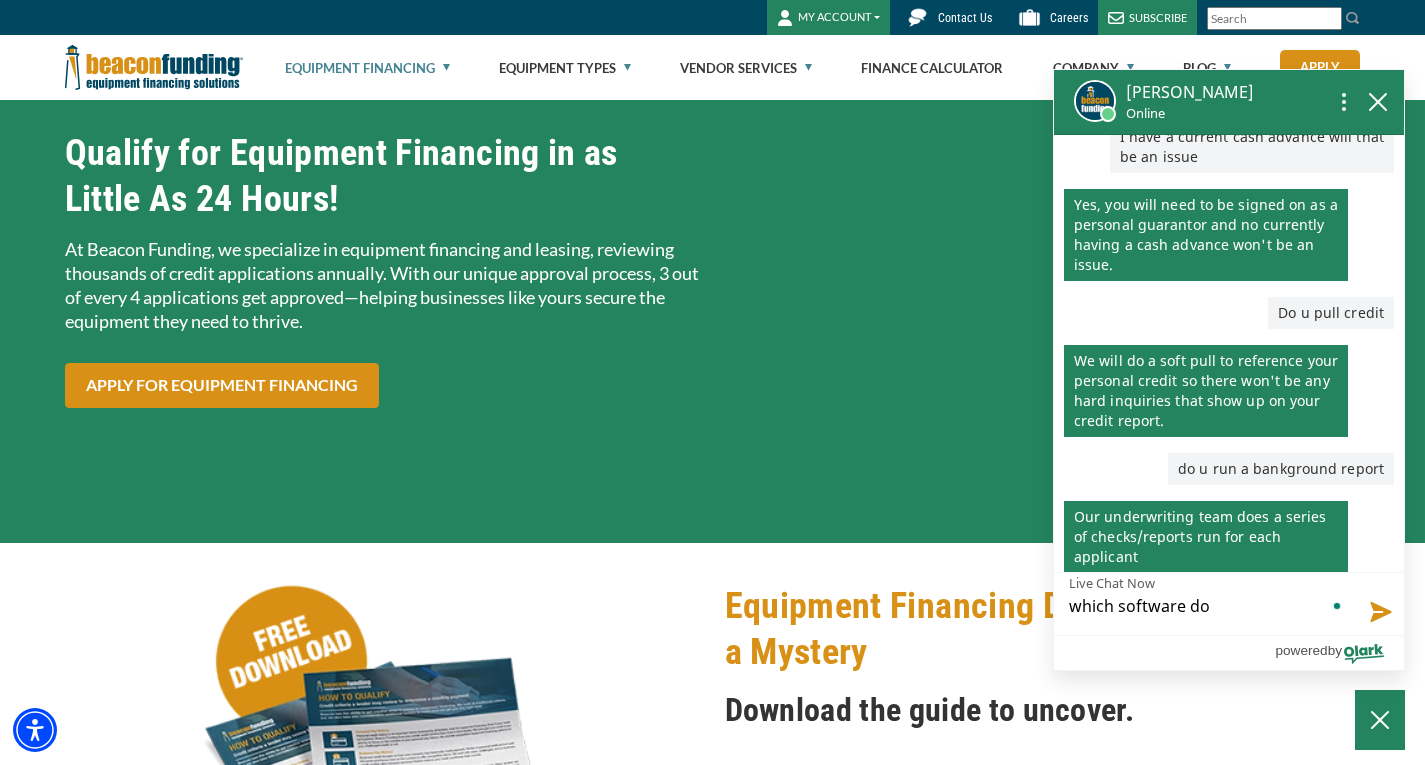type on "which software do" 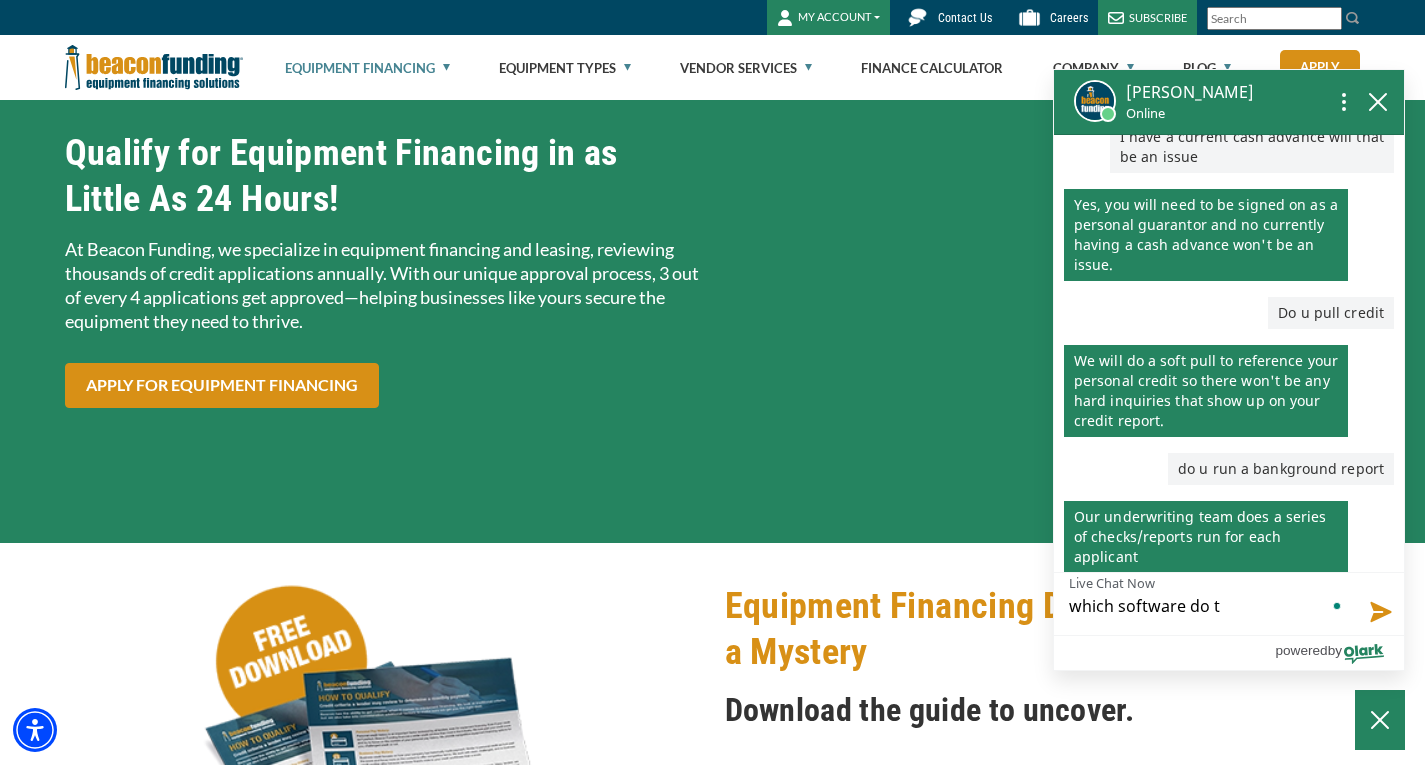 type on "which software do th" 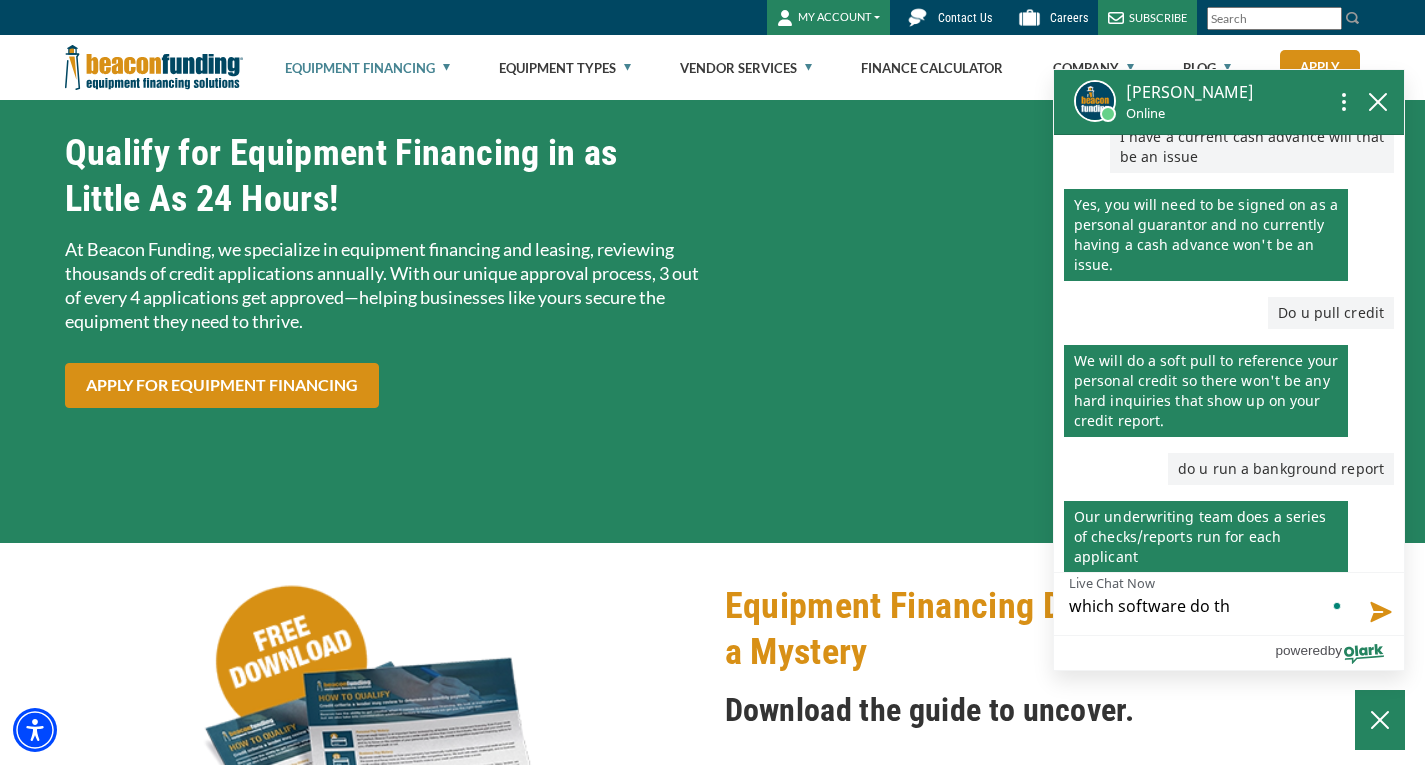 type on "which software do the" 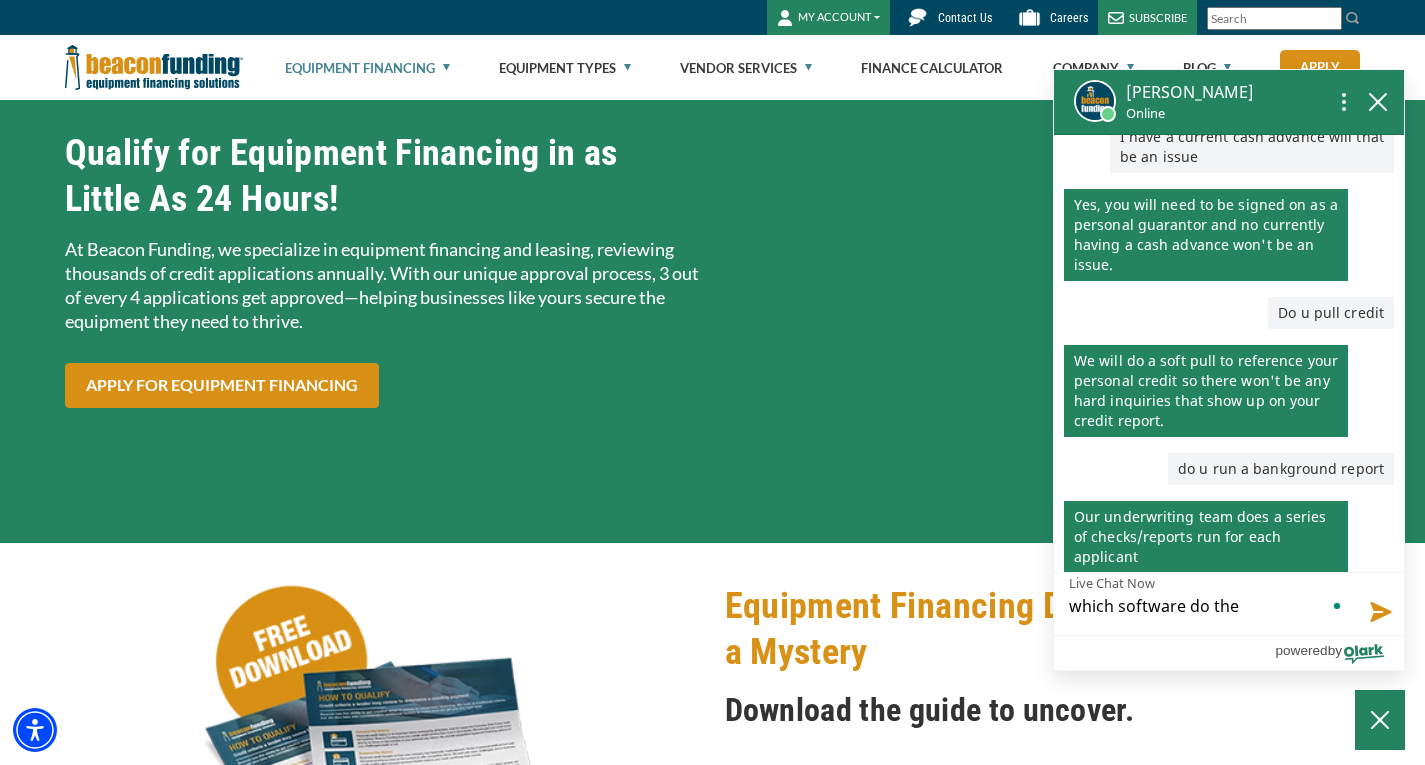 type on "which software do they" 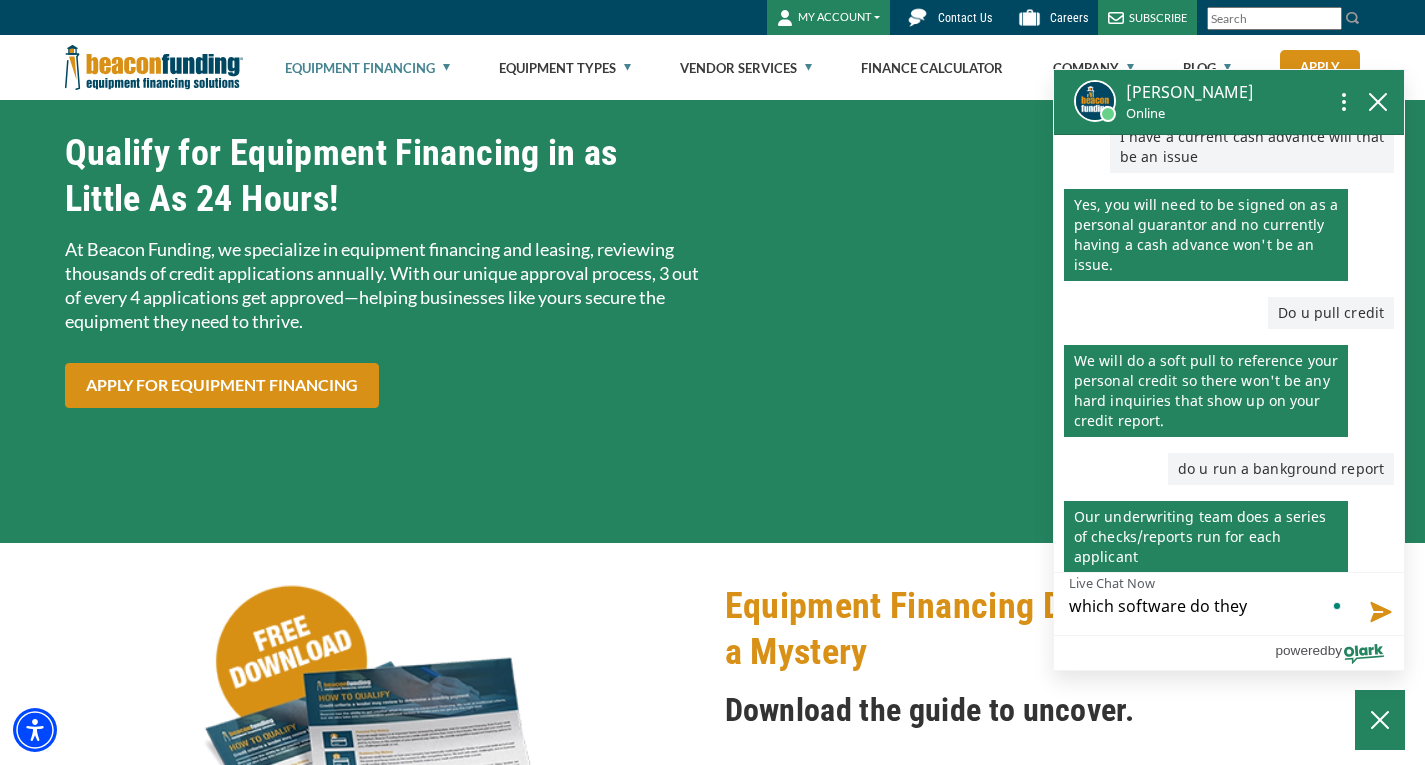 type on "which software do they" 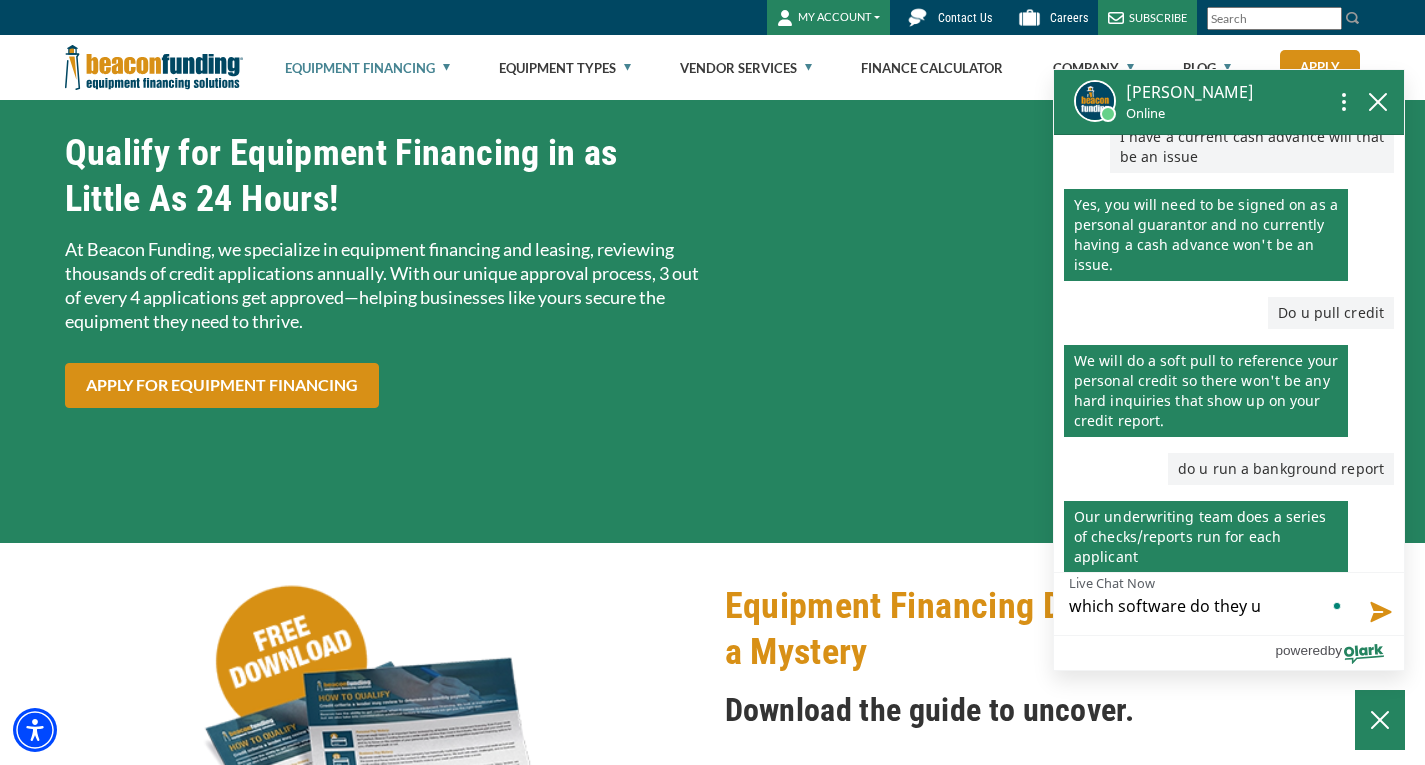type on "which software do they us" 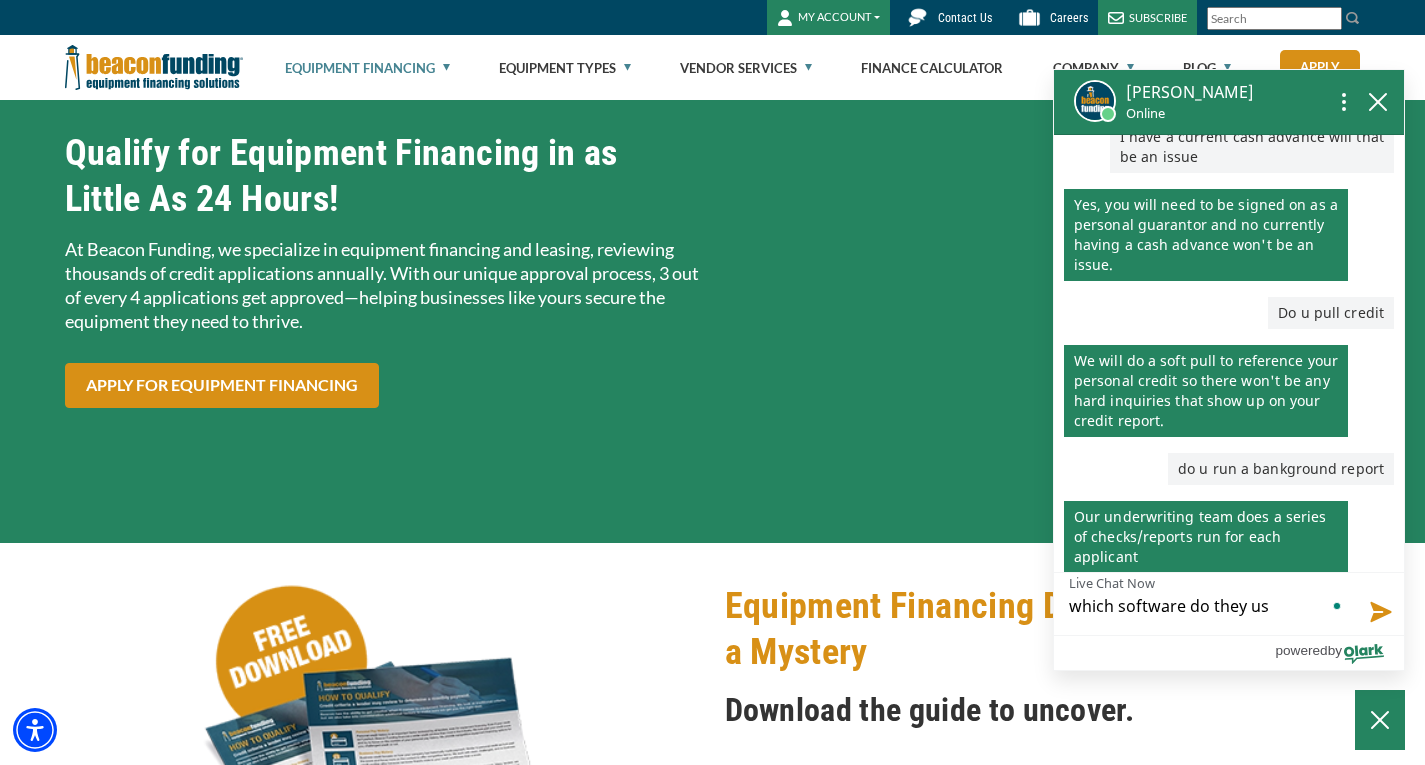 type on "which software do they use" 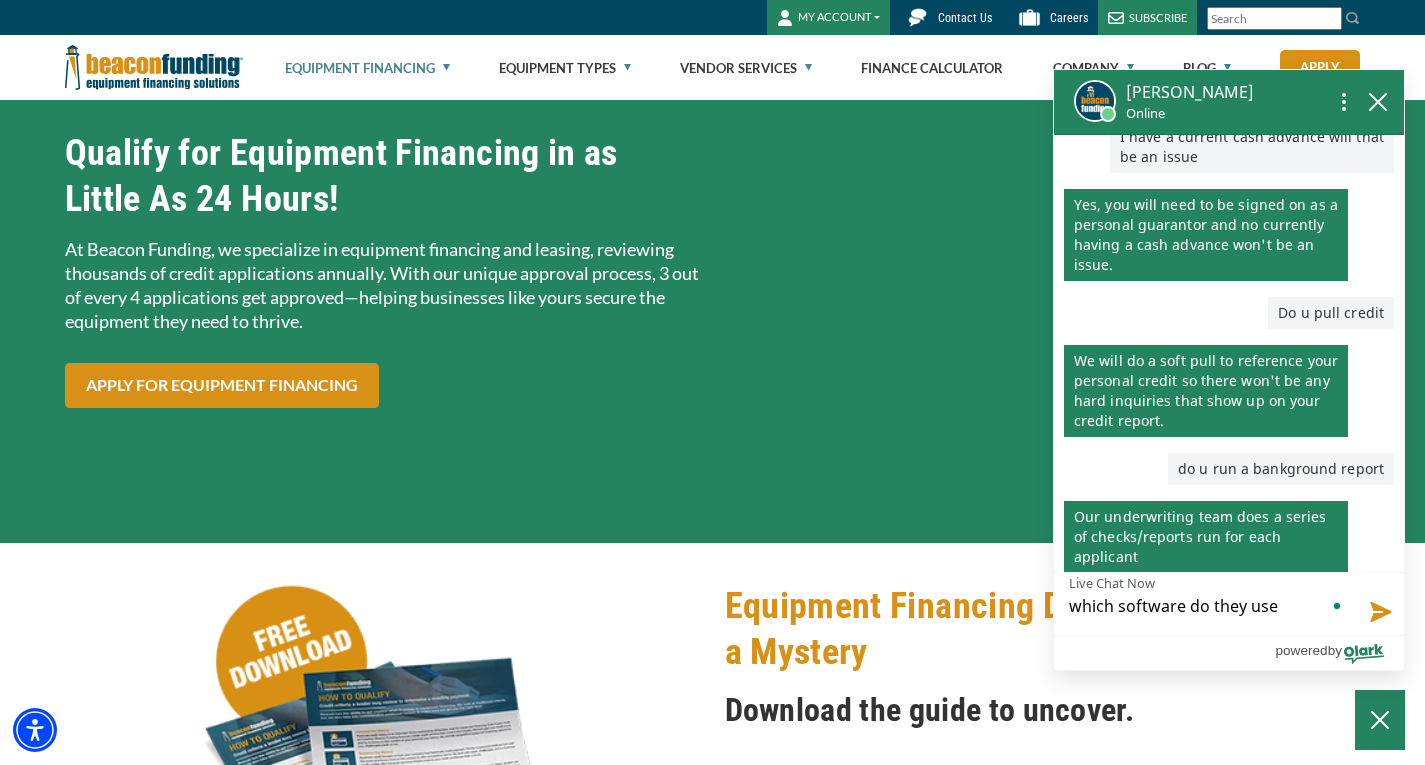 type on "which software do they use?" 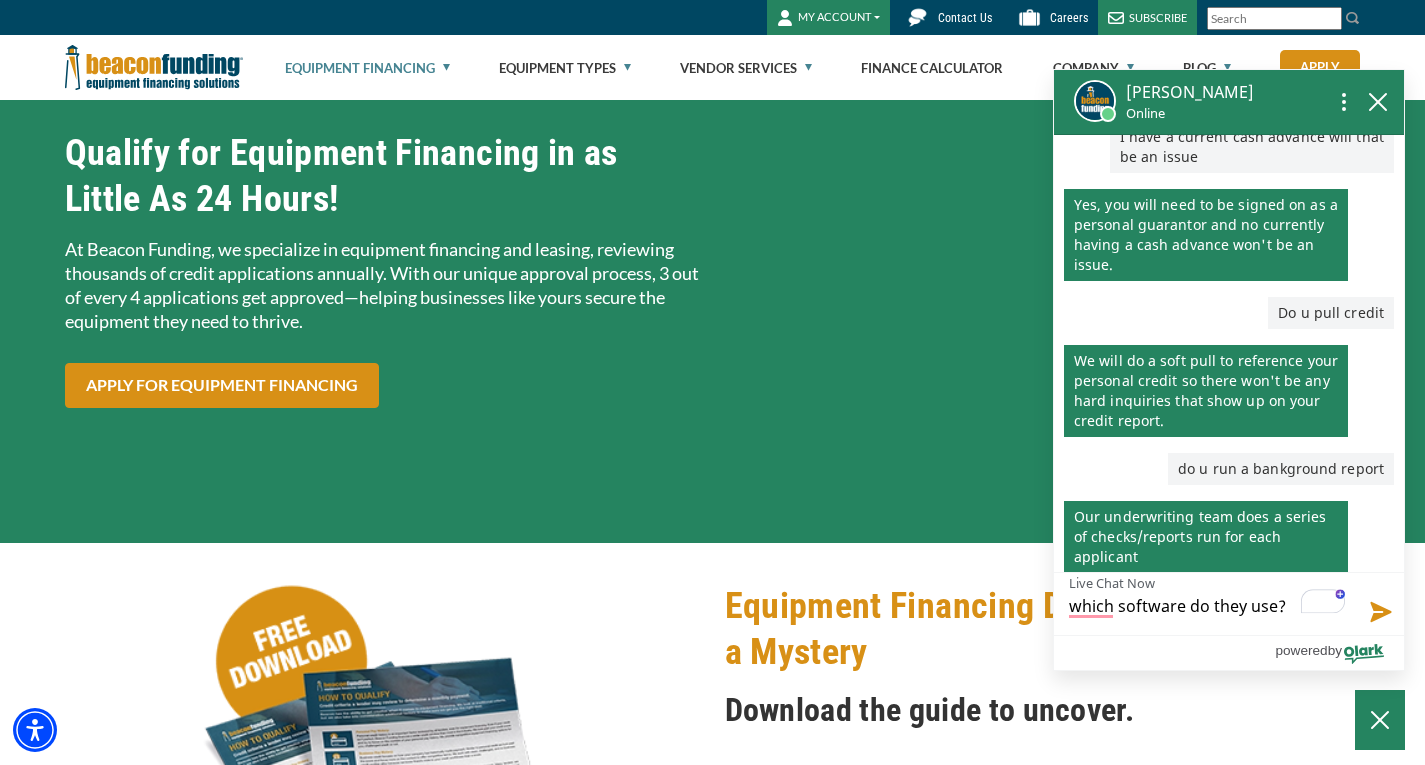 type 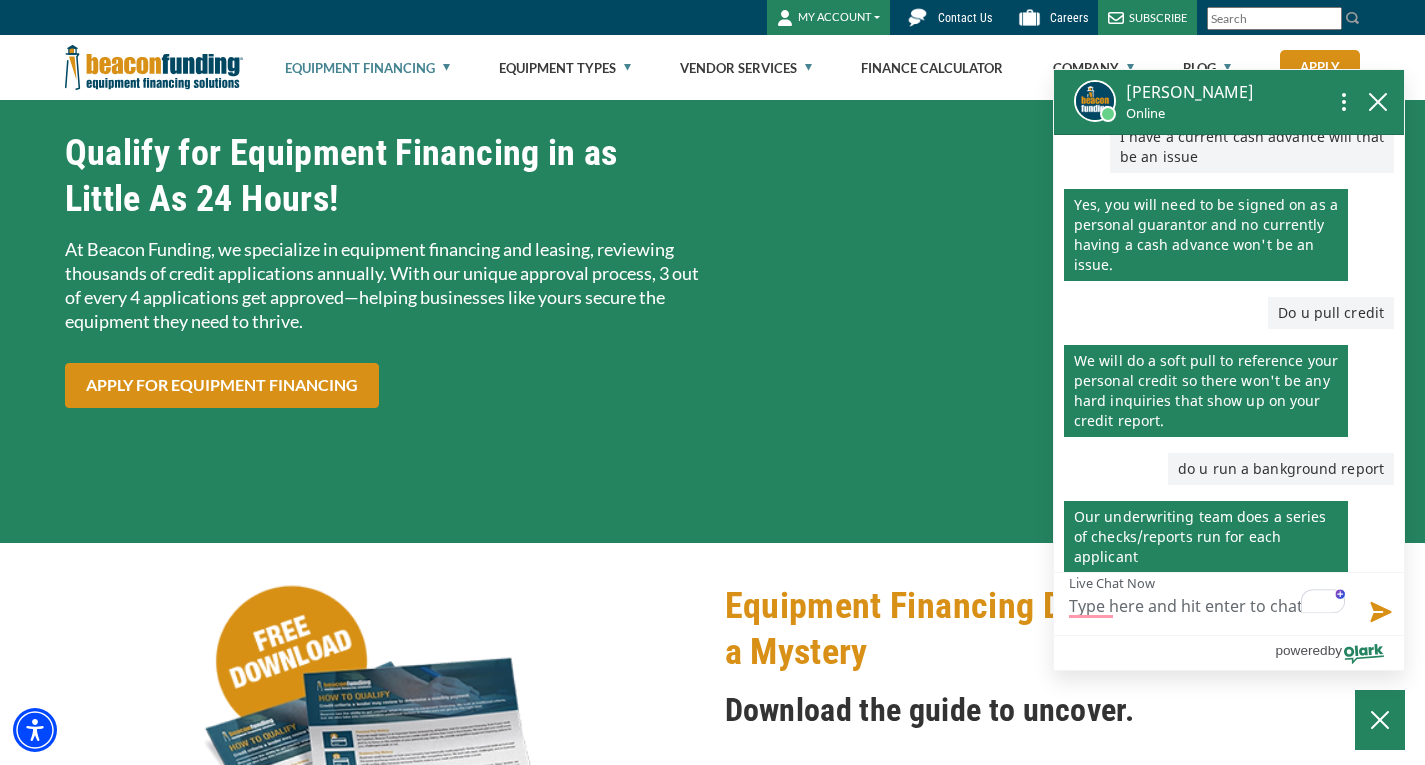 type 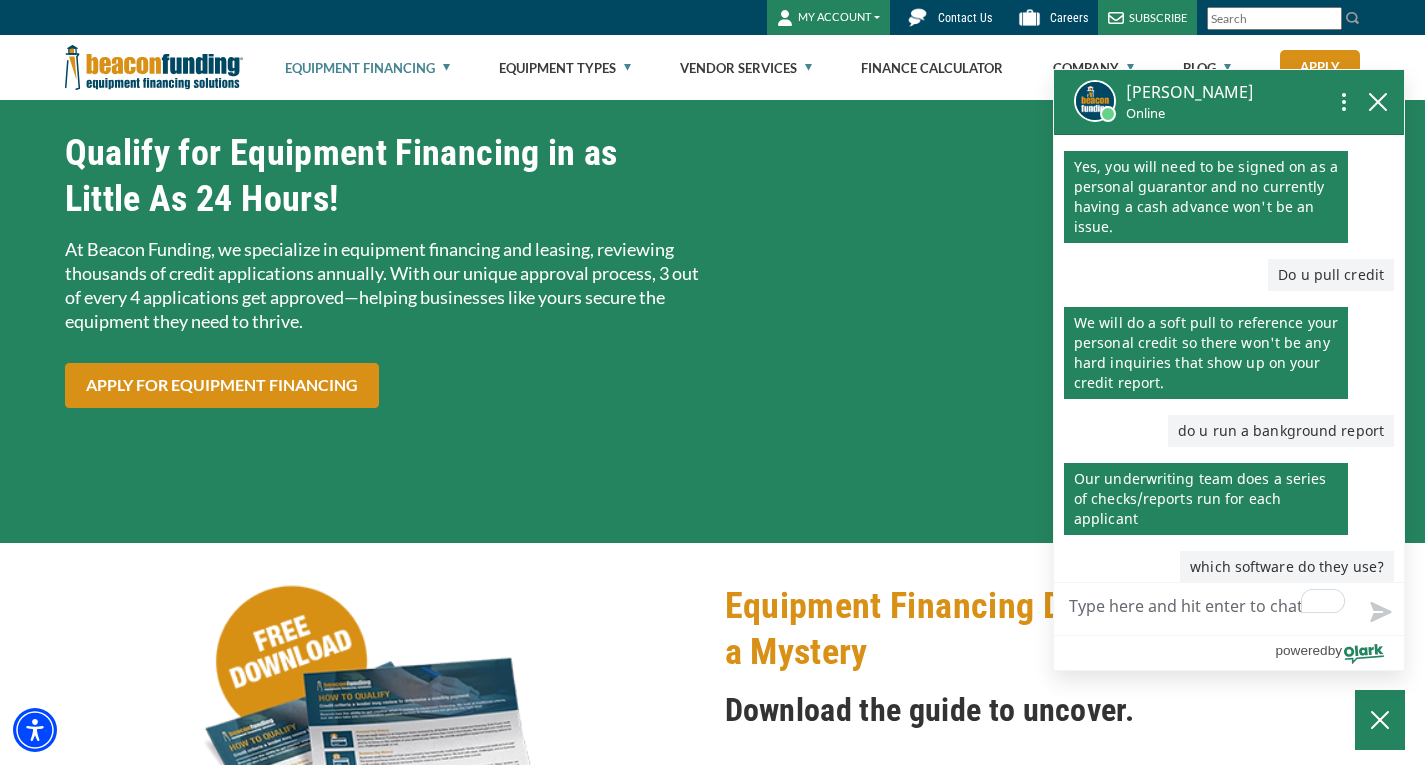 scroll, scrollTop: 668, scrollLeft: 0, axis: vertical 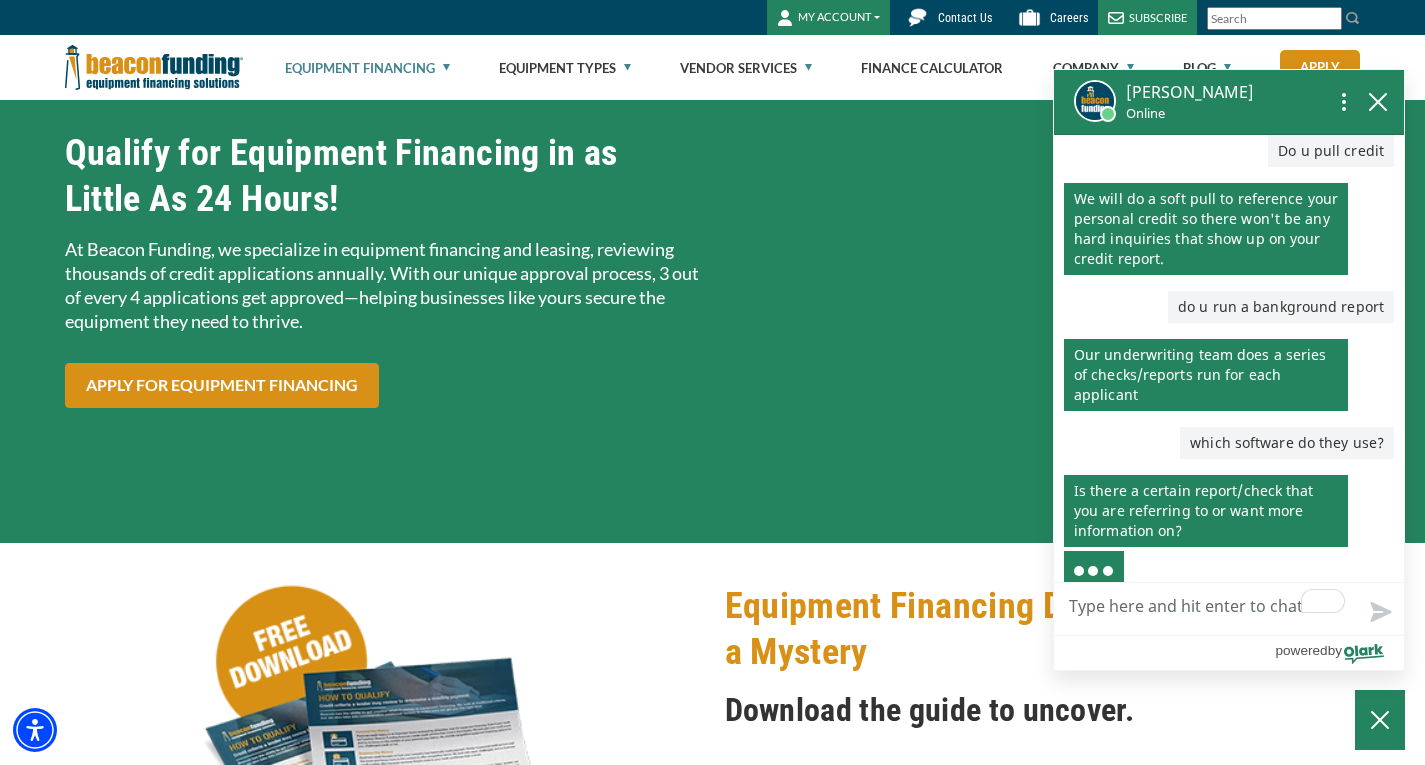 click on "Live Chat Now" at bounding box center [1229, 609] 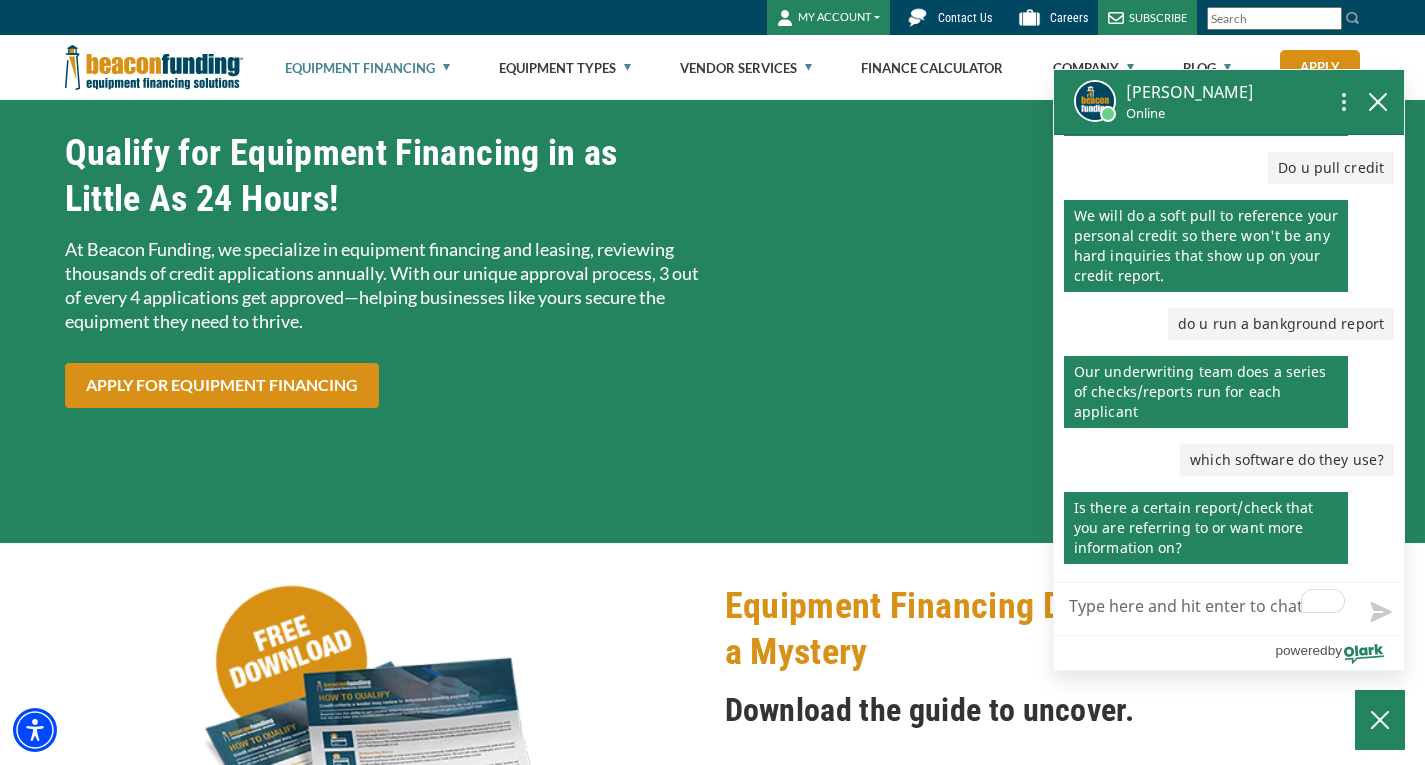 scroll, scrollTop: 668, scrollLeft: 0, axis: vertical 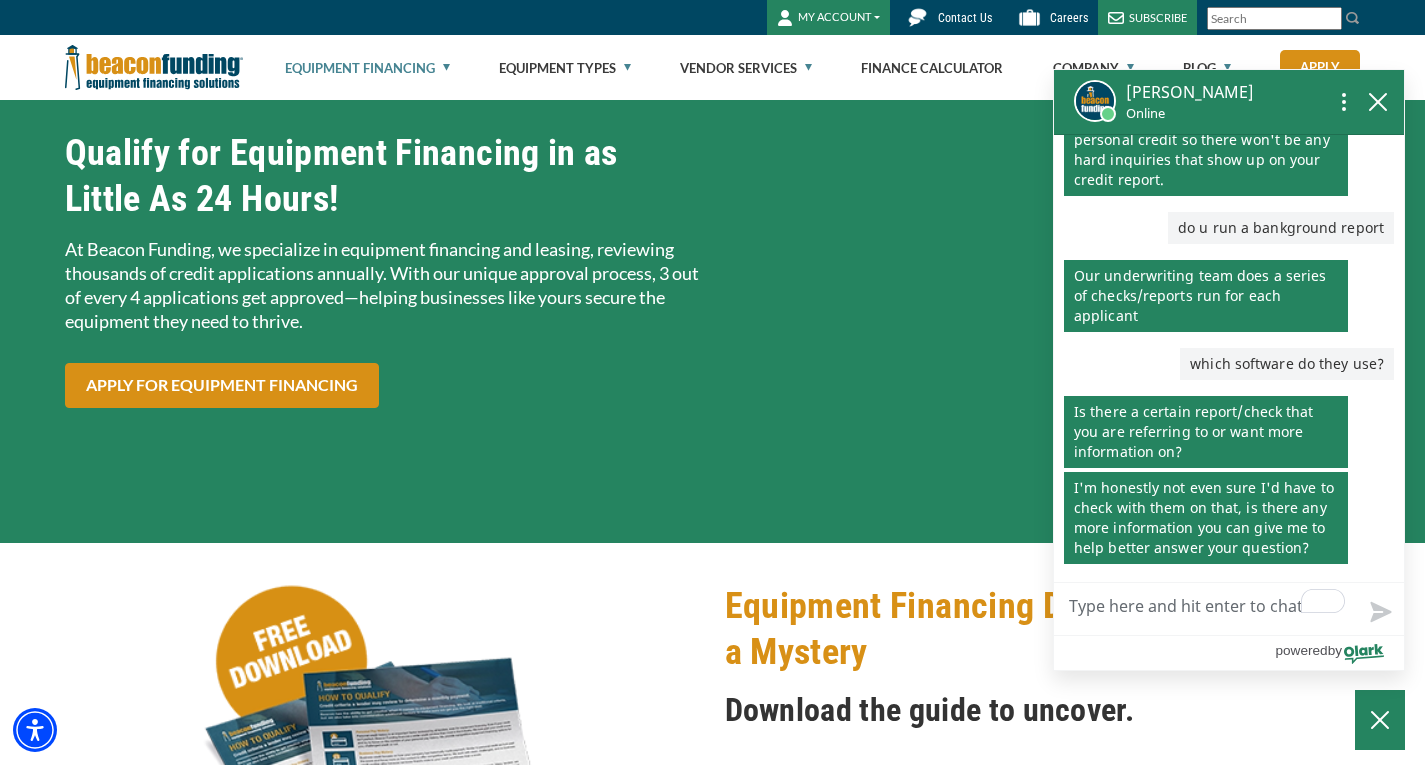 click on "Live Chat Now" at bounding box center [1229, 609] 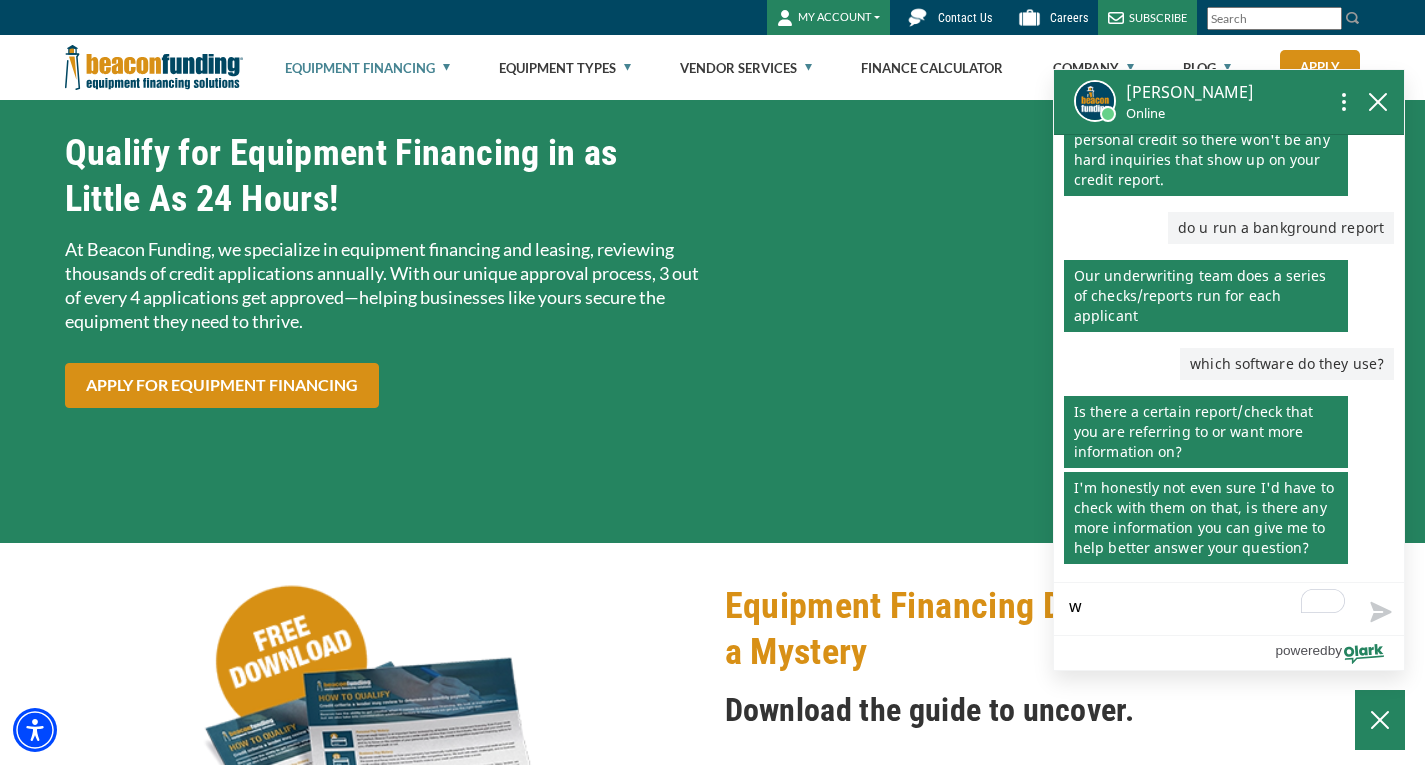type on "wi" 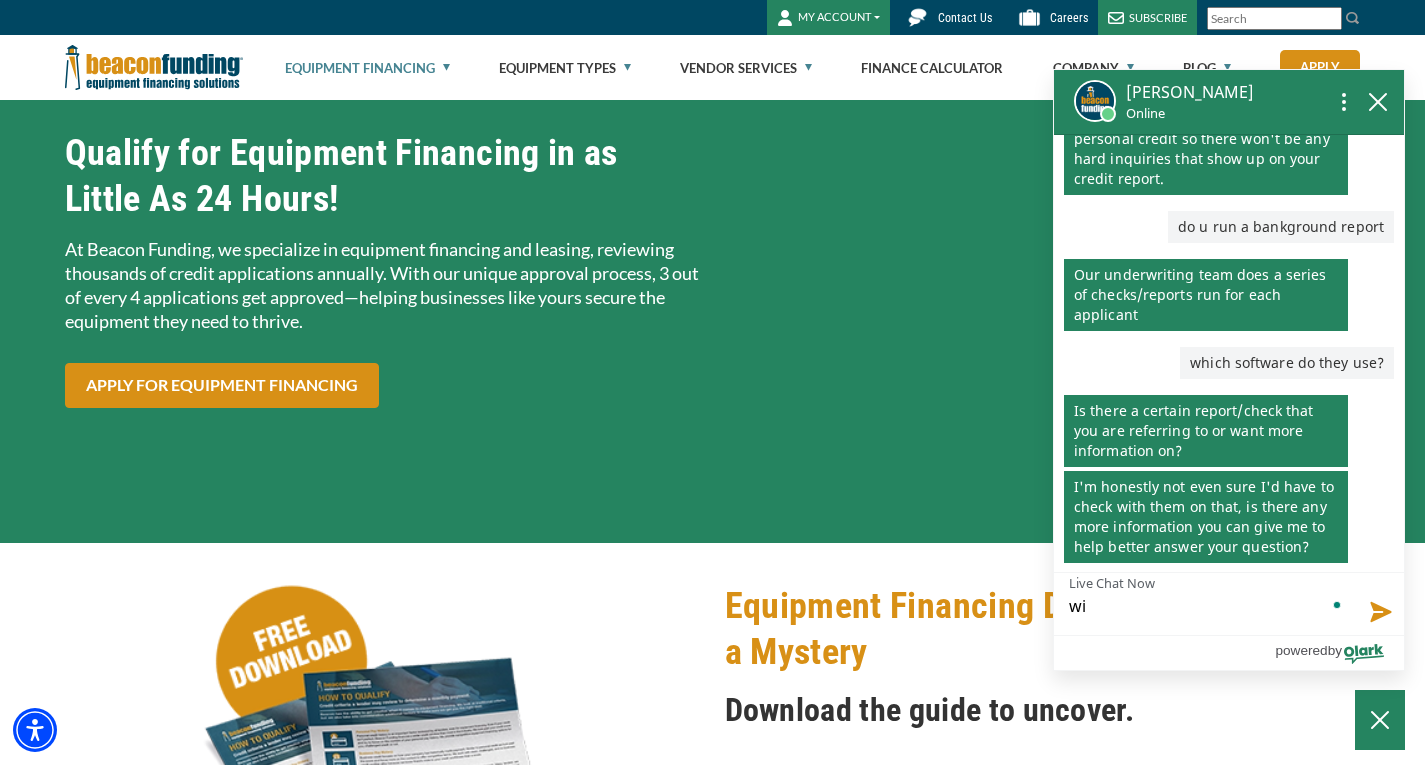scroll, scrollTop: 794, scrollLeft: 0, axis: vertical 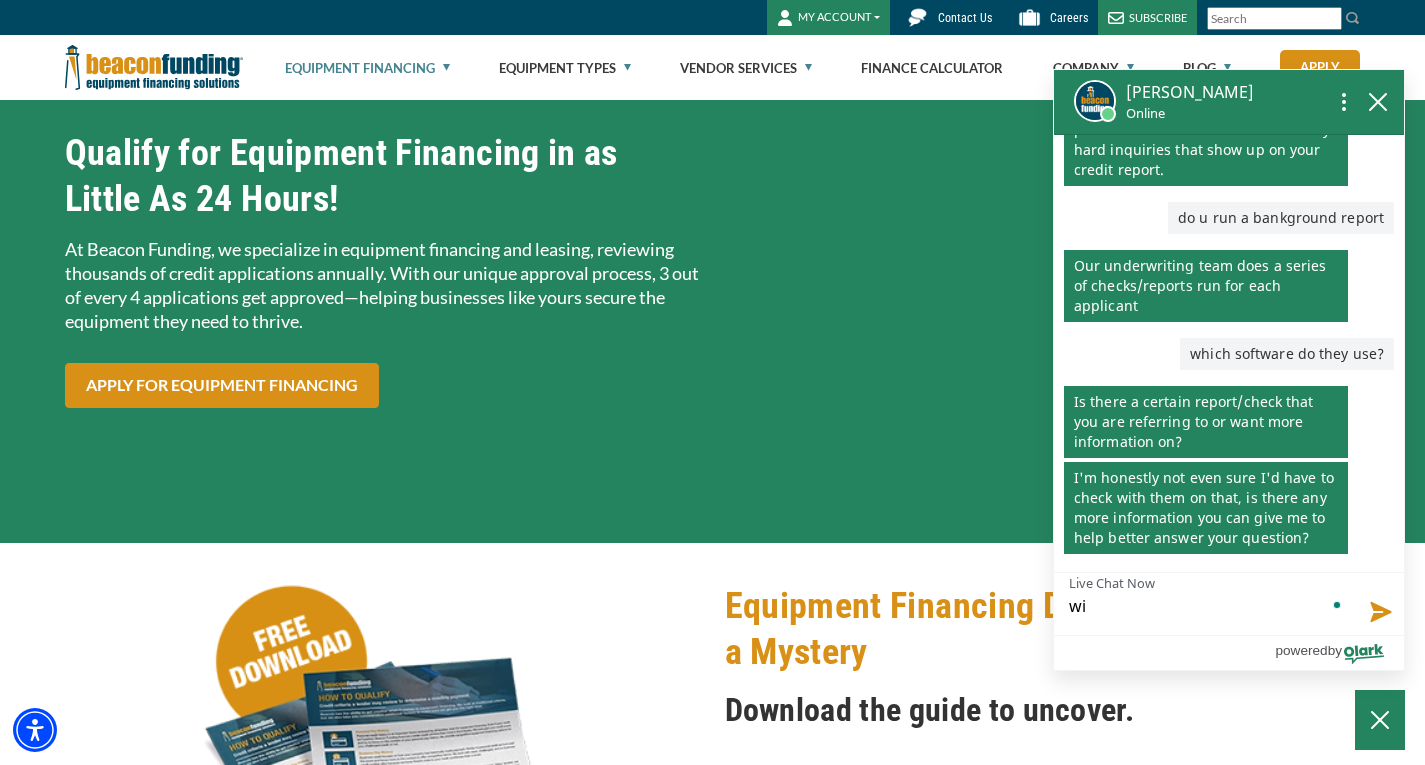 type on "wil" 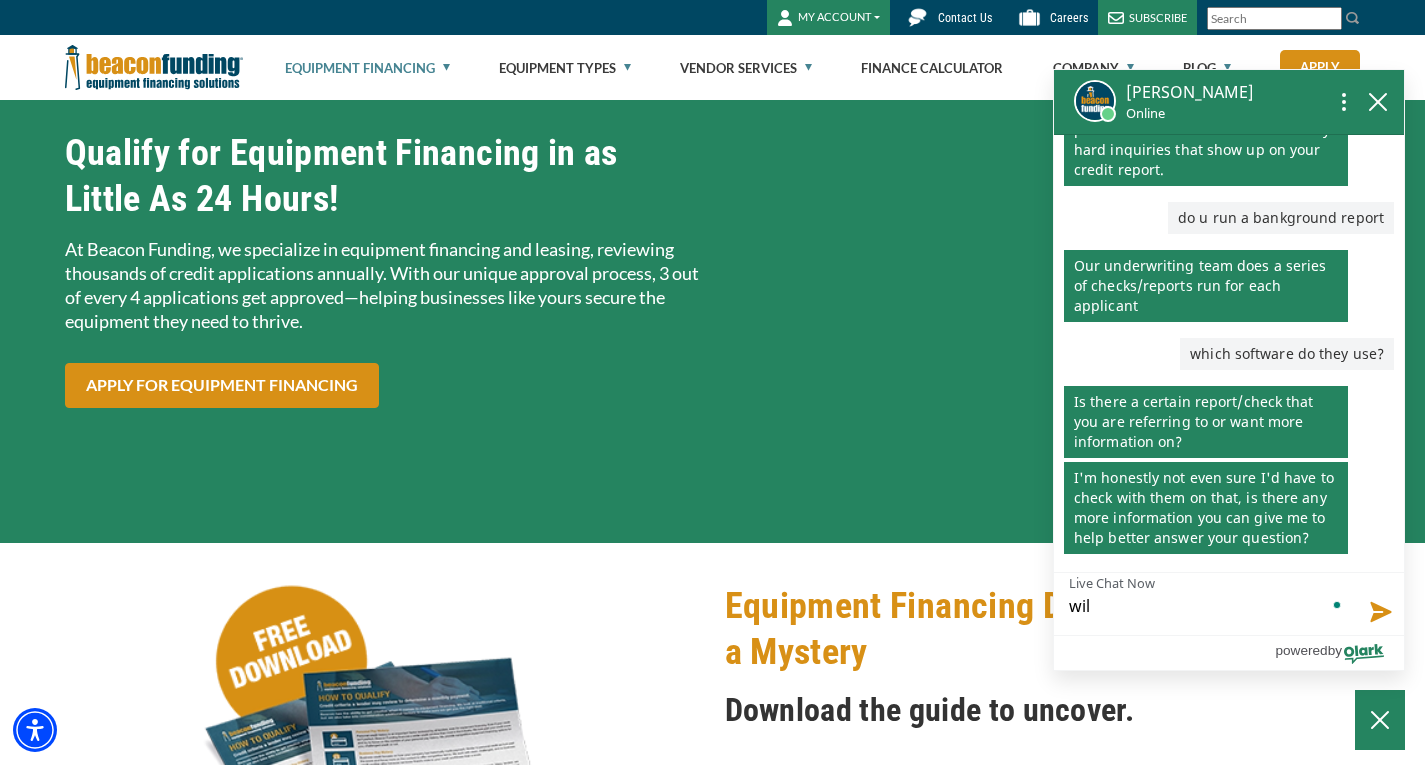 type on "will" 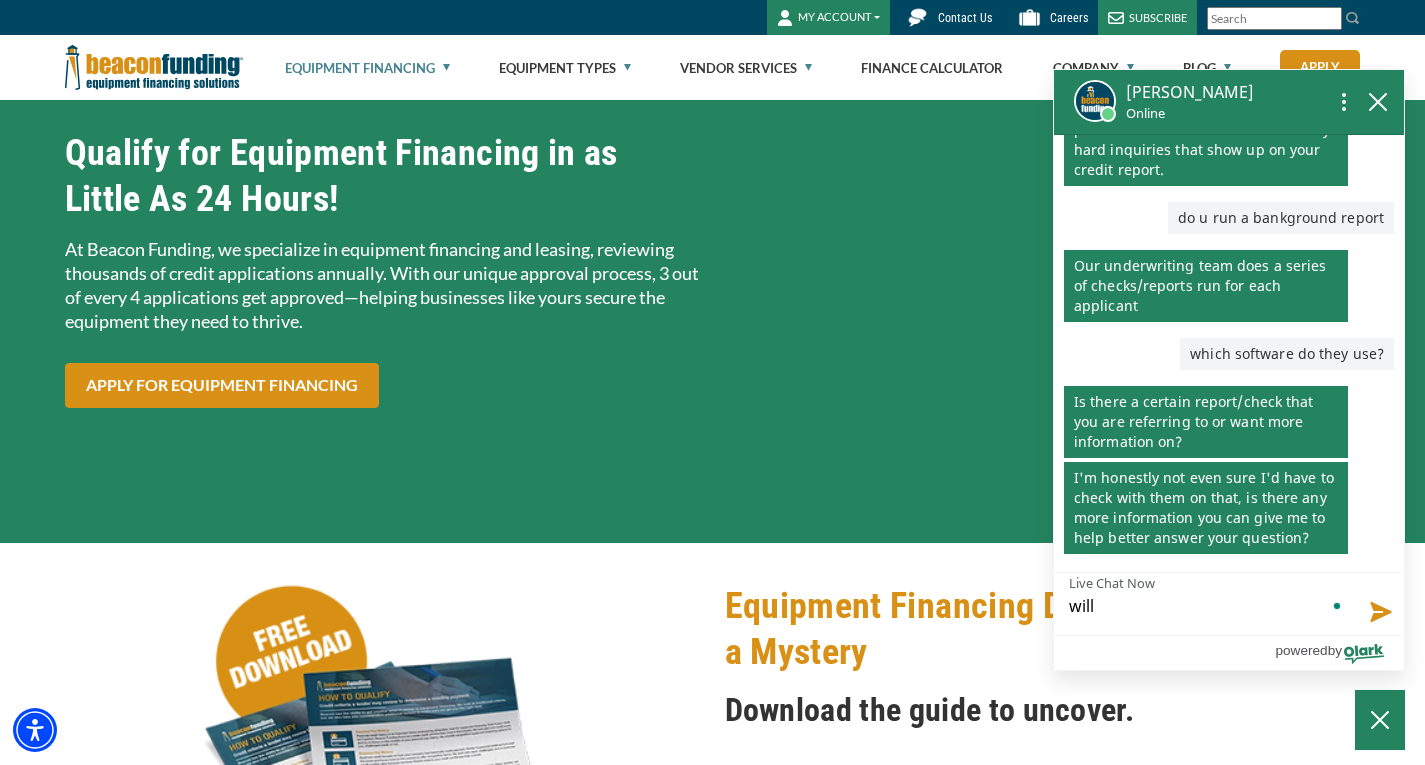 type on "will" 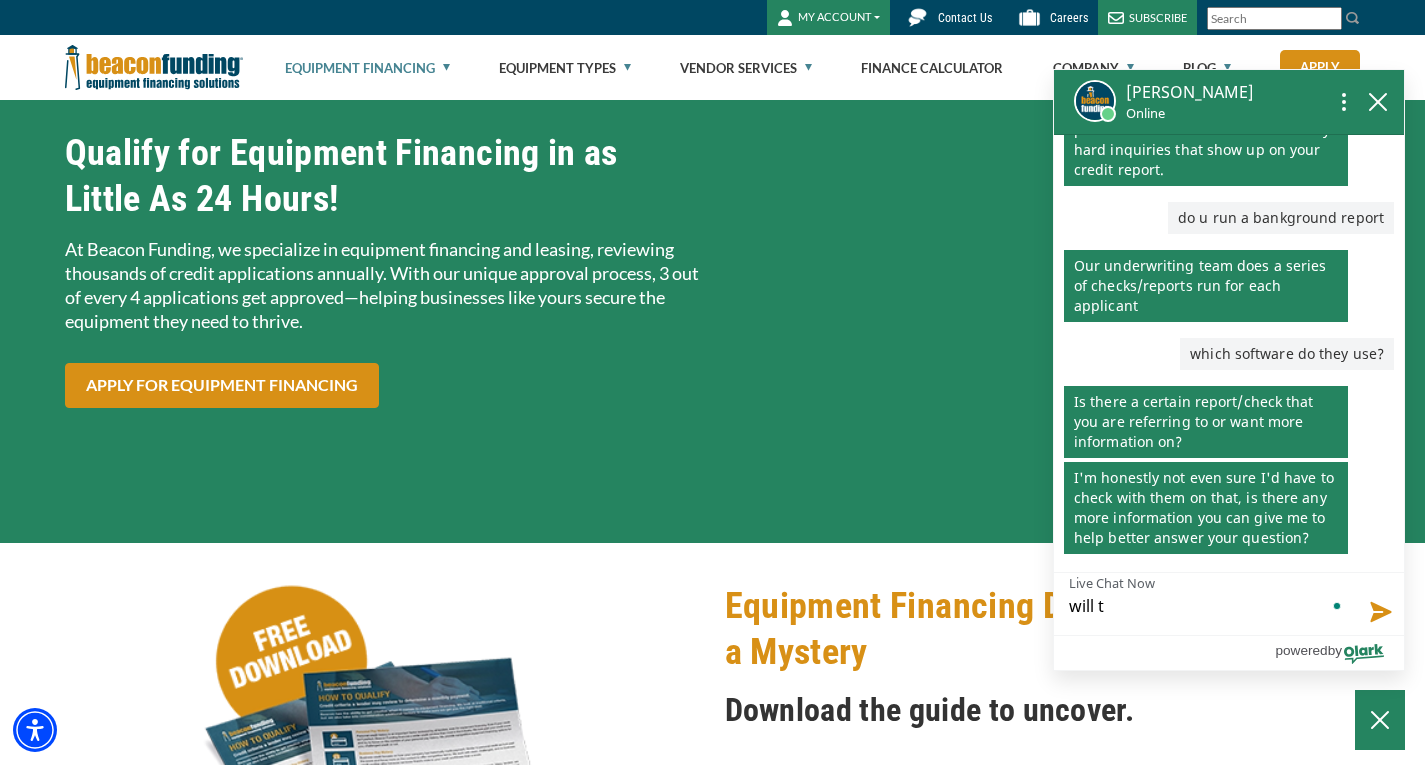 type on "will th" 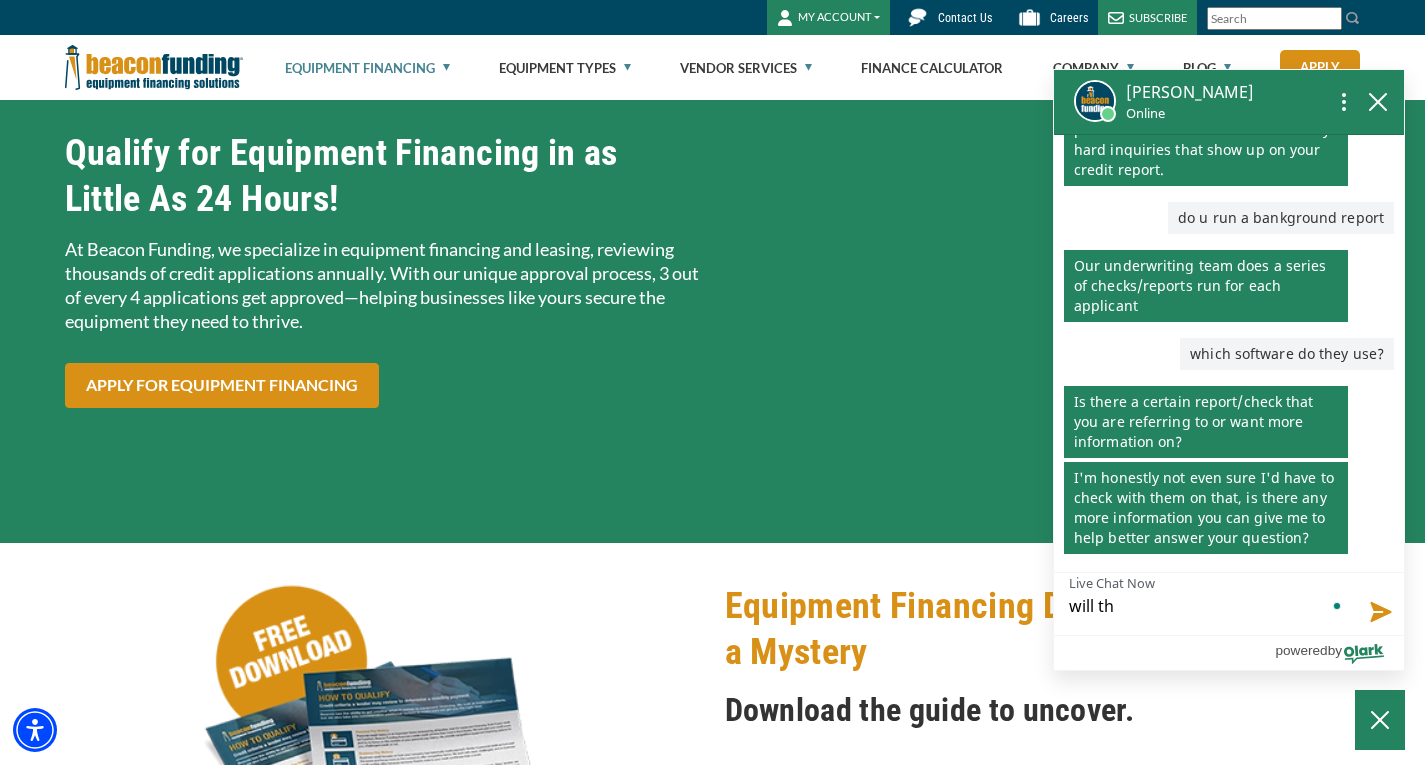 type on "will the" 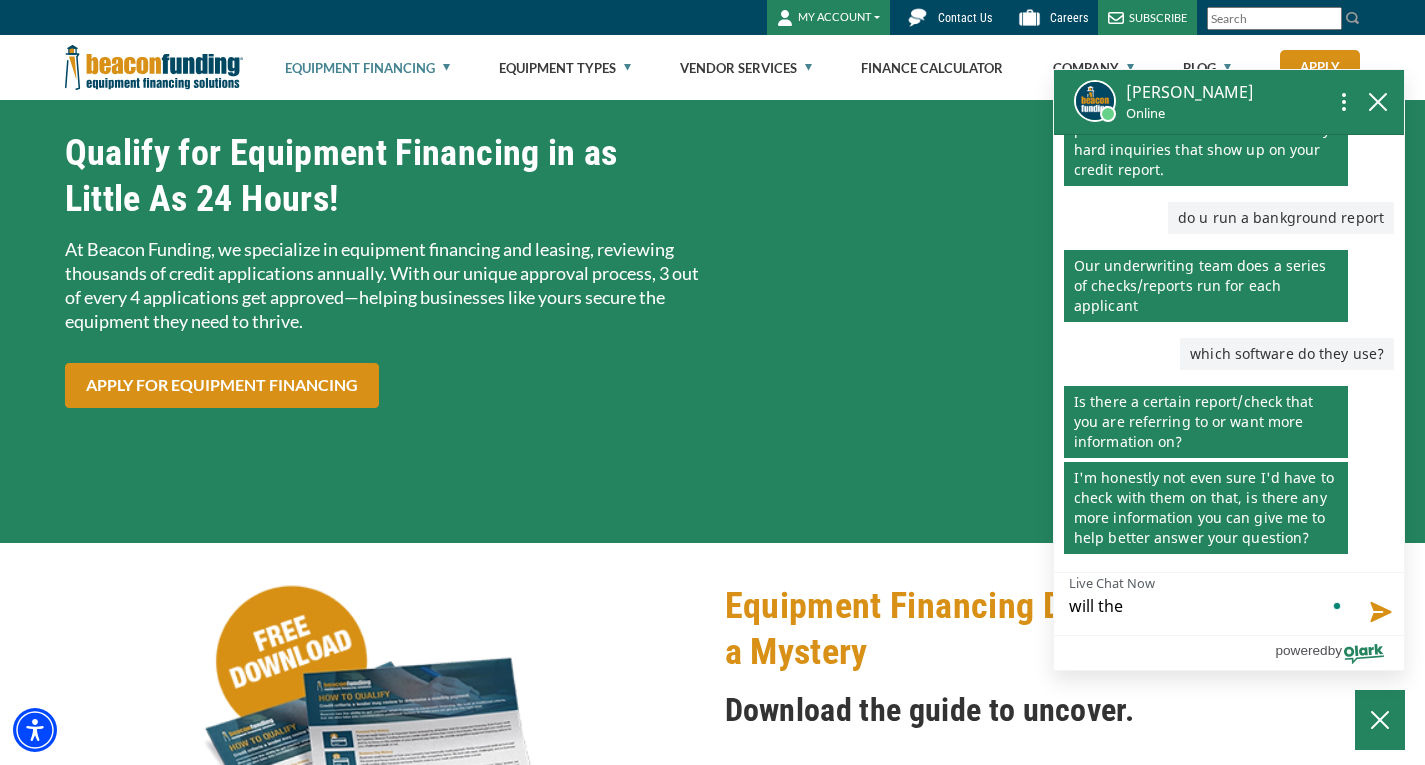 type on "will they" 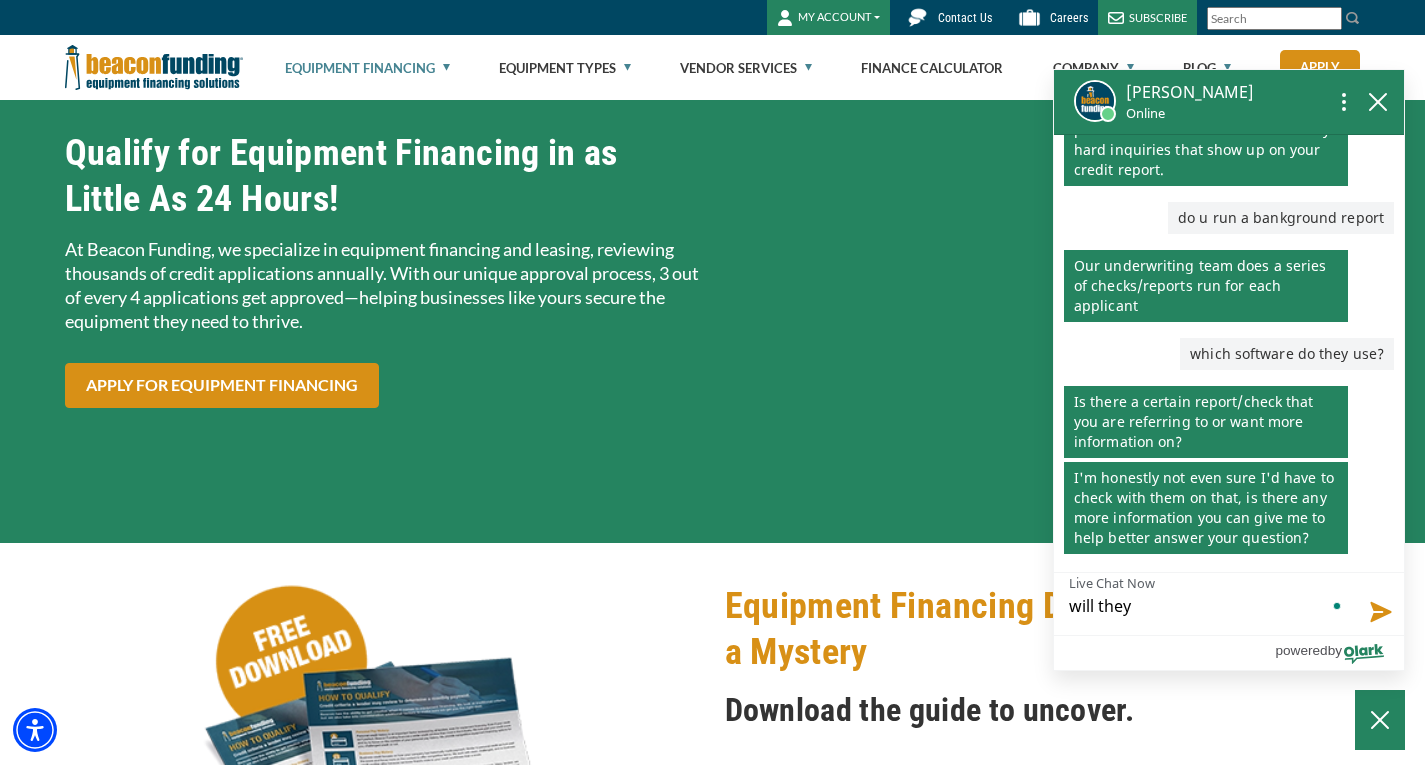 type on "will they" 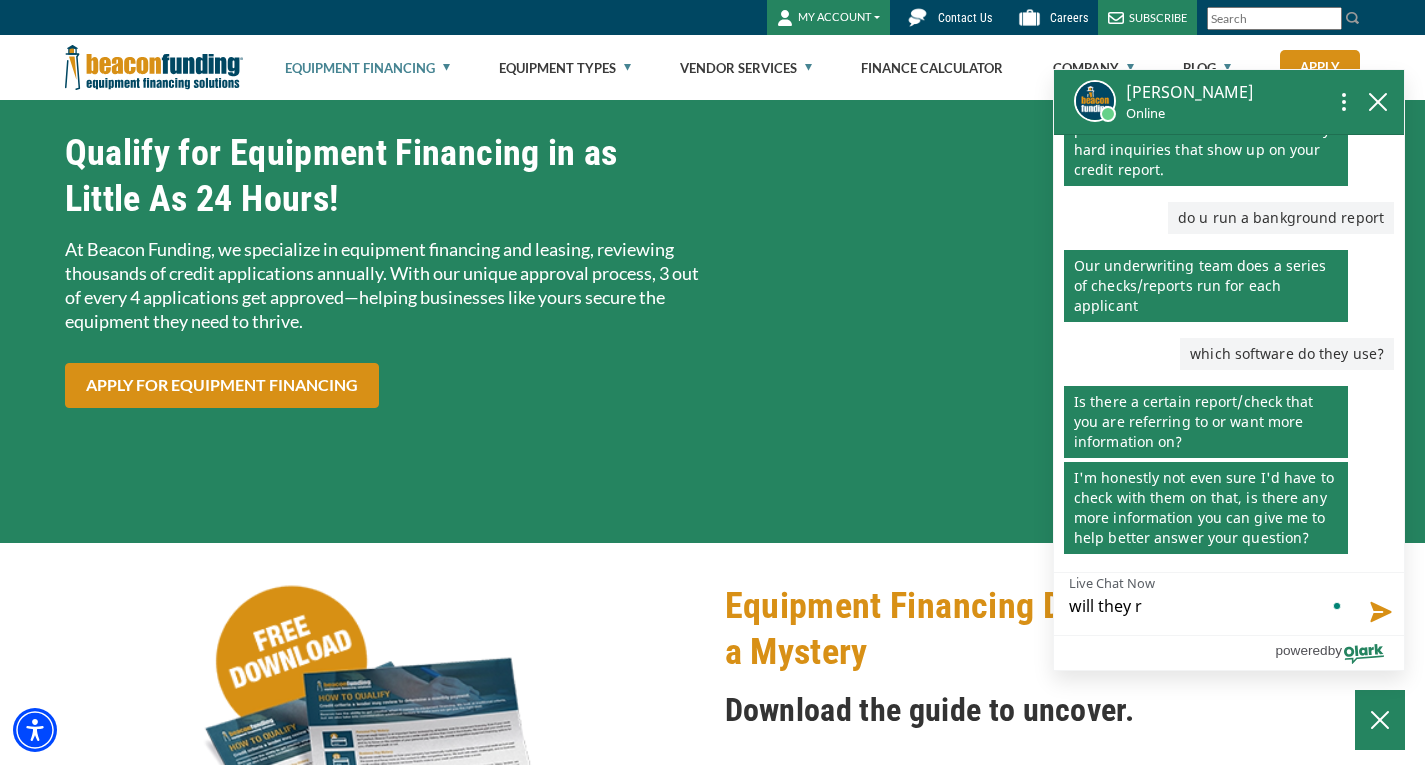 type on "will they re" 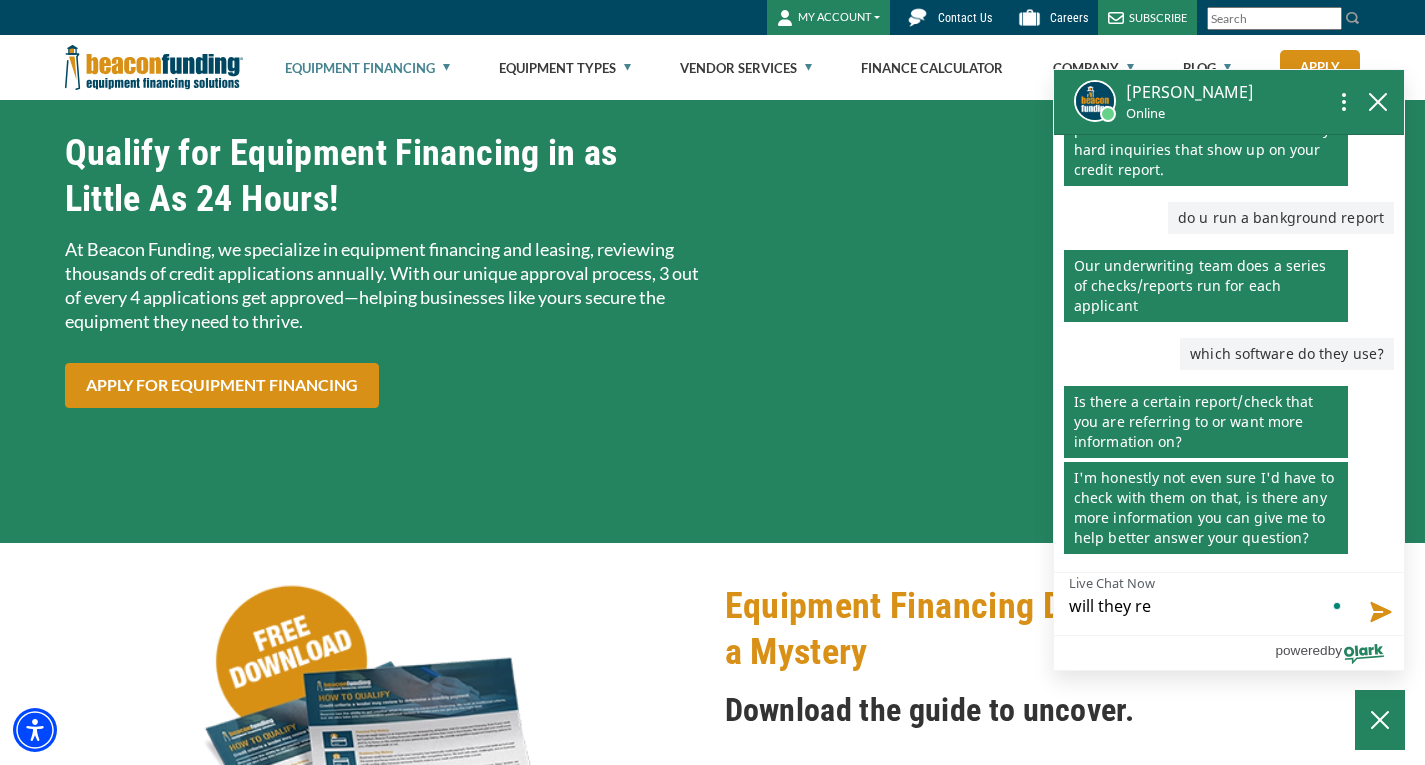 type on "will they rep" 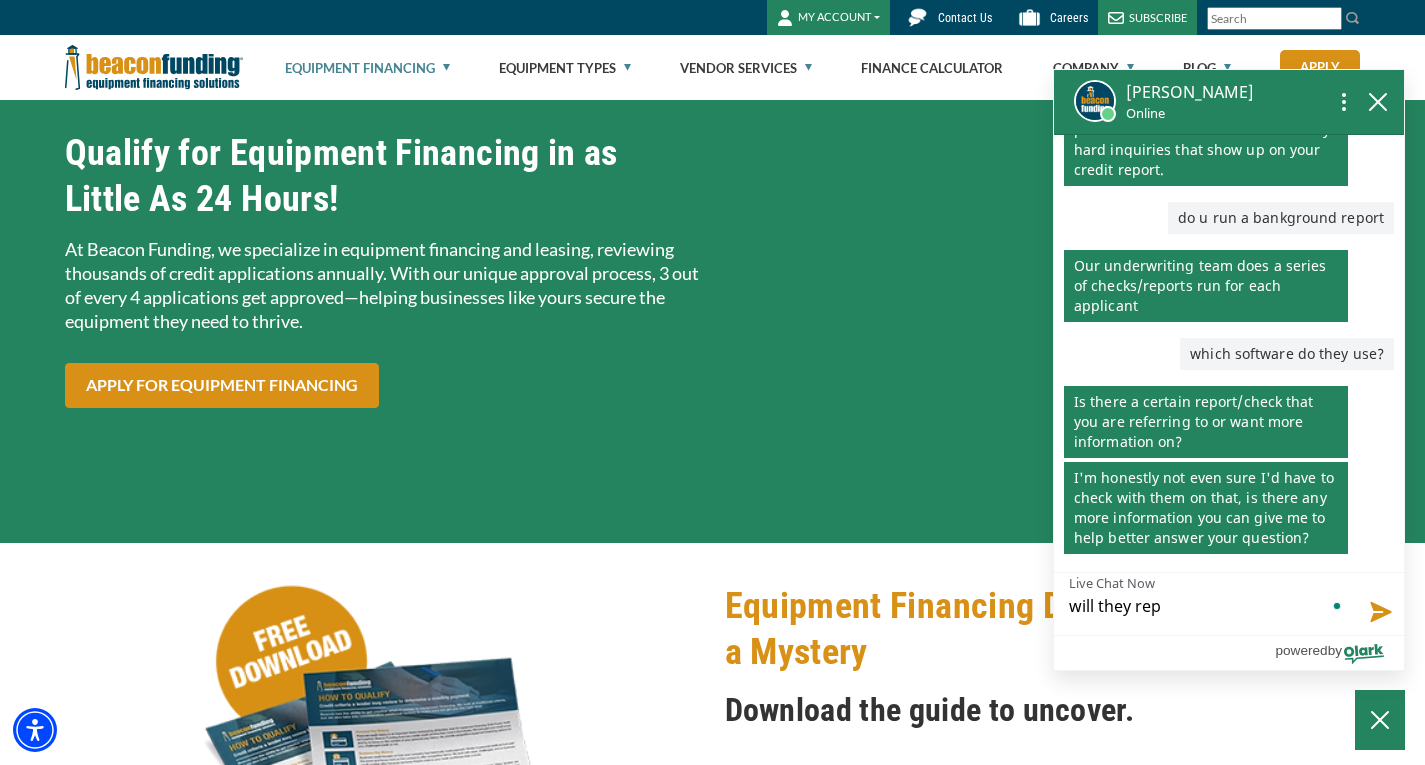 type on "will they repo" 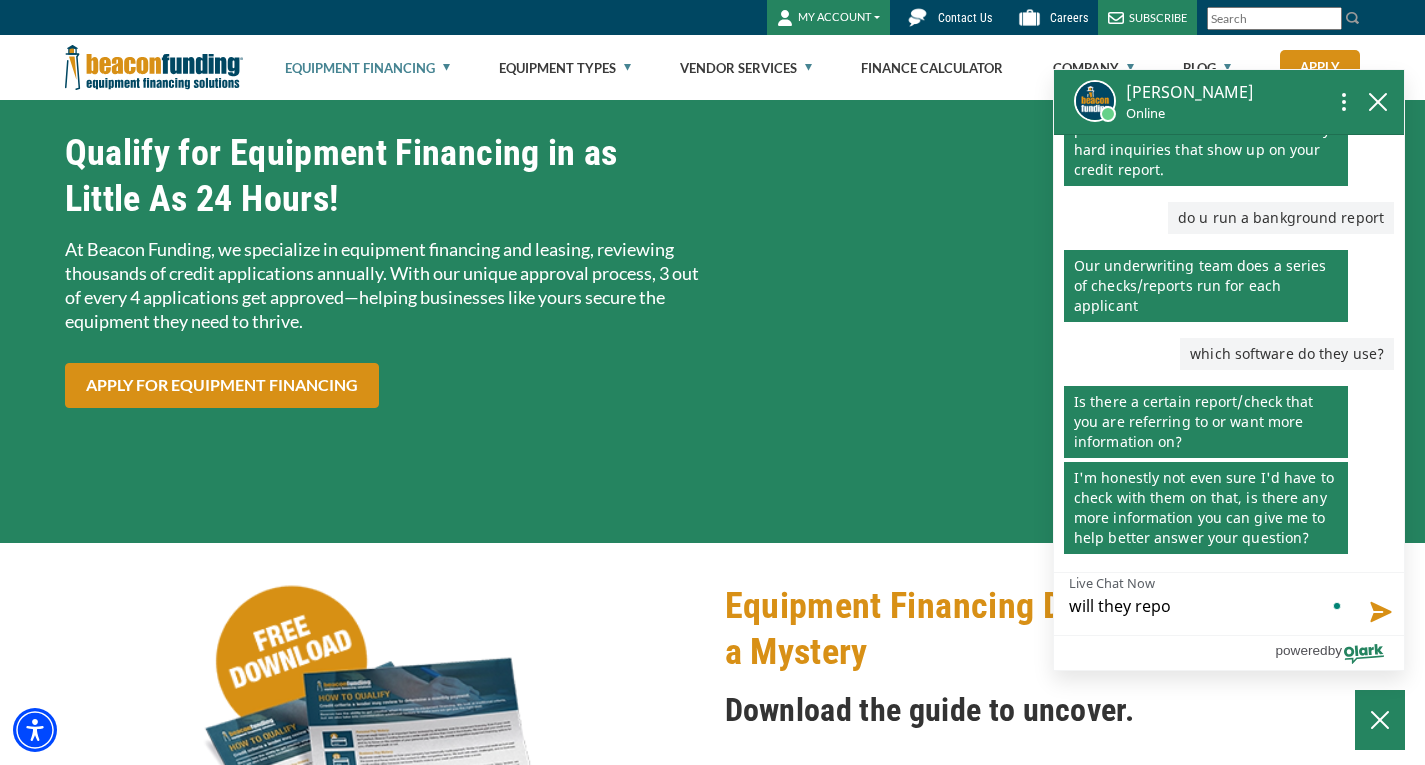 type on "will they repos" 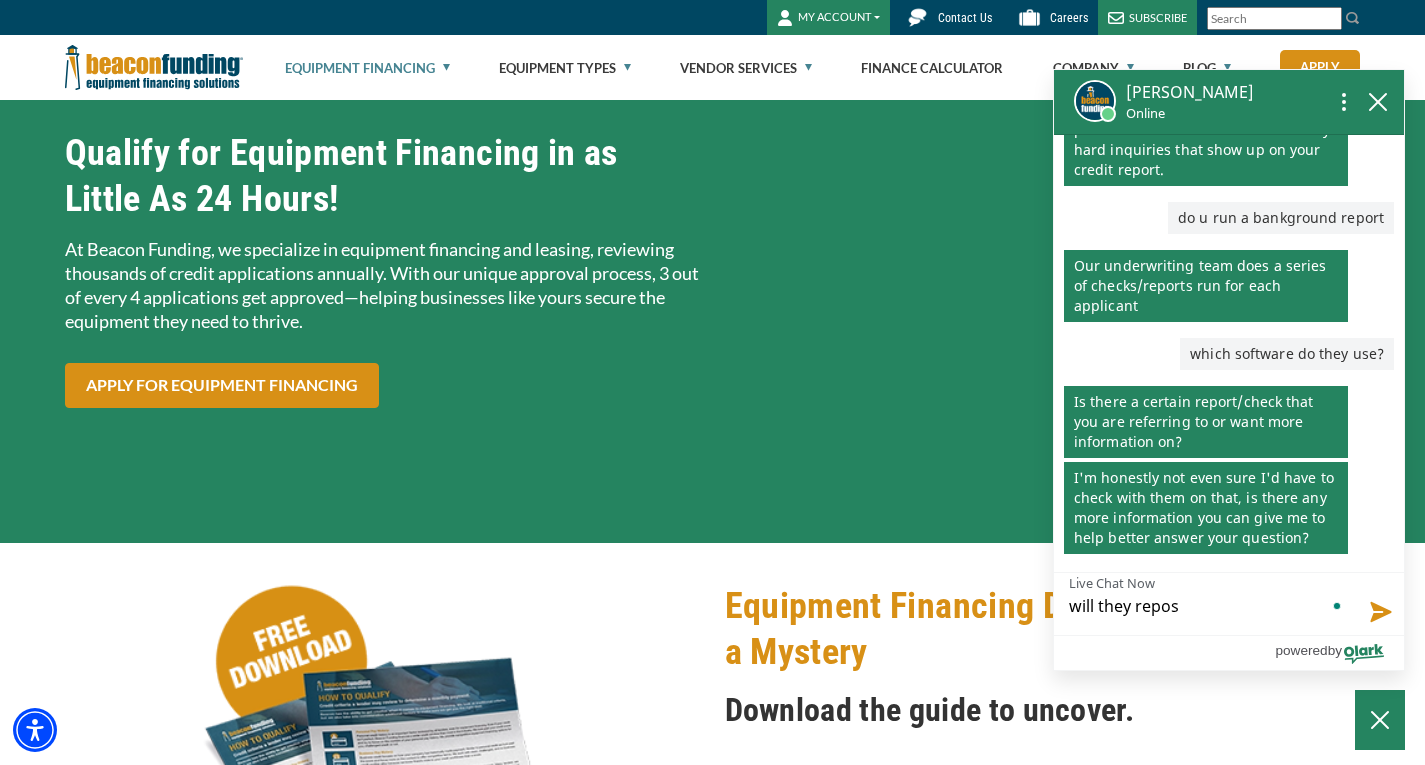 type on "will they reposs" 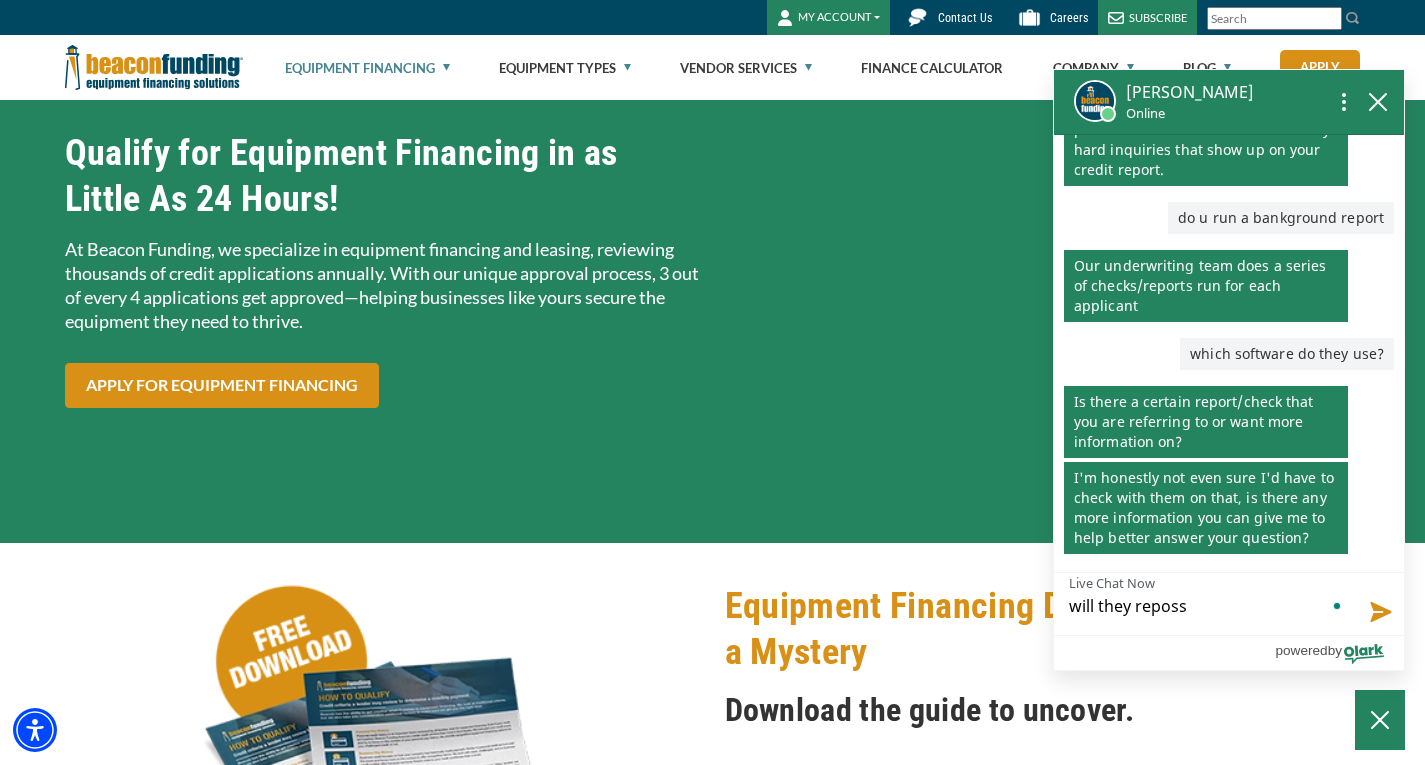 type on "will they reposse" 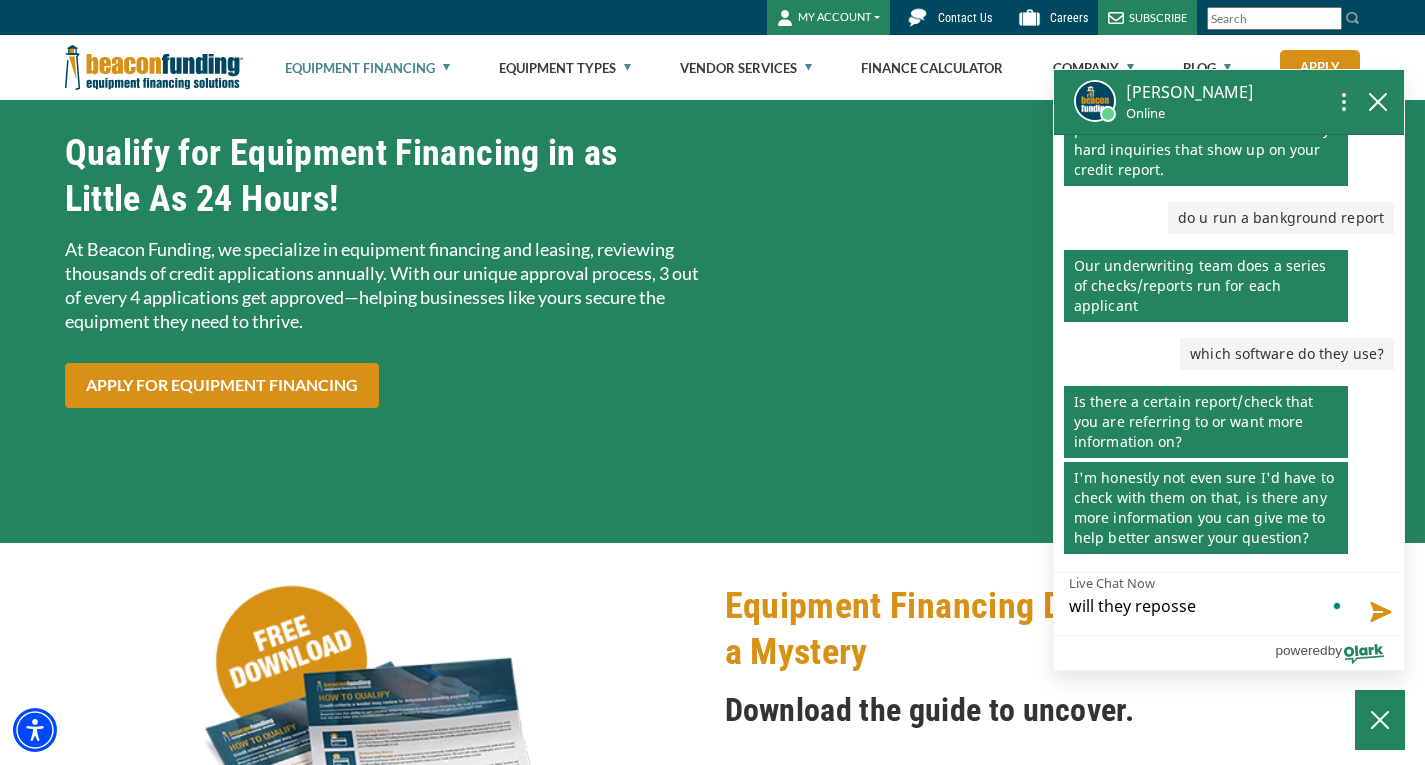 type on "will they reposses" 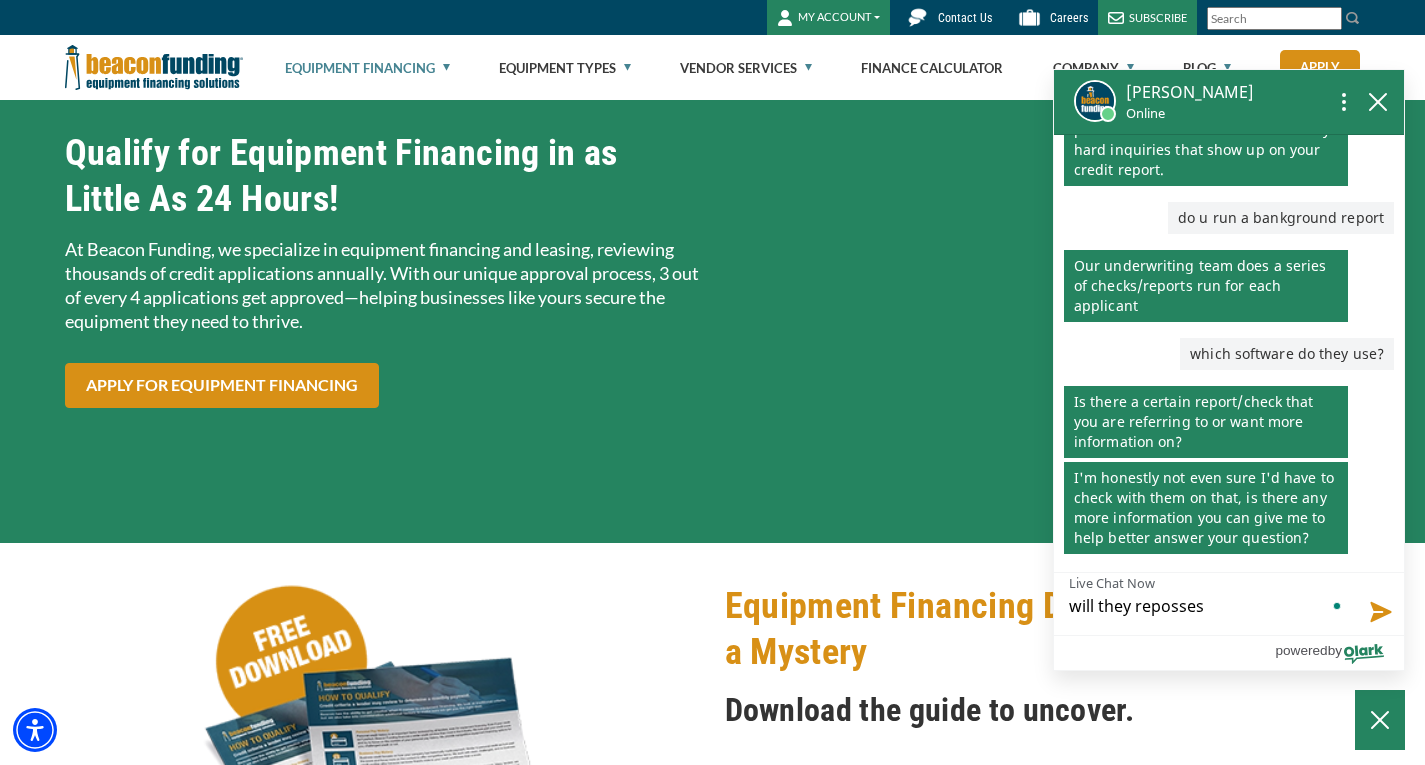 type on "will they reposses" 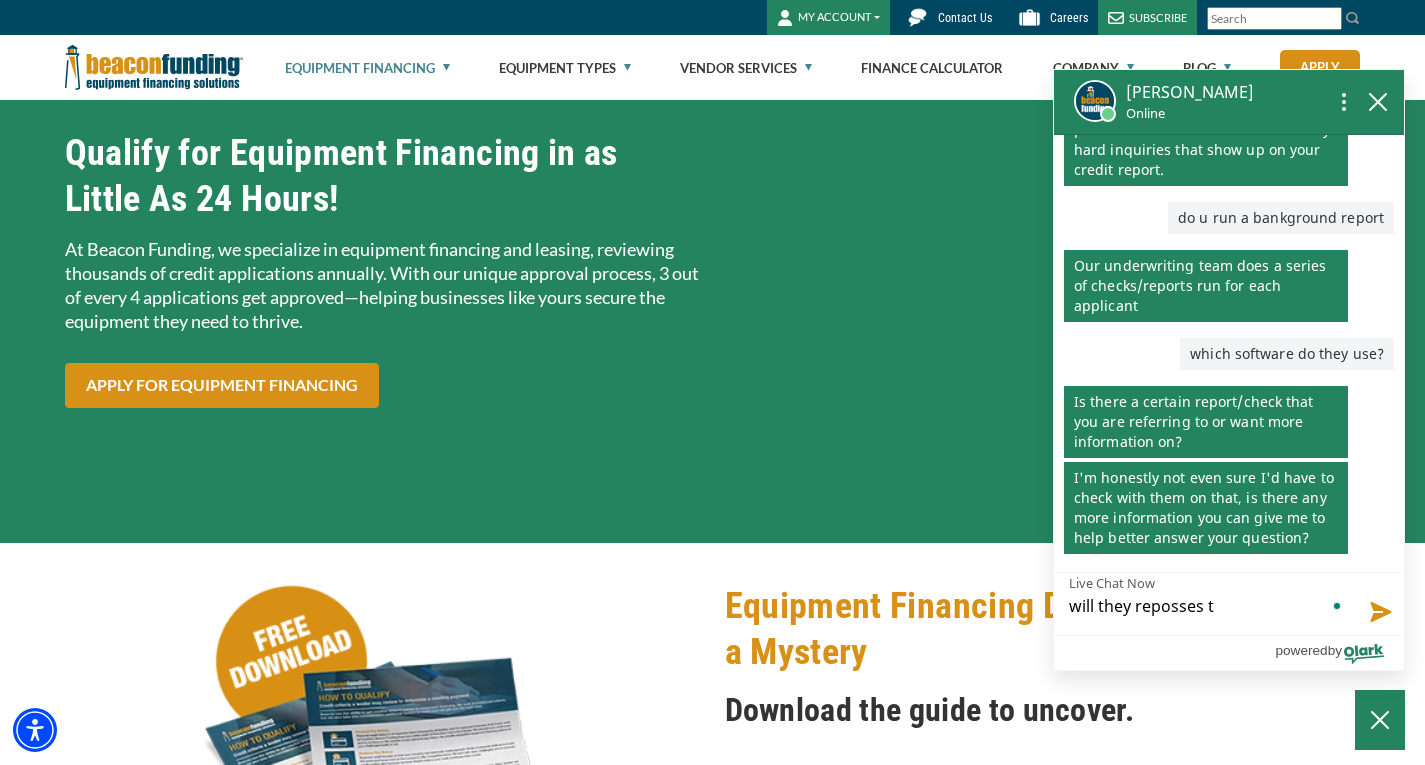 type on "will they reposses th" 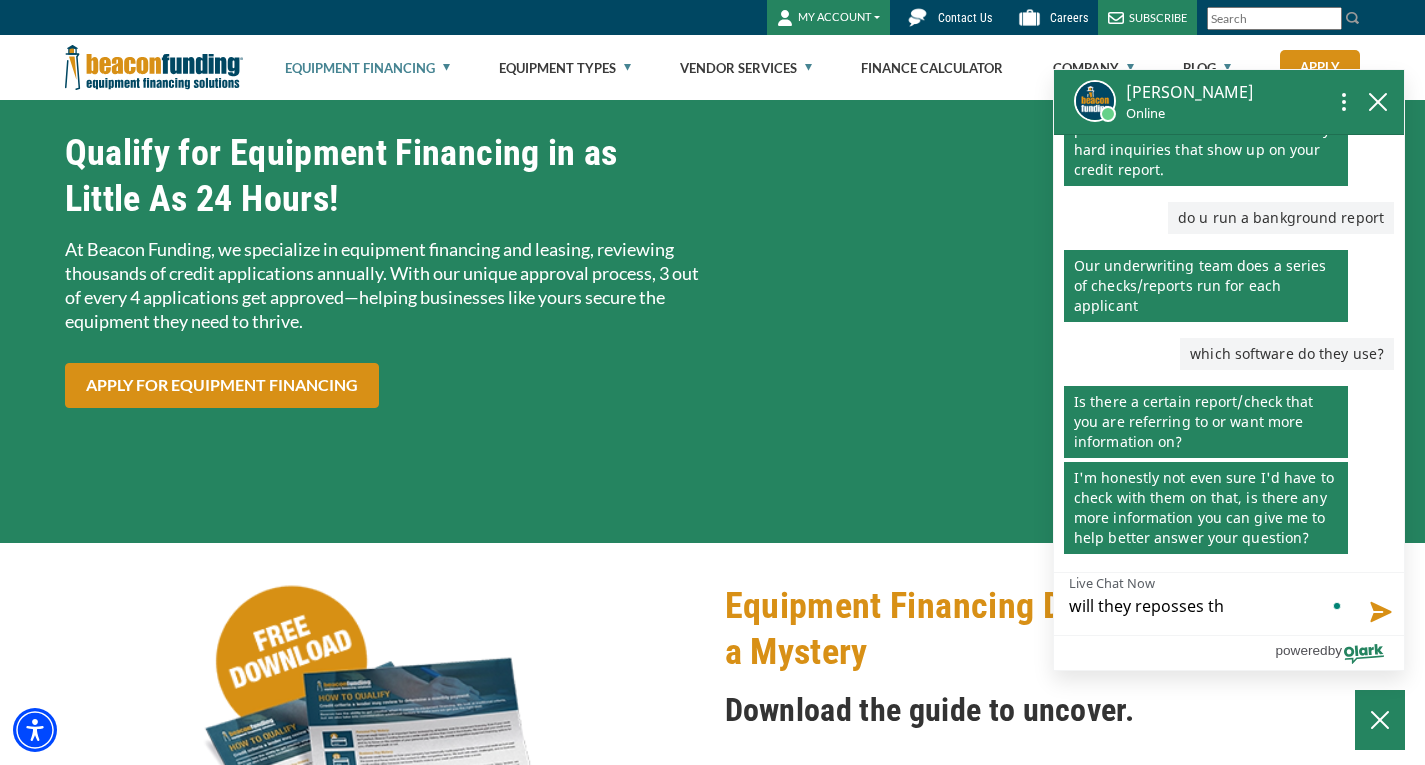 type on "will they reposses the" 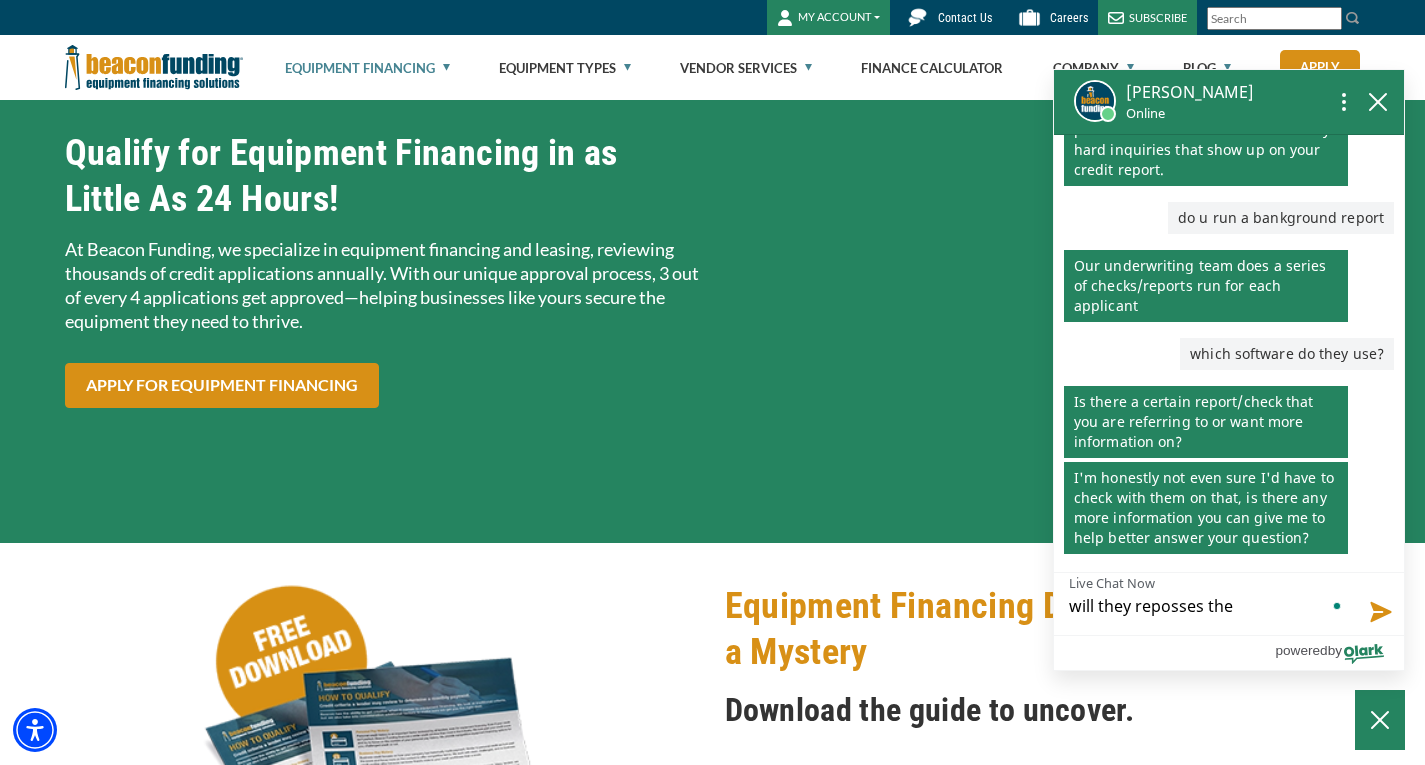 type on "will they reposses the" 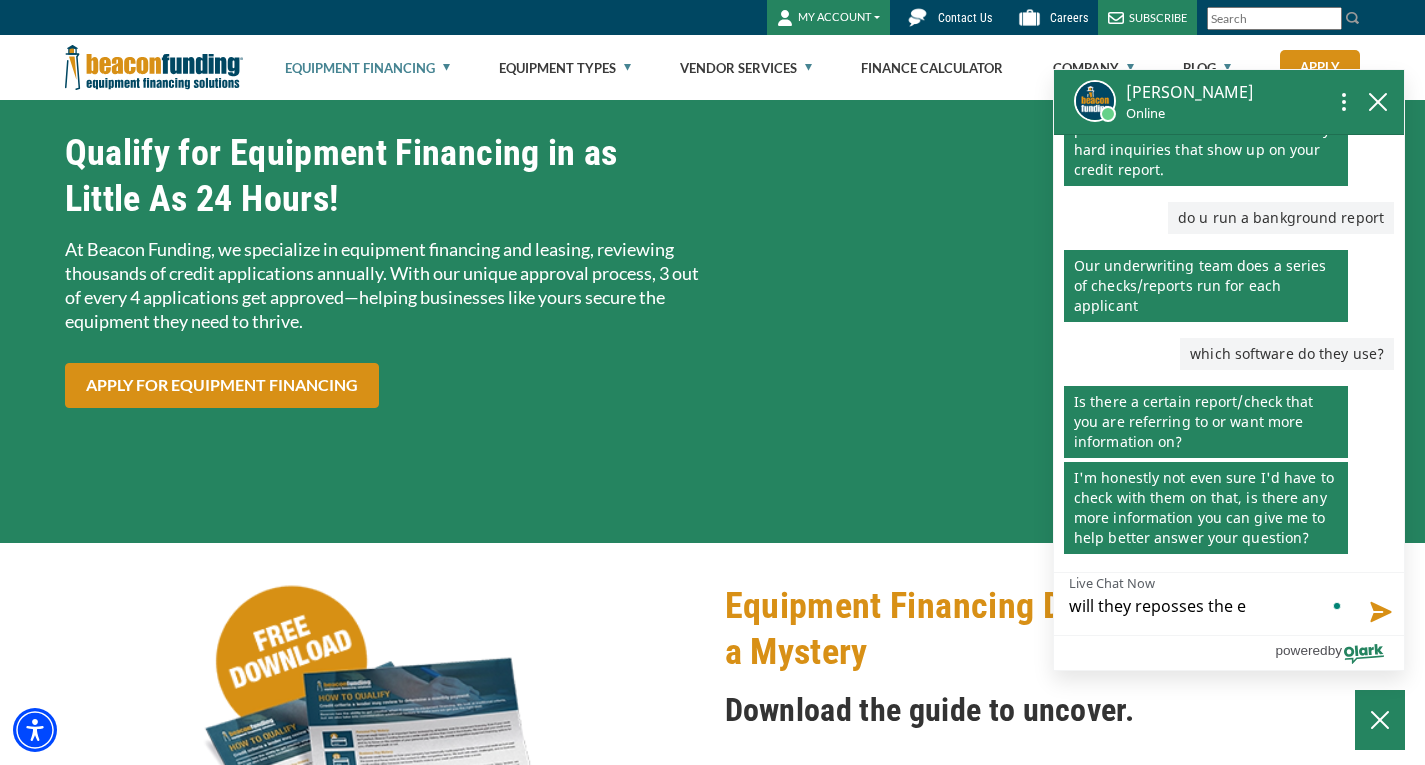 type on "will they reposses the eq" 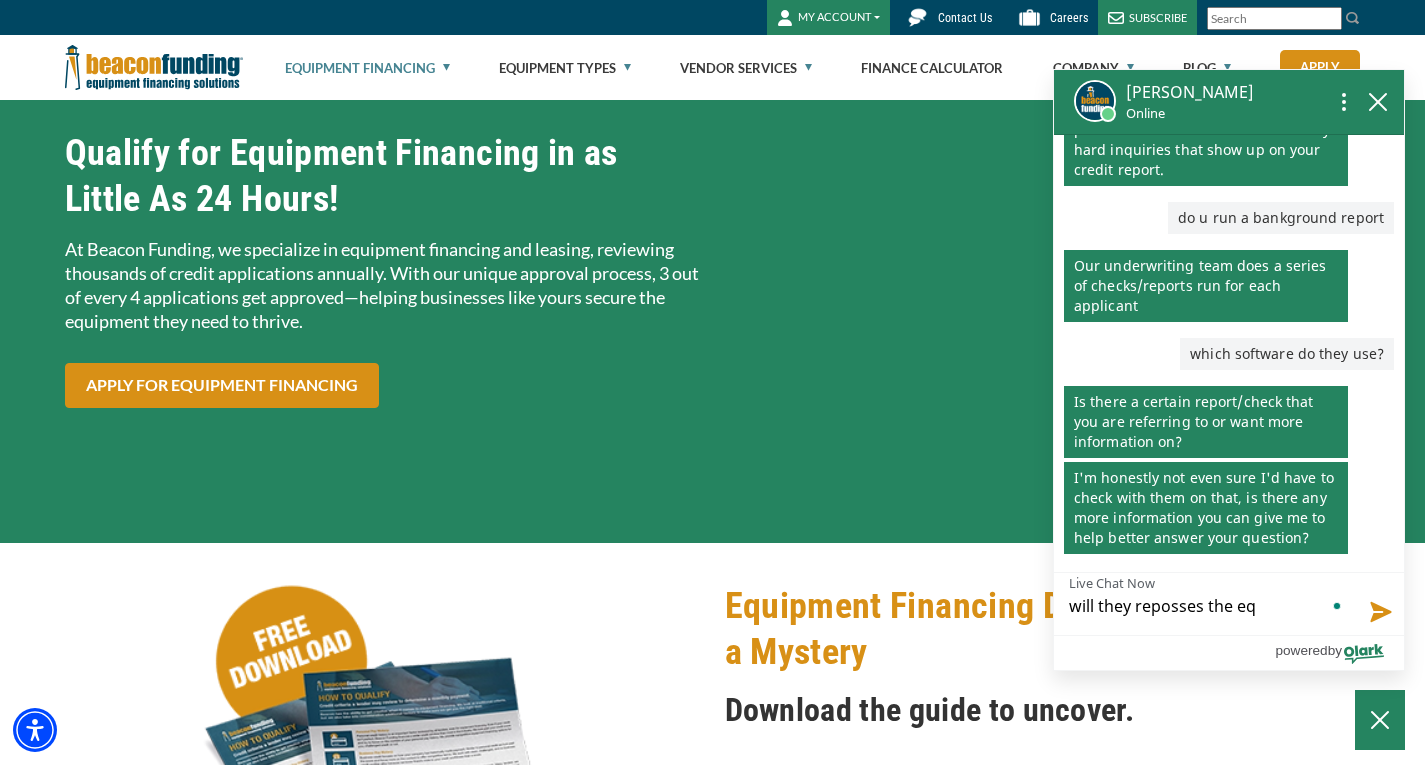 type on "will they reposses the equ" 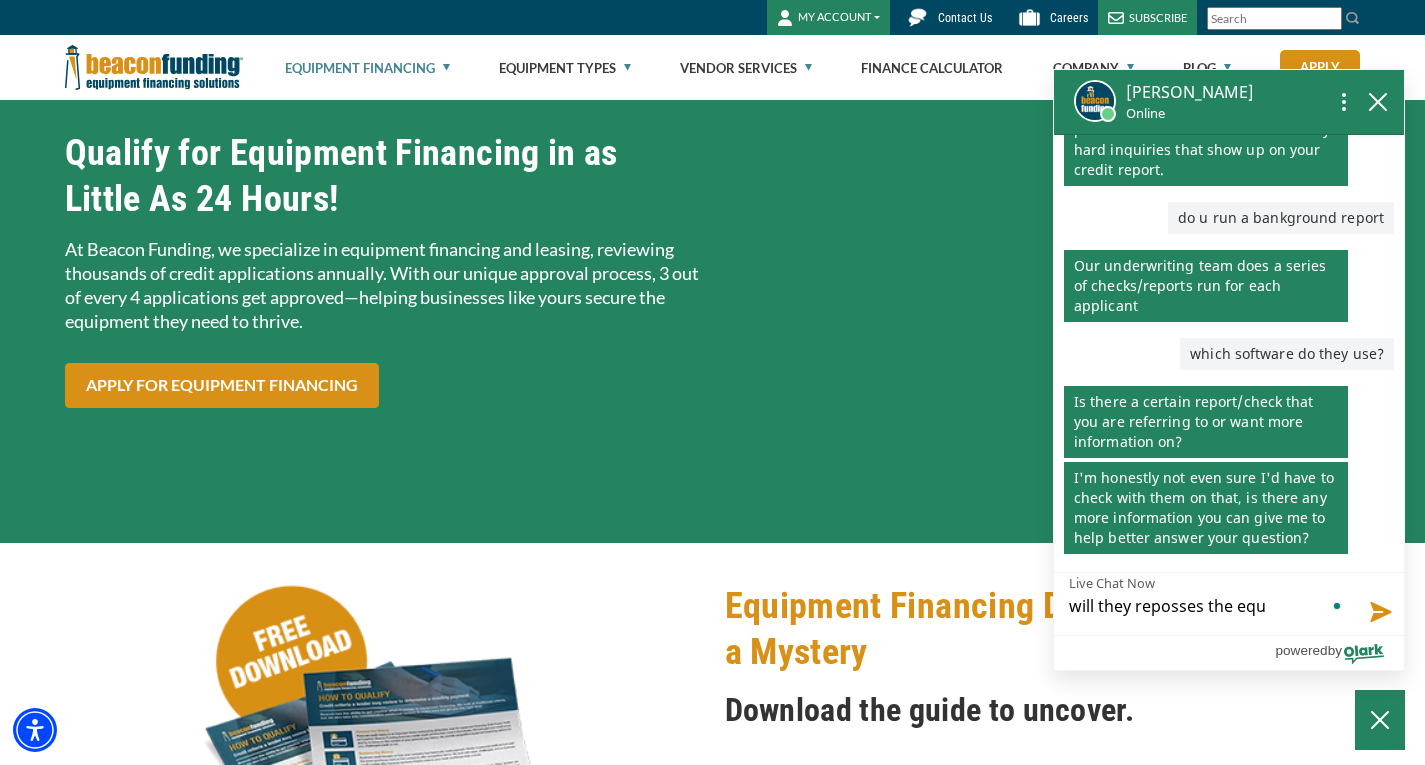 type on "will they reposses the equi" 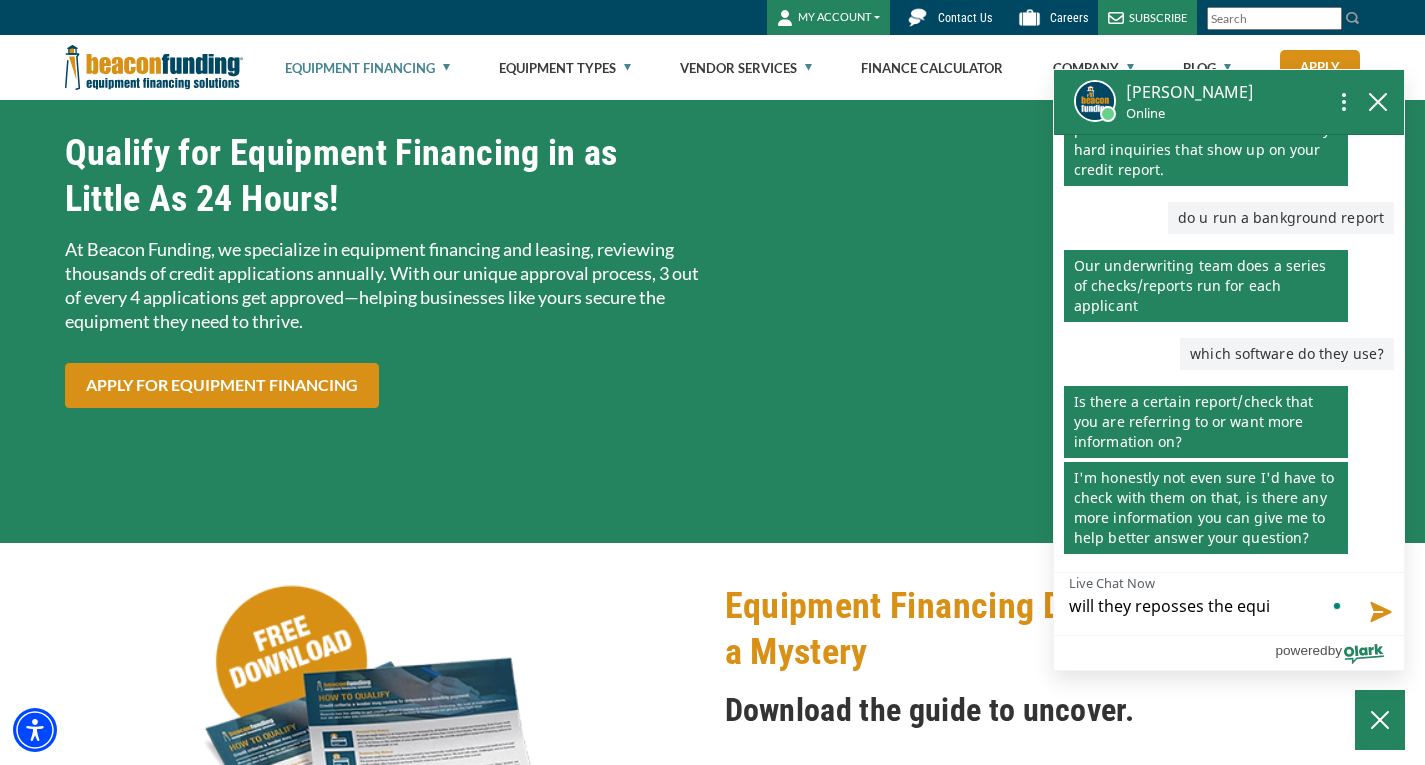 type on "will they reposses the equip" 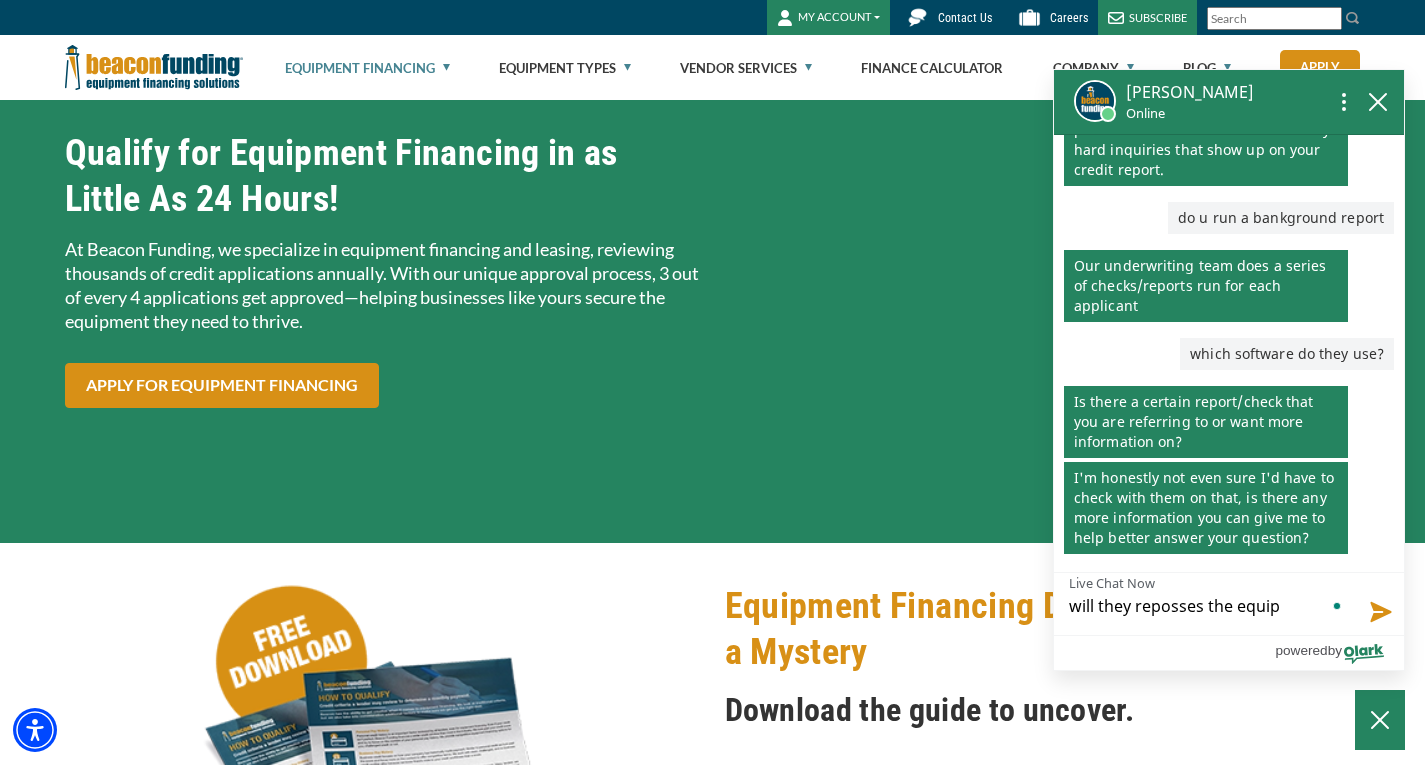 type on "will they reposses the equipm" 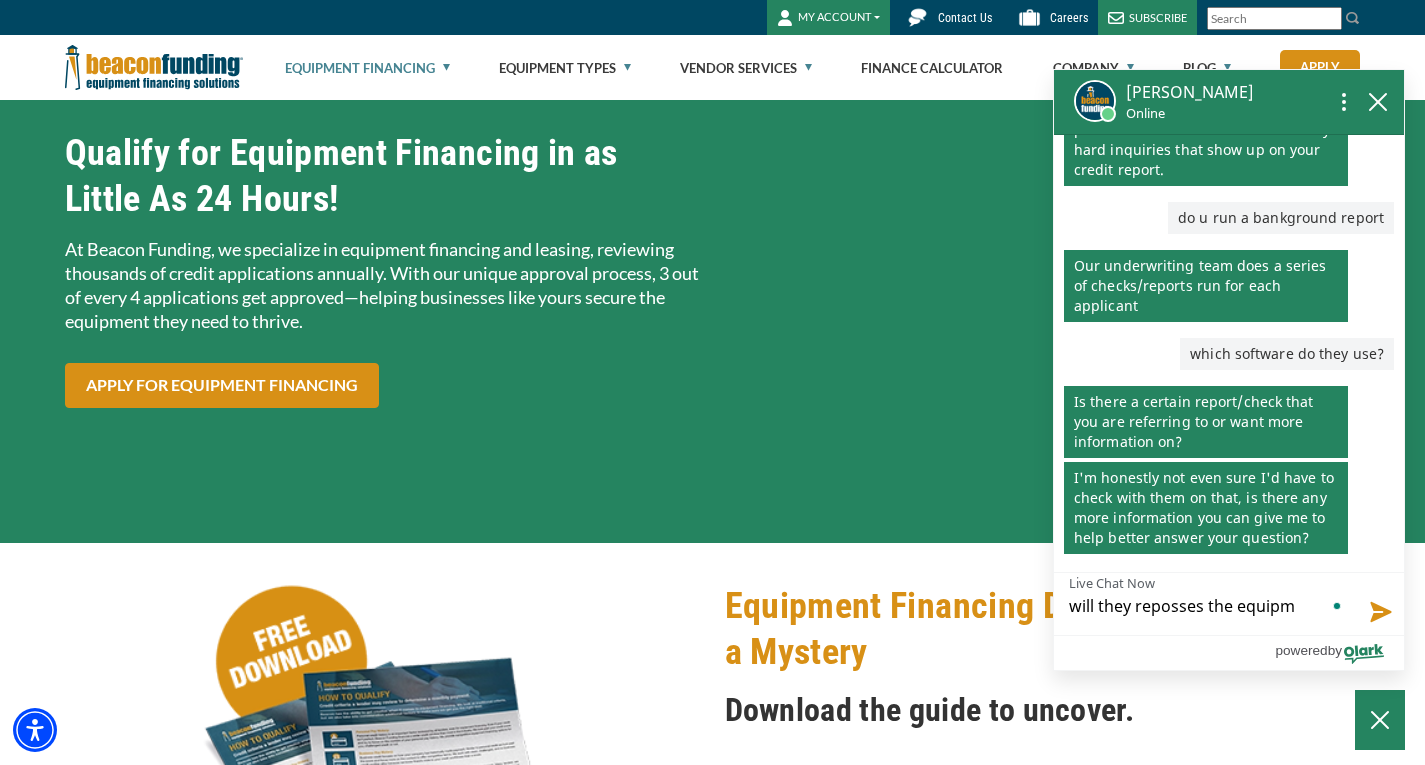 type on "will they reposses the equipme" 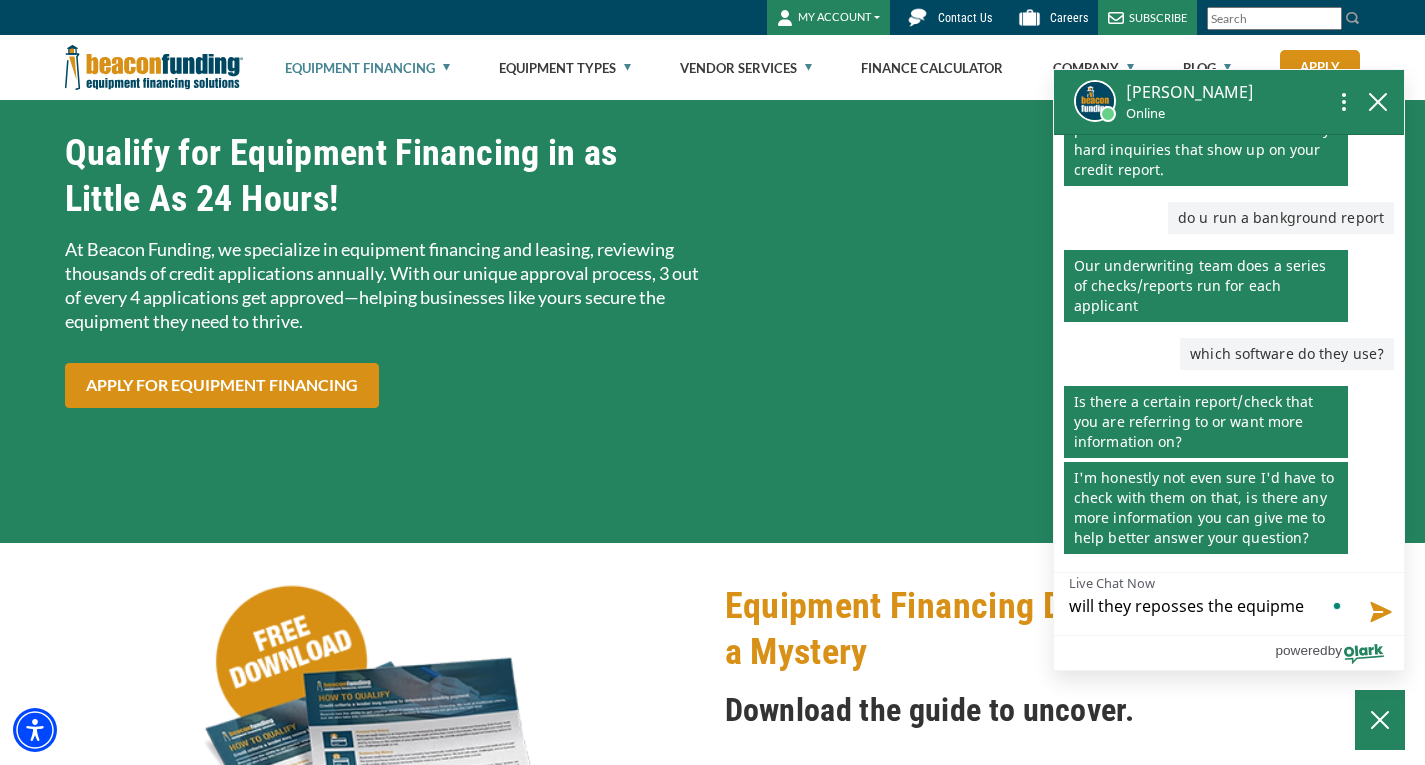 type on "will they reposses the equipmen" 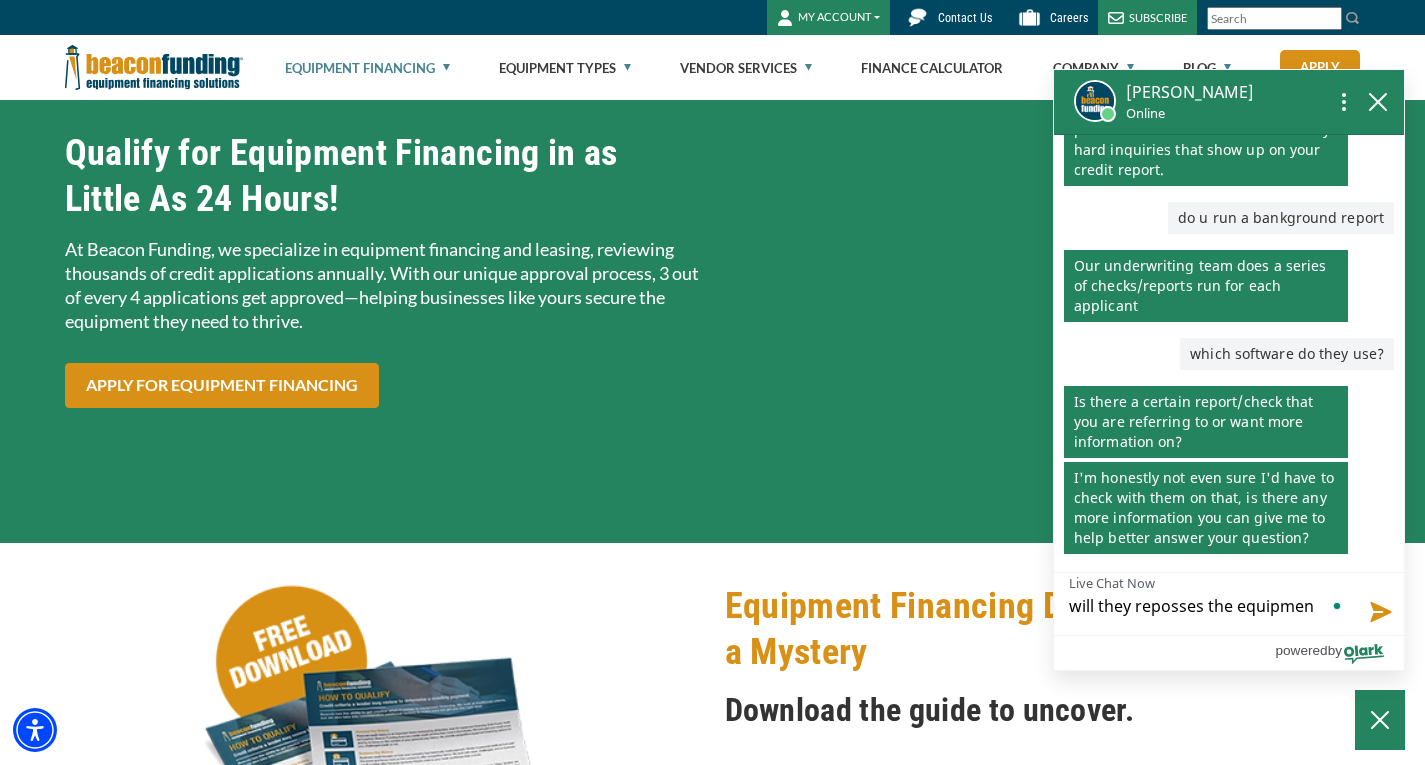 type on "will they reposses the equipment" 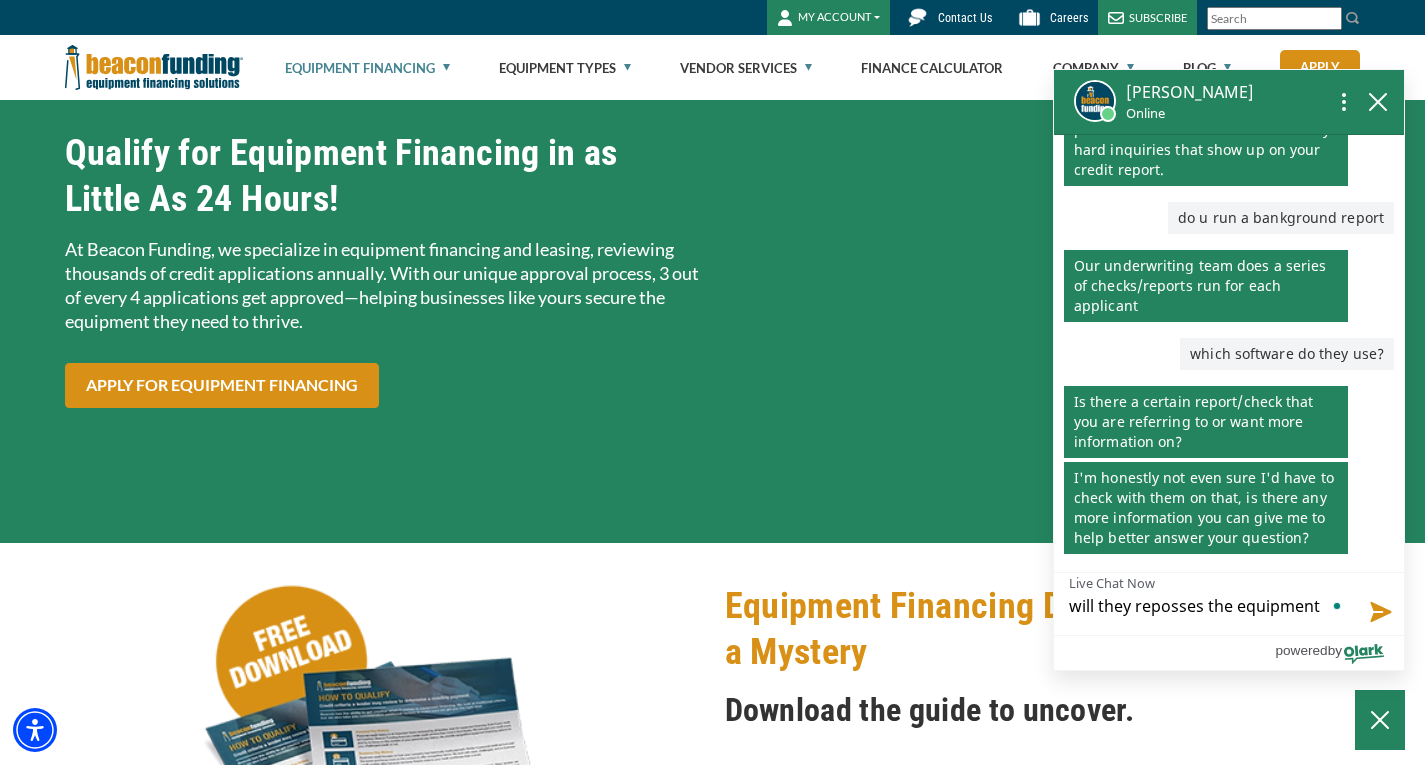 type on "will they reposses the equipment" 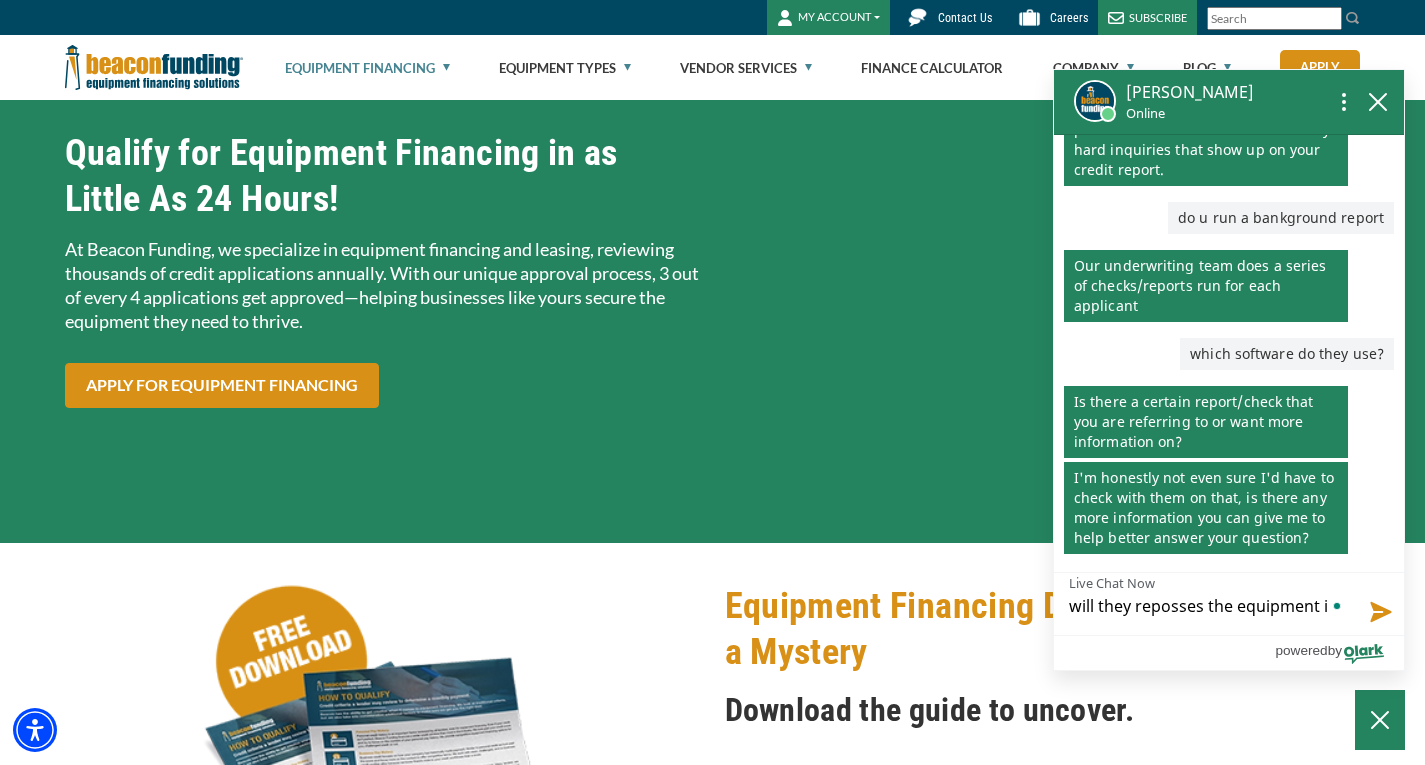 type on "will they reposses the equipment if" 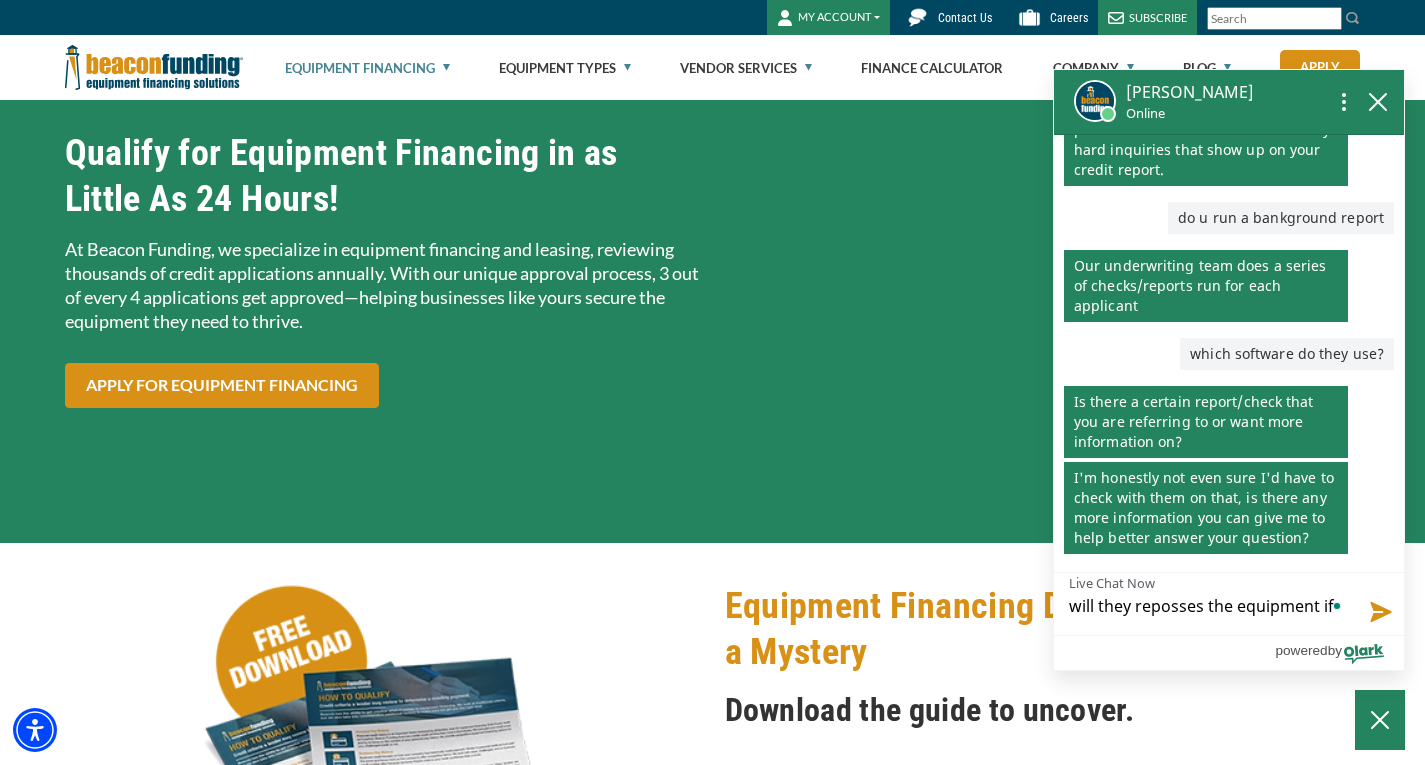 type on "will they reposses the equipment if" 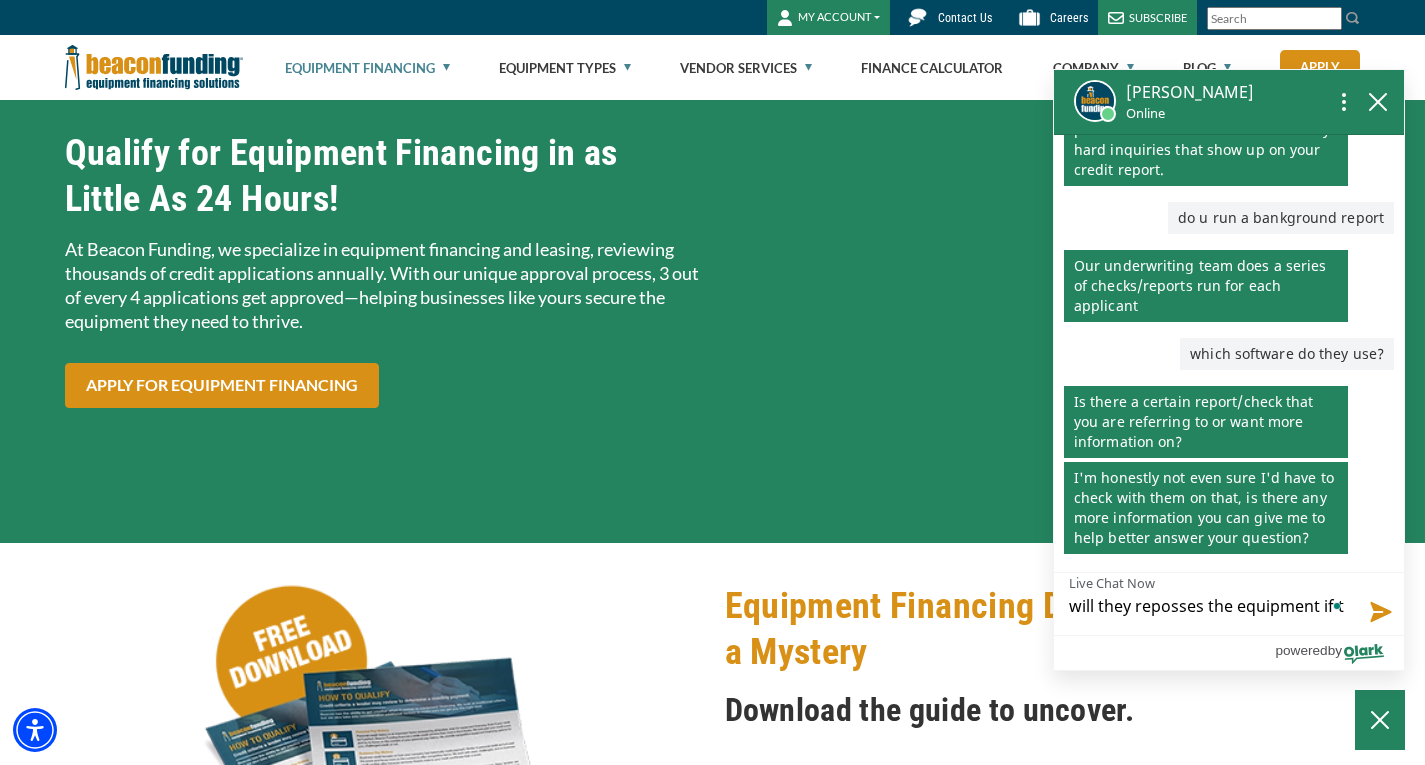 type on "will they reposses the equipment if th" 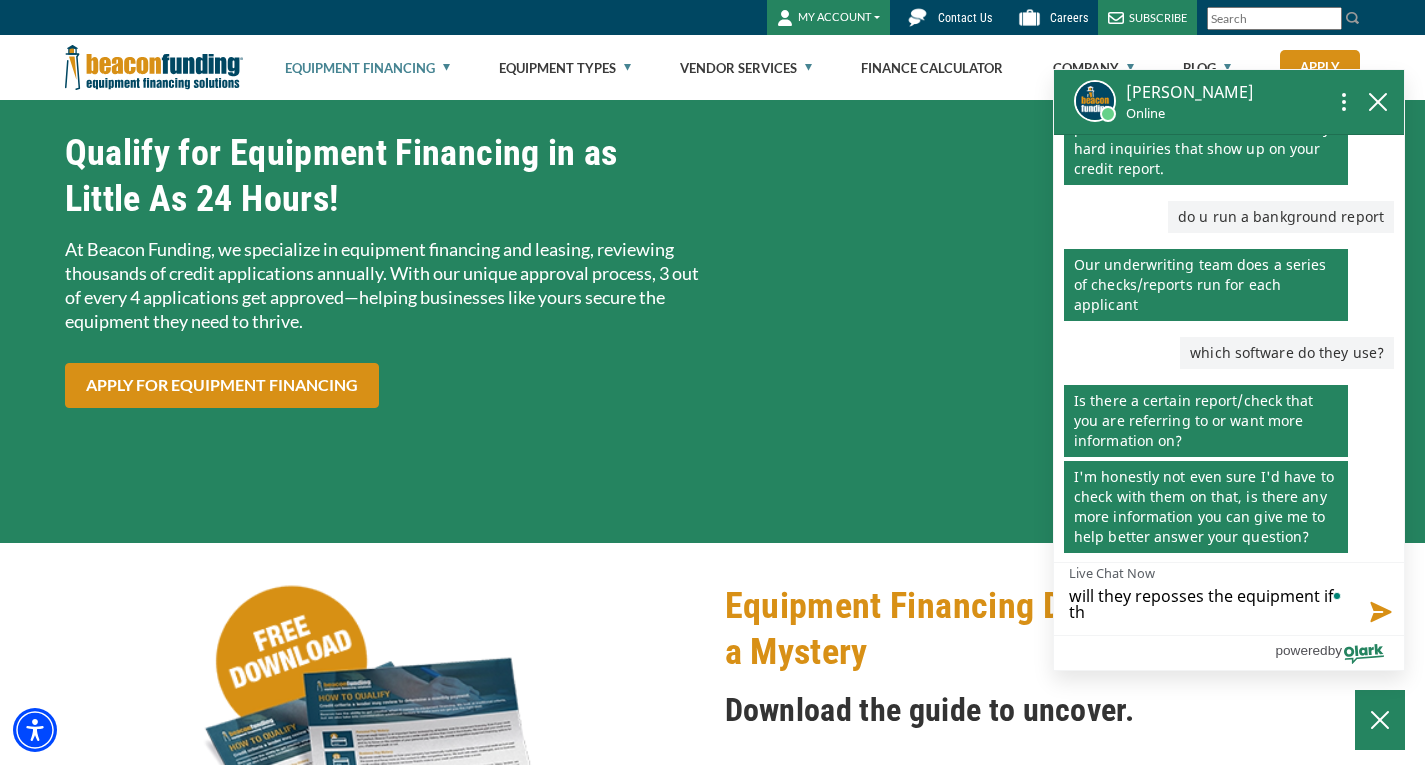 type on "will they reposses the equipment if the" 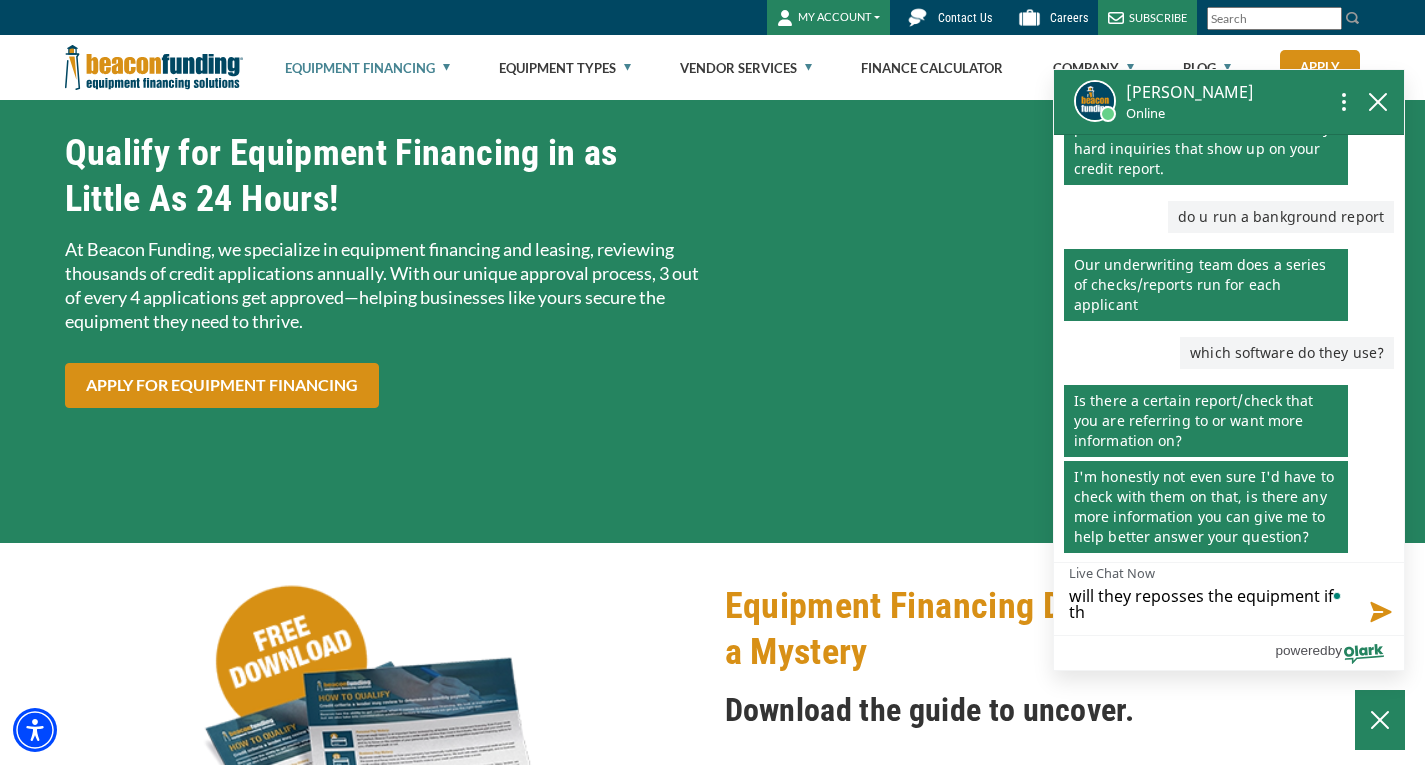 type on "will they reposses the equipment if the" 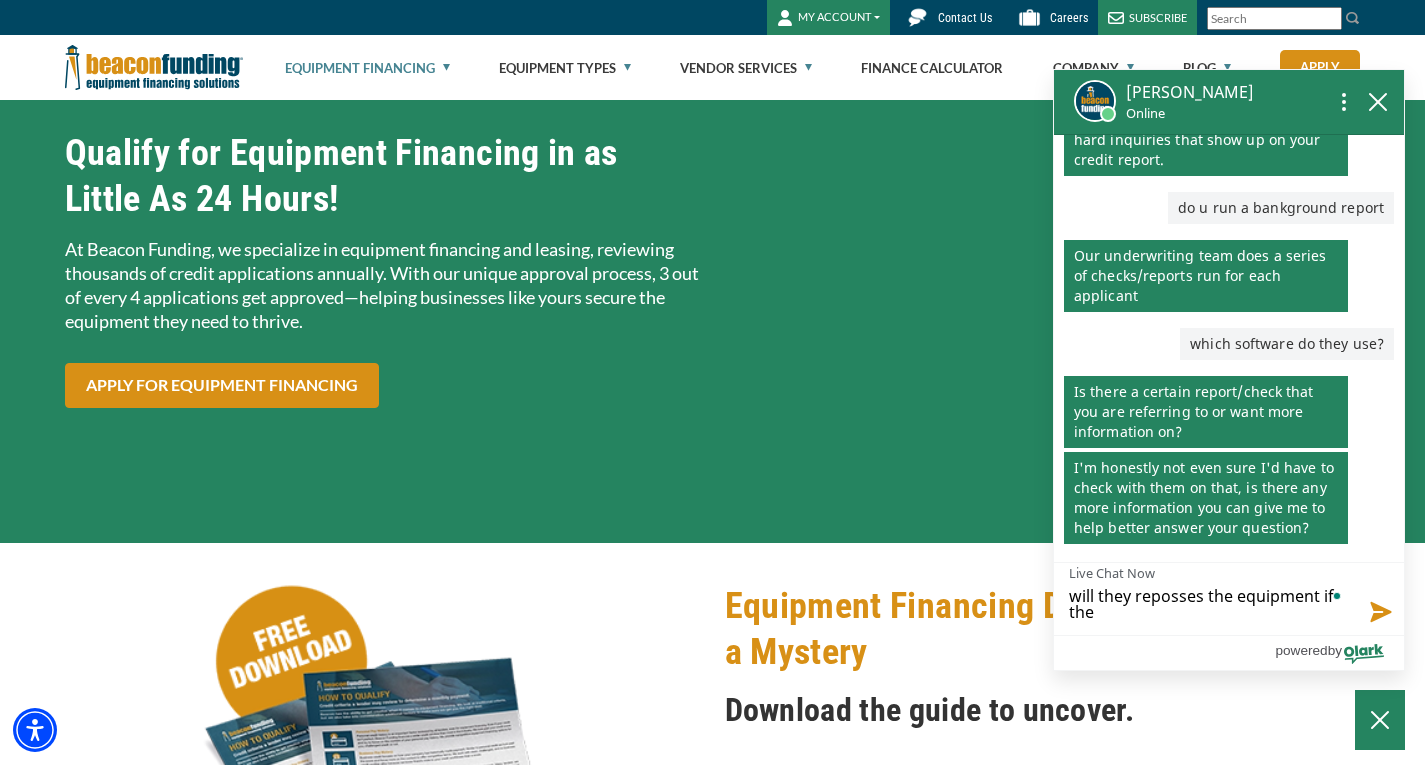 type on "will they reposses the equipment if the" 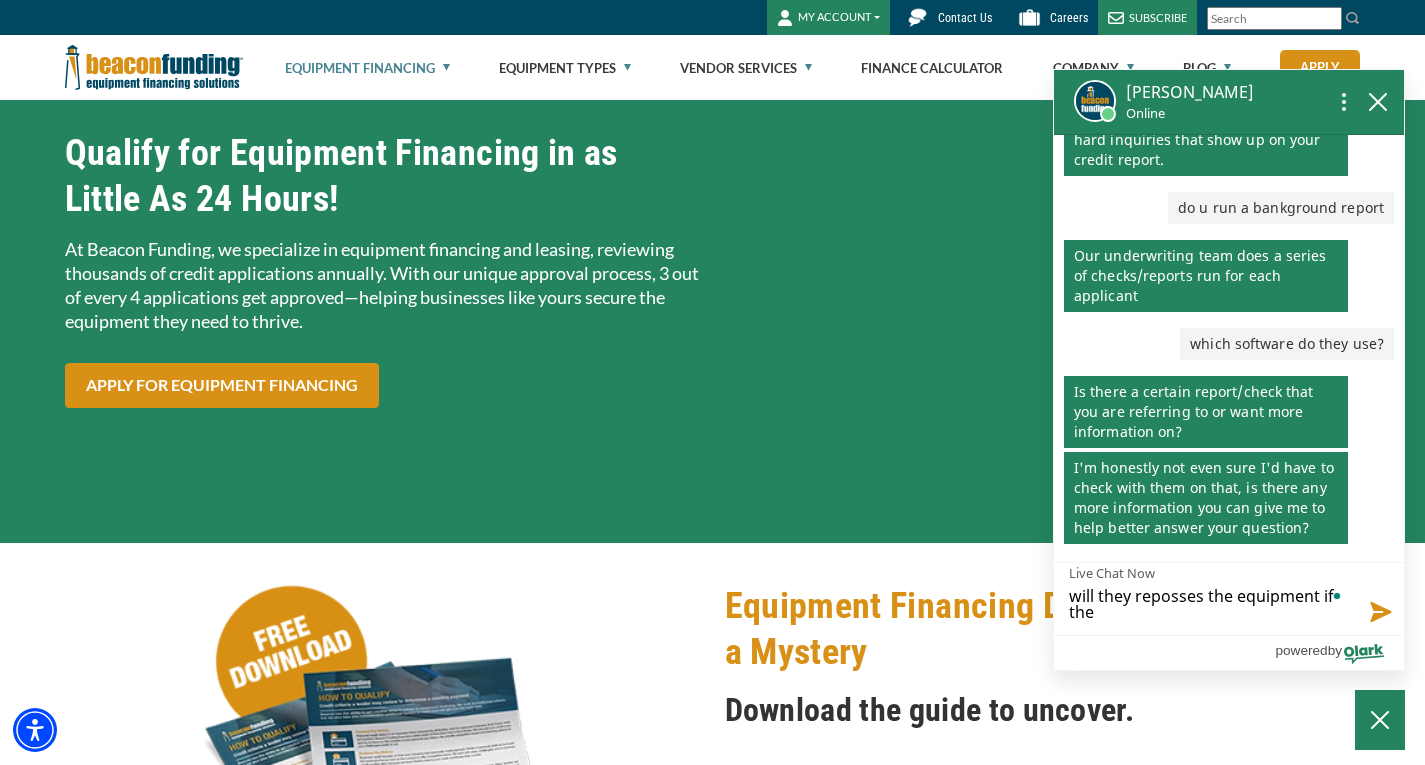 type on "will they reposses the equipment if the" 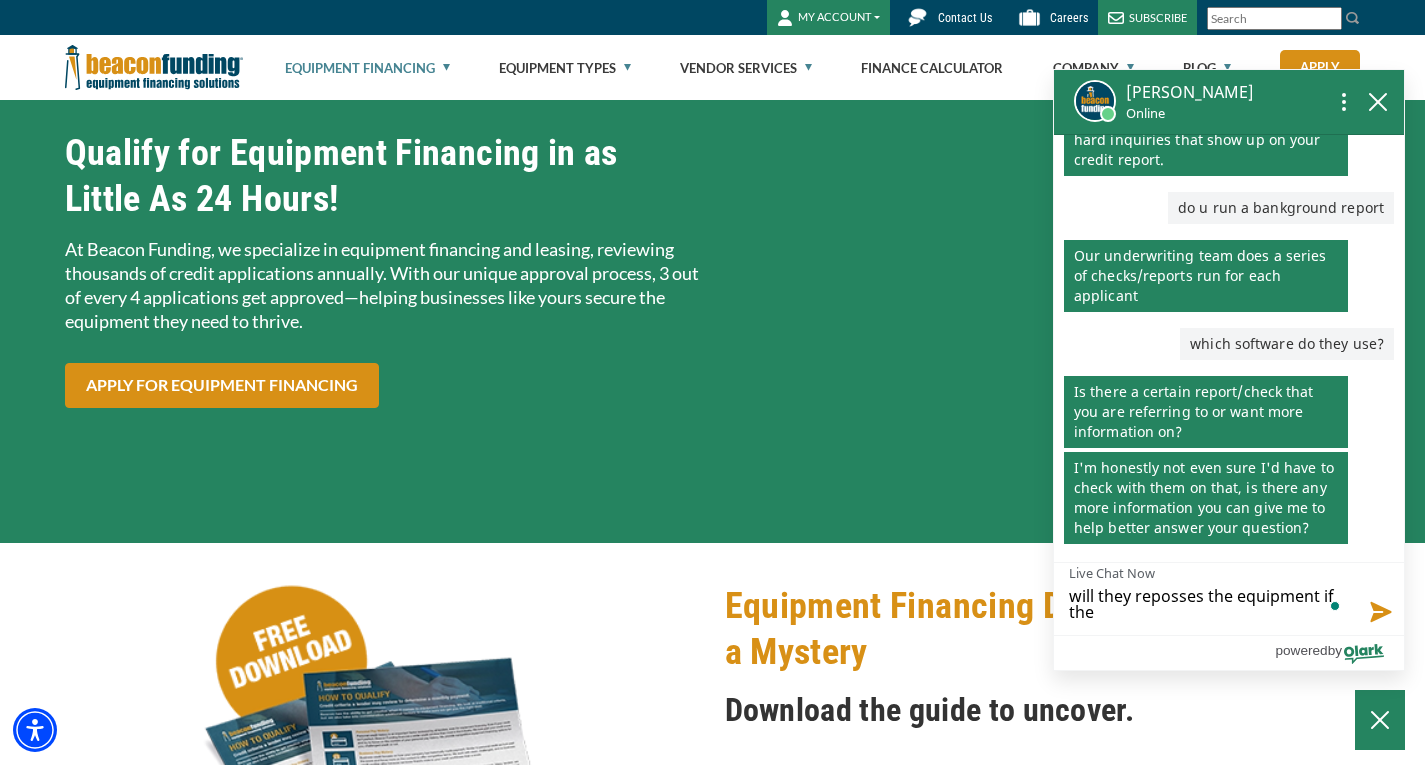 scroll, scrollTop: 804, scrollLeft: 0, axis: vertical 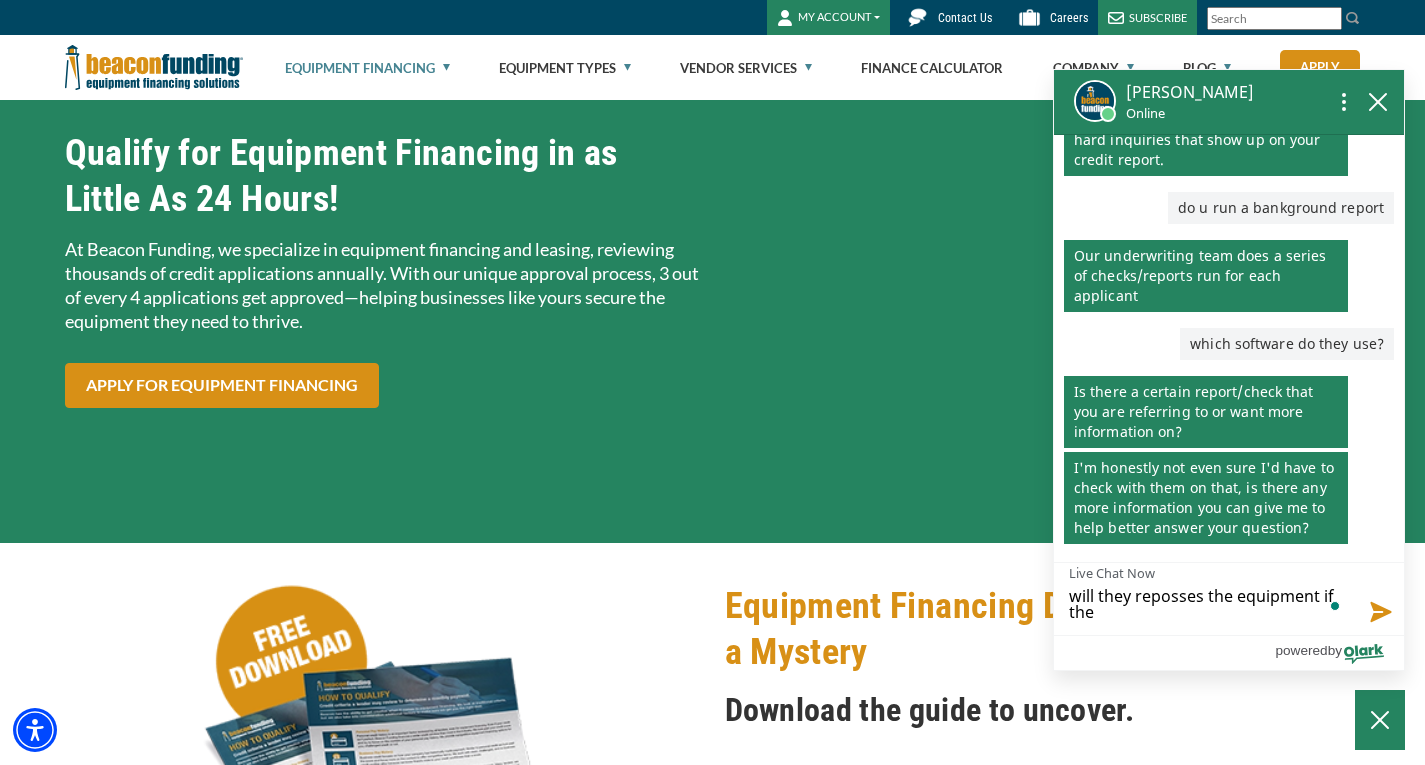 type on "will they reposses the equipment if the l" 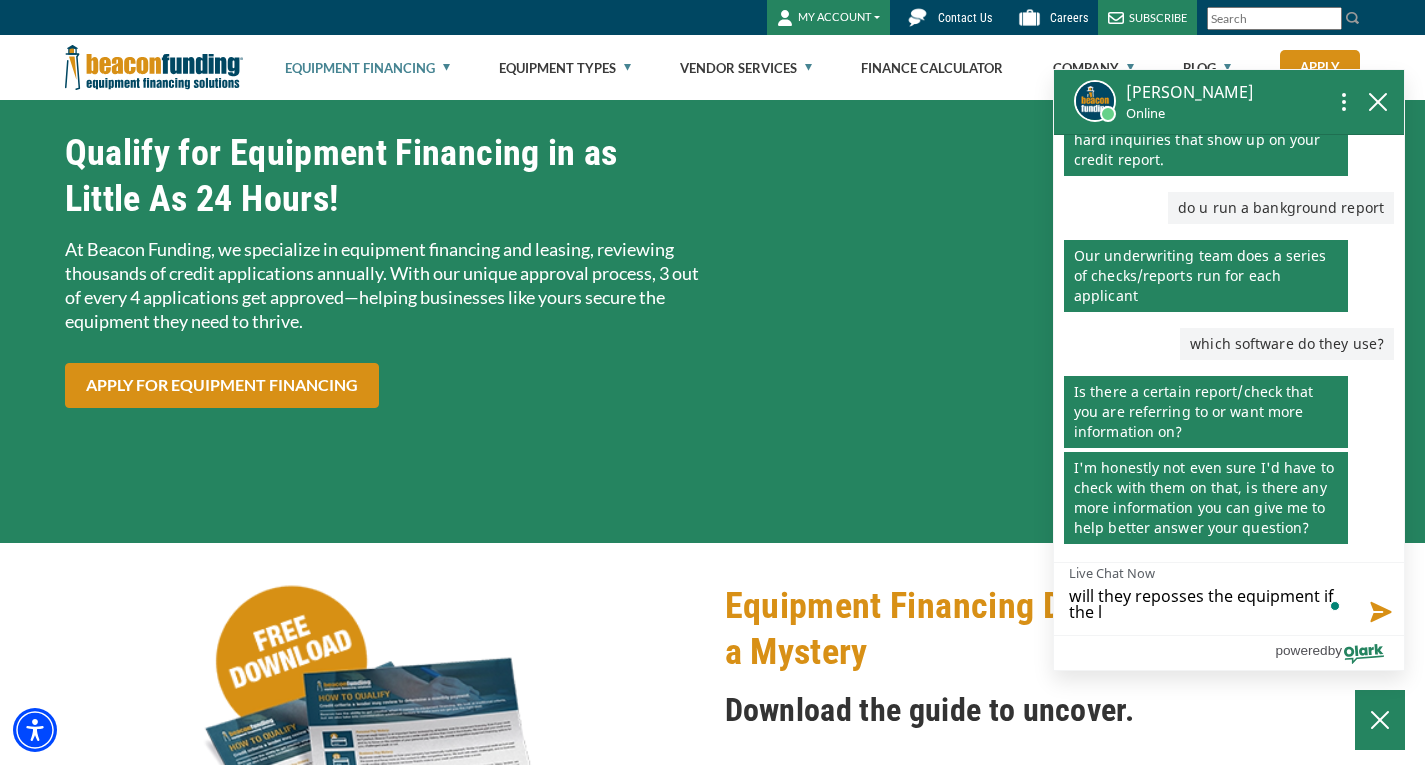 type on "will they reposses the equipment if the lo" 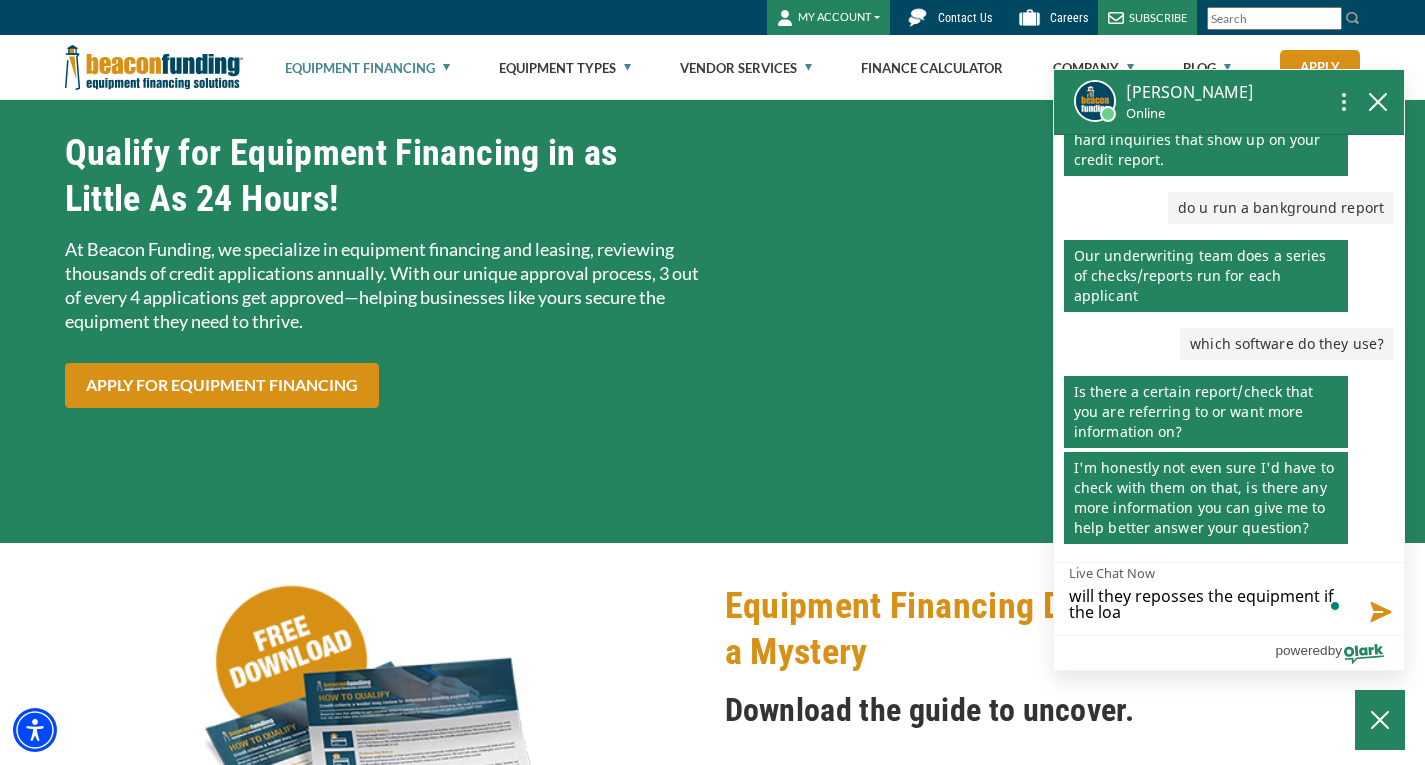 type on "will they reposses the equipment if the loan" 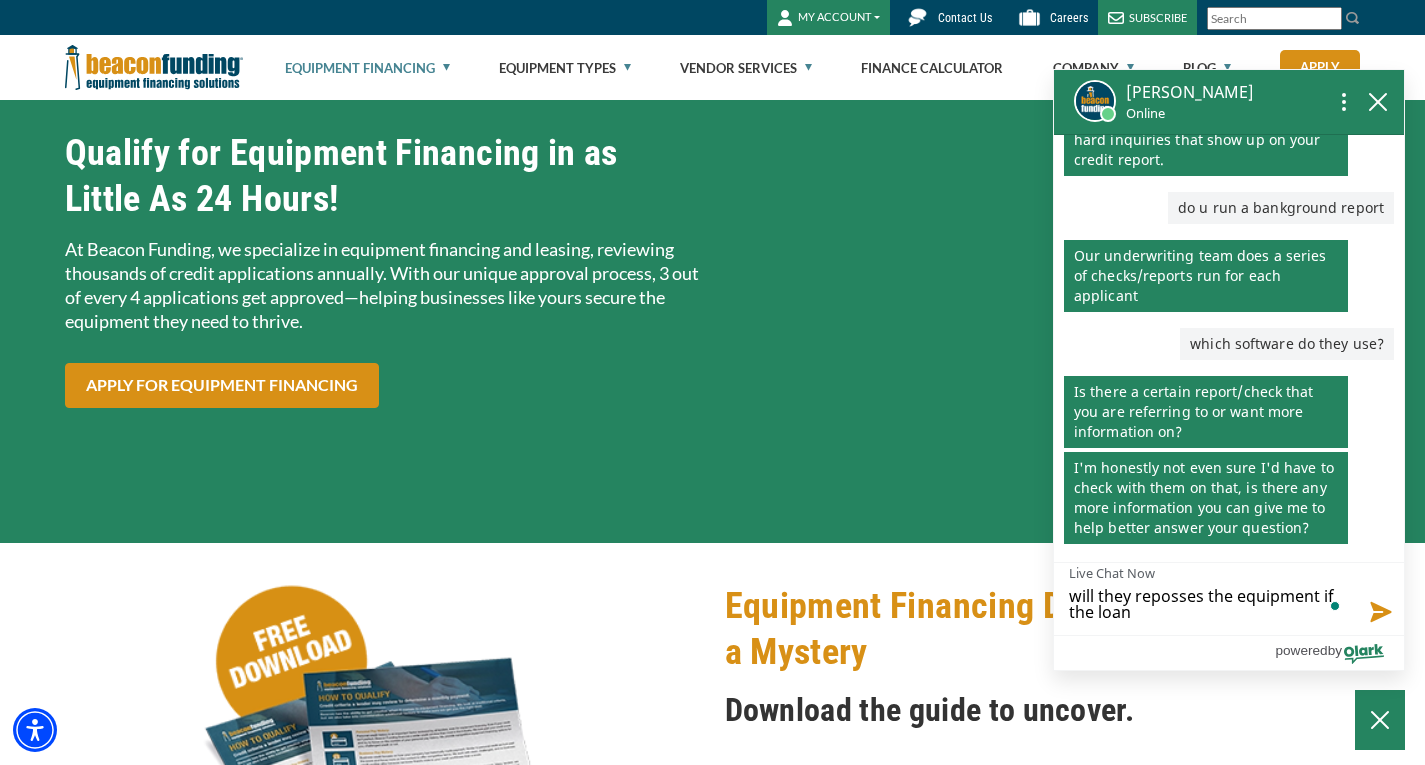 type on "will they reposses the equipment if the loan" 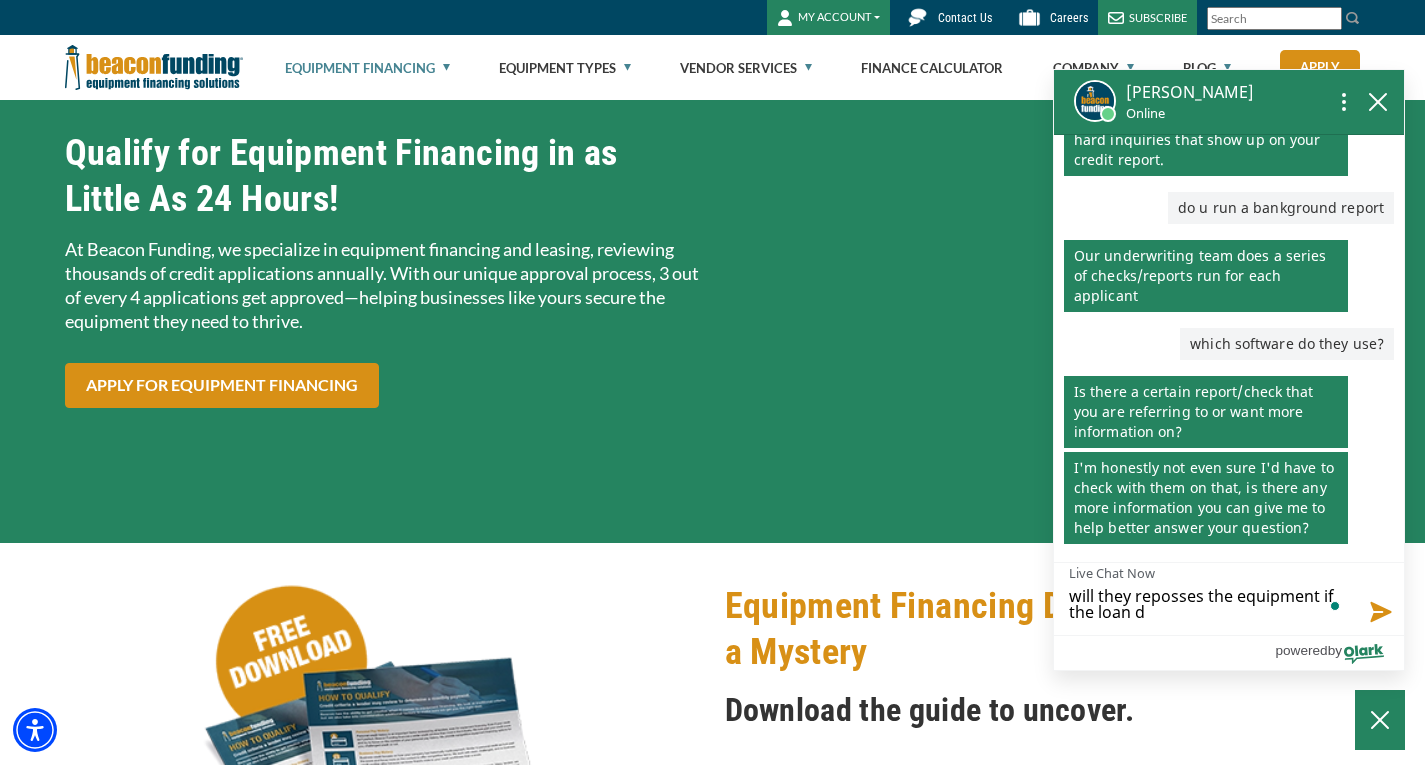 type on "will they reposses the equipment if the loan de" 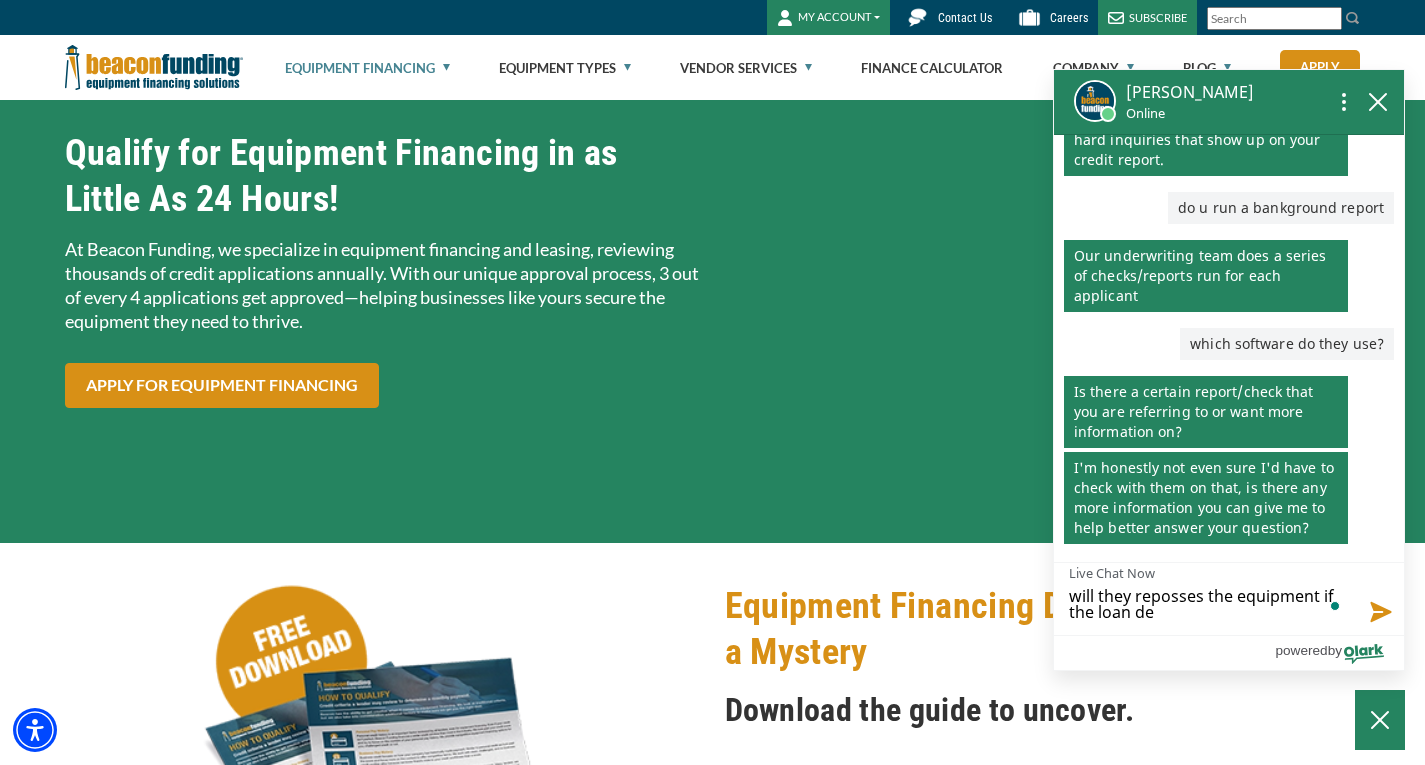type on "will they reposses the equipment if the loan def" 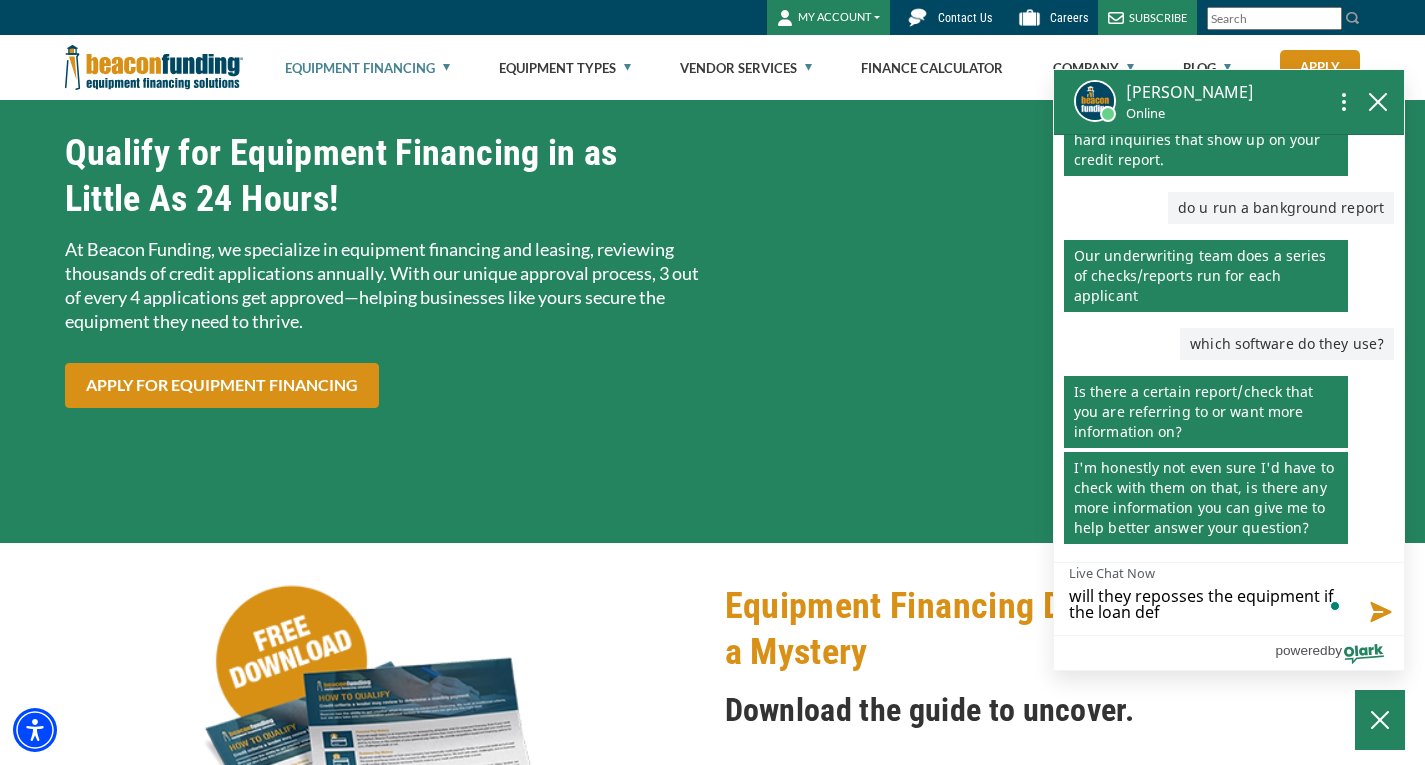 type on "will they reposses the equipment if the loan defa" 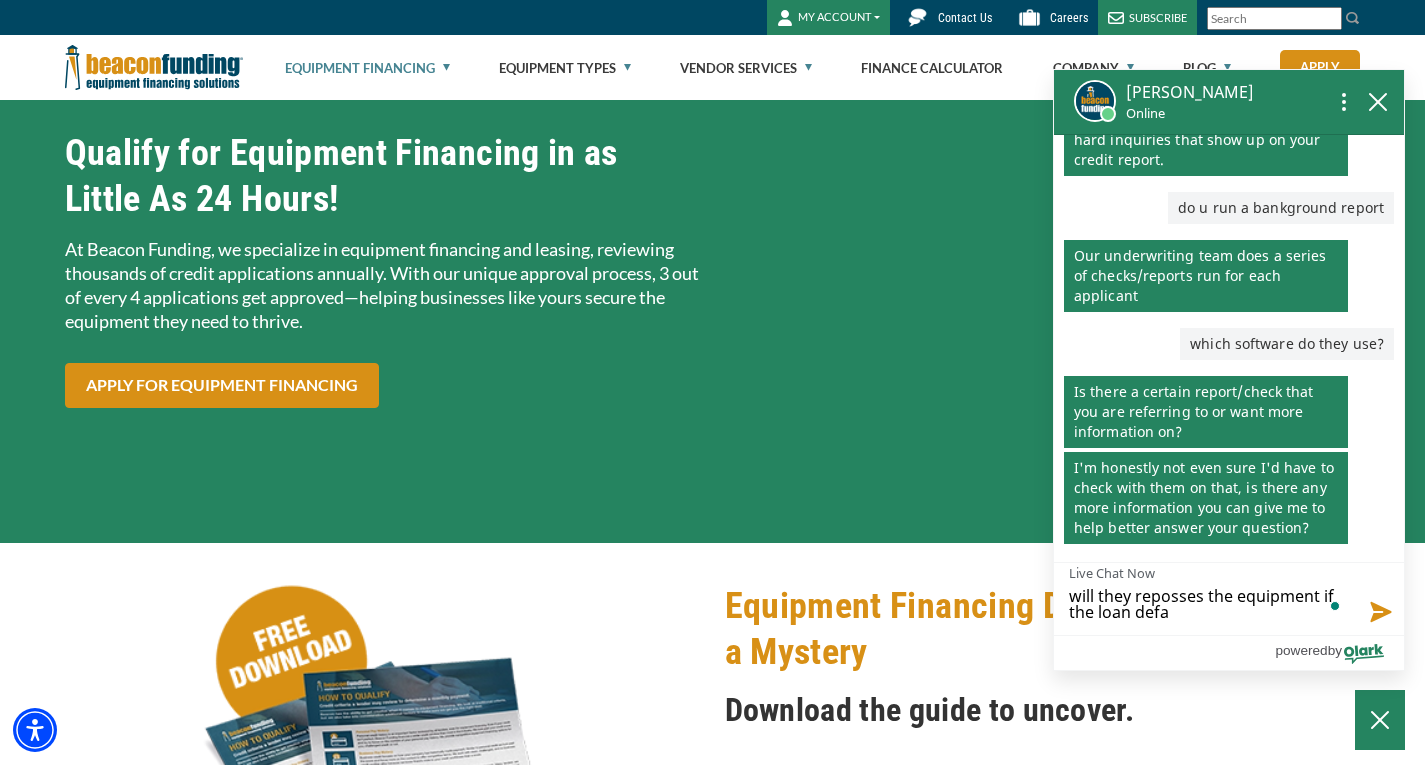 type on "will they reposses the equipment if the loan defau" 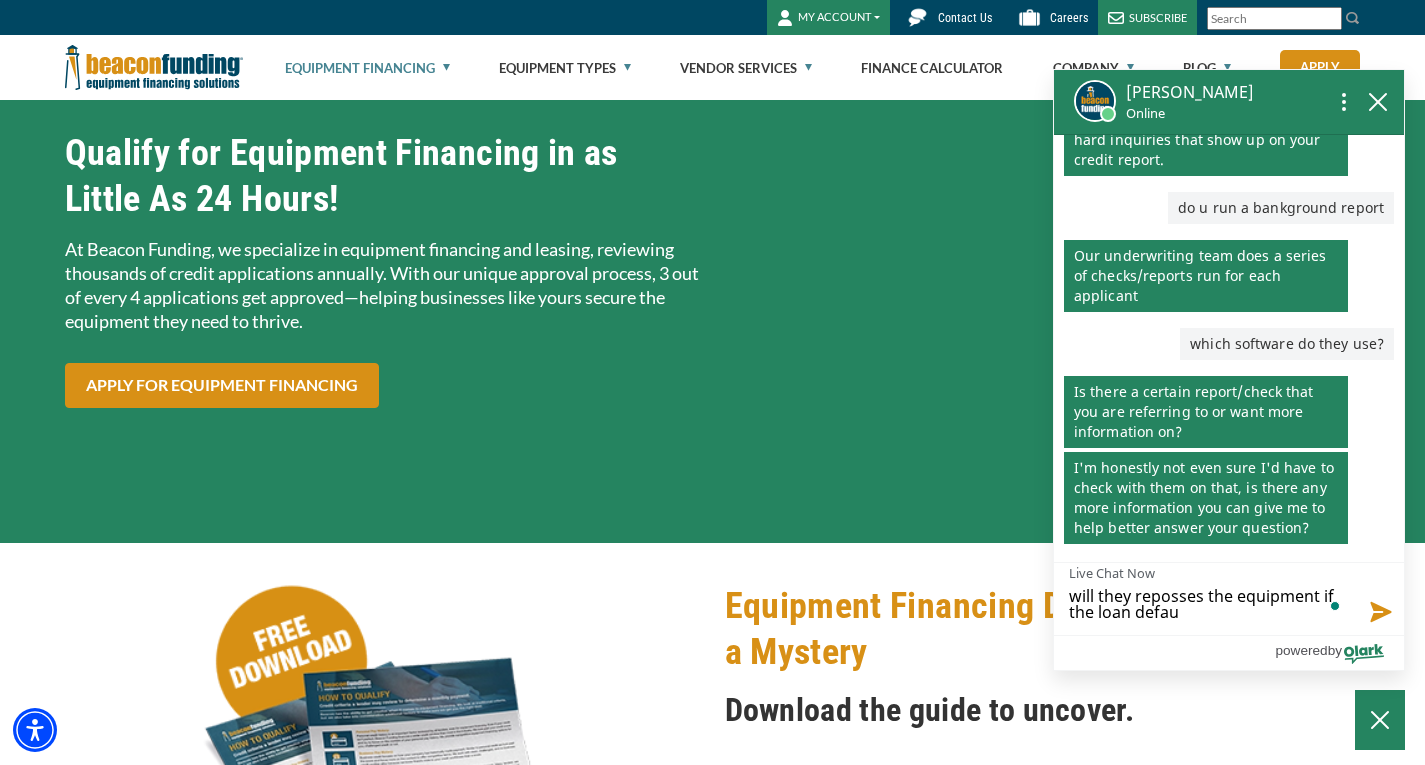 type on "will they reposses the equipment if the loan defaul" 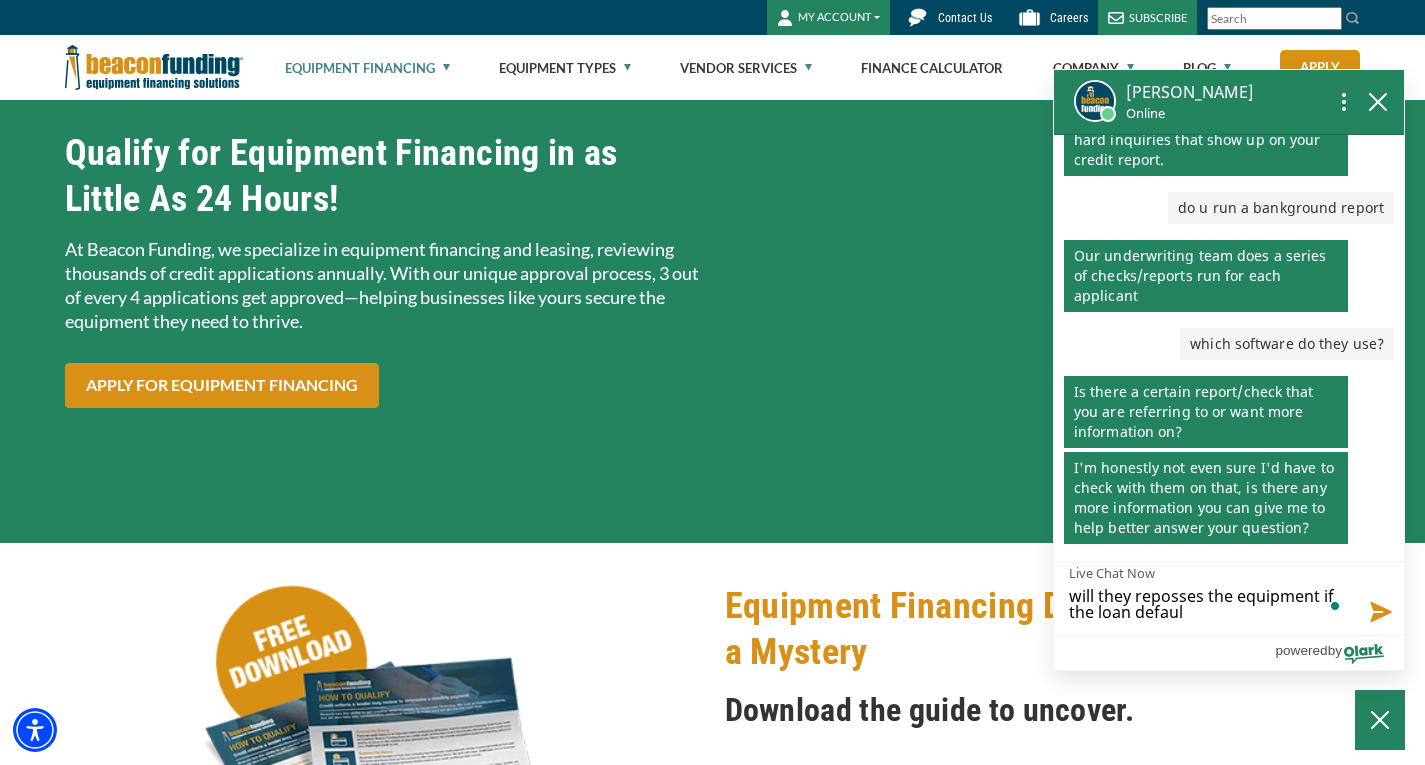 type on "will they reposses the equipment if the loan default" 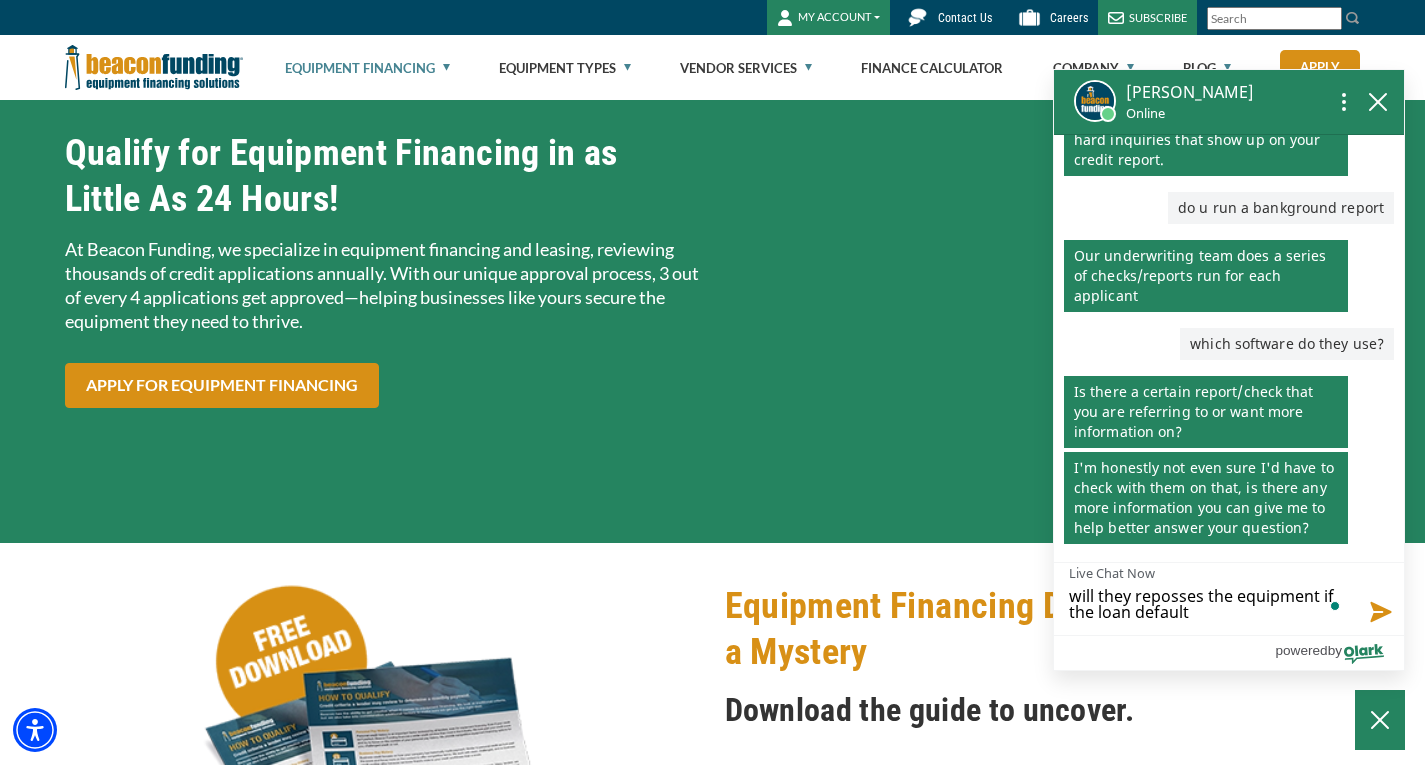 type on "will they reposses the equipment if the loan defaults" 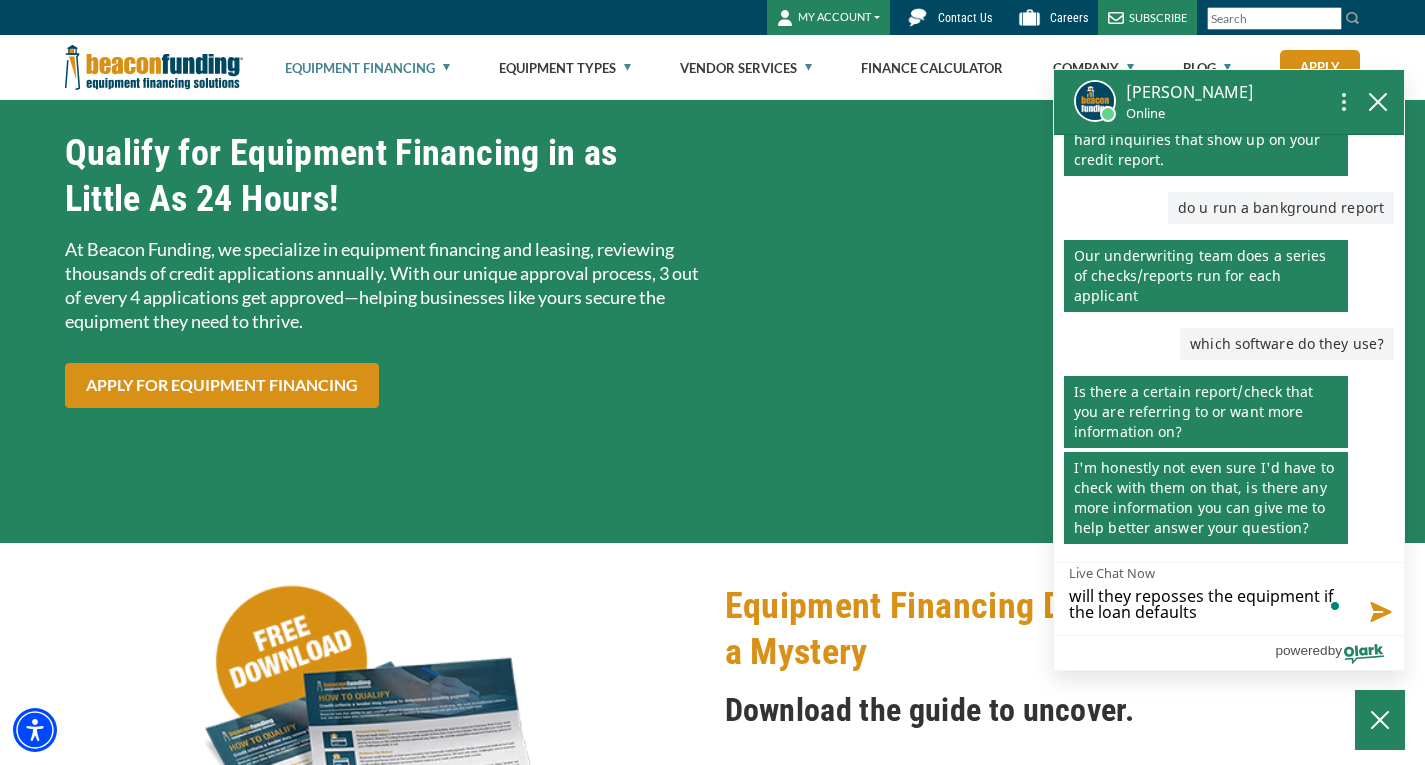 type 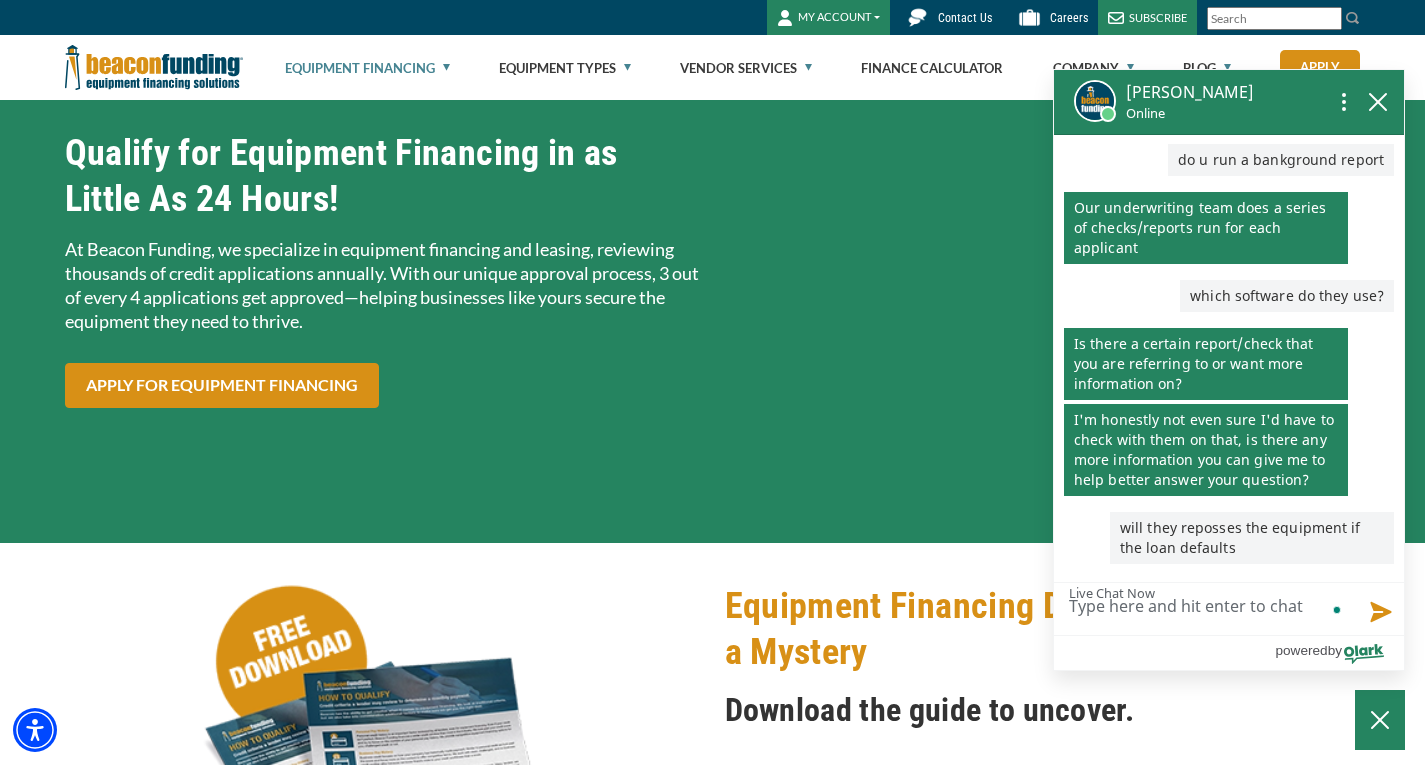 scroll, scrollTop: 852, scrollLeft: 0, axis: vertical 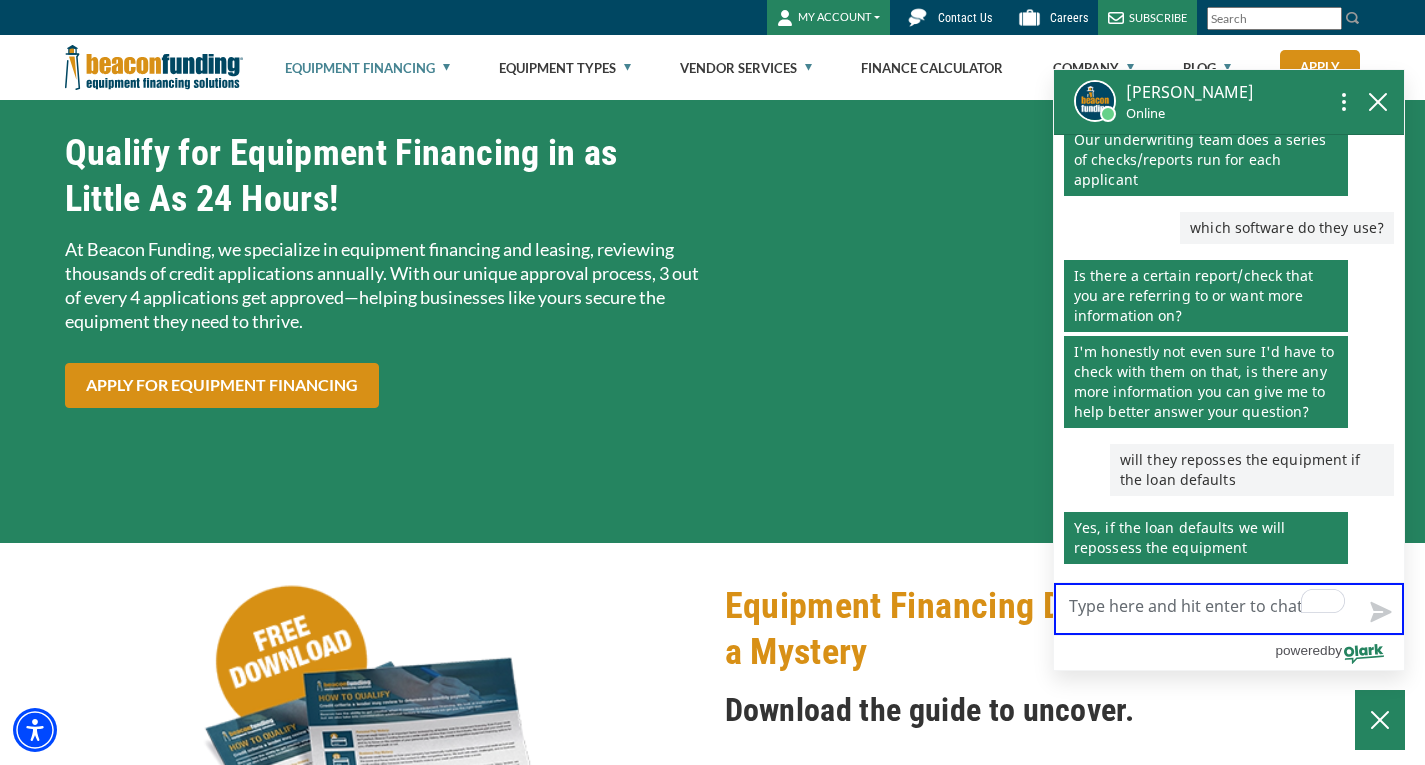 click on "Live Chat Now" at bounding box center (1229, 609) 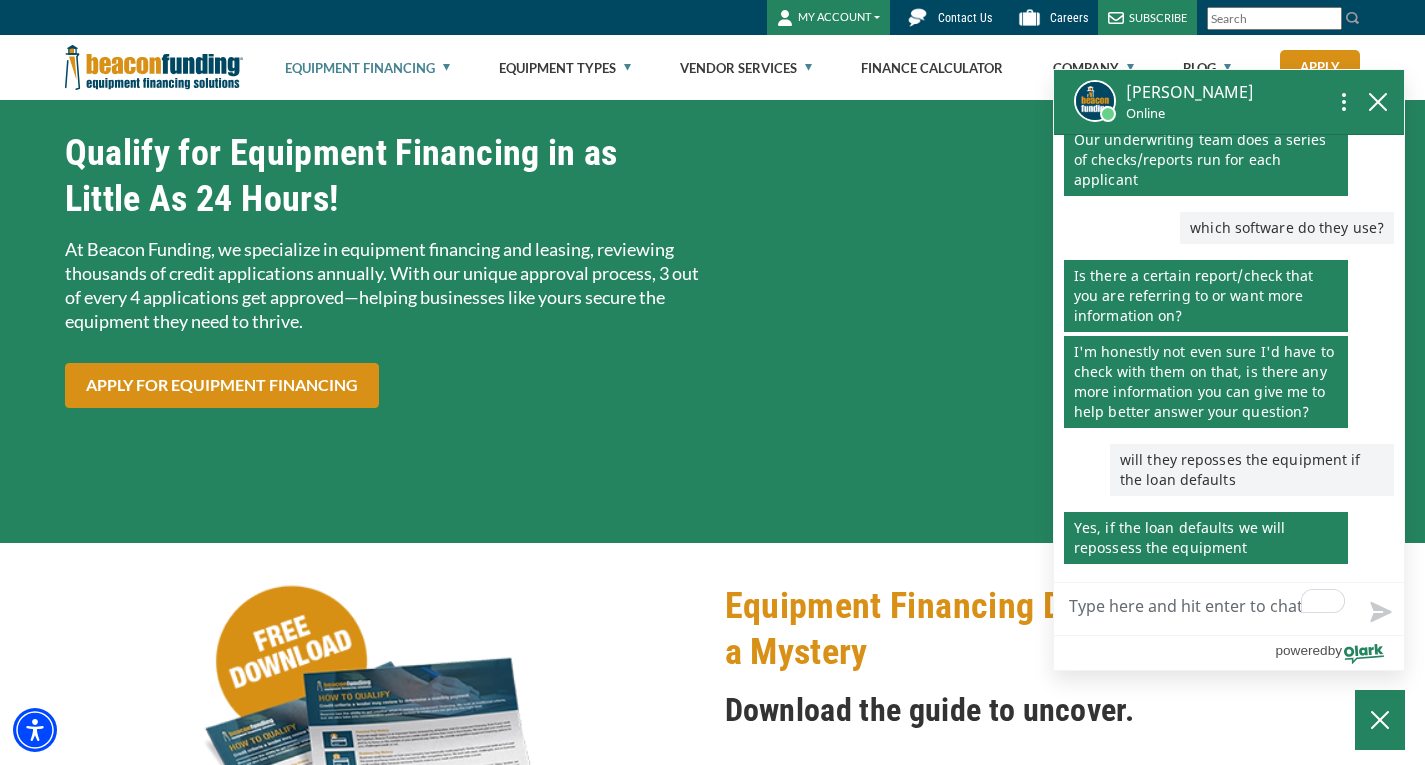 type on "h" 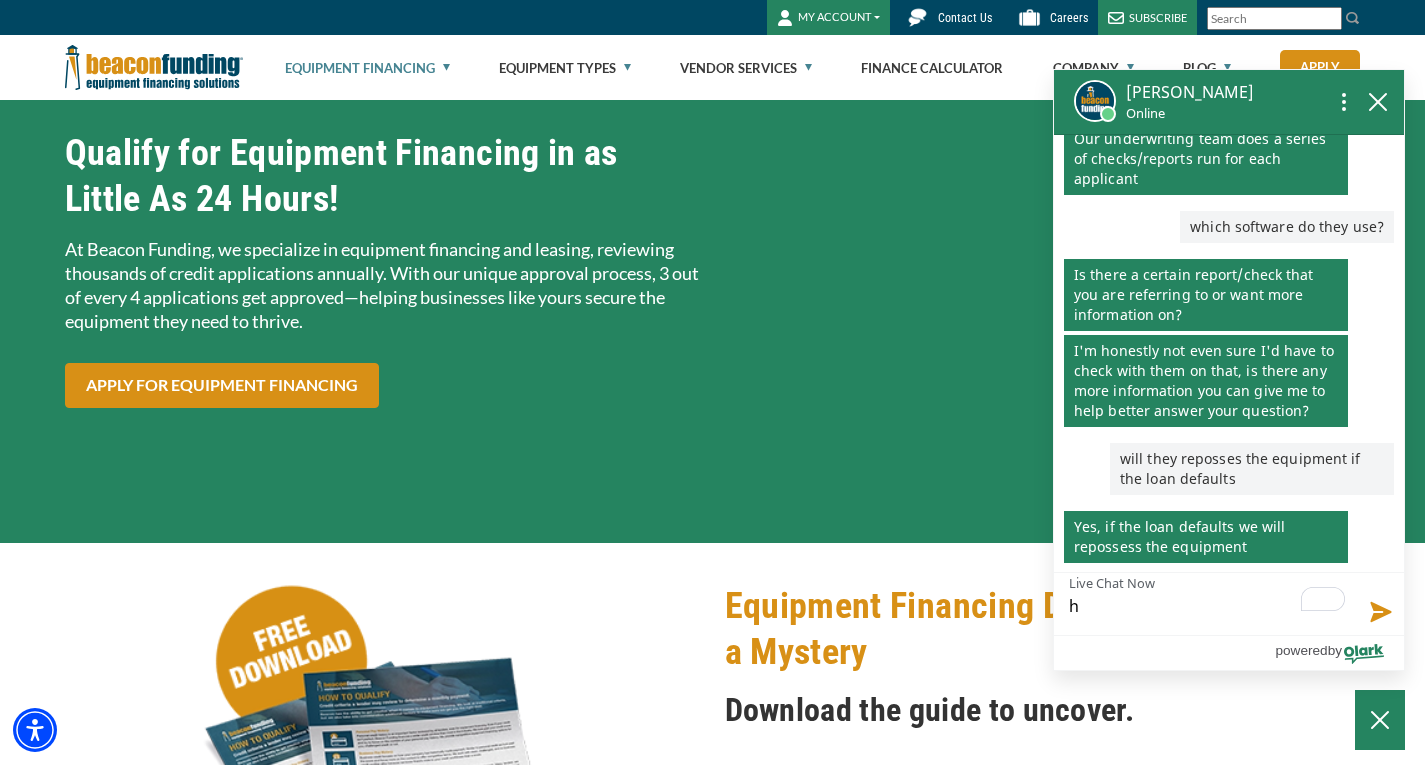 type on "ho" 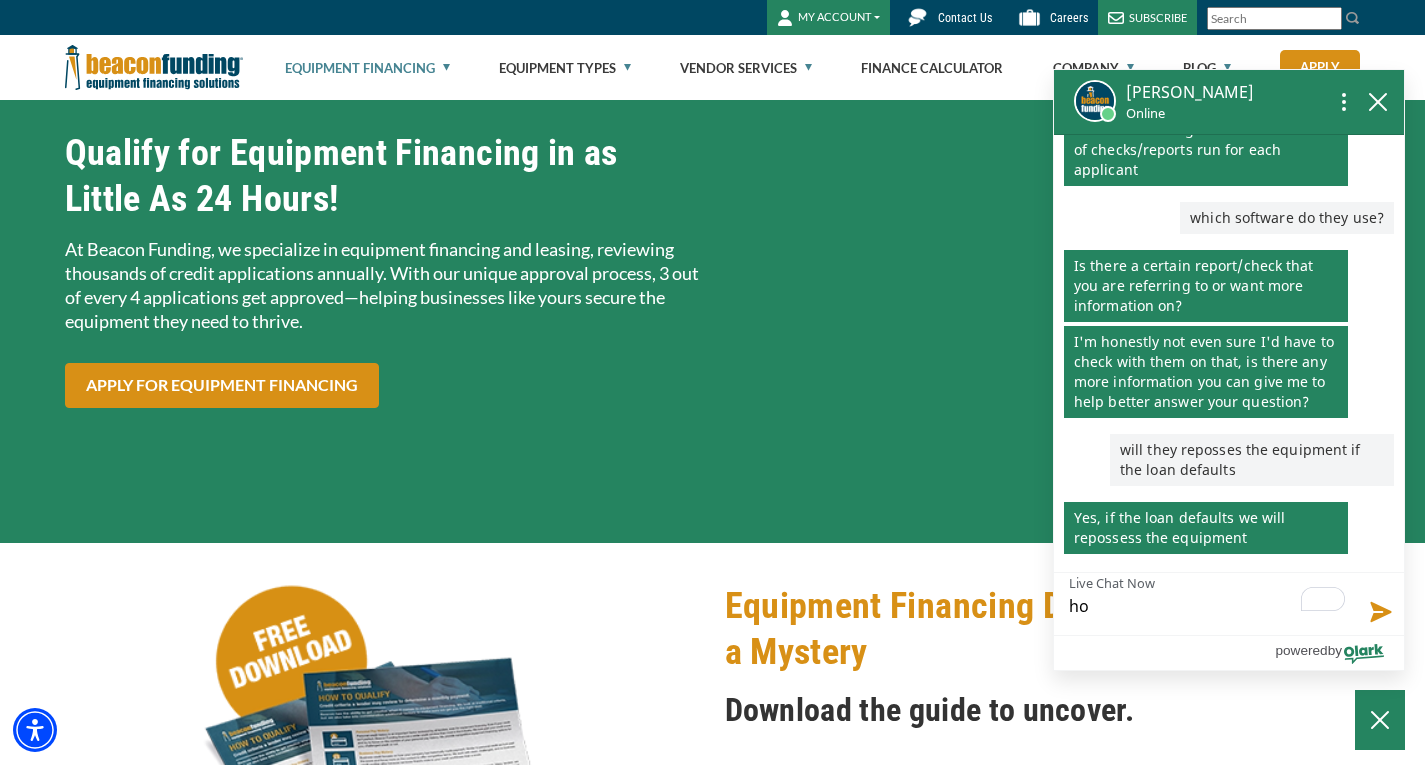 type on "how" 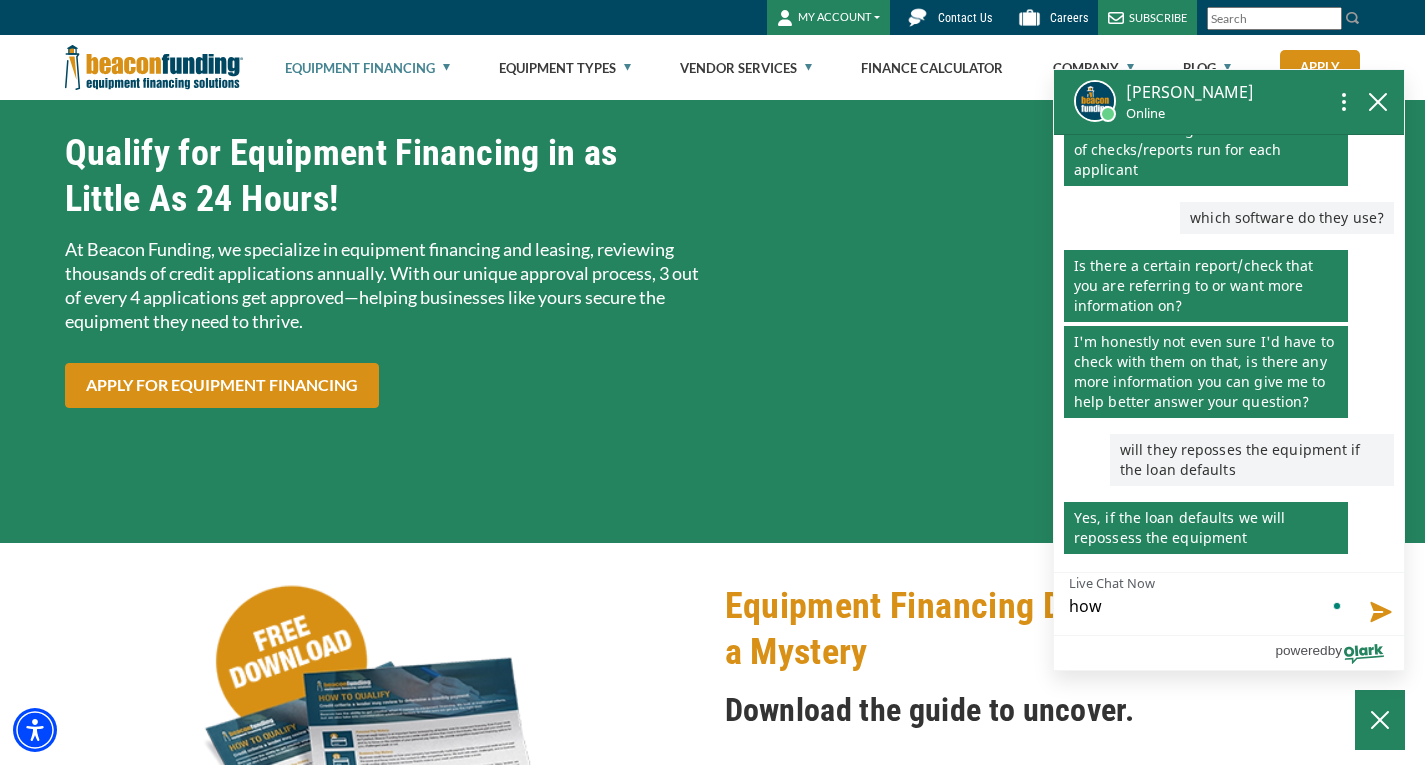 scroll, scrollTop: 930, scrollLeft: 0, axis: vertical 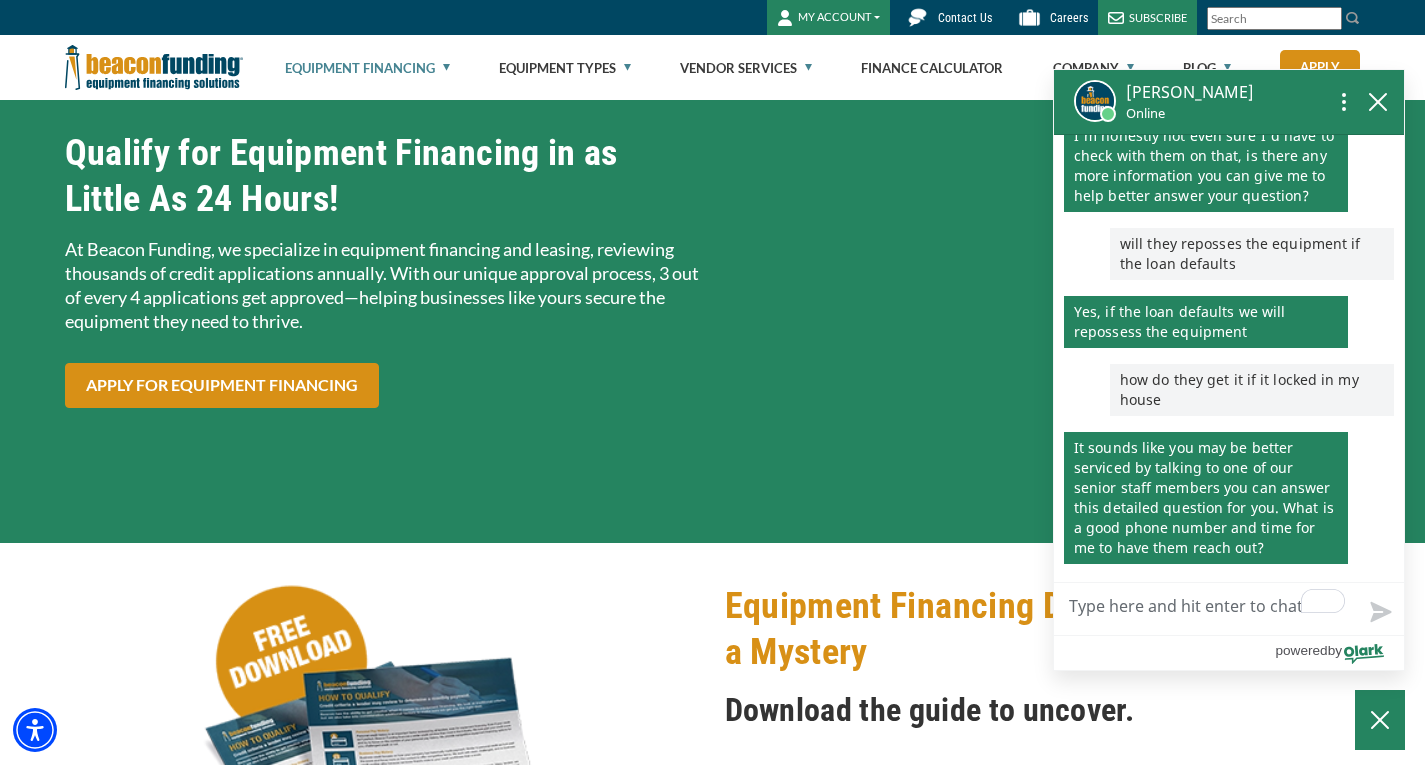 click on "Live Chat Now" at bounding box center (1229, 609) 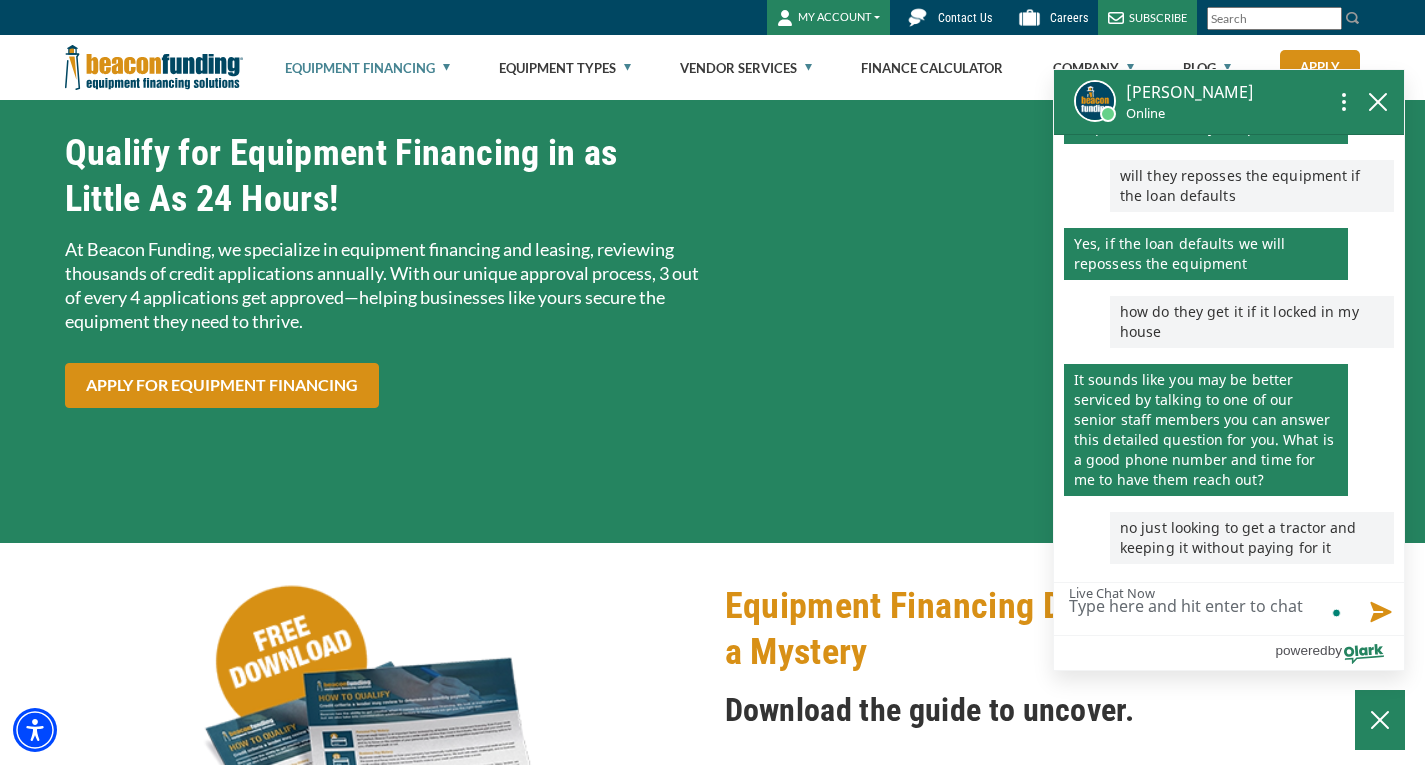 scroll, scrollTop: 1204, scrollLeft: 0, axis: vertical 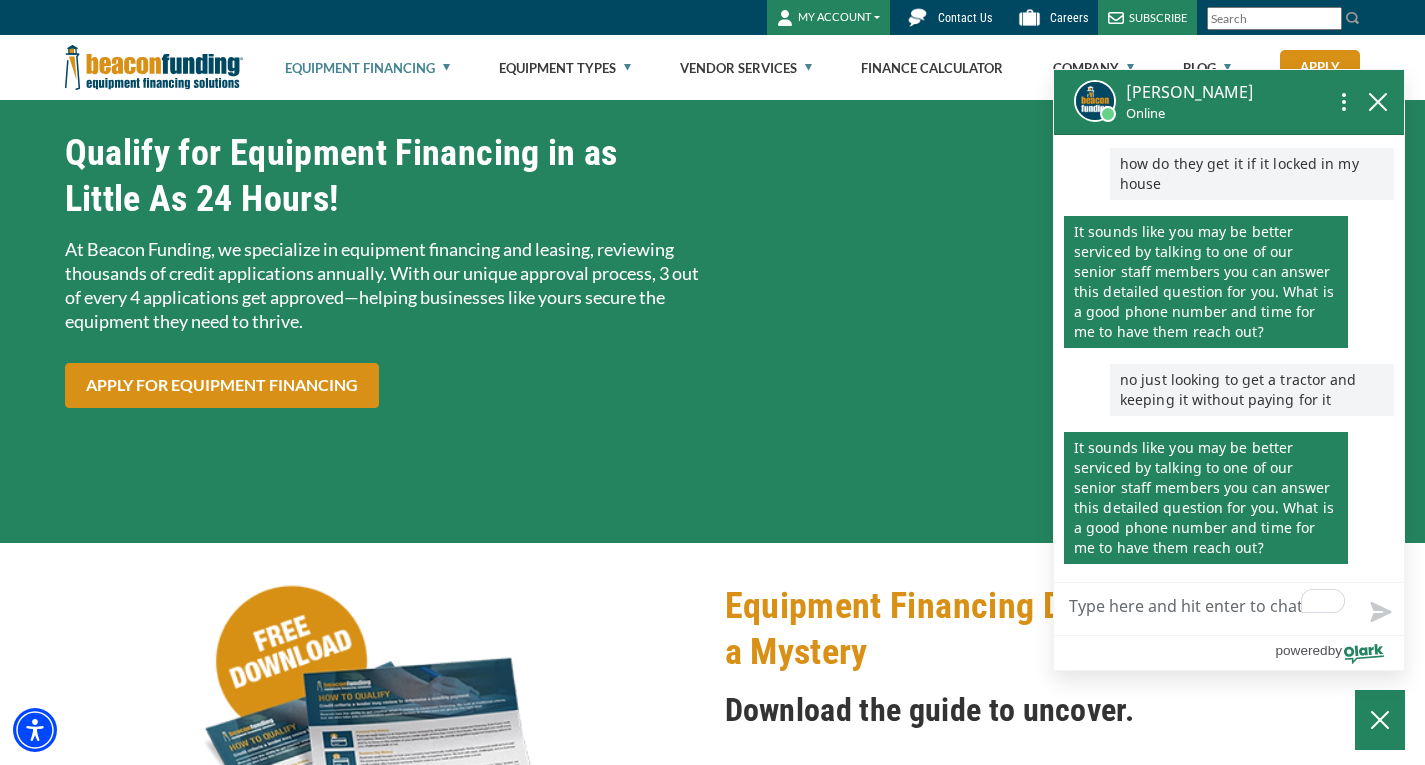 click on "Live Chat Now" at bounding box center (1229, 609) 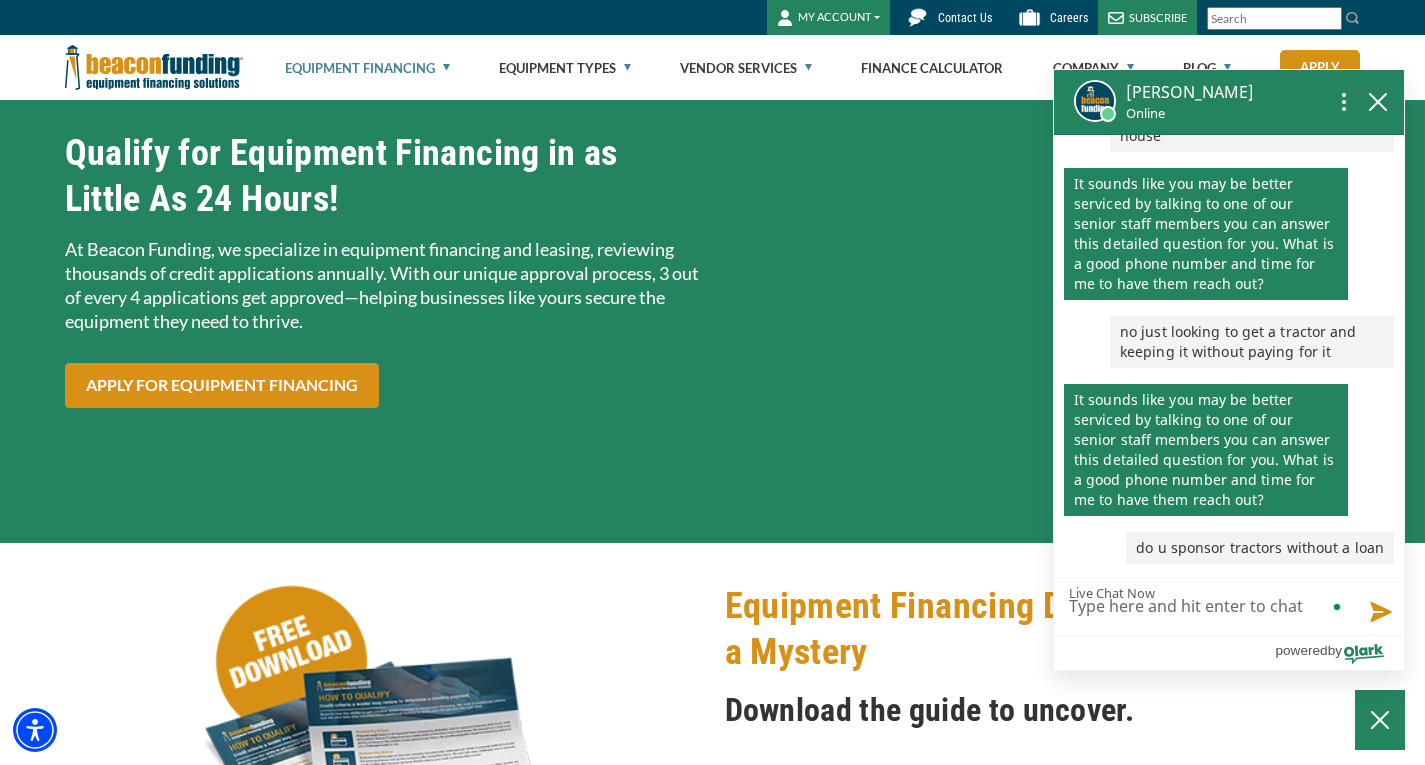 scroll, scrollTop: 1400, scrollLeft: 0, axis: vertical 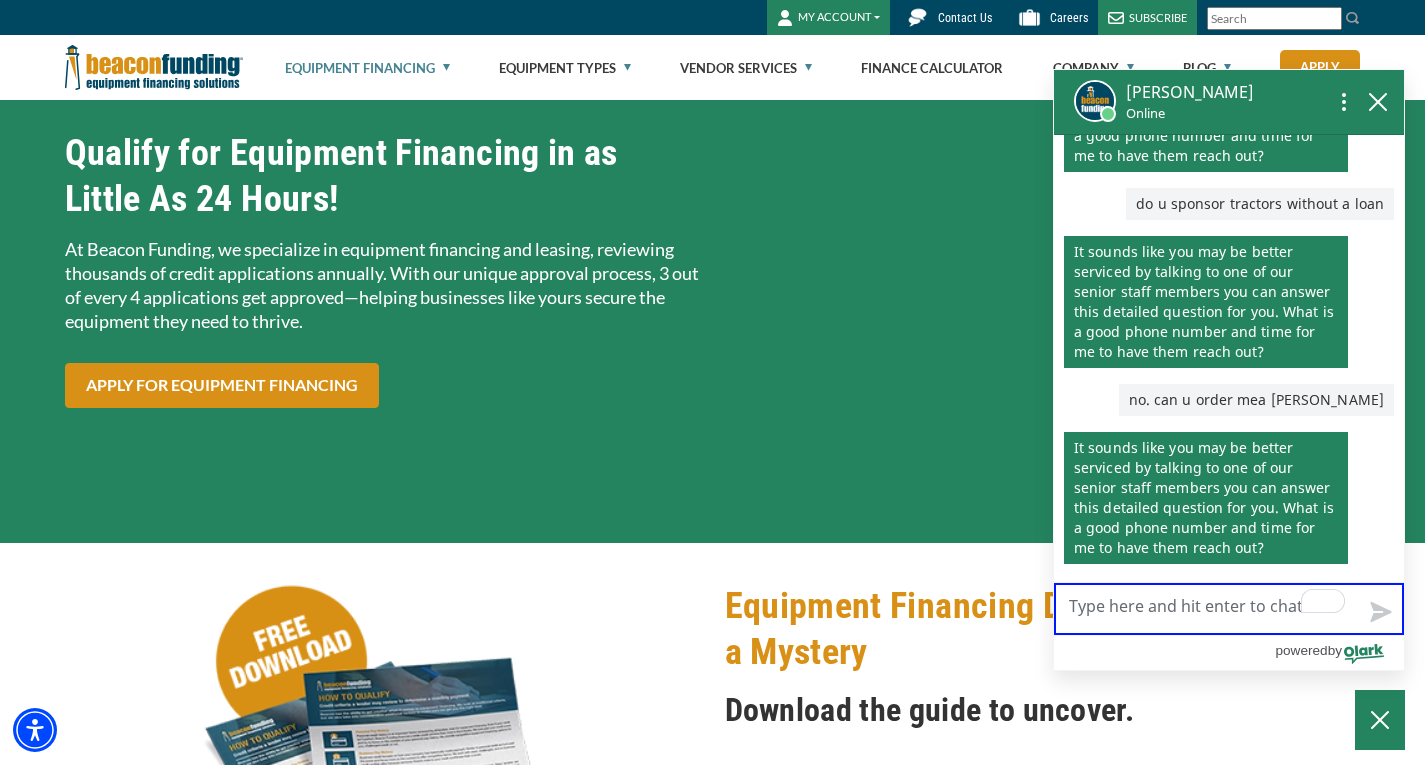 click on "Live Chat Now" at bounding box center (1229, 609) 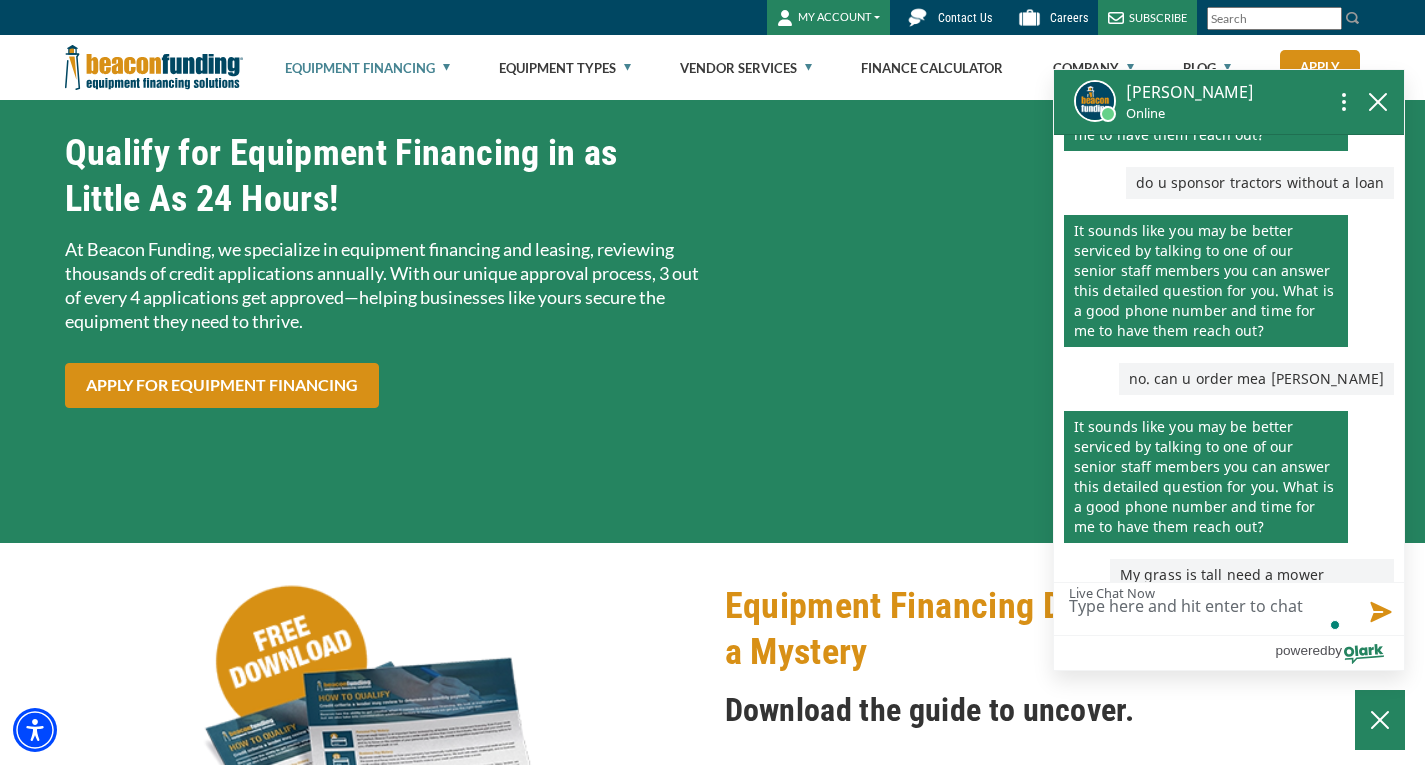 scroll, scrollTop: 1812, scrollLeft: 0, axis: vertical 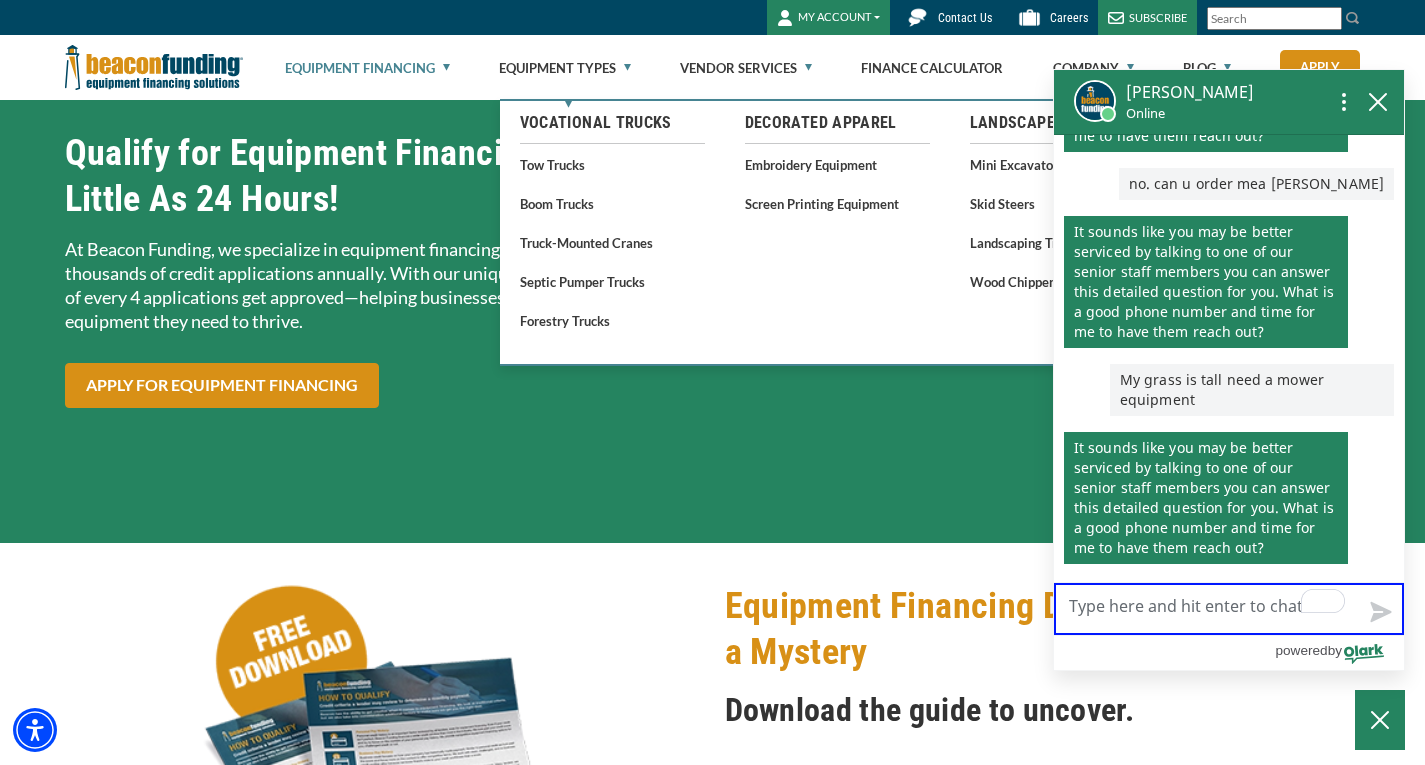 click on "Live Chat Now" at bounding box center (1229, 609) 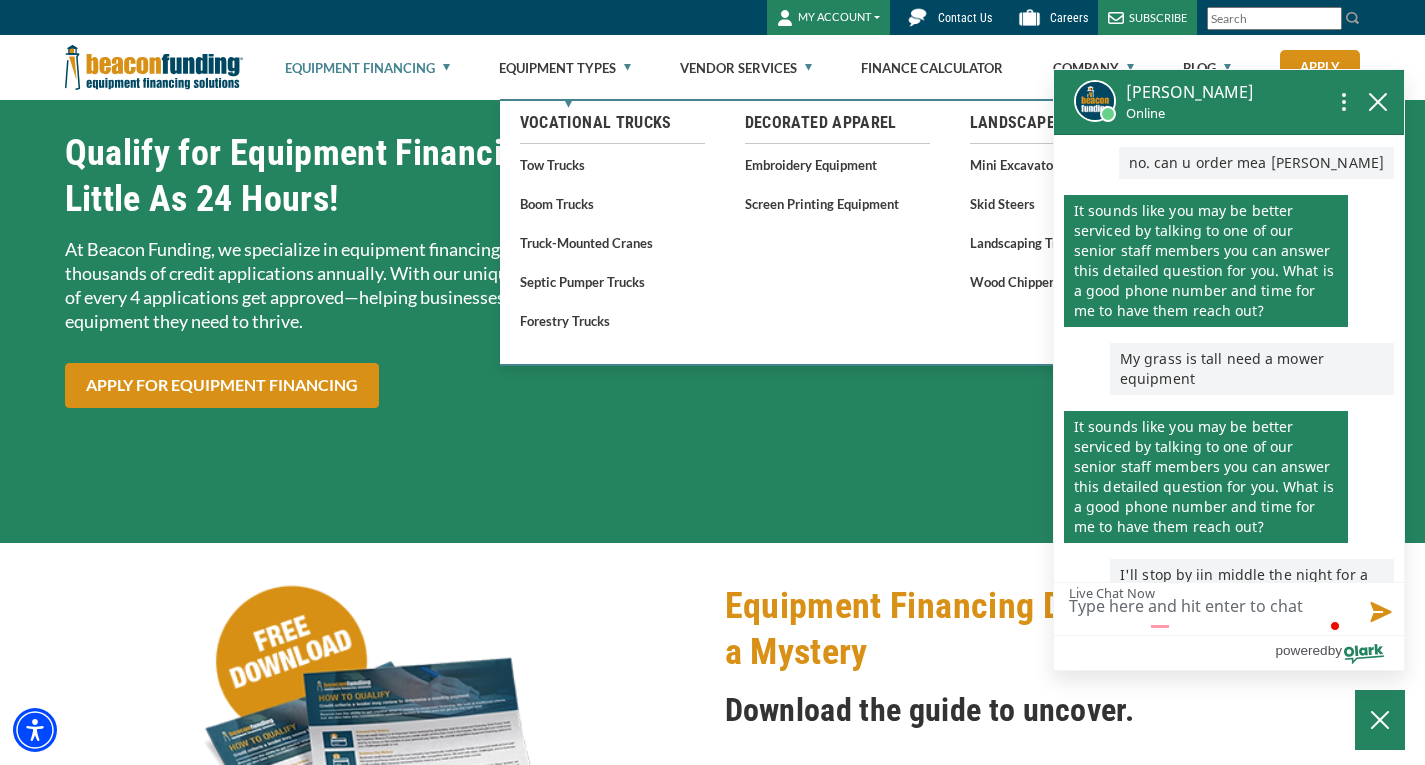 scroll, scrollTop: 2028, scrollLeft: 0, axis: vertical 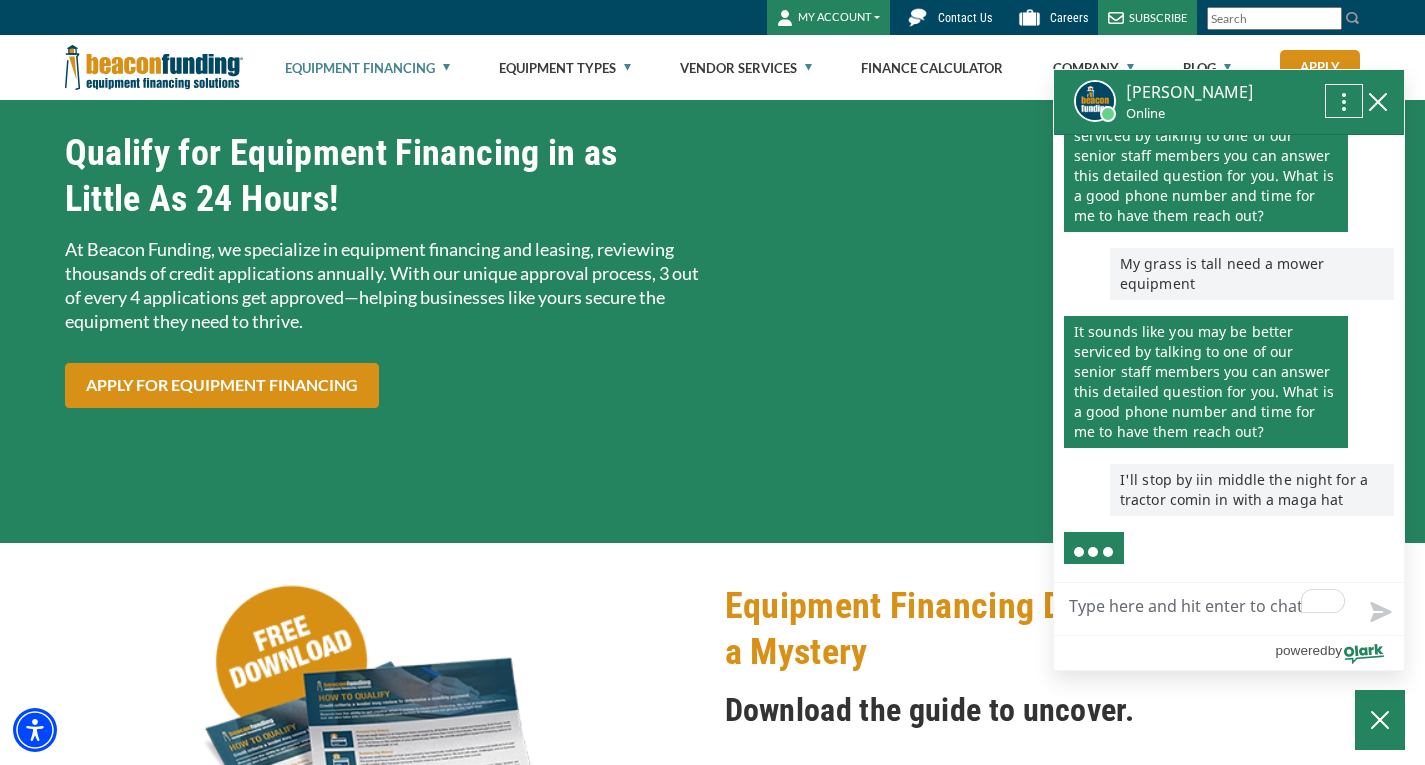 click 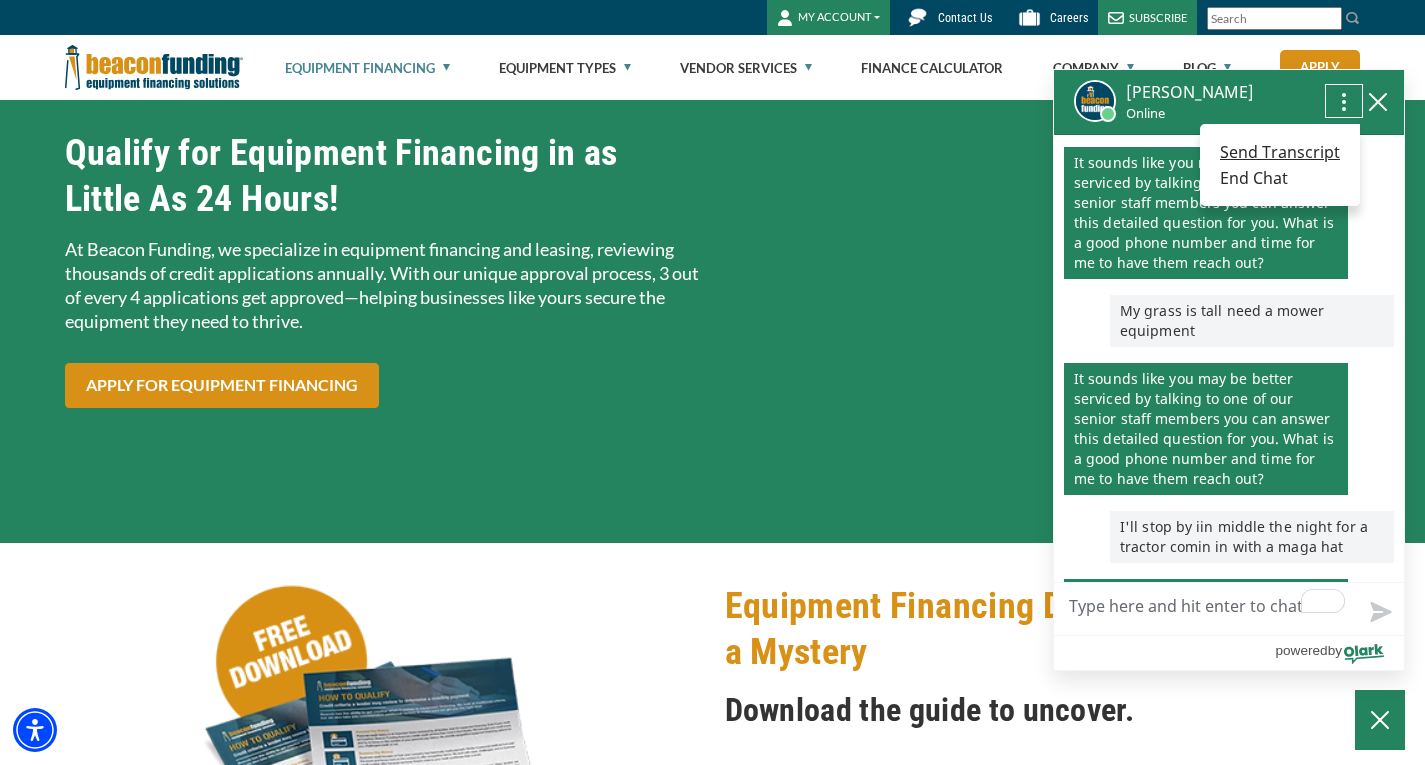 scroll, scrollTop: 2176, scrollLeft: 0, axis: vertical 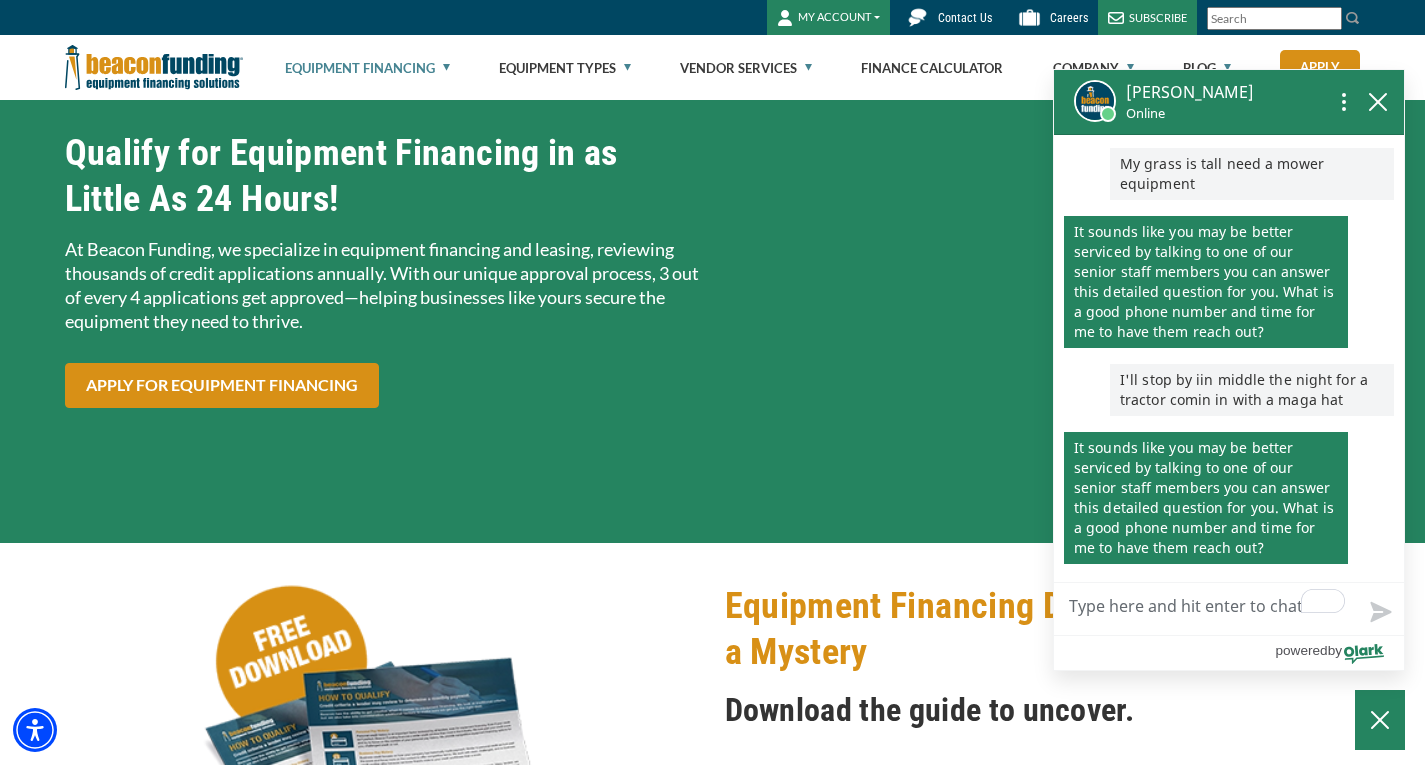 click on "Live Chat Now" at bounding box center [1229, 609] 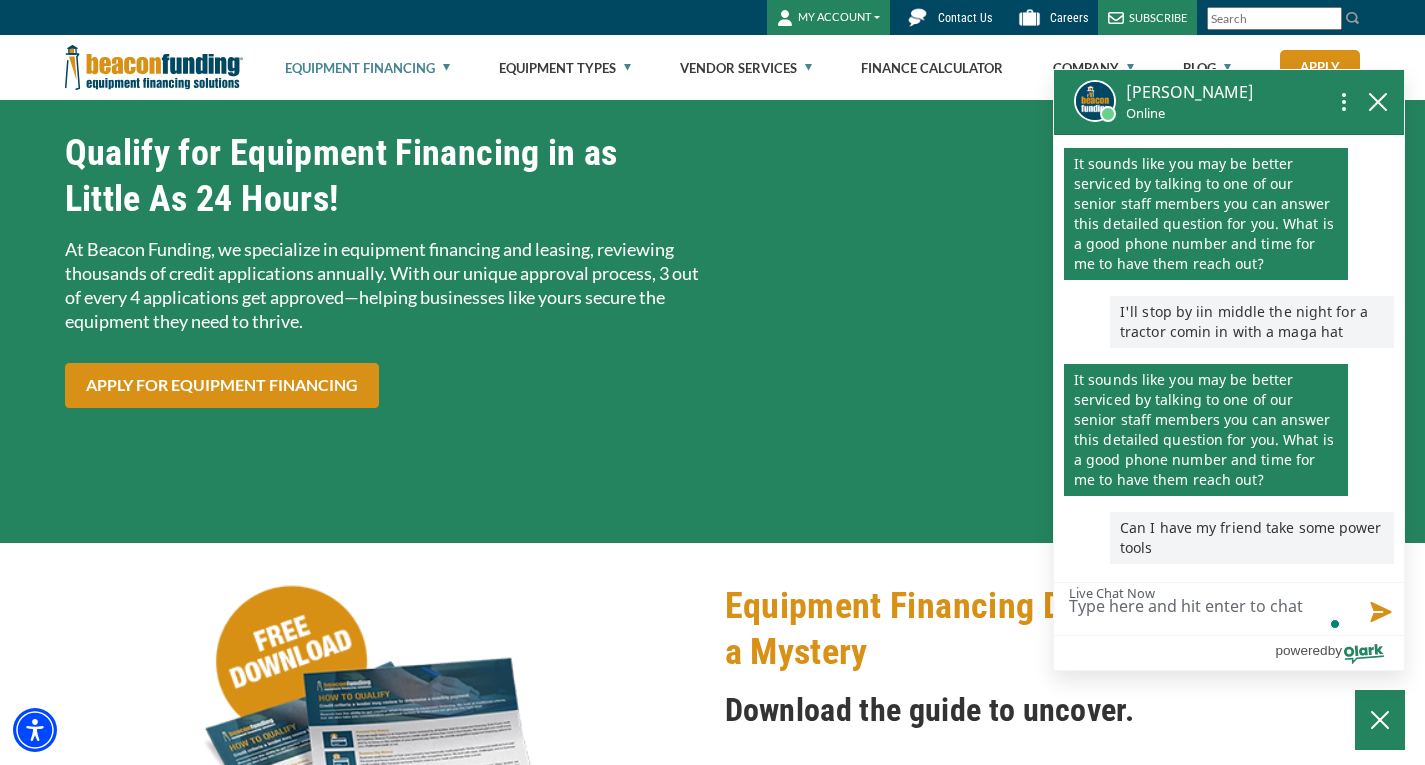 scroll, scrollTop: 2244, scrollLeft: 0, axis: vertical 